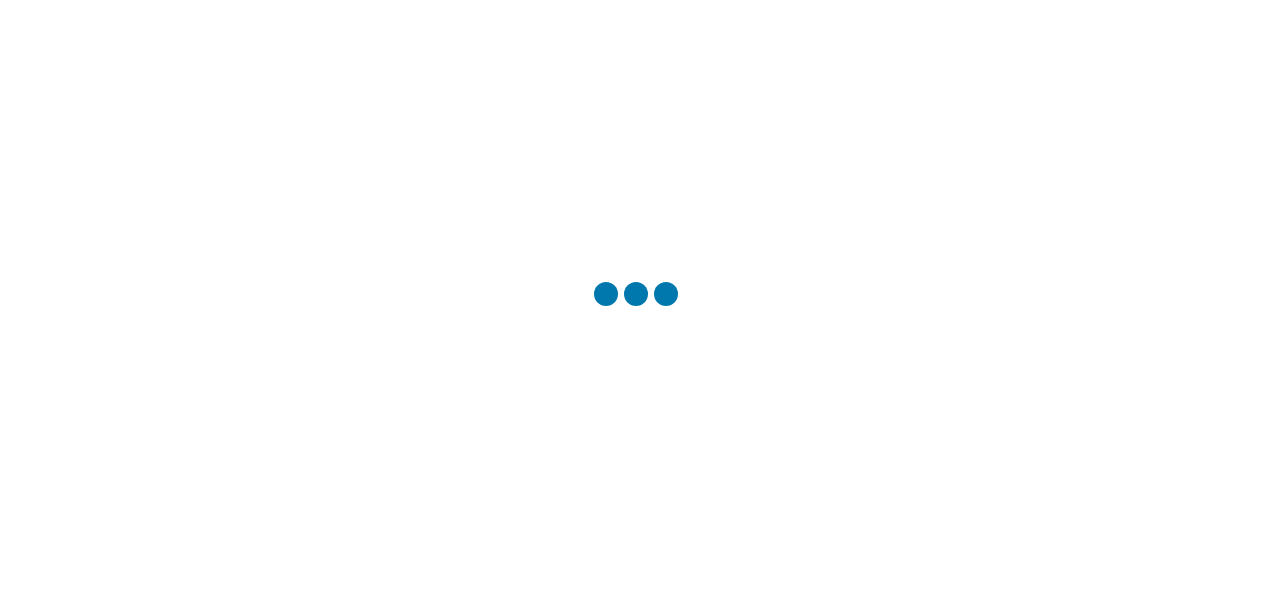 scroll, scrollTop: 0, scrollLeft: 0, axis: both 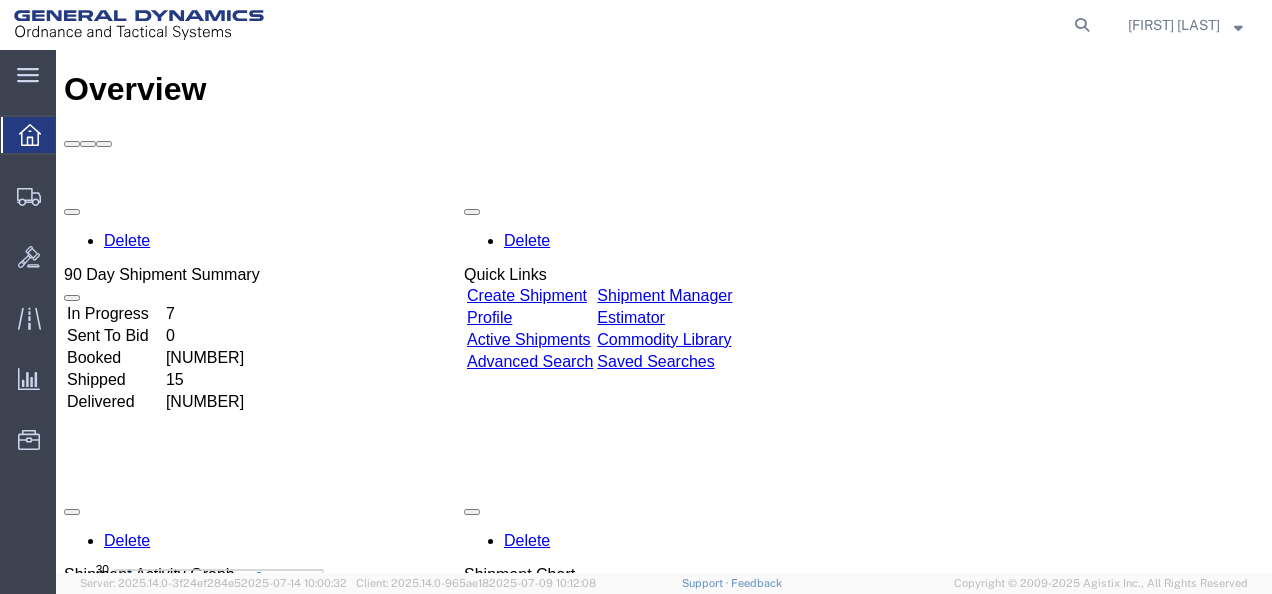 click on "main_menu
Created with Sketch." 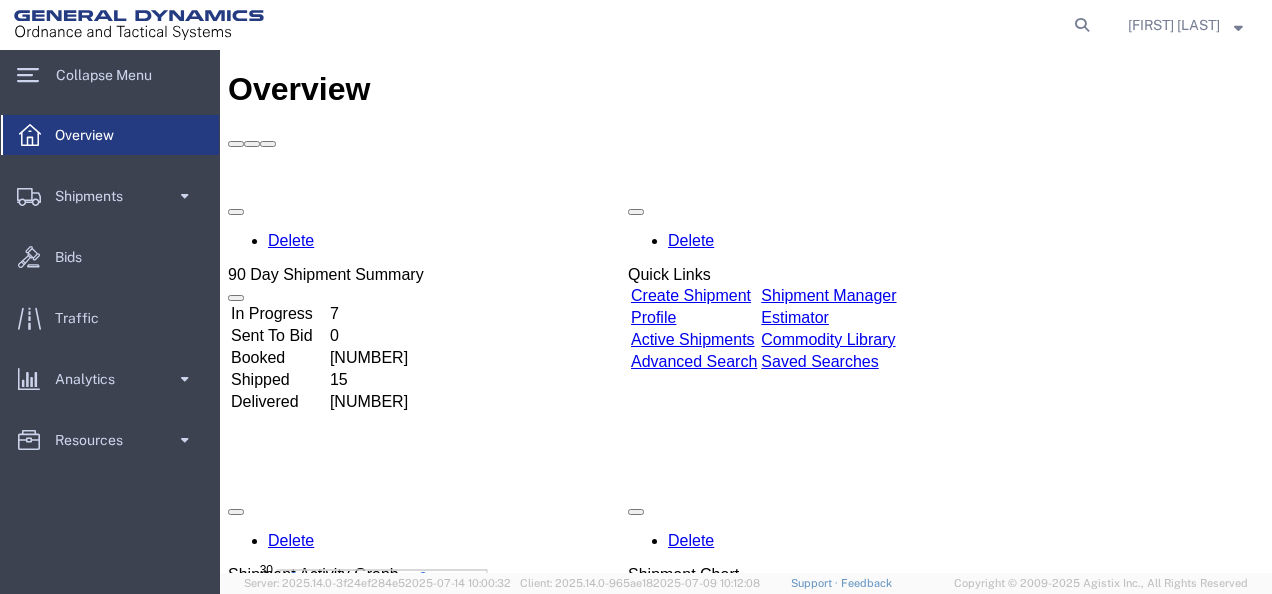 click on "Shipments" 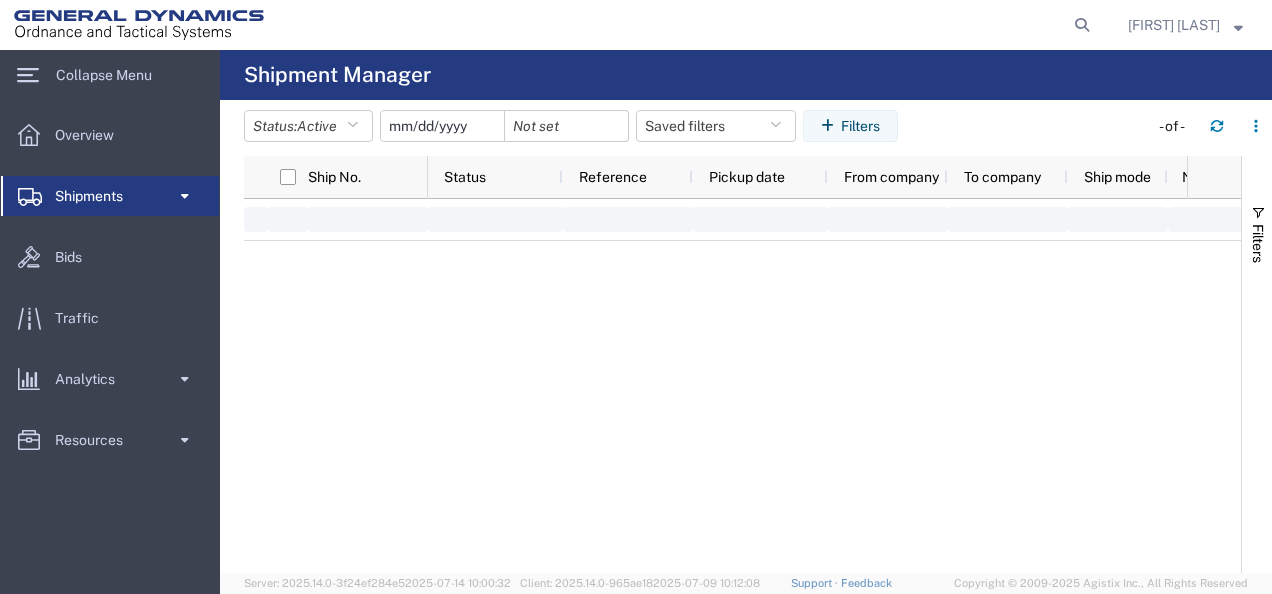 click on "Shipments" 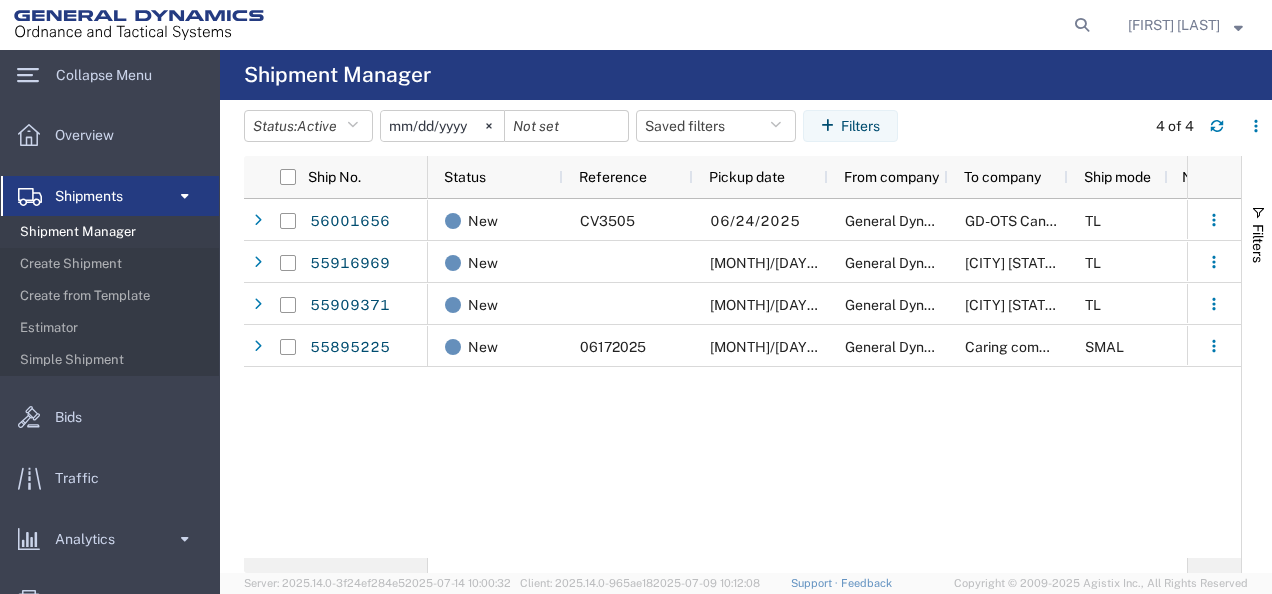 click on "Create Shipment" 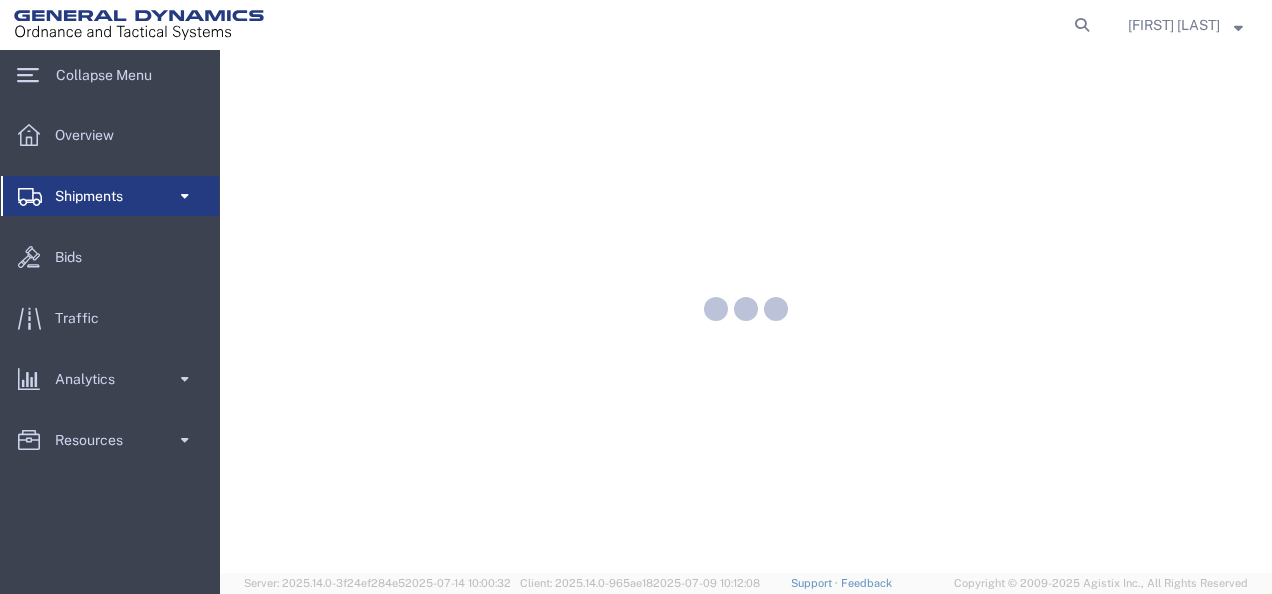 scroll, scrollTop: 0, scrollLeft: 0, axis: both 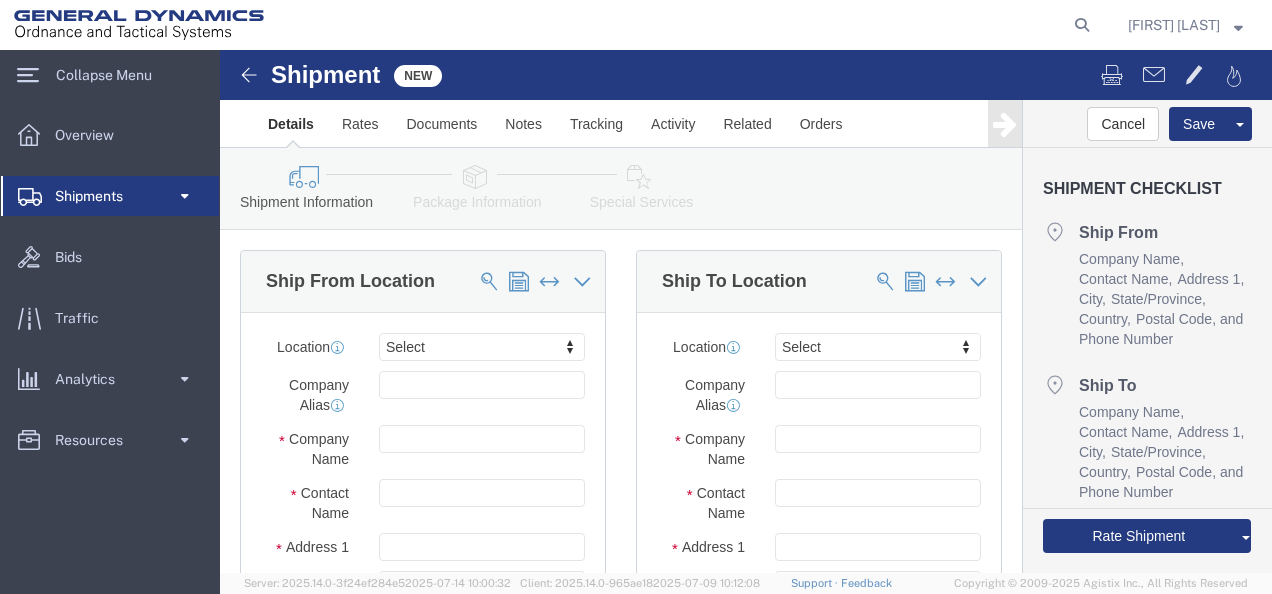 select 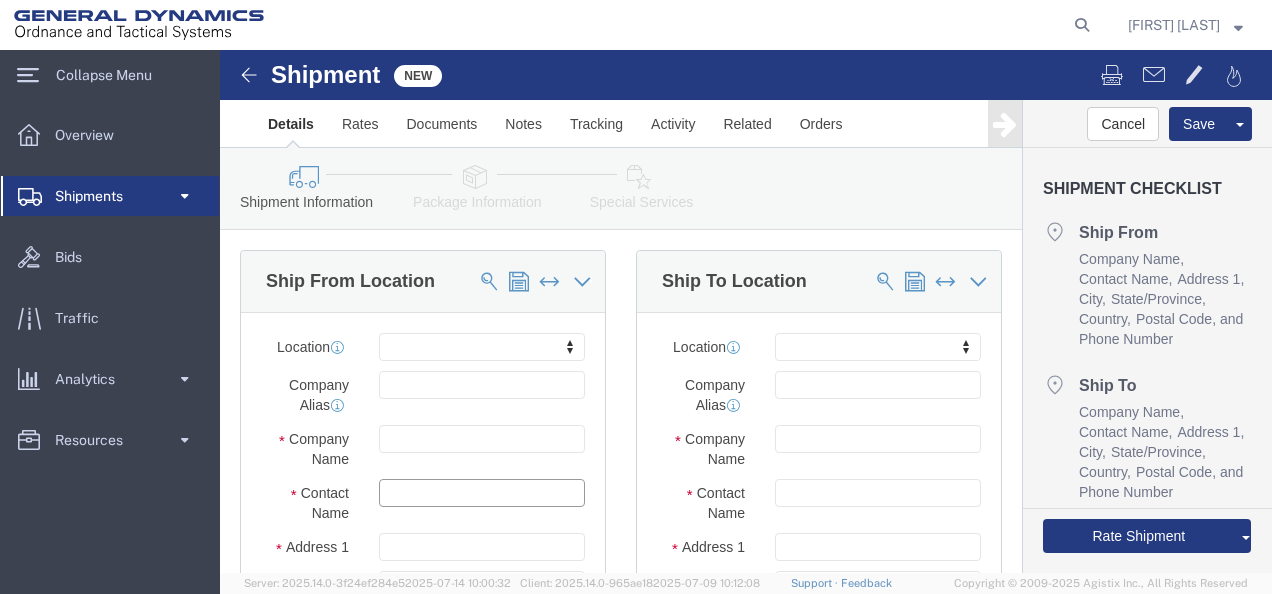 click 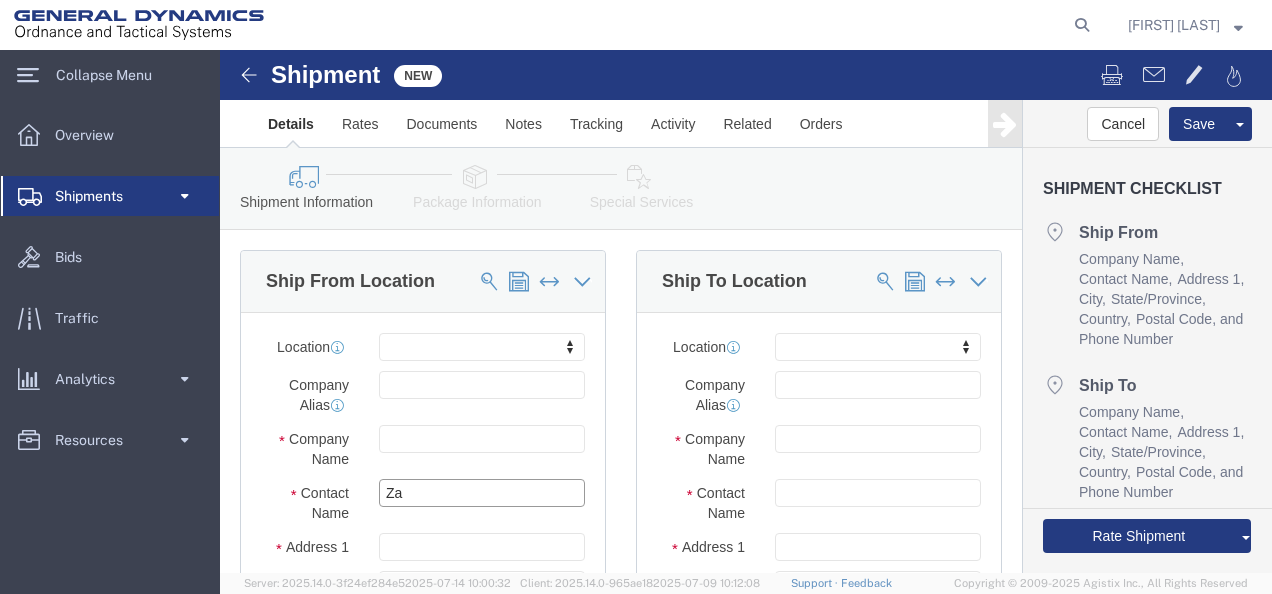 type on "Zac" 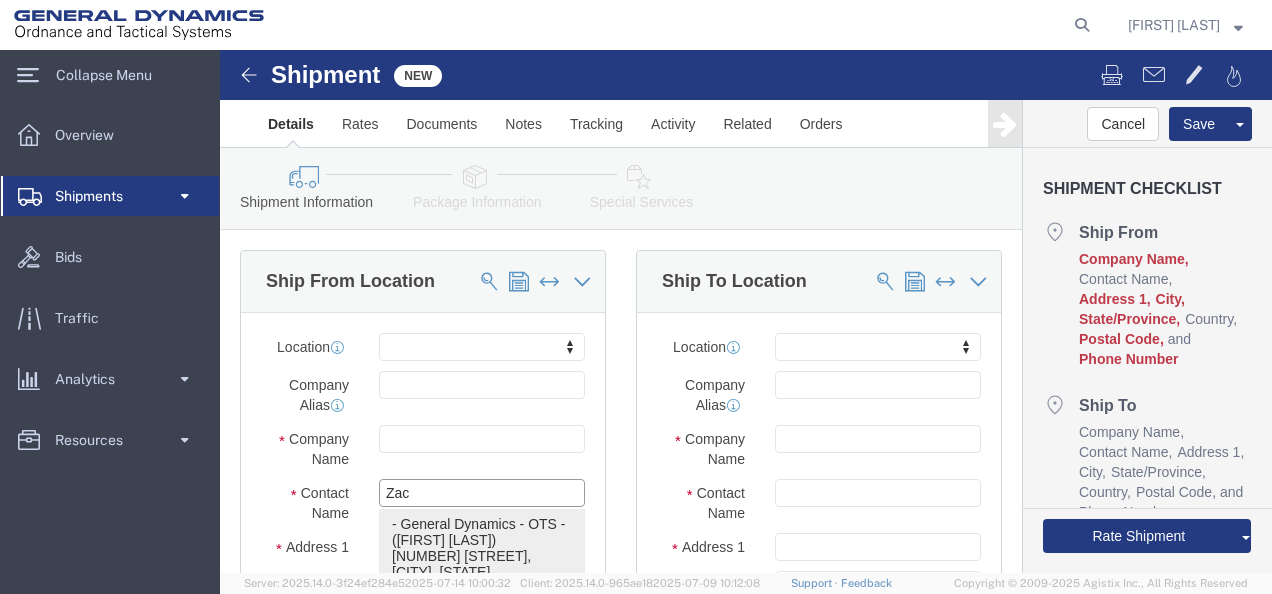 click on "- General Dynamics - OTS - ([FIRST] [LAST]) [NUMBER] [STREET], [CITY], [STATE], [POSTAL_CODE], US" 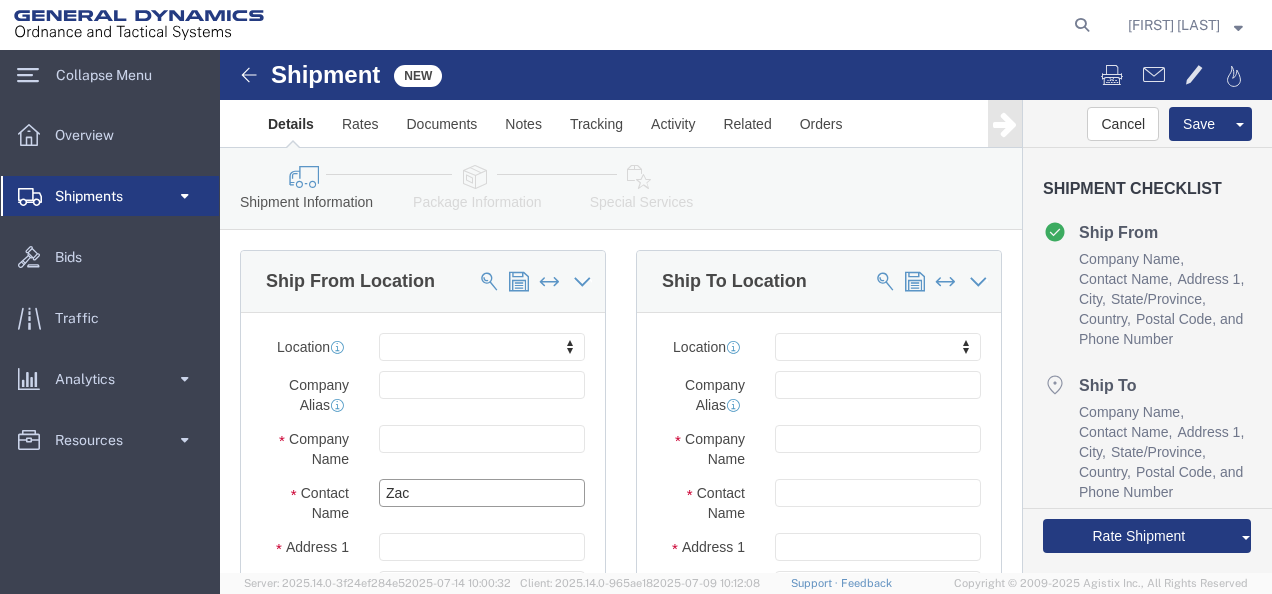 type on "[FIRST] [LAST]" 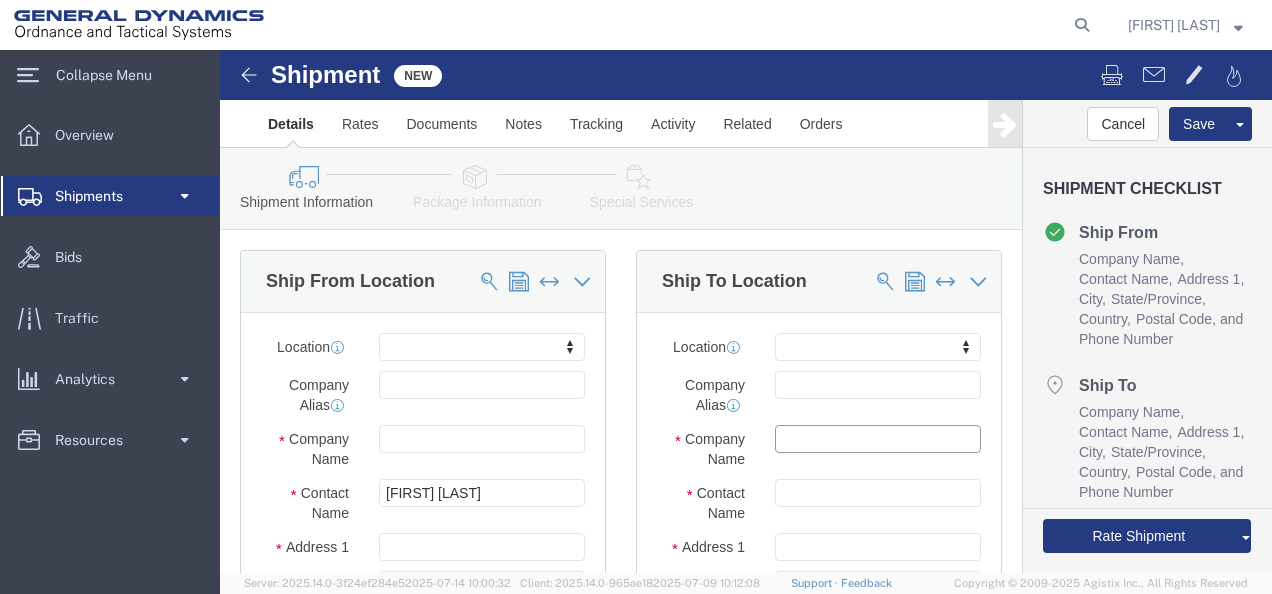click 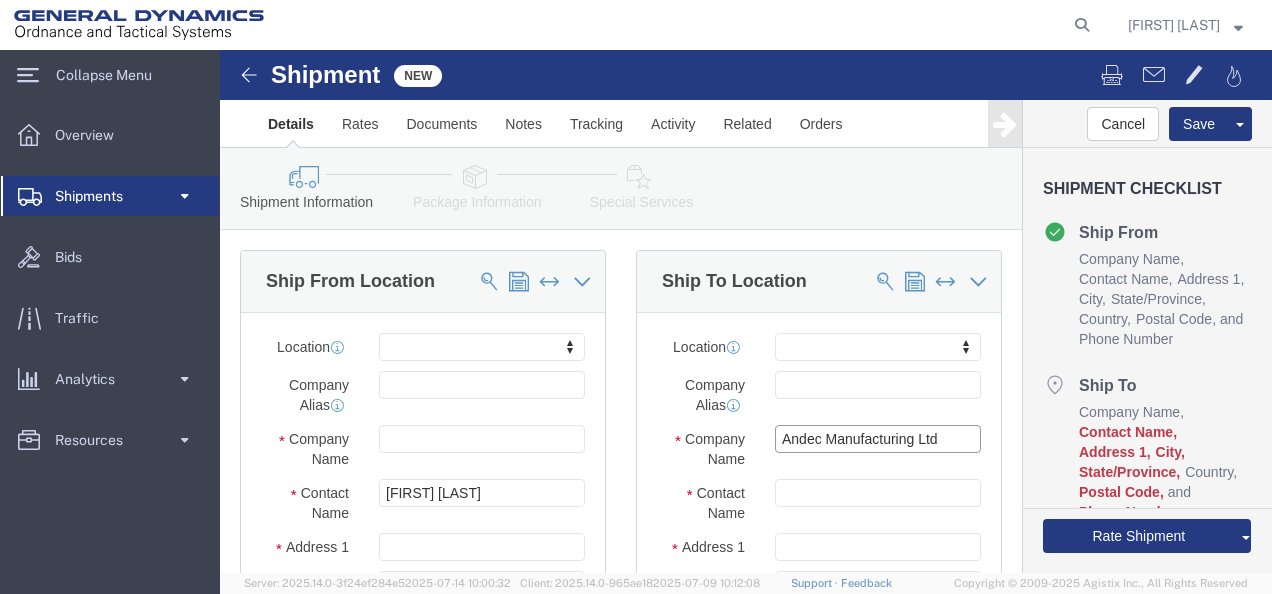 type on "Andec Manufacturing Ltd" 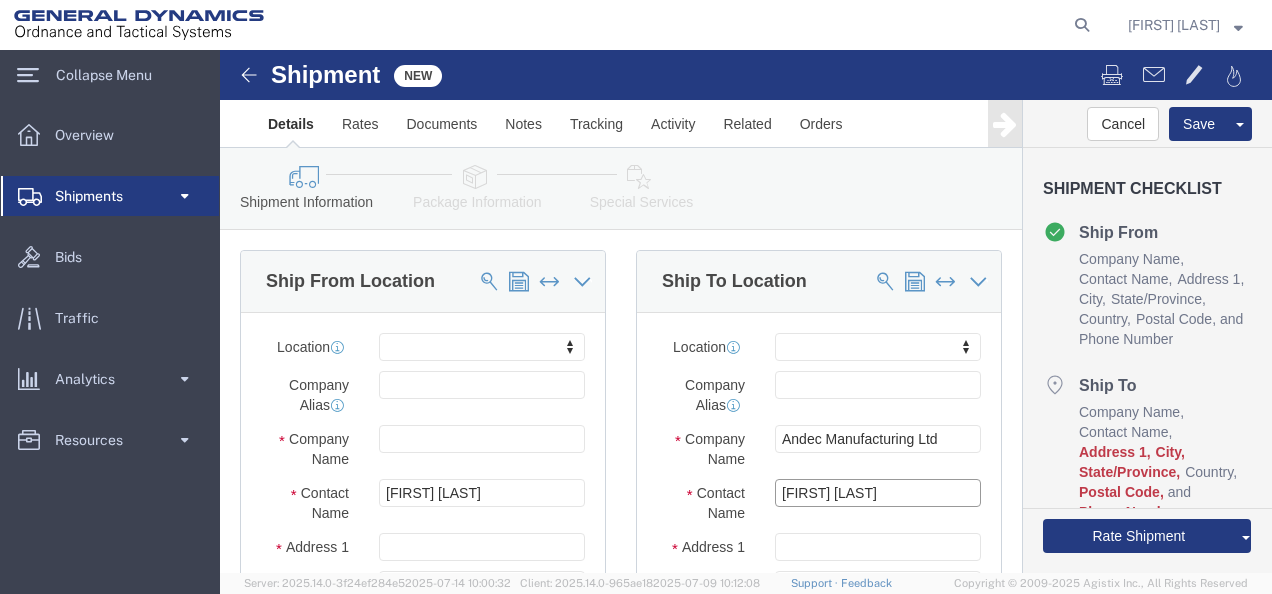 type on "[FIRST] [LAST]" 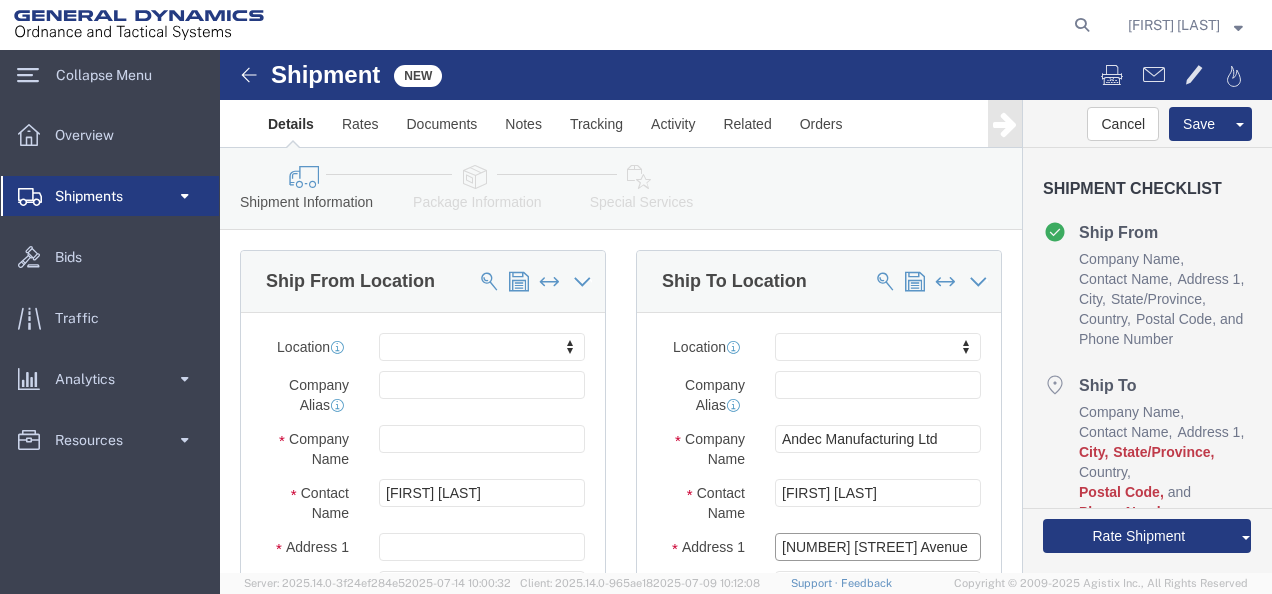 type on "[NUMBER] [STREET] Avenue" 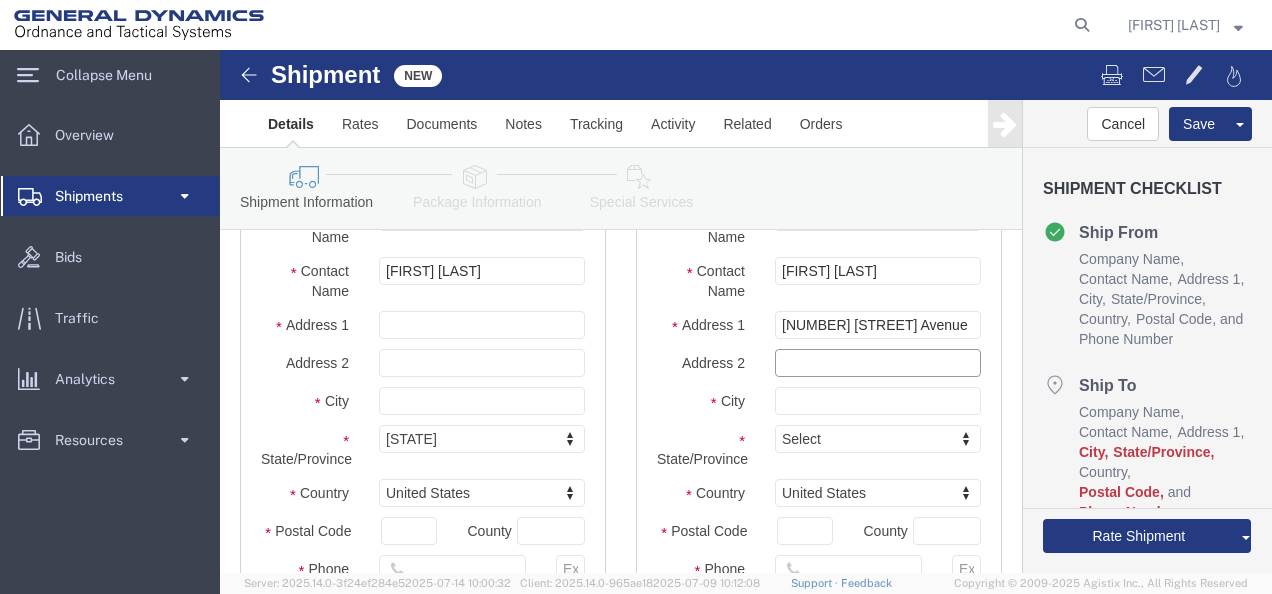 scroll, scrollTop: 225, scrollLeft: 0, axis: vertical 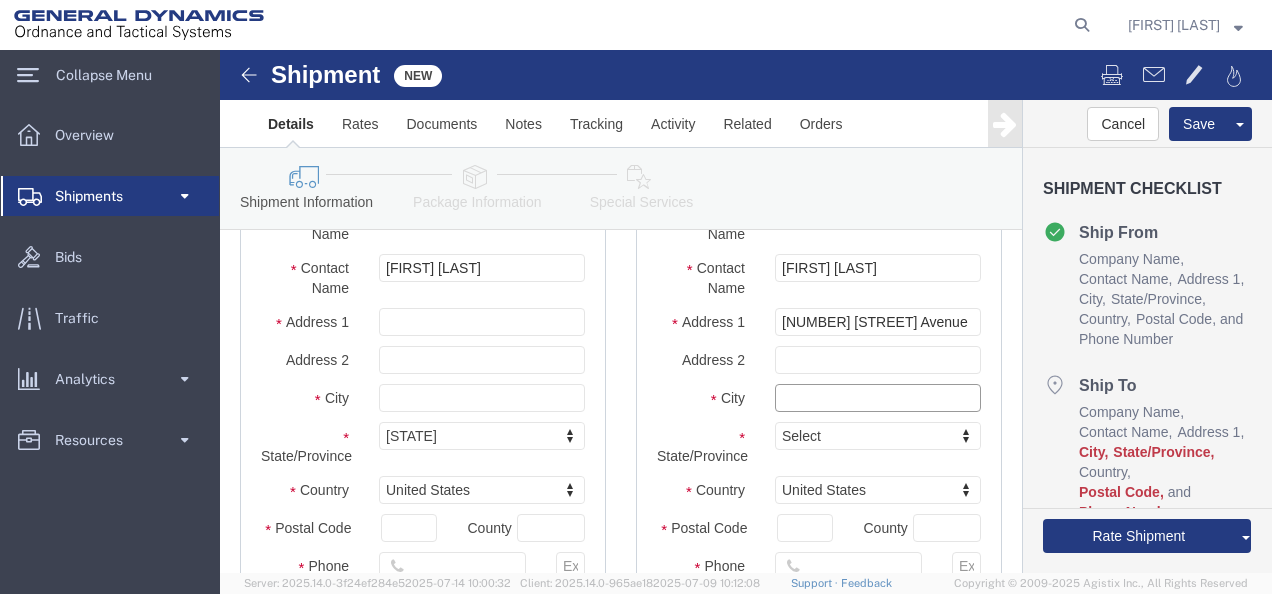 click 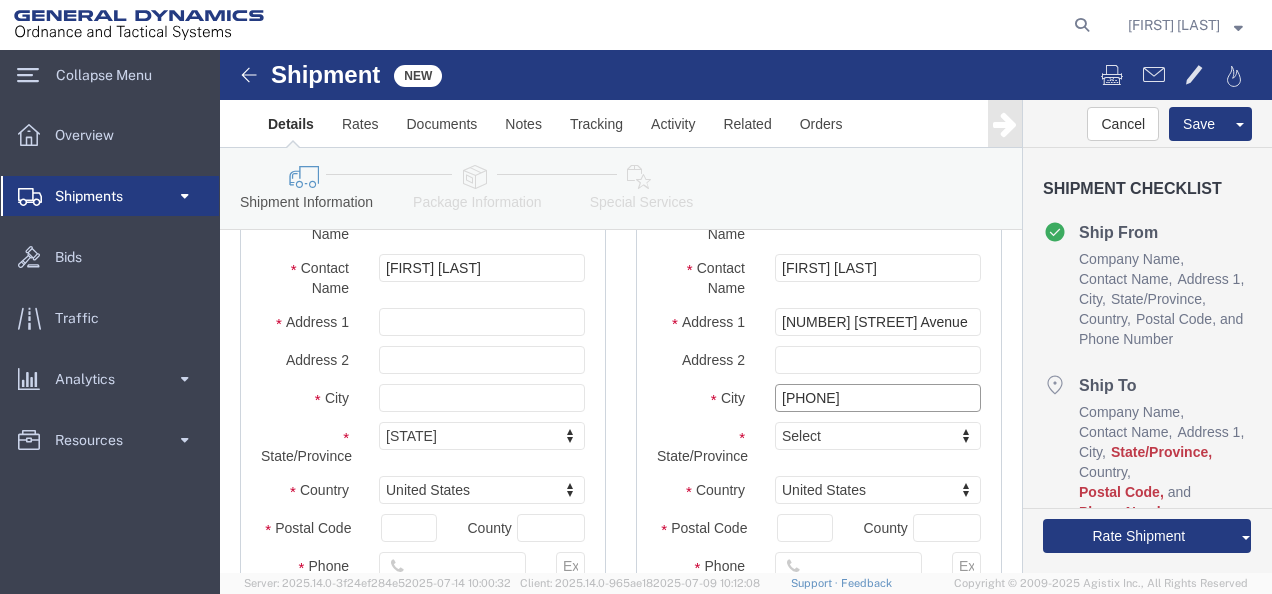 type on "[PHONE]" 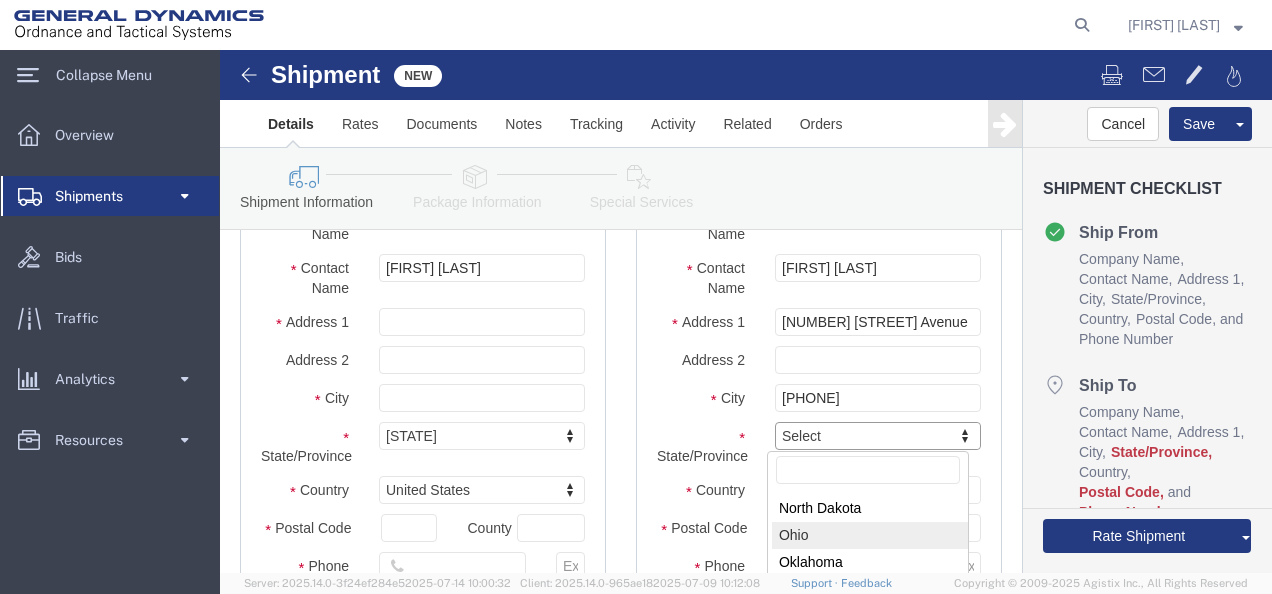 scroll, scrollTop: 1039, scrollLeft: 0, axis: vertical 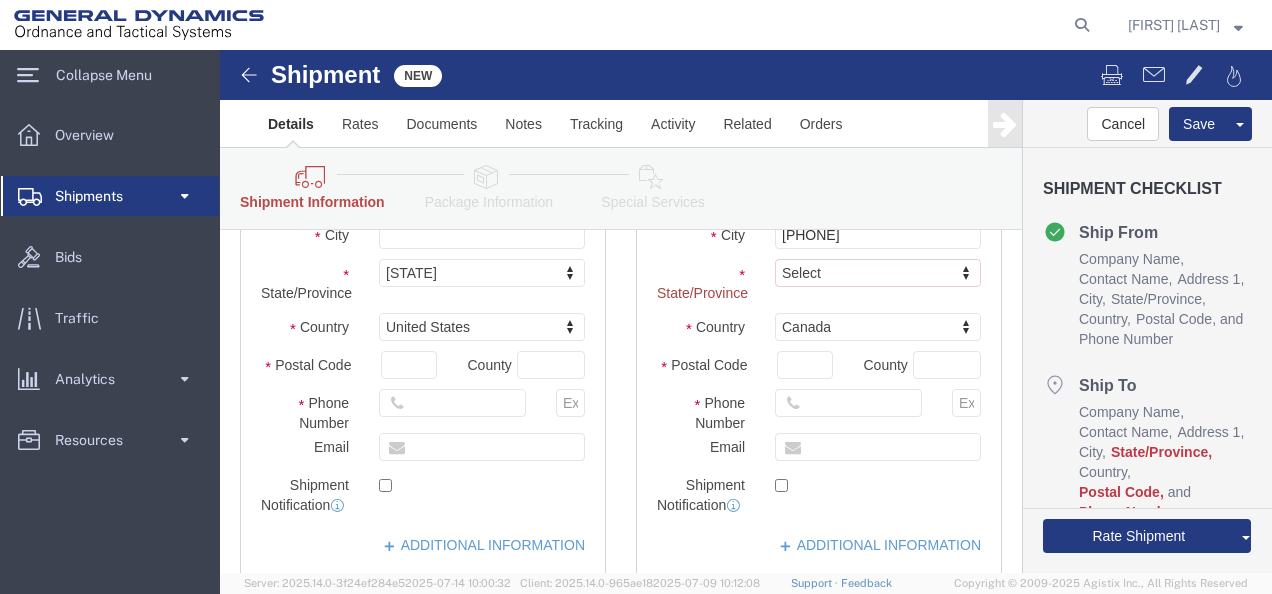 click on "Country" 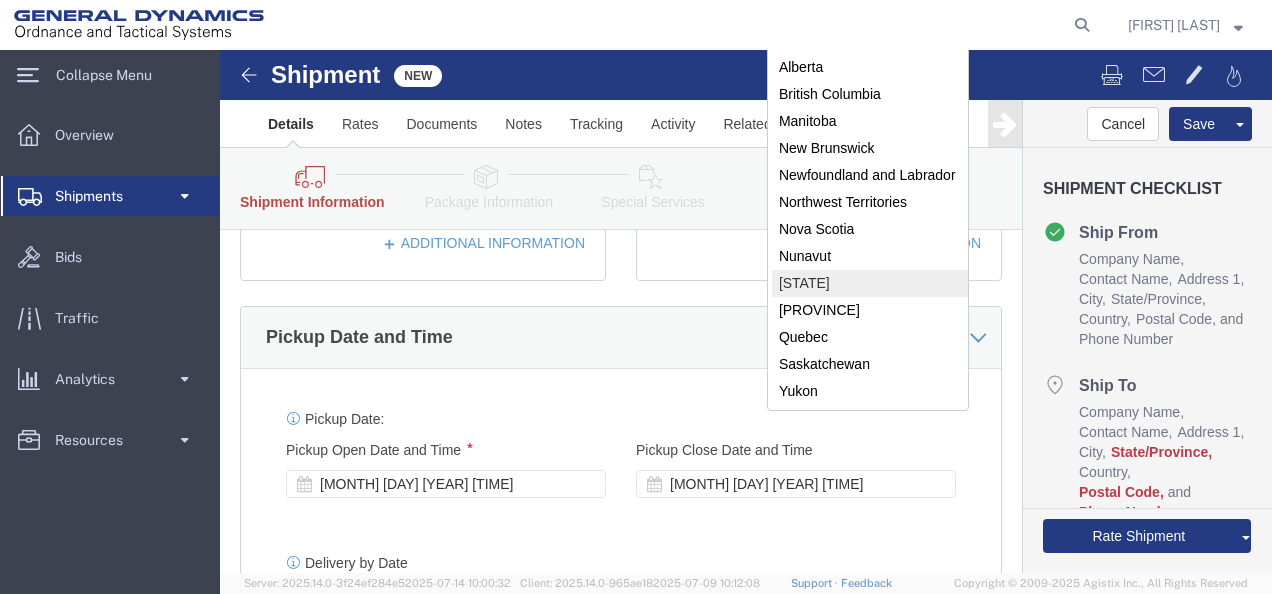 scroll, scrollTop: 672, scrollLeft: 0, axis: vertical 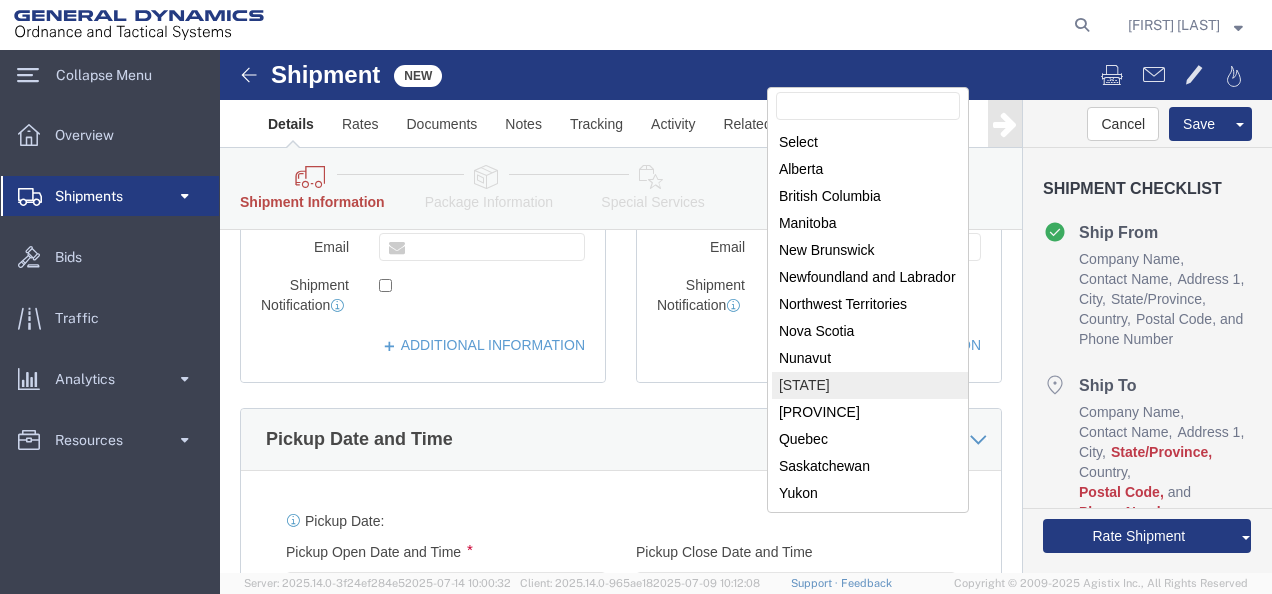 select on "ON" 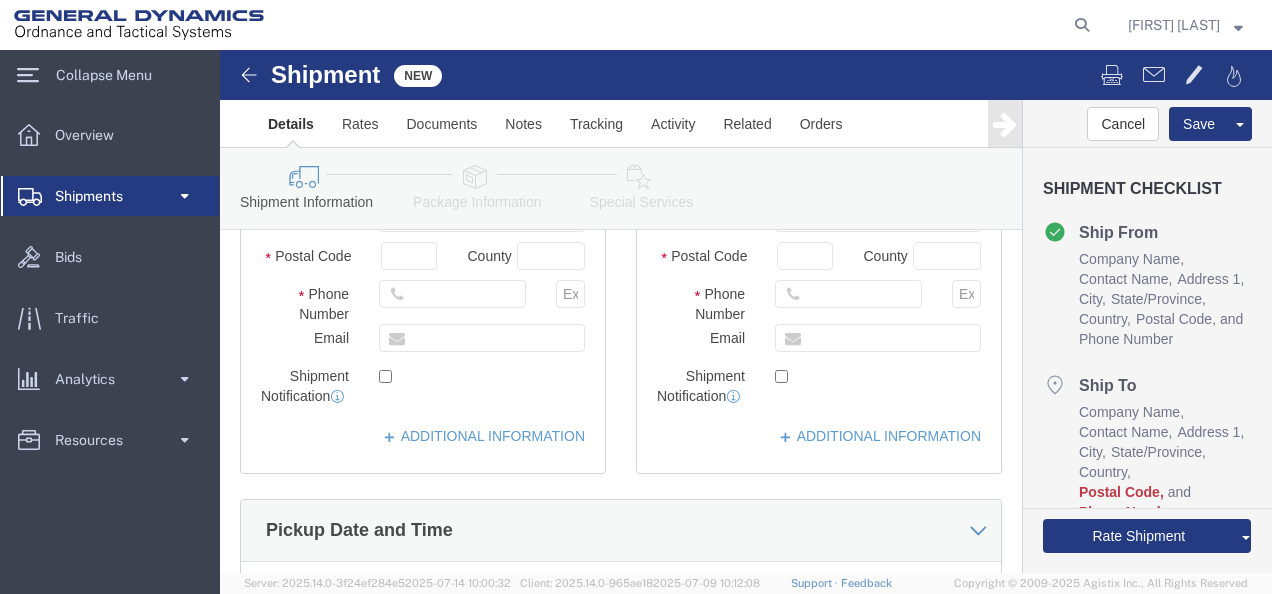 scroll, scrollTop: 388, scrollLeft: 0, axis: vertical 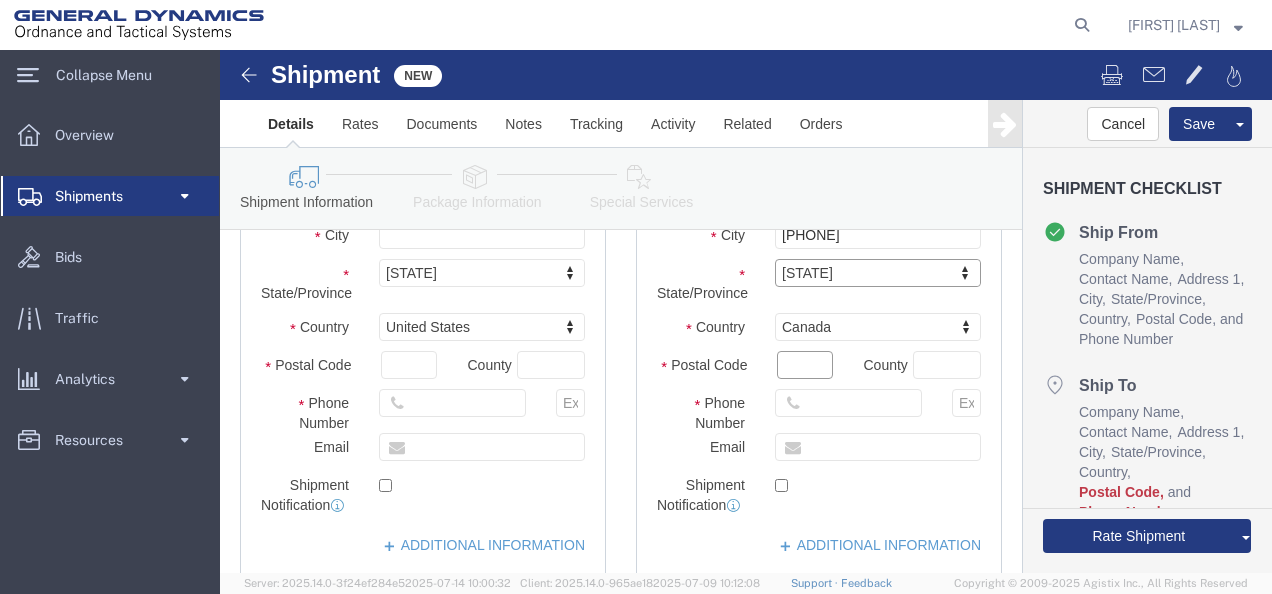 click on "Postal Code" 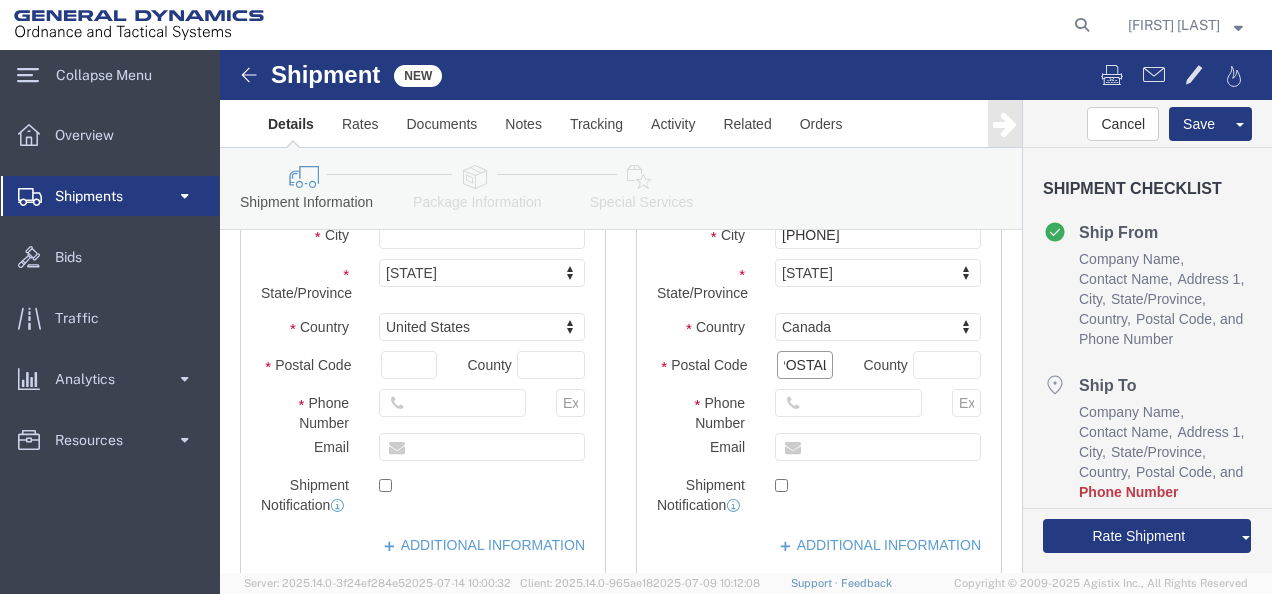 scroll, scrollTop: 0, scrollLeft: 20, axis: horizontal 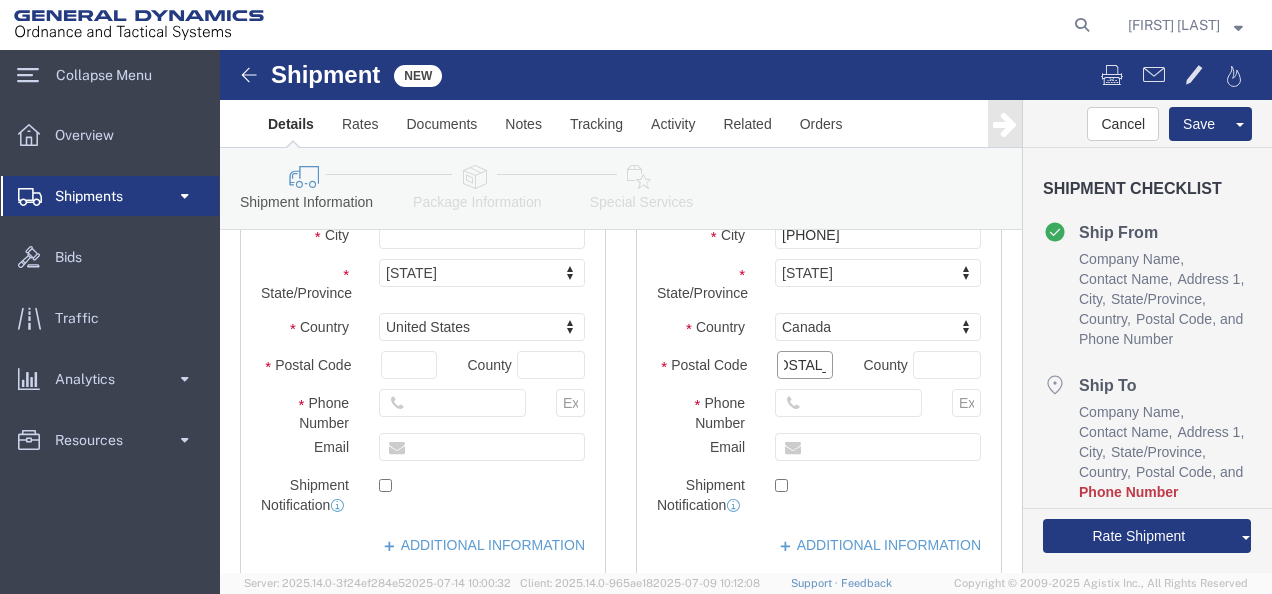 type on "[POSTAL_CODE]" 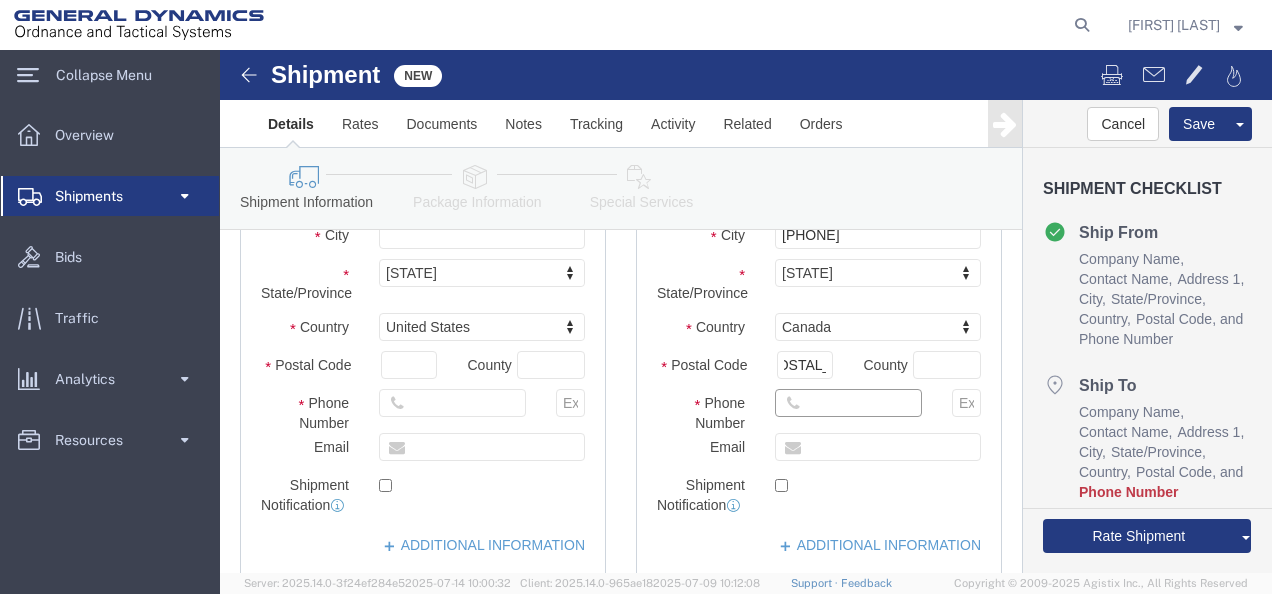 click 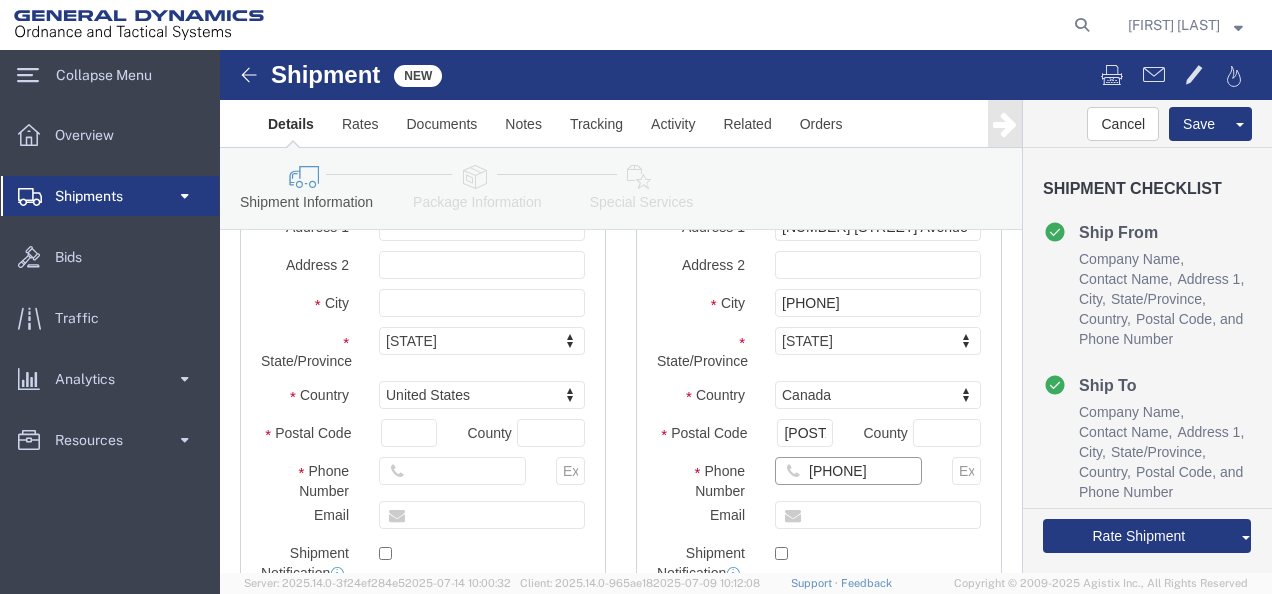 scroll, scrollTop: 288, scrollLeft: 0, axis: vertical 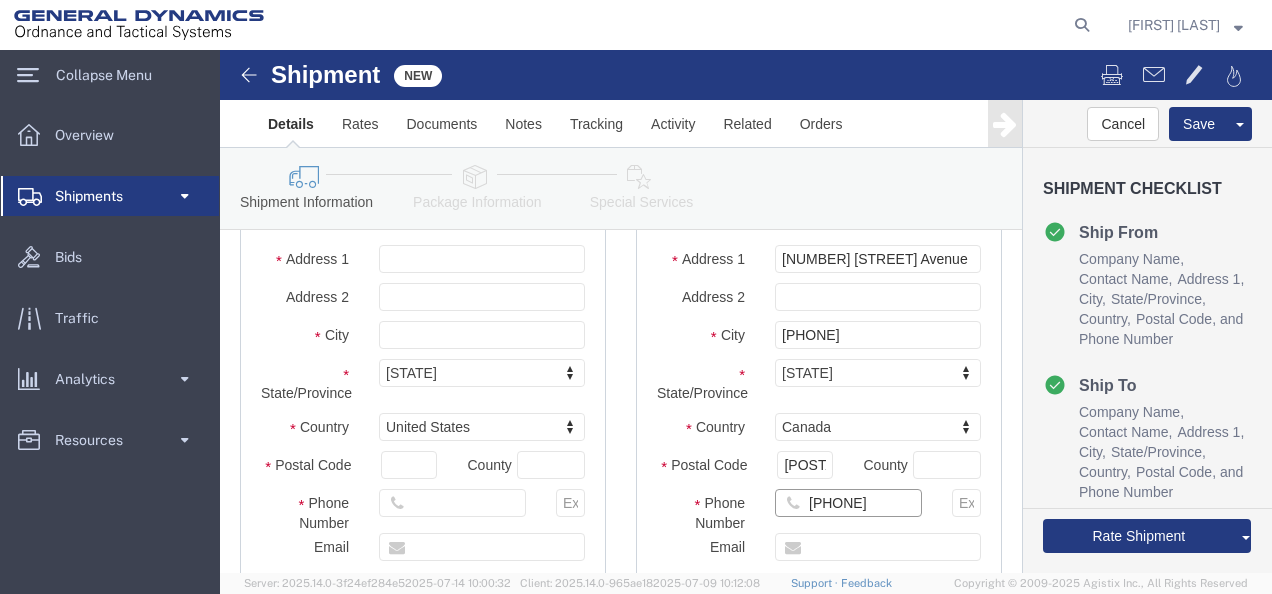 type on "[PHONE]" 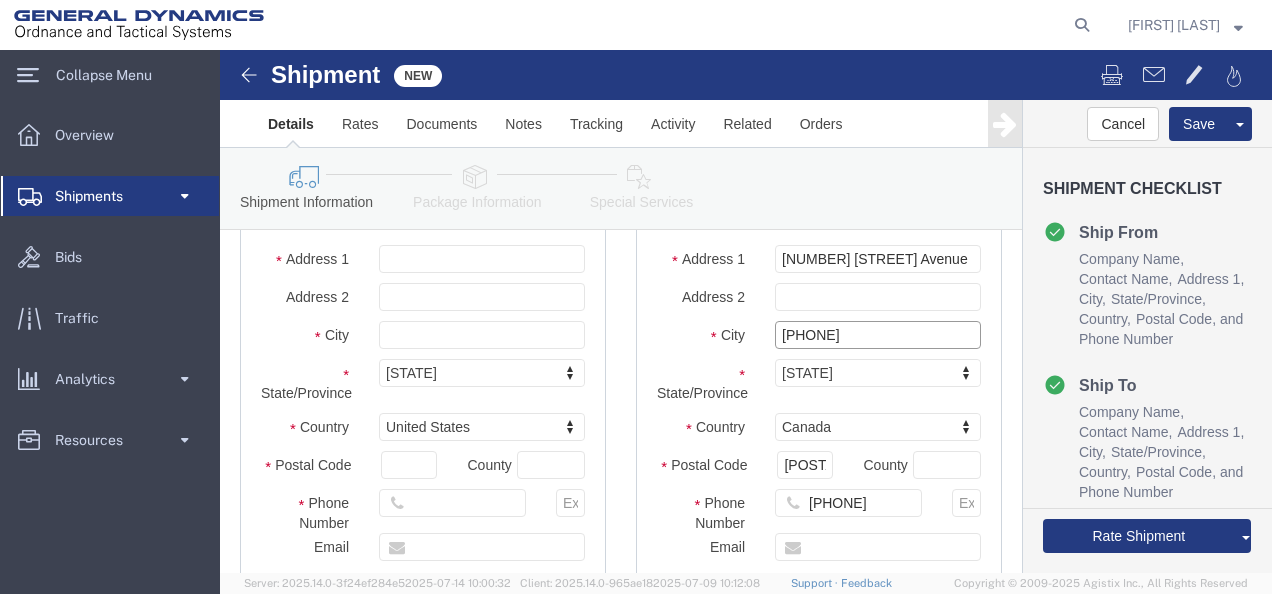 drag, startPoint x: 663, startPoint y: 284, endPoint x: 535, endPoint y: 286, distance: 128.01562 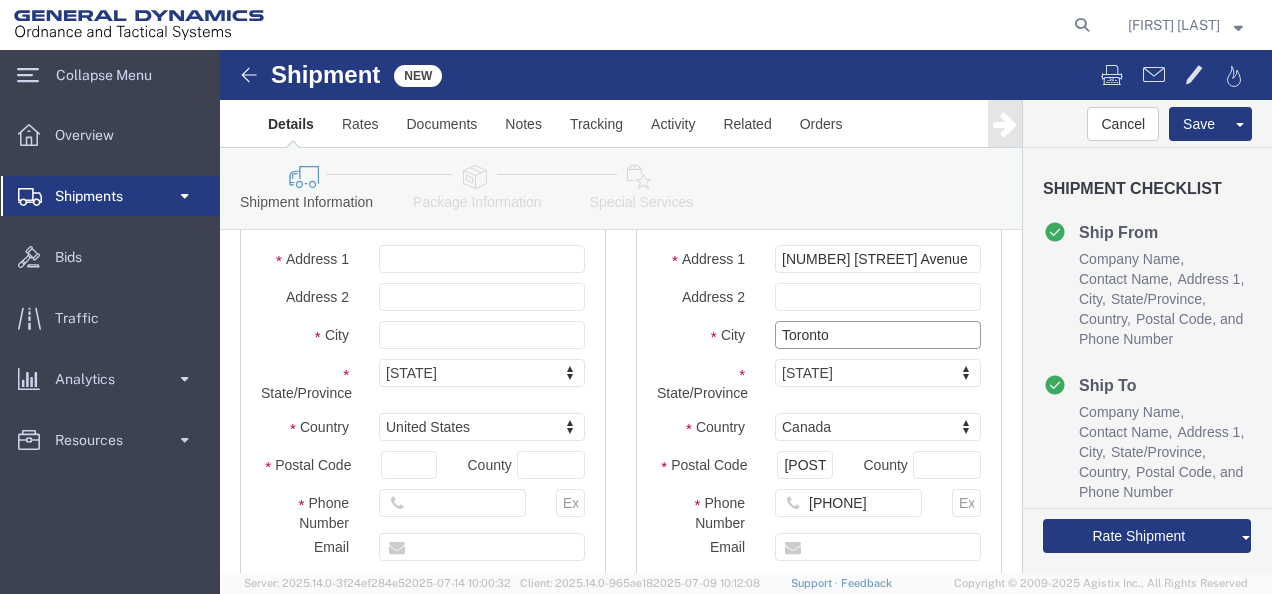 drag, startPoint x: 627, startPoint y: 284, endPoint x: 519, endPoint y: 286, distance: 108.01852 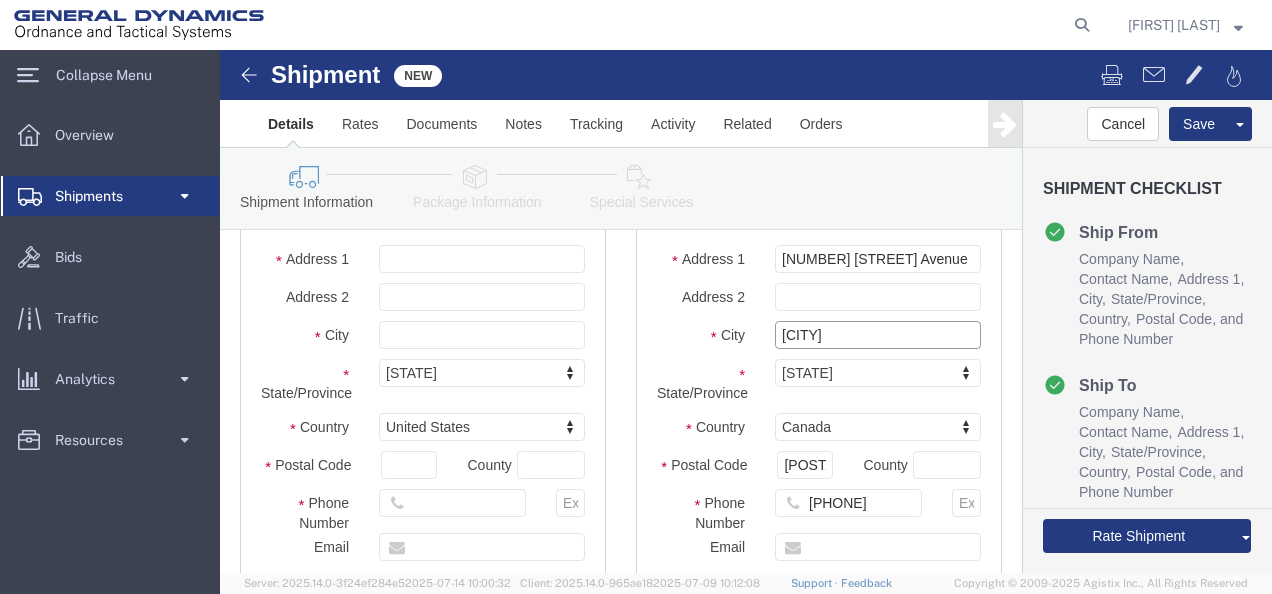 type on "[CITY]" 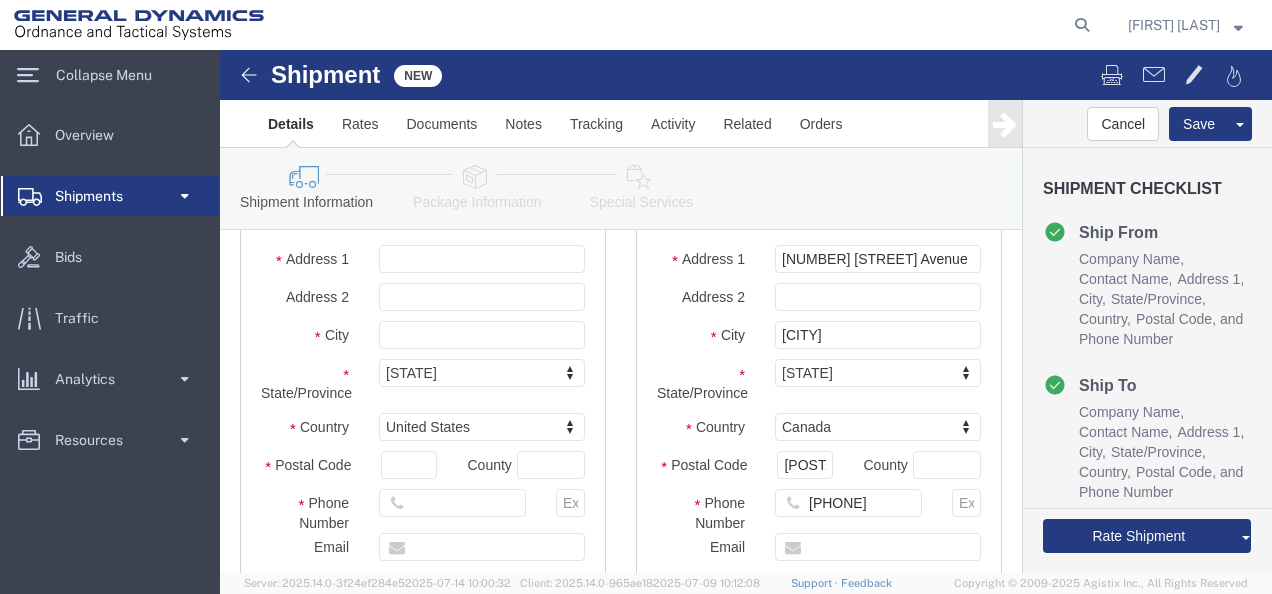 click on "Location My Profile Location GD-OTS Anniston (Commerce) GD-OTS Camden GD-OTS DeFuniak Springs GD-OTS Garland (Dock 1) GD-OTS Garland (Dock 2) GD-OTS Garland (Glenbrook) GD-OTS Hanover Township GD-OTS Herrin (Marion) GD-OTS Huntsville 2 GD-OTS Joplin GD-OTS Marion IL GD-OTS Master Location GD-OTS Mesquite GD-OTS Moses Lake GD-OTS Niceville GD-OTS Picatinny GD-OTS Red Lion GD-OTS San Diego GD-OTS Scranton GD-OTS Seattle GD-OTS St. Marks Powder GD-OTS St. Petersburg (Headquarters) GD-OTS Wilkes-Barre GDAS Hampton / Woodbury GDAS Jericho GDAS Saco GDAS Springboro GDAS Williston Lincoln Company Alias Company Name Andec Manufacturing Ltd Contact Name Brian DeWalle Address 1 124 Skyway Avenue Address 2 City Etobicoke State/Province Ontario Select Alberta British Columbia Manitoba New Brunswick Nova Scotia" 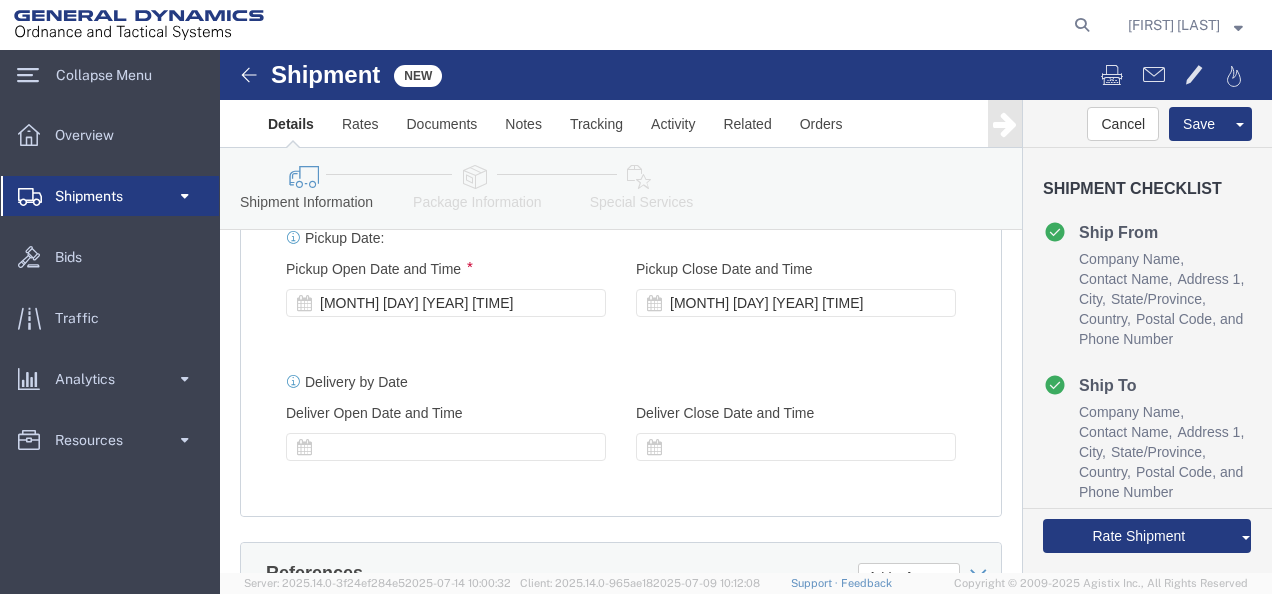 scroll, scrollTop: 888, scrollLeft: 0, axis: vertical 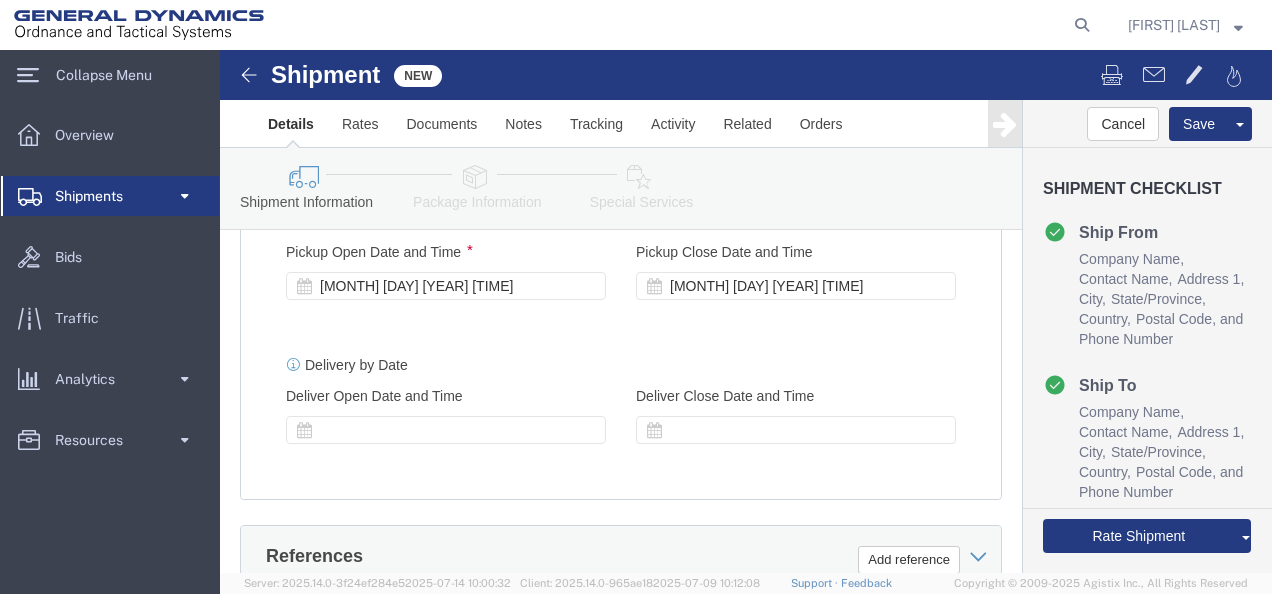 click on "Pickup Close Date and Time Jul 15 2025 [TIME]" 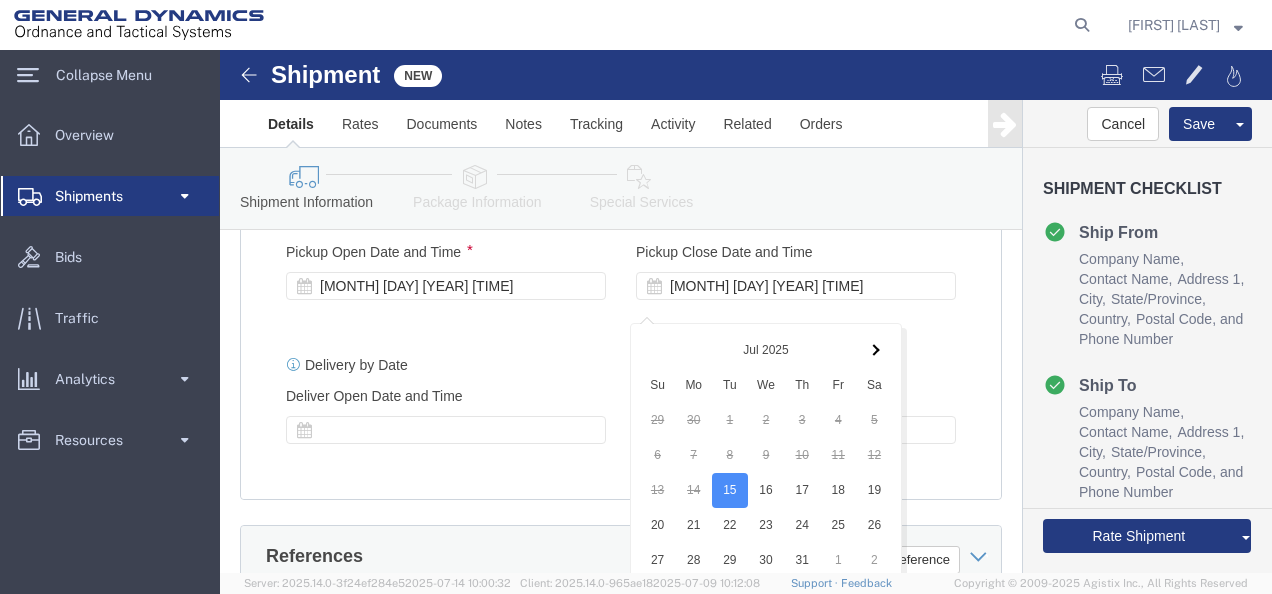 scroll, scrollTop: 1242, scrollLeft: 0, axis: vertical 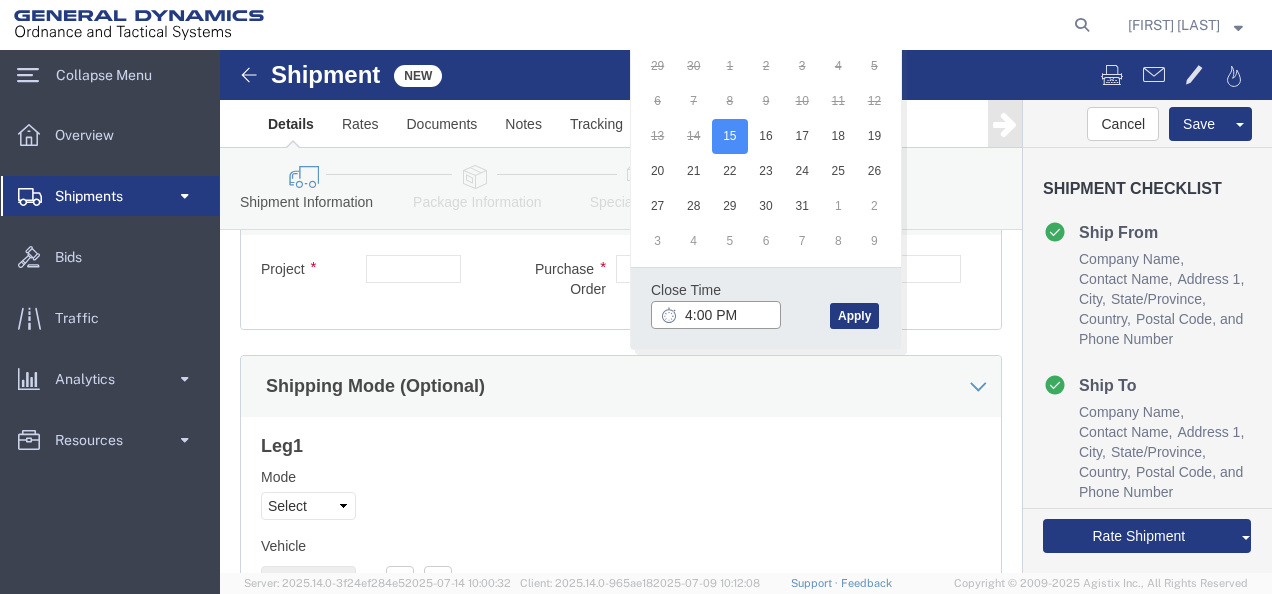 type on "4:00 PM" 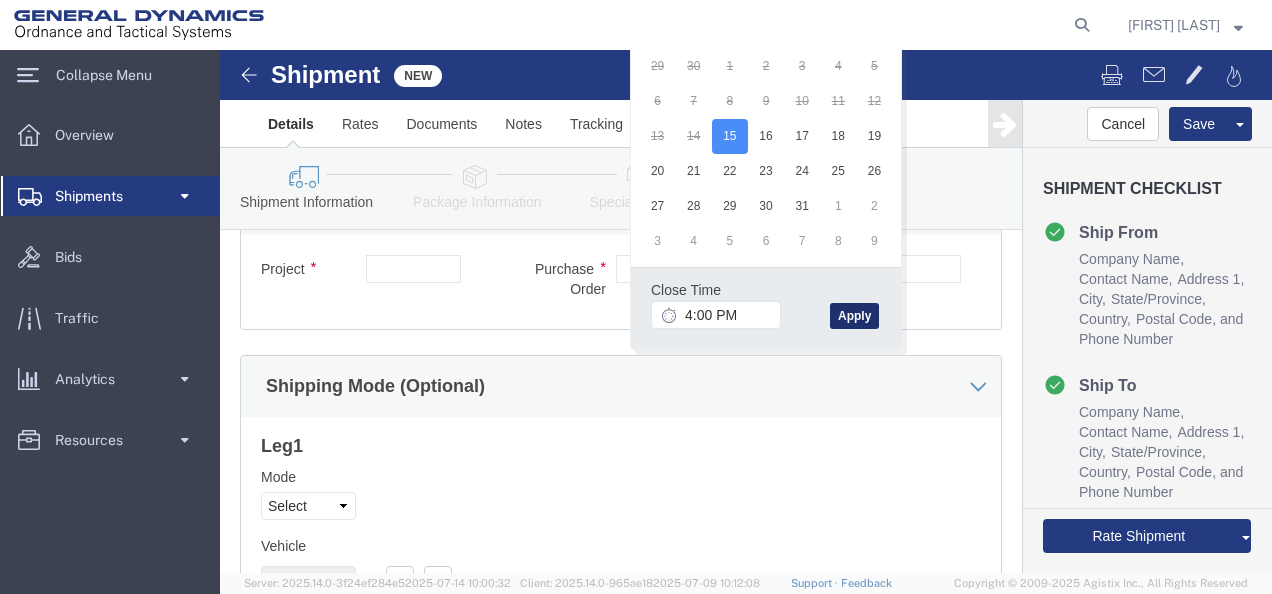 click on "Apply" 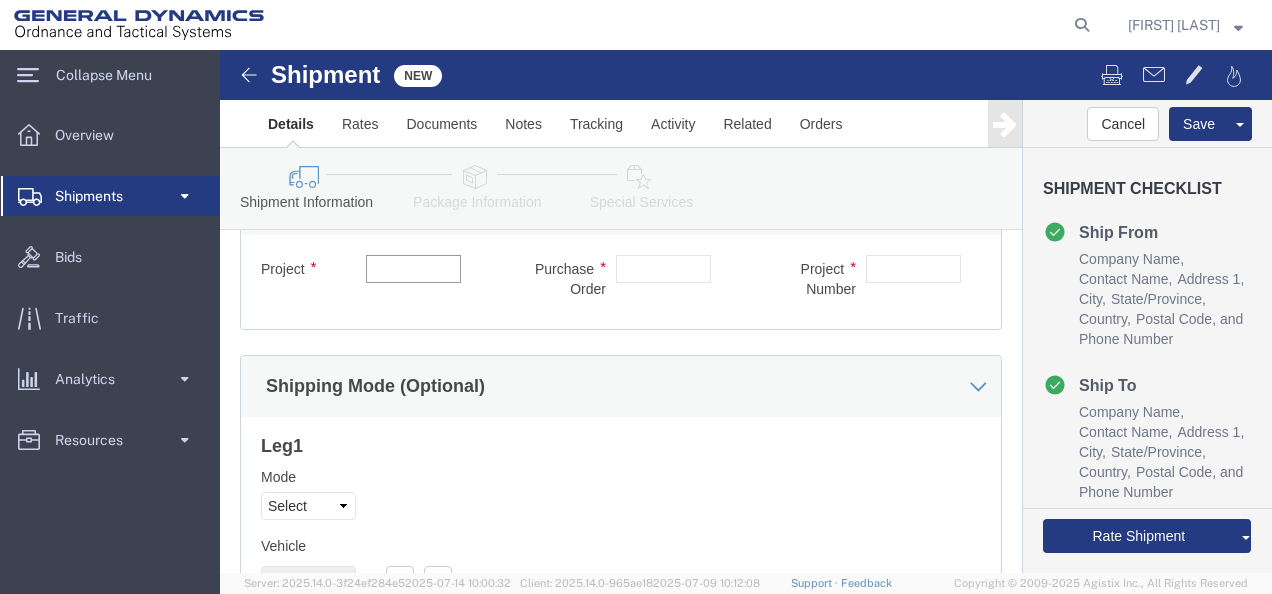 drag, startPoint x: 210, startPoint y: 222, endPoint x: 218, endPoint y: 232, distance: 12.806249 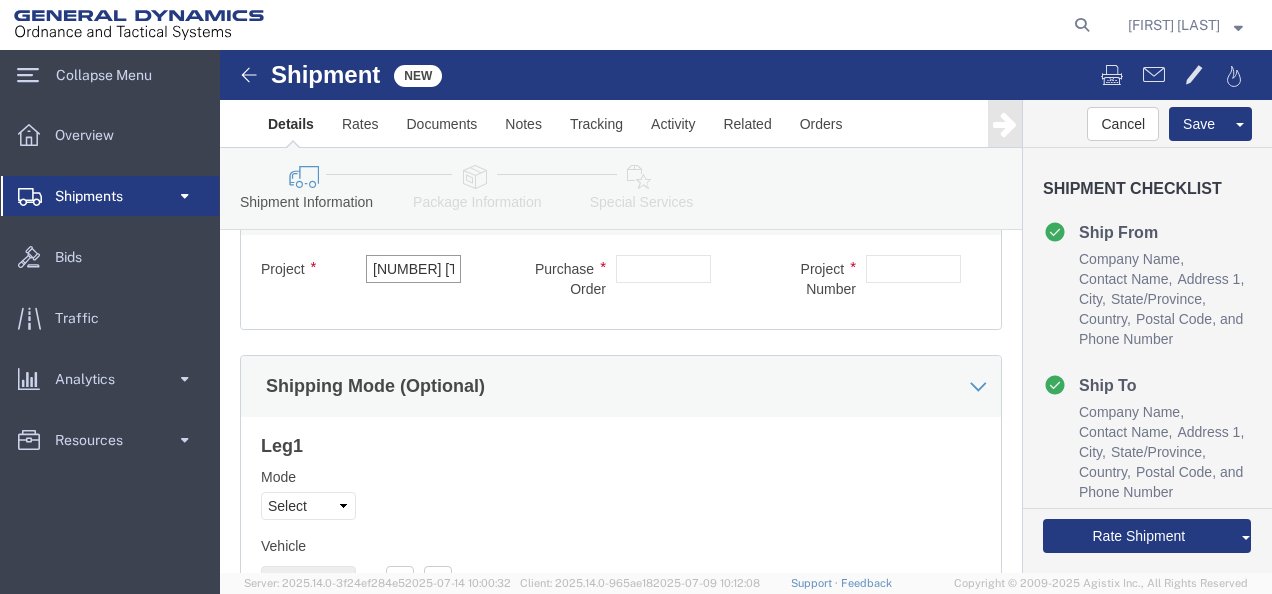 type on "[NUMBER] [TEXT]" 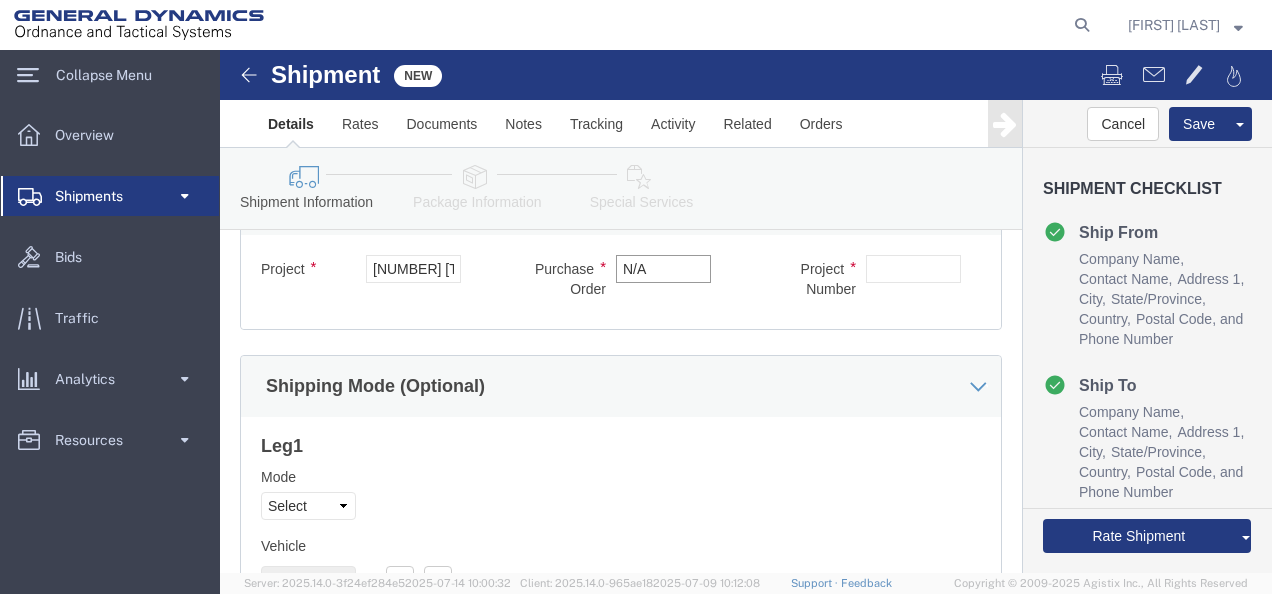 type on "N/A" 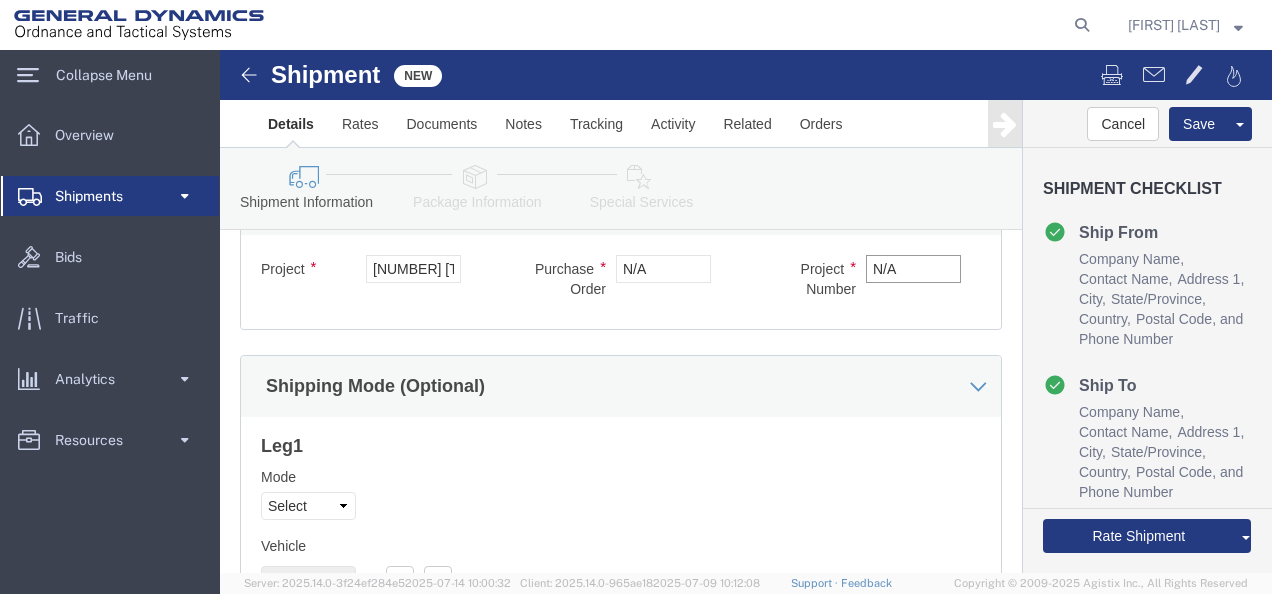 scroll, scrollTop: 1442, scrollLeft: 0, axis: vertical 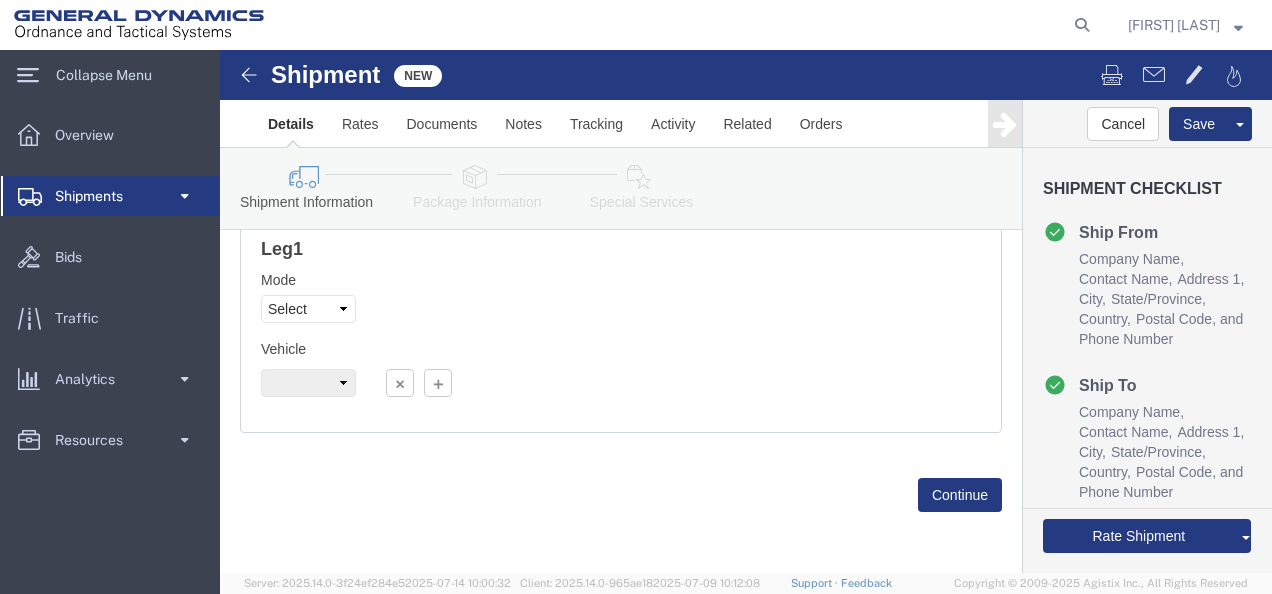 type on "N/A" 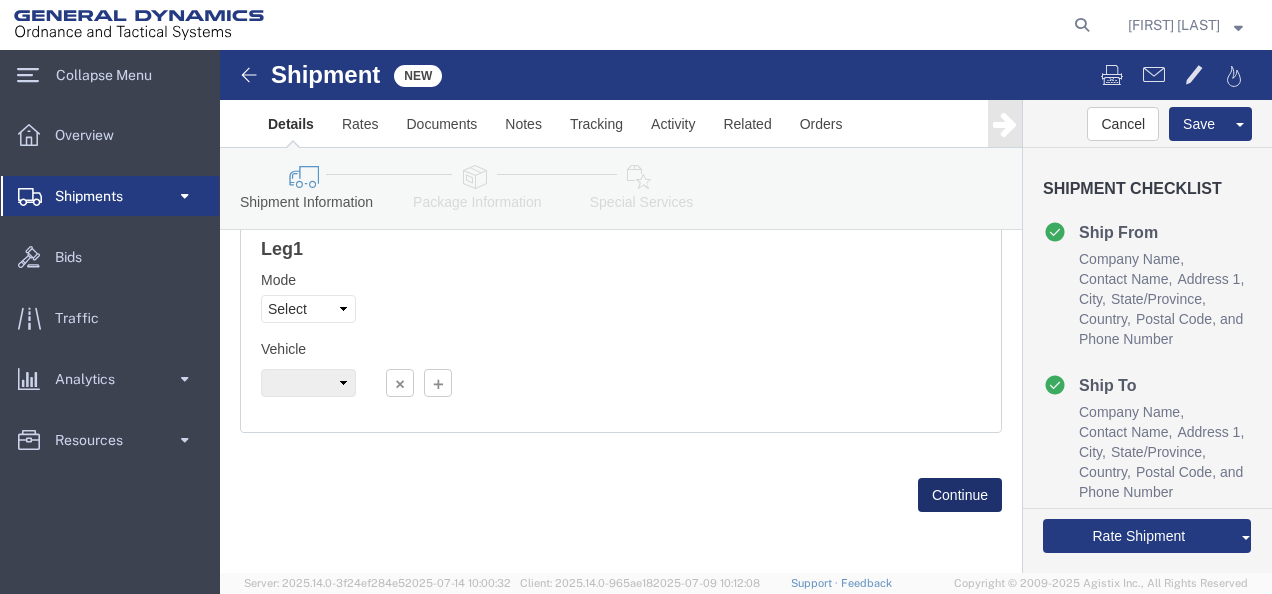 click on "Continue" 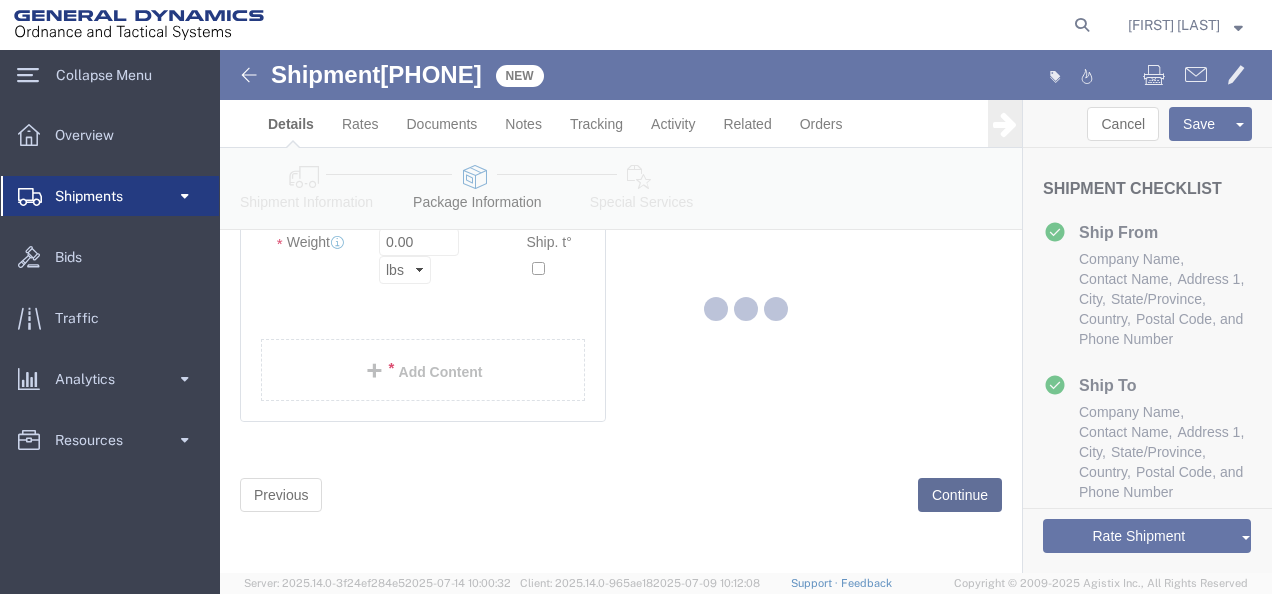 scroll, scrollTop: 204, scrollLeft: 0, axis: vertical 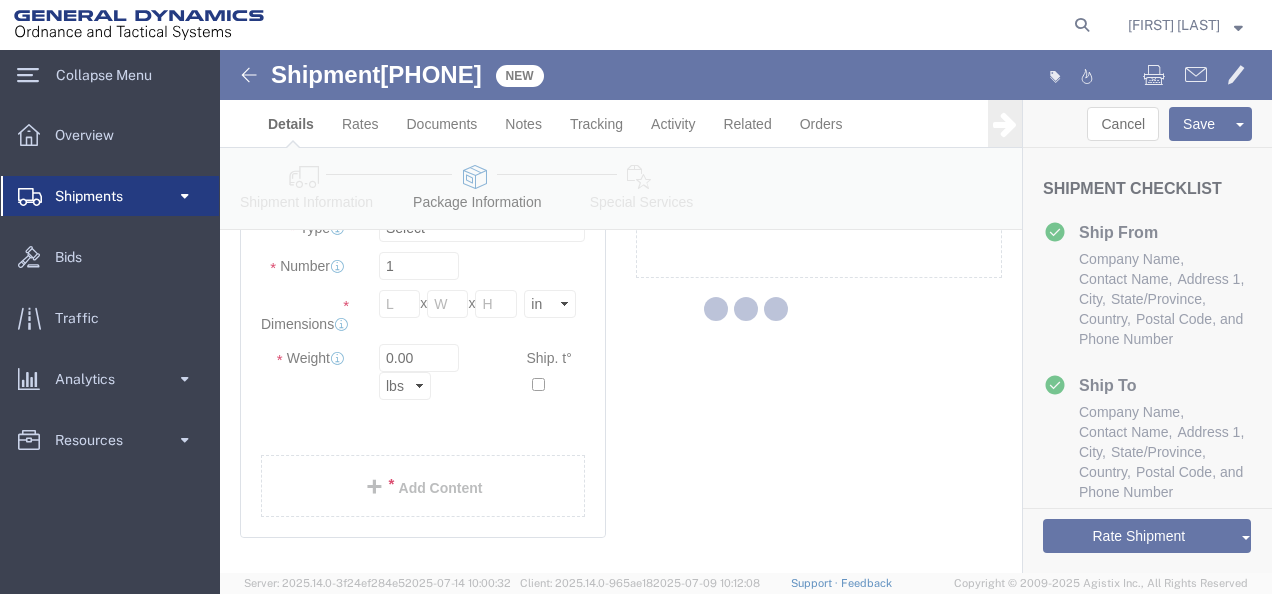 select on "CBOX" 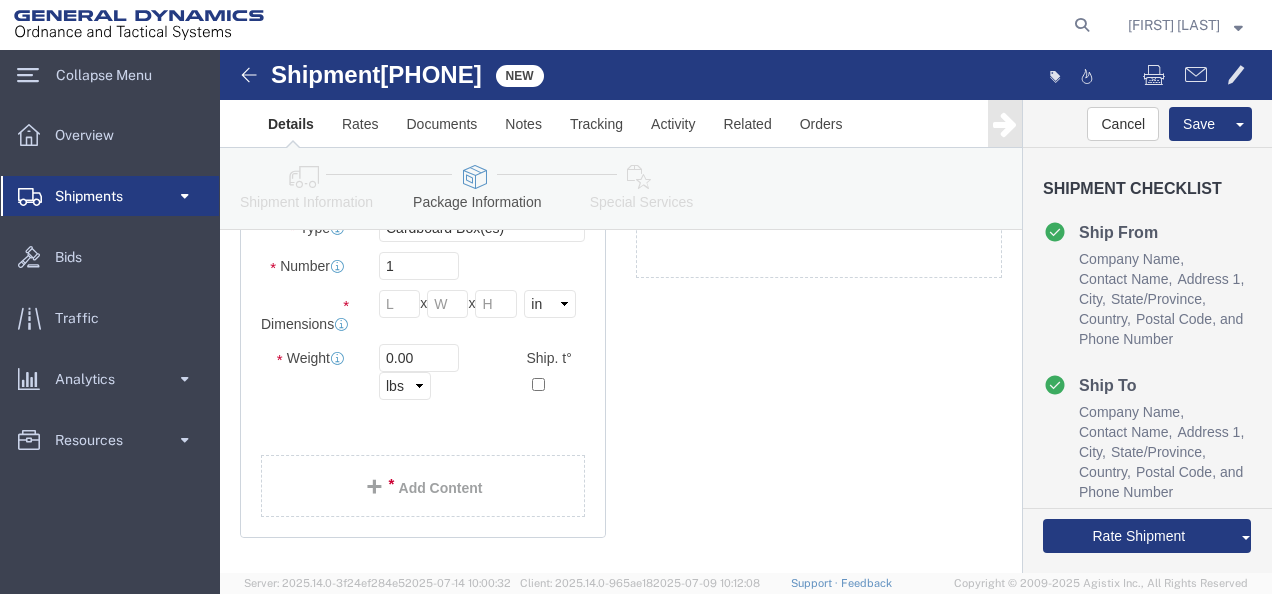 scroll, scrollTop: 104, scrollLeft: 0, axis: vertical 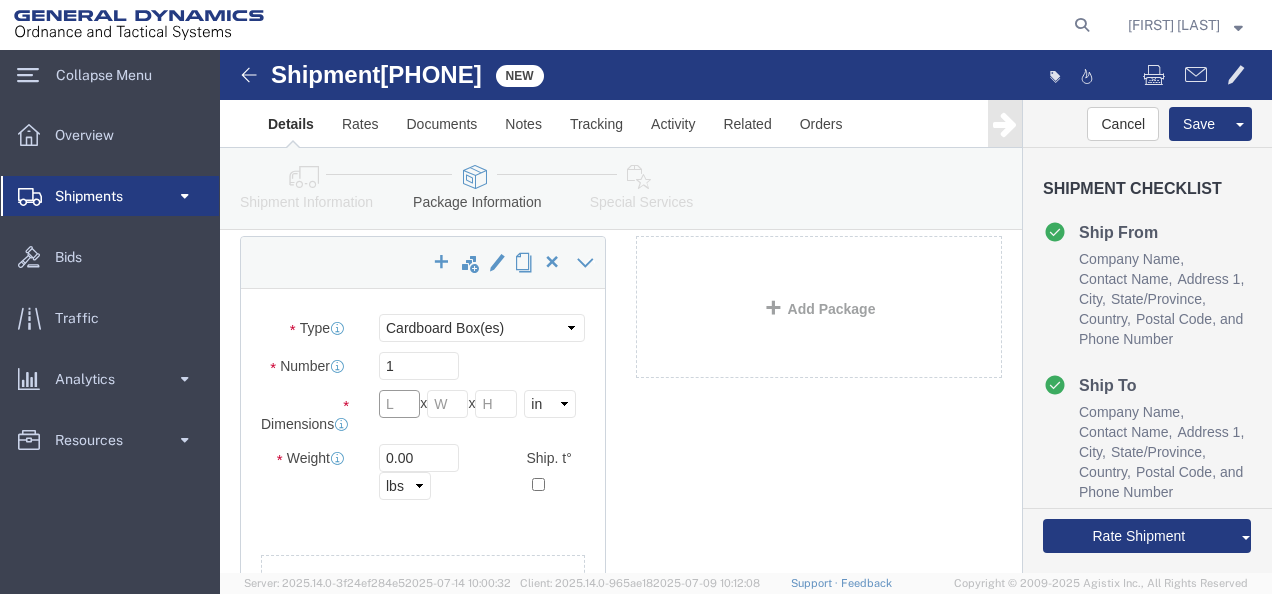 click 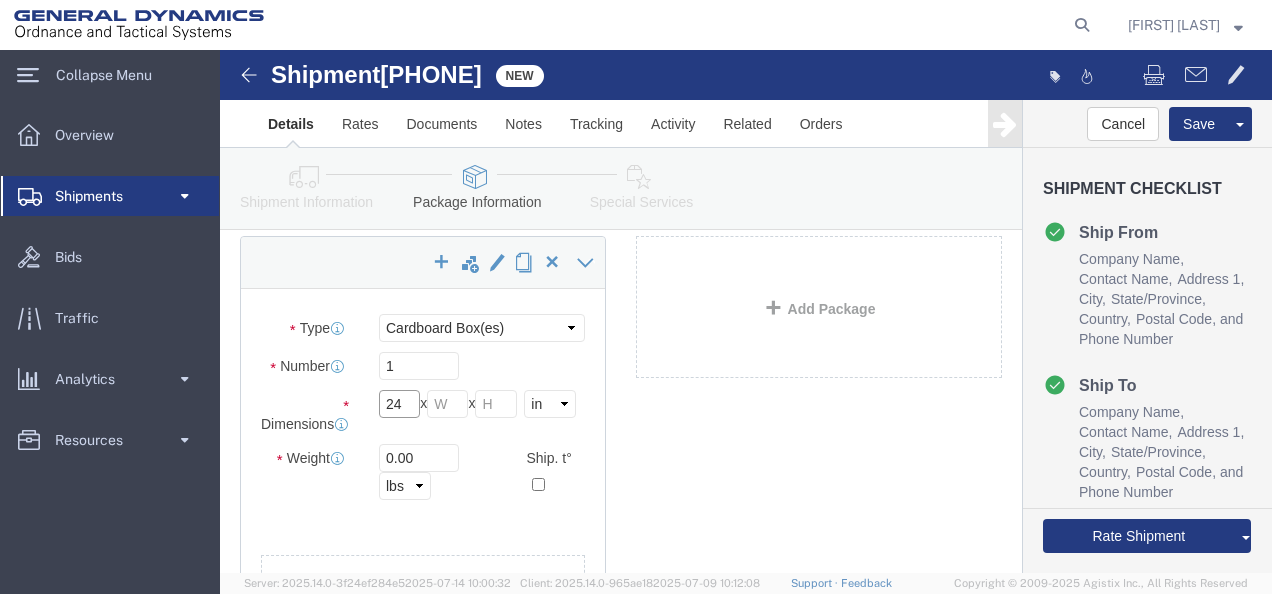 type on "24" 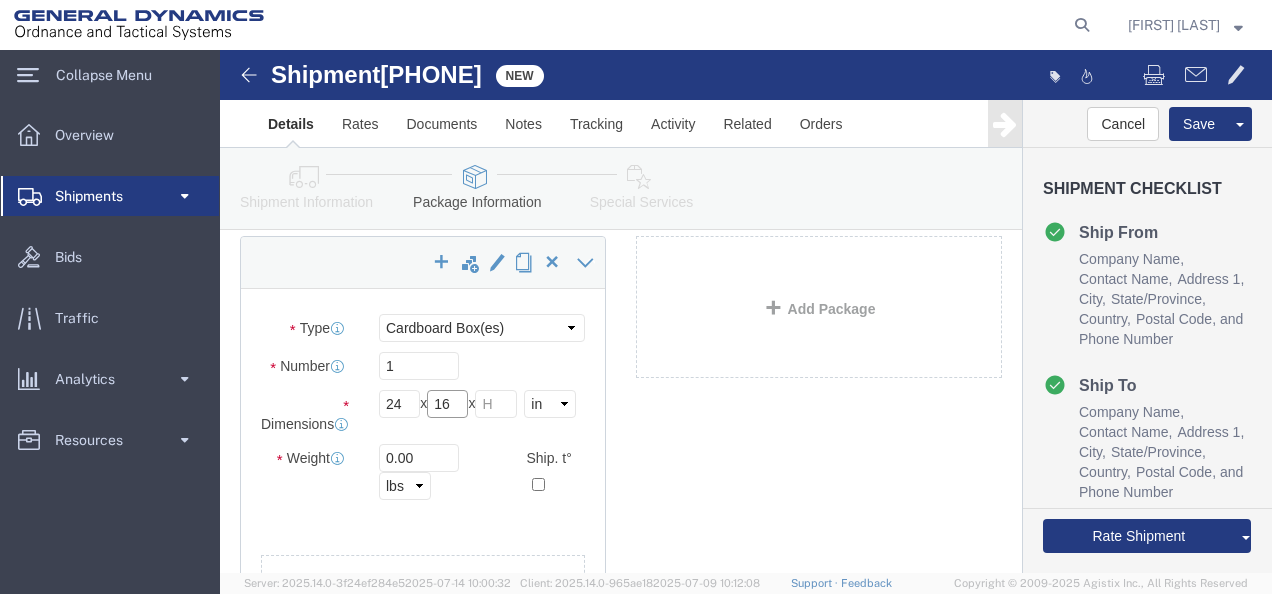 type on "16" 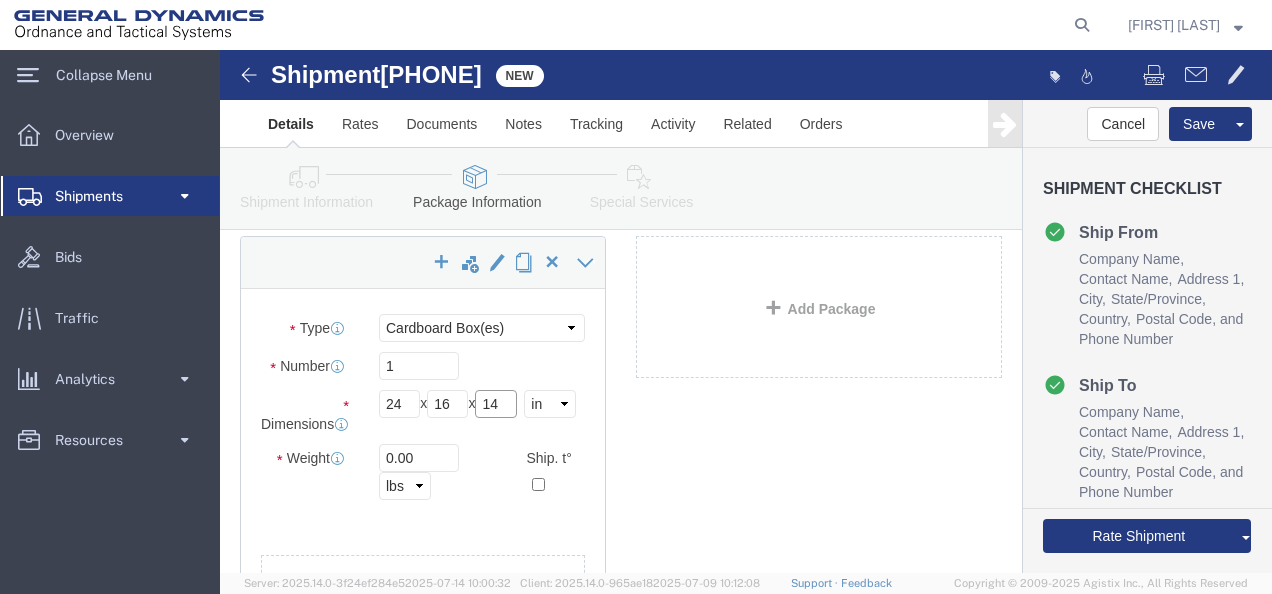type on "14" 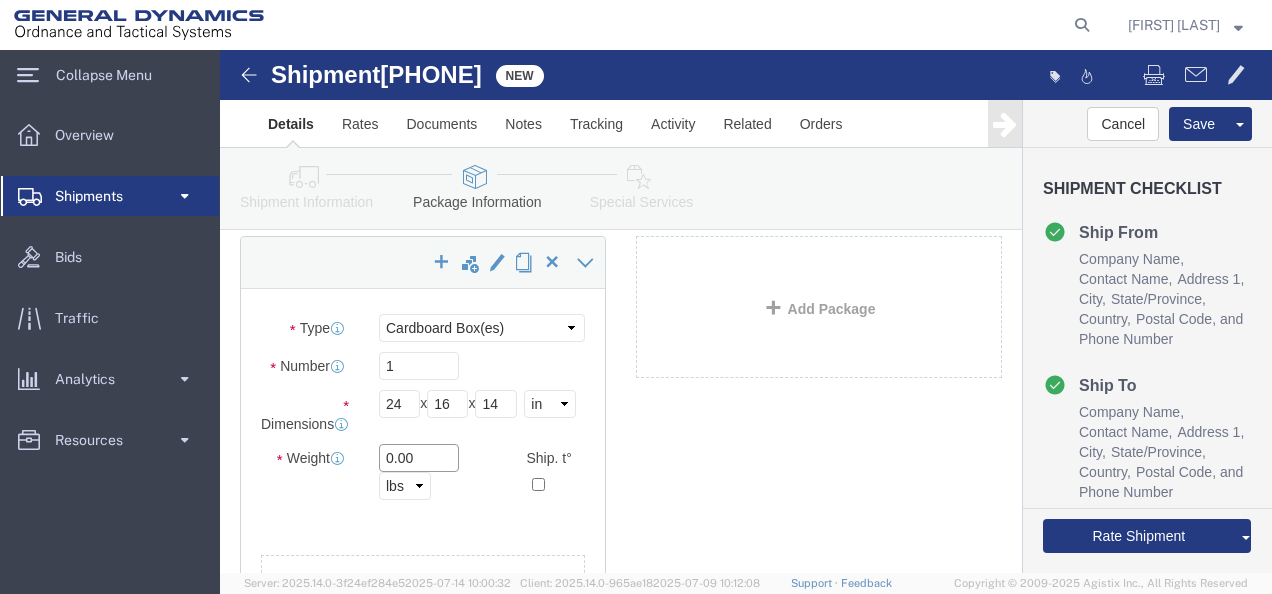 drag, startPoint x: 208, startPoint y: 415, endPoint x: 152, endPoint y: 425, distance: 56.88585 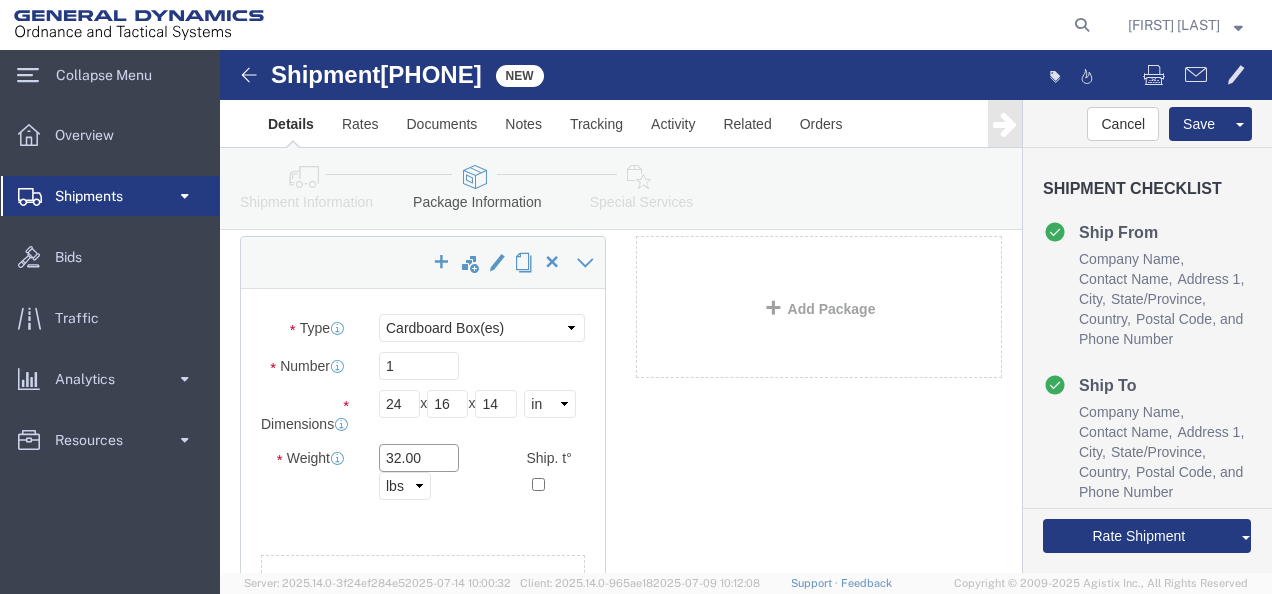 type on "32.00" 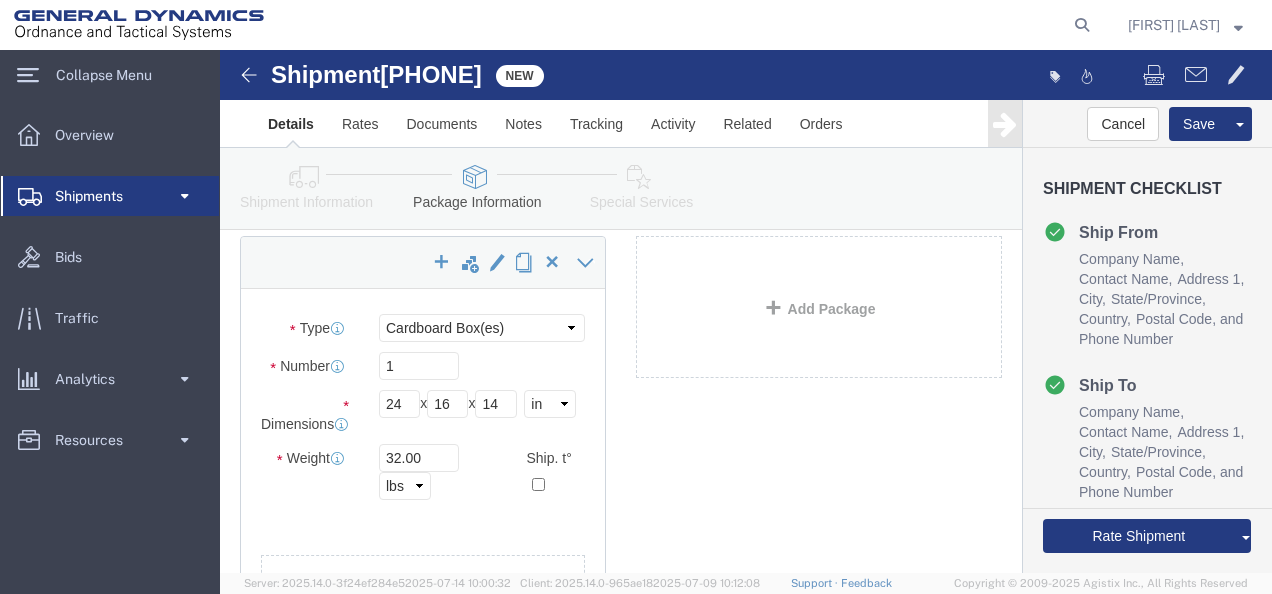 click on "Length
24
x
Width
16
x
Height
14    Select cm ft in" 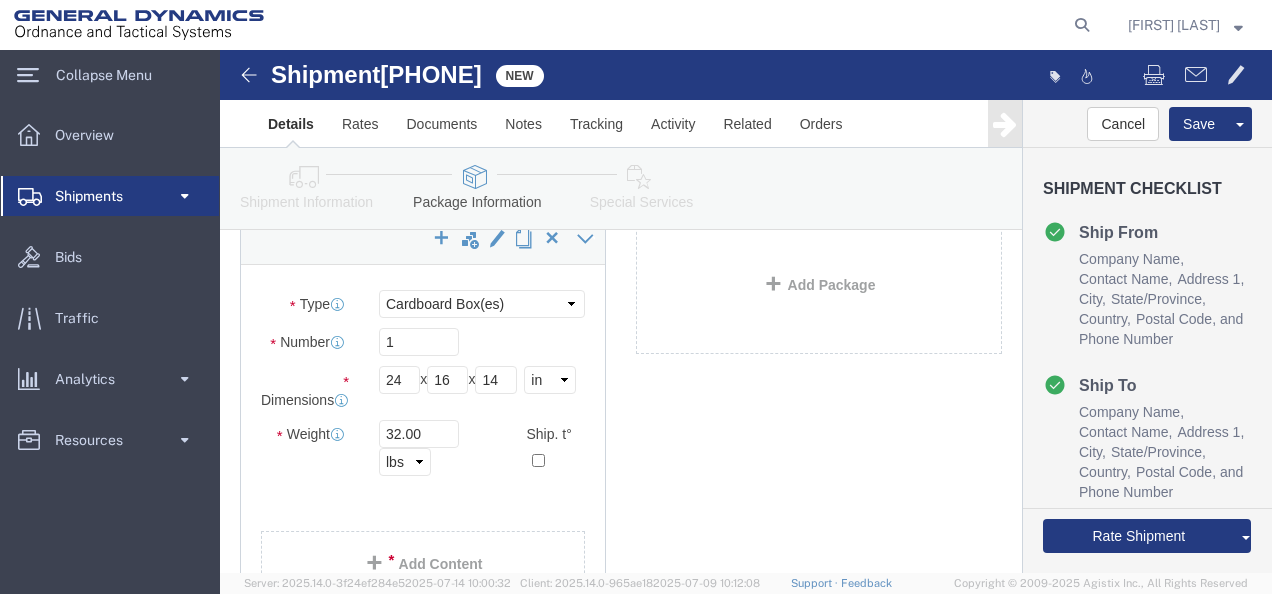 scroll, scrollTop: 200, scrollLeft: 0, axis: vertical 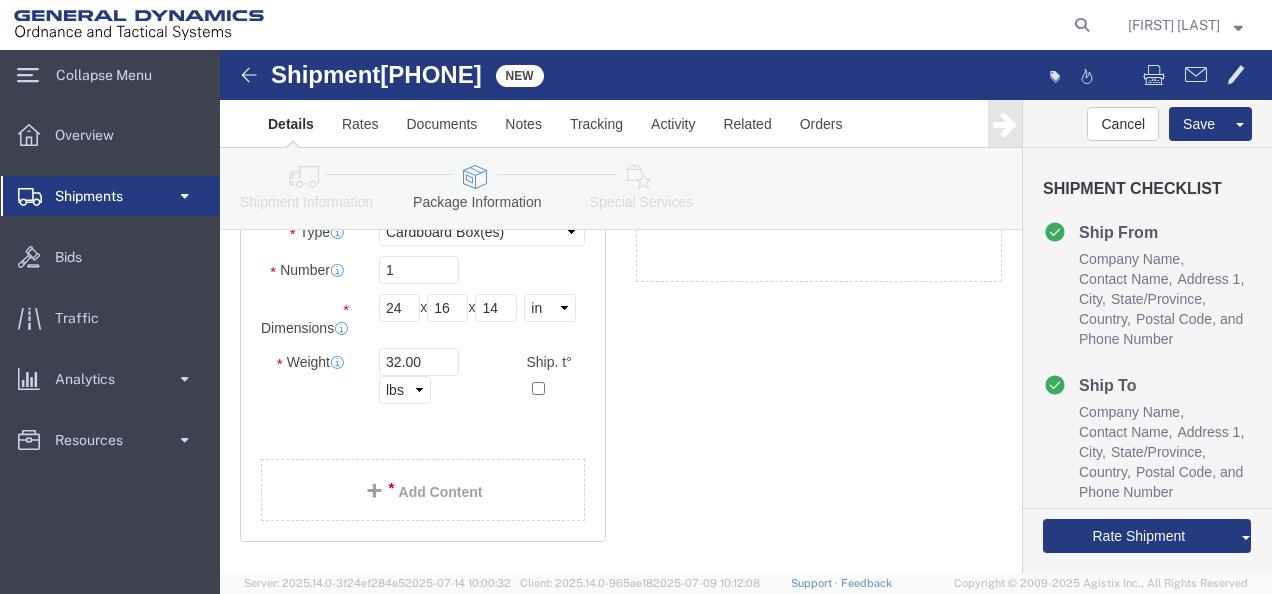 click on "Add Content" 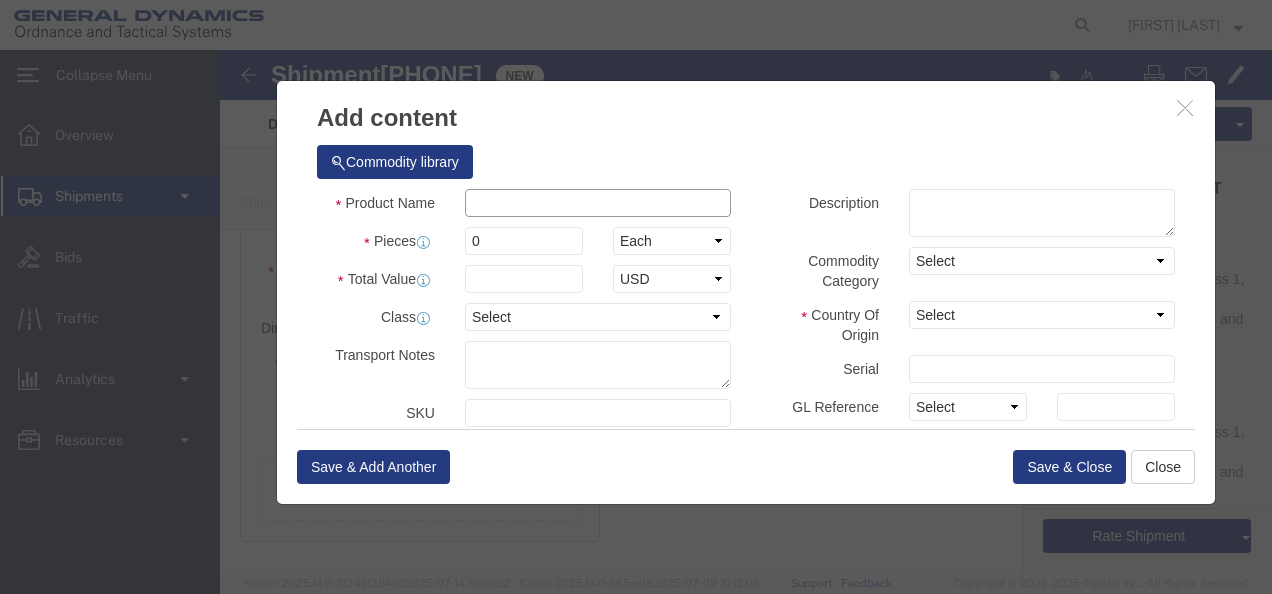 click 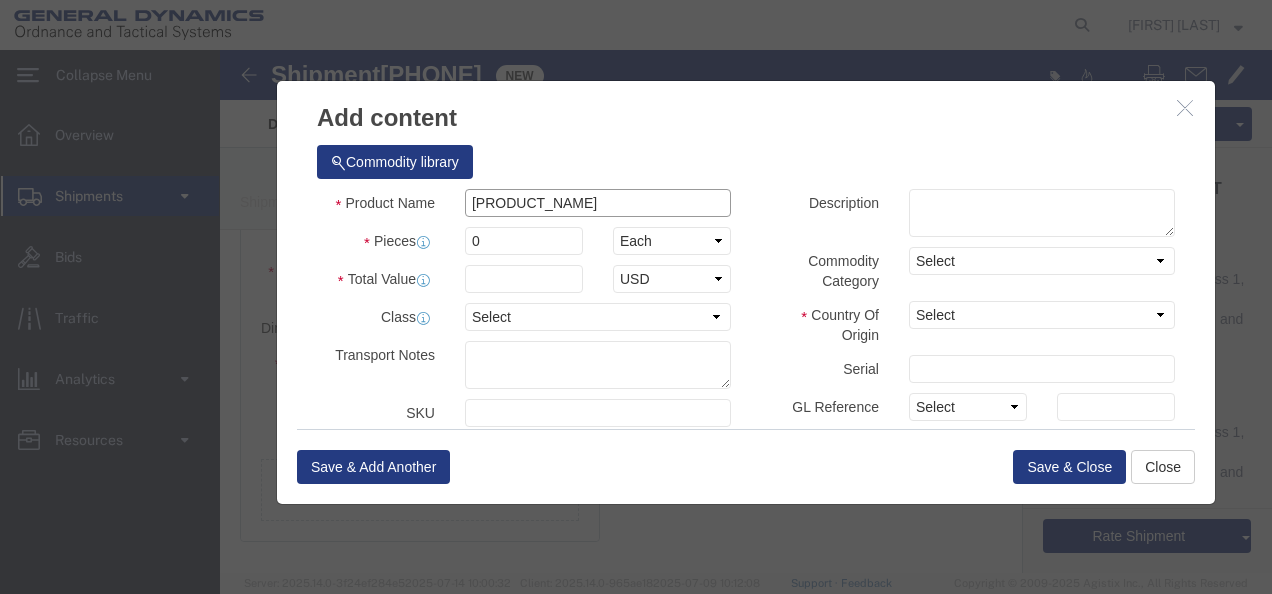 drag, startPoint x: 372, startPoint y: 154, endPoint x: 172, endPoint y: 157, distance: 200.02249 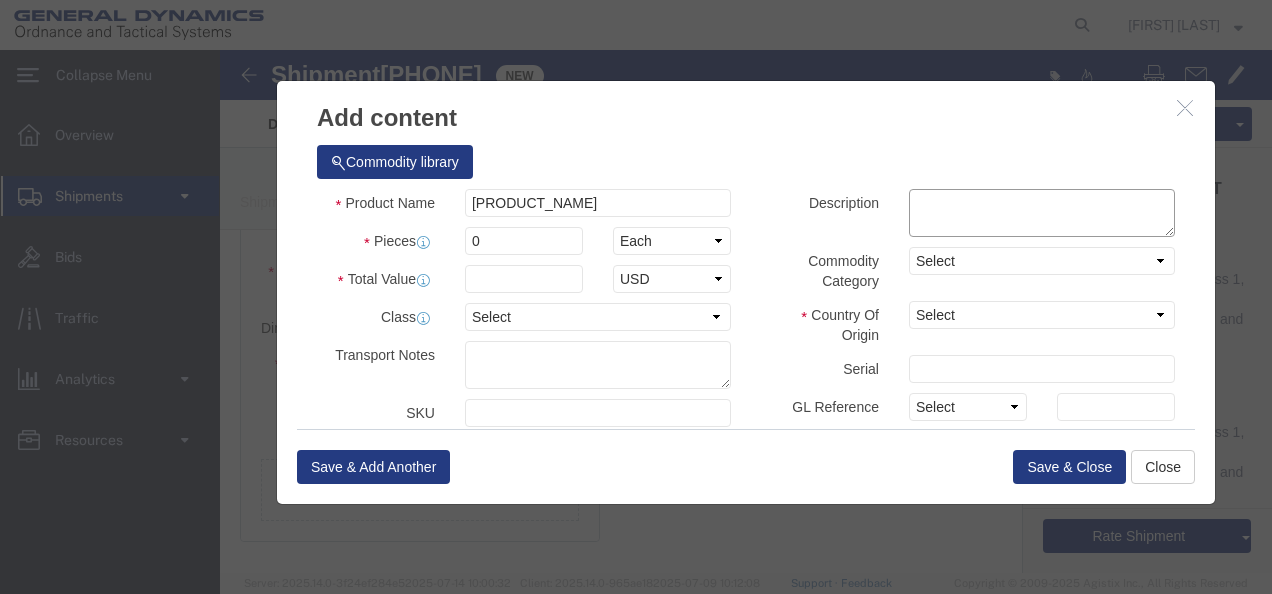 click 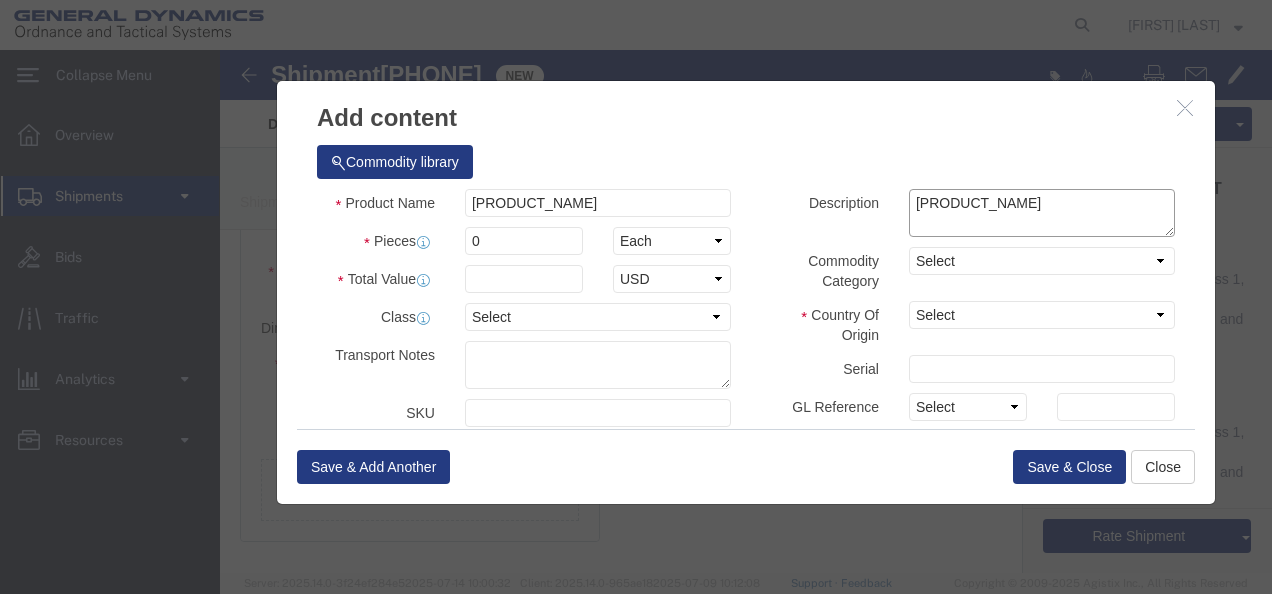type on "[PRODUCT_NAME]" 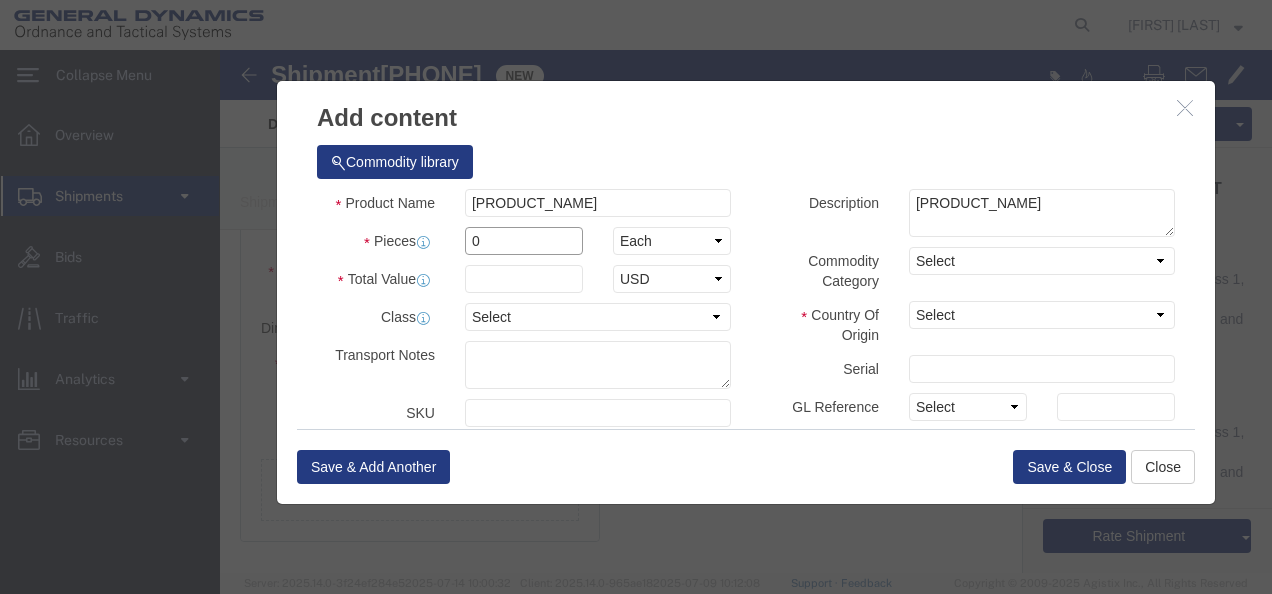 drag, startPoint x: 290, startPoint y: 189, endPoint x: 118, endPoint y: 196, distance: 172.14238 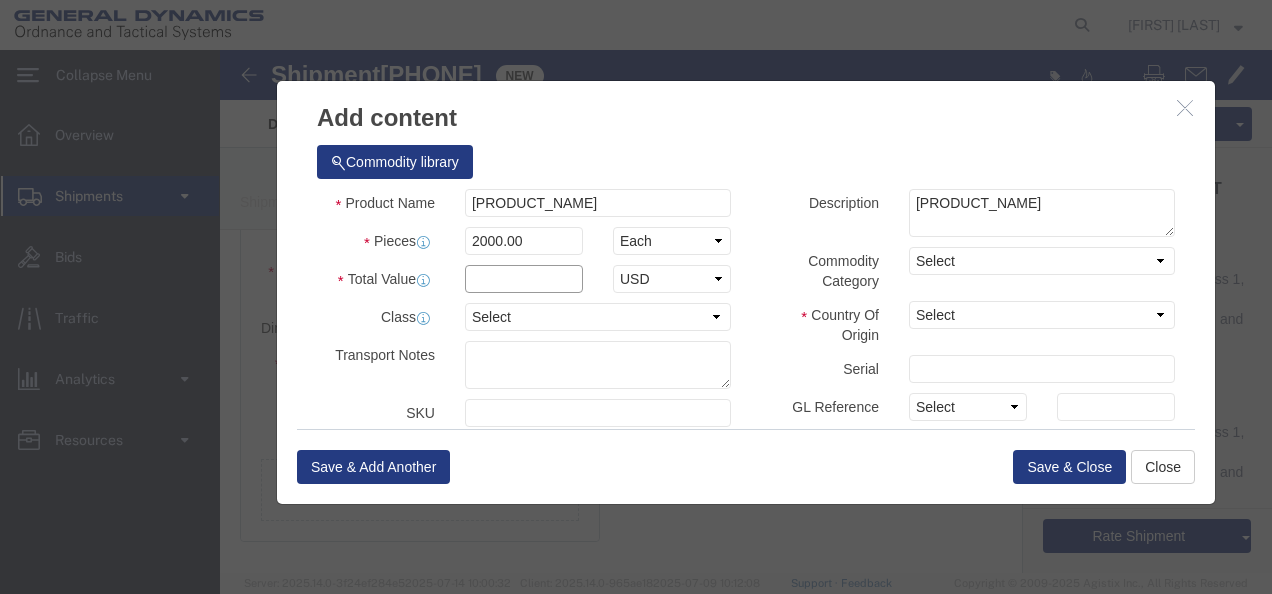 click 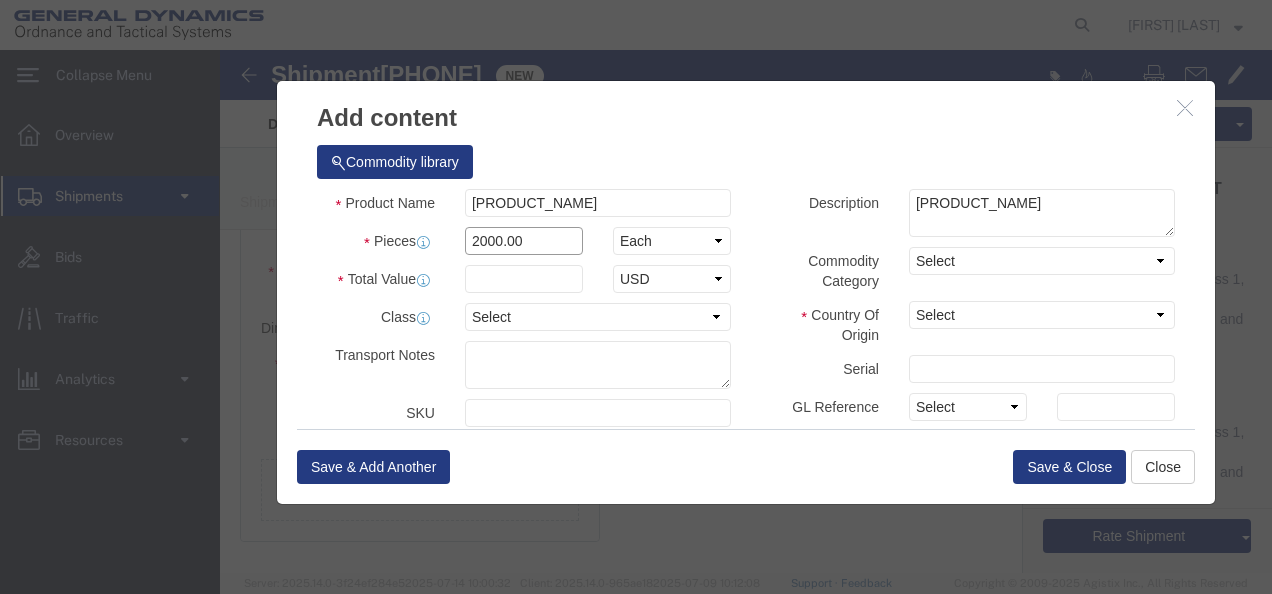 drag, startPoint x: 303, startPoint y: 196, endPoint x: 138, endPoint y: 192, distance: 165.04848 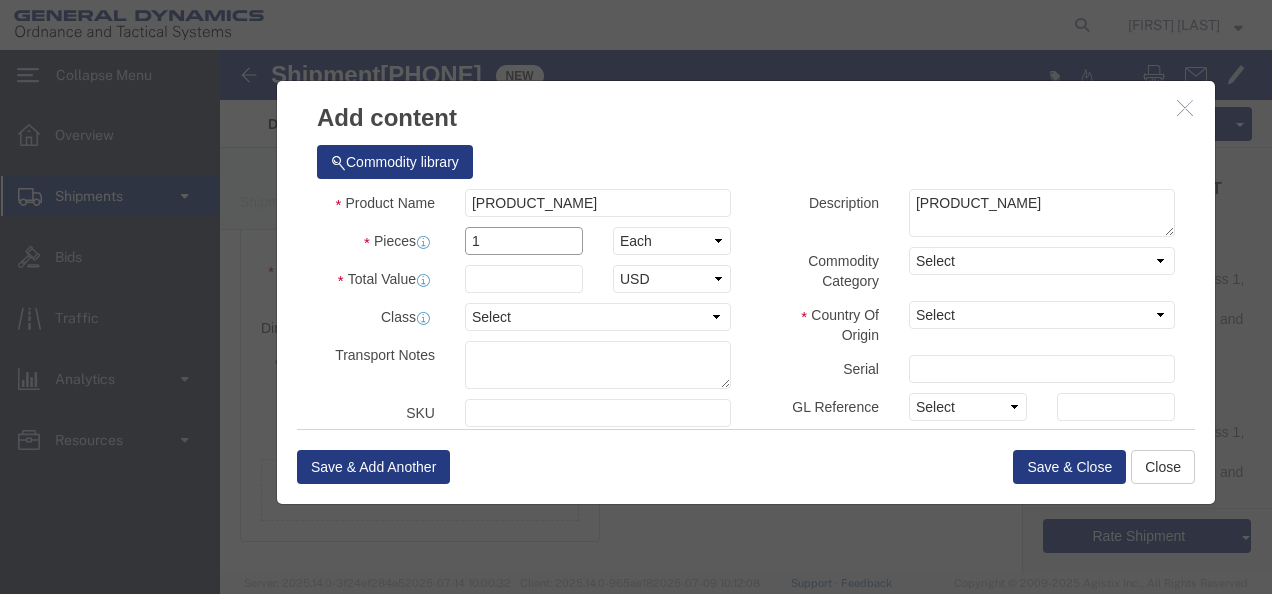 type on "1" 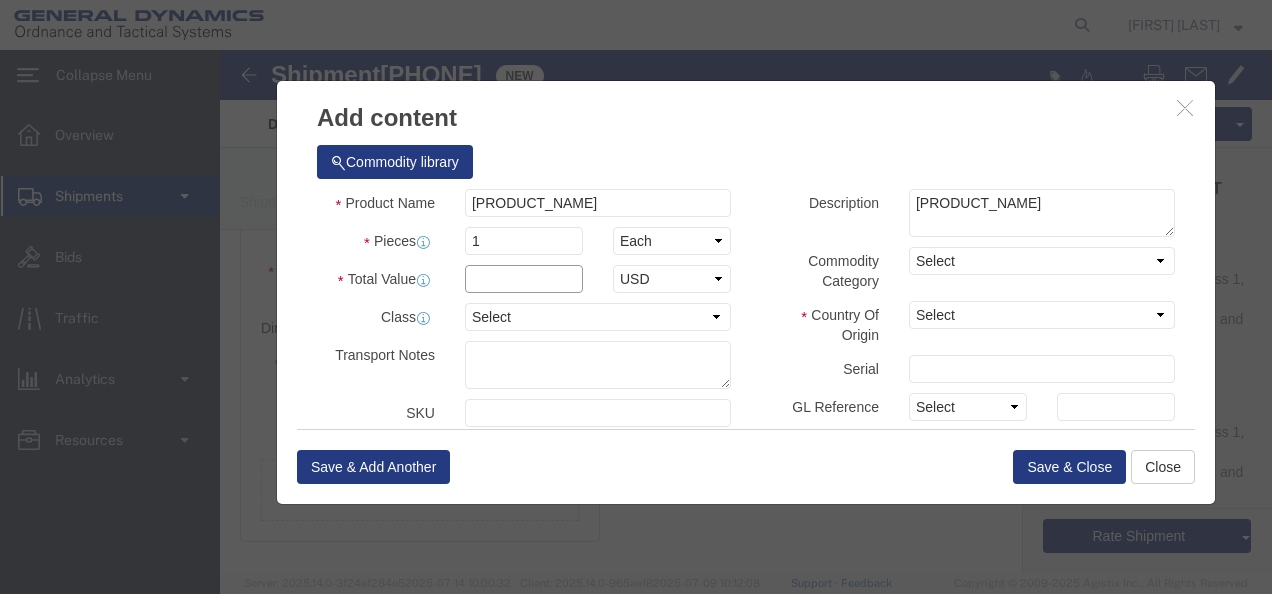 click 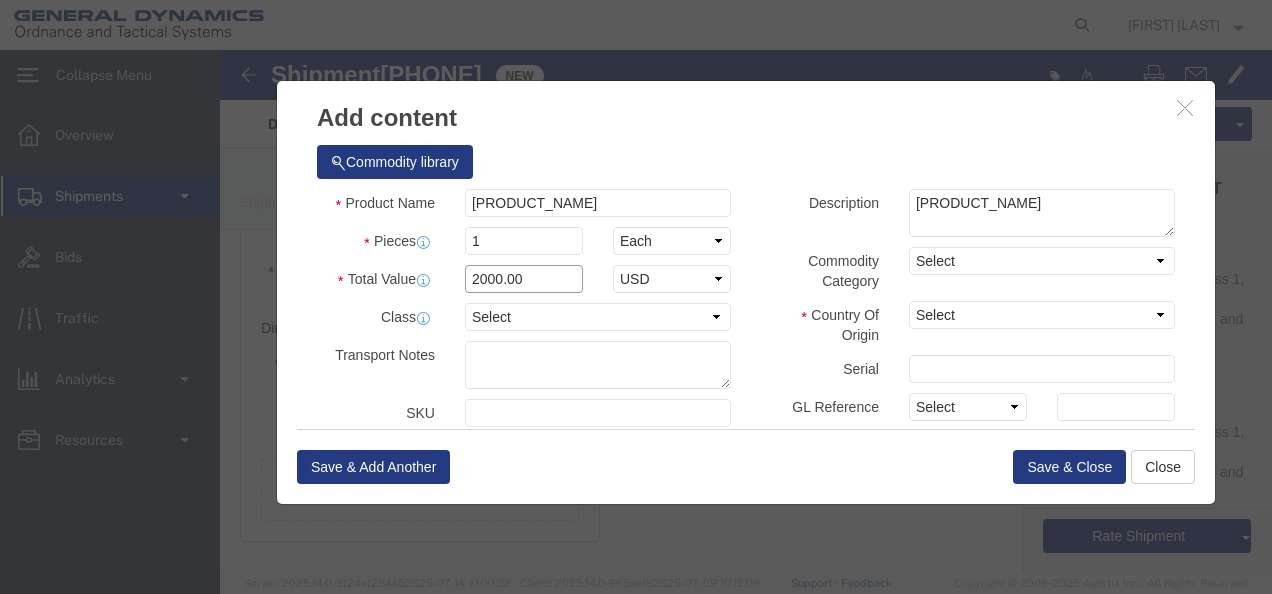 type on "2000.00" 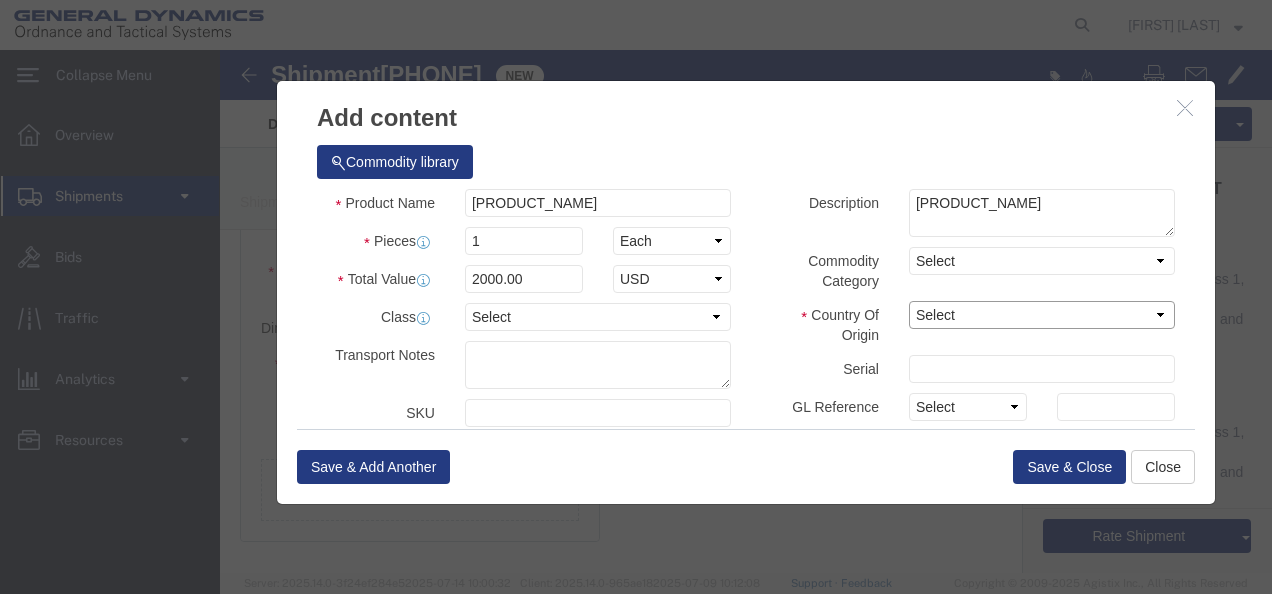 click on "Select Afghanistan Åland Islands Albania Algeria American Samoa Andorra Angola Anguilla Antarctica Antigua & Barbuda Argentina Armenia Aruba Australia Austria Azerbaijan Bahamas Bahrain Bangladesh Barbados Belarus Belgium Belize Benin Bermuda Bhutan Bolivia Bosnia & Herzegovina Botswana Bouvet Island Brazil British Indian Ocean Territory British Virgin Islands Brunei Bulgaria Burkina Faso Burma (Obsolete, see MM Myanmar) Burundi Cambodia Cameroon Canada Cape Verde Caribbean Netherlands Cayman Islands Central African Republic Chad Chile China Christmas Island Cocos (Keeling) Islands Colombia Comoros Congo - Brazzaville Congo - Kinshasa Cook Islands Costa Rica Côte d’Ivoire Croatia Cuba Curaçao Cyprus Czechia Denmark Djibouti Dominica Dominican Republic East Timor (Obsolete, see TL Timor-Leste) Ecuador Egypt El Salvador Equatorial Guinea Eritrea Estonia Ethiopia Falkland Islands (Malvinas) Faroe Islands Fiji Finland France France, Metropolitan (Obsolete, see FR France) French Guiana French Polynesia Gabon" 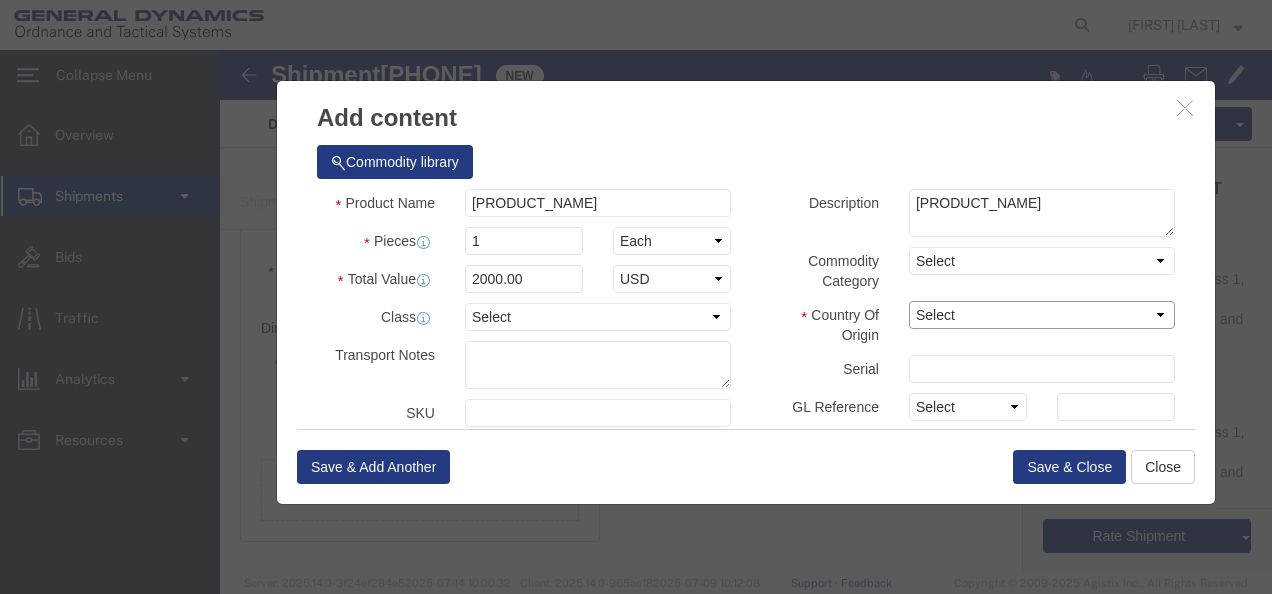 select on "CA" 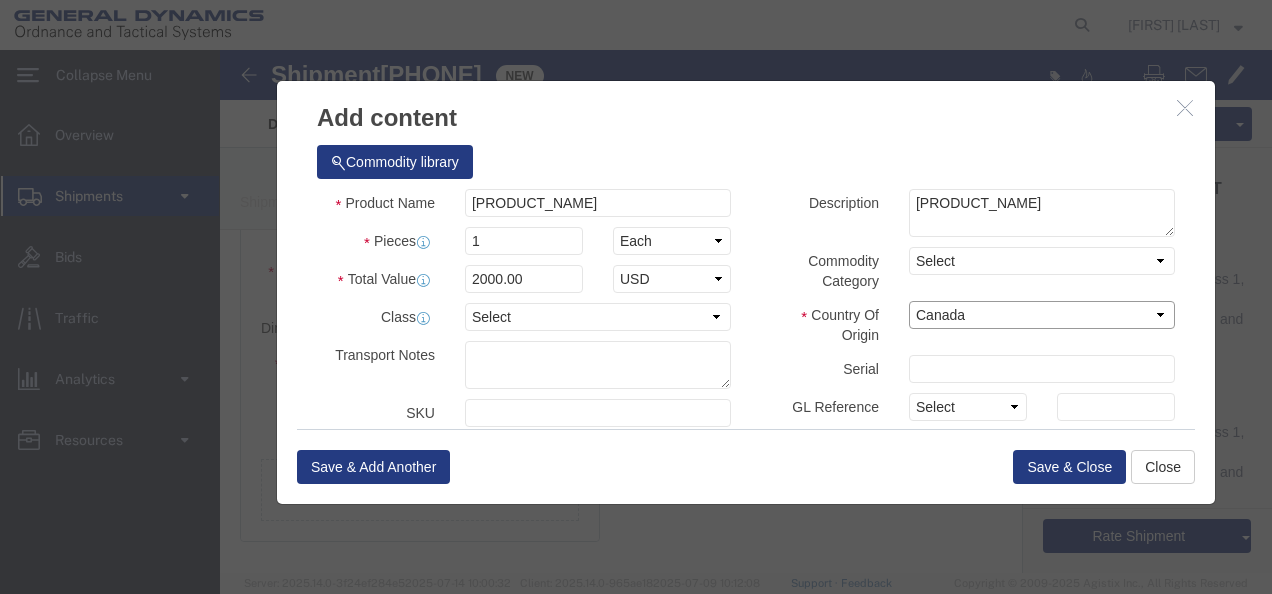 click on "Select Afghanistan Åland Islands Albania Algeria American Samoa Andorra Angola Anguilla Antarctica Antigua & Barbuda Argentina Armenia Aruba Australia Austria Azerbaijan Bahamas Bahrain Bangladesh Barbados Belarus Belgium Belize Benin Bermuda Bhutan Bolivia Bosnia & Herzegovina Botswana Bouvet Island Brazil British Indian Ocean Territory British Virgin Islands Brunei Bulgaria Burkina Faso Burma (Obsolete, see MM Myanmar) Burundi Cambodia Cameroon Canada Cape Verde Caribbean Netherlands Cayman Islands Central African Republic Chad Chile China Christmas Island Cocos (Keeling) Islands Colombia Comoros Congo - Brazzaville Congo - Kinshasa Cook Islands Costa Rica Côte d’Ivoire Croatia Cuba Curaçao Cyprus Czechia Denmark Djibouti Dominica Dominican Republic East Timor (Obsolete, see TL Timor-Leste) Ecuador Egypt El Salvador Equatorial Guinea Eritrea Estonia Ethiopia Falkland Islands (Malvinas) Faroe Islands Fiji Finland France France, Metropolitan (Obsolete, see FR France) French Guiana French Polynesia Gabon" 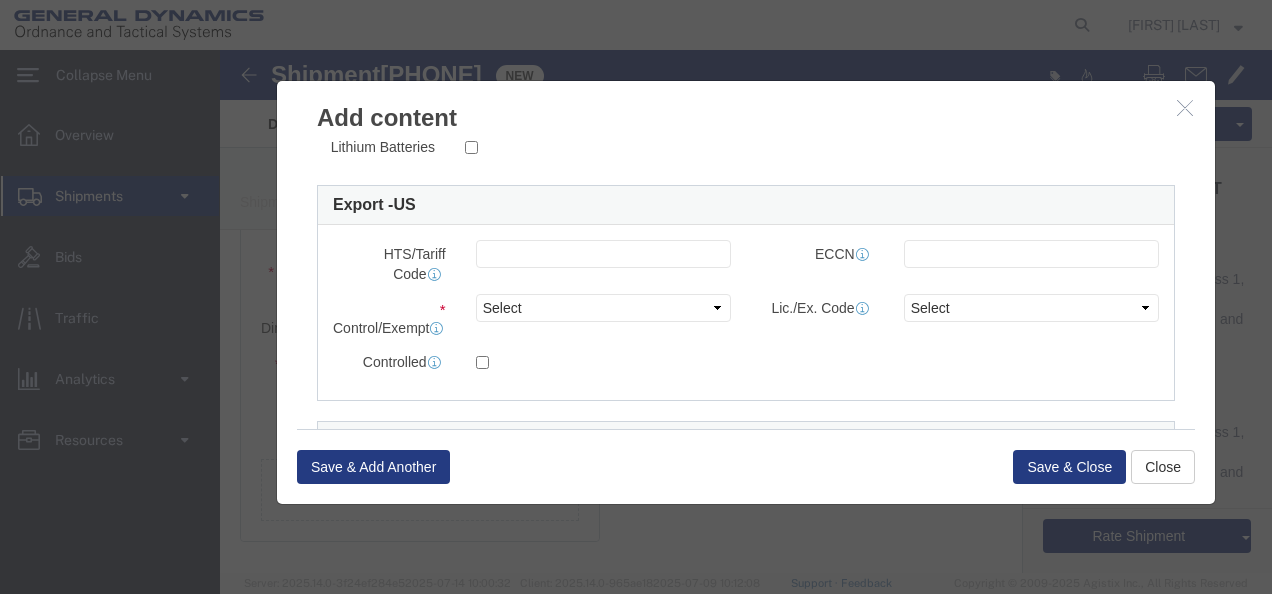 scroll, scrollTop: 507, scrollLeft: 0, axis: vertical 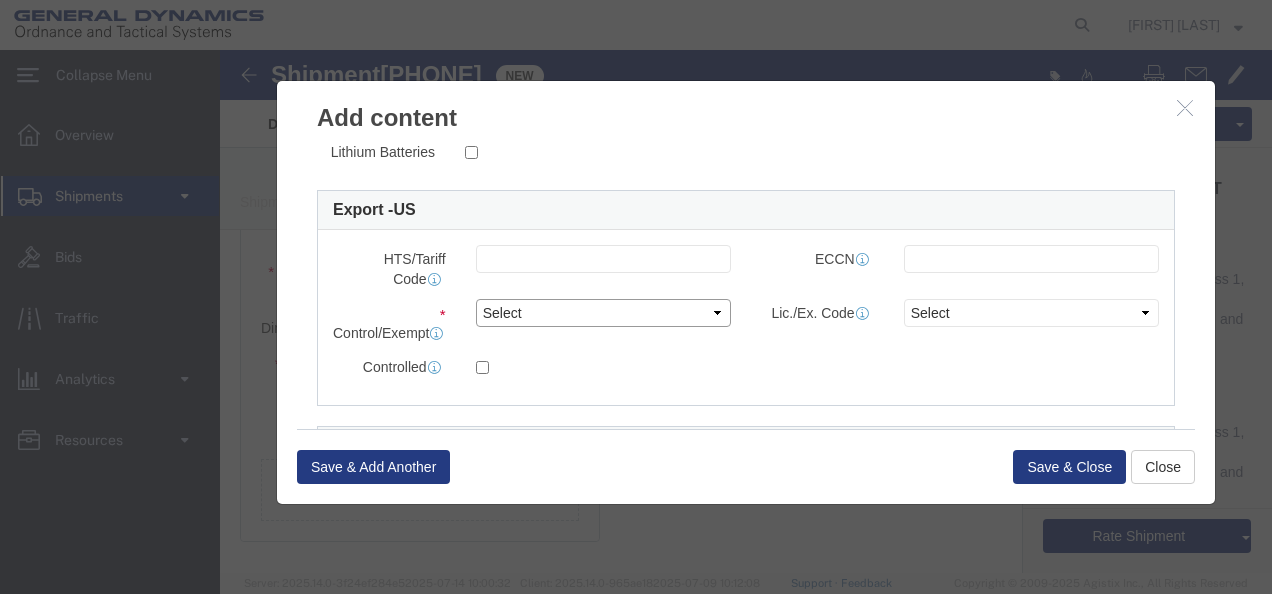 click on "Select ATF BIS DEA EPA FDA FTR ITAR OFAC Other (OPA)" 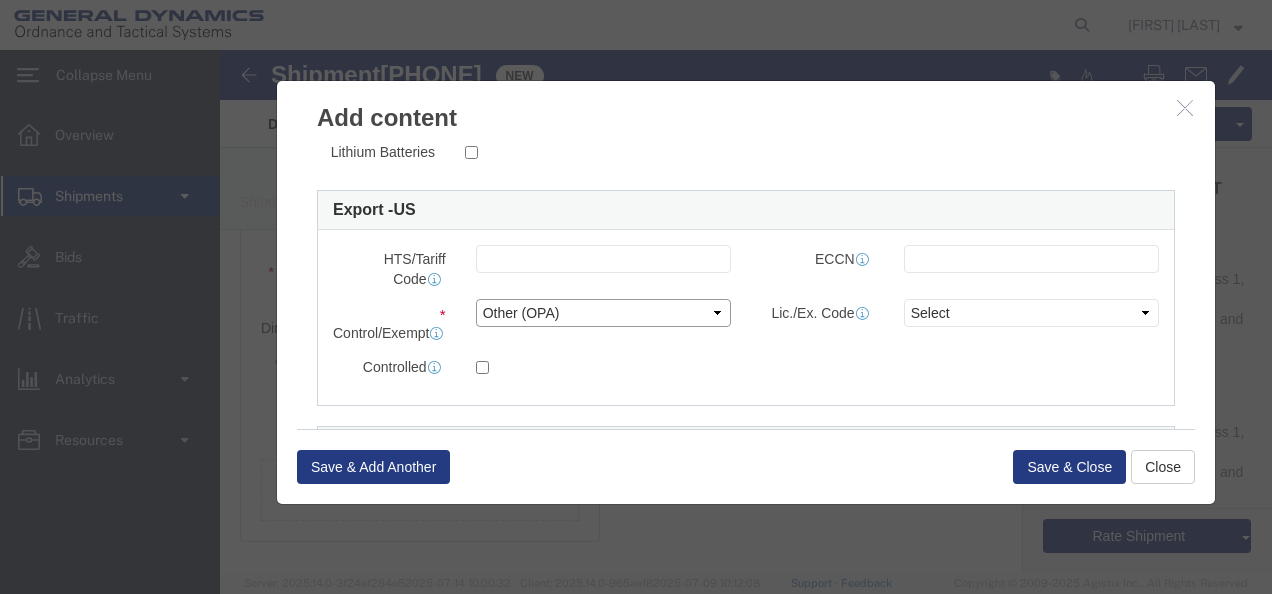 click on "Select ATF BIS DEA EPA FDA FTR ITAR OFAC Other (OPA)" 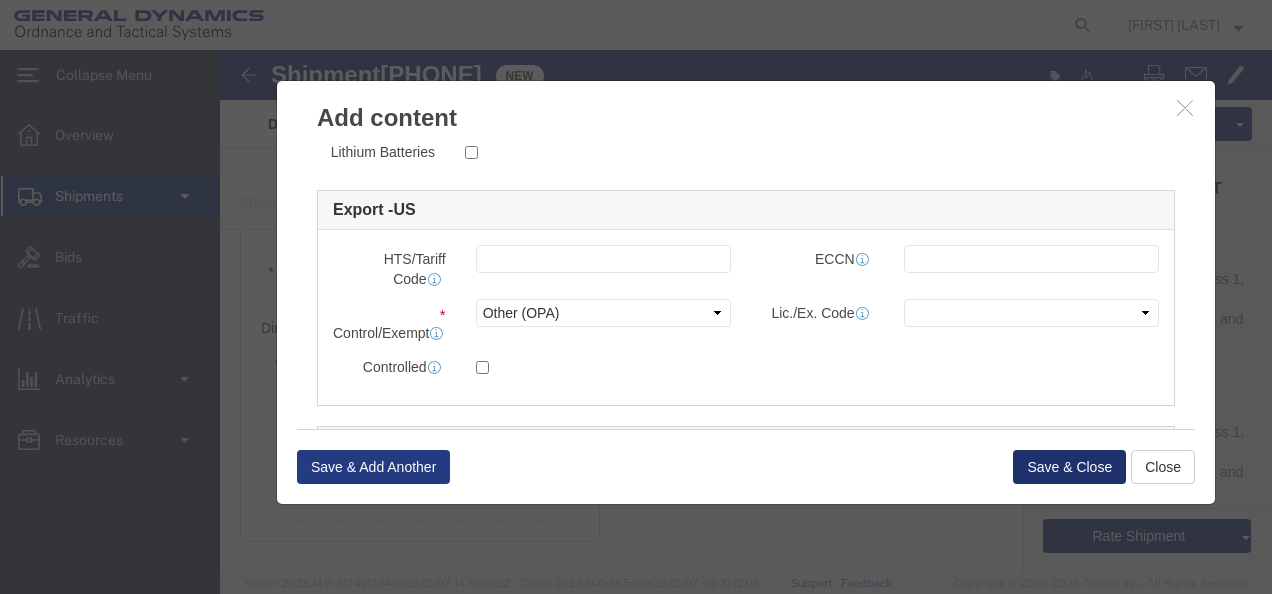 click on "Save & Close" 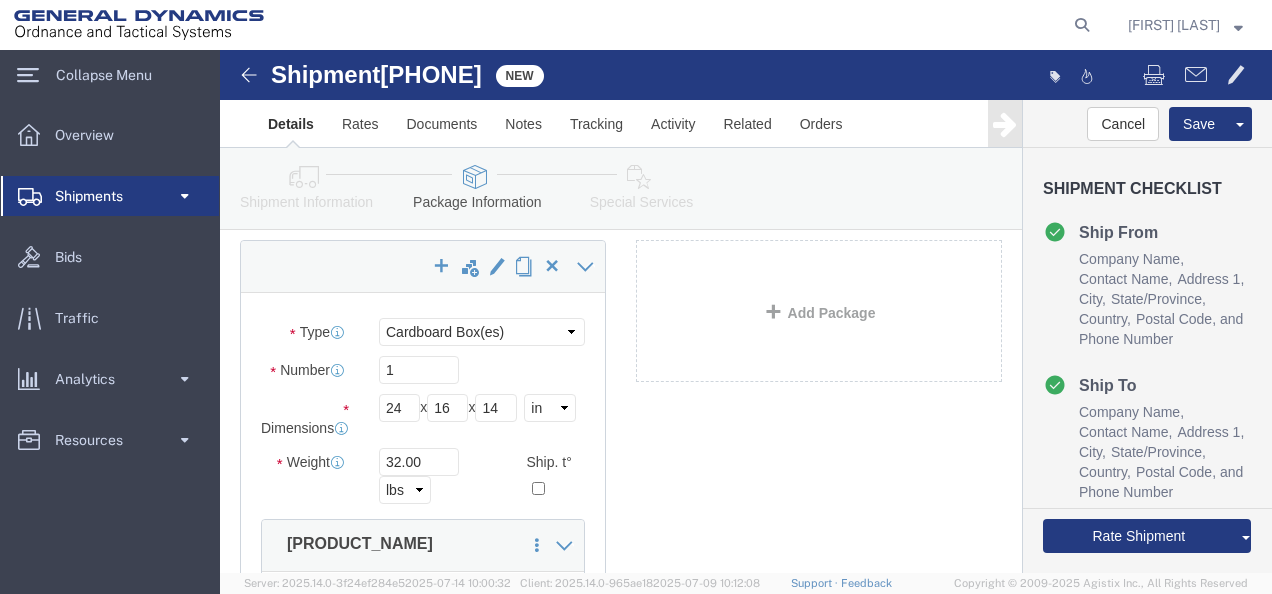 scroll, scrollTop: 100, scrollLeft: 0, axis: vertical 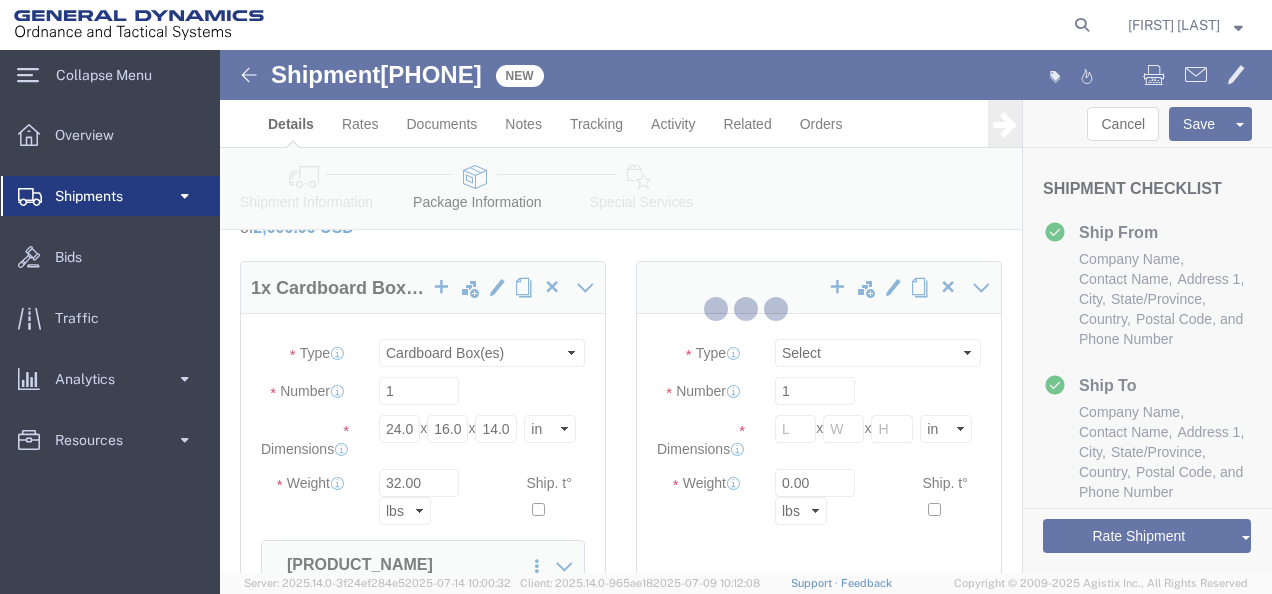 select on "CBOX" 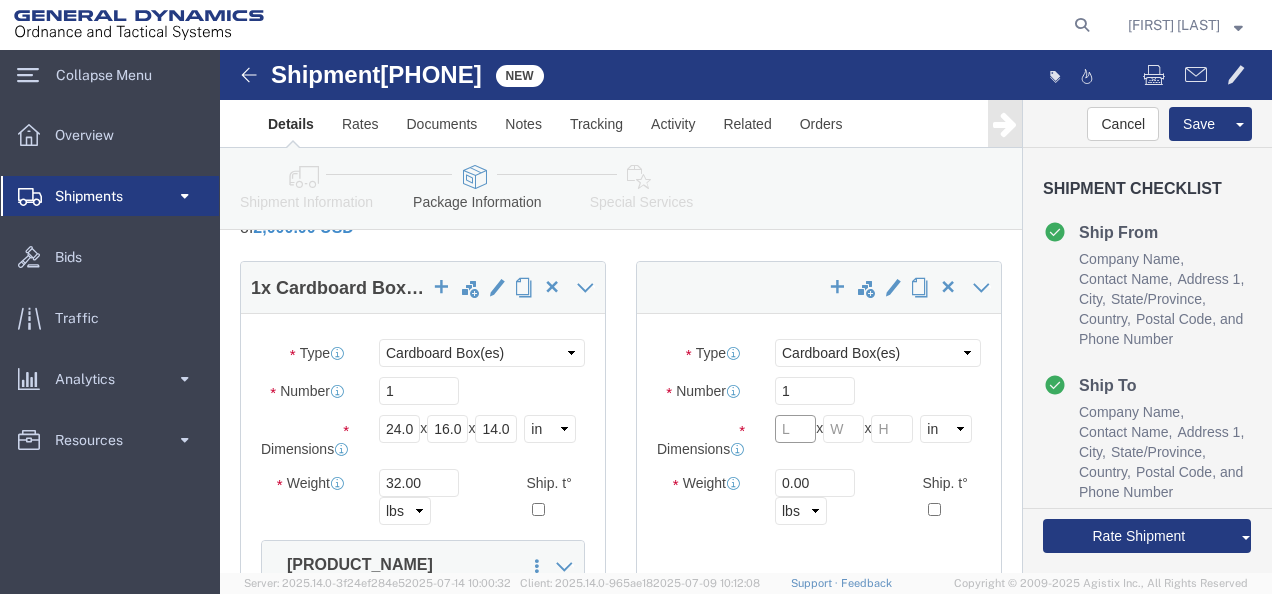 click 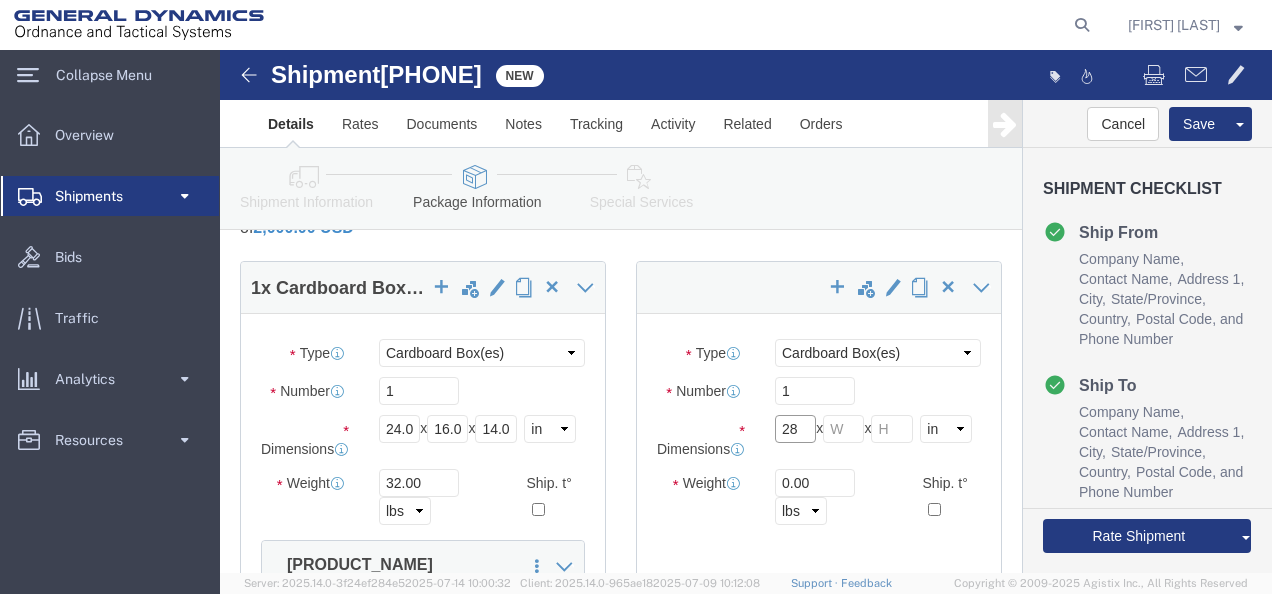 type on "28" 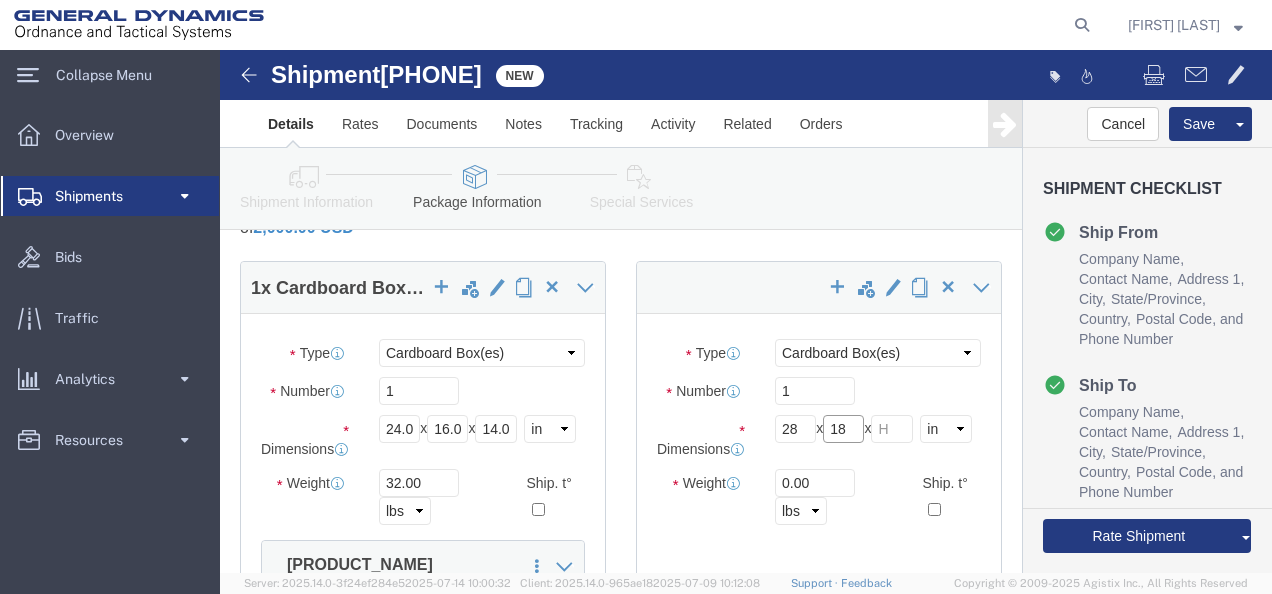 type on "18" 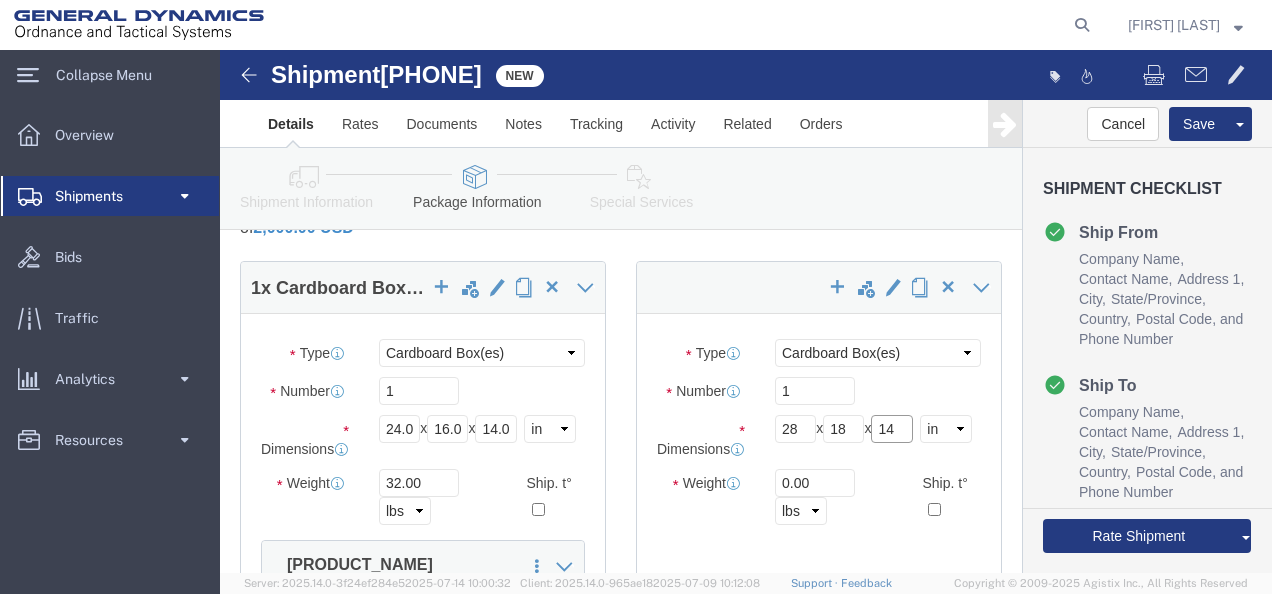 type on "14" 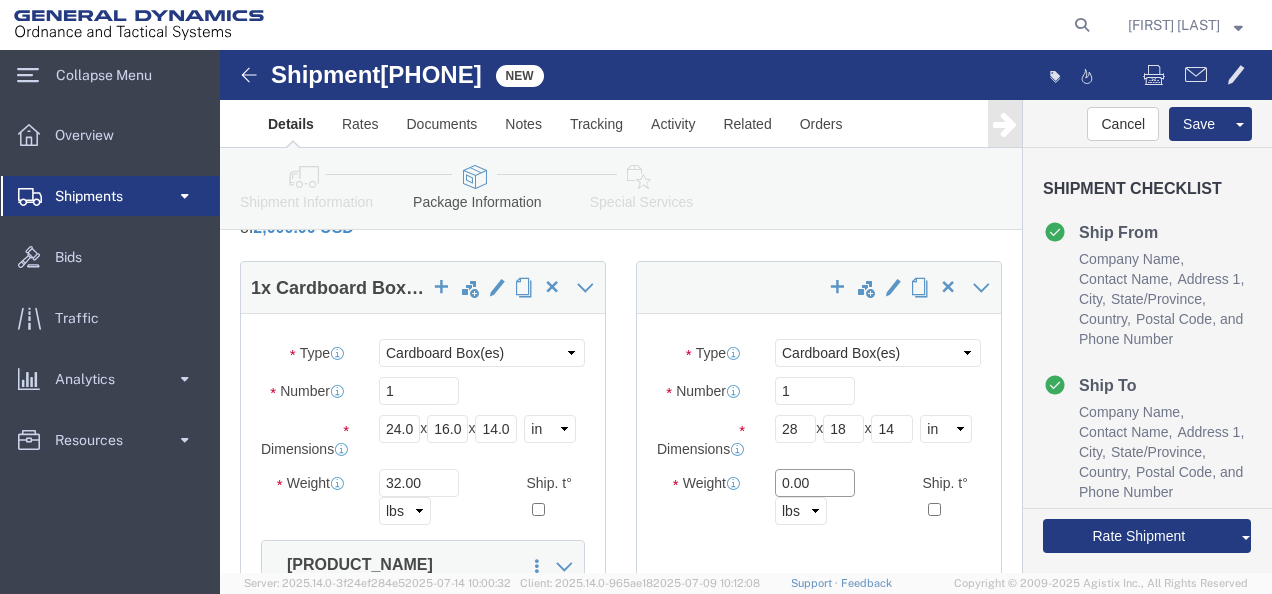 drag, startPoint x: 601, startPoint y: 428, endPoint x: 456, endPoint y: 425, distance: 145.03104 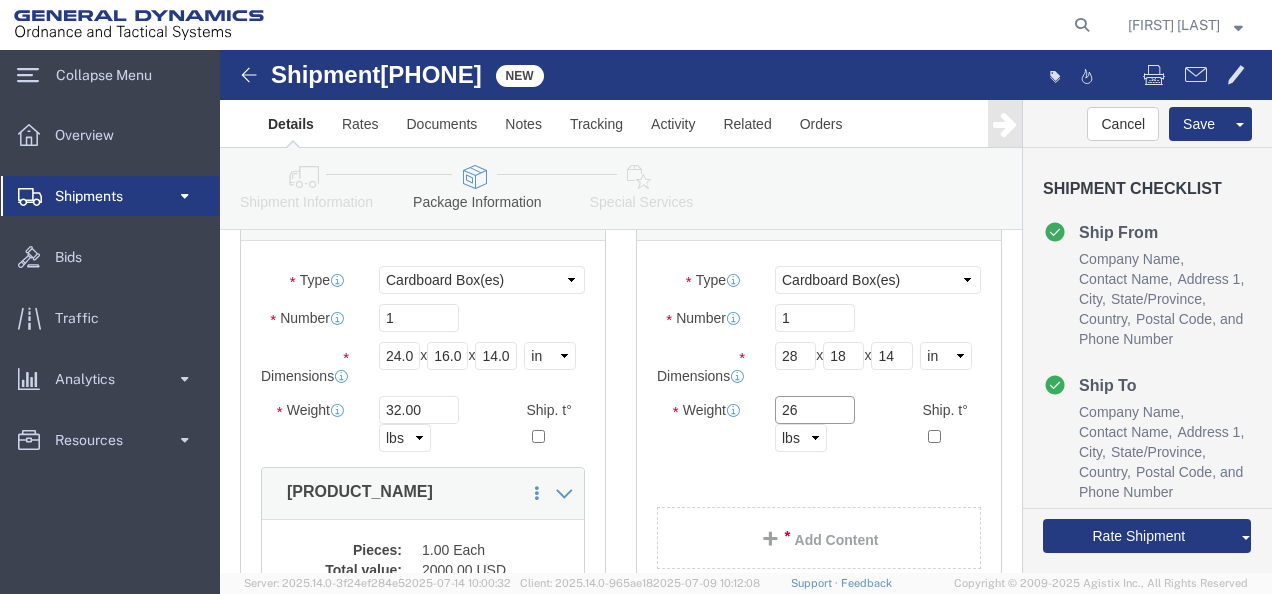 scroll, scrollTop: 200, scrollLeft: 0, axis: vertical 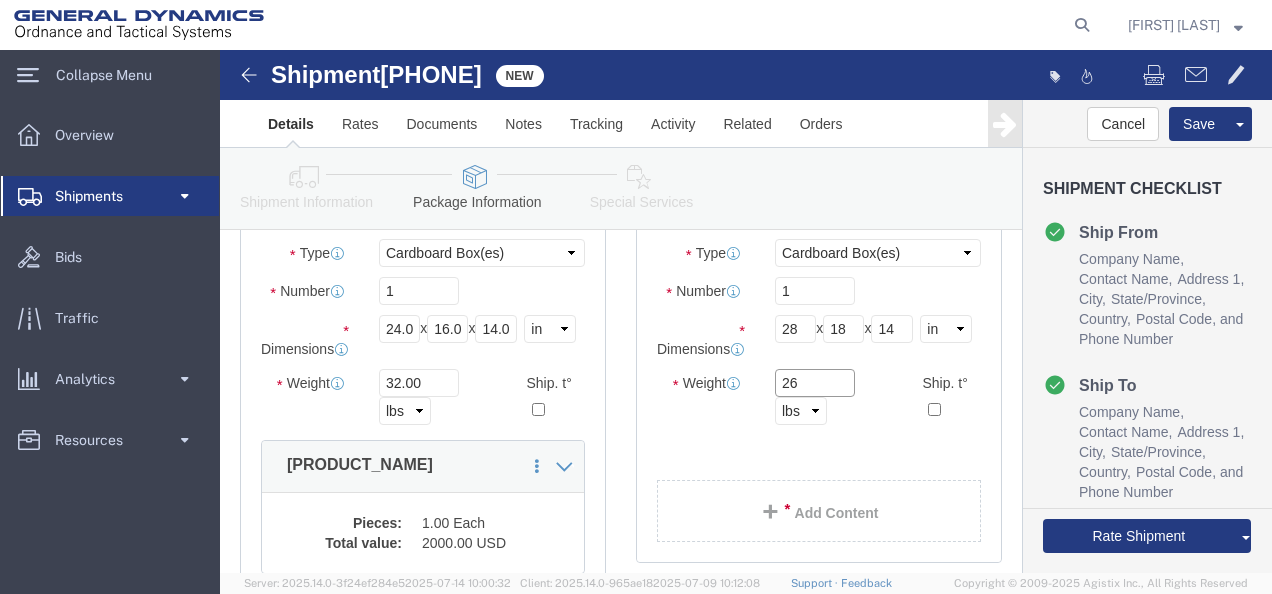 type on "26" 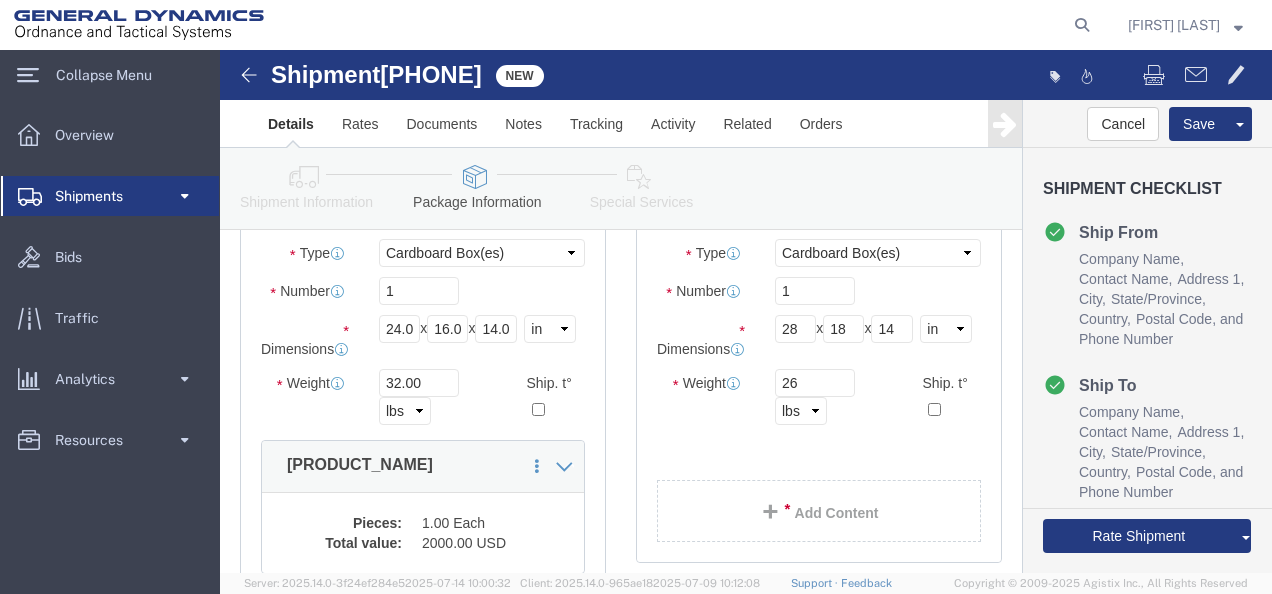 click on "Add Content" 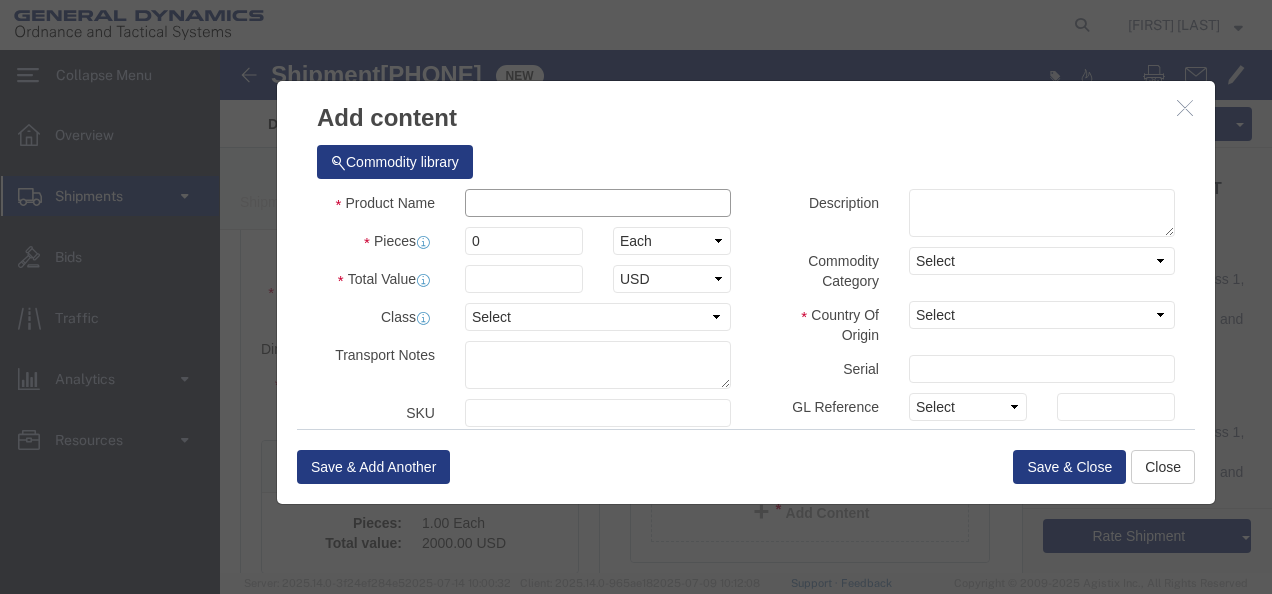 click 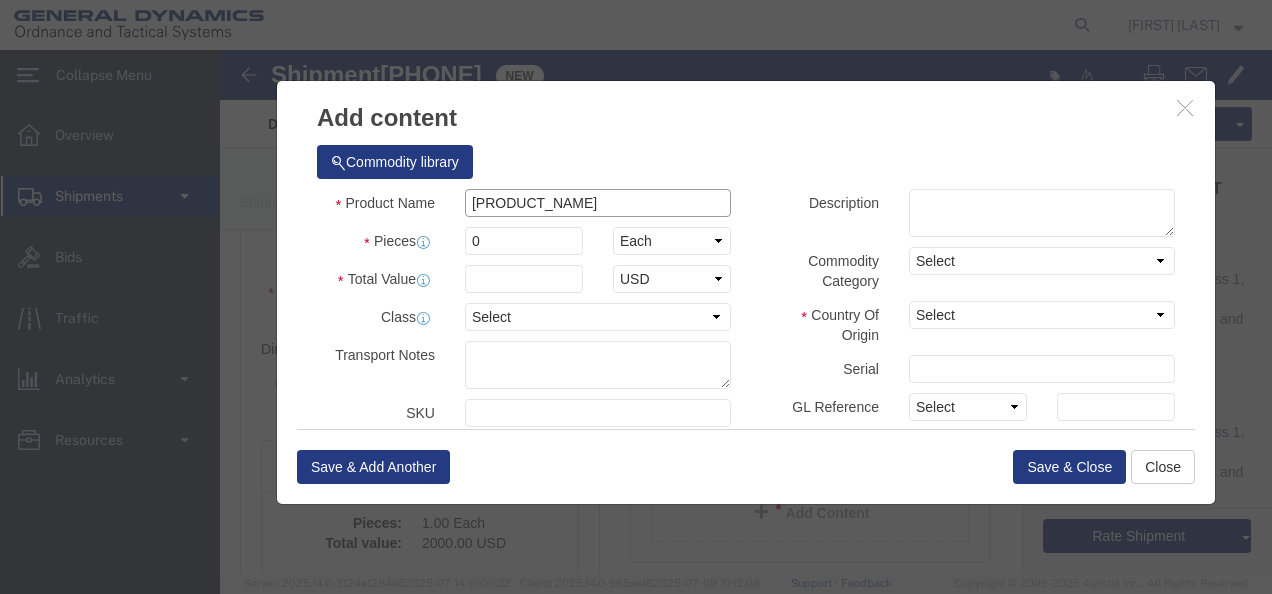 drag, startPoint x: 396, startPoint y: 159, endPoint x: 164, endPoint y: 163, distance: 232.03448 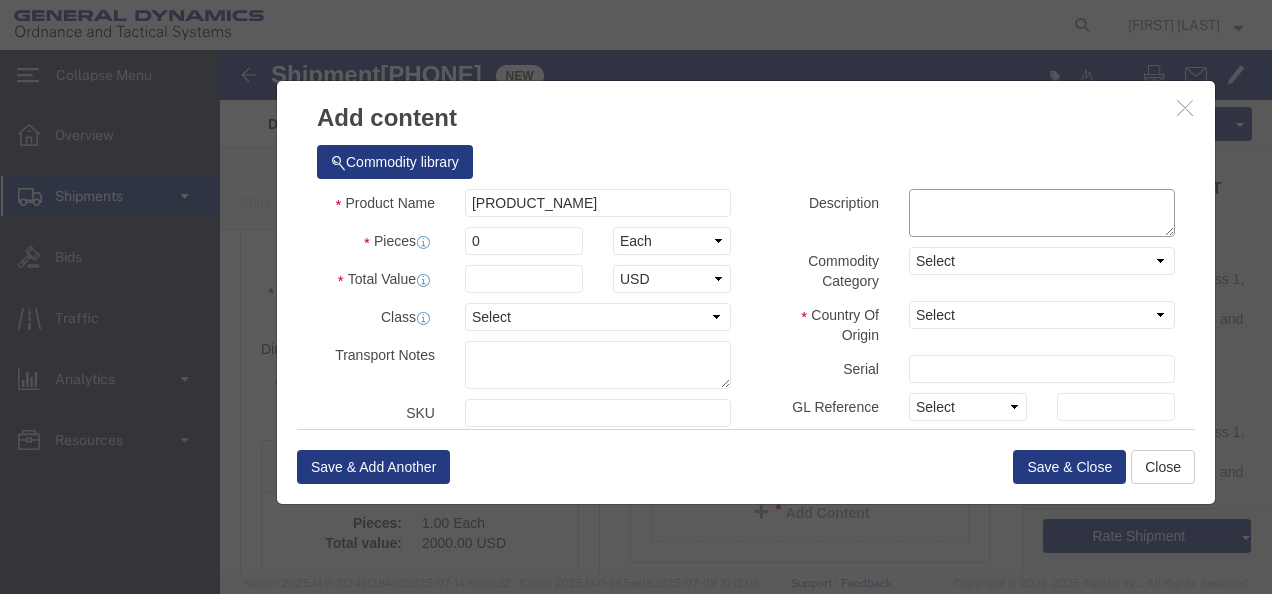 click 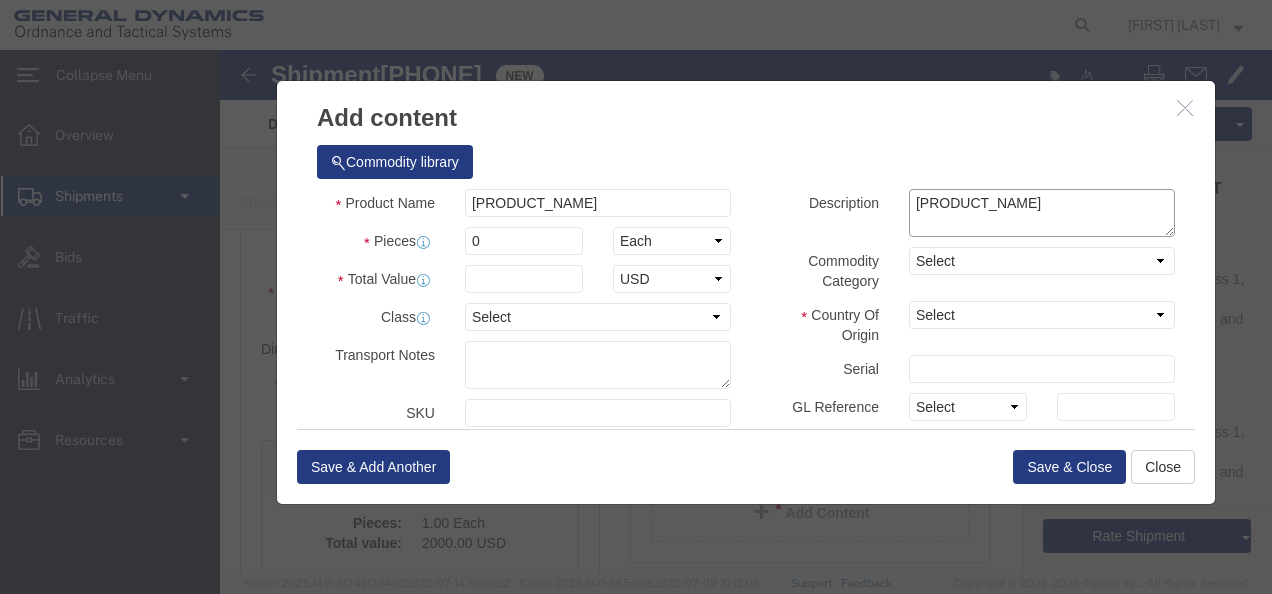 type on "[PRODUCT_NAME]" 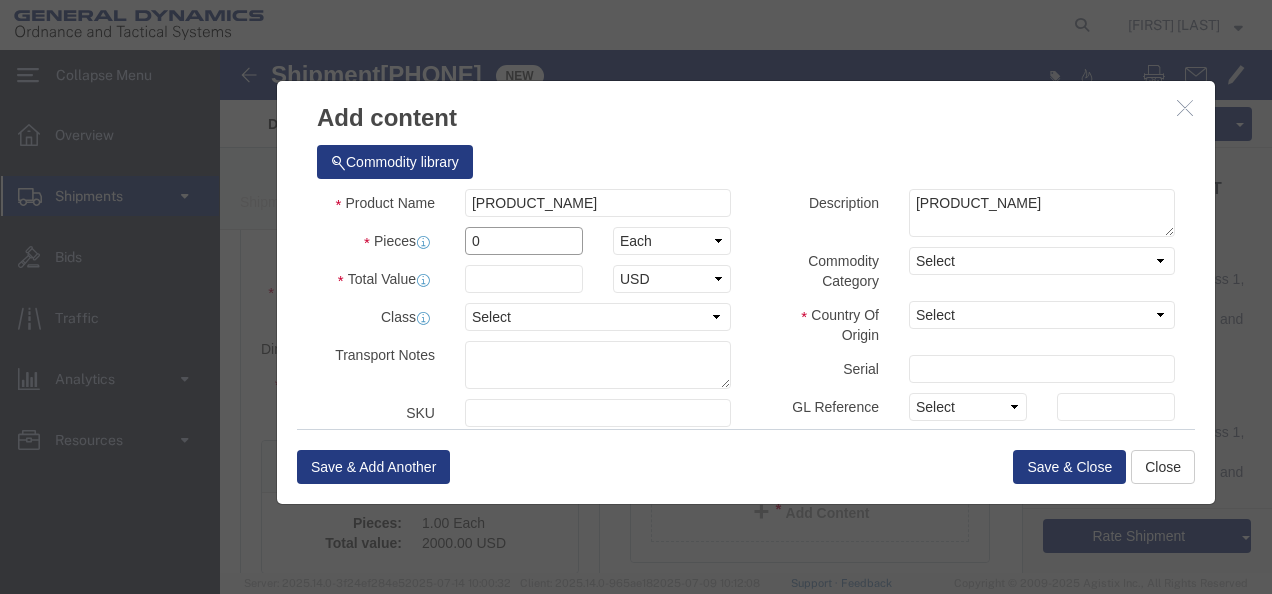 drag, startPoint x: 267, startPoint y: 184, endPoint x: 216, endPoint y: 186, distance: 51.0392 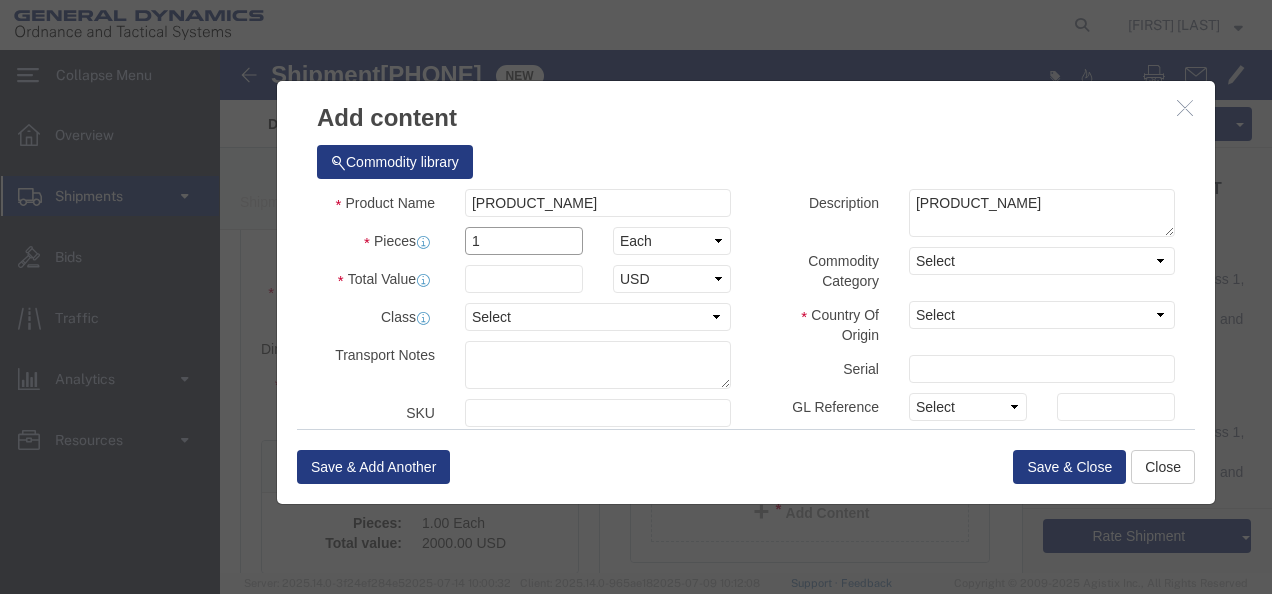 type on "1" 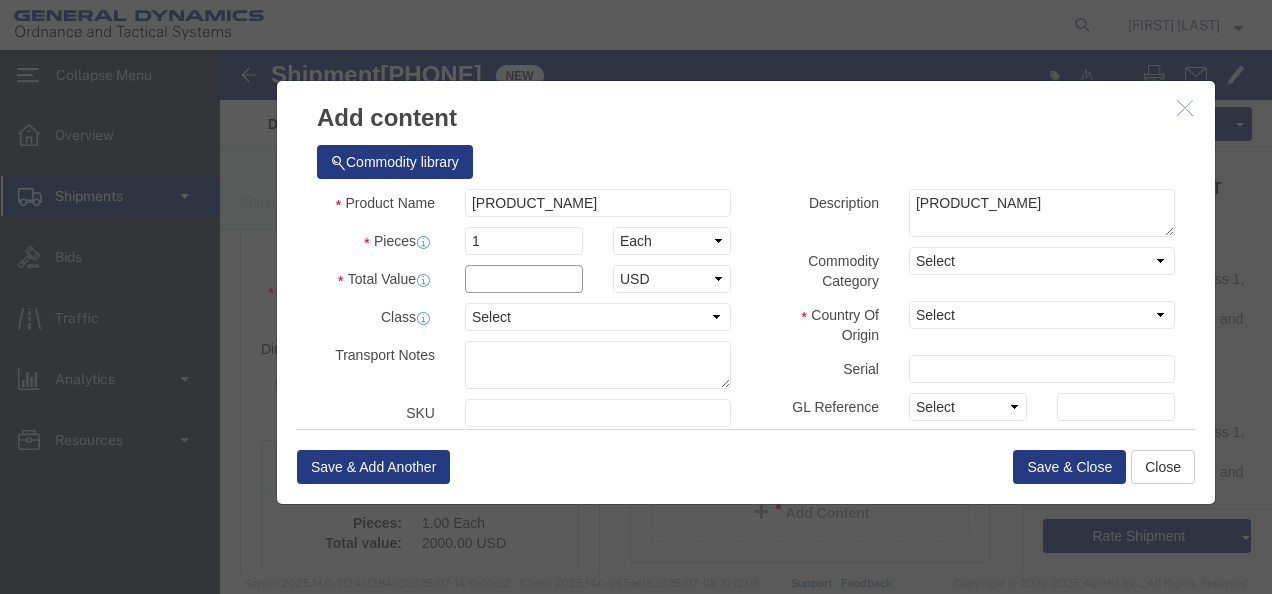 click 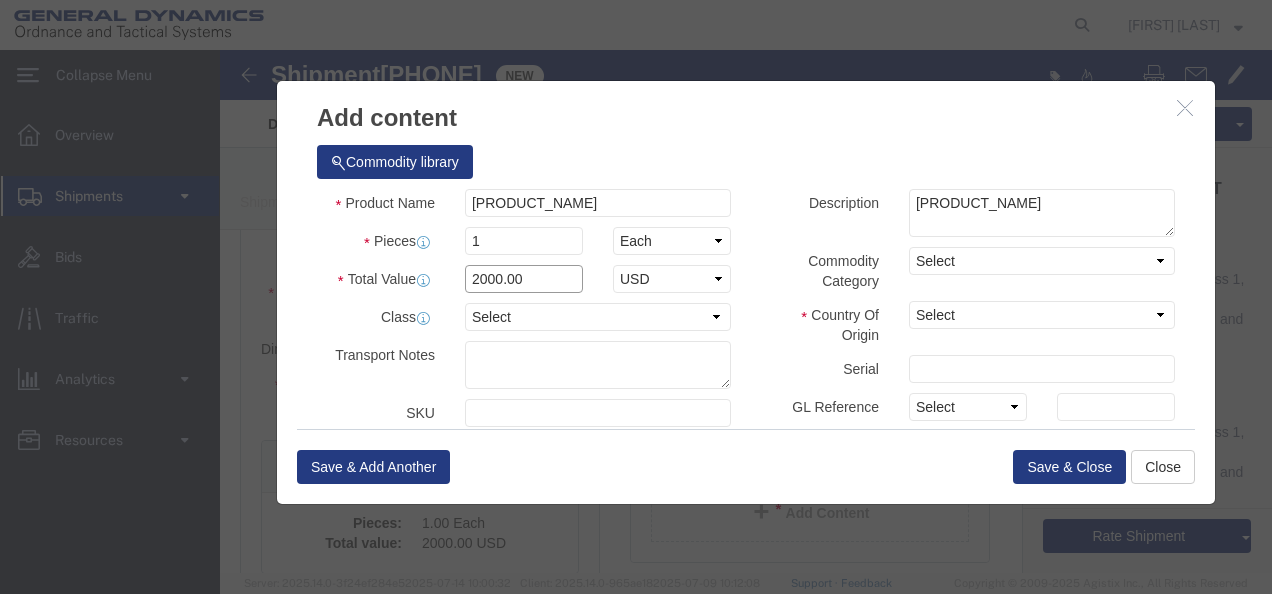 type on "2000.00" 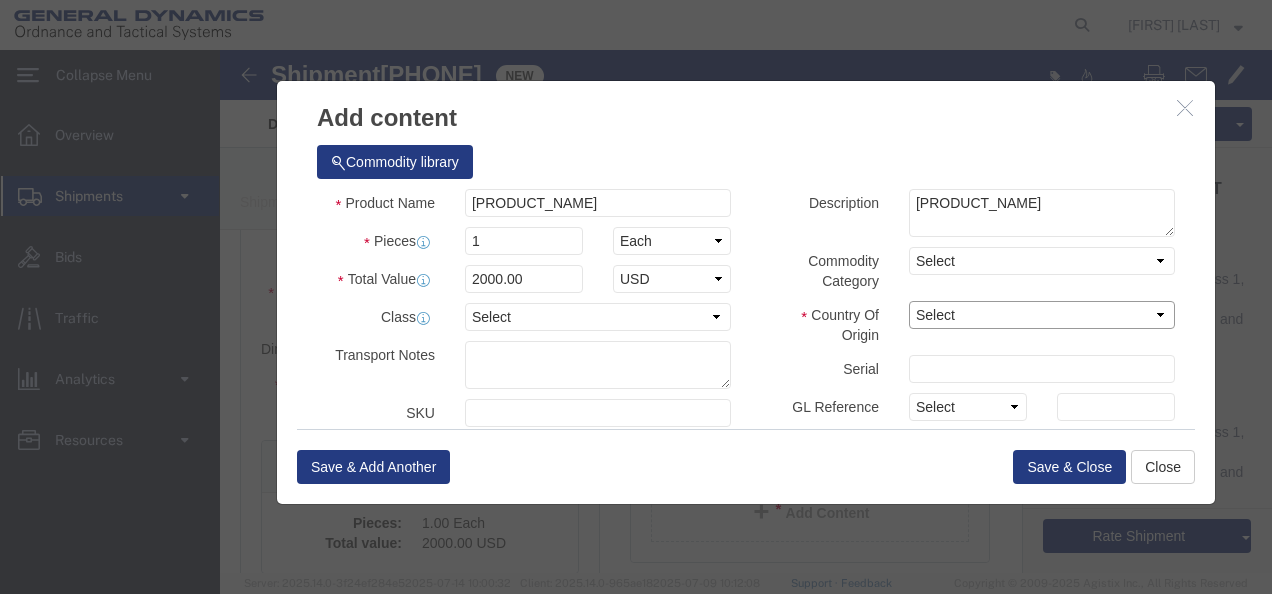 click on "Select Afghanistan Åland Islands Albania Algeria American Samoa Andorra Angola Anguilla Antarctica Antigua & Barbuda Argentina Armenia Aruba Australia Austria Azerbaijan Bahamas Bahrain Bangladesh Barbados Belarus Belgium Belize Benin Bermuda Bhutan Bolivia Bosnia & Herzegovina Botswana Bouvet Island Brazil British Indian Ocean Territory British Virgin Islands Brunei Bulgaria Burkina Faso Burma (Obsolete, see MM Myanmar) Burundi Cambodia Cameroon Canada Cape Verde Caribbean Netherlands Cayman Islands Central African Republic Chad Chile China Christmas Island Cocos (Keeling) Islands Colombia Comoros Congo - Brazzaville Congo - Kinshasa Cook Islands Costa Rica Côte d’Ivoire Croatia Cuba Curaçao Cyprus Czechia Denmark Djibouti Dominica Dominican Republic East Timor (Obsolete, see TL Timor-Leste) Ecuador Egypt El Salvador Equatorial Guinea Eritrea Estonia Ethiopia Falkland Islands (Malvinas) Faroe Islands Fiji Finland France France, Metropolitan (Obsolete, see FR France) French Guiana French Polynesia Gabon" 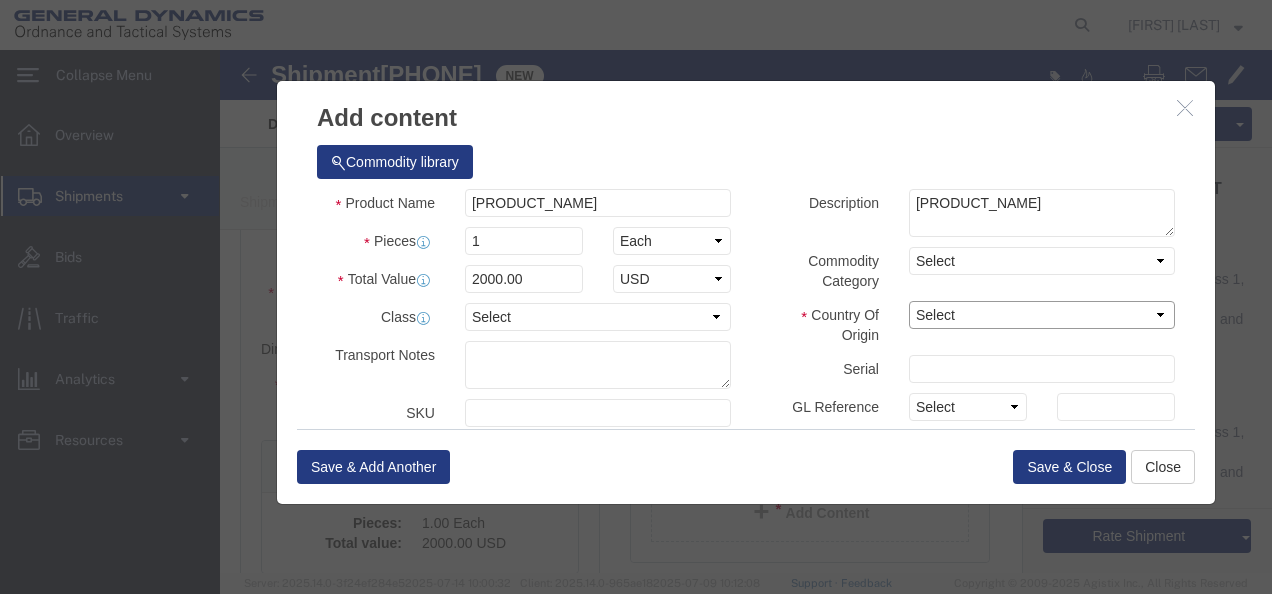 select on "CA" 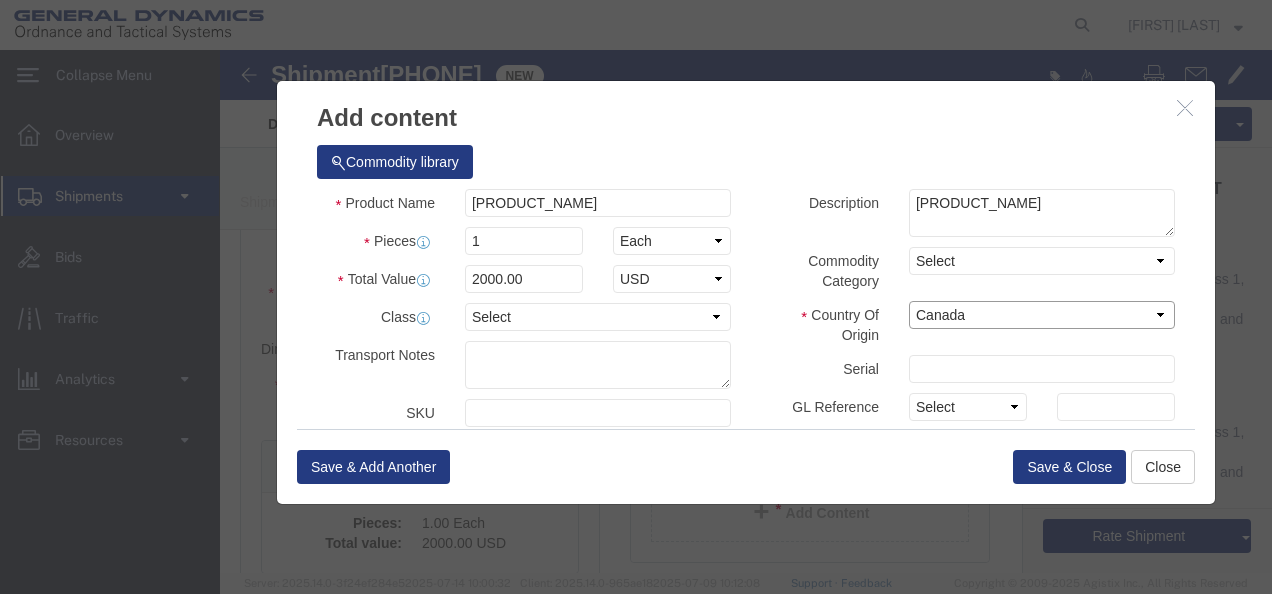 click on "Select Afghanistan Åland Islands Albania Algeria American Samoa Andorra Angola Anguilla Antarctica Antigua & Barbuda Argentina Armenia Aruba Australia Austria Azerbaijan Bahamas Bahrain Bangladesh Barbados Belarus Belgium Belize Benin Bermuda Bhutan Bolivia Bosnia & Herzegovina Botswana Bouvet Island Brazil British Indian Ocean Territory British Virgin Islands Brunei Bulgaria Burkina Faso Burma (Obsolete, see MM Myanmar) Burundi Cambodia Cameroon Canada Cape Verde Caribbean Netherlands Cayman Islands Central African Republic Chad Chile China Christmas Island Cocos (Keeling) Islands Colombia Comoros Congo - Brazzaville Congo - Kinshasa Cook Islands Costa Rica Côte d’Ivoire Croatia Cuba Curaçao Cyprus Czechia Denmark Djibouti Dominica Dominican Republic East Timor (Obsolete, see TL Timor-Leste) Ecuador Egypt El Salvador Equatorial Guinea Eritrea Estonia Ethiopia Falkland Islands (Malvinas) Faroe Islands Fiji Finland France France, Metropolitan (Obsolete, see FR France) French Guiana French Polynesia Gabon" 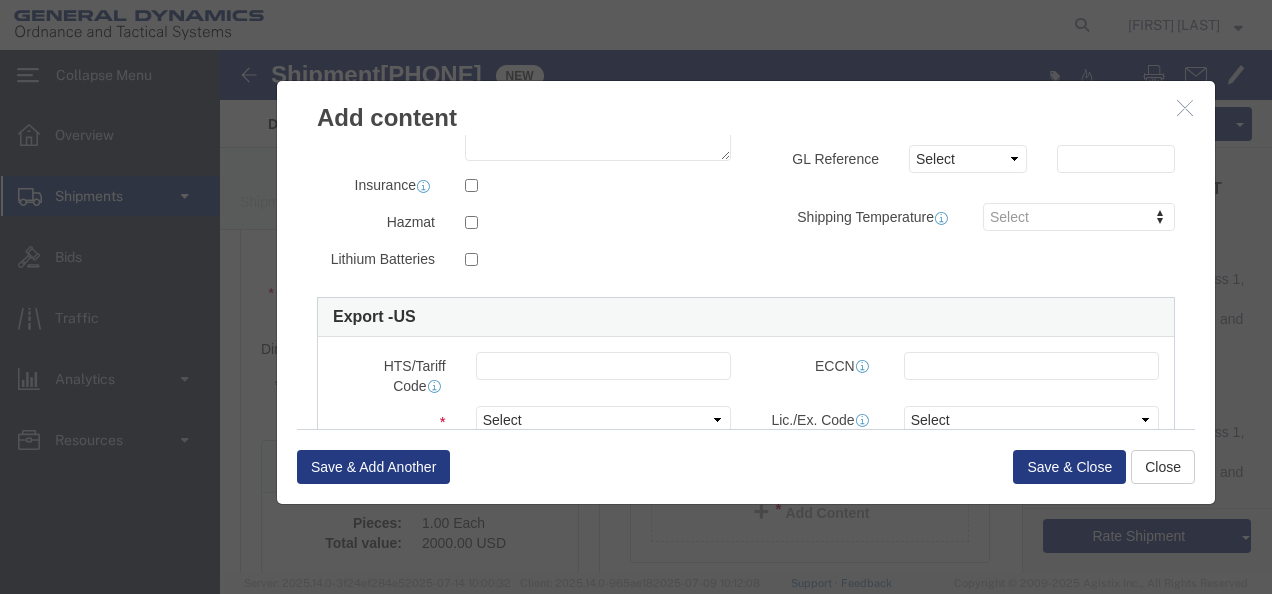 scroll, scrollTop: 600, scrollLeft: 0, axis: vertical 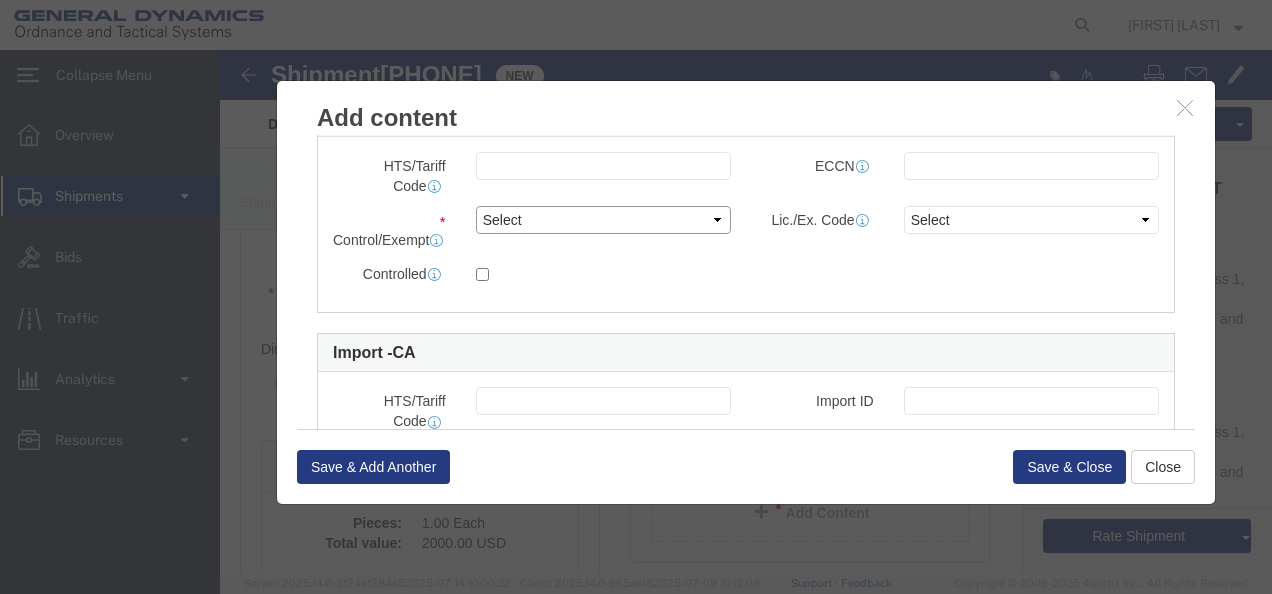 click on "Select ATF BIS DEA EPA FDA FTR ITAR OFAC Other (OPA)" 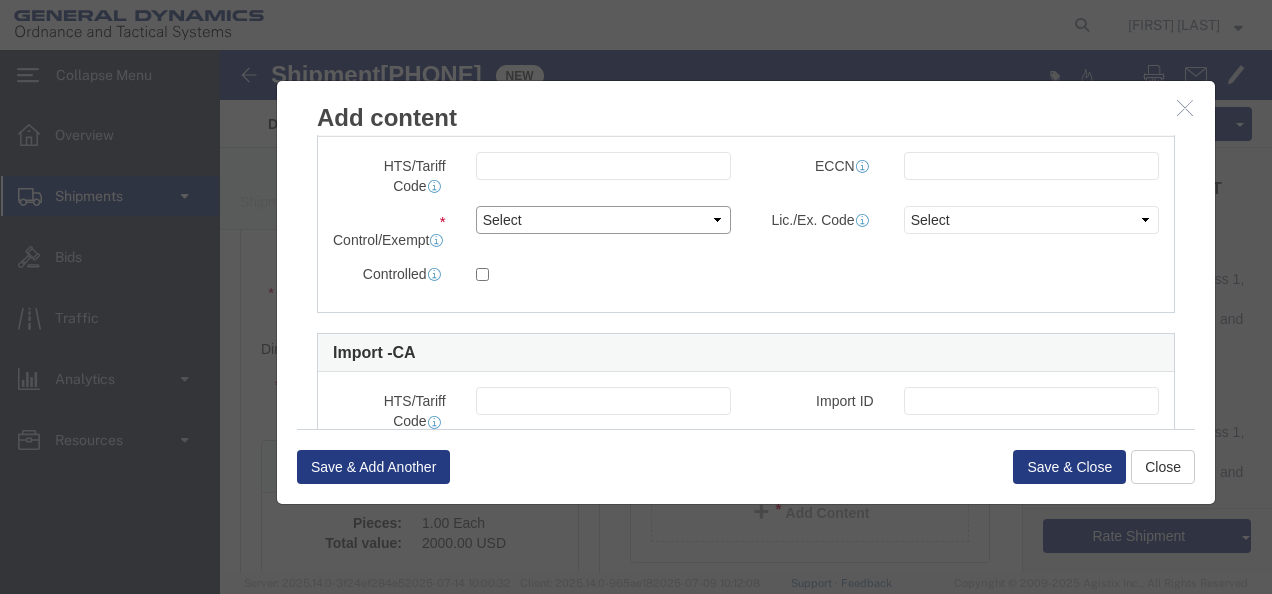 select on "OPA" 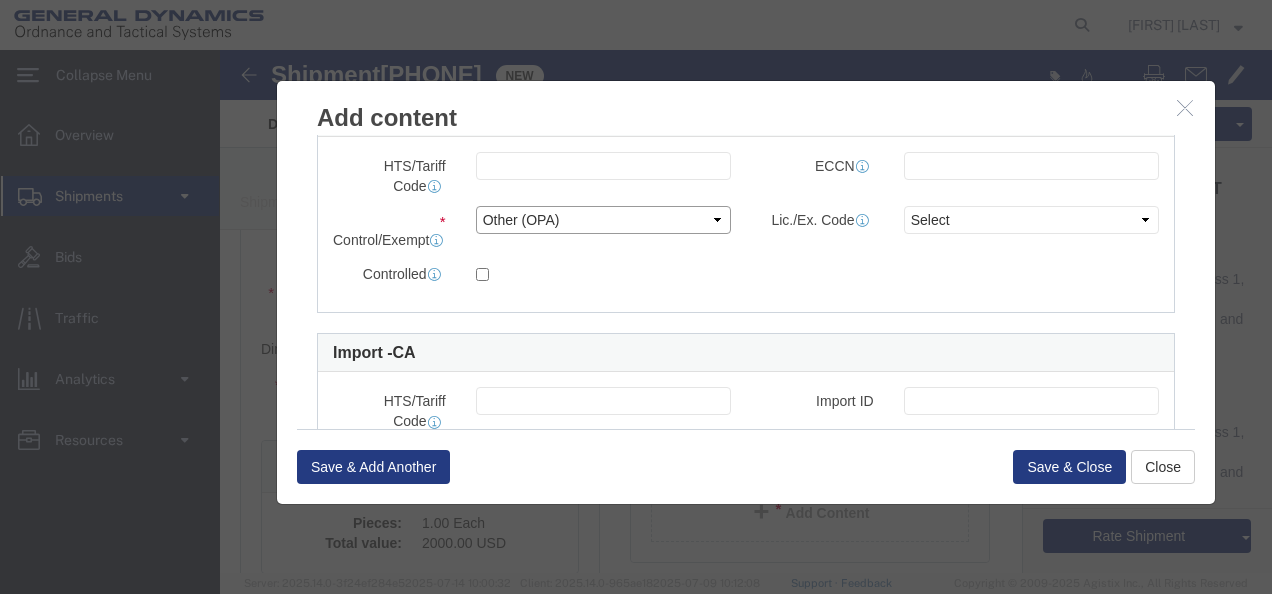 click on "Select ATF BIS DEA EPA FDA FTR ITAR OFAC Other (OPA)" 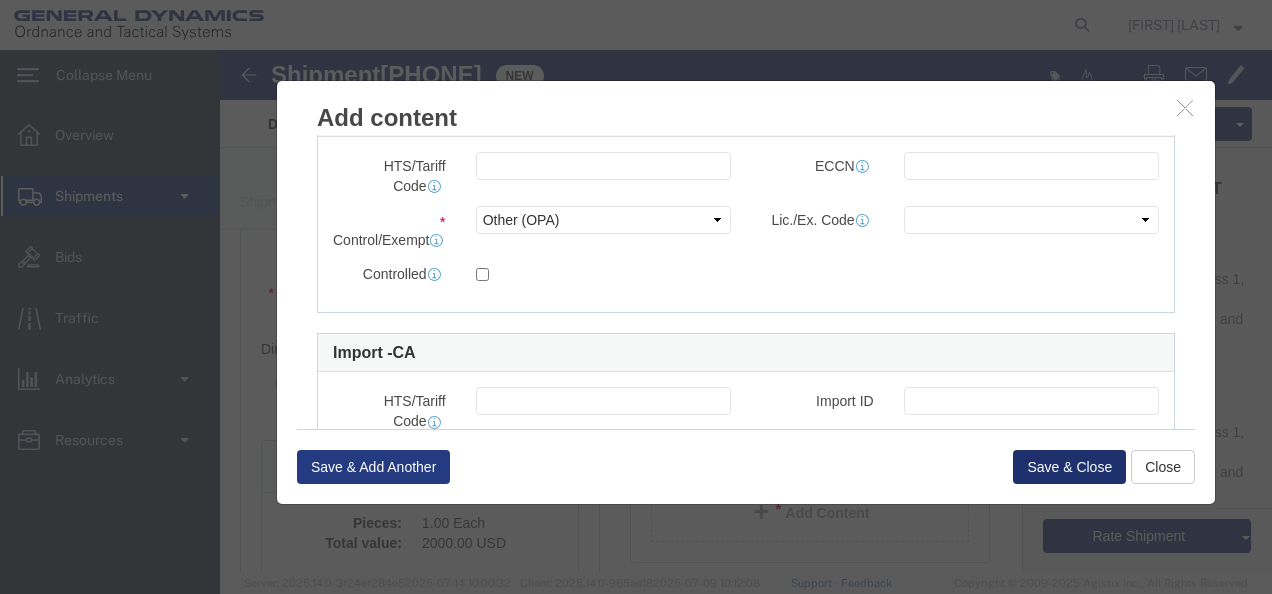 click on "Save & Close" 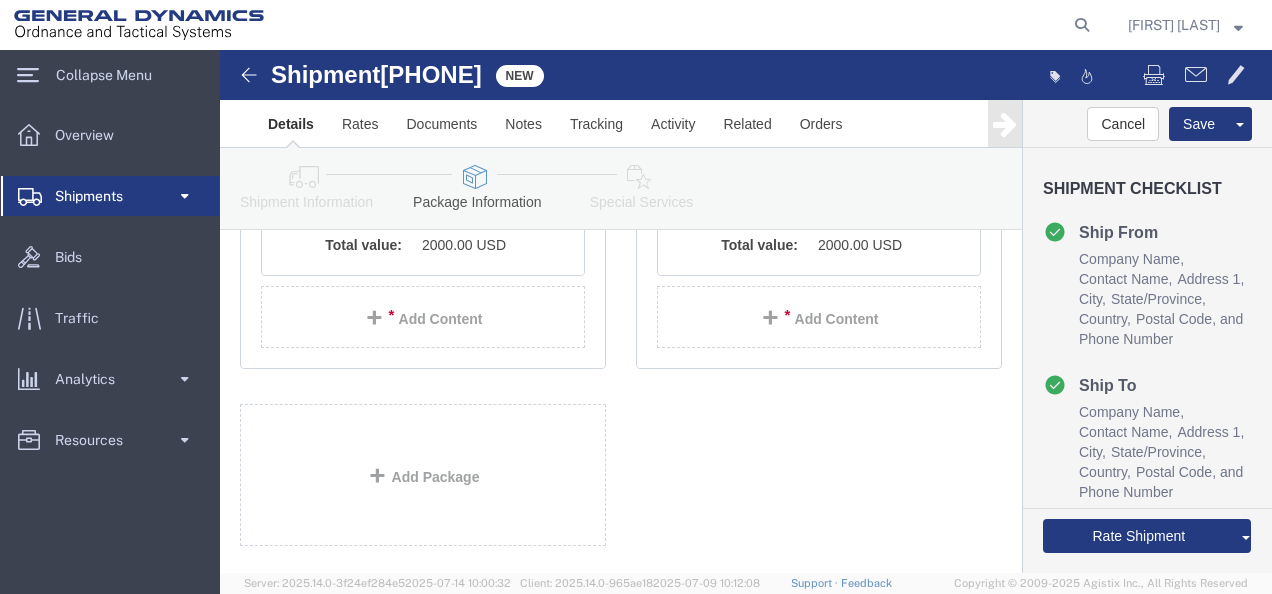 scroll, scrollTop: 500, scrollLeft: 0, axis: vertical 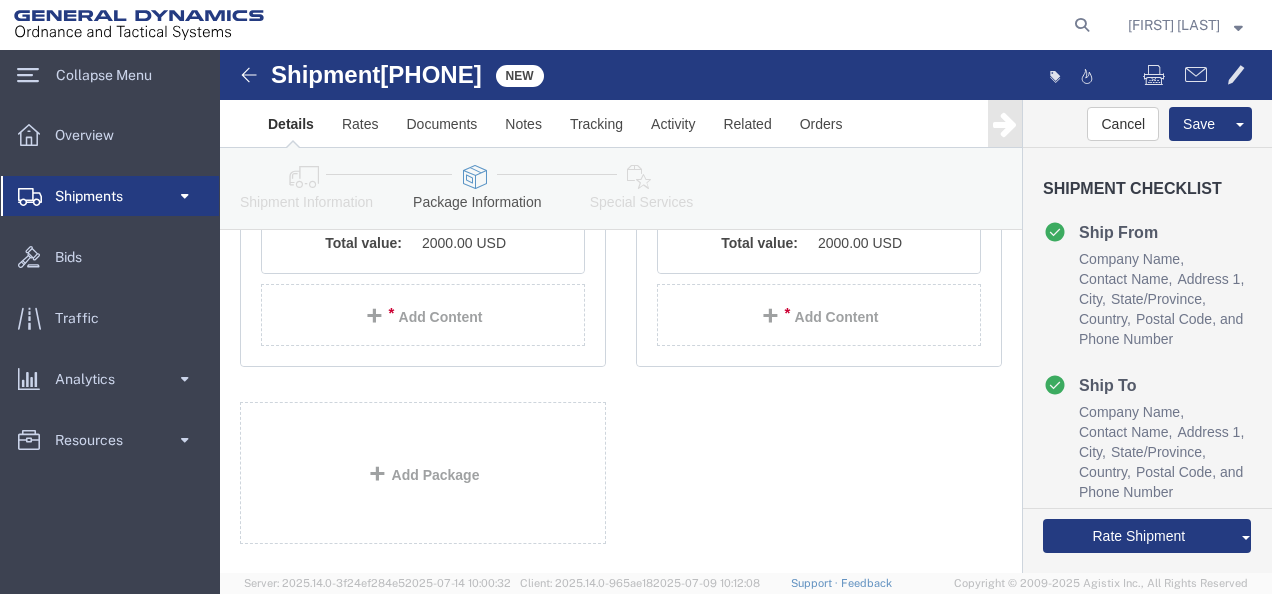 click on "Add Package" 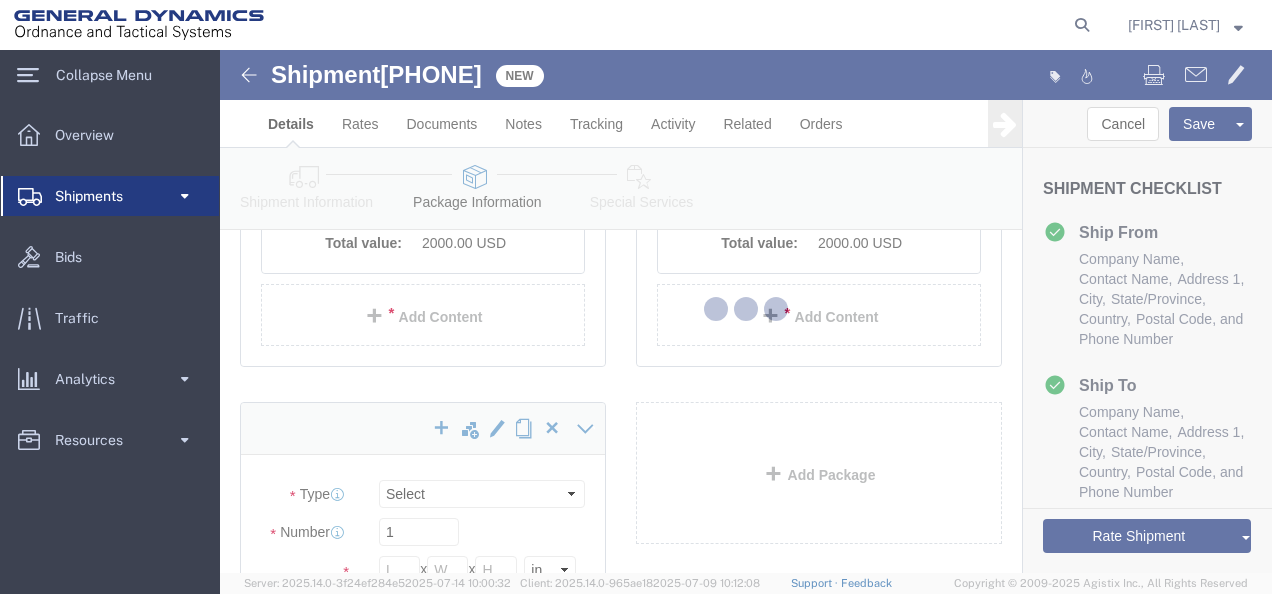 scroll, scrollTop: 307, scrollLeft: 0, axis: vertical 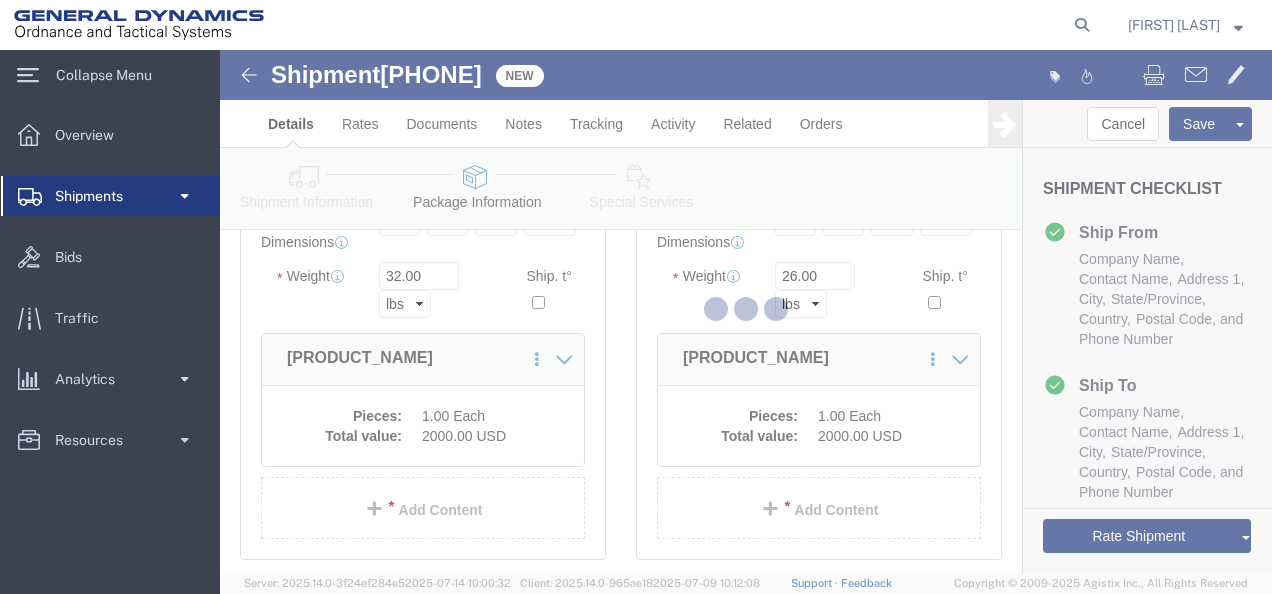 select on "CBOX" 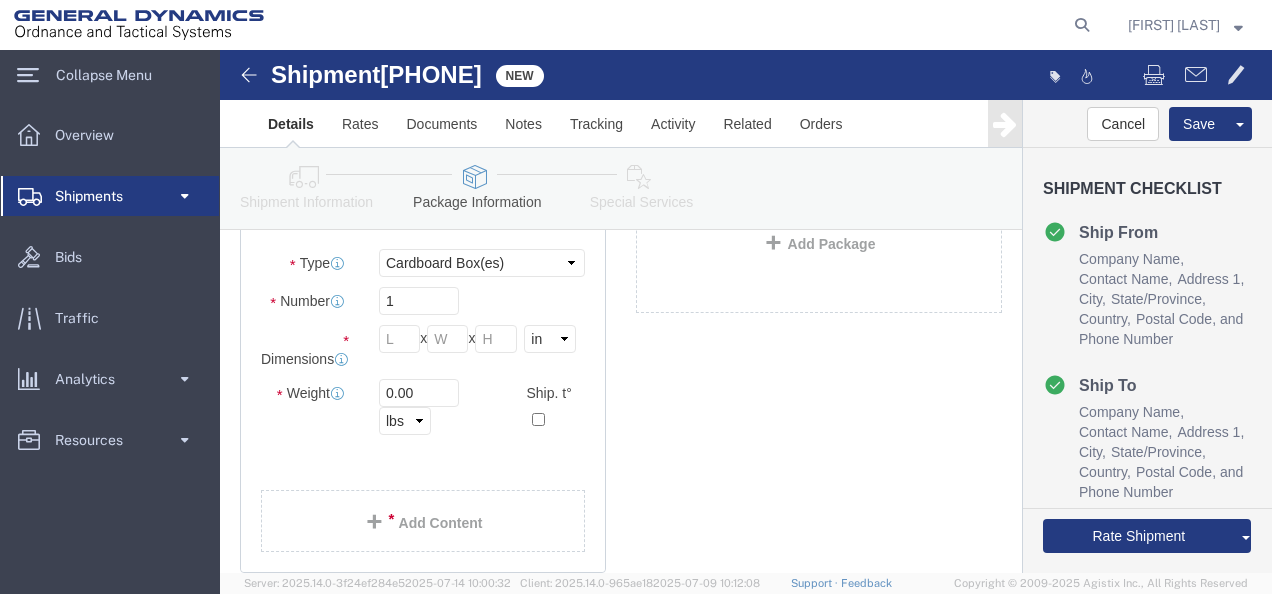 scroll, scrollTop: 700, scrollLeft: 0, axis: vertical 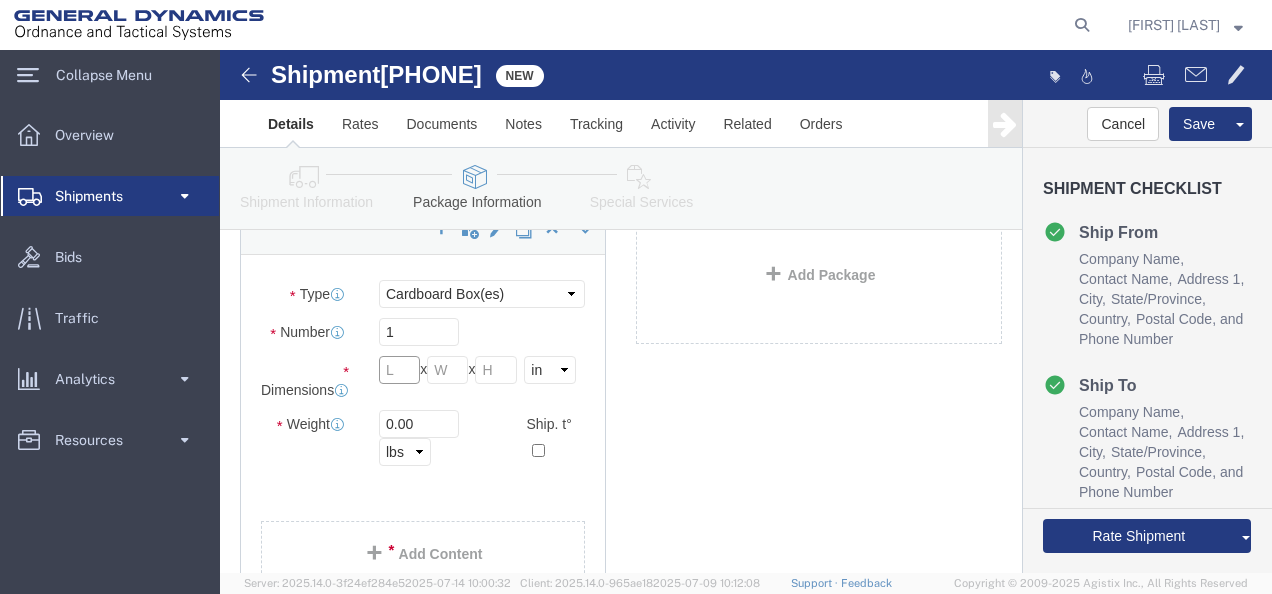 click 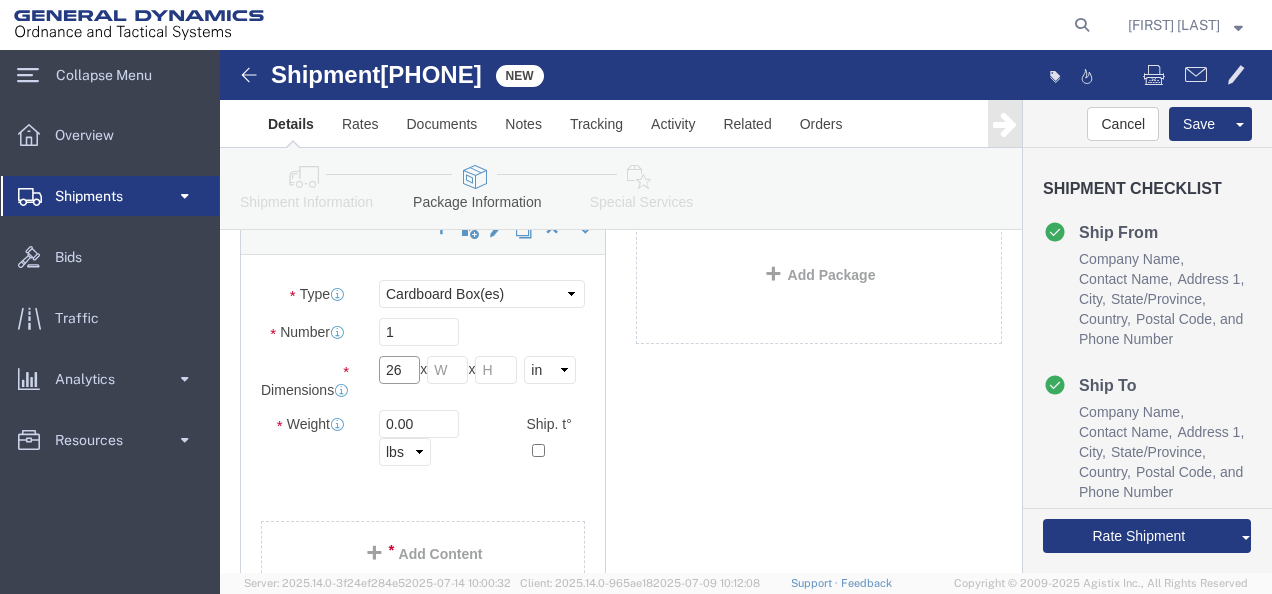 type on "26" 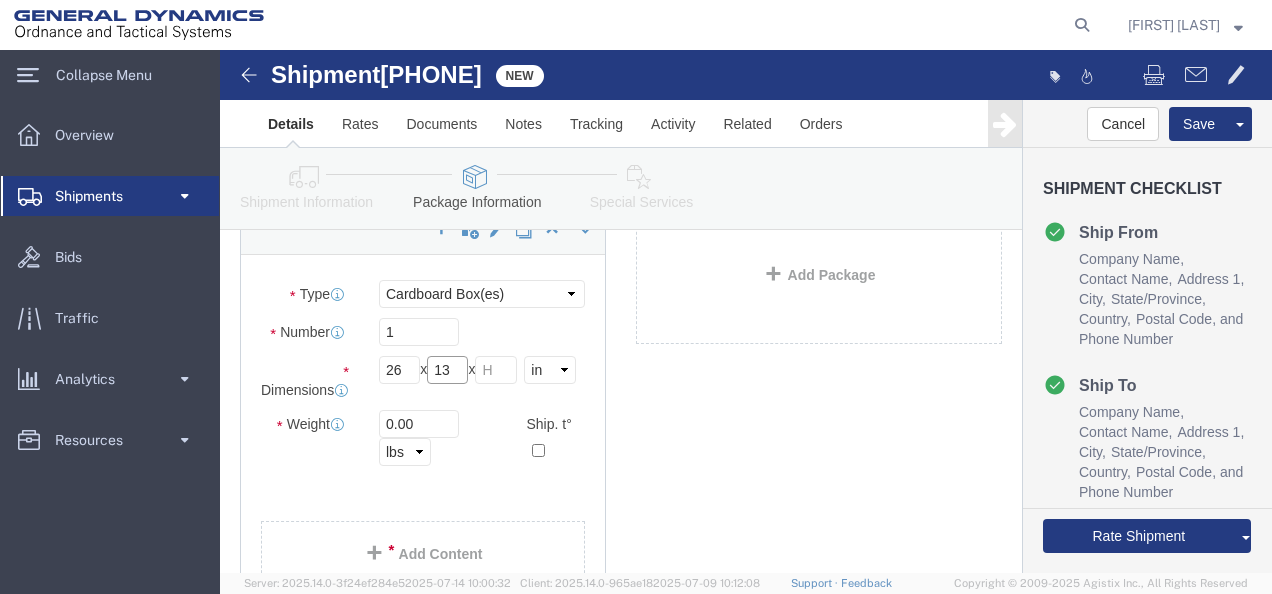 type on "13" 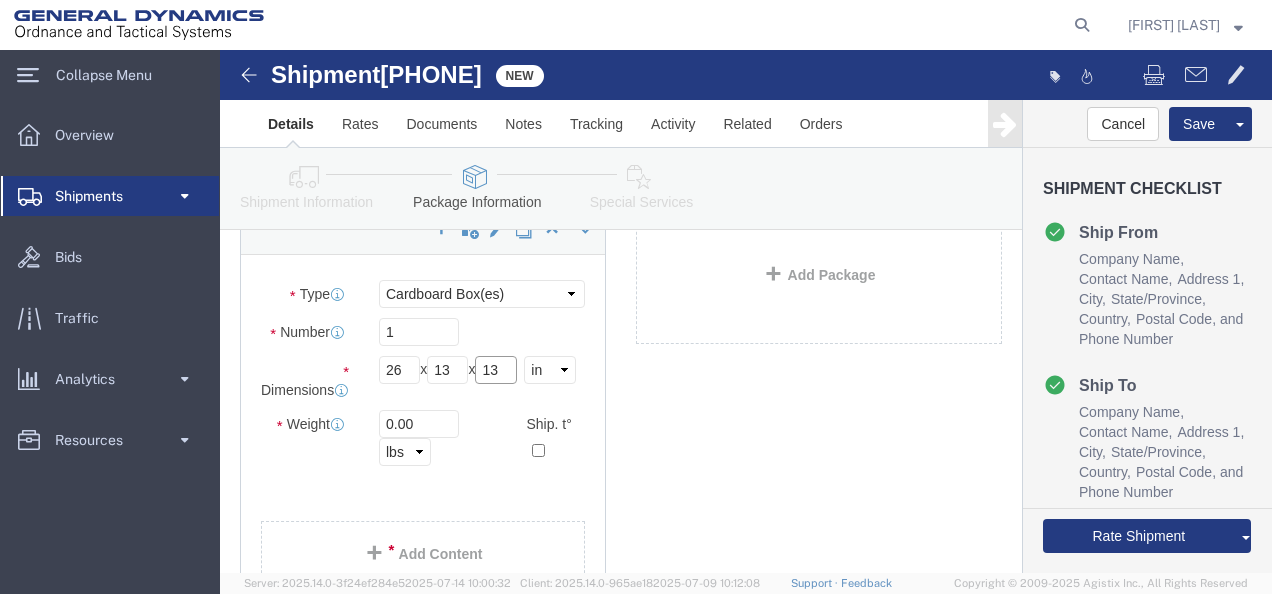 type on "13" 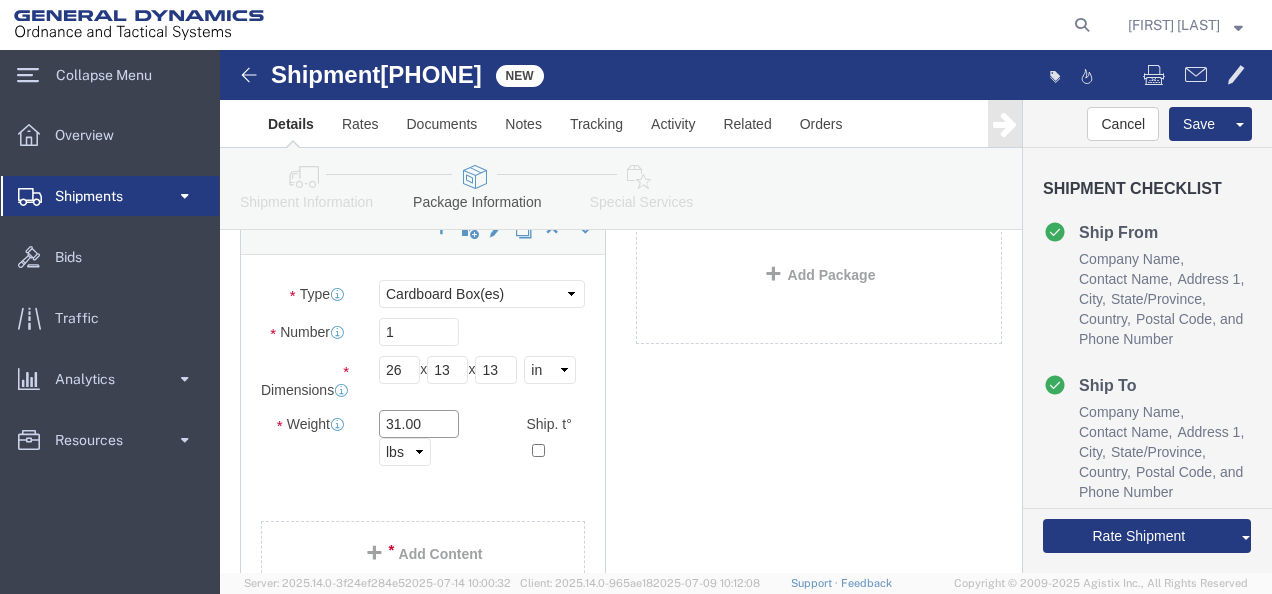 type on "31.00" 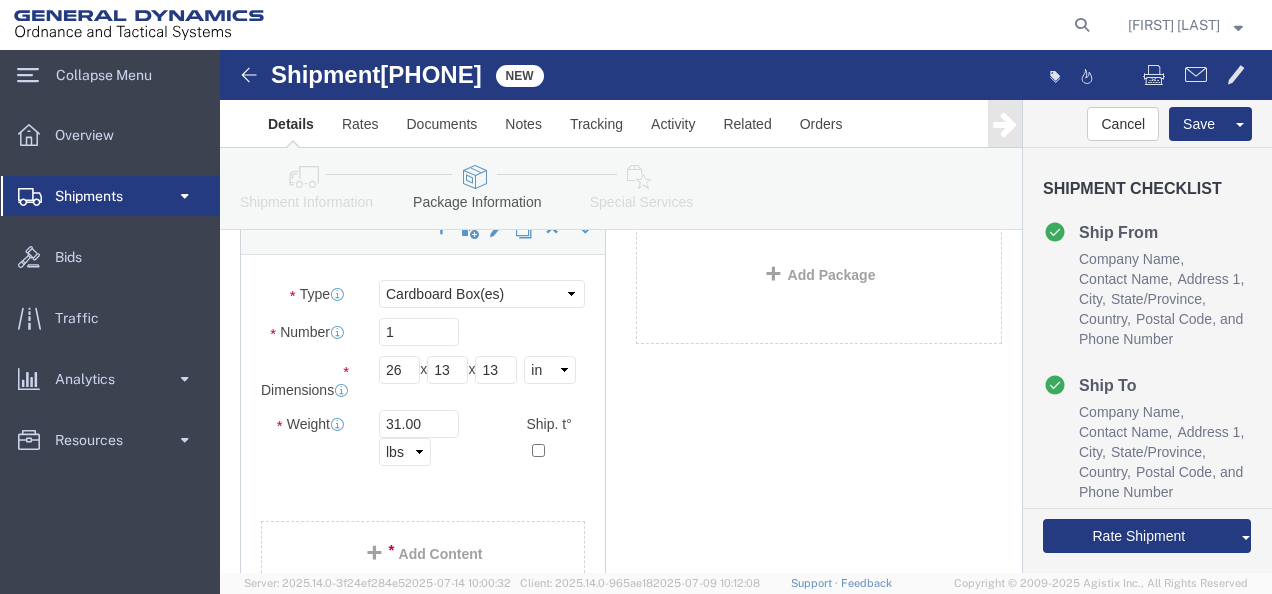 click on "Add Content" 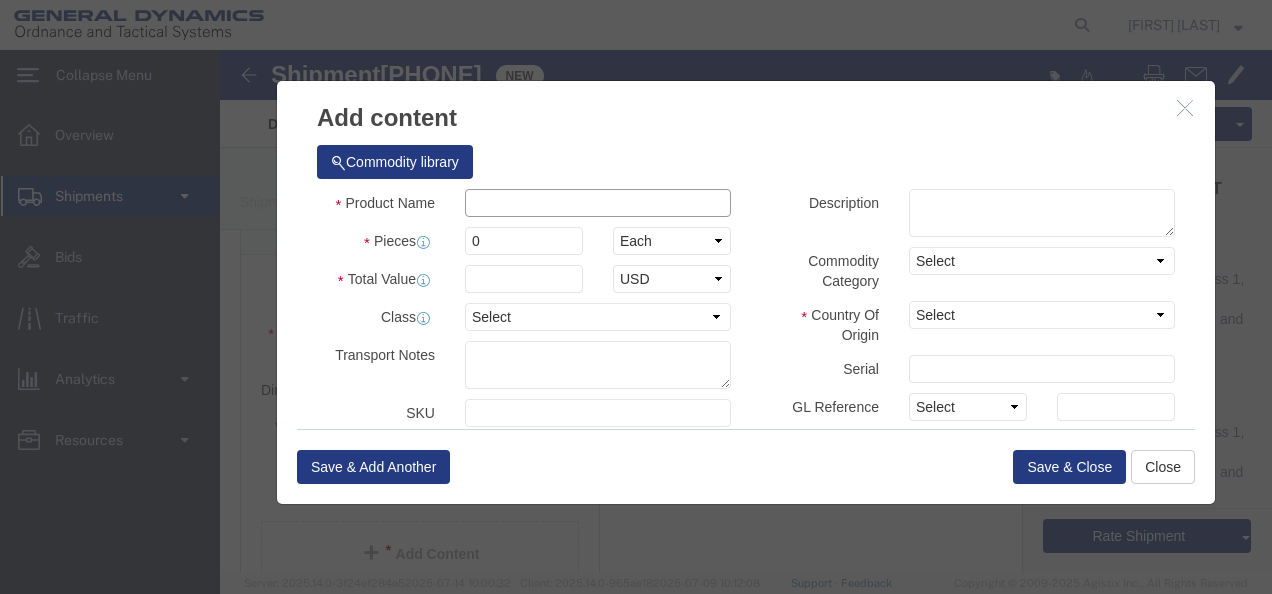 click 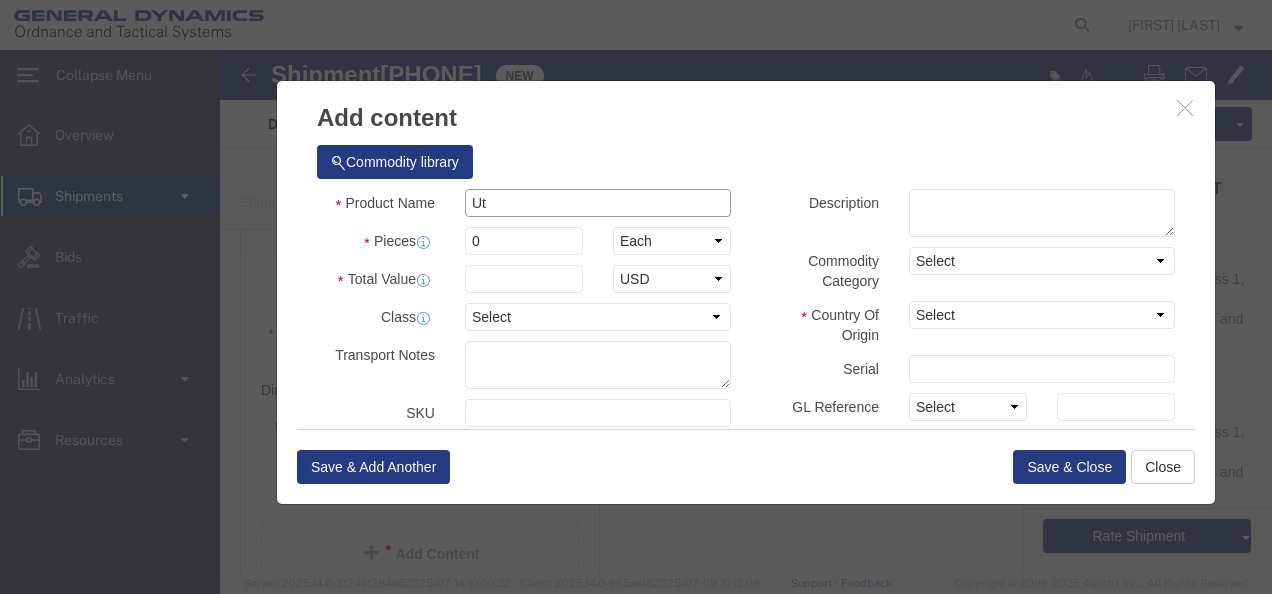 type on "U" 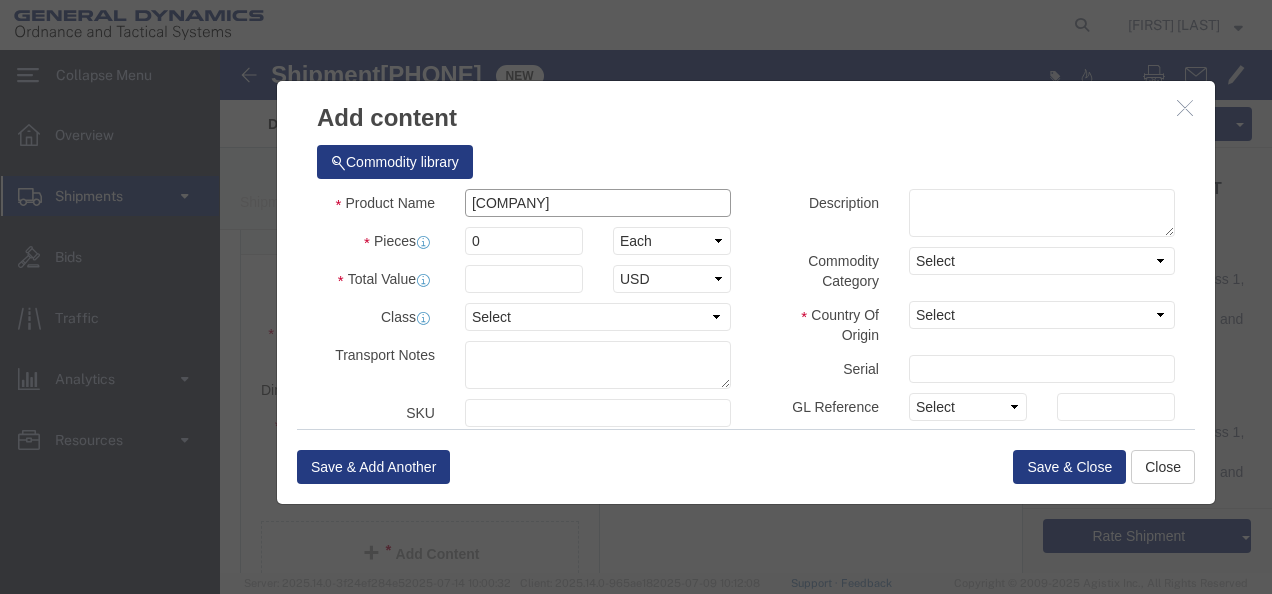 drag, startPoint x: 407, startPoint y: 158, endPoint x: 118, endPoint y: 156, distance: 289.00693 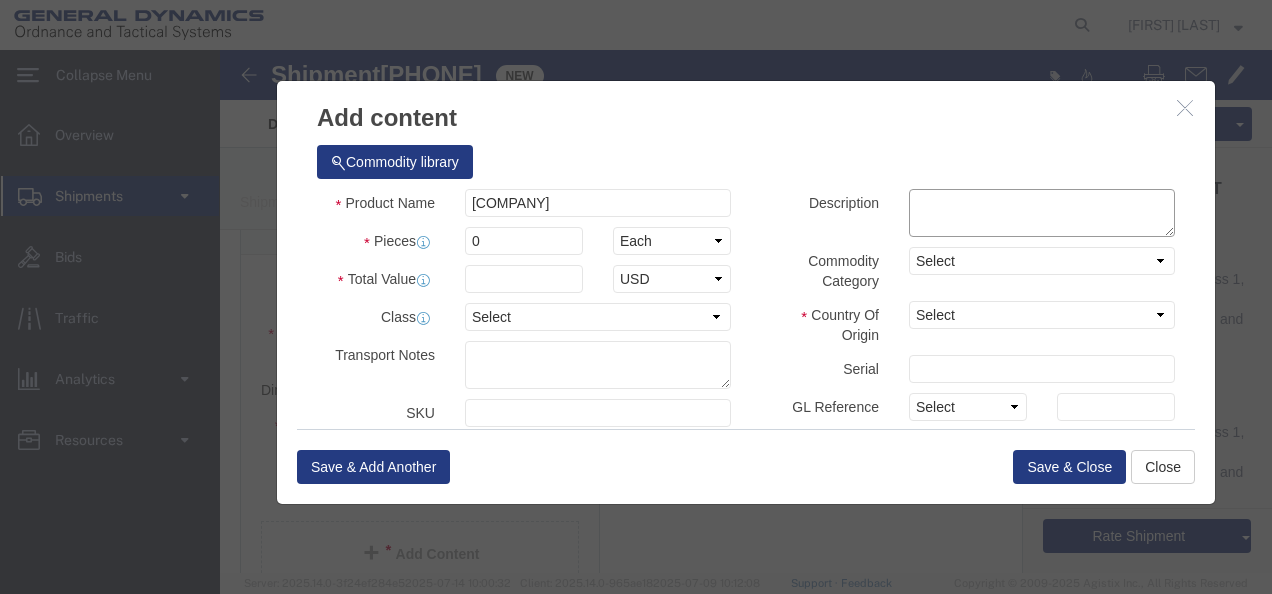click 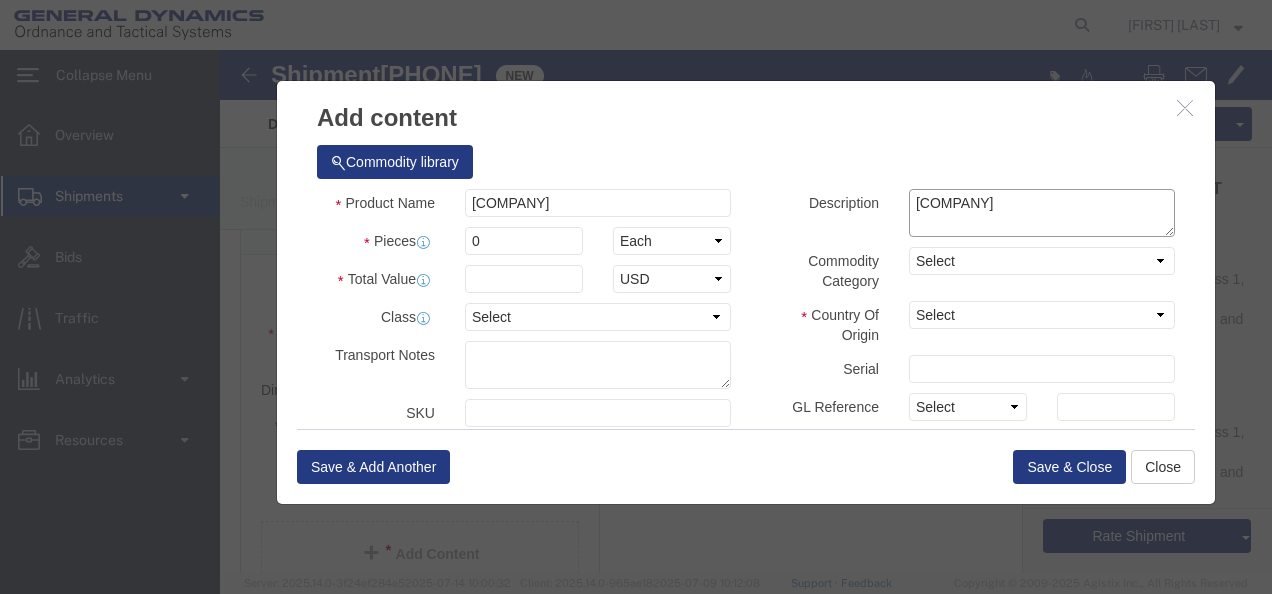 type on "[COMPANY]" 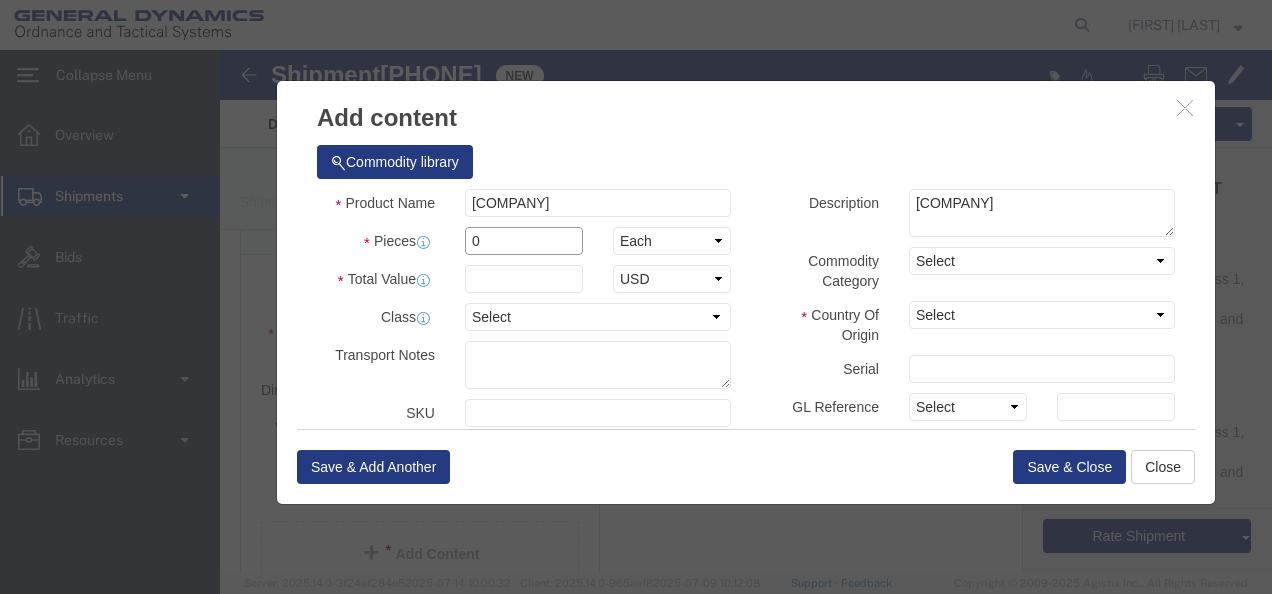 drag, startPoint x: 296, startPoint y: 192, endPoint x: 244, endPoint y: 192, distance: 52 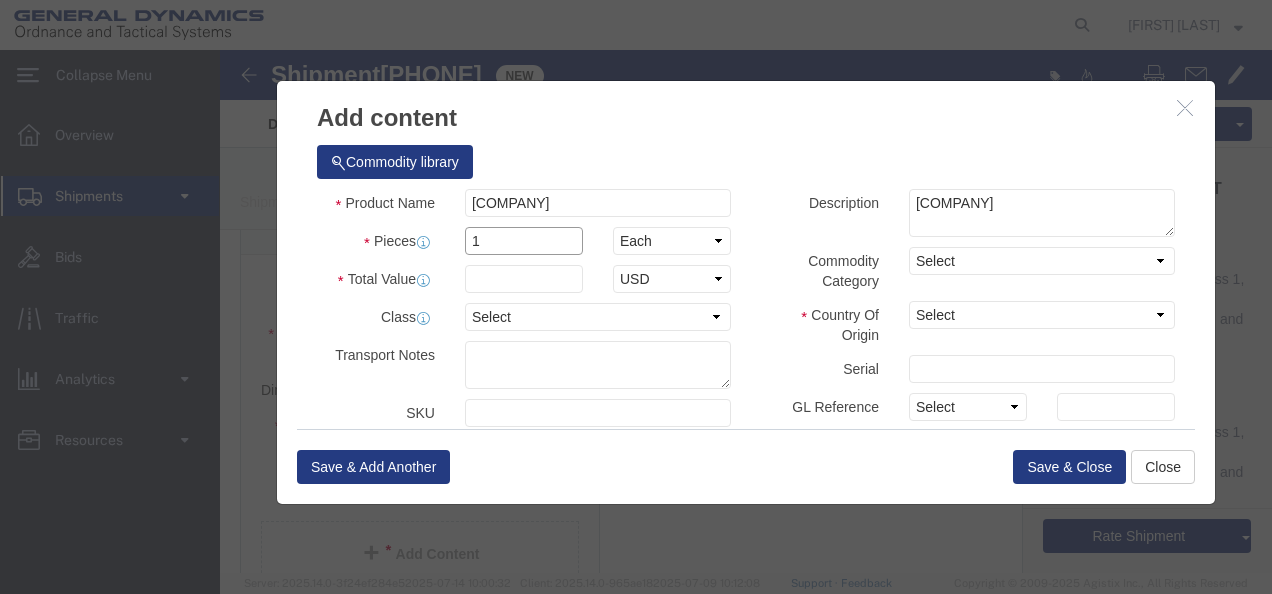 type on "1" 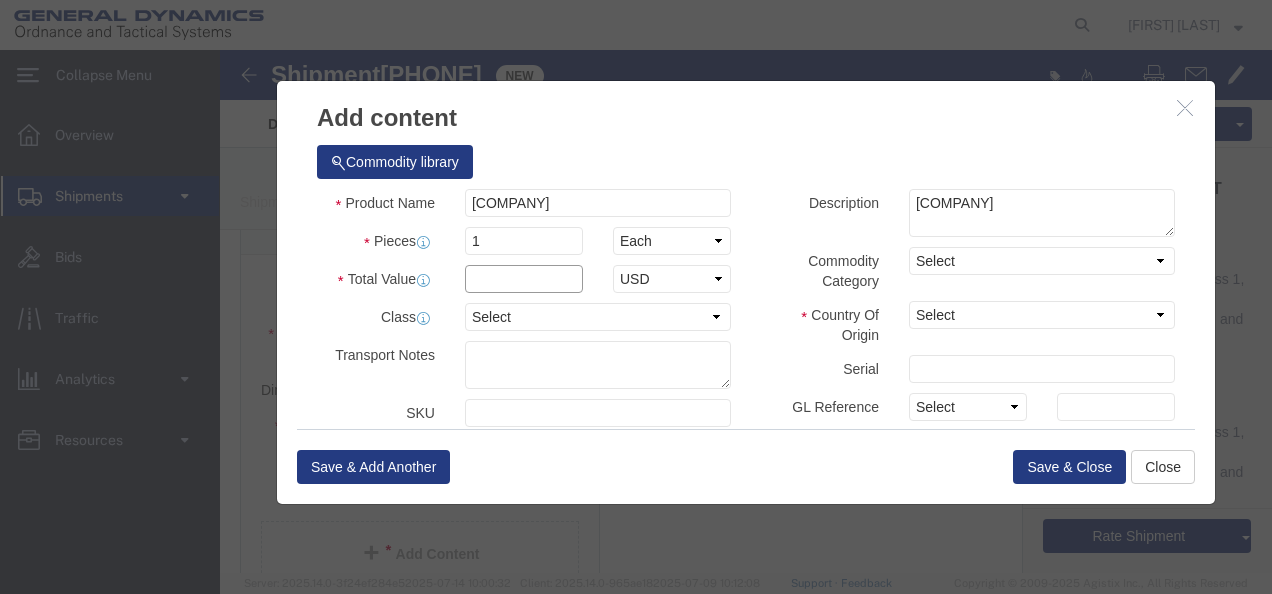 click 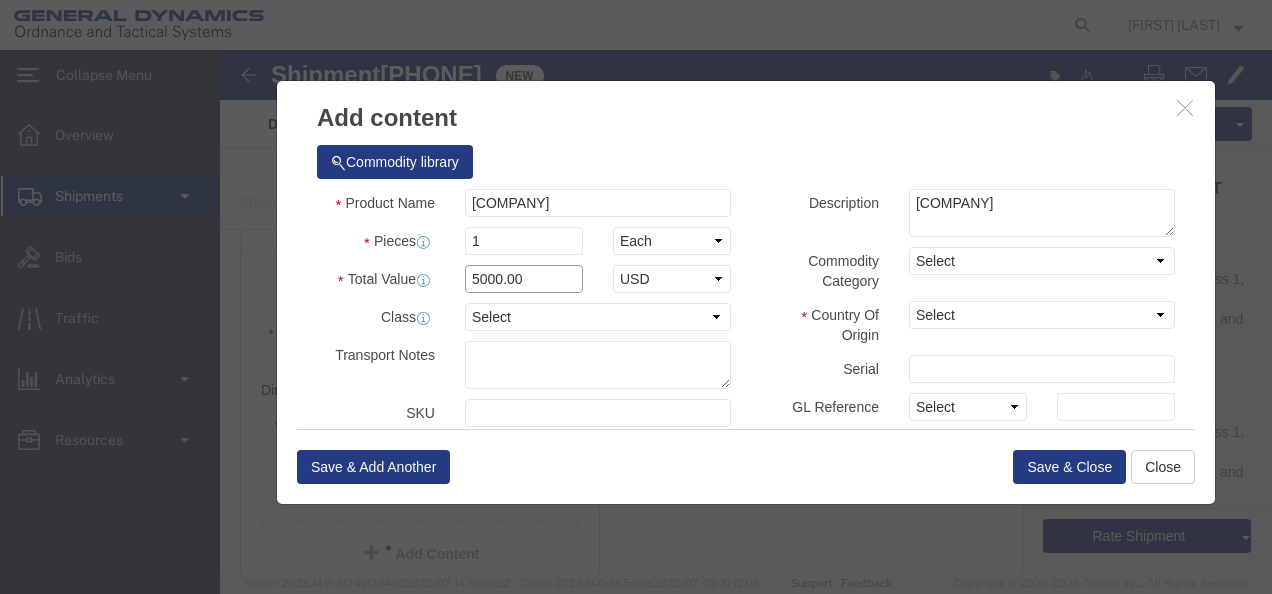 type on "5000.00" 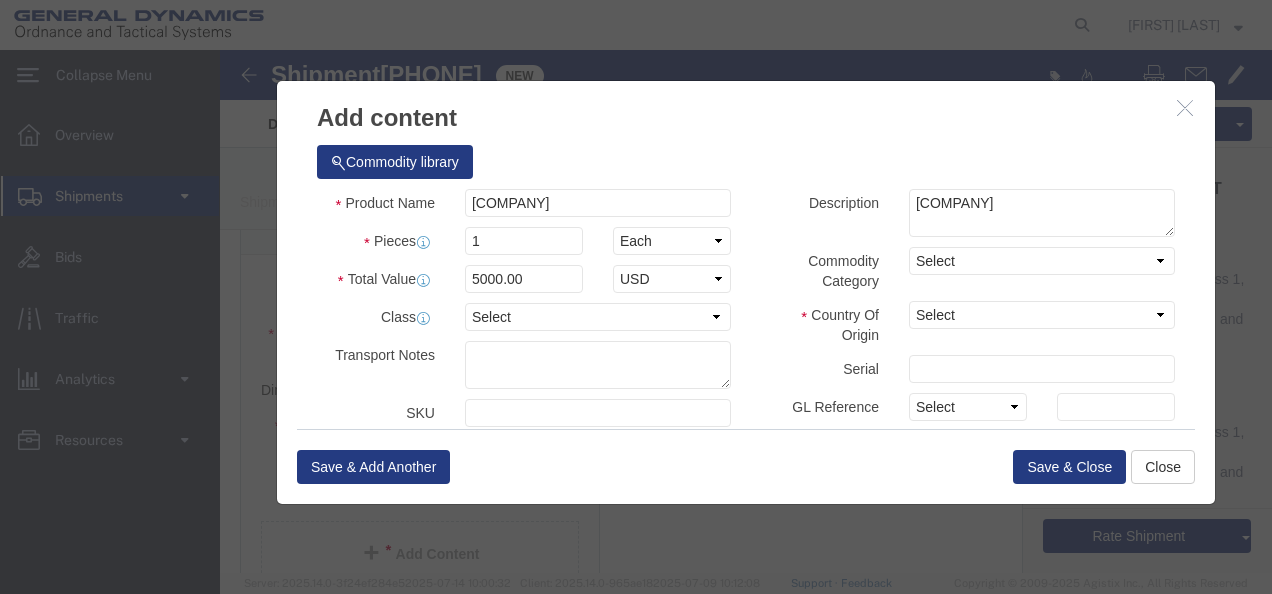 click on "[PRODUCT_NAME] [COUNTRY_OF_ORIGIN]" 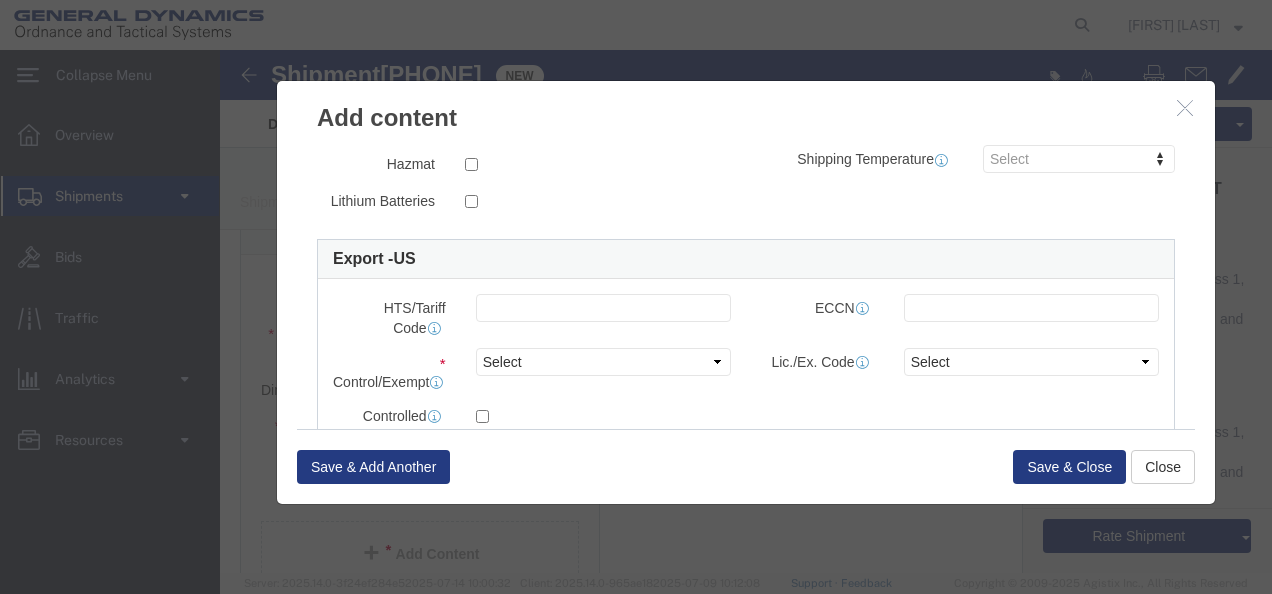 scroll, scrollTop: 500, scrollLeft: 0, axis: vertical 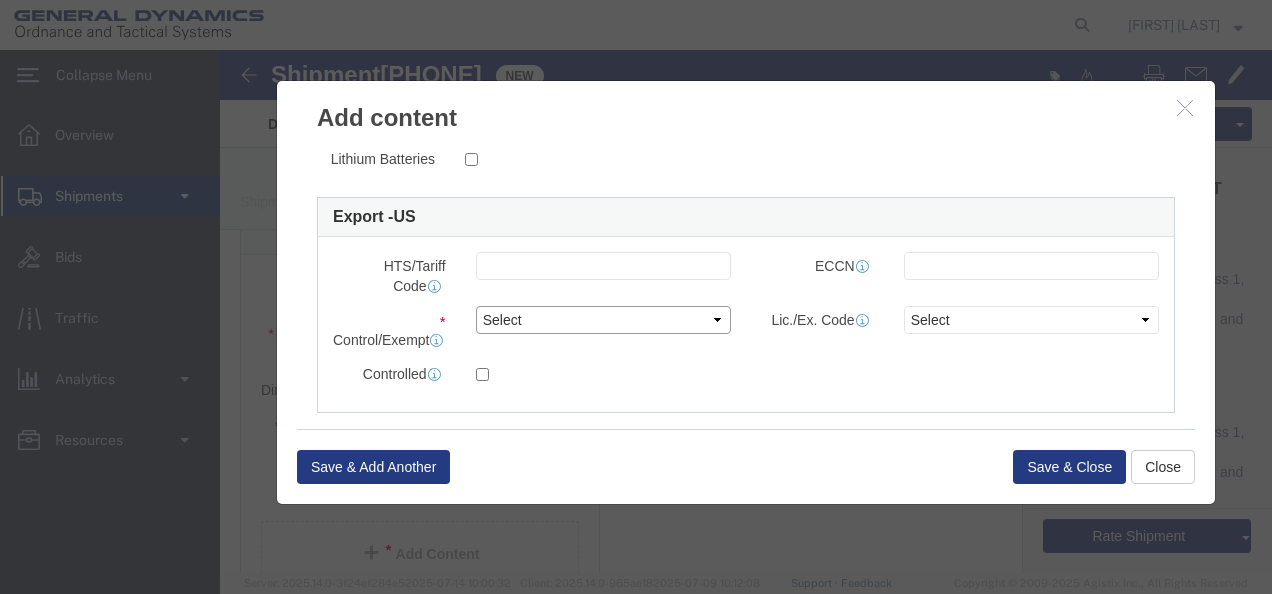 click on "Select ATF BIS DEA EPA FDA FTR ITAR OFAC Other (OPA)" 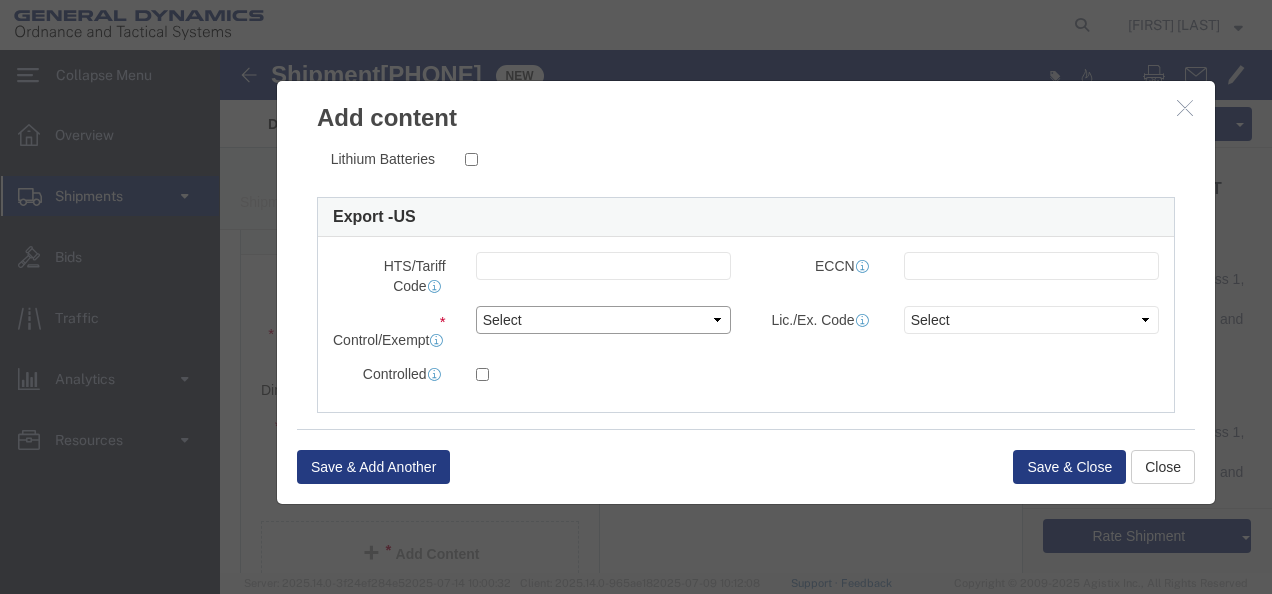 select on "OPA" 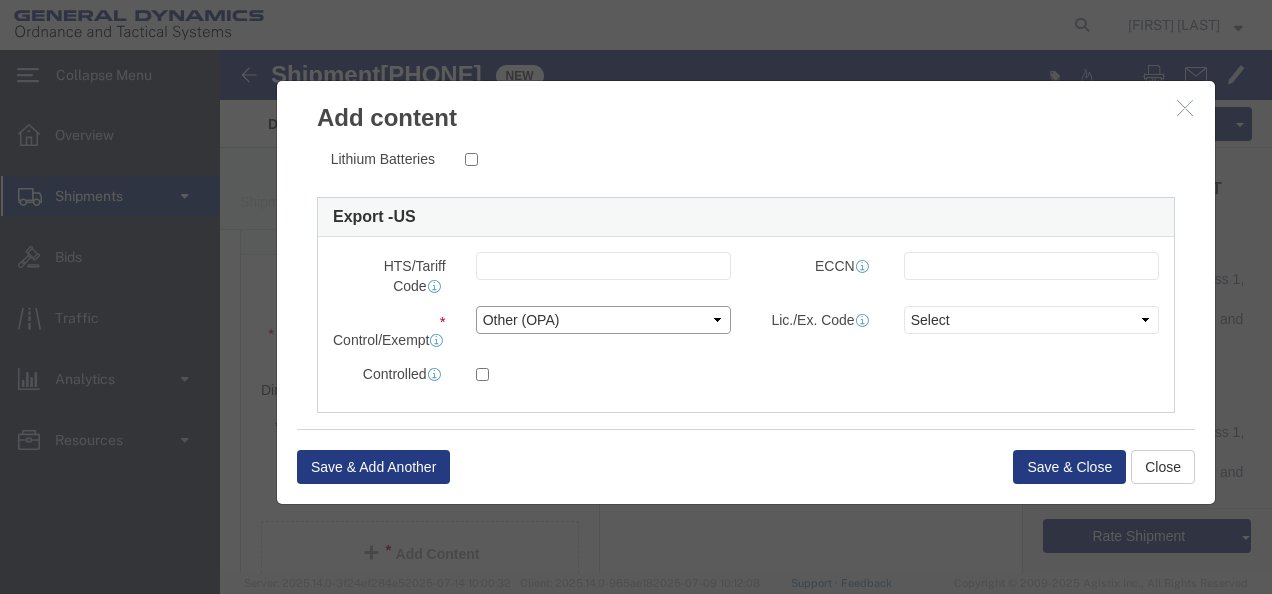 click on "Select ATF BIS DEA EPA FDA FTR ITAR OFAC Other (OPA)" 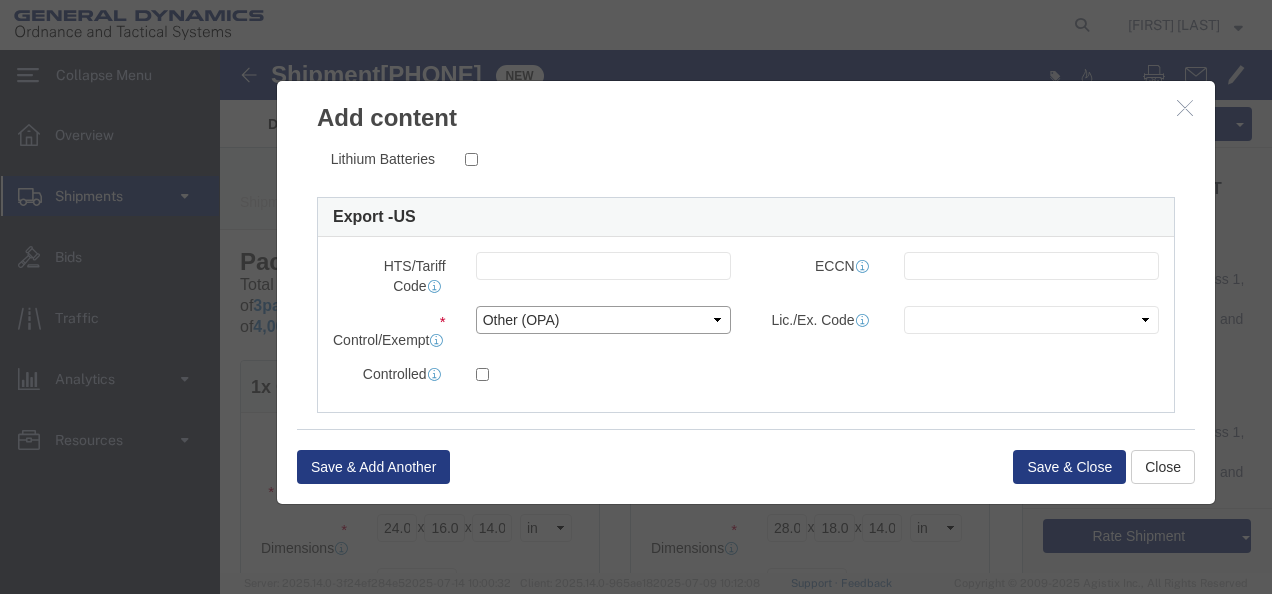 scroll, scrollTop: 0, scrollLeft: 0, axis: both 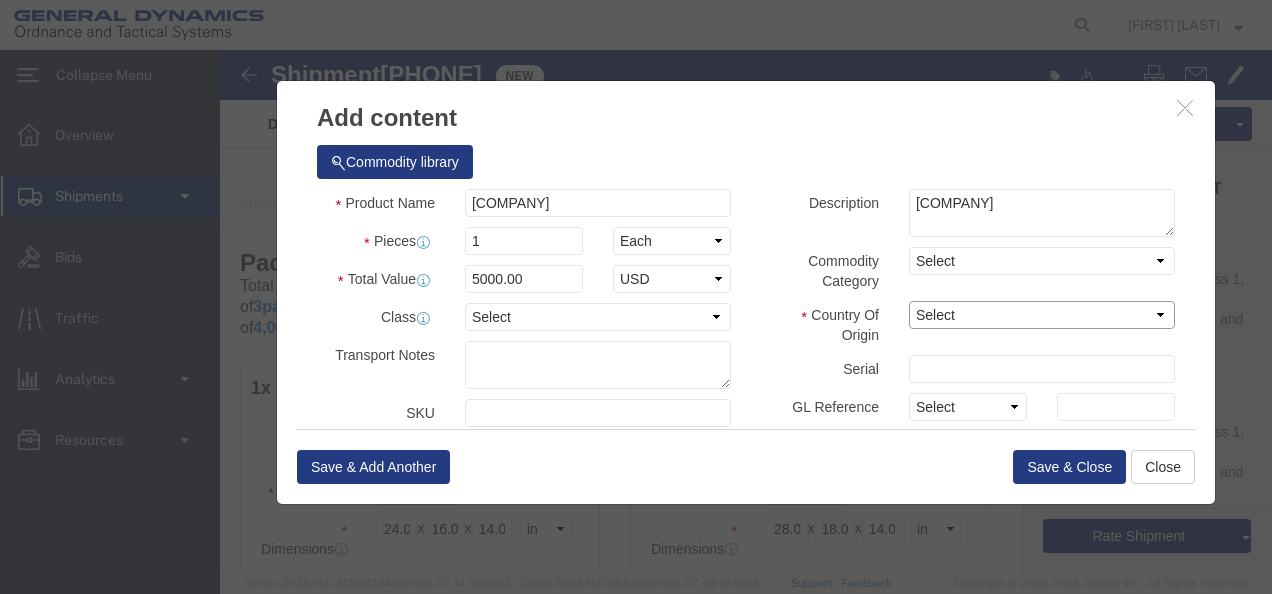 click on "Select Afghanistan Åland Islands Albania Algeria American Samoa Andorra Angola Anguilla Antarctica Antigua & Barbuda Argentina Armenia Aruba Australia Austria Azerbaijan Bahamas Bahrain Bangladesh Barbados Belarus Belgium Belize Benin Bermuda Bhutan Bolivia Bosnia & Herzegovina Botswana Bouvet Island Brazil British Indian Ocean Territory British Virgin Islands Brunei Bulgaria Burkina Faso Burma (Obsolete, see MM Myanmar) Burundi Cambodia Cameroon Canada Cape Verde Caribbean Netherlands Cayman Islands Central African Republic Chad Chile China Christmas Island Cocos (Keeling) Islands Colombia Comoros Congo - Brazzaville Congo - Kinshasa Cook Islands Costa Rica Côte d’Ivoire Croatia Cuba Curaçao Cyprus Czechia Denmark Djibouti Dominica Dominican Republic East Timor (Obsolete, see TL Timor-Leste) Ecuador Egypt El Salvador Equatorial Guinea Eritrea Estonia Ethiopia Falkland Islands (Malvinas) Faroe Islands Fiji Finland France France, Metropolitan (Obsolete, see FR France) French Guiana French Polynesia Gabon" 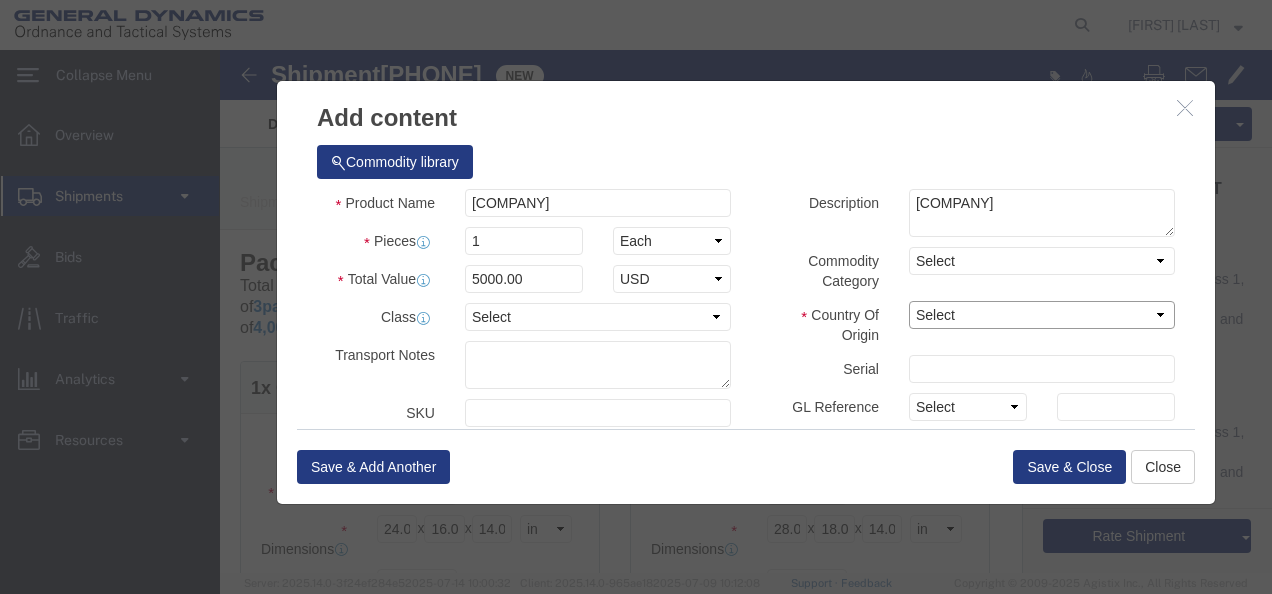 select on "CA" 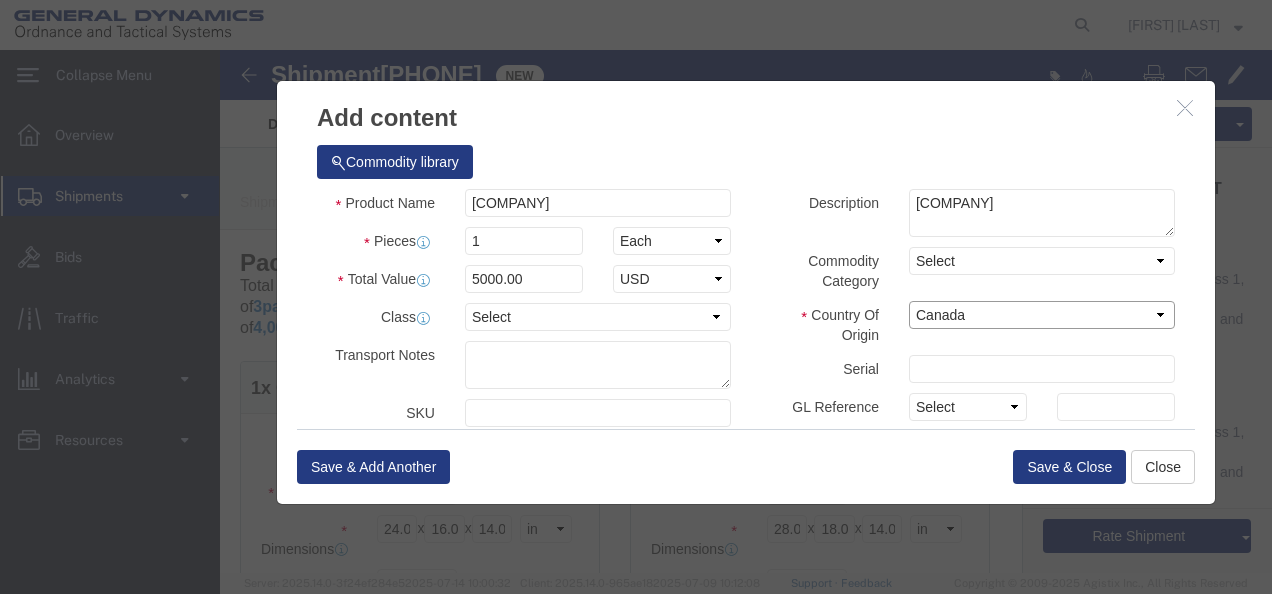 click on "Select Afghanistan Åland Islands Albania Algeria American Samoa Andorra Angola Anguilla Antarctica Antigua & Barbuda Argentina Armenia Aruba Australia Austria Azerbaijan Bahamas Bahrain Bangladesh Barbados Belarus Belgium Belize Benin Bermuda Bhutan Bolivia Bosnia & Herzegovina Botswana Bouvet Island Brazil British Indian Ocean Territory British Virgin Islands Brunei Bulgaria Burkina Faso Burma (Obsolete, see MM Myanmar) Burundi Cambodia Cameroon Canada Cape Verde Caribbean Netherlands Cayman Islands Central African Republic Chad Chile China Christmas Island Cocos (Keeling) Islands Colombia Comoros Congo - Brazzaville Congo - Kinshasa Cook Islands Costa Rica Côte d’Ivoire Croatia Cuba Curaçao Cyprus Czechia Denmark Djibouti Dominica Dominican Republic East Timor (Obsolete, see TL Timor-Leste) Ecuador Egypt El Salvador Equatorial Guinea Eritrea Estonia Ethiopia Falkland Islands (Malvinas) Faroe Islands Fiji Finland France France, Metropolitan (Obsolete, see FR France) French Guiana French Polynesia Gabon" 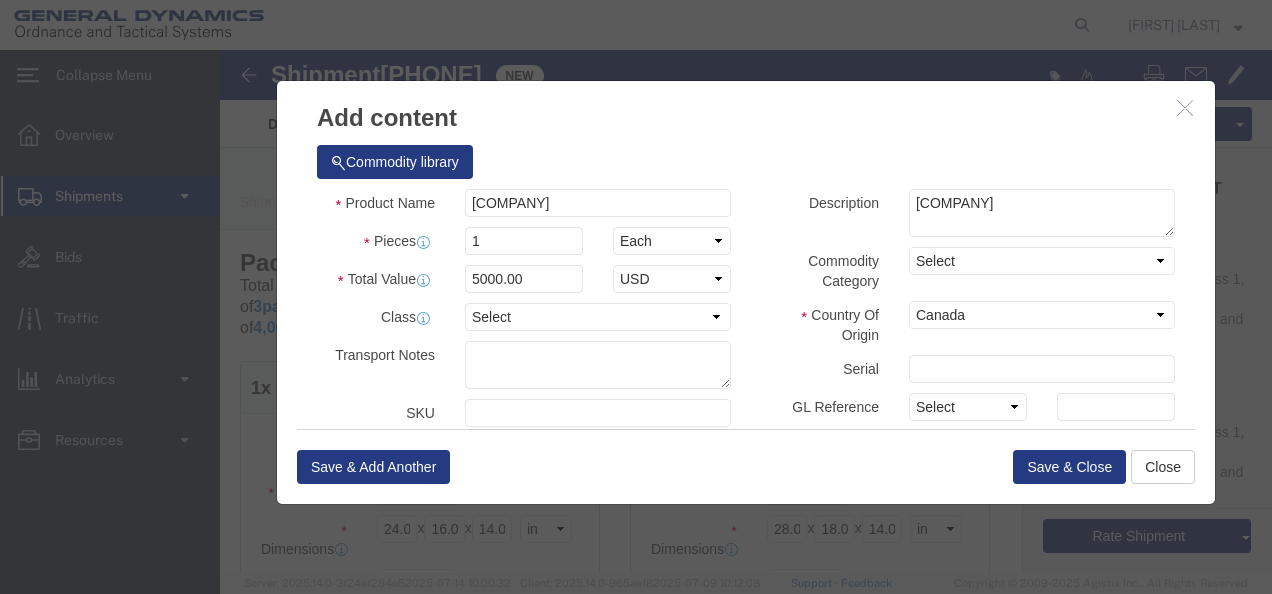 click on "[PRODUCT_NAME] [COUNTRY_OF_ORIGIN]" 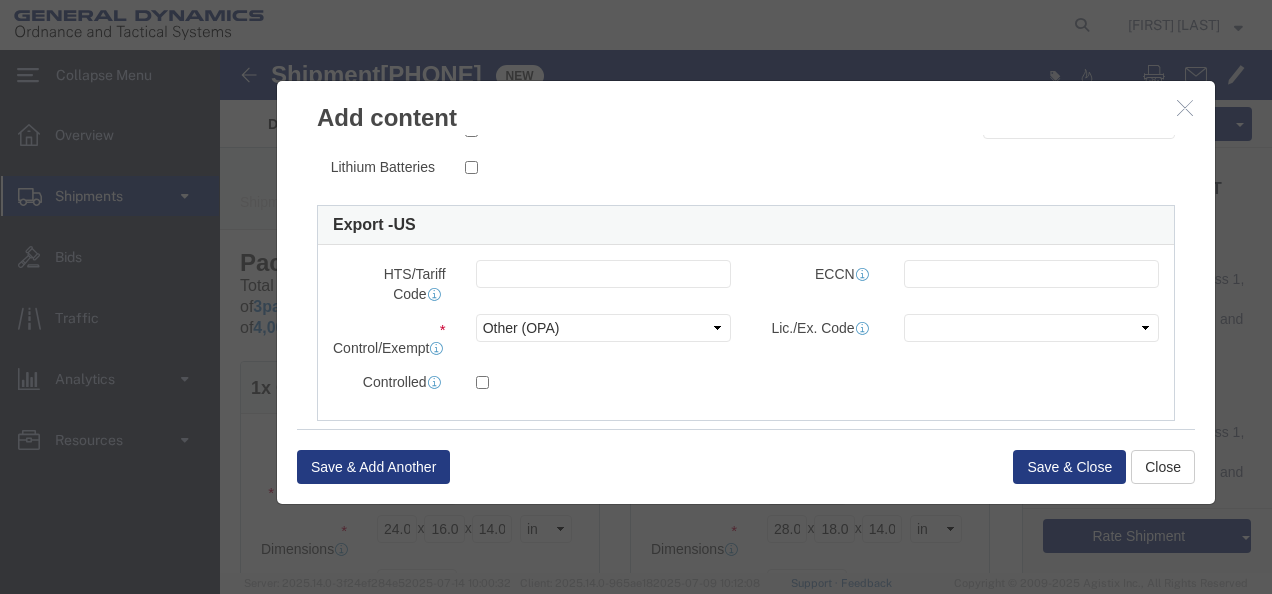scroll, scrollTop: 500, scrollLeft: 0, axis: vertical 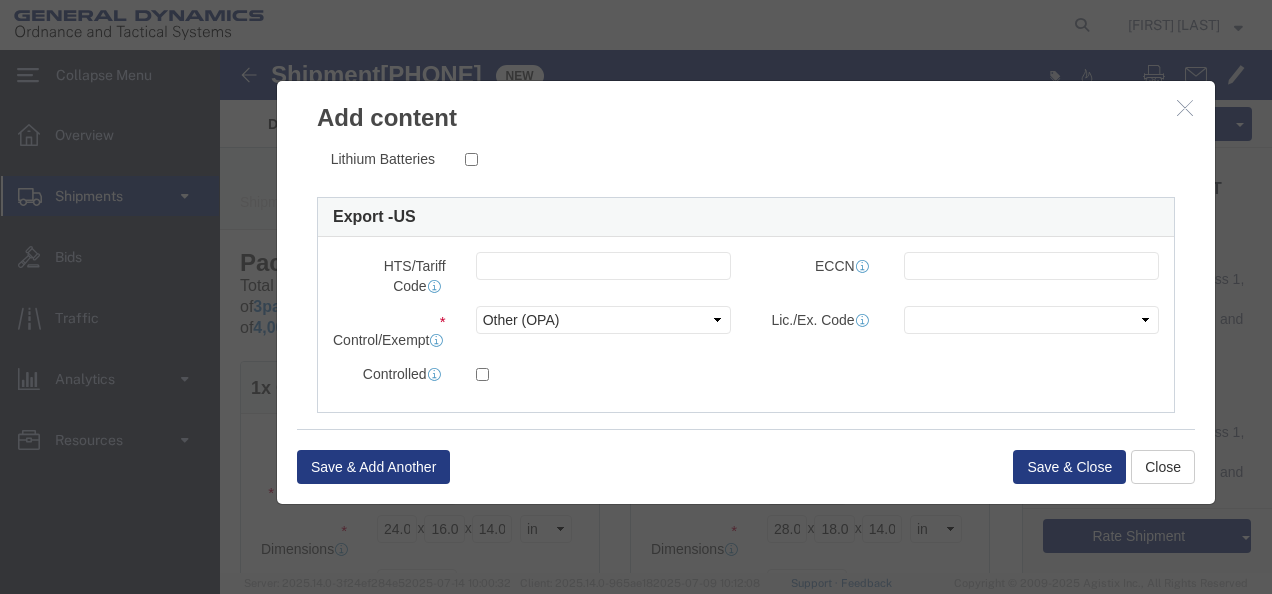 click on "Save & Add Another Save & Close Close" 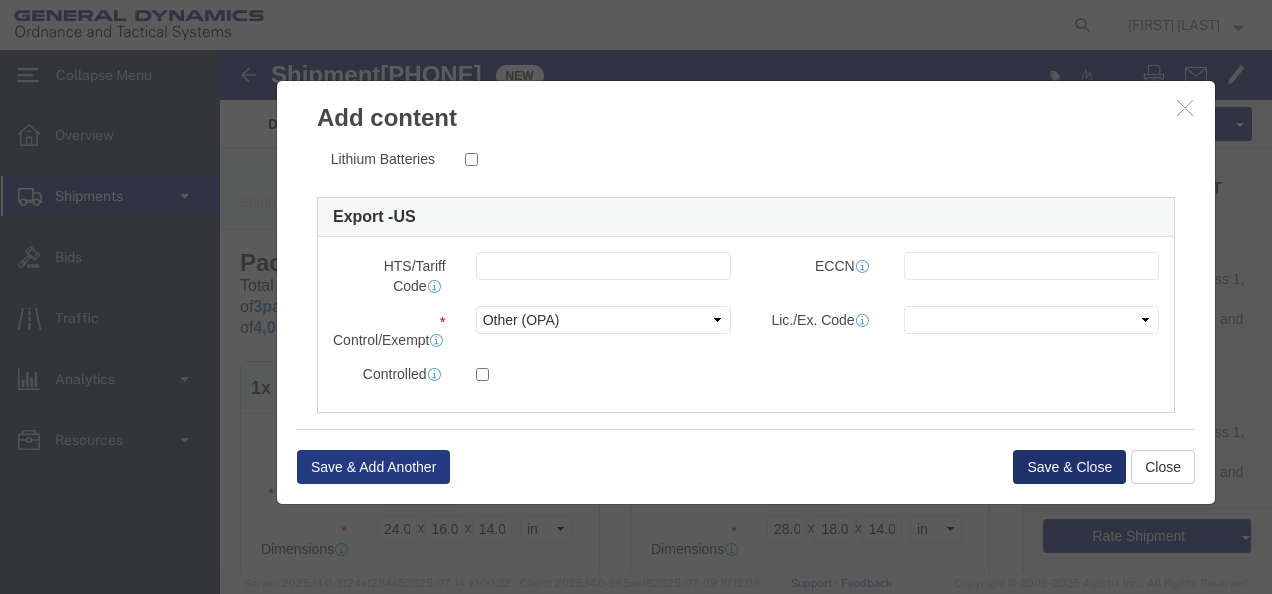 click on "Save & Close" 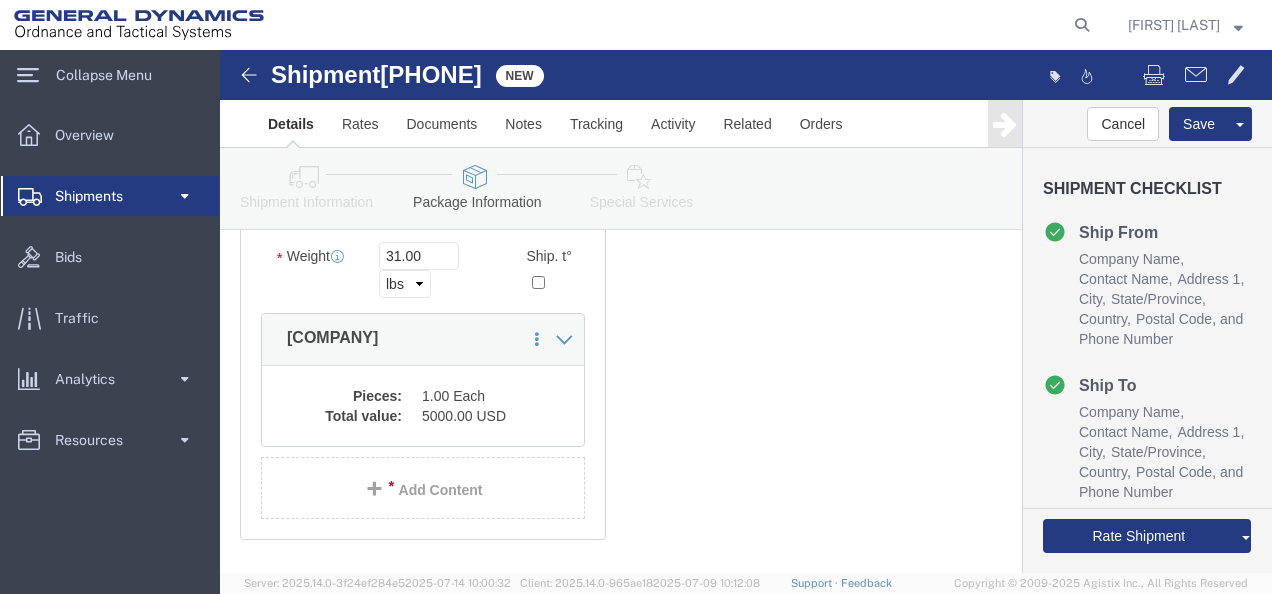scroll, scrollTop: 900, scrollLeft: 0, axis: vertical 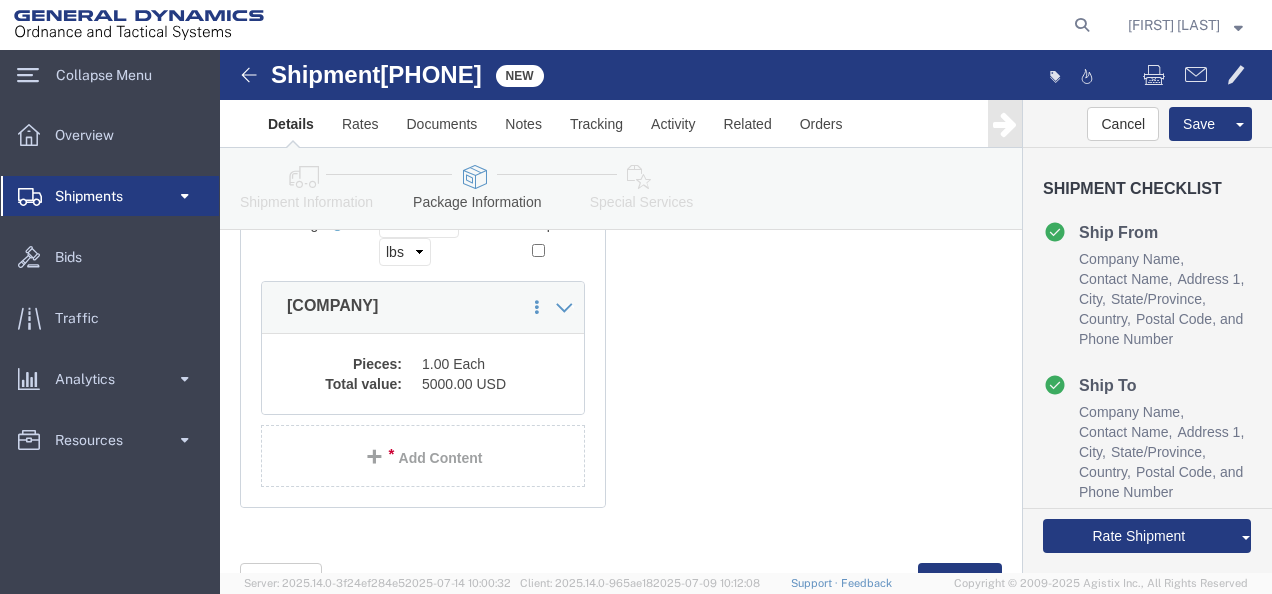 click on "Add Content" 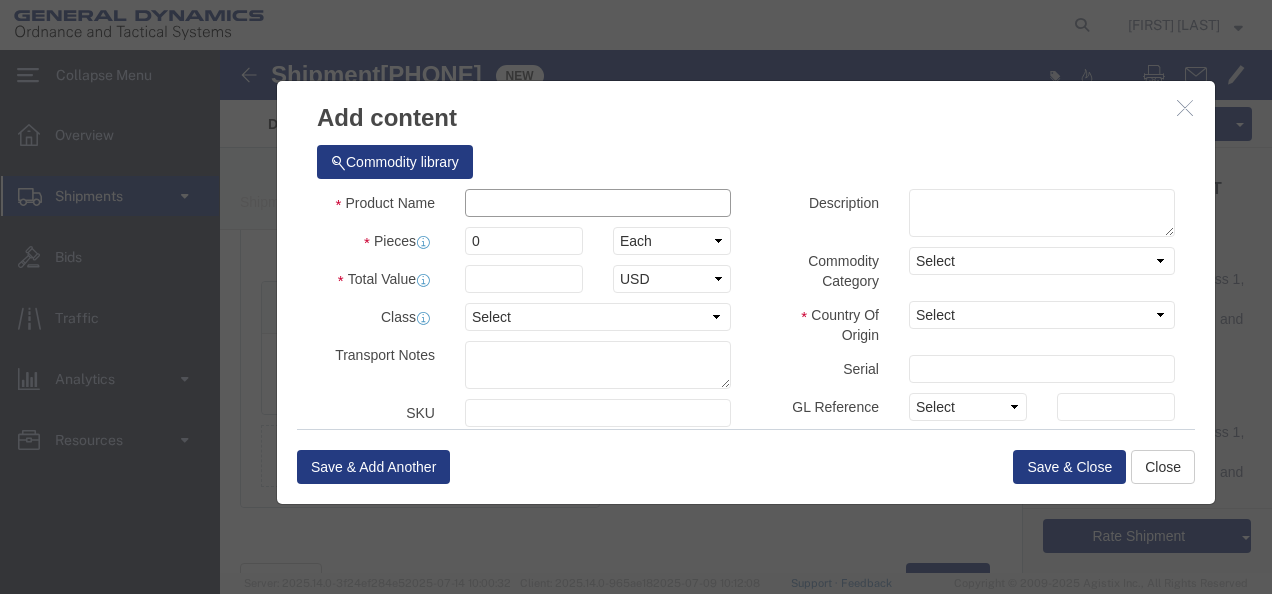 click 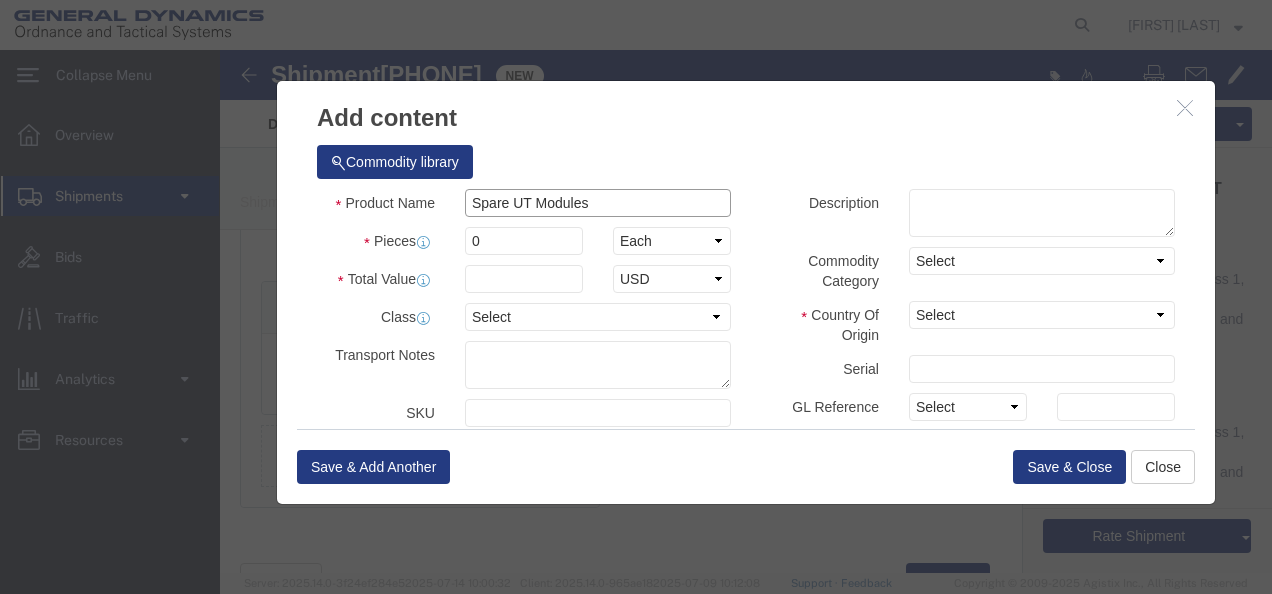 drag, startPoint x: 380, startPoint y: 143, endPoint x: 155, endPoint y: 147, distance: 225.03555 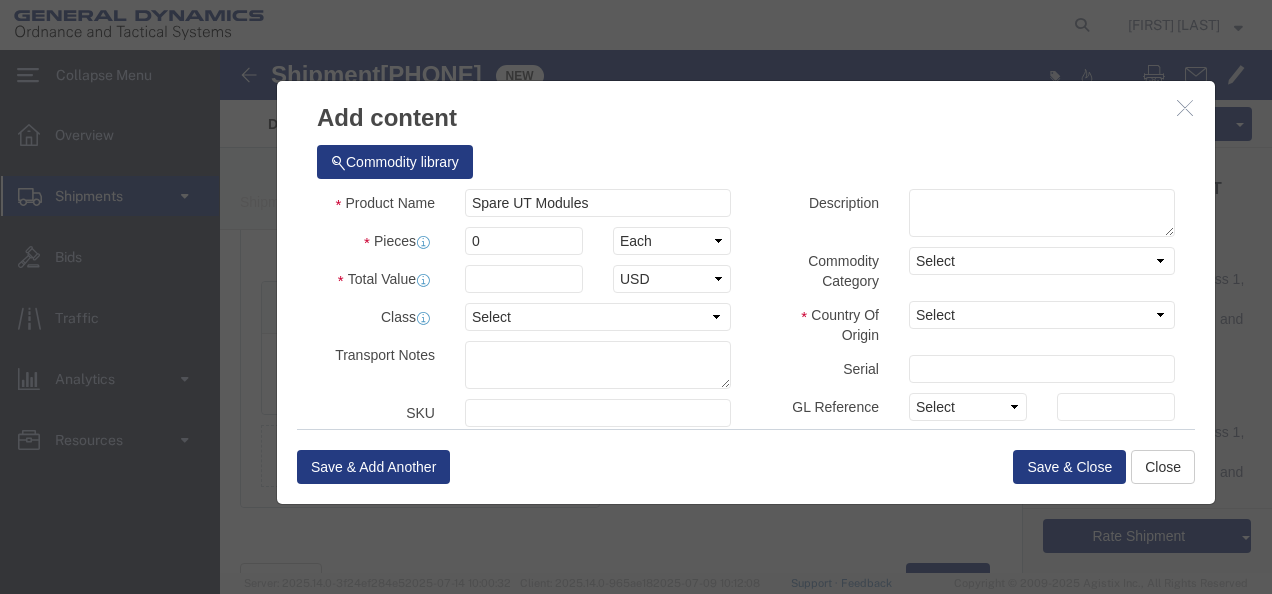 drag, startPoint x: 665, startPoint y: 158, endPoint x: 676, endPoint y: 158, distance: 11 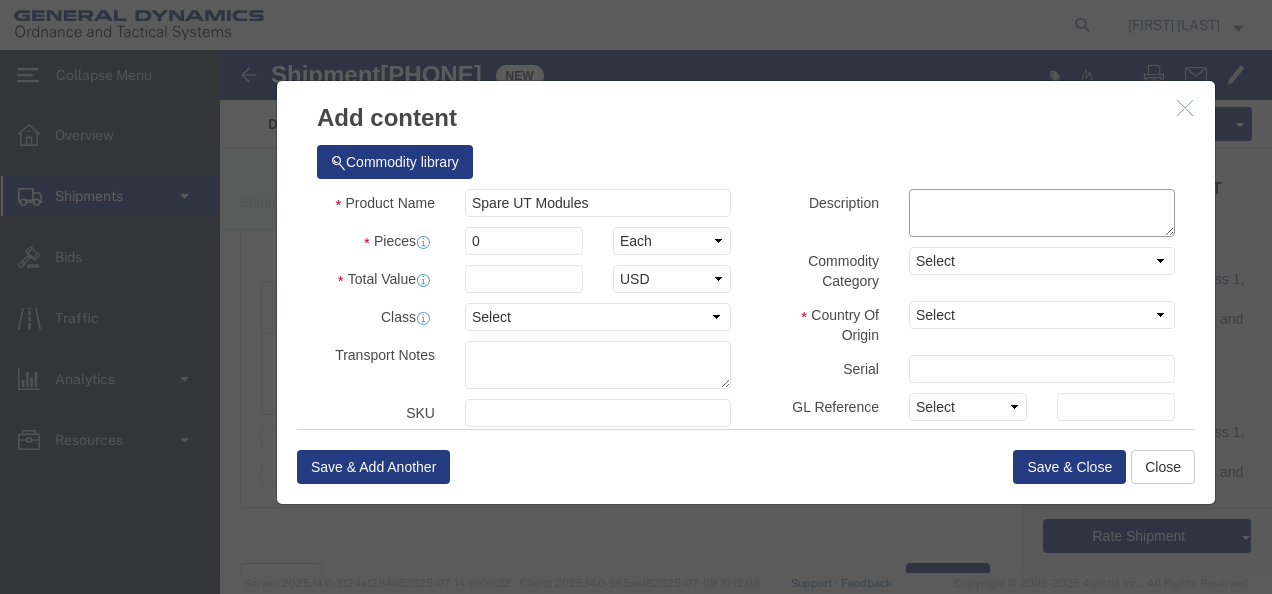 click 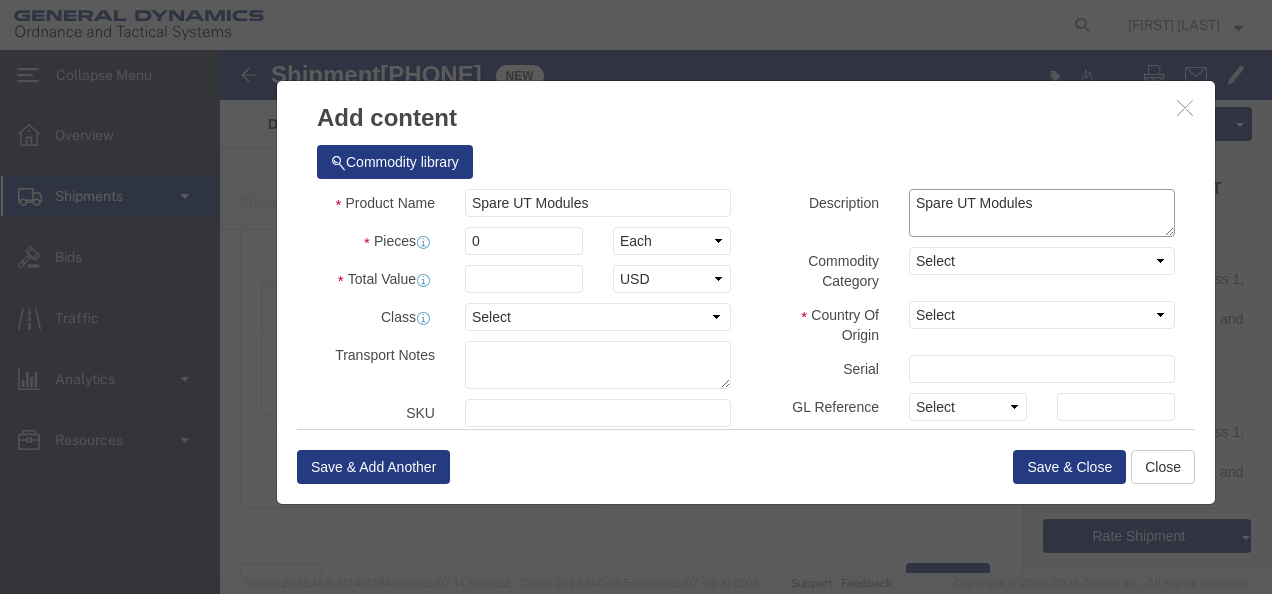 type on "Spare UT Modules" 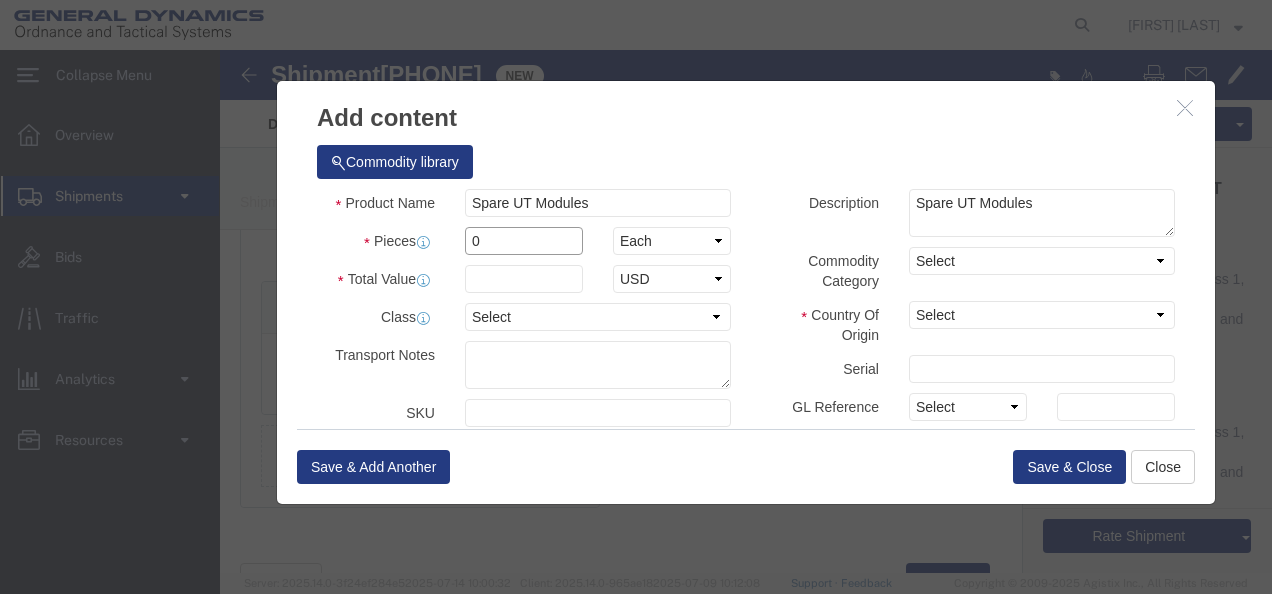 drag, startPoint x: 278, startPoint y: 202, endPoint x: 235, endPoint y: 195, distance: 43.56604 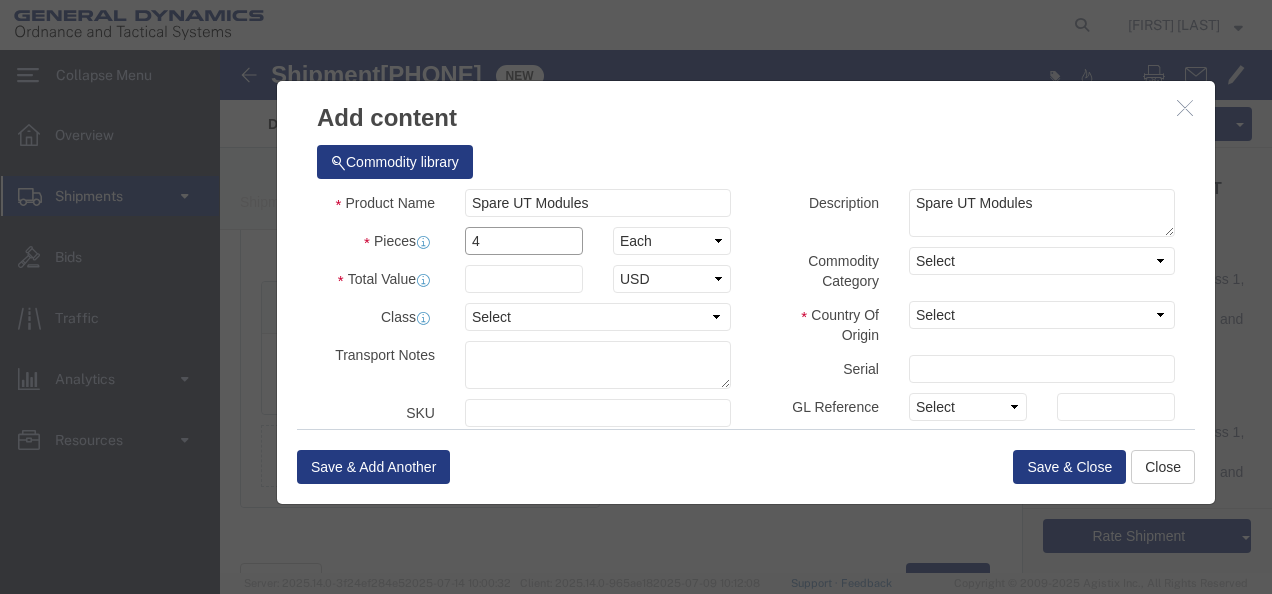 type on "4" 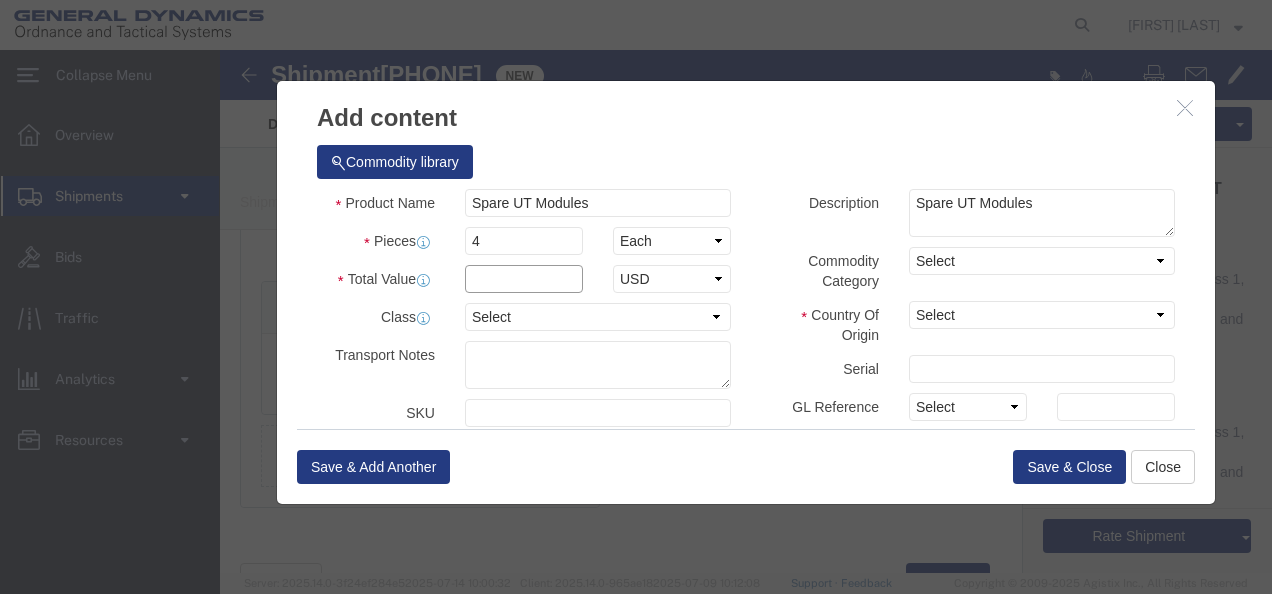 click 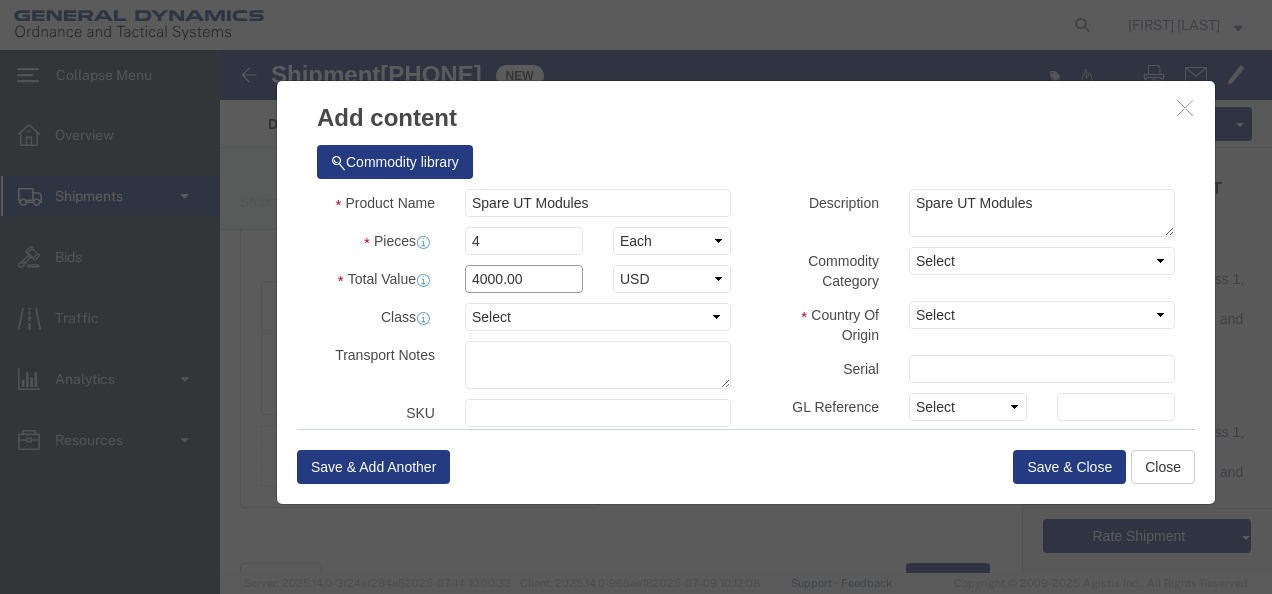 type on "4000.00" 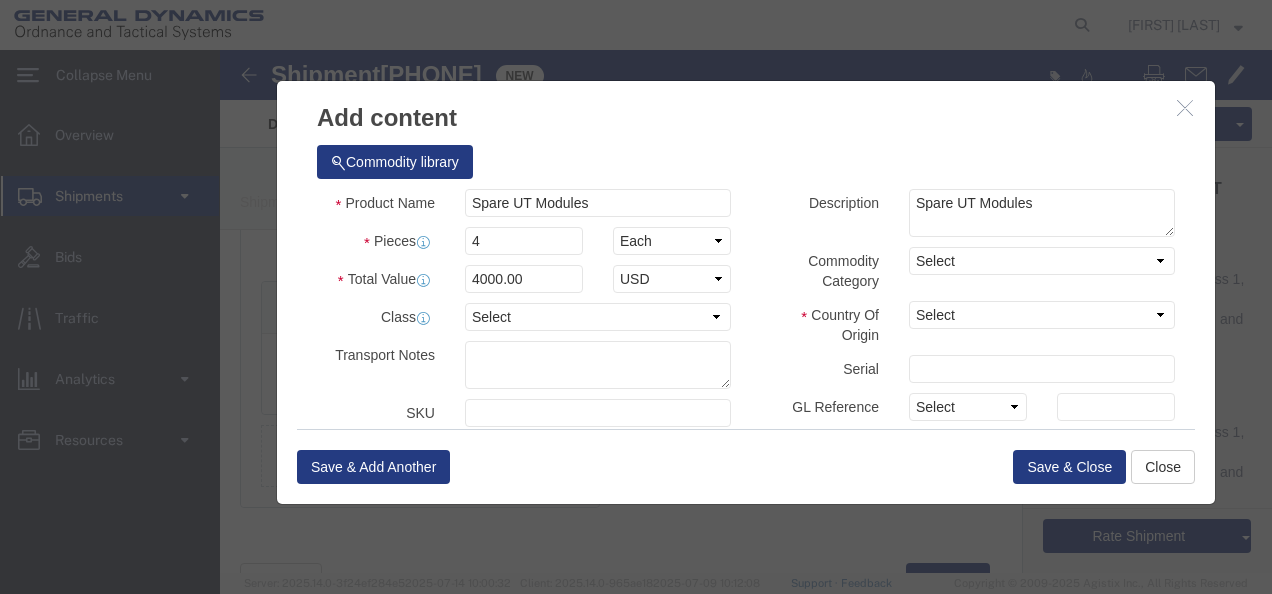 click on "Description Spare [COMPANY] Modules" 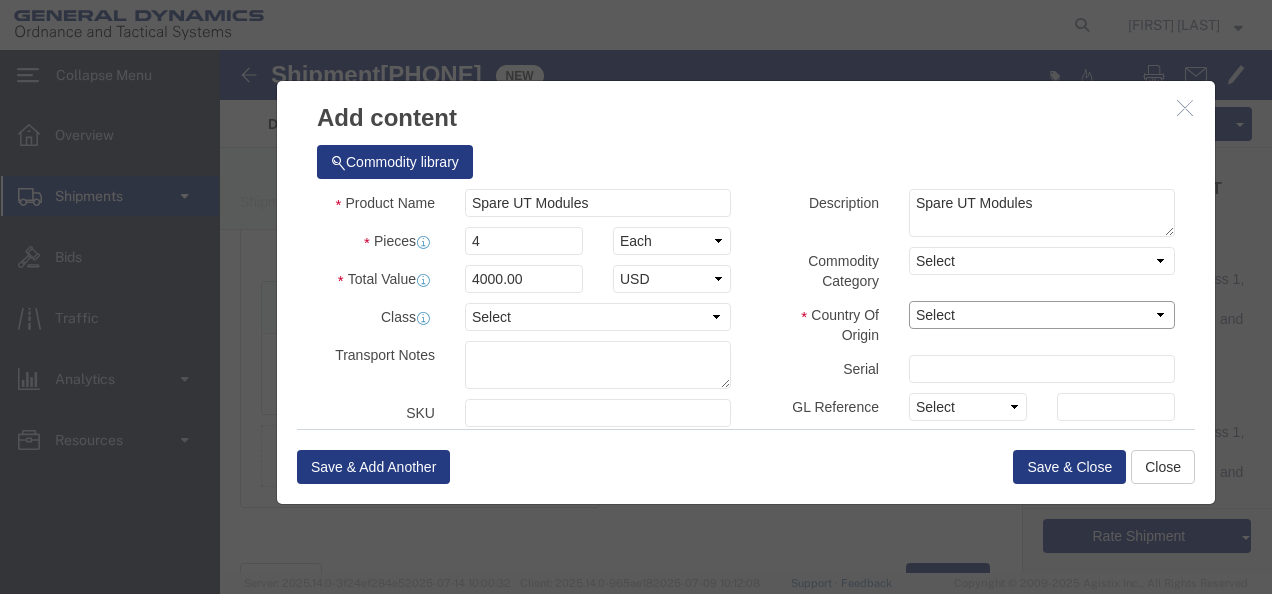 click on "Select Afghanistan Åland Islands Albania Algeria American Samoa Andorra Angola Anguilla Antarctica Antigua & Barbuda Argentina Armenia Aruba Australia Austria Azerbaijan Bahamas Bahrain Bangladesh Barbados Belarus Belgium Belize Benin Bermuda Bhutan Bolivia Bosnia & Herzegovina Botswana Bouvet Island Brazil British Indian Ocean Territory British Virgin Islands Brunei Bulgaria Burkina Faso Burma (Obsolete, see MM Myanmar) Burundi Cambodia Cameroon Canada Cape Verde Caribbean Netherlands Cayman Islands Central African Republic Chad Chile China Christmas Island Cocos (Keeling) Islands Colombia Comoros Congo - Brazzaville Congo - Kinshasa Cook Islands Costa Rica Côte d’Ivoire Croatia Cuba Curaçao Cyprus Czechia Denmark Djibouti Dominica Dominican Republic East Timor (Obsolete, see TL Timor-Leste) Ecuador Egypt El Salvador Equatorial Guinea Eritrea Estonia Ethiopia Falkland Islands (Malvinas) Faroe Islands Fiji Finland France France, Metropolitan (Obsolete, see FR France) French Guiana French Polynesia Gabon" 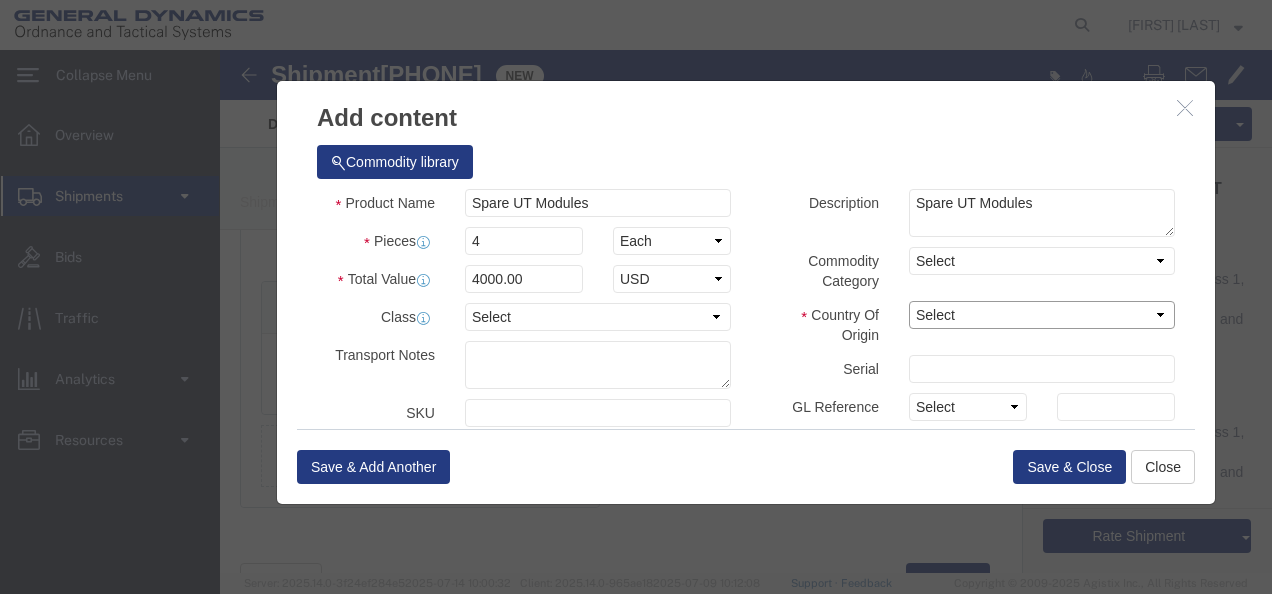 select on "CA" 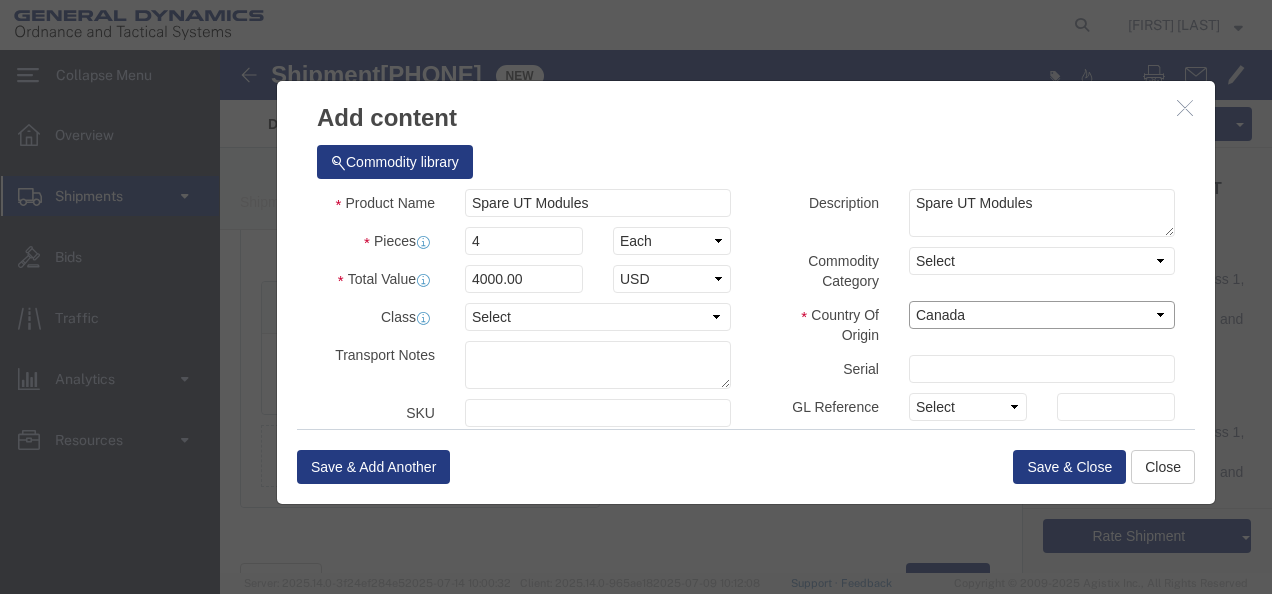 click on "Select Afghanistan Åland Islands Albania Algeria American Samoa Andorra Angola Anguilla Antarctica Antigua & Barbuda Argentina Armenia Aruba Australia Austria Azerbaijan Bahamas Bahrain Bangladesh Barbados Belarus Belgium Belize Benin Bermuda Bhutan Bolivia Bosnia & Herzegovina Botswana Bouvet Island Brazil British Indian Ocean Territory British Virgin Islands Brunei Bulgaria Burkina Faso Burma (Obsolete, see MM Myanmar) Burundi Cambodia Cameroon Canada Cape Verde Caribbean Netherlands Cayman Islands Central African Republic Chad Chile China Christmas Island Cocos (Keeling) Islands Colombia Comoros Congo - Brazzaville Congo - Kinshasa Cook Islands Costa Rica Côte d’Ivoire Croatia Cuba Curaçao Cyprus Czechia Denmark Djibouti Dominica Dominican Republic East Timor (Obsolete, see TL Timor-Leste) Ecuador Egypt El Salvador Equatorial Guinea Eritrea Estonia Ethiopia Falkland Islands (Malvinas) Faroe Islands Fiji Finland France France, Metropolitan (Obsolete, see FR France) French Guiana French Polynesia Gabon" 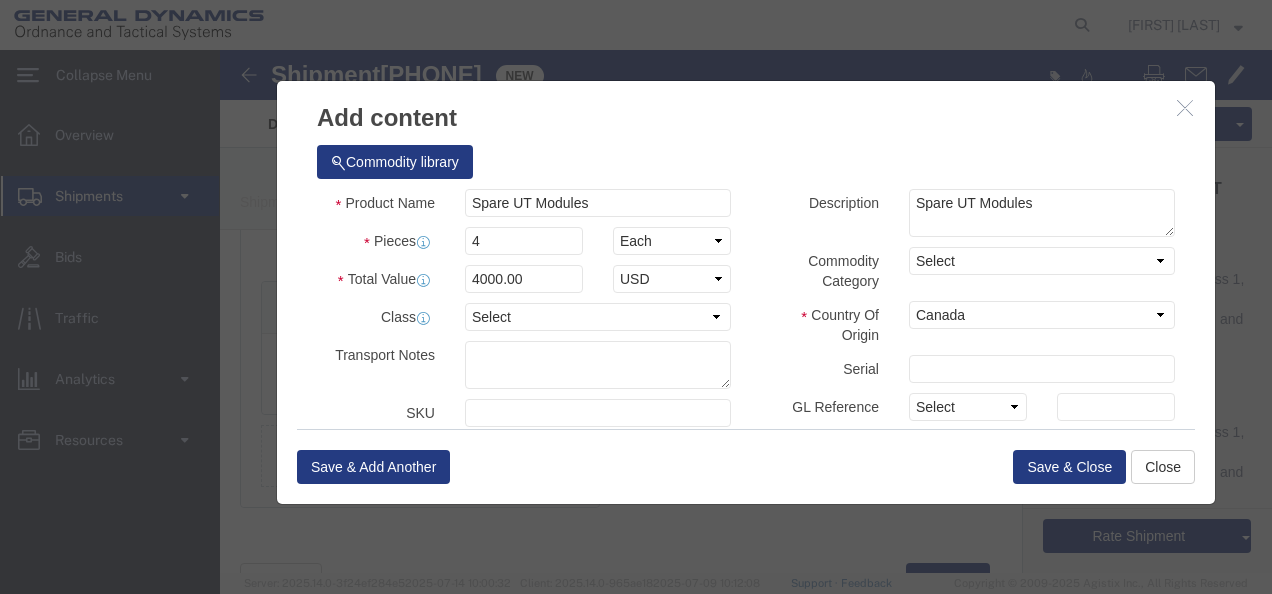click on "Description Spare [COMPANY] Modules" 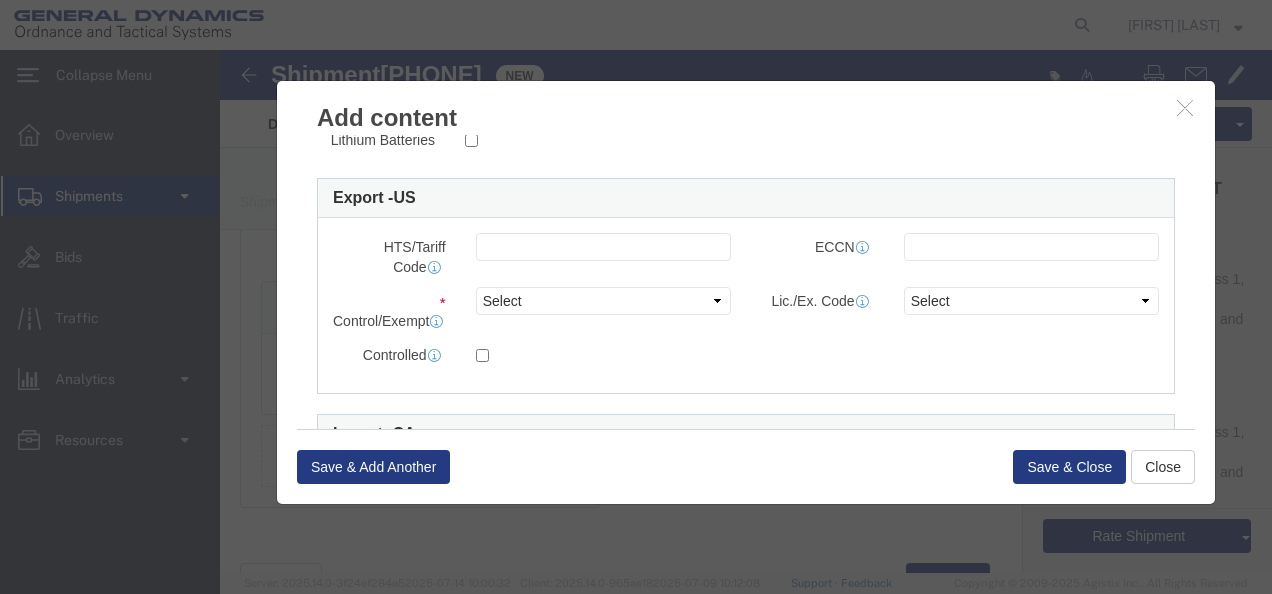 scroll, scrollTop: 500, scrollLeft: 0, axis: vertical 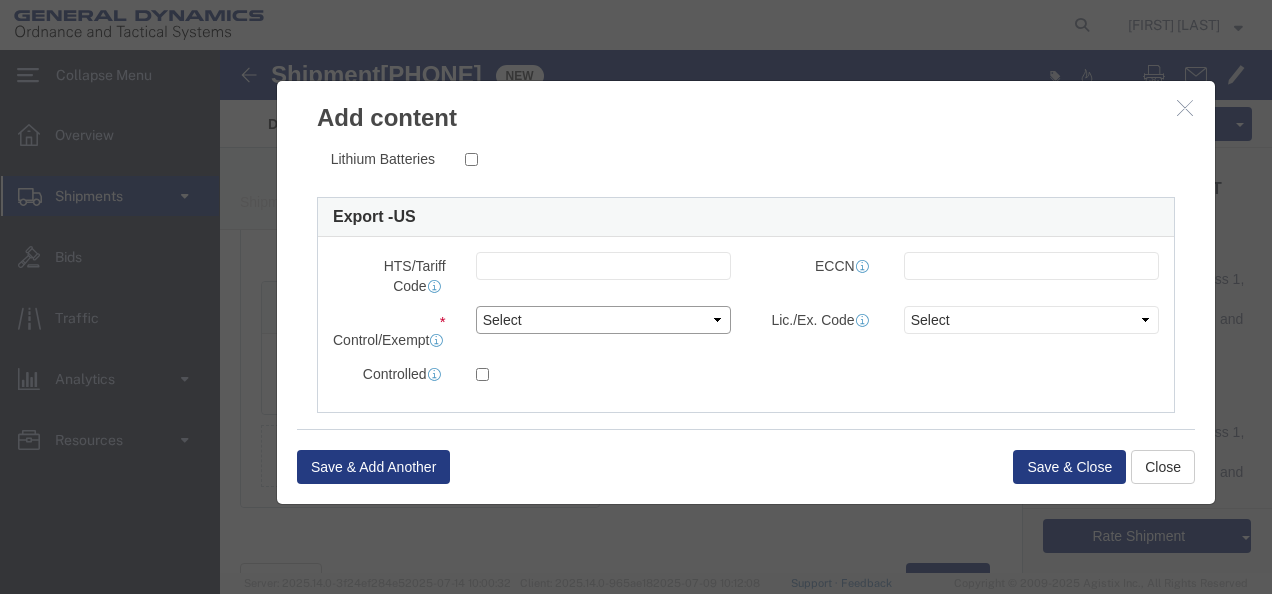 click on "Select ATF BIS DEA EPA FDA FTR ITAR OFAC Other (OPA)" 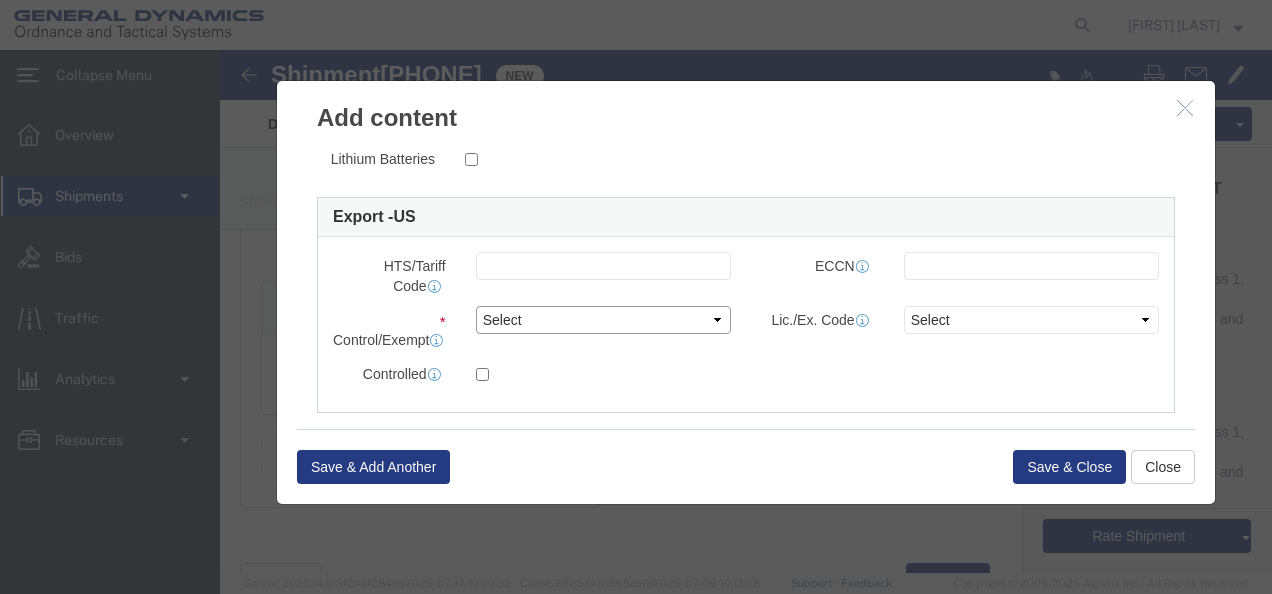 select on "OPA" 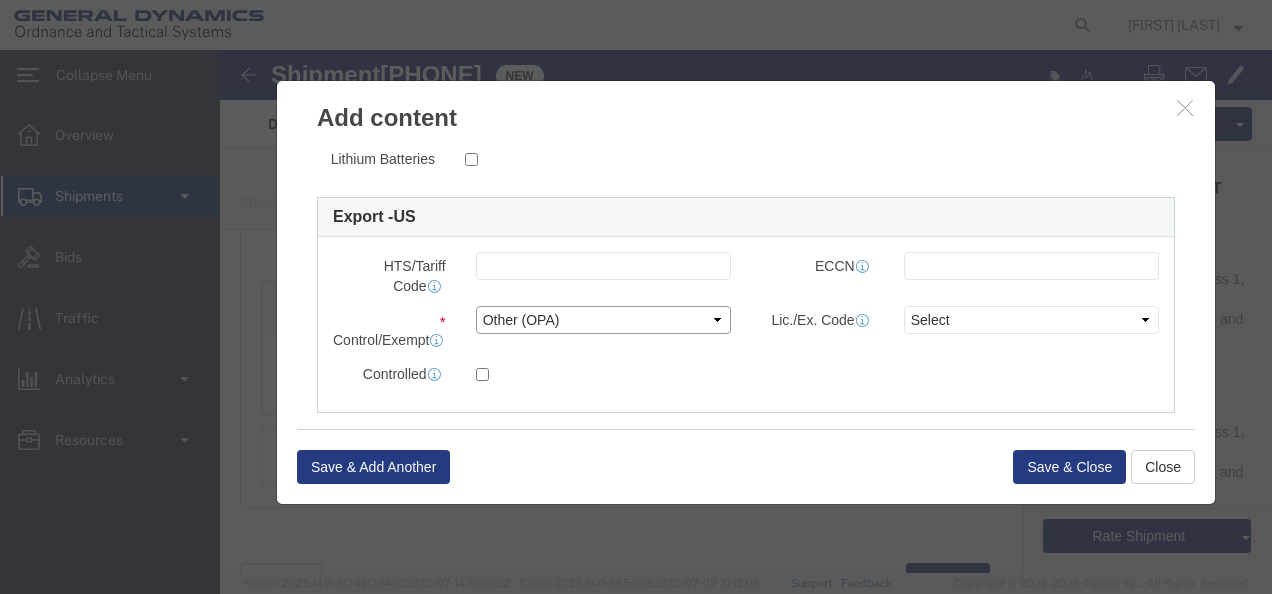 click on "Select ATF BIS DEA EPA FDA FTR ITAR OFAC Other (OPA)" 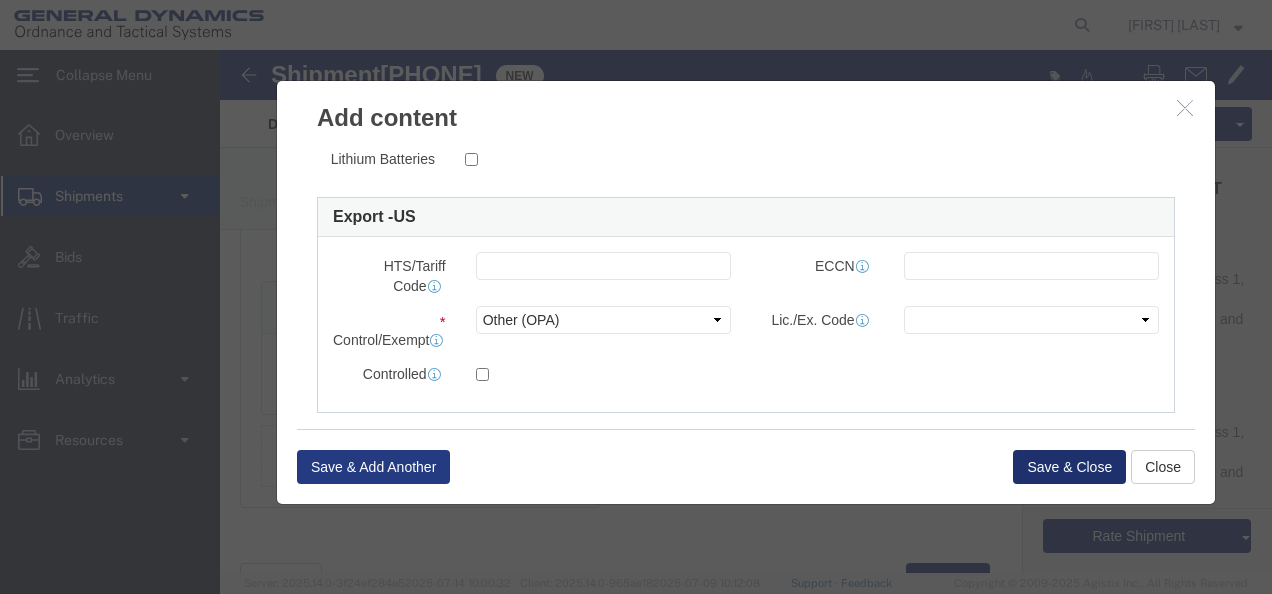 click on "Save & Close" 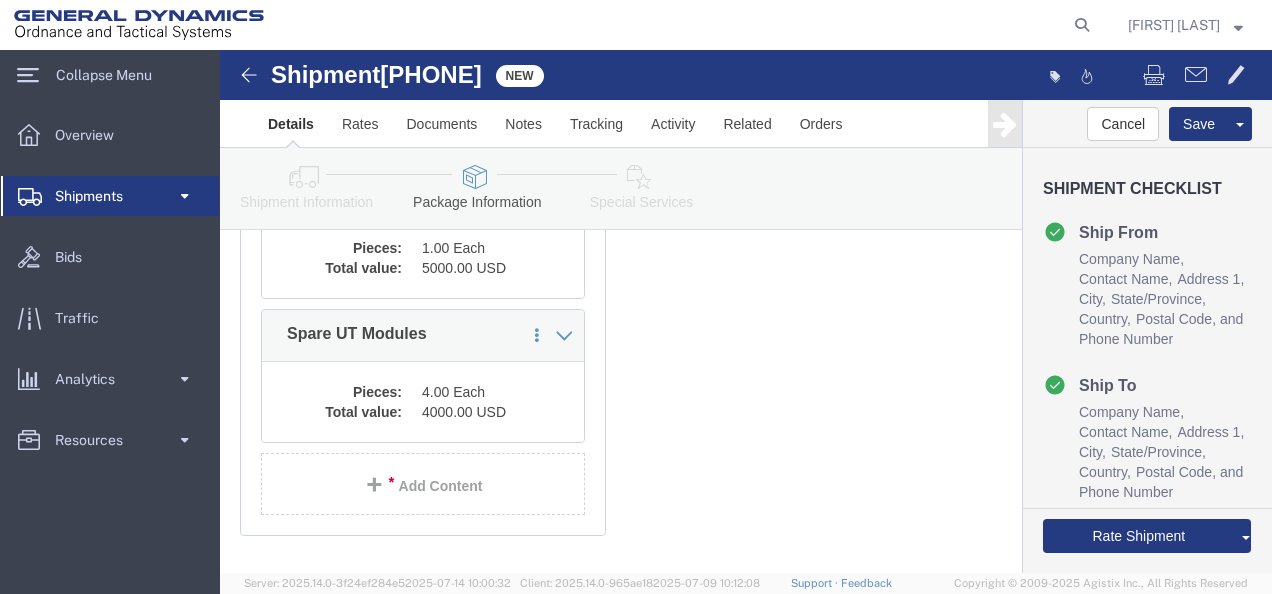 scroll, scrollTop: 1106, scrollLeft: 0, axis: vertical 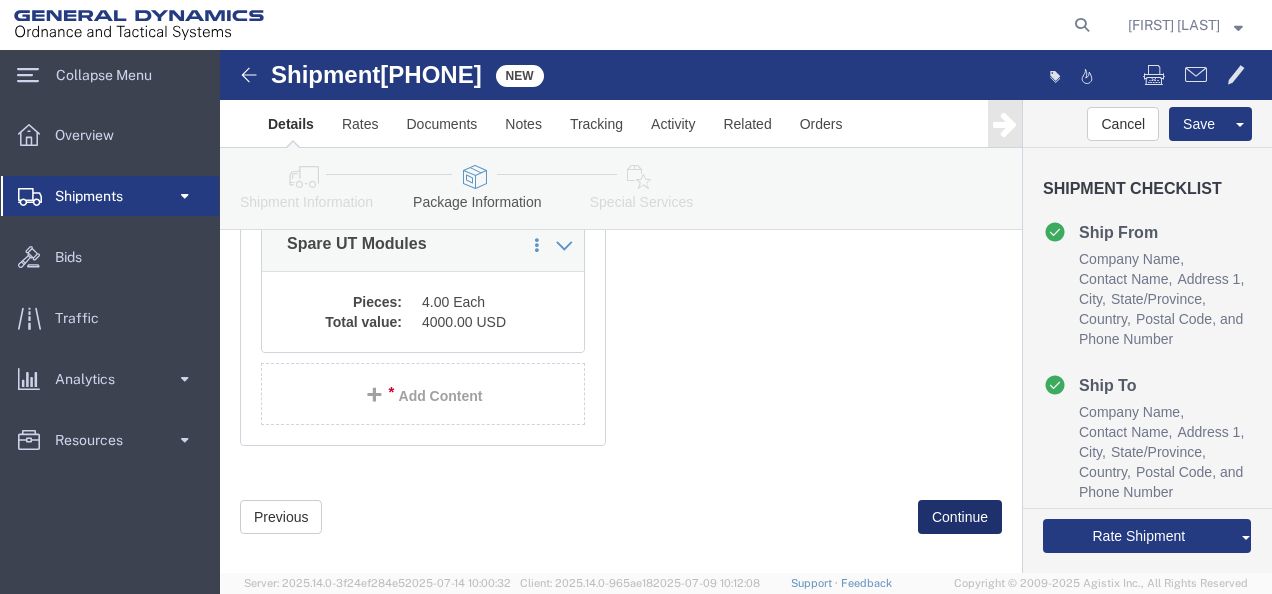 click on "Continue" 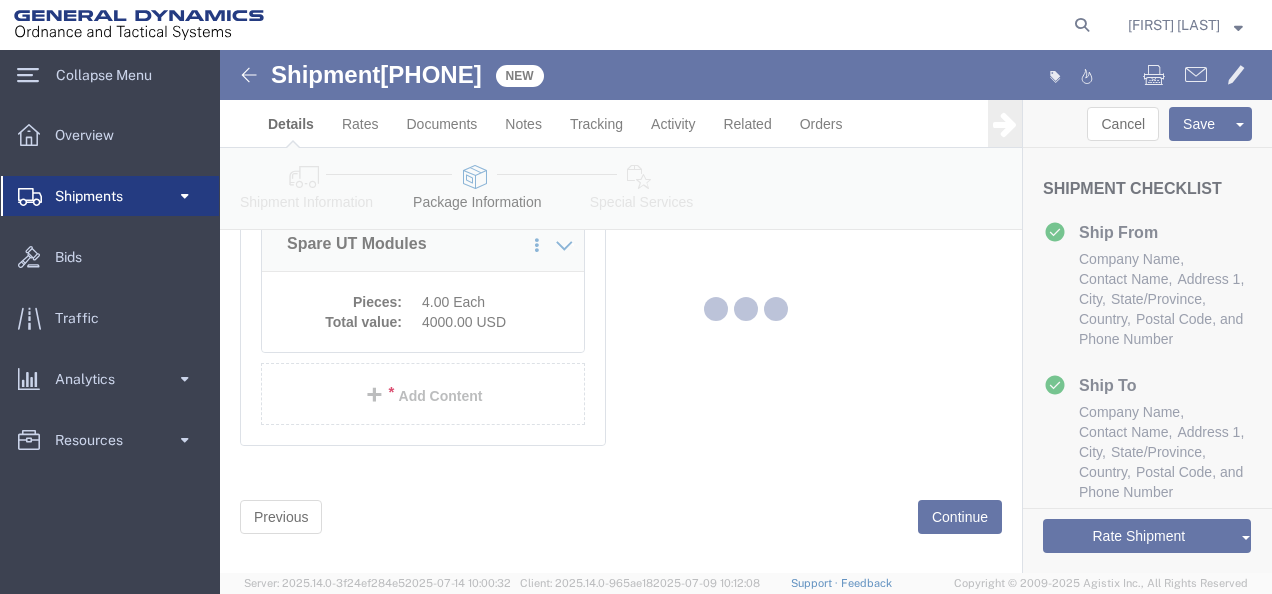 select 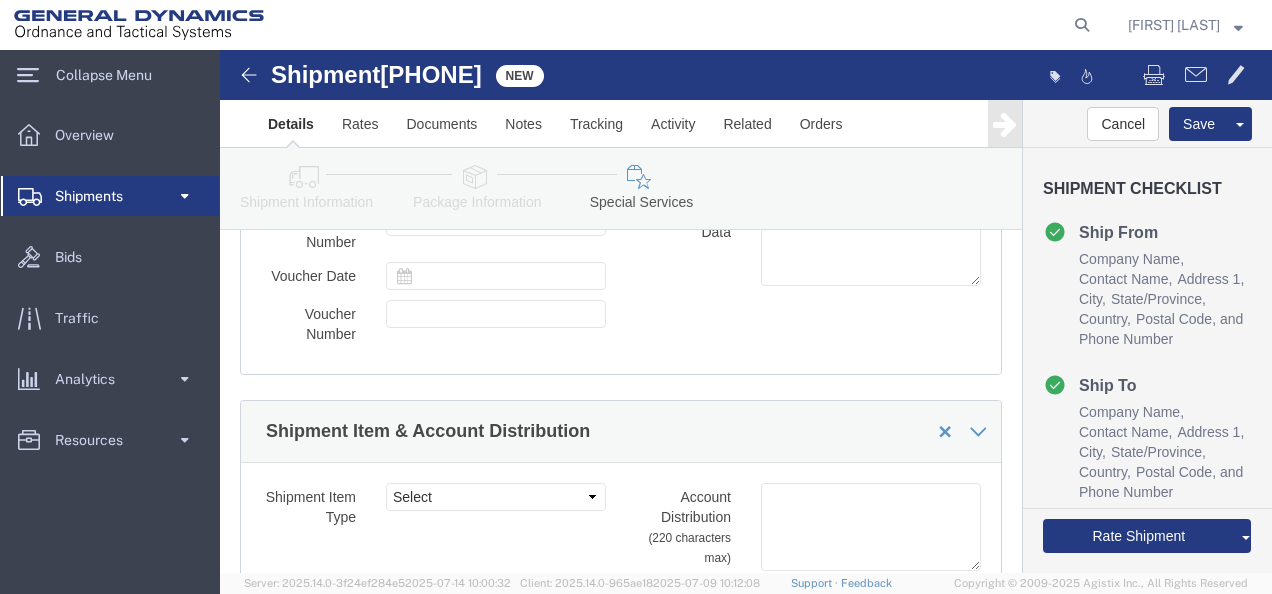 scroll, scrollTop: 3954, scrollLeft: 0, axis: vertical 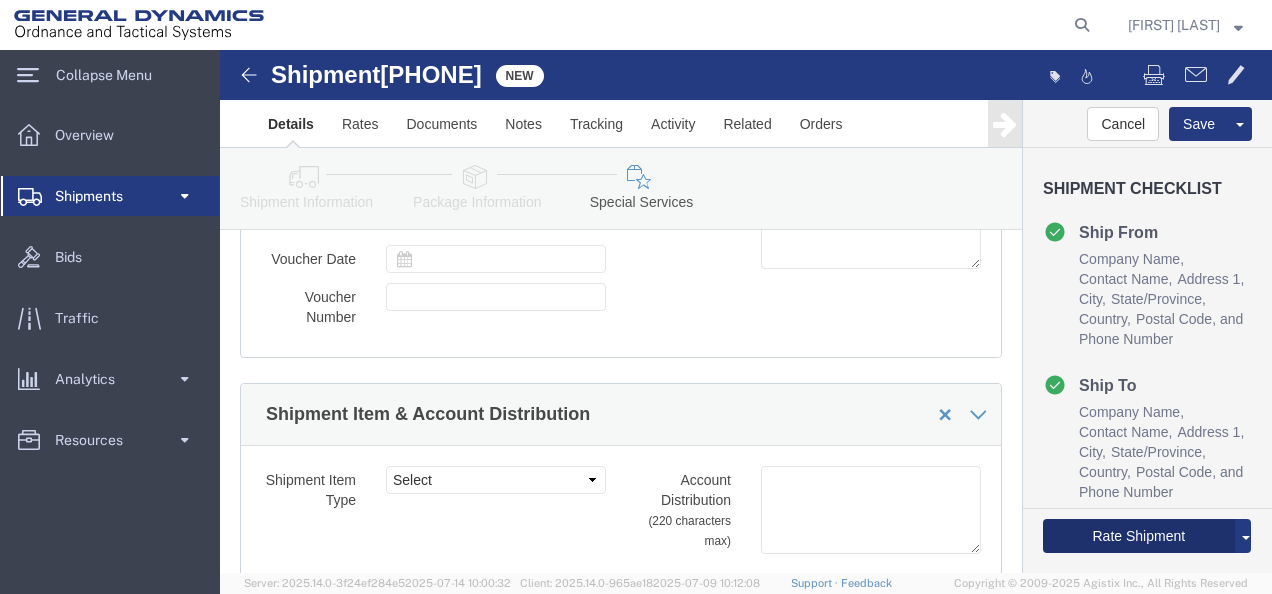 click on "Rate Shipment" 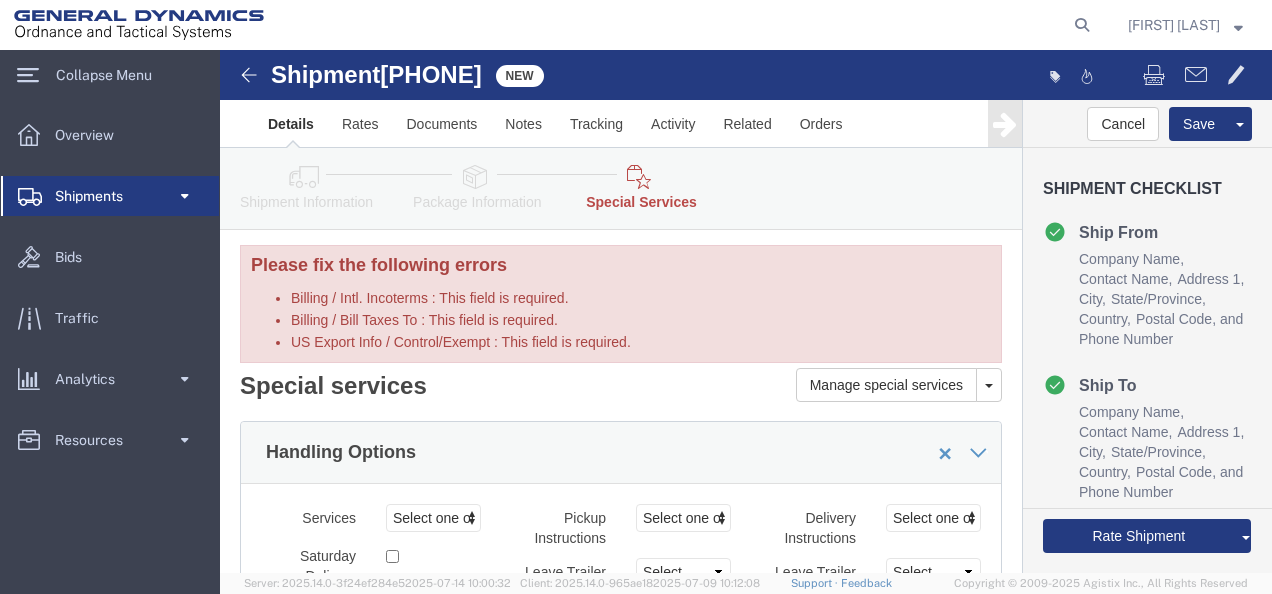 scroll, scrollTop: 0, scrollLeft: 0, axis: both 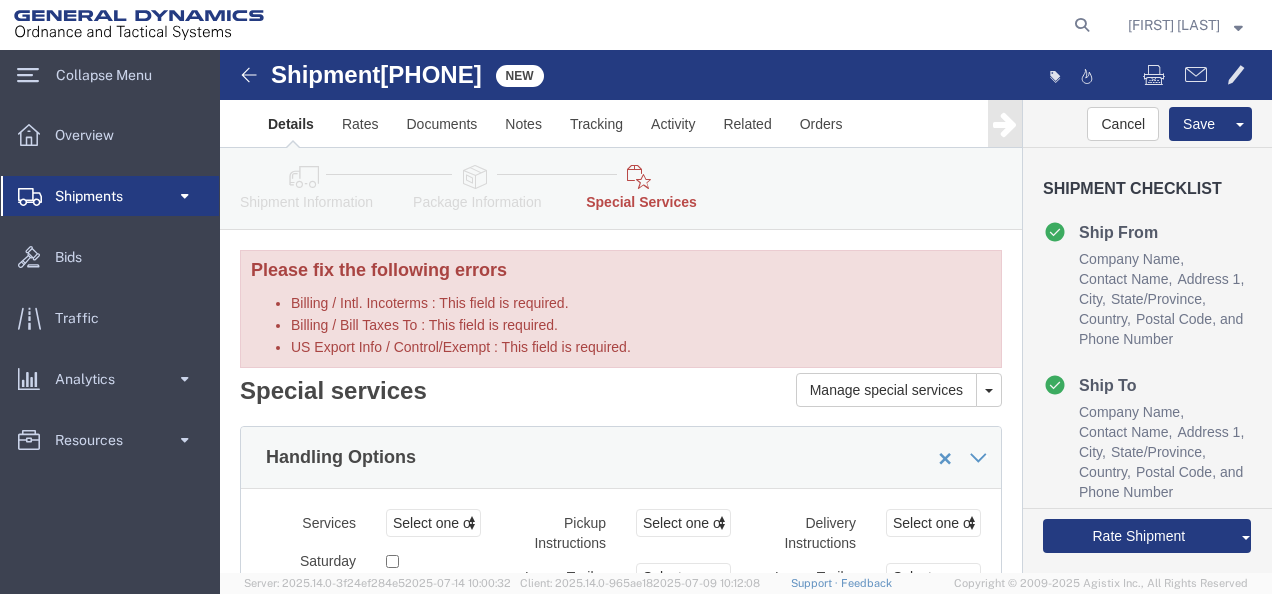 click on "Special Services" 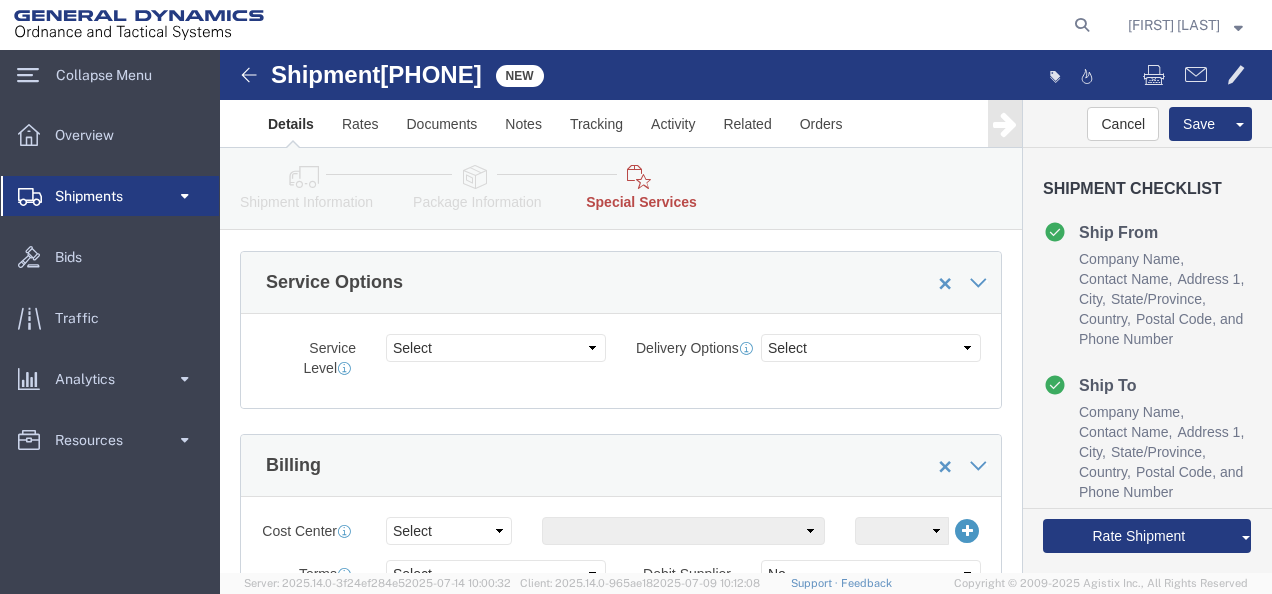 scroll, scrollTop: 1100, scrollLeft: 0, axis: vertical 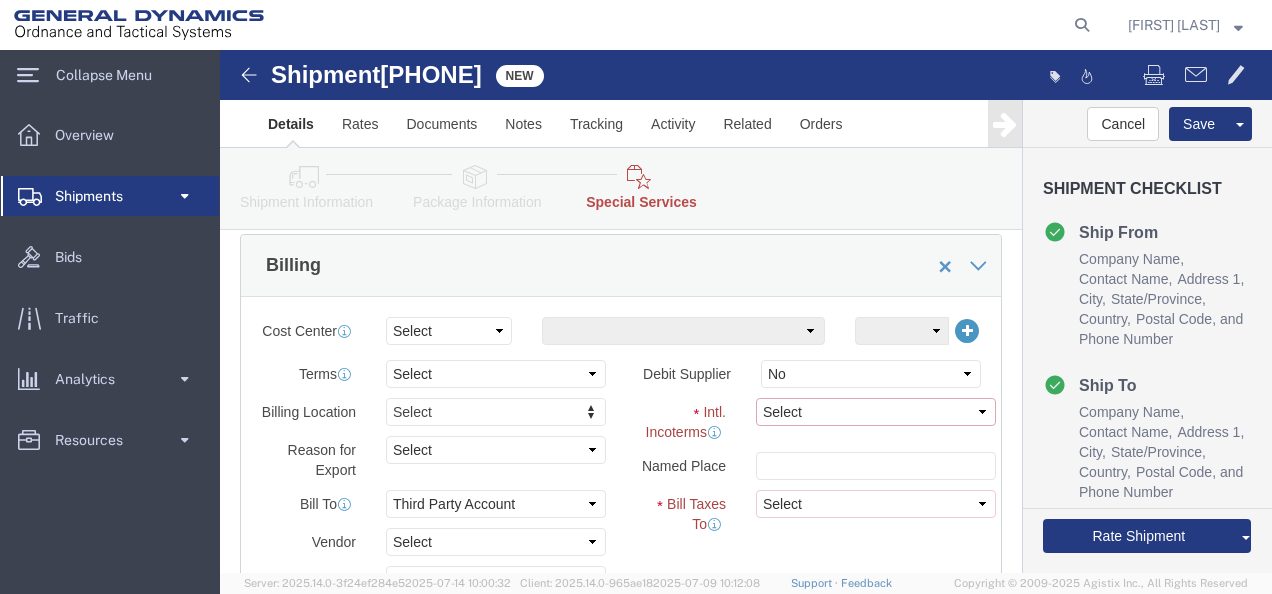 click on "Select Carriage Insurance Paid Carriage Paid To Cost and Freight Cost Insurance Freight Delivered at Place Delivered at Place Unloaded Delivered at Terminal Delivery Duty Paid Ex Works Free Along Ship Free Carrier Free On Board" 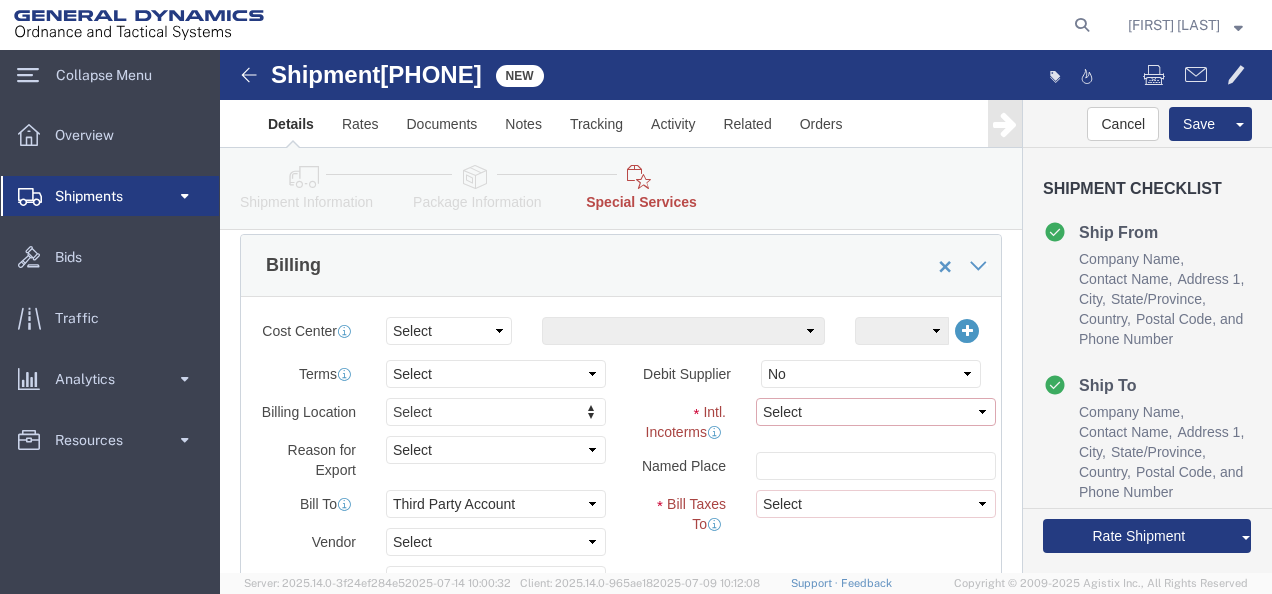 select on "CFR" 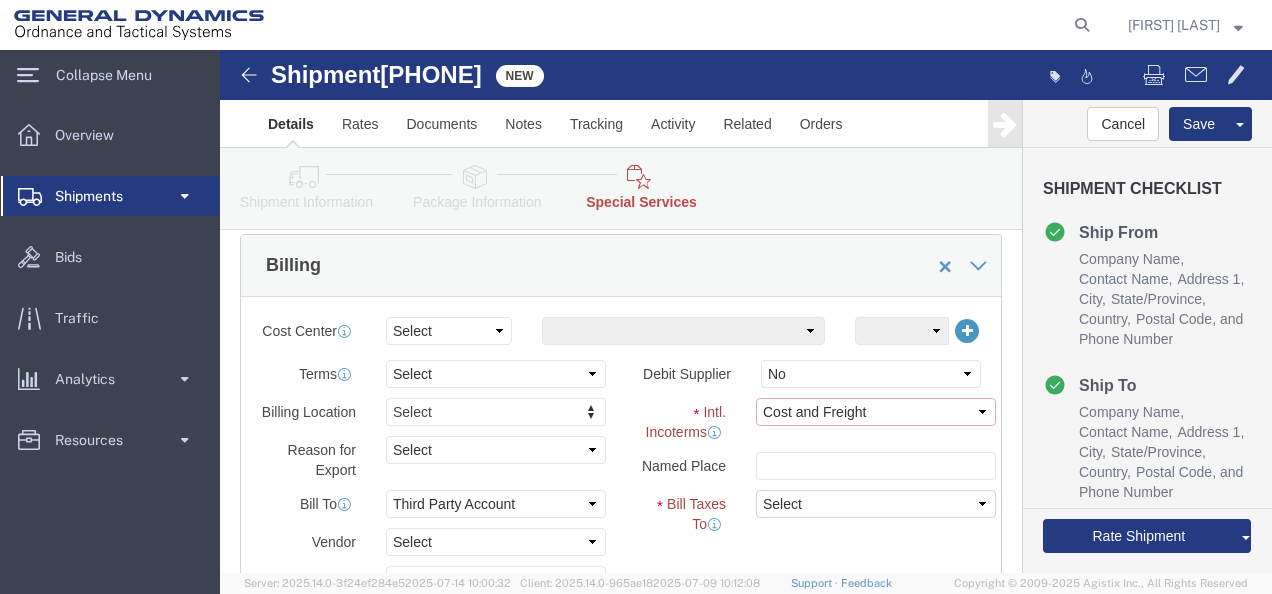 click on "Select Carriage Insurance Paid Carriage Paid To Cost and Freight Cost Insurance Freight Delivered at Place Delivered at Place Unloaded Delivered at Terminal Delivery Duty Paid Ex Works Free Along Ship Free Carrier Free On Board" 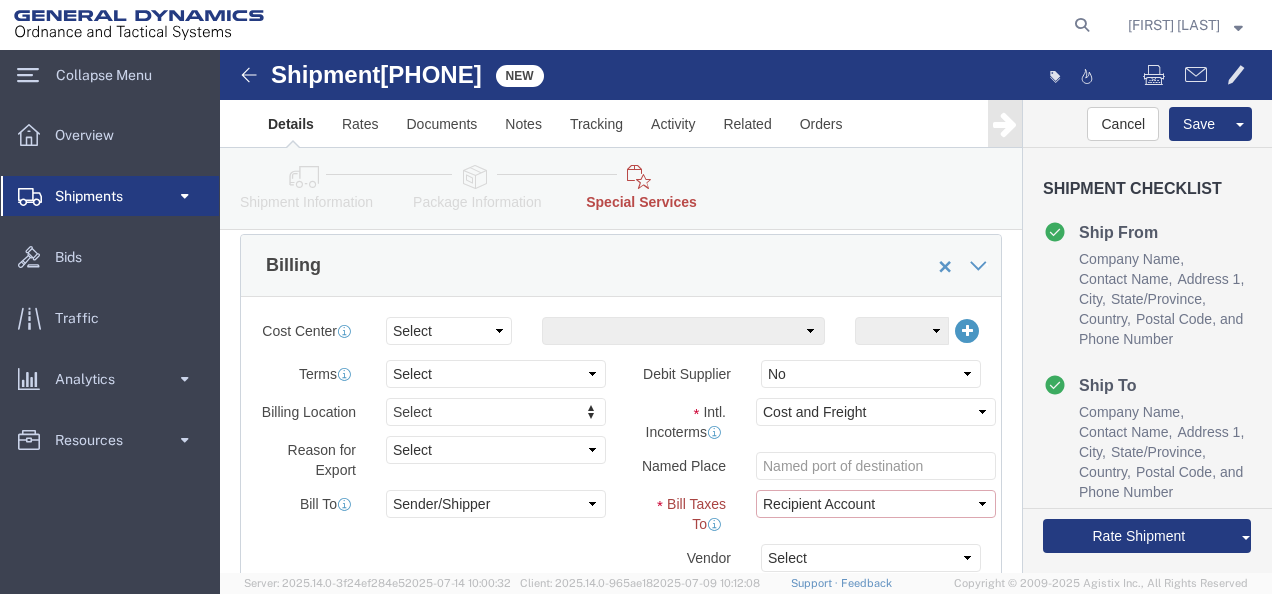 click on "Select Recipient Account Sender/Shipper Third Party Account" 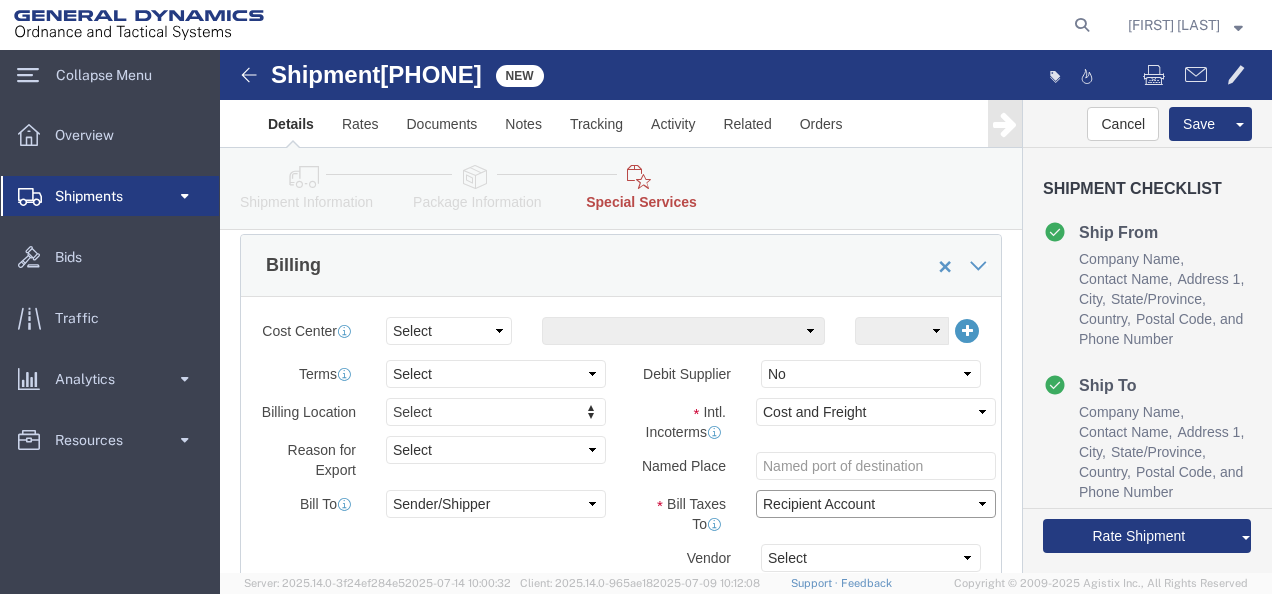 select on "SHIP" 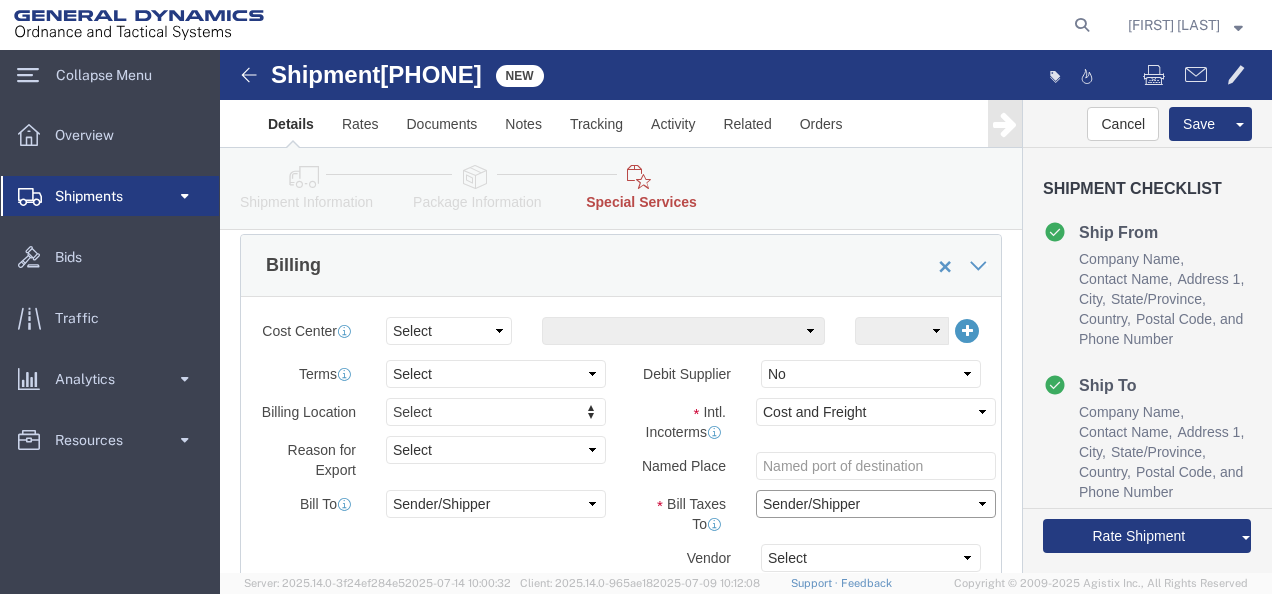 click on "Select Recipient Account Sender/Shipper Third Party Account" 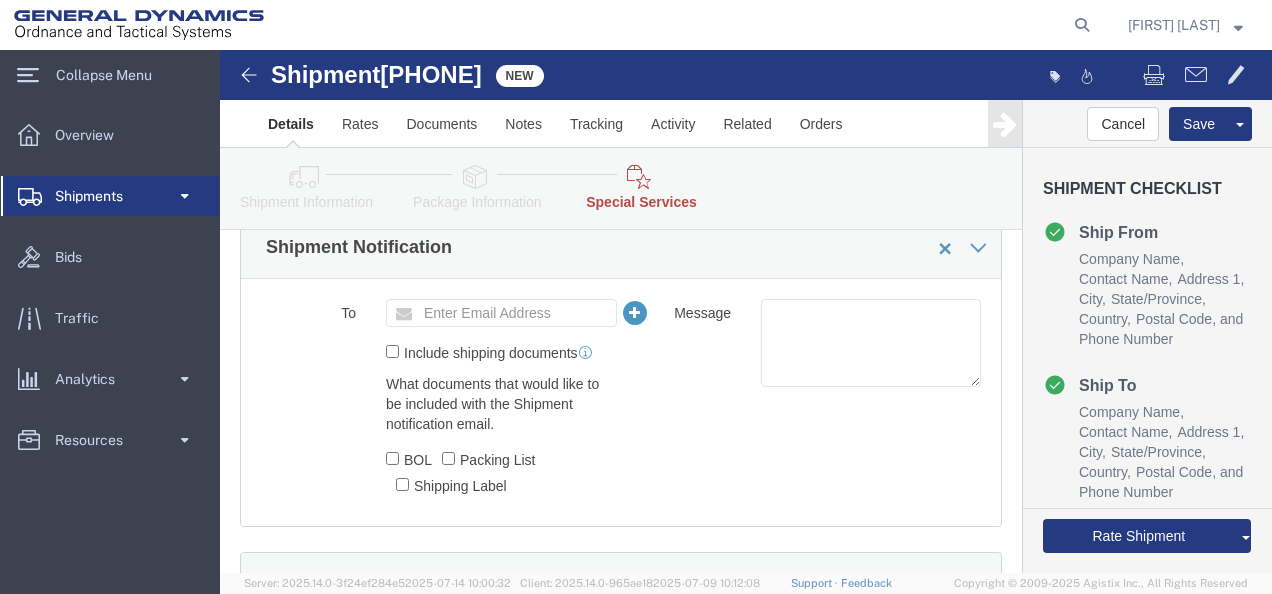 scroll, scrollTop: 1856, scrollLeft: 0, axis: vertical 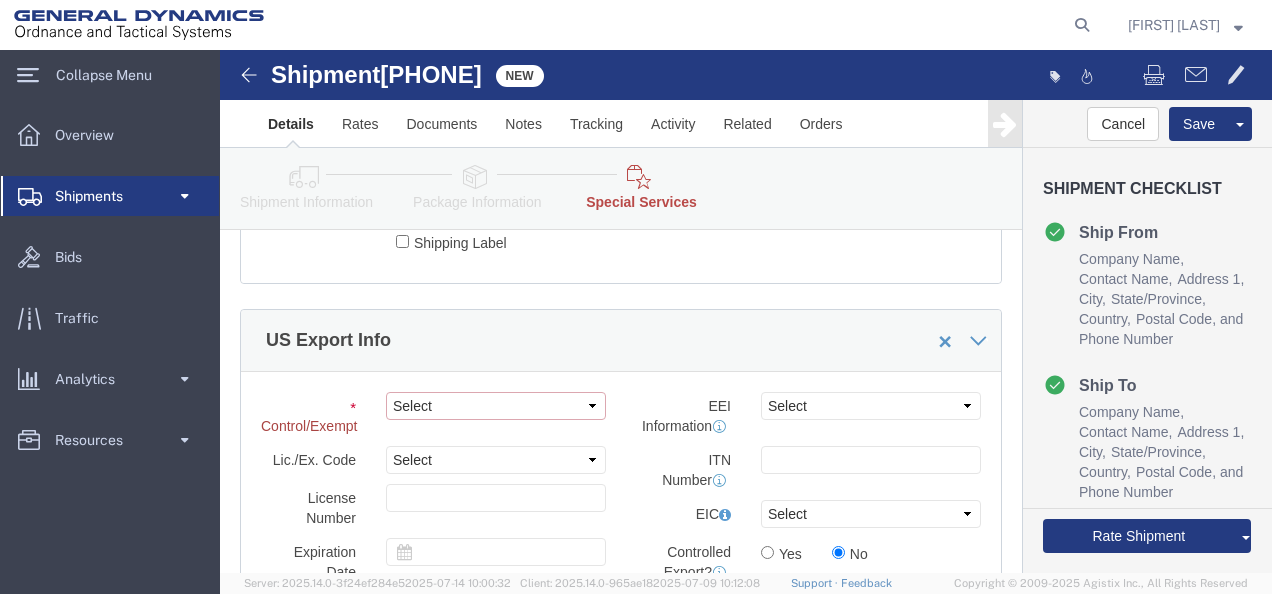 click on "Select ATF BIS DEA EPA FDA FTR ITAR OFAC Other (OPA)" 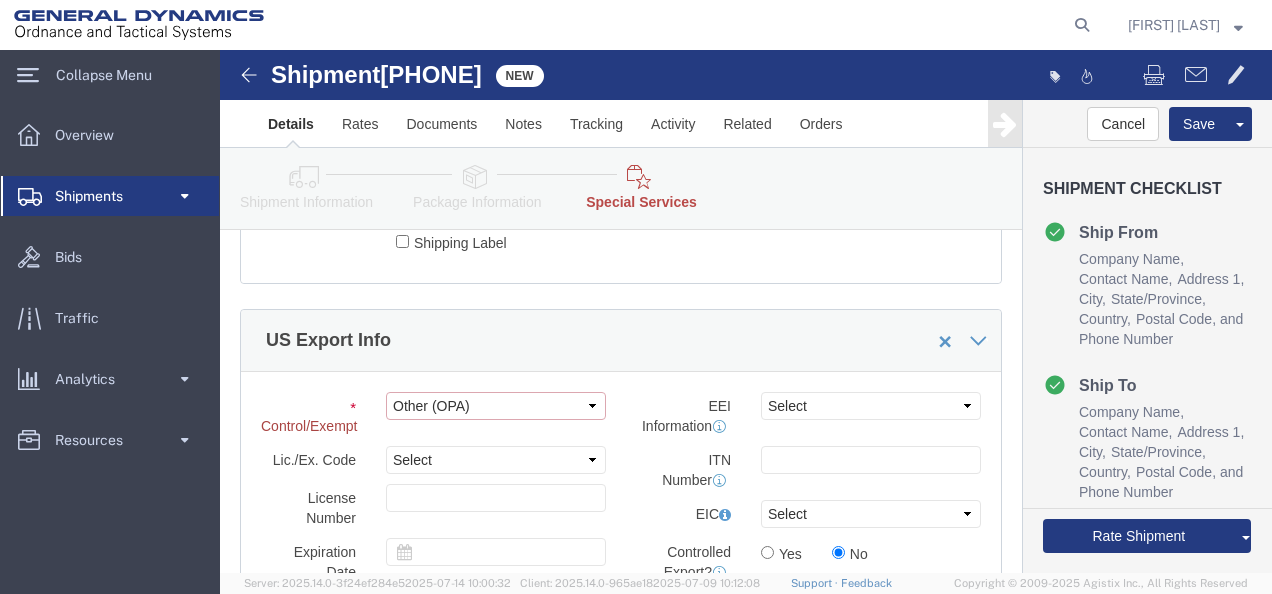 click on "Select ATF BIS DEA EPA FDA FTR ITAR OFAC Other (OPA)" 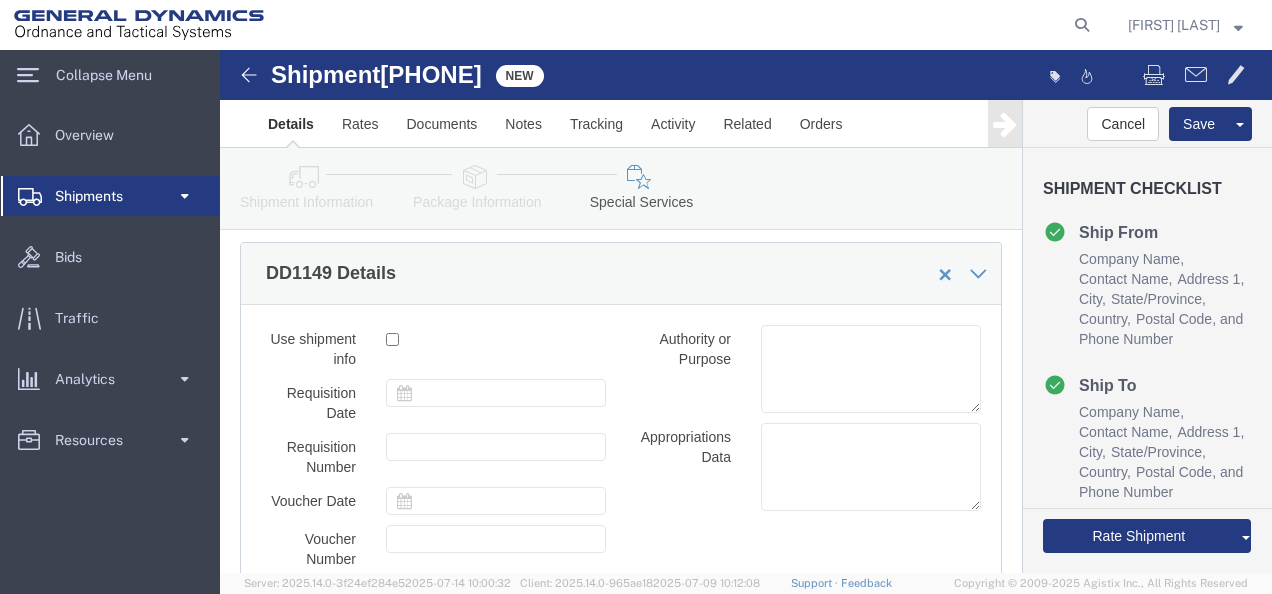 scroll, scrollTop: 3373, scrollLeft: 0, axis: vertical 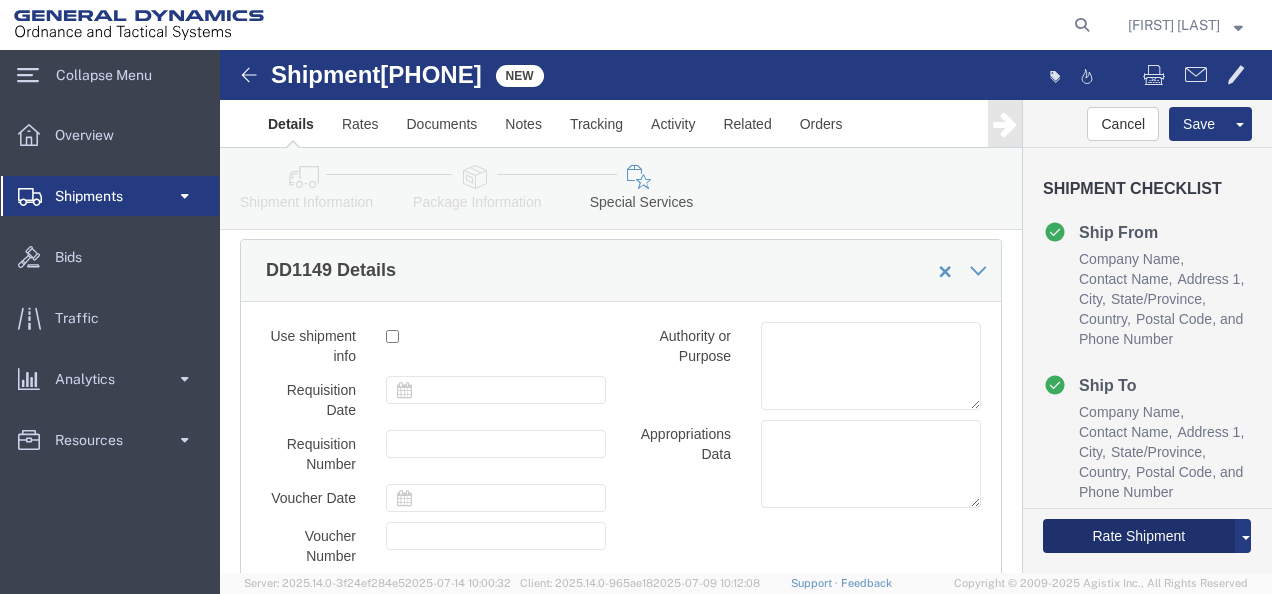 click on "Rate Shipment" 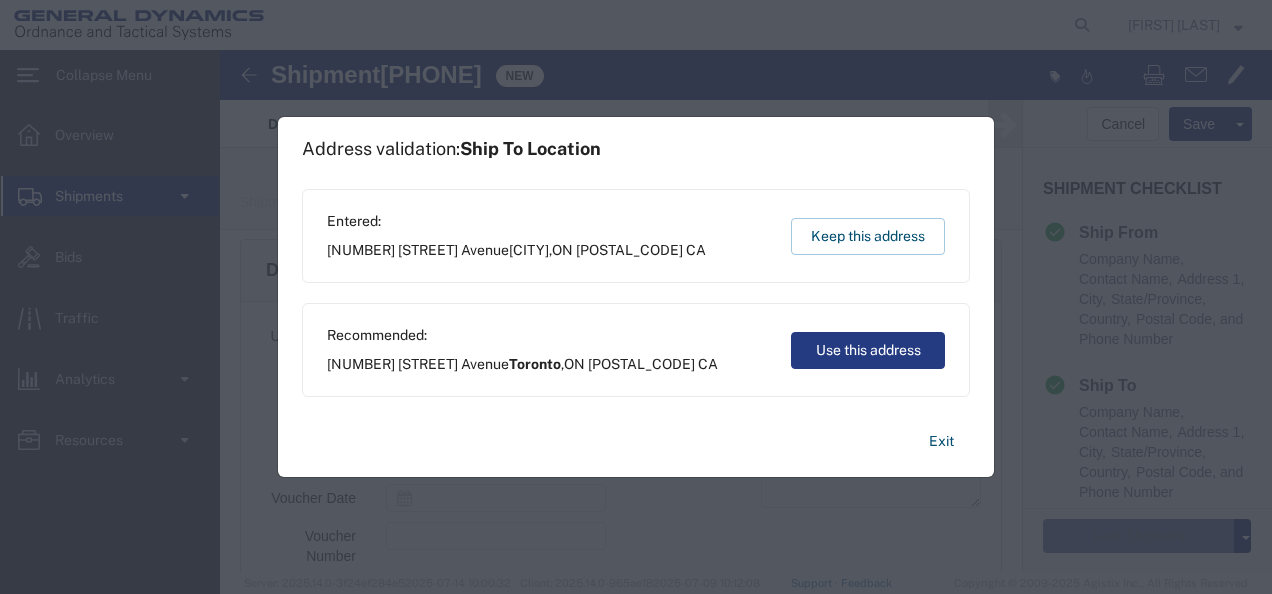 click on "Use this address" 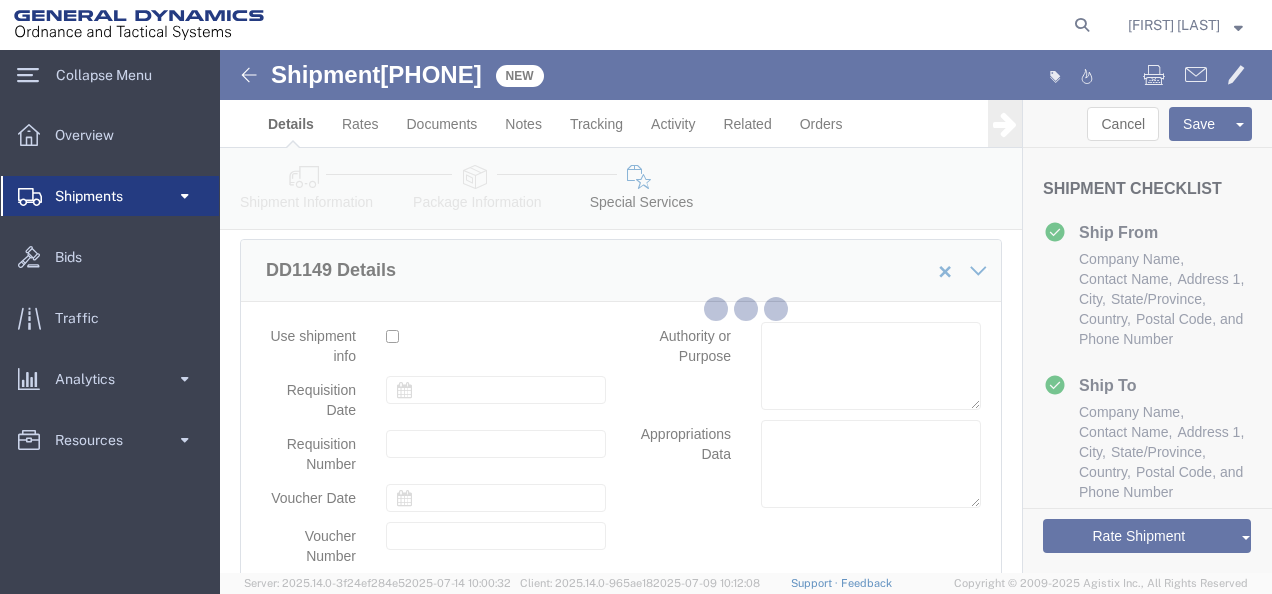 select 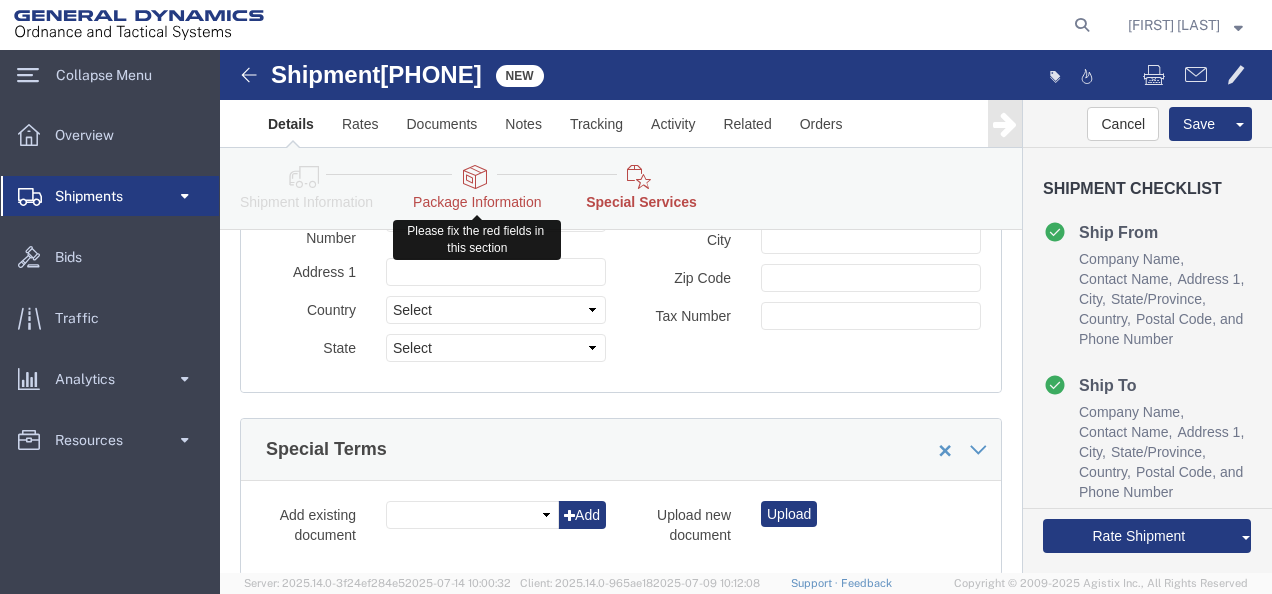 click 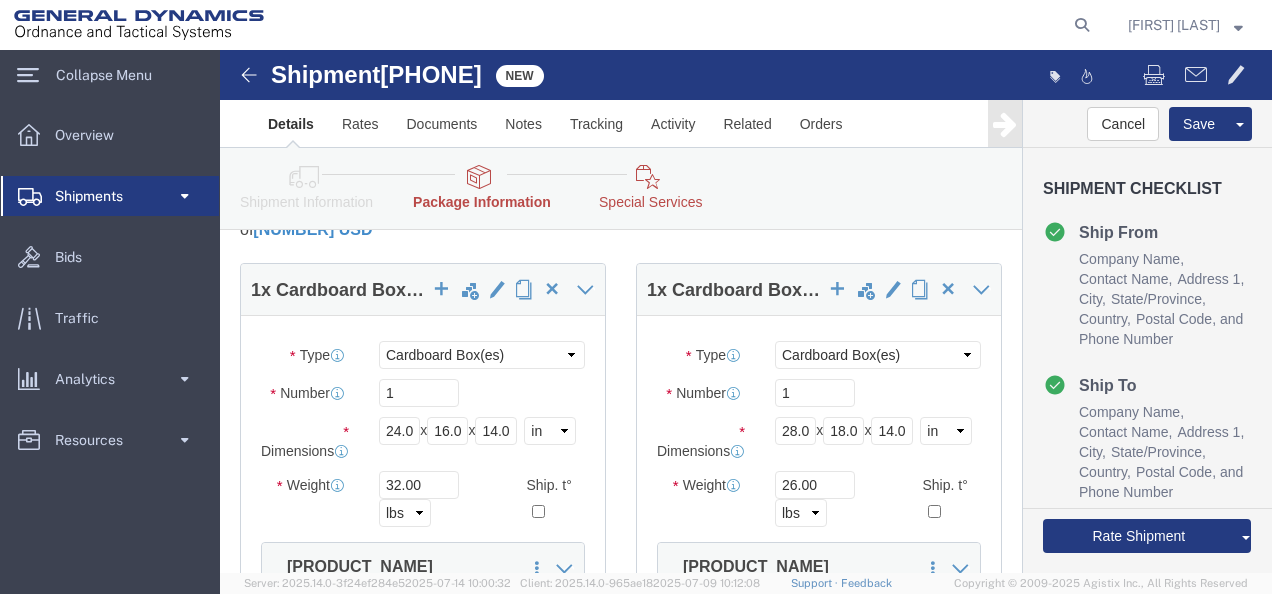 scroll, scrollTop: 654, scrollLeft: 0, axis: vertical 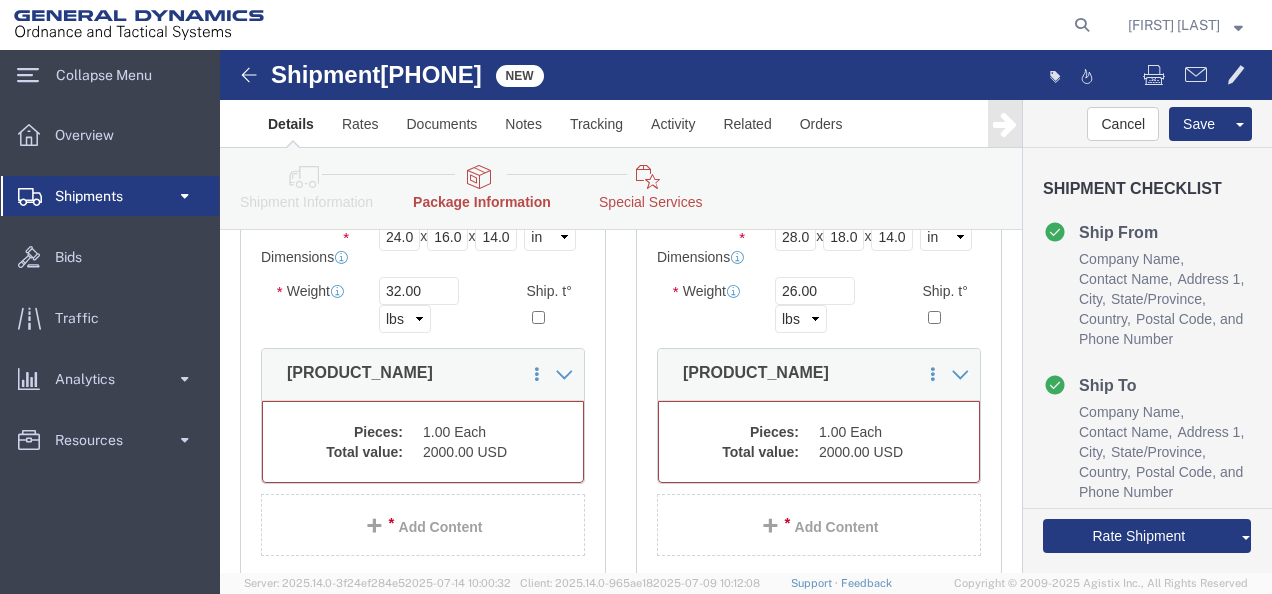 click on "2000.00 USD" 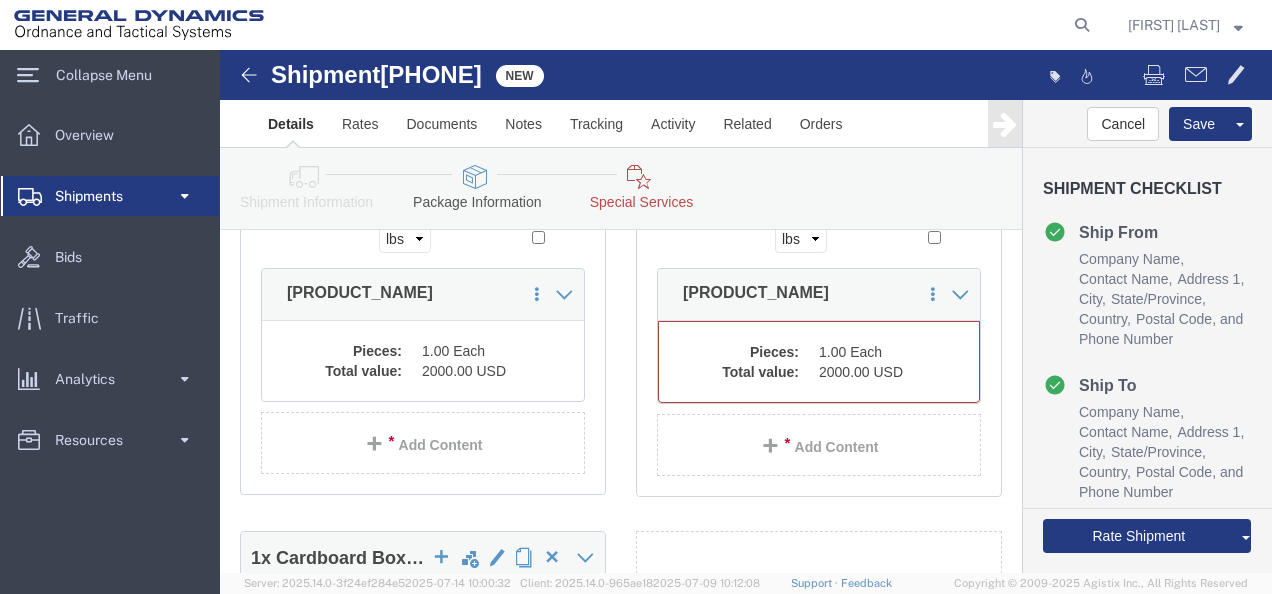 scroll, scrollTop: 574, scrollLeft: 0, axis: vertical 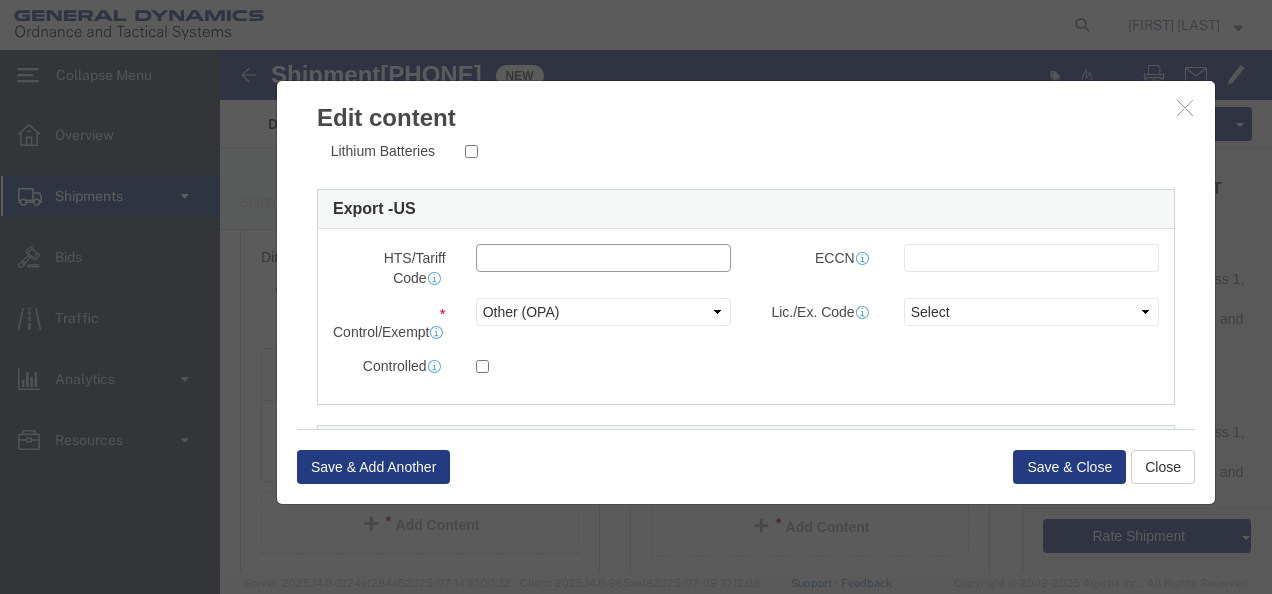 click 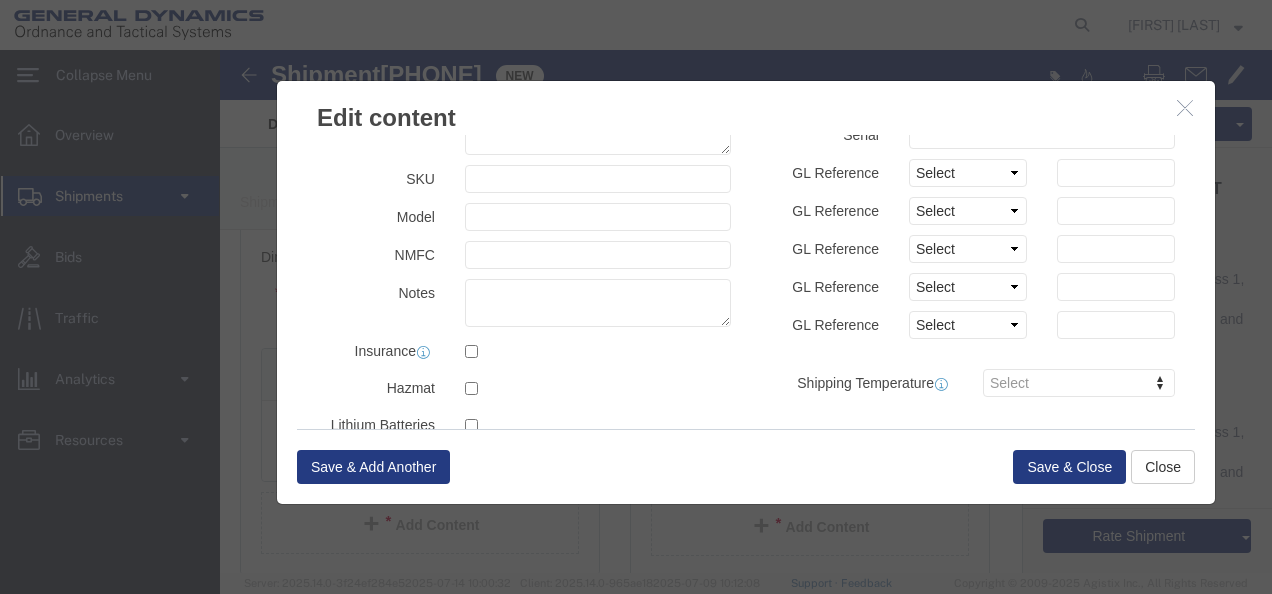 scroll, scrollTop: 0, scrollLeft: 0, axis: both 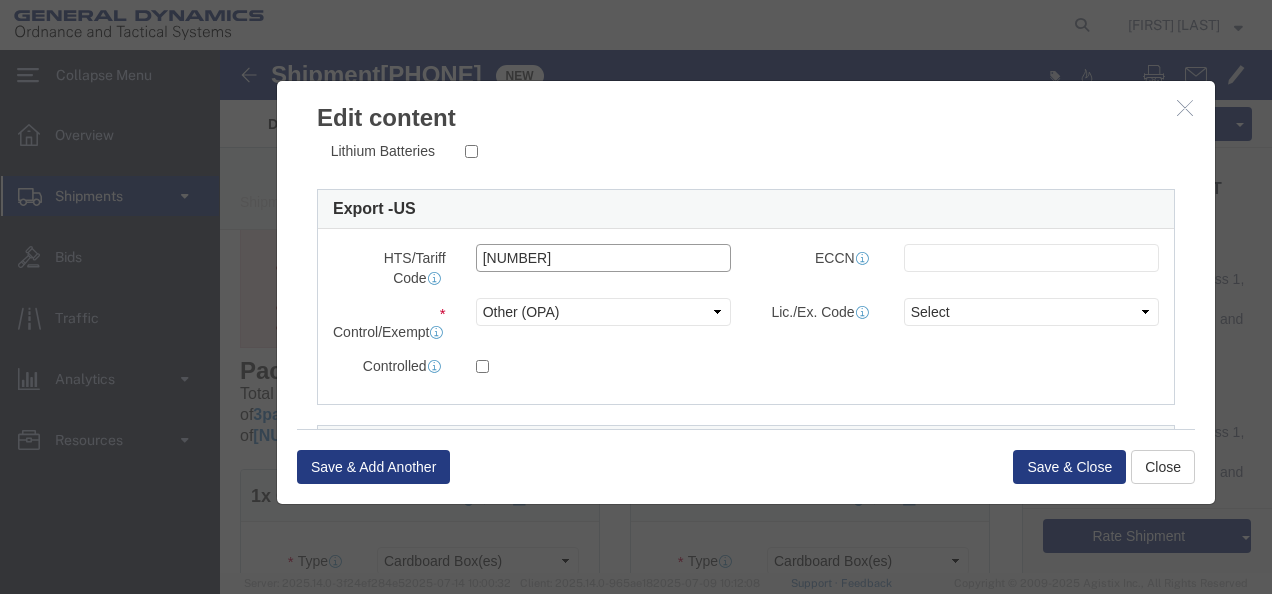 type on "[NUMBER]" 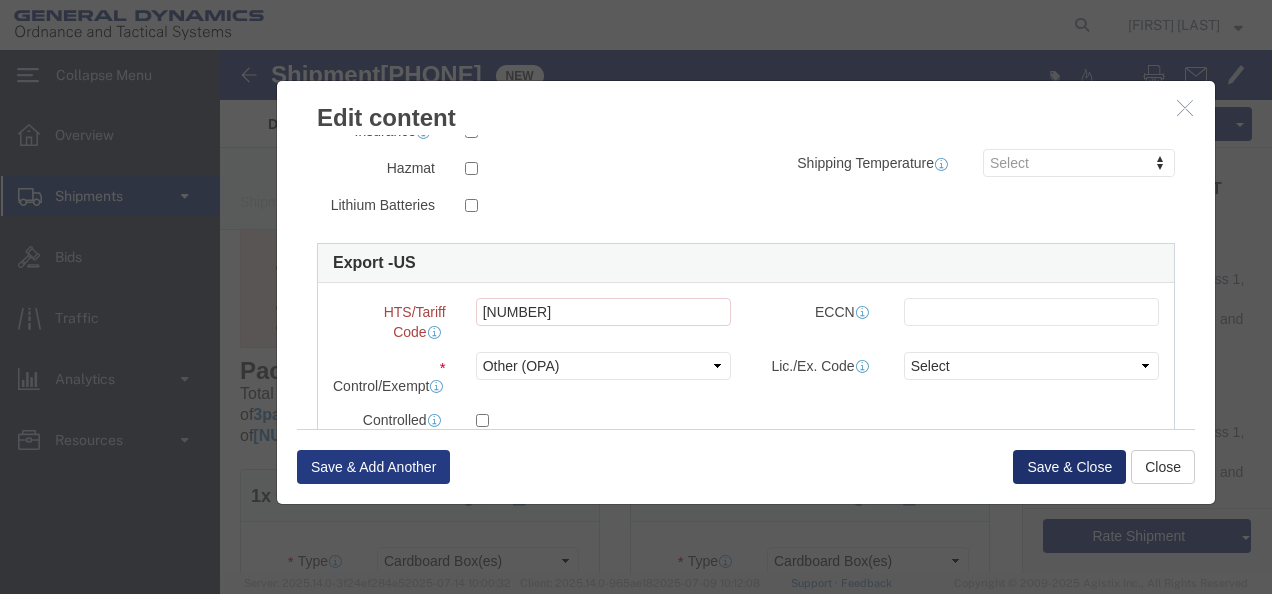 click on "Save & Close" 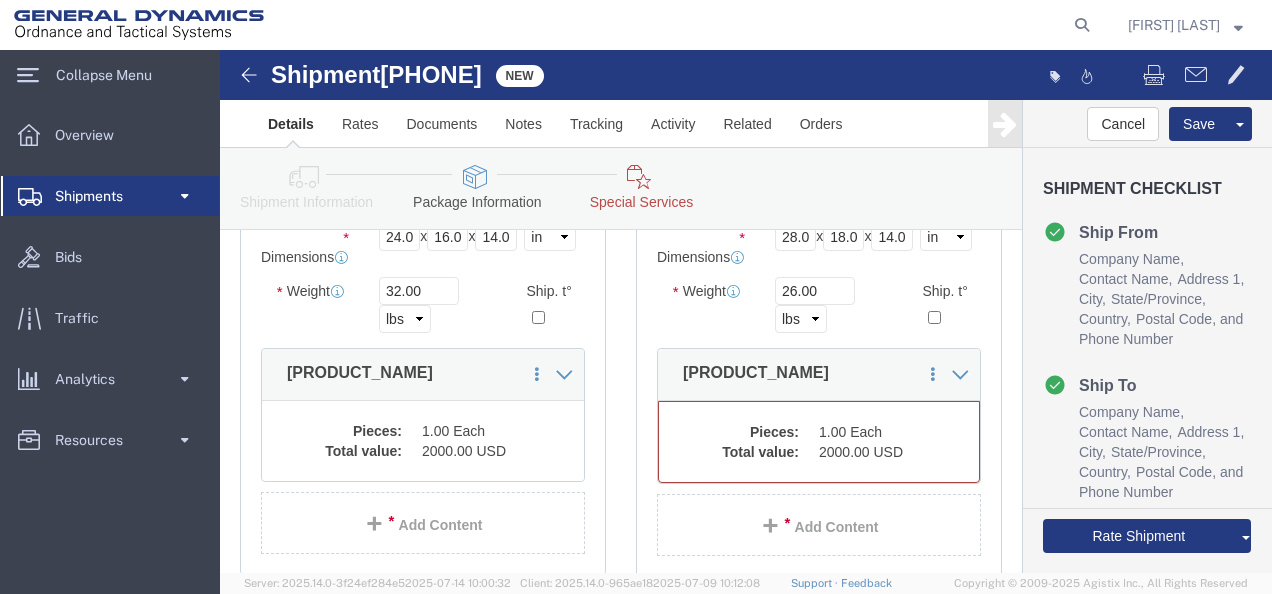 click on "2000.00 USD" 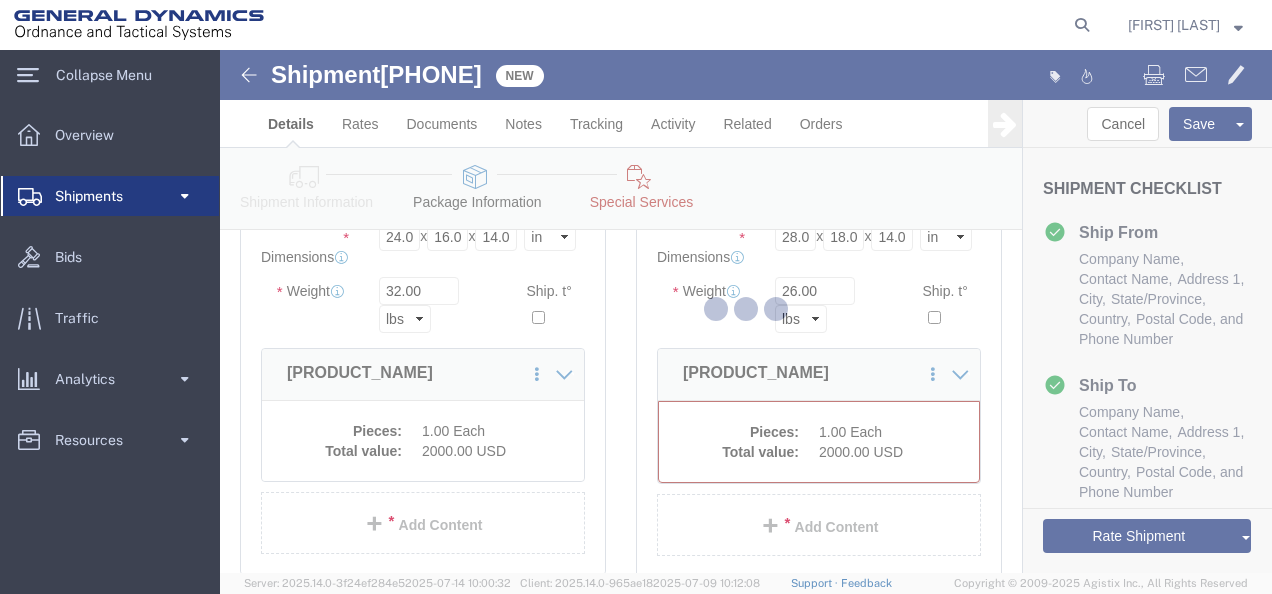 scroll, scrollTop: 494, scrollLeft: 0, axis: vertical 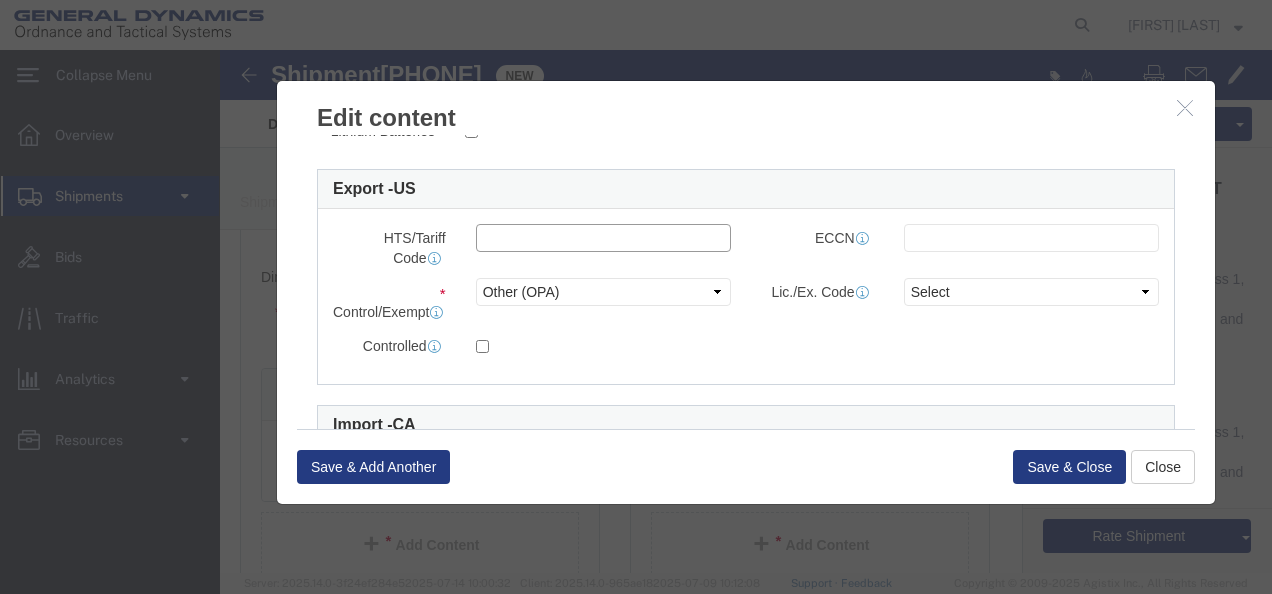 click 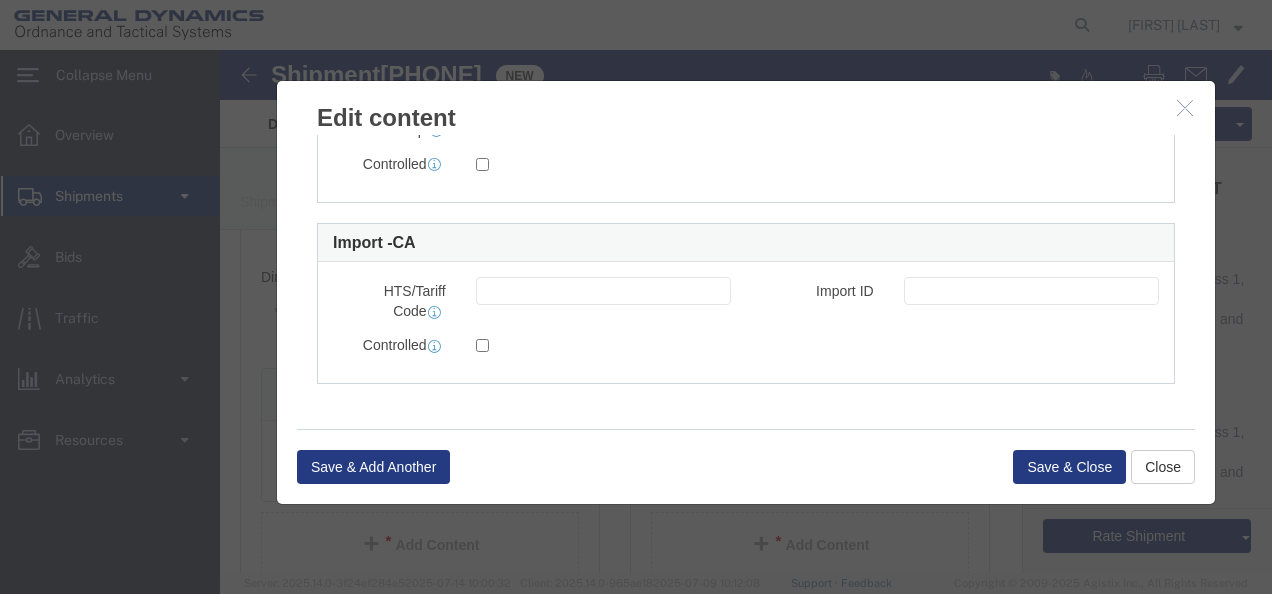 type on "[NUMBER]" 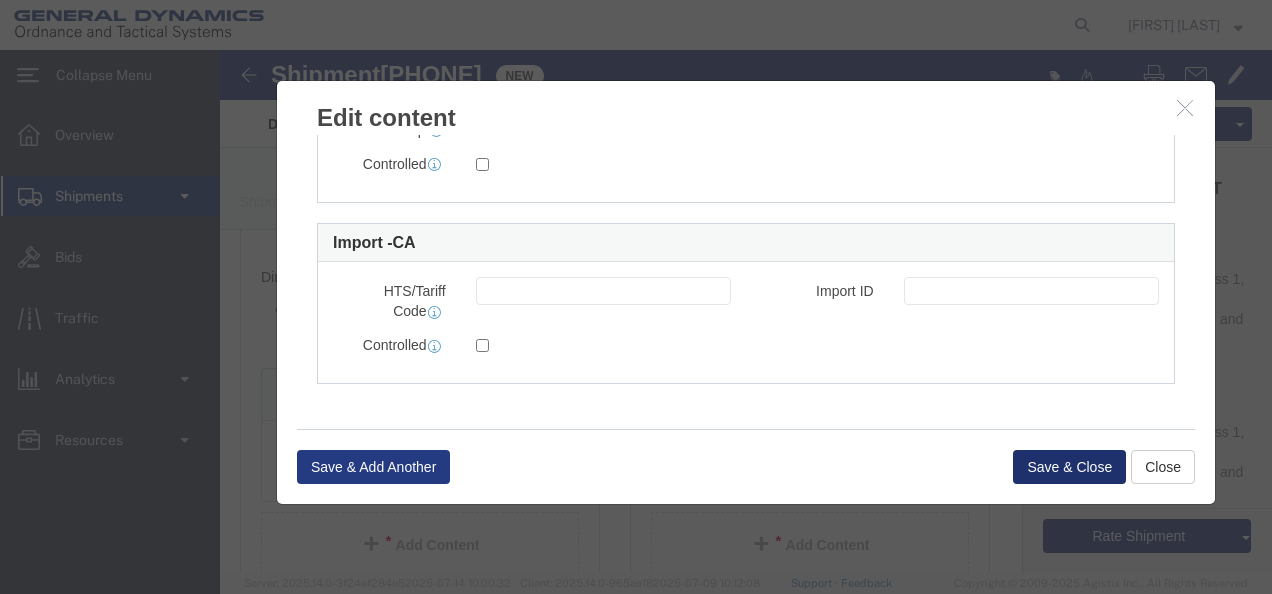 click on "Save & Close" 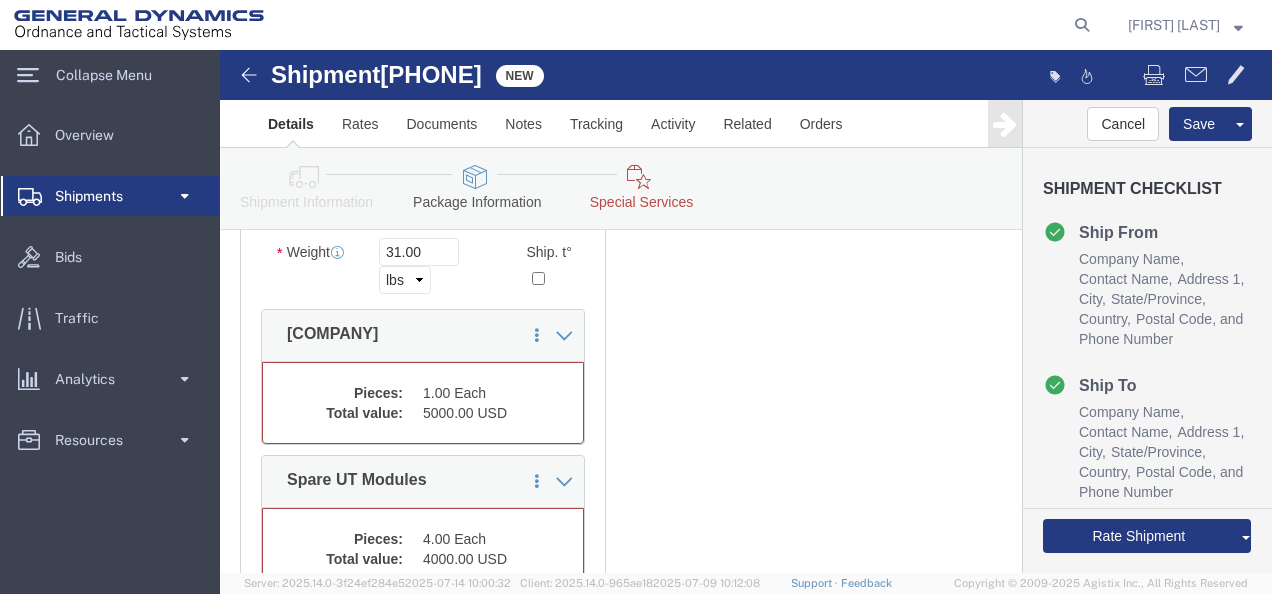 scroll, scrollTop: 1194, scrollLeft: 0, axis: vertical 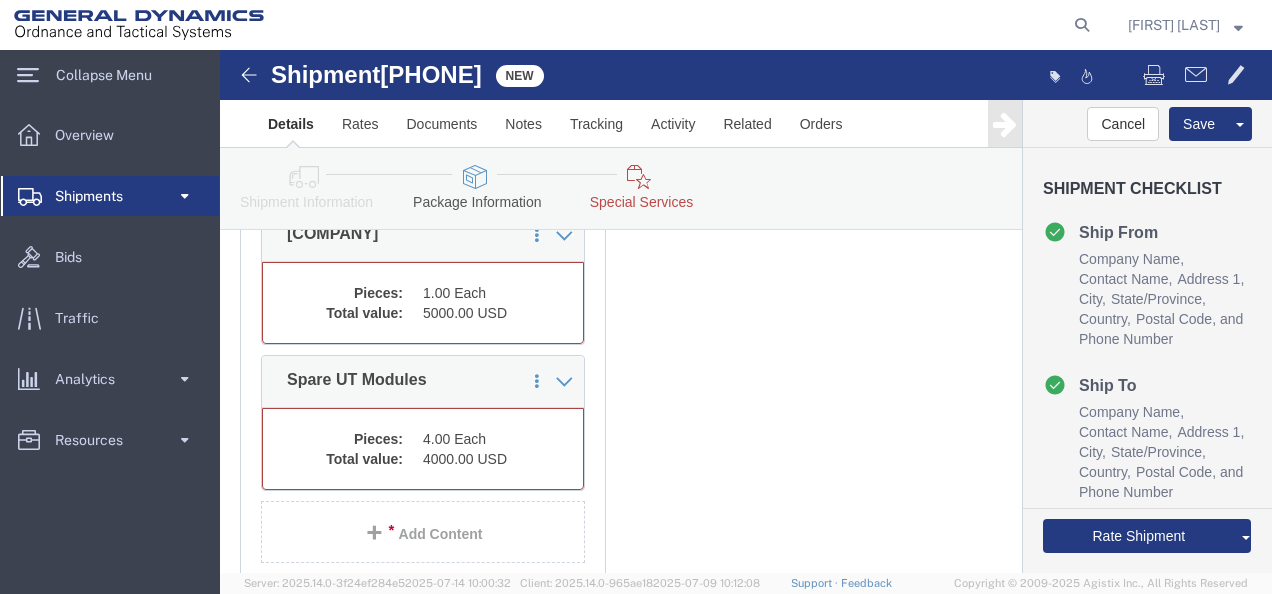 click on "Add Content" 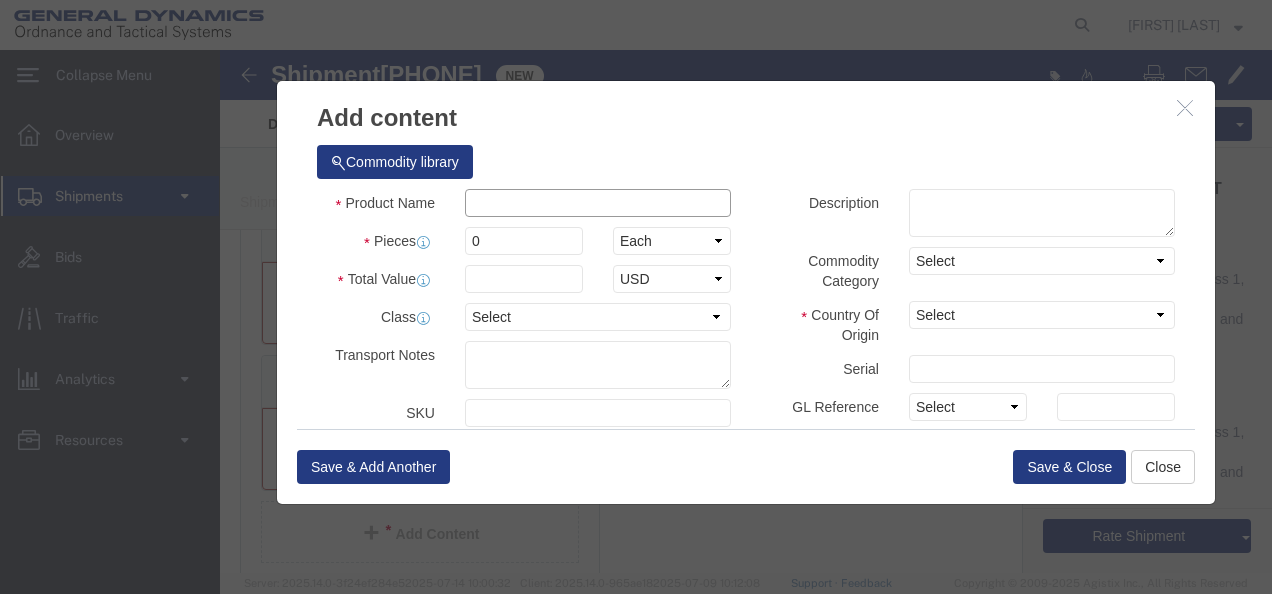 click 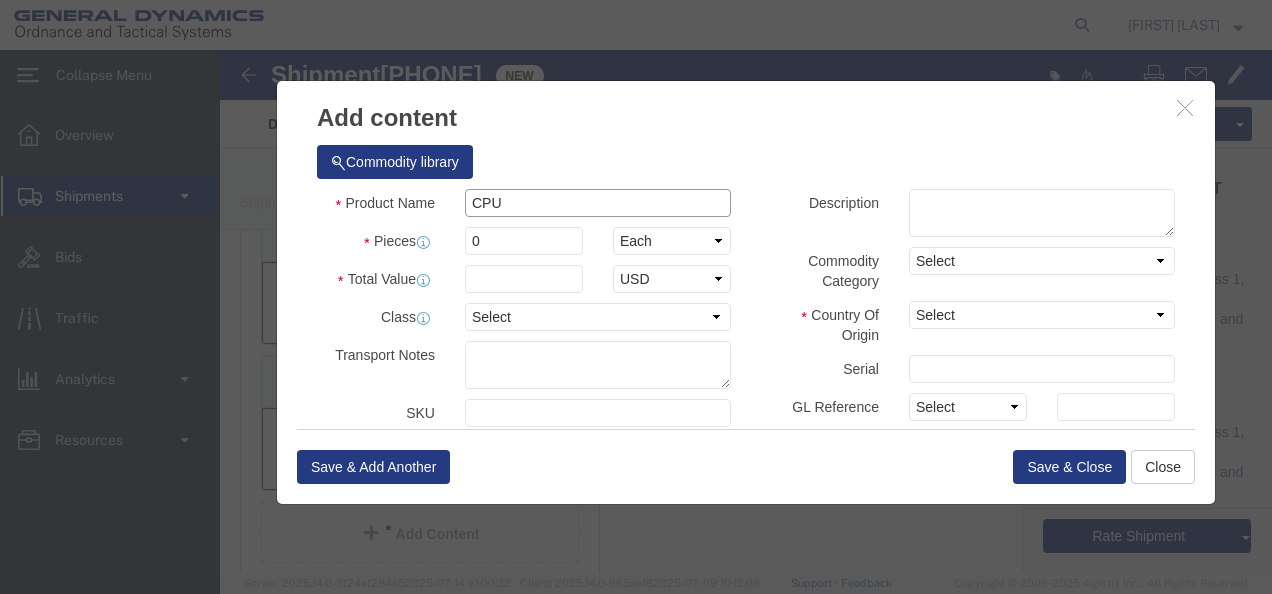drag, startPoint x: 298, startPoint y: 159, endPoint x: 247, endPoint y: 147, distance: 52.392746 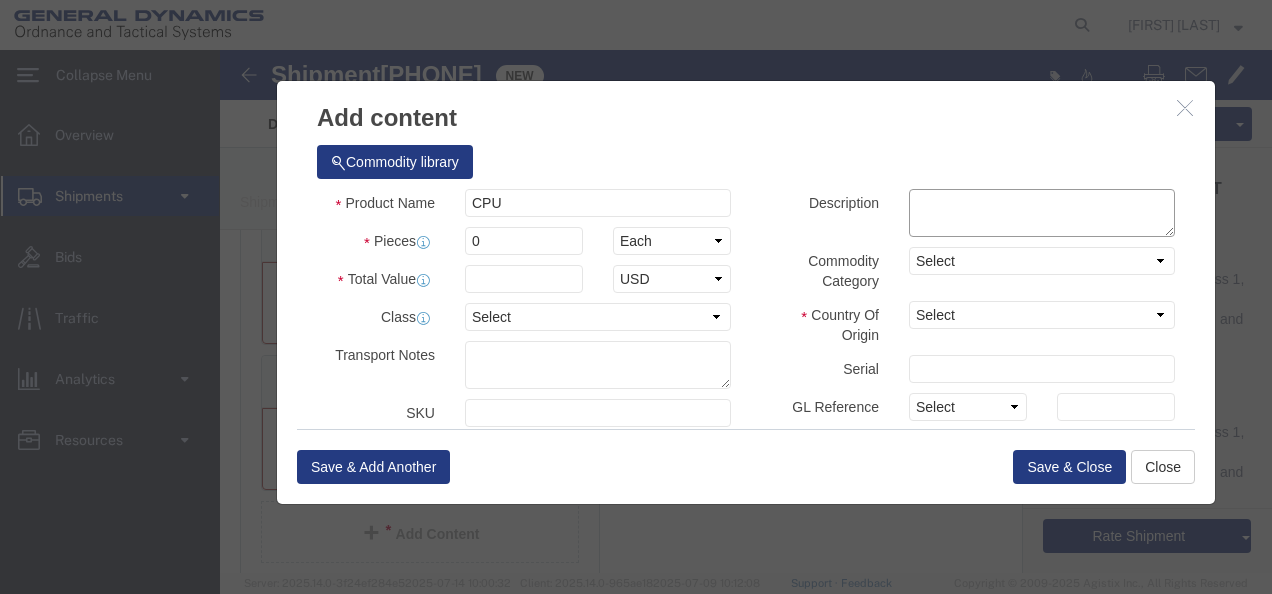 click 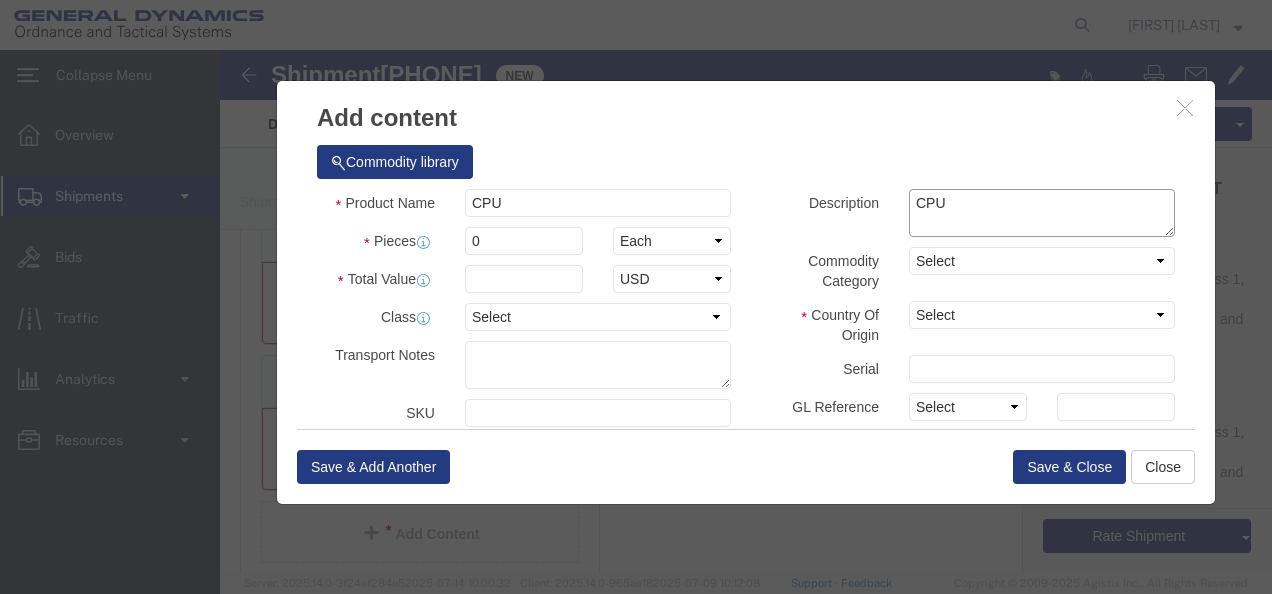 type on "CPU" 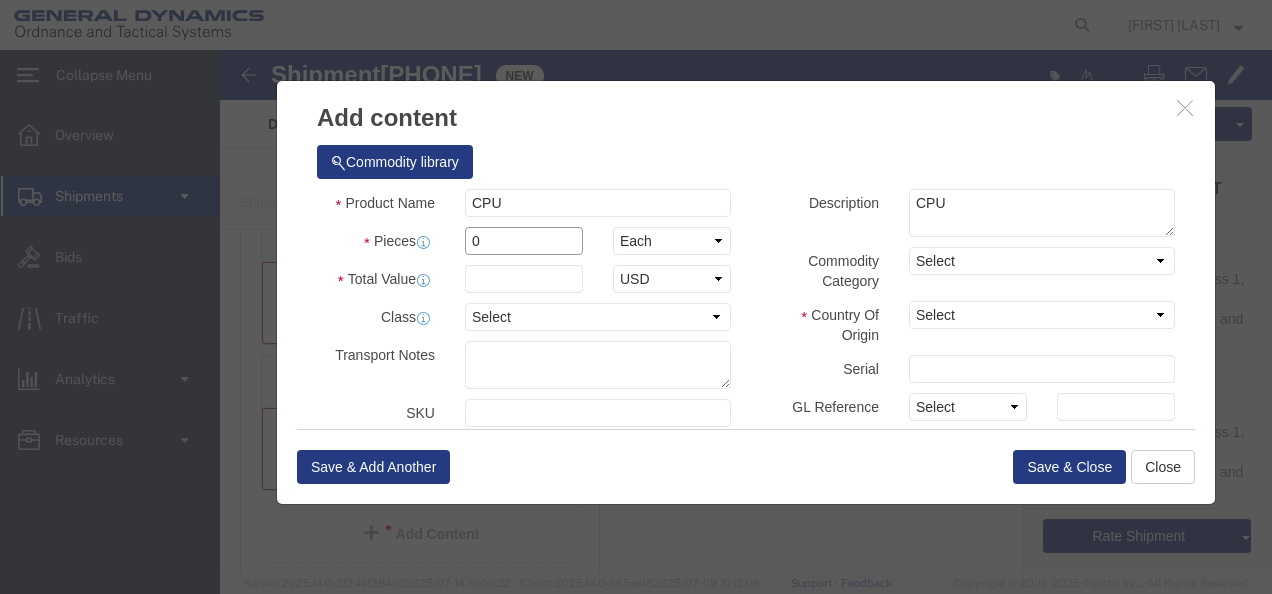 drag, startPoint x: 277, startPoint y: 185, endPoint x: 188, endPoint y: 188, distance: 89.050545 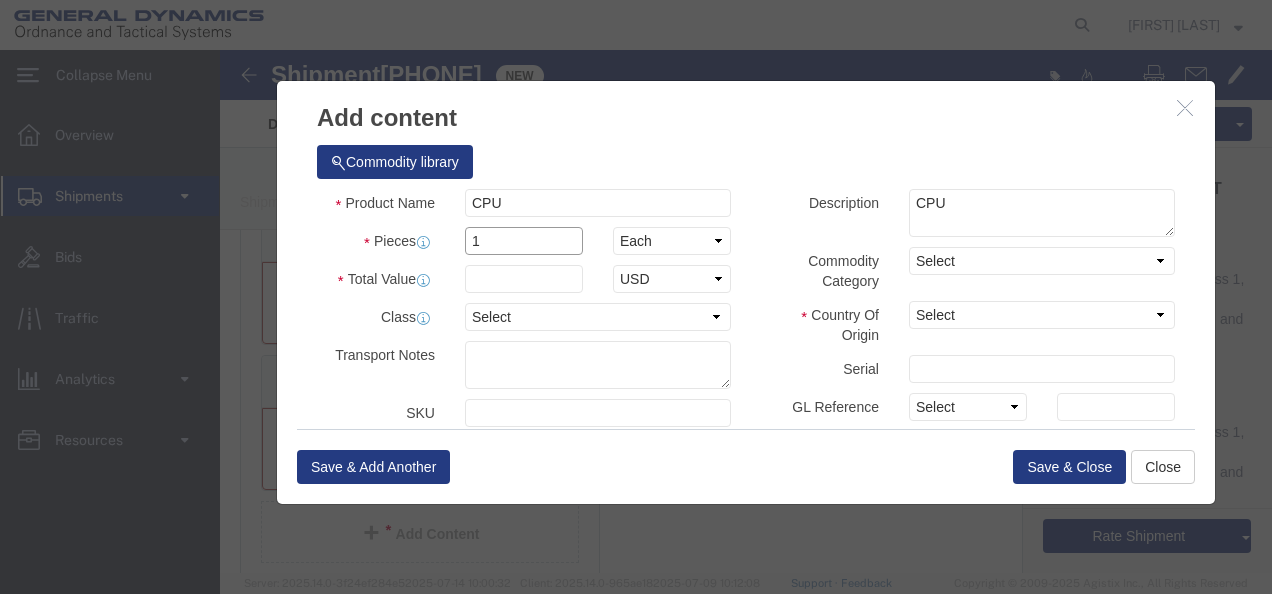 type on "1" 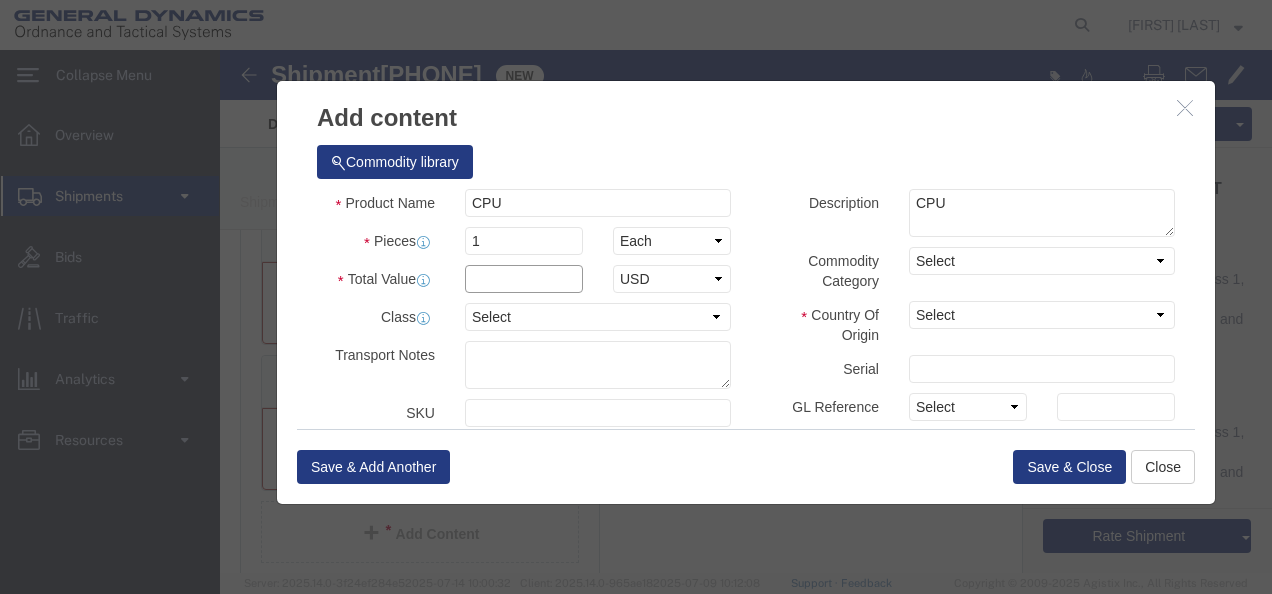 click 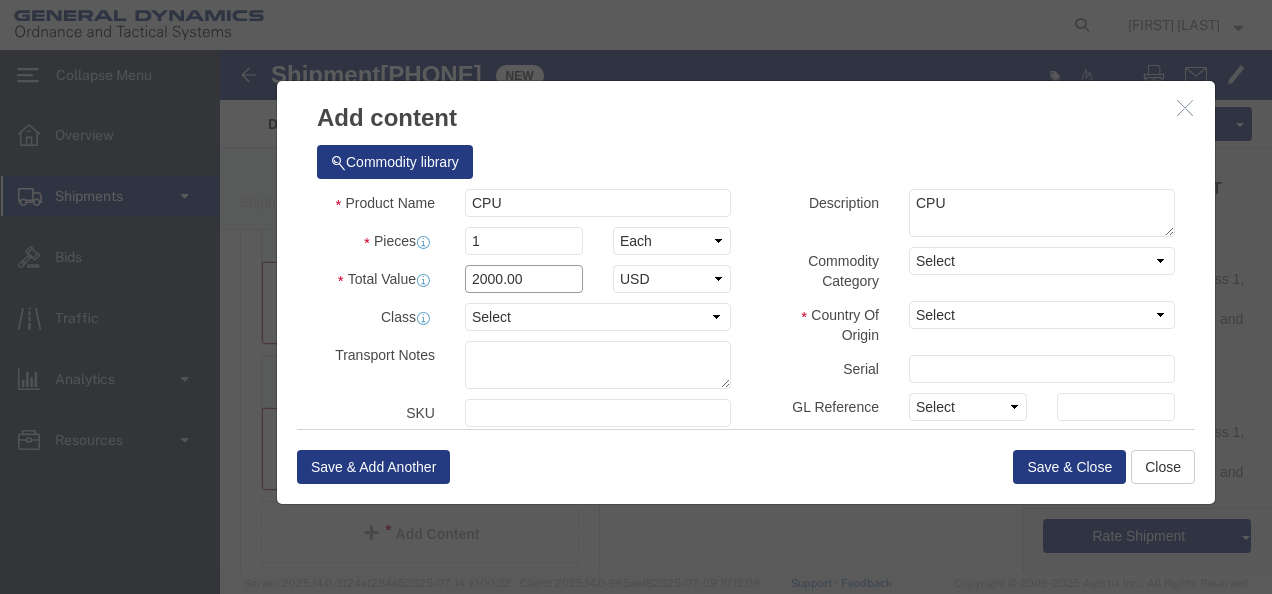 type on "2000.00" 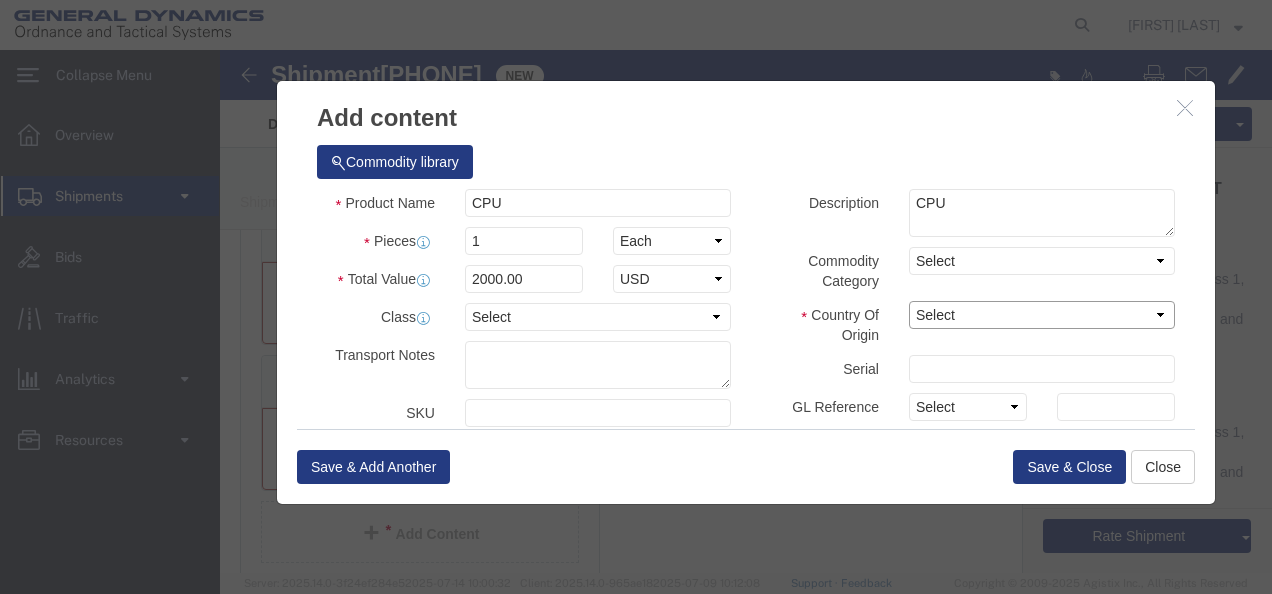 click on "Select Afghanistan Åland Islands Albania Algeria American Samoa Andorra Angola Anguilla Antarctica Antigua & Barbuda Argentina Armenia Aruba Australia Austria Azerbaijan Bahamas Bahrain Bangladesh Barbados Belarus Belgium Belize Benin Bermuda Bhutan Bolivia Bosnia & Herzegovina Botswana Bouvet Island Brazil British Indian Ocean Territory British Virgin Islands Brunei Bulgaria Burkina Faso Burma (Obsolete, see MM Myanmar) Burundi Cambodia Cameroon Canada Cape Verde Caribbean Netherlands Cayman Islands Central African Republic Chad Chile China Christmas Island Cocos (Keeling) Islands Colombia Comoros Congo - Brazzaville Congo - Kinshasa Cook Islands Costa Rica Côte d’Ivoire Croatia Cuba Curaçao Cyprus Czechia Denmark Djibouti Dominica Dominican Republic East Timor (Obsolete, see TL Timor-Leste) Ecuador Egypt El Salvador Equatorial Guinea Eritrea Estonia Ethiopia Falkland Islands (Malvinas) Faroe Islands Fiji Finland France France, Metropolitan (Obsolete, see FR France) French Guiana French Polynesia Gabon" 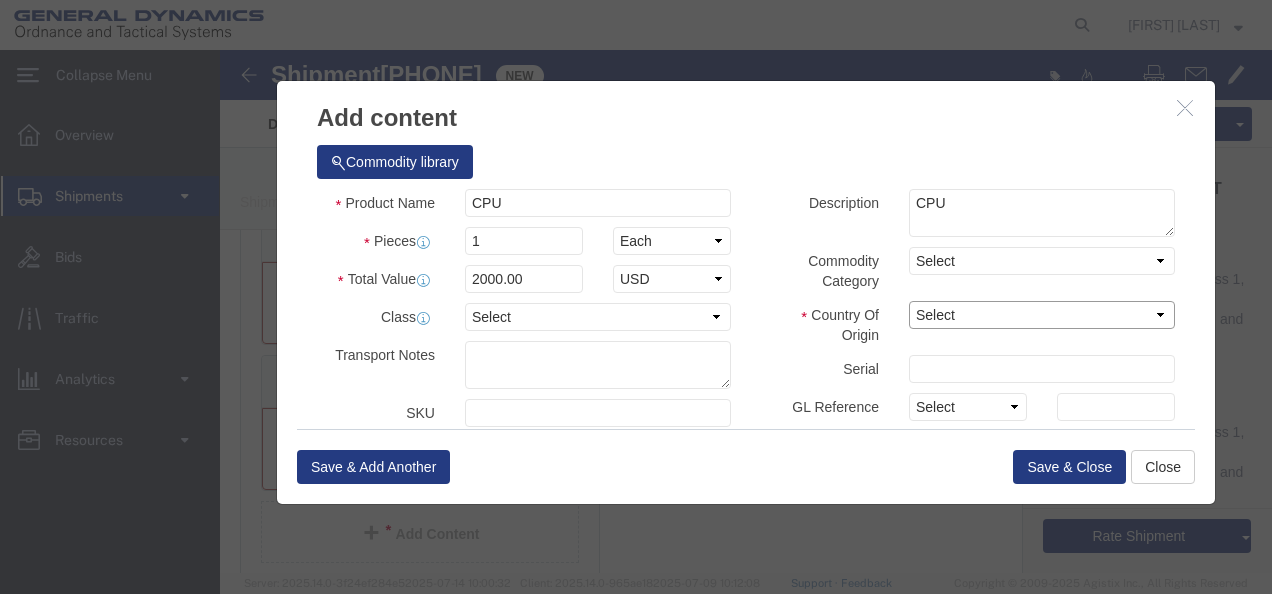 select on "CA" 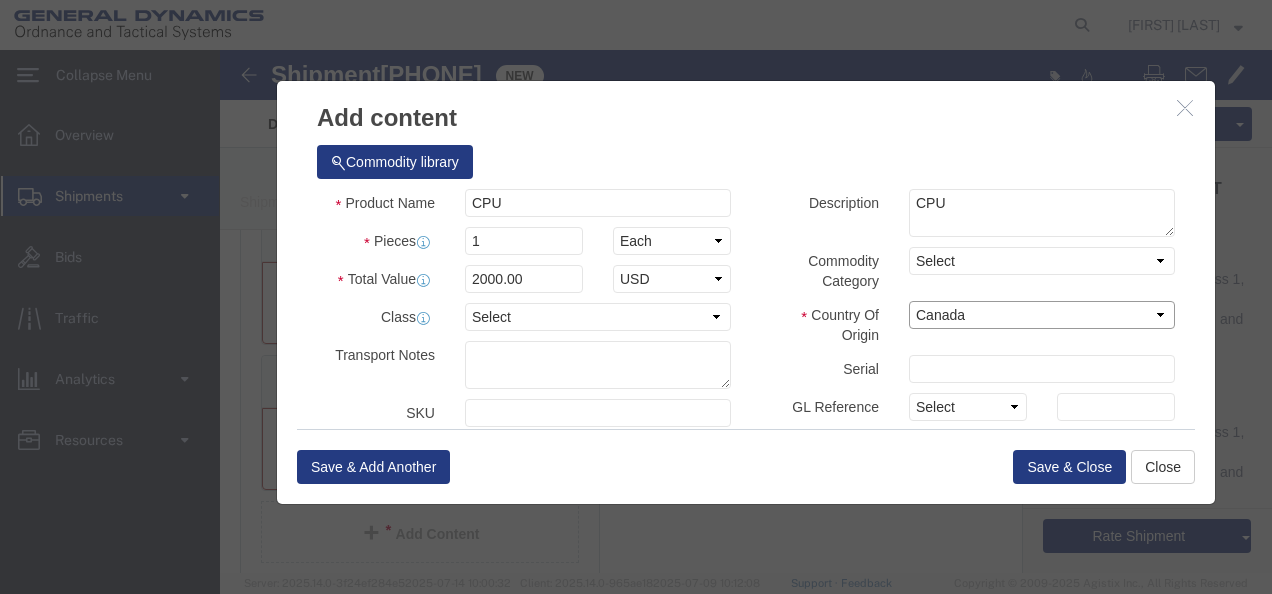 click on "Select Afghanistan Åland Islands Albania Algeria American Samoa Andorra Angola Anguilla Antarctica Antigua & Barbuda Argentina Armenia Aruba Australia Austria Azerbaijan Bahamas Bahrain Bangladesh Barbados Belarus Belgium Belize Benin Bermuda Bhutan Bolivia Bosnia & Herzegovina Botswana Bouvet Island Brazil British Indian Ocean Territory British Virgin Islands Brunei Bulgaria Burkina Faso Burma (Obsolete, see MM Myanmar) Burundi Cambodia Cameroon Canada Cape Verde Caribbean Netherlands Cayman Islands Central African Republic Chad Chile China Christmas Island Cocos (Keeling) Islands Colombia Comoros Congo - Brazzaville Congo - Kinshasa Cook Islands Costa Rica Côte d’Ivoire Croatia Cuba Curaçao Cyprus Czechia Denmark Djibouti Dominica Dominican Republic East Timor (Obsolete, see TL Timor-Leste) Ecuador Egypt El Salvador Equatorial Guinea Eritrea Estonia Ethiopia Falkland Islands (Malvinas) Faroe Islands Fiji Finland France France, Metropolitan (Obsolete, see FR France) French Guiana French Polynesia Gabon" 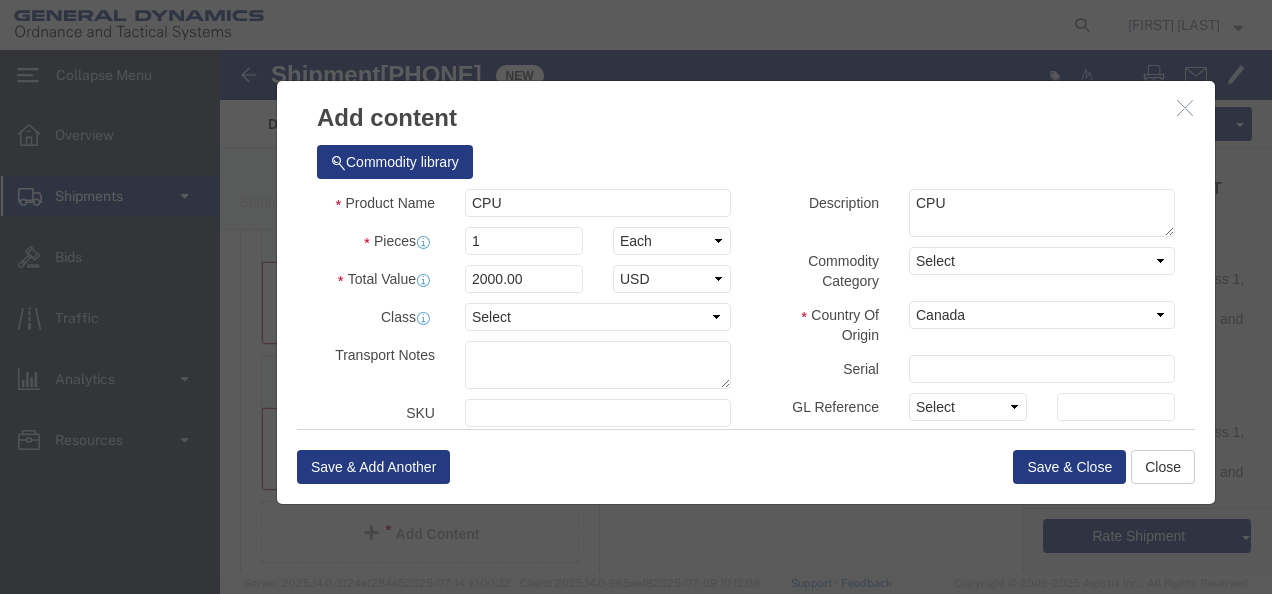 click on "Commodity Category" 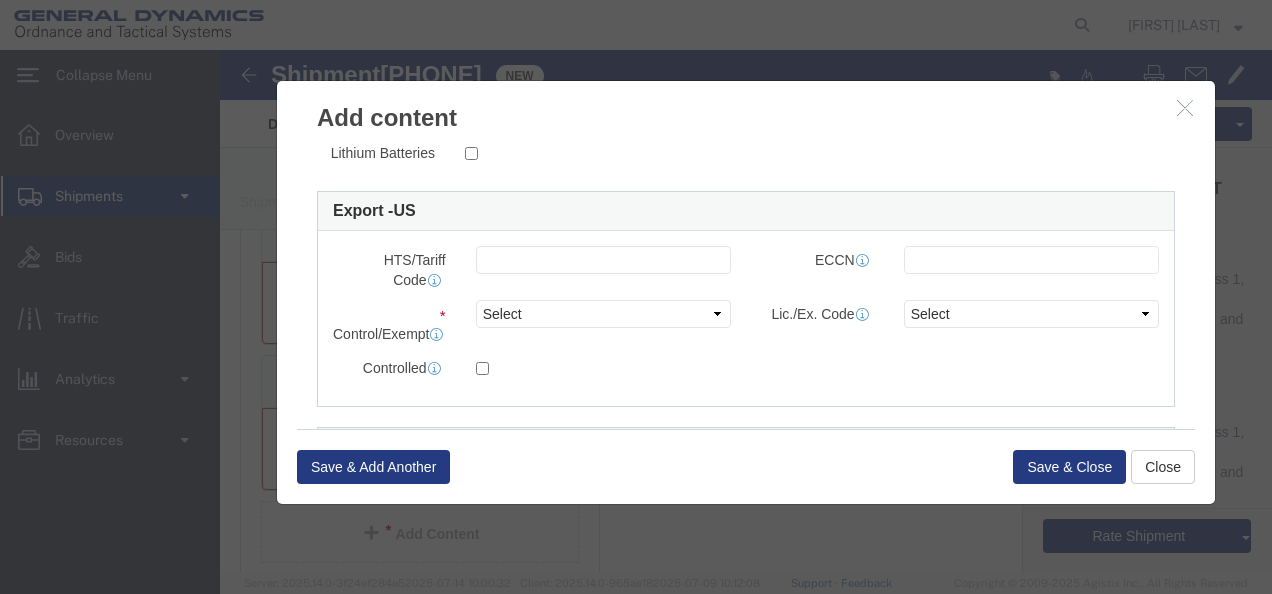 scroll, scrollTop: 500, scrollLeft: 0, axis: vertical 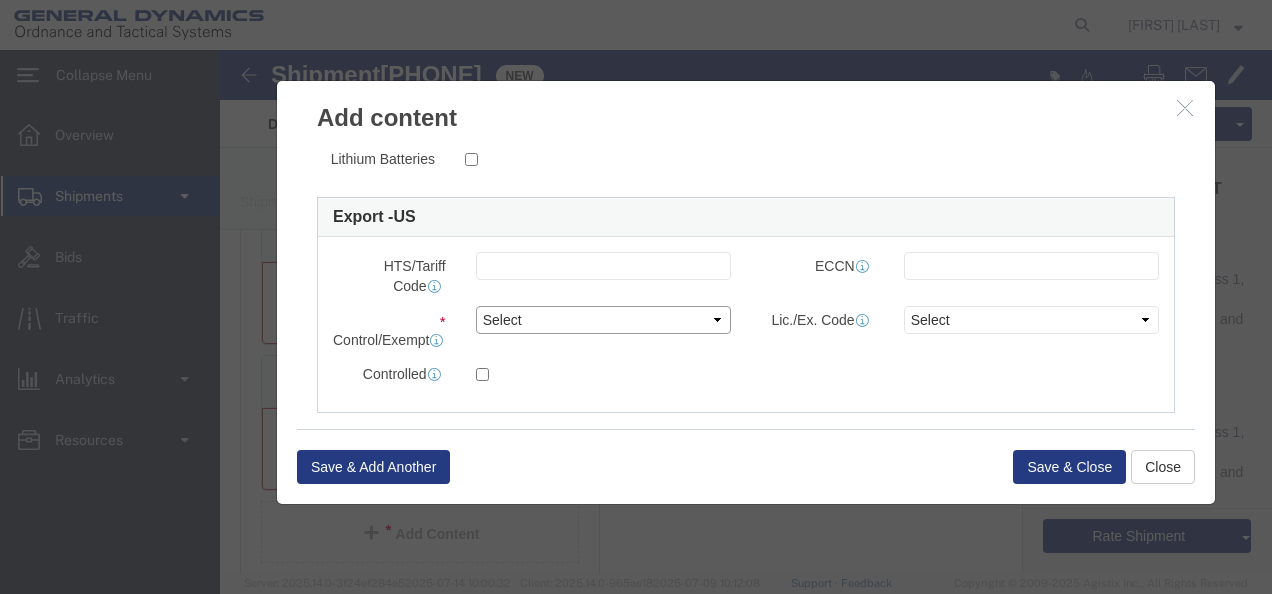 click on "Select ATF BIS DEA EPA FDA FTR ITAR OFAC Other (OPA)" 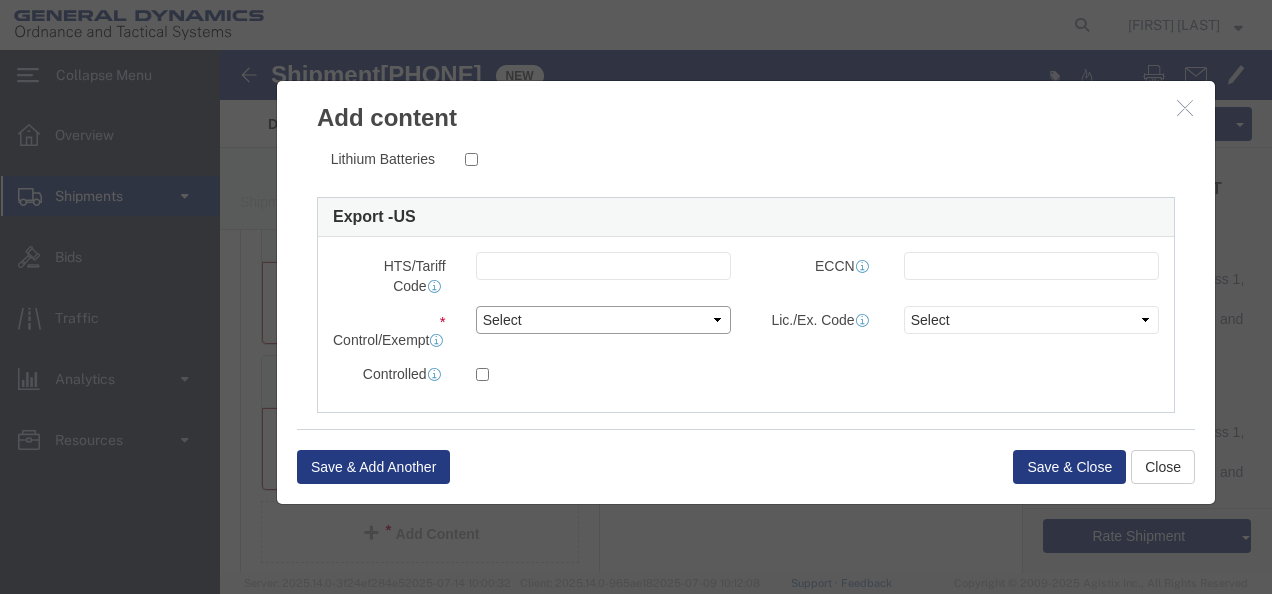 select on "OPA" 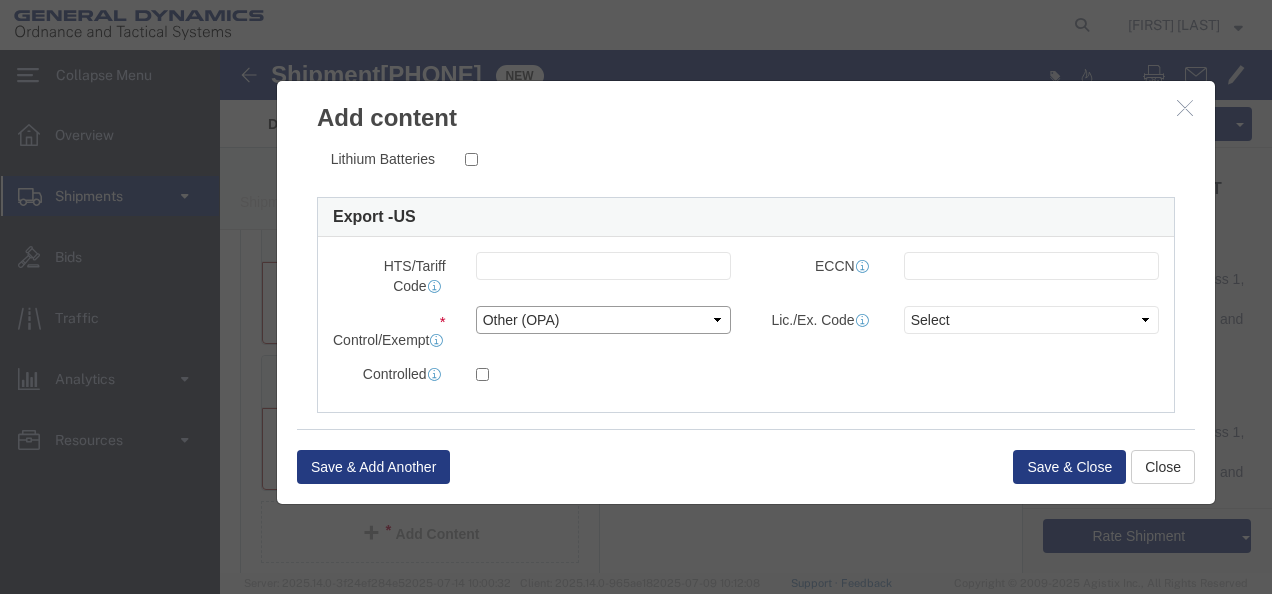 click on "Select ATF BIS DEA EPA FDA FTR ITAR OFAC Other (OPA)" 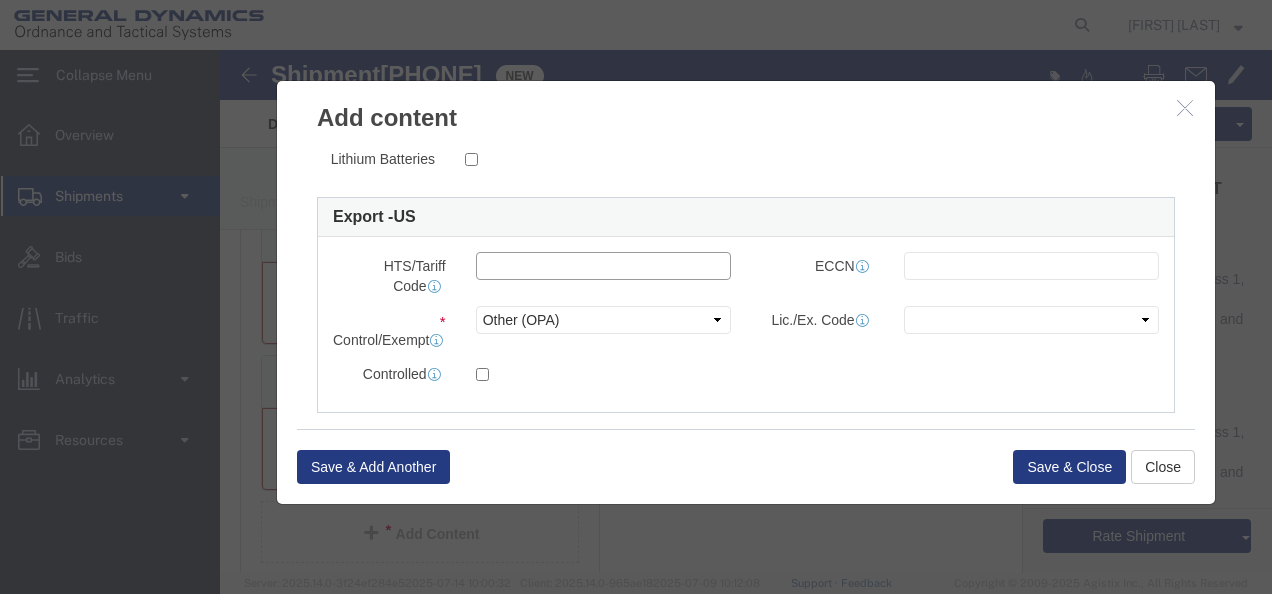 click 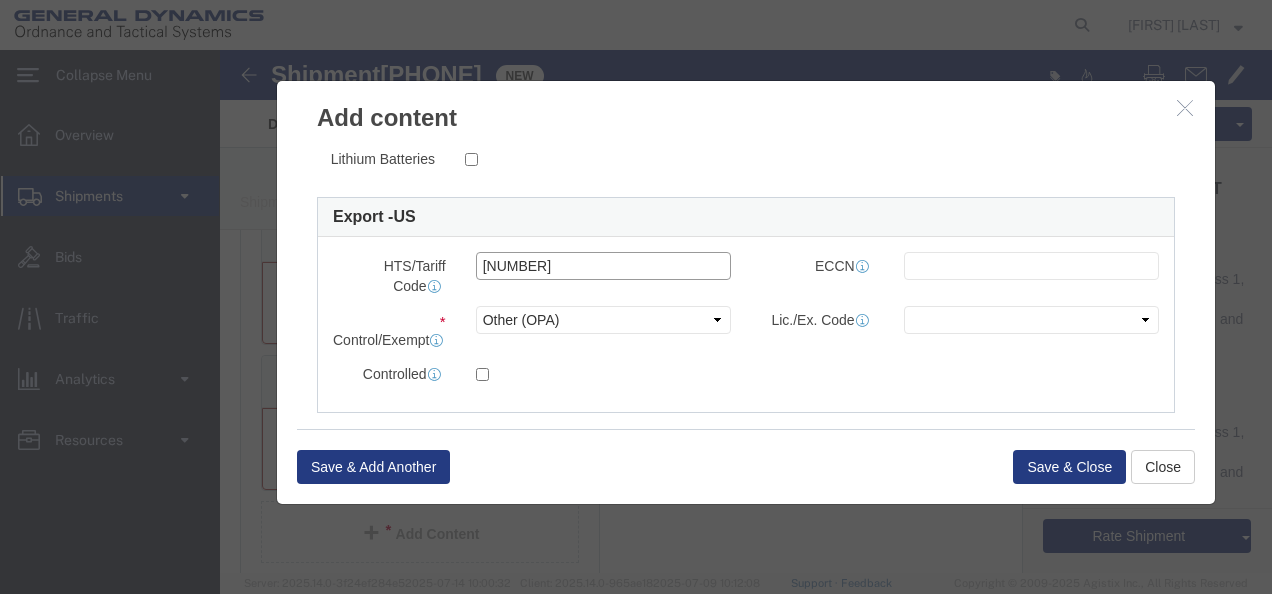 type on "[NUMBER]" 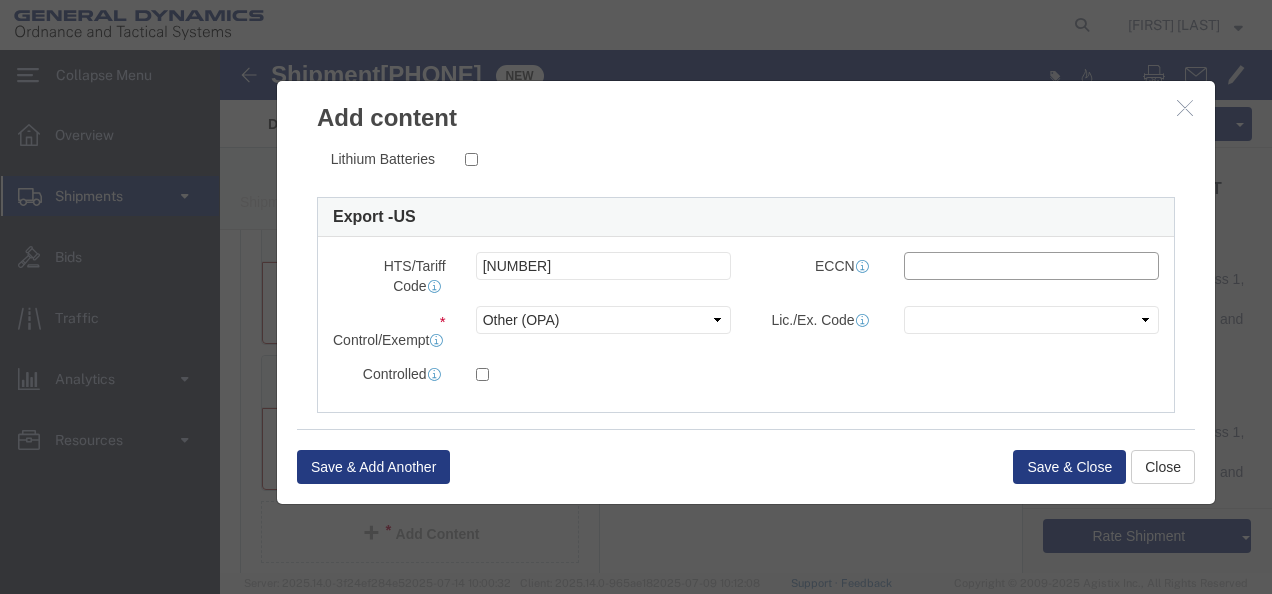 click on "HTS/Tariff Code
8471.41.01 ECCN" 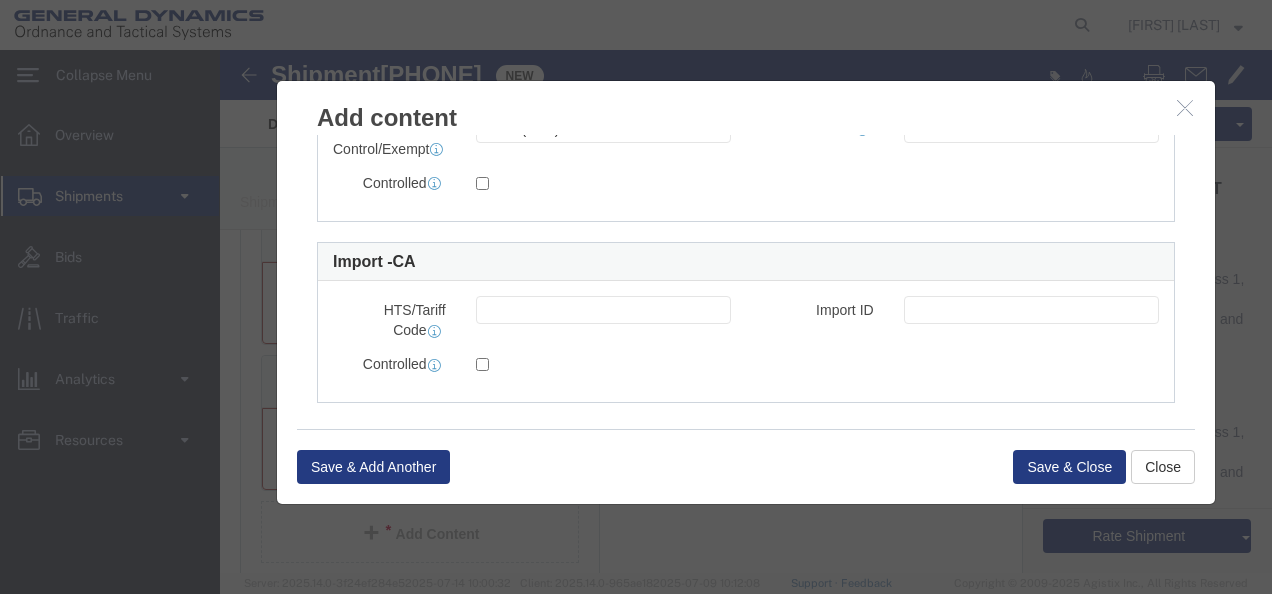 scroll, scrollTop: 760, scrollLeft: 0, axis: vertical 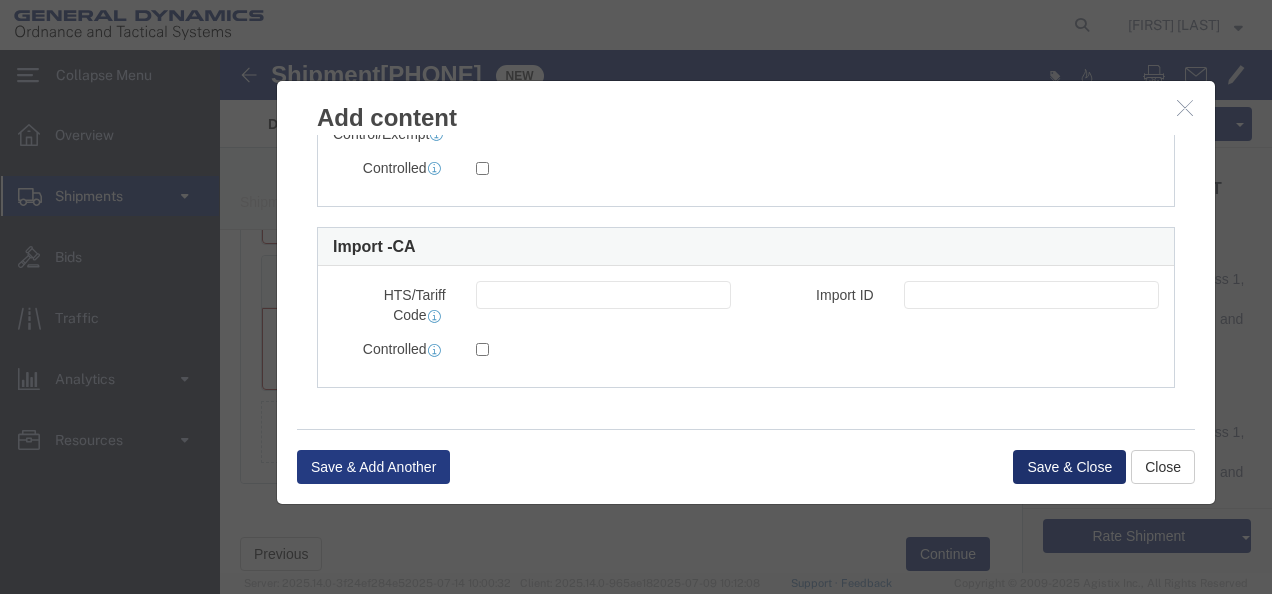 click on "Save & Close" 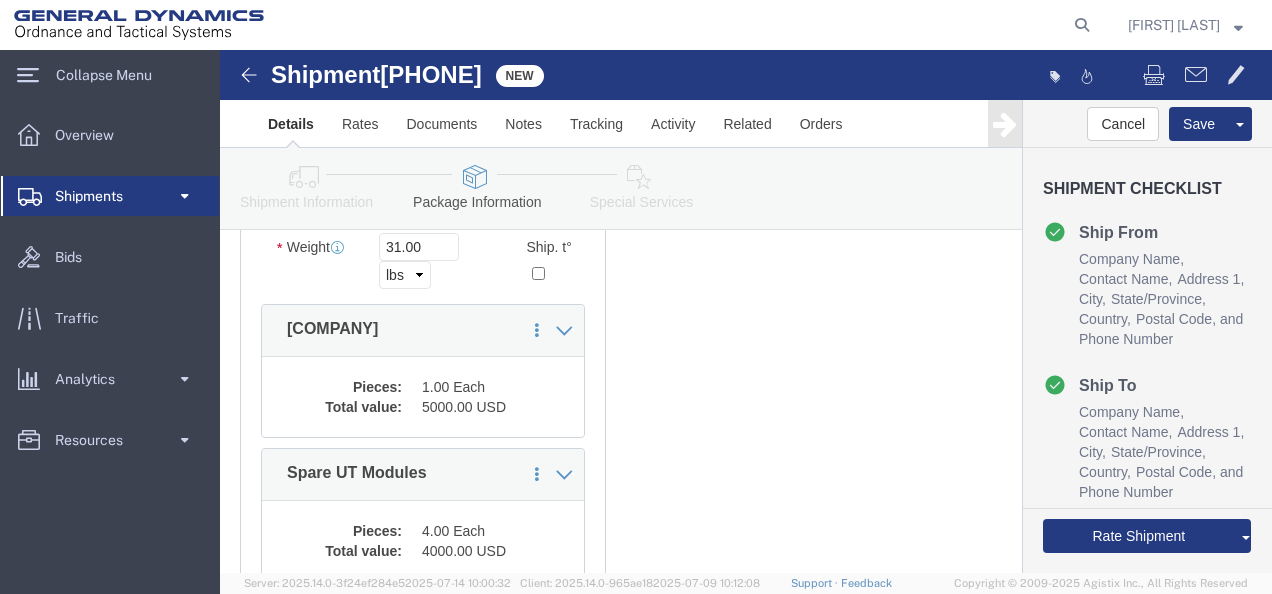 scroll, scrollTop: 1100, scrollLeft: 0, axis: vertical 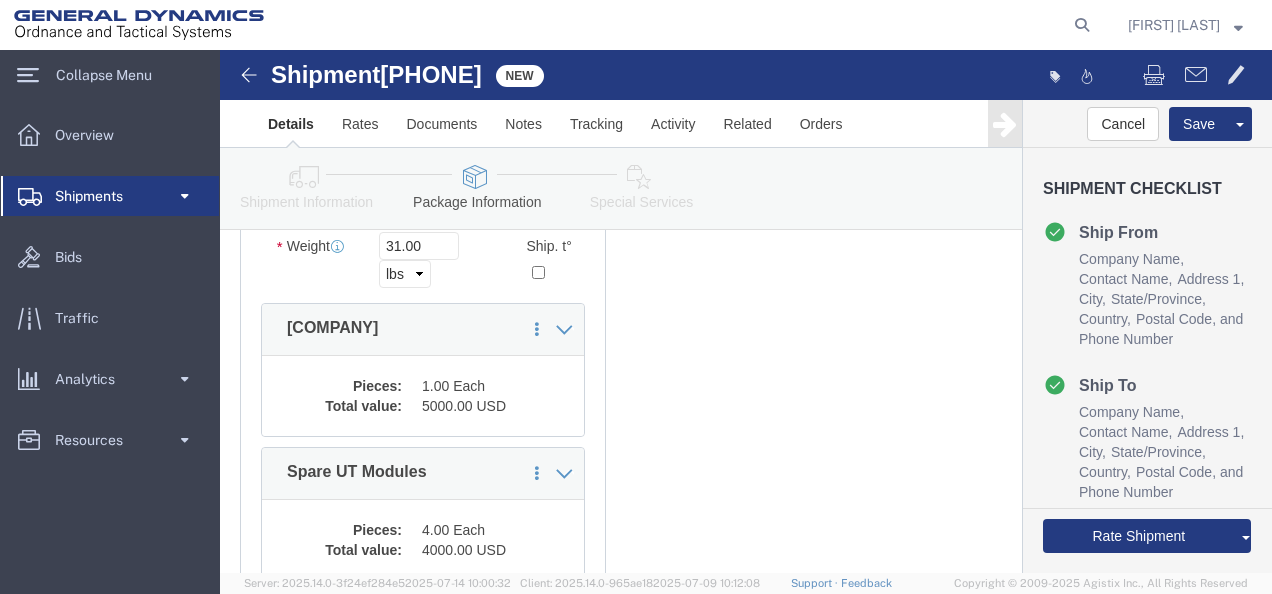 click on "1.00 Each" 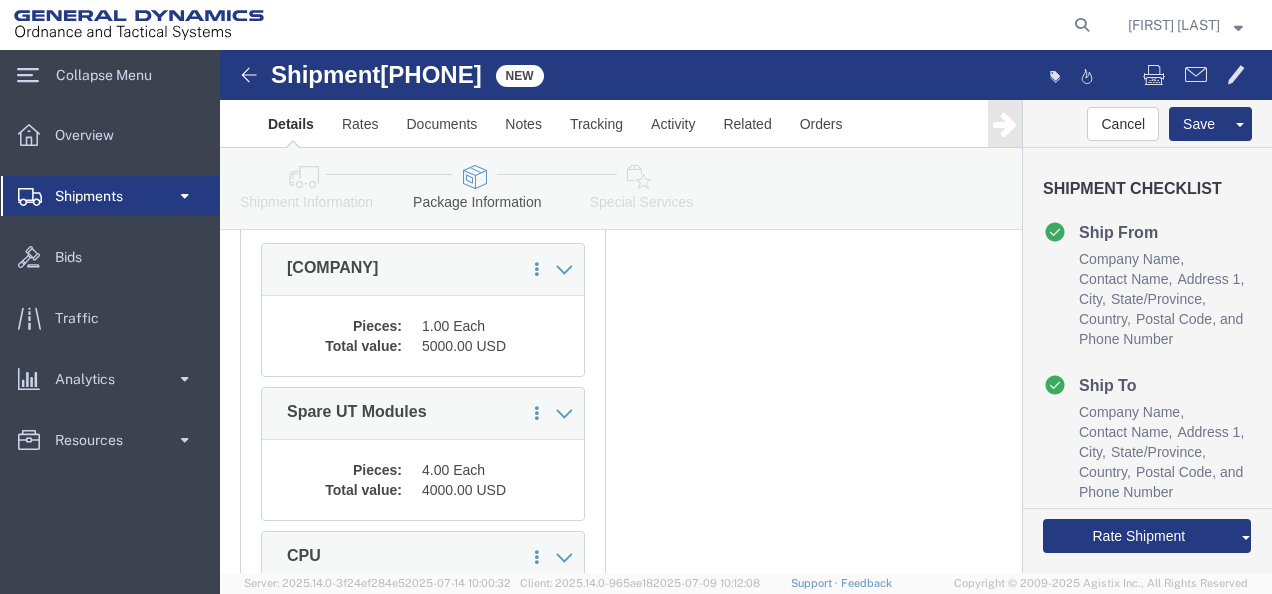 scroll, scrollTop: 1020, scrollLeft: 0, axis: vertical 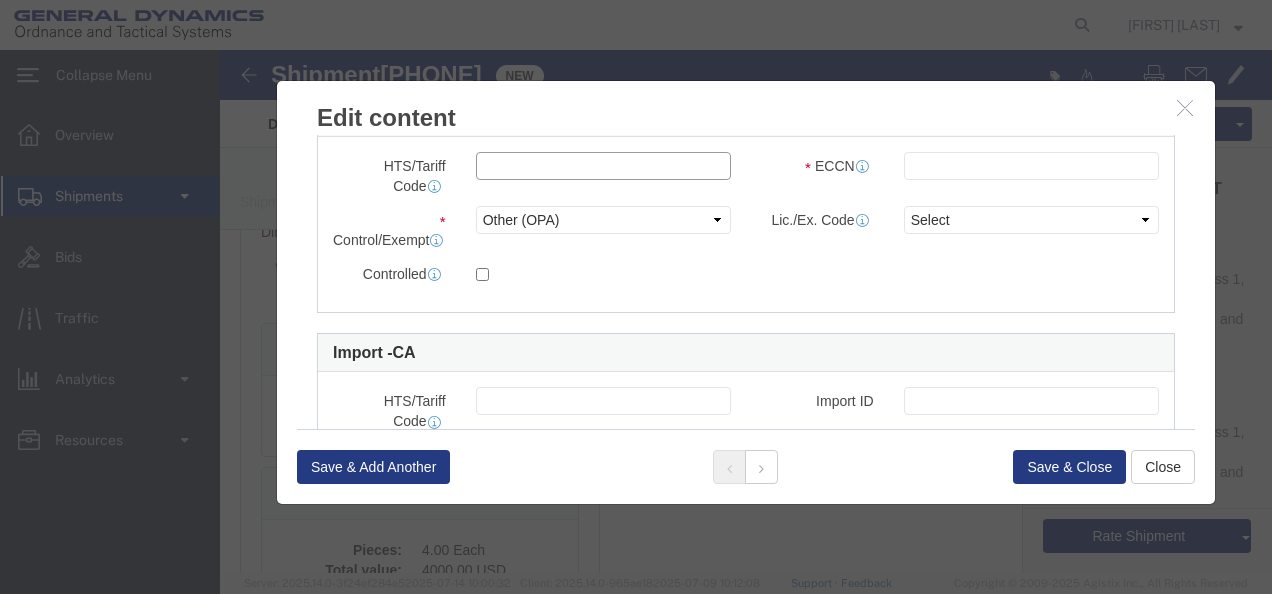 click 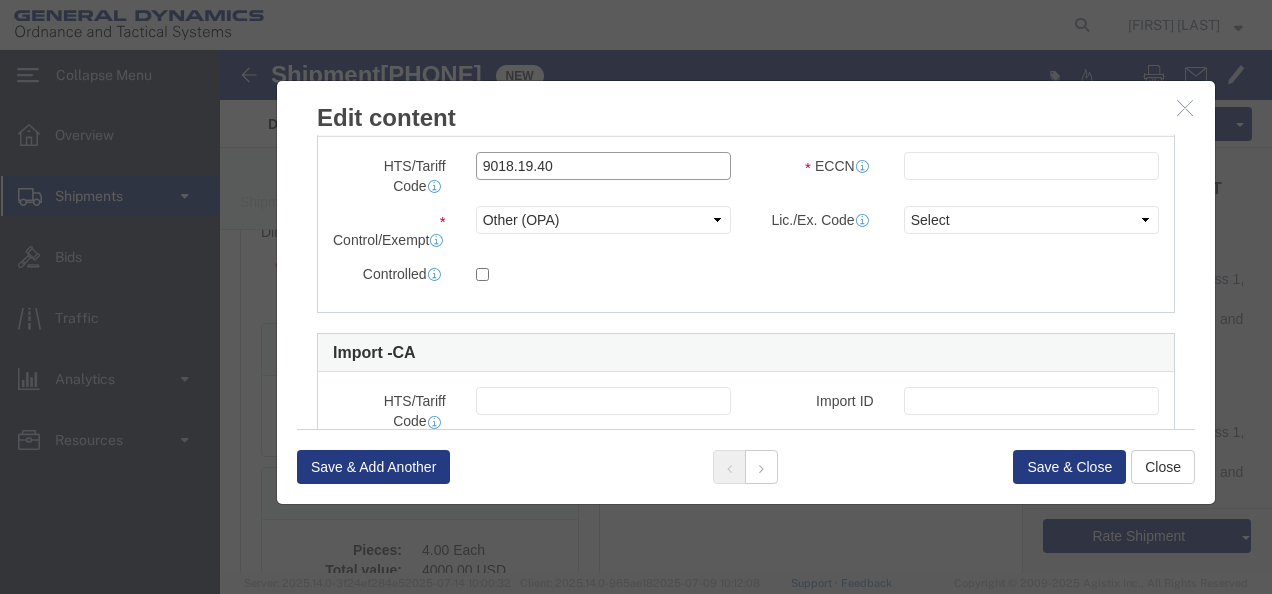 type on "9018.19.40" 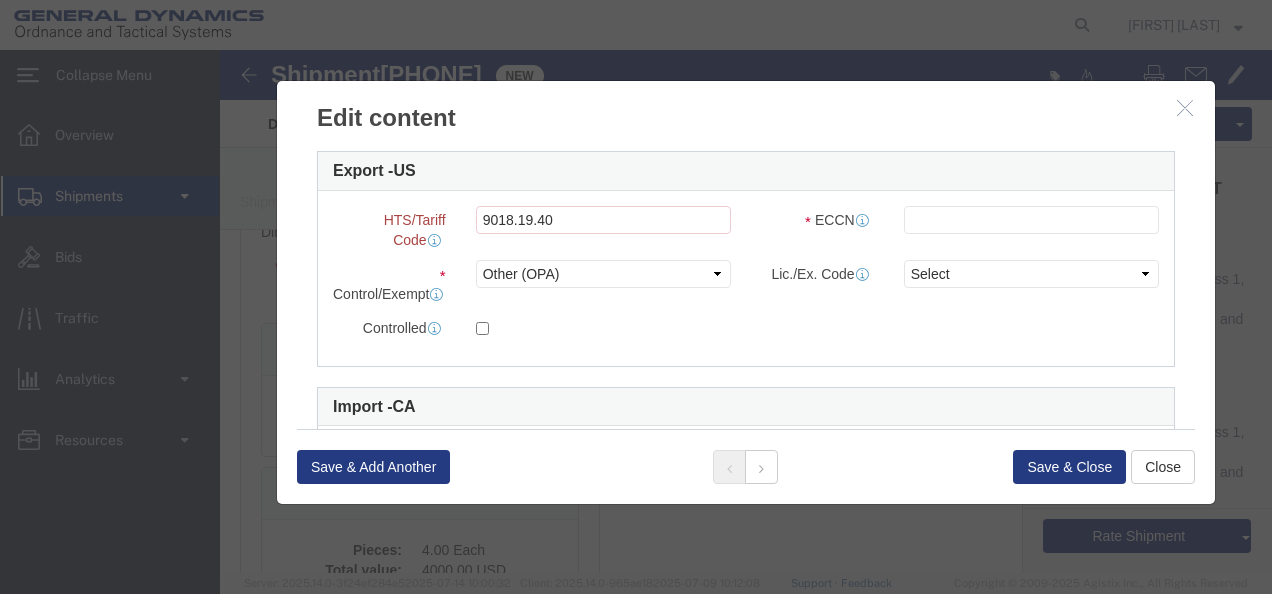 scroll, scrollTop: 653, scrollLeft: 0, axis: vertical 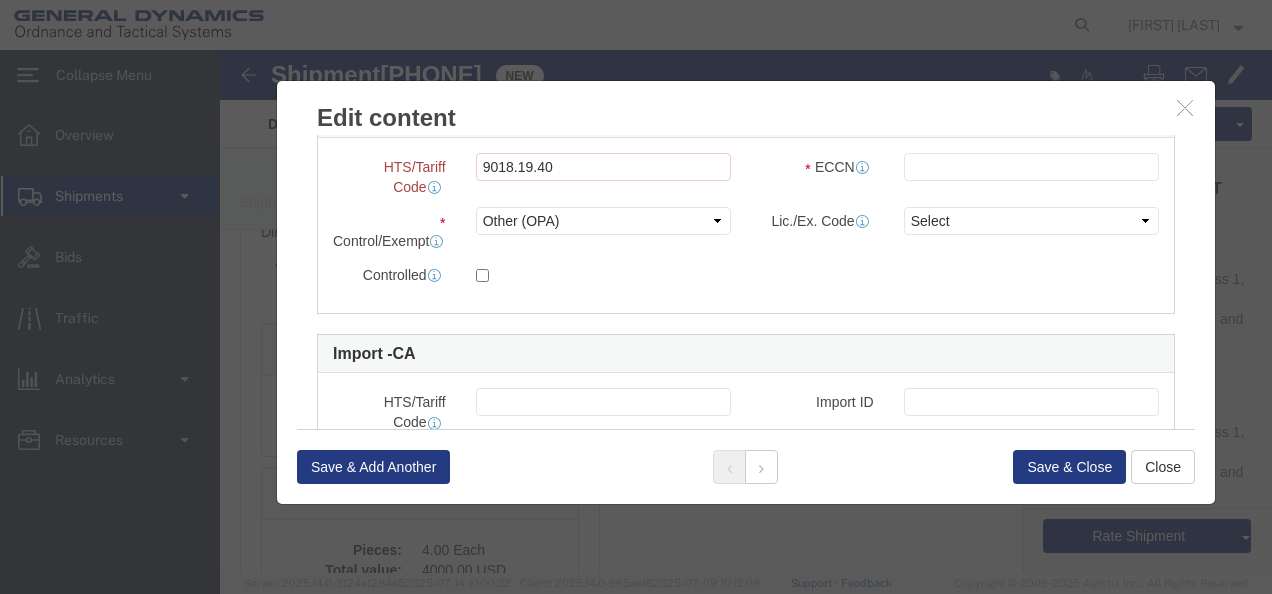 click 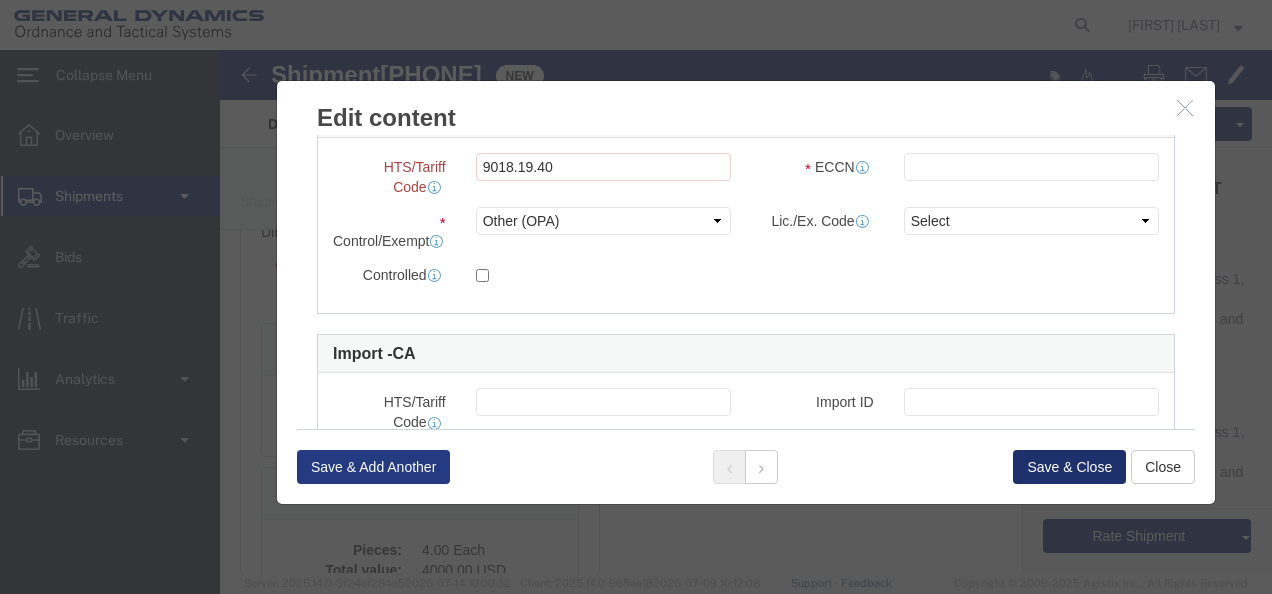 click on "Save & Close" 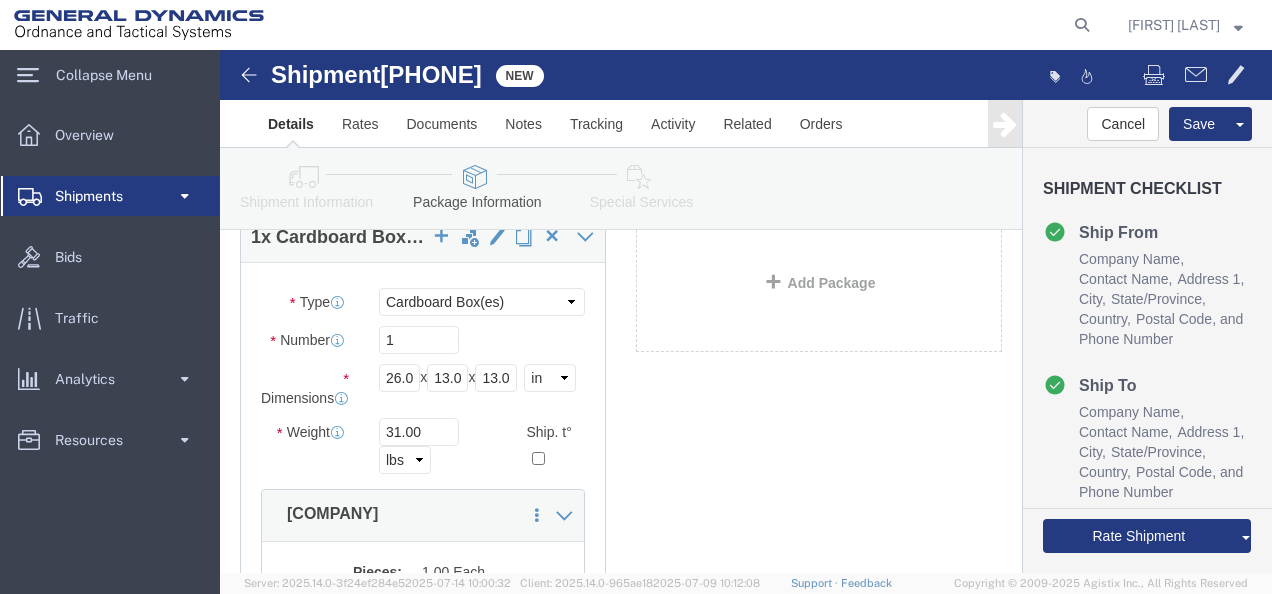 scroll, scrollTop: 1020, scrollLeft: 0, axis: vertical 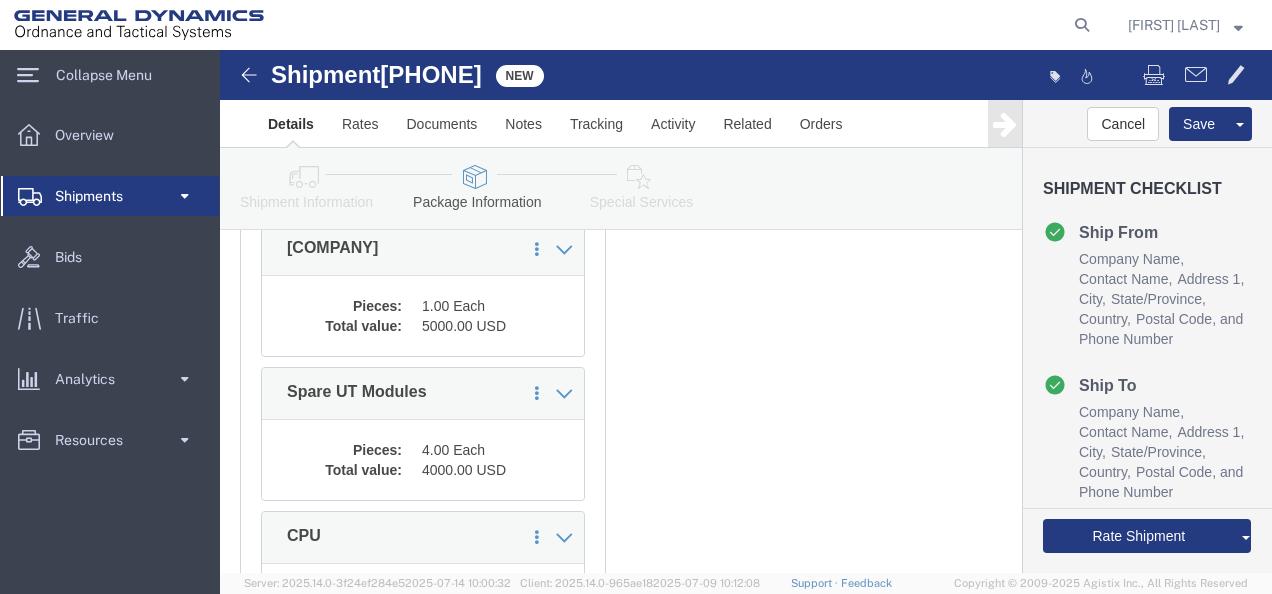 click on "4.00 Each" 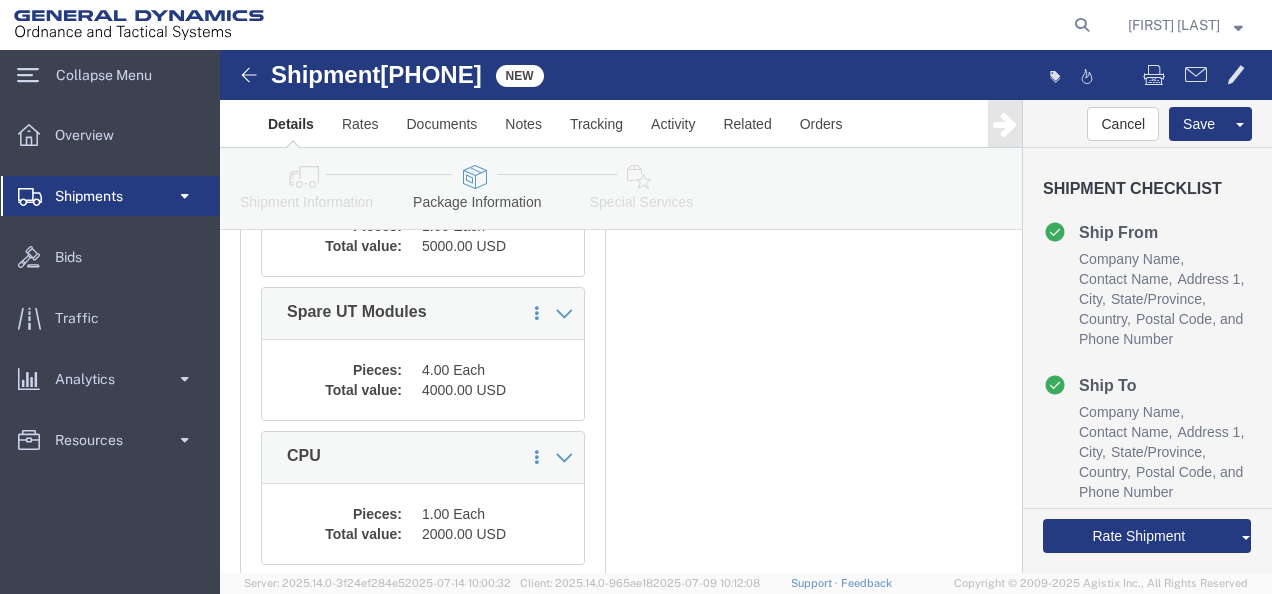 scroll, scrollTop: 1040, scrollLeft: 0, axis: vertical 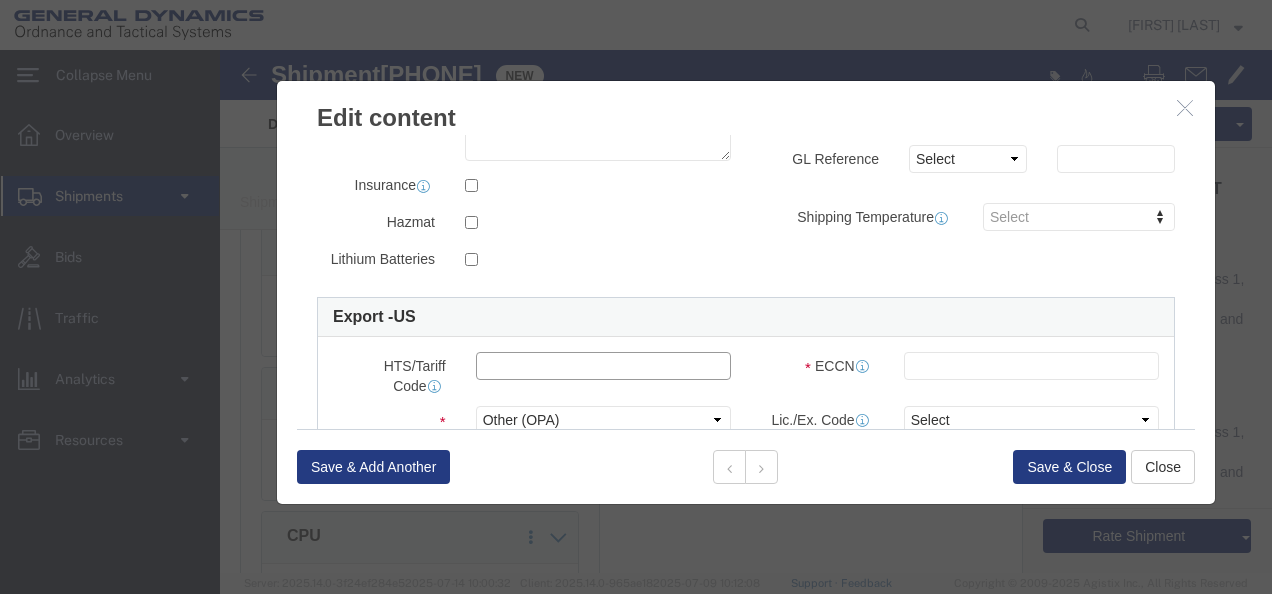 click 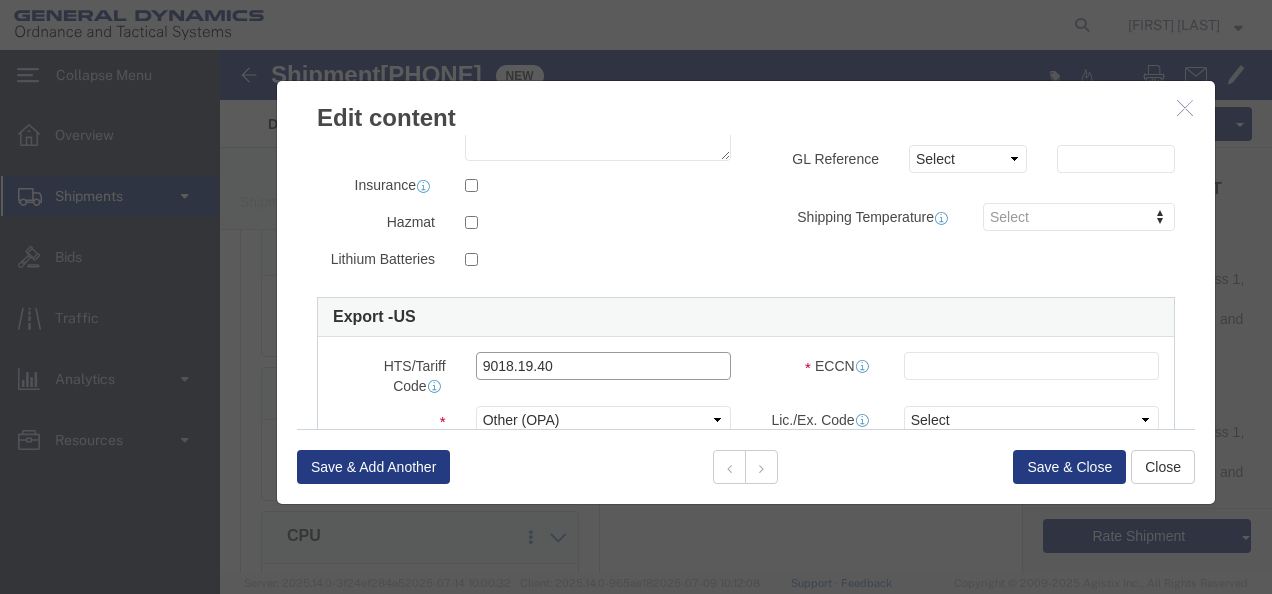 type on "9018.19.40" 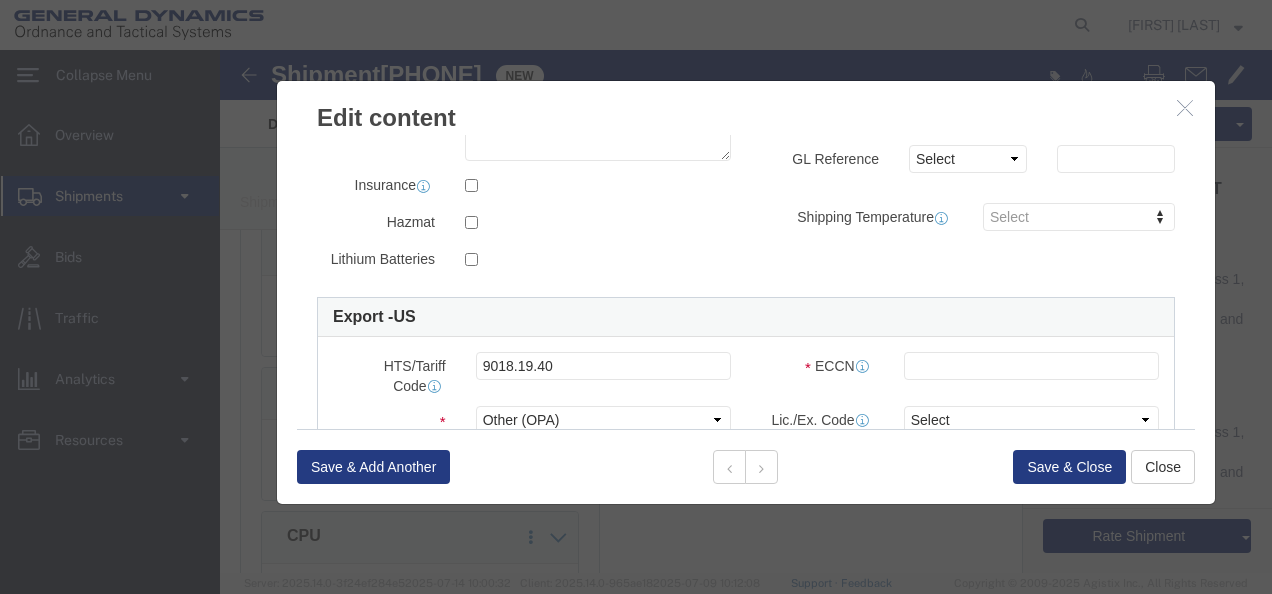 click on "Pieces 4.00 Select Bag 100Board Feet Bottle Box Blister Pack Can Capsule Cartridge Case Cubic centimeter Cubic foot Cubic Inches Centimeter Container Carton Cubic yard Dozen Drum Each Fluid Ounce US Foot Gram Gallons Hundred Hour Inches Jar Kilogram Kilometer Liter Pound Meter Square meter Cubic meter Milligram Milliliter Ounce Pack Quart, US liquid Roll Square foot Square inch Stick Tablet US ton Tonne Tube Vials Total Value 4000.00 Select ADP AED AFN ALL AMD AOA ARS ATS AUD AWG AZN BAM BBD BDT BGL BGN BHD BIF BMD BND BOB BRL BSD BTN BWP BYN BZD CAD CDF CHF CLP CNY COP CRC CUC CUP CVE CYP CZK DJF DKK DOP DZD EGP ERN ETB EUR FJD FKP GBP GEL GHS GIP GMD GNF GTQ GWP GYD HKD HNL HRK HTG HUF IDR ILS INR IQD IRR ISK JMD JOD JPY KES KGS KHR KMF KPW KRW KWD KYD KZT LAK LBP LKR LRD LSL LYD MAD MDL MGA MGF MKD MMK MNT MOP MRU MUR MVR MWK MXN MYR MZN NAD NGN NIO NOK NPR NZD OMR PAB PEN PGK PHP PKR PLN PYG QAR RON RSD RUB RWF SAR SBD SCR" 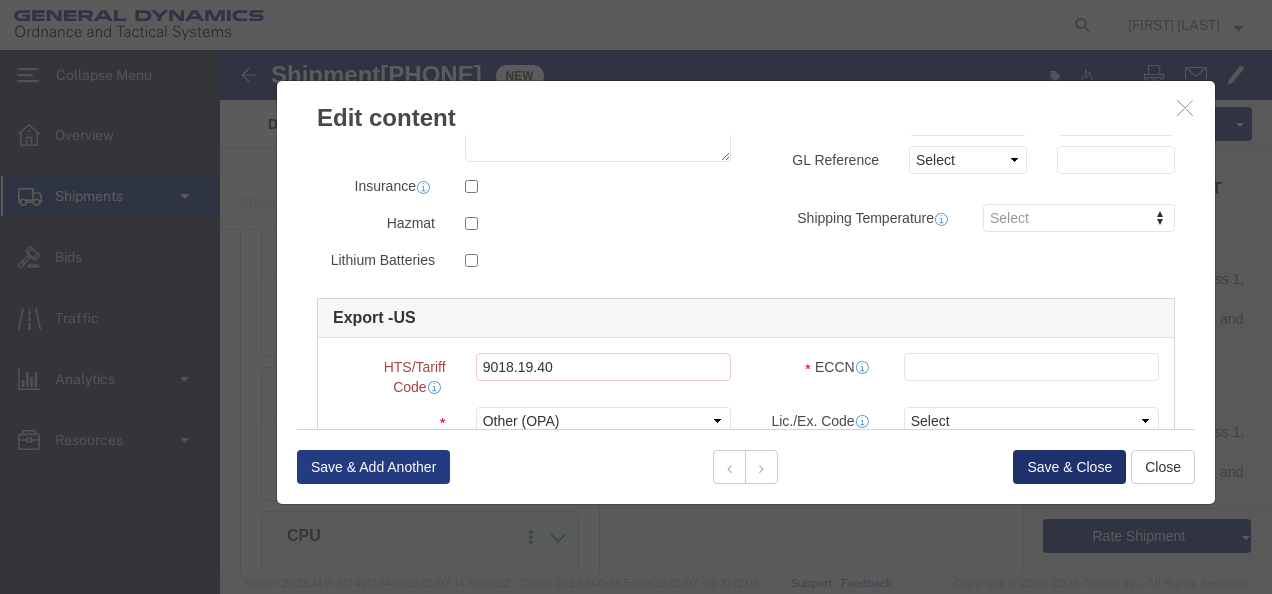 click on "Save & Close" 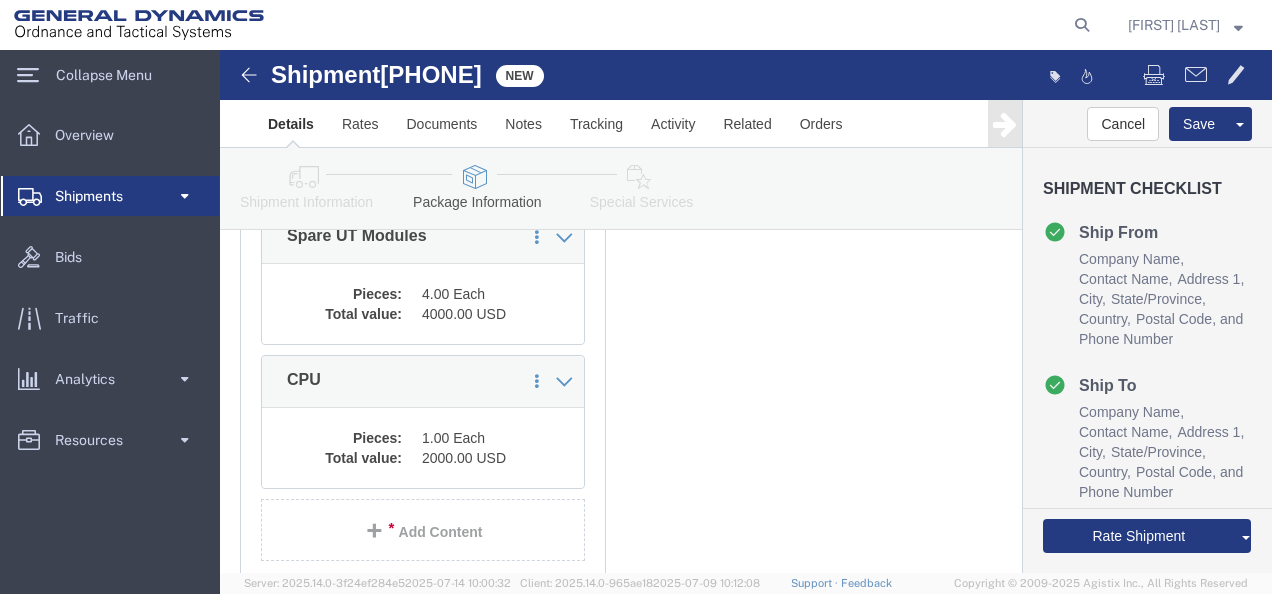scroll, scrollTop: 1240, scrollLeft: 0, axis: vertical 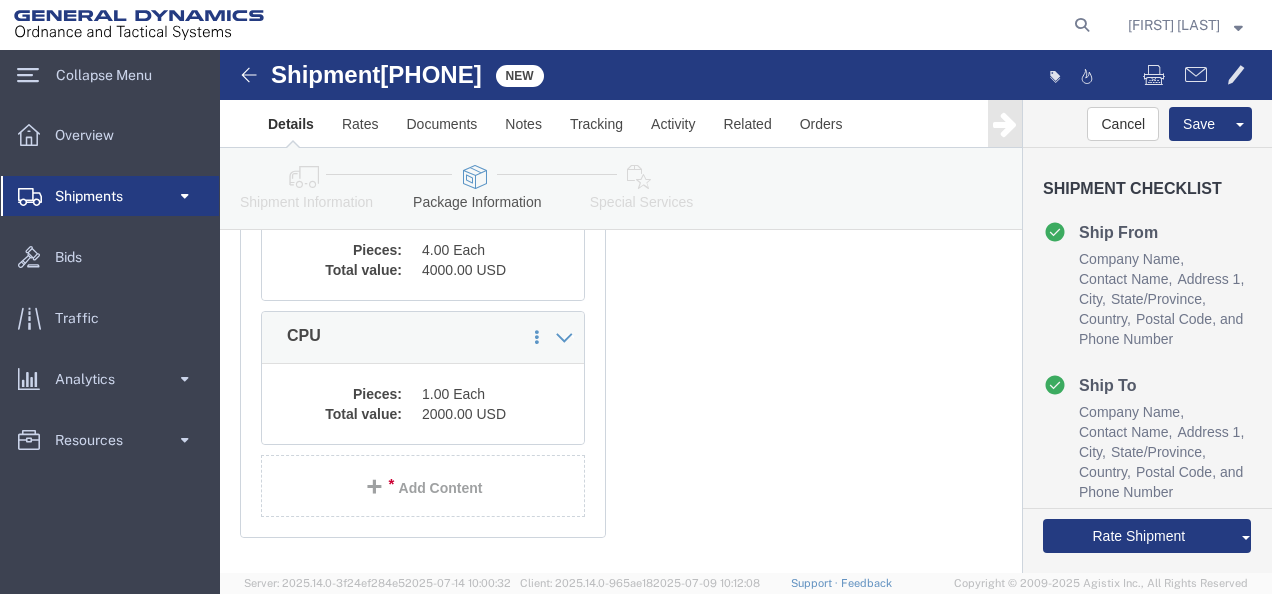 click on "2000.00 USD" 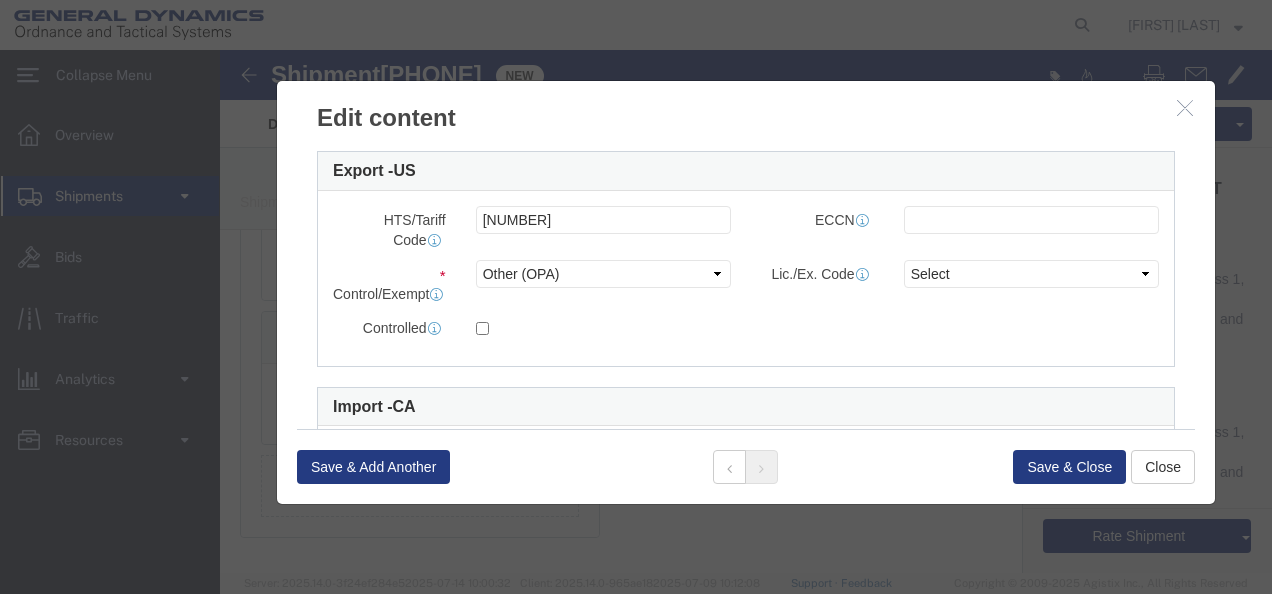 scroll, scrollTop: 407, scrollLeft: 0, axis: vertical 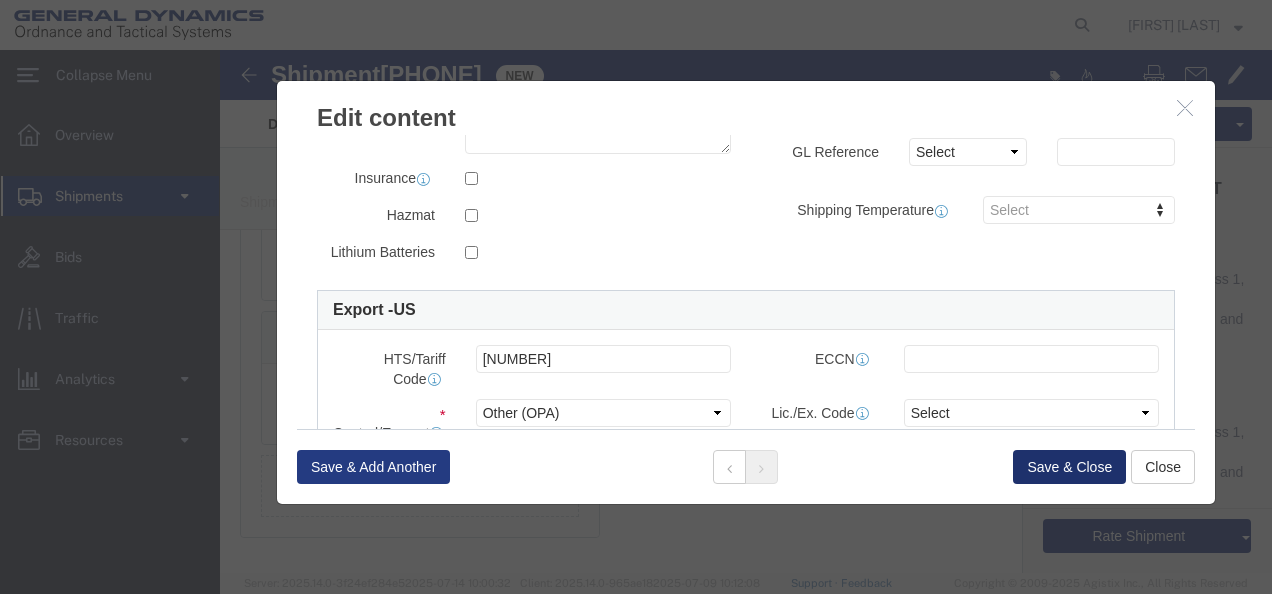 click on "Save & Close" 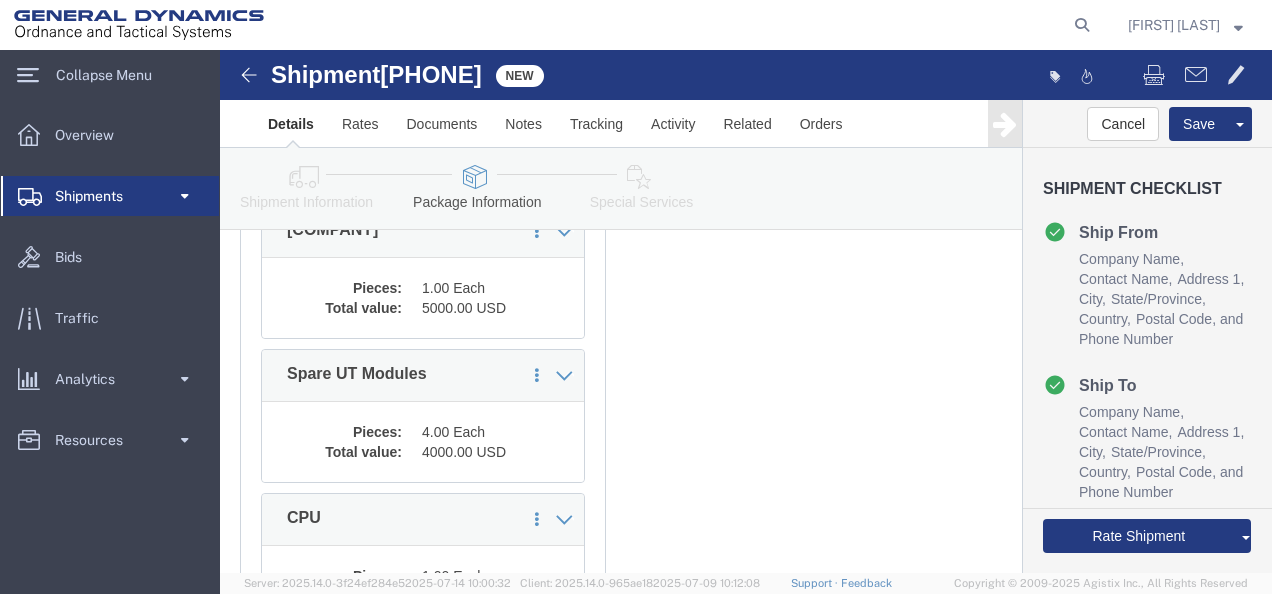scroll, scrollTop: 1040, scrollLeft: 0, axis: vertical 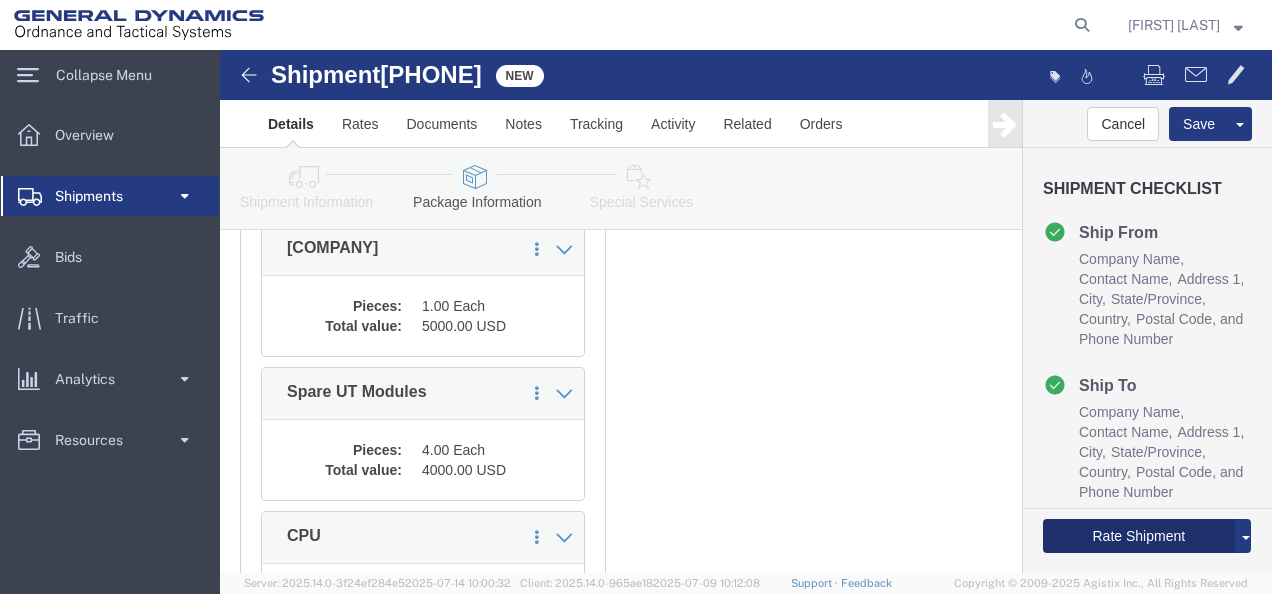 click on "Rate Shipment" 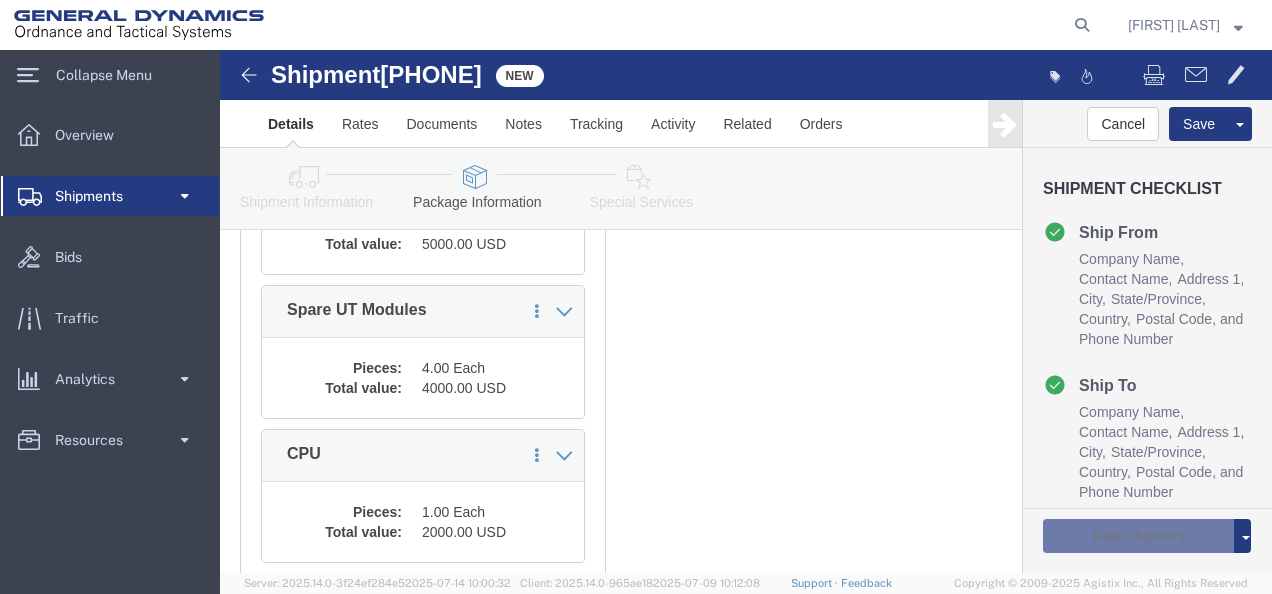 scroll, scrollTop: 958, scrollLeft: 0, axis: vertical 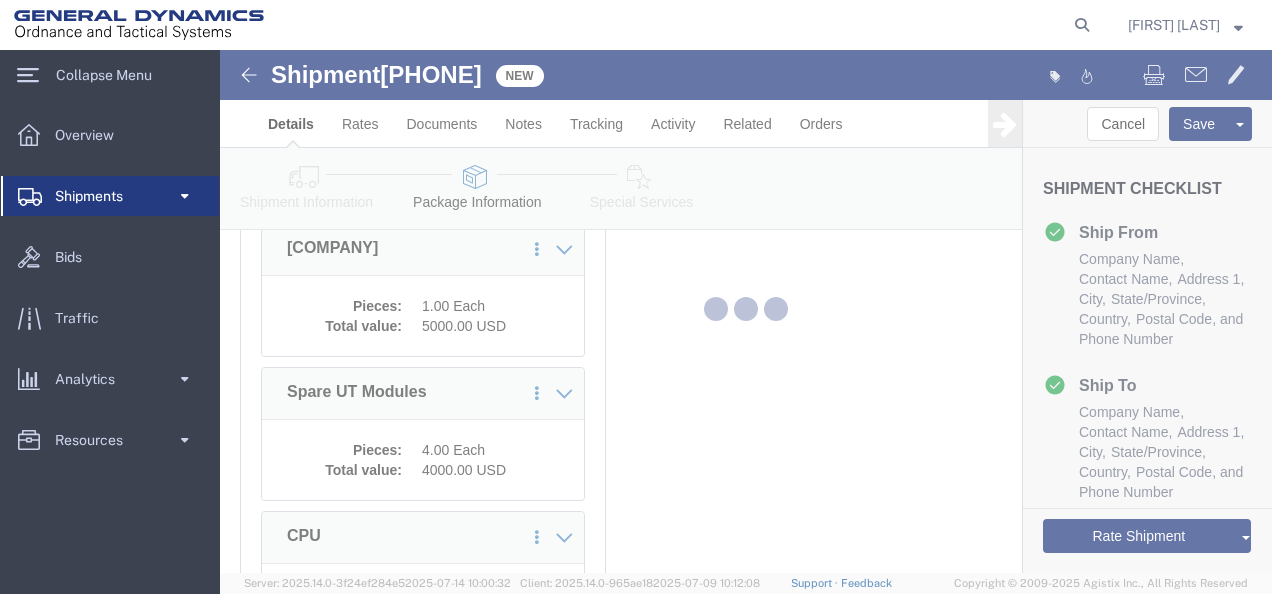 select 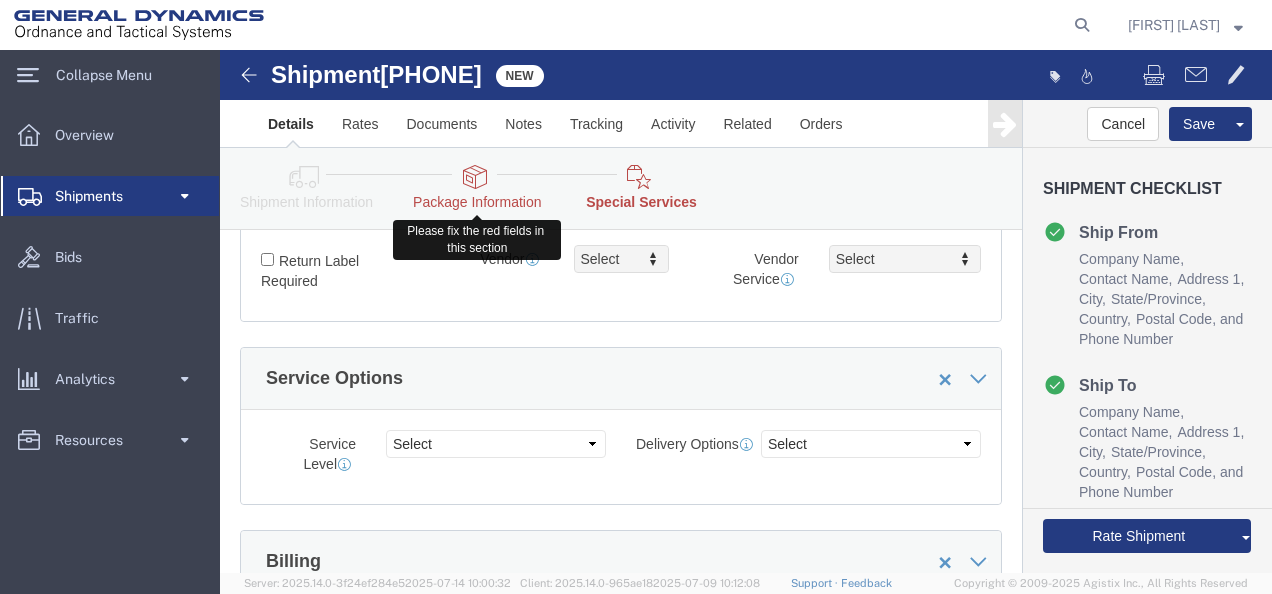 click 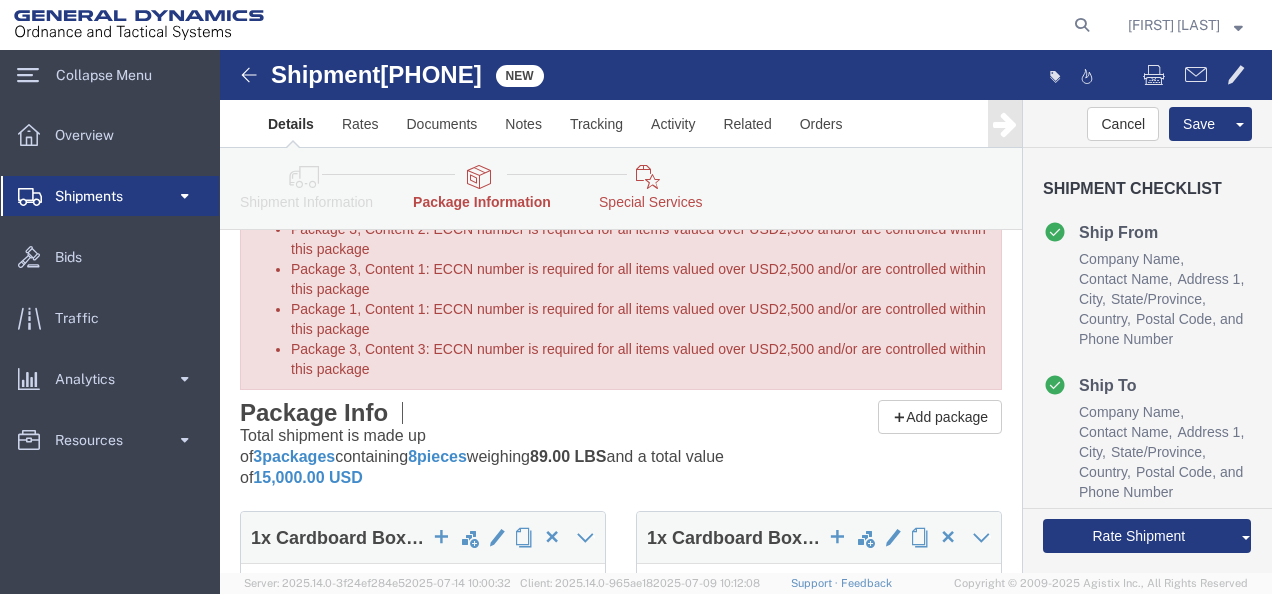 scroll, scrollTop: 0, scrollLeft: 0, axis: both 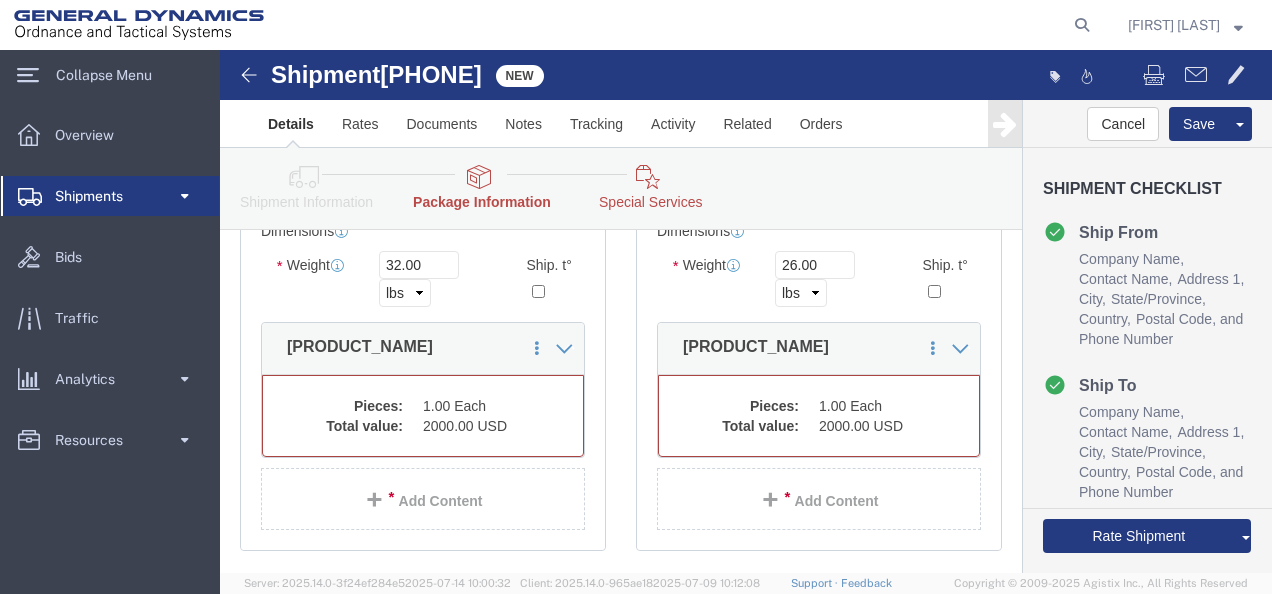 click on "1.00 Each" 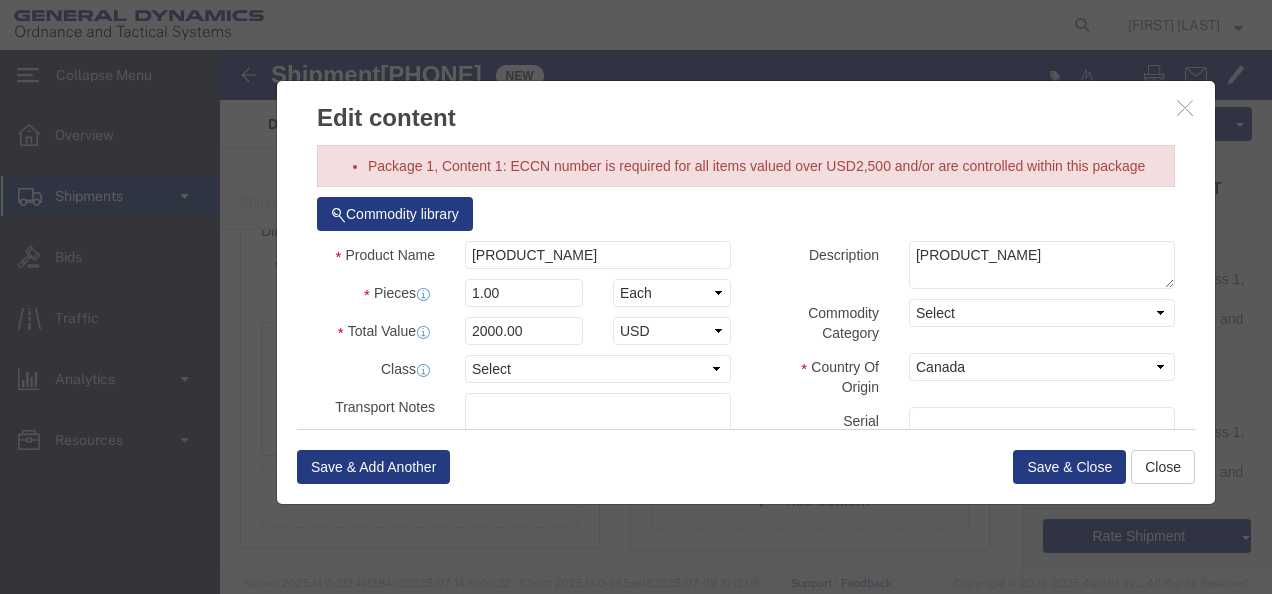 scroll, scrollTop: 600, scrollLeft: 0, axis: vertical 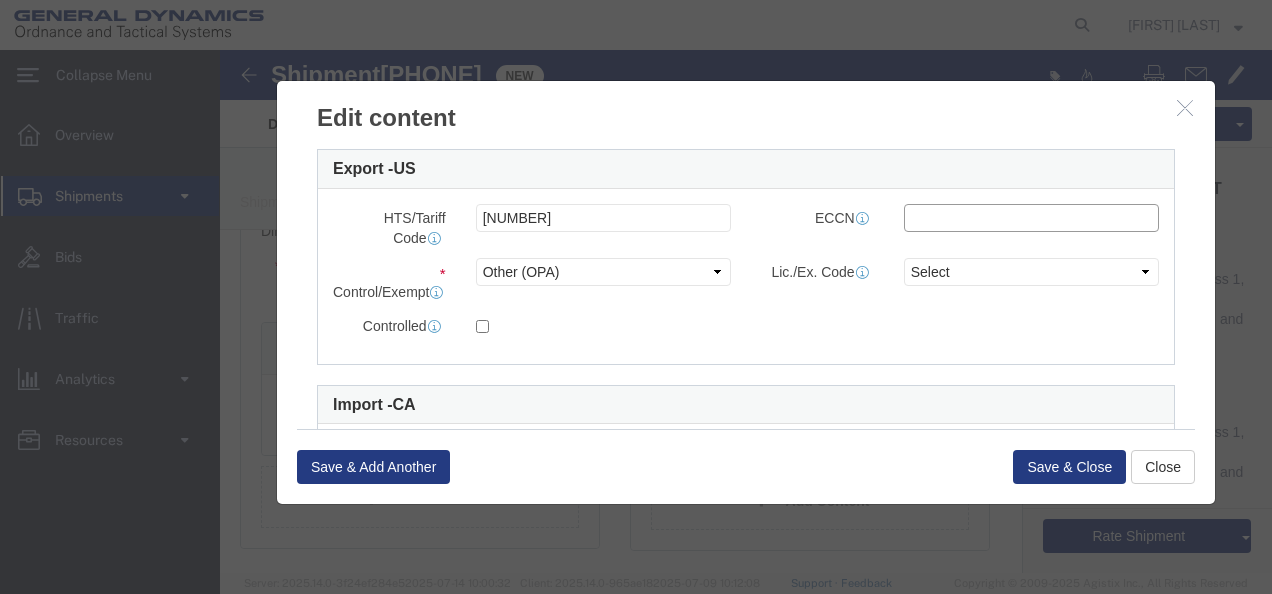 click 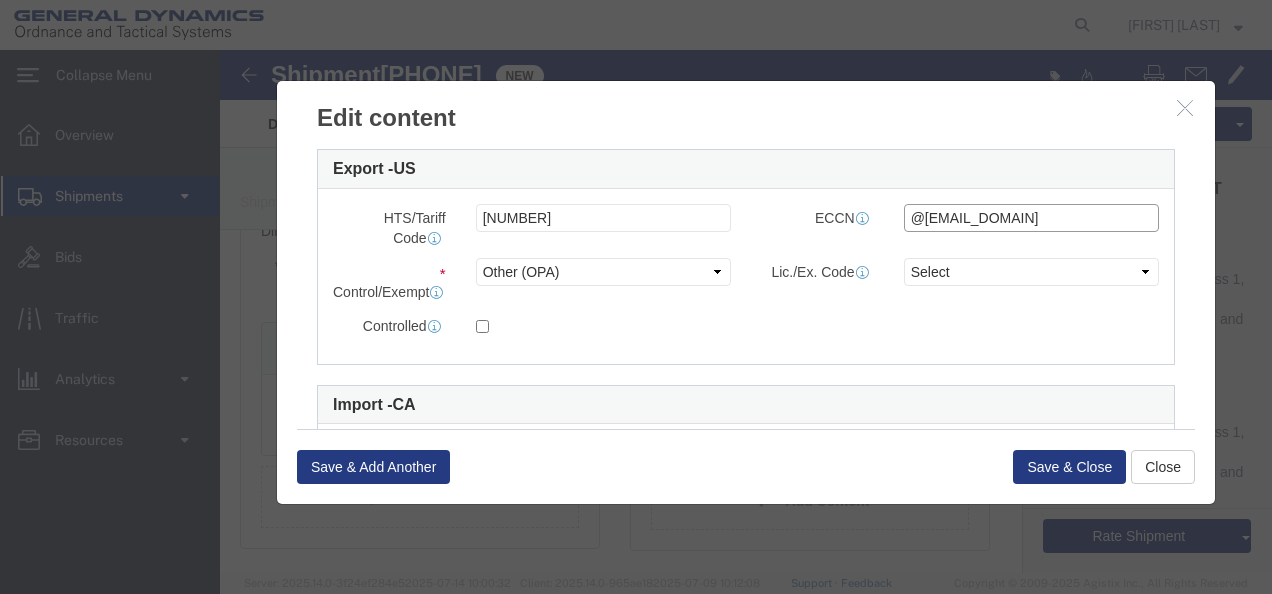 type on "@" 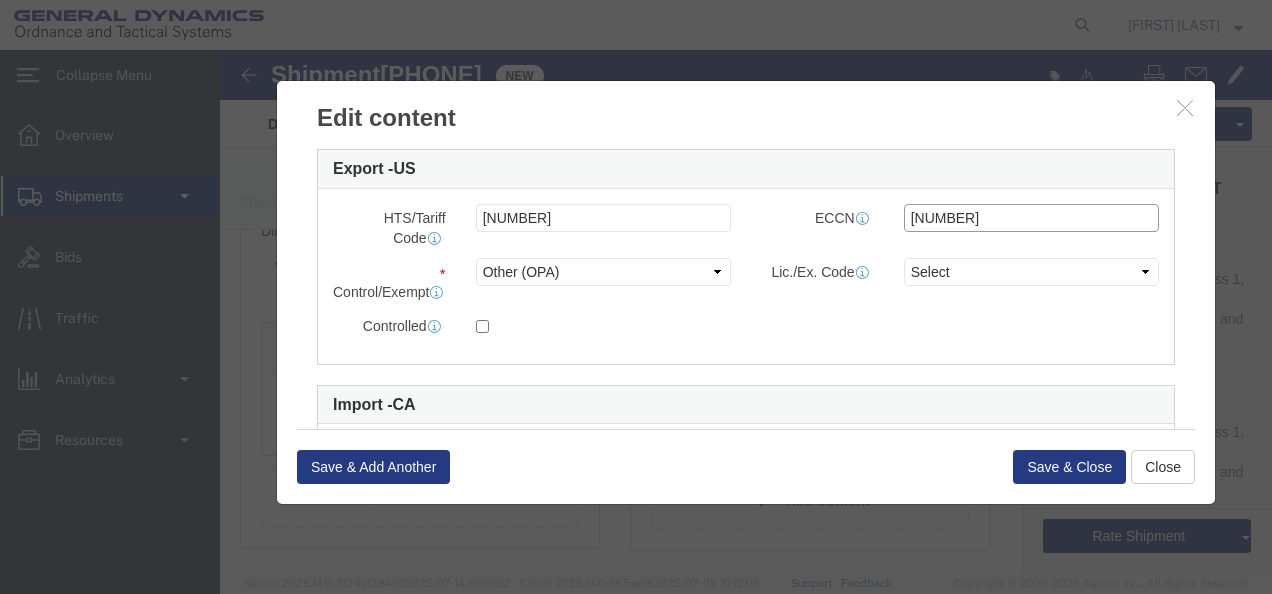 type on "[NUMBER]" 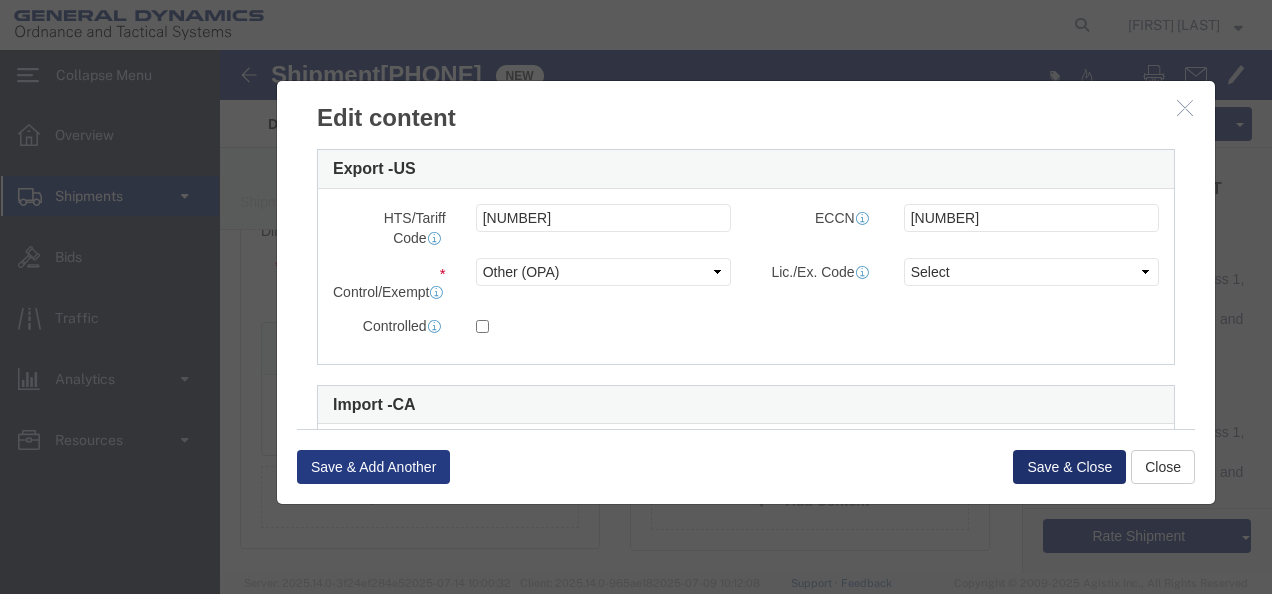 click on "Save & Close" 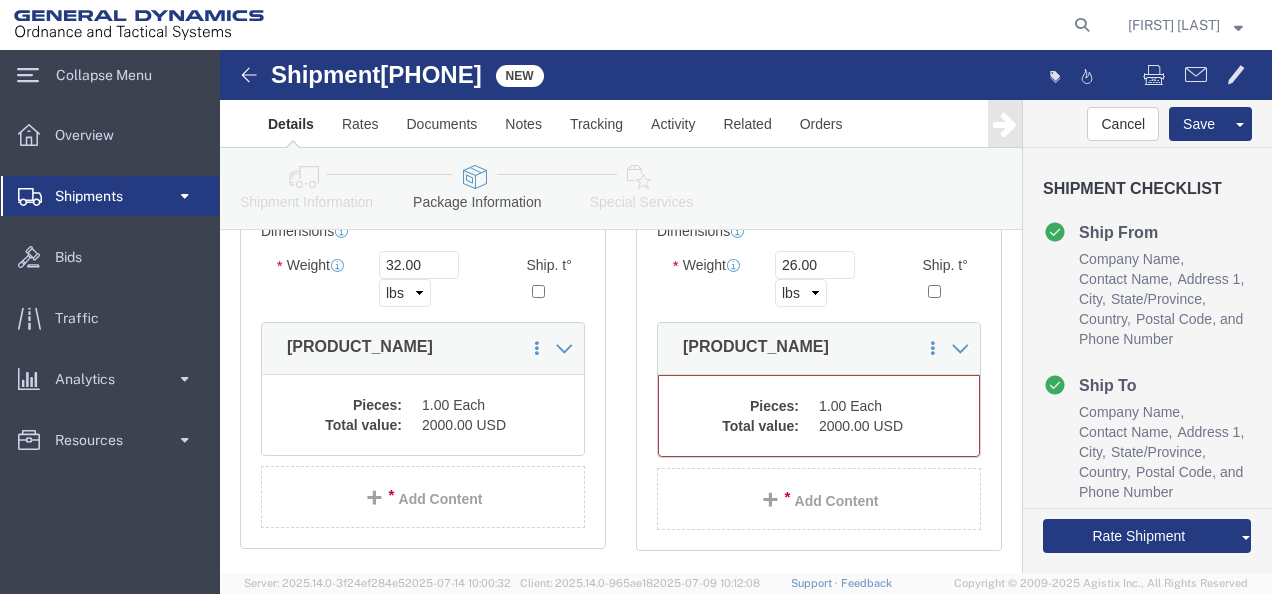 click on "1.00 Each" 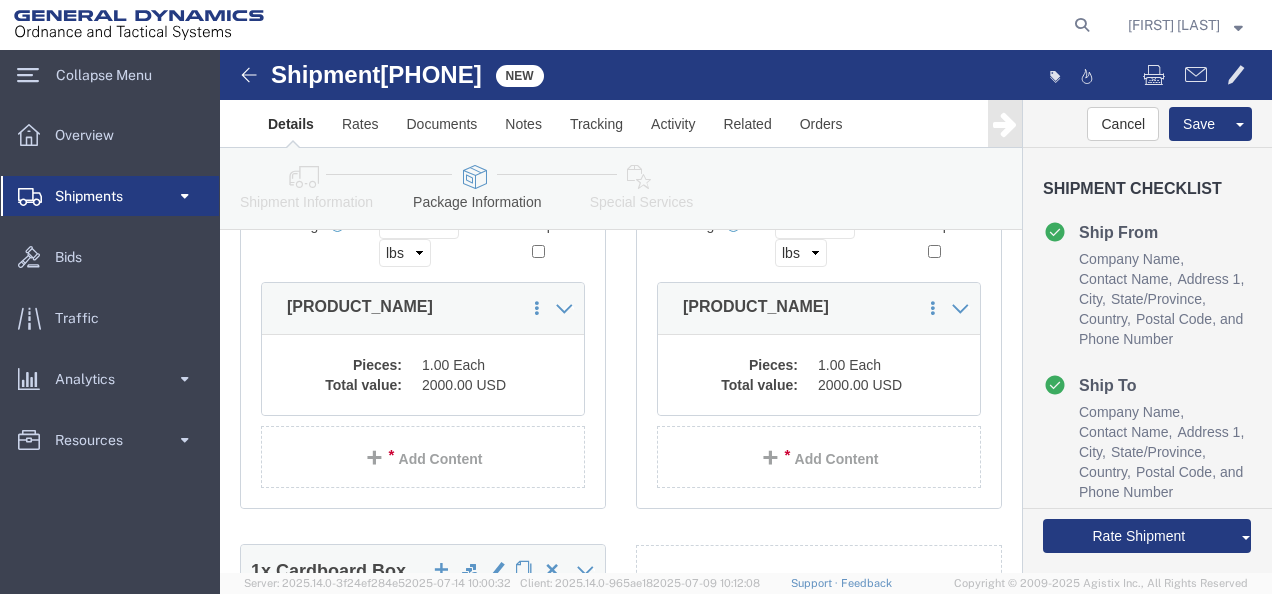scroll, scrollTop: 520, scrollLeft: 0, axis: vertical 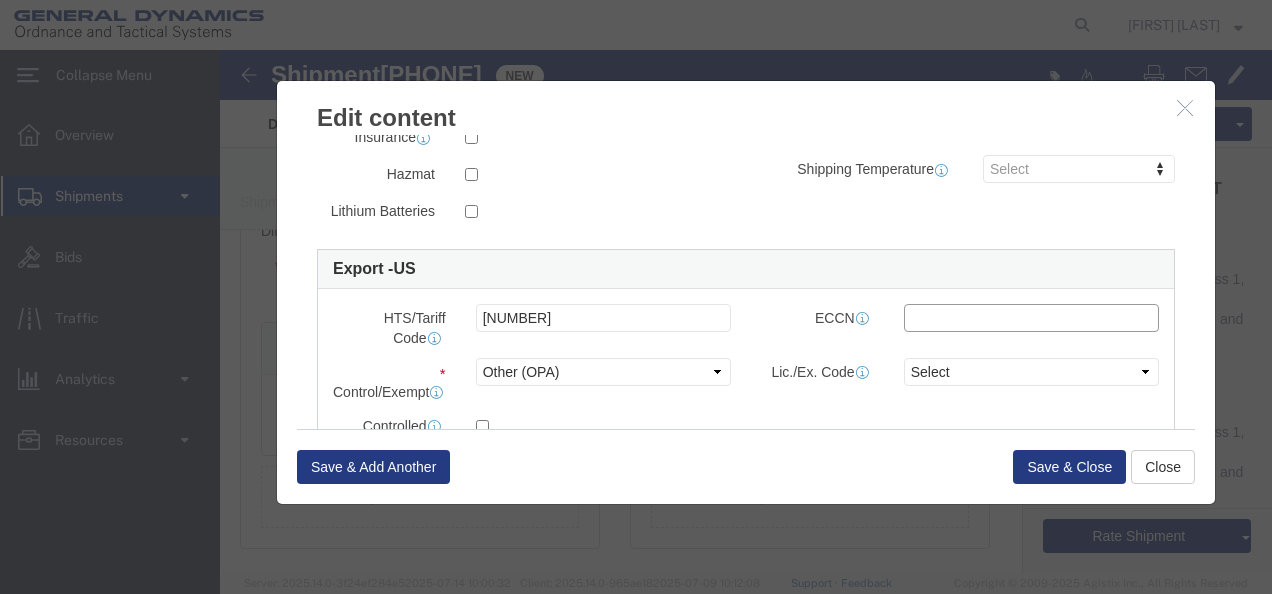 click 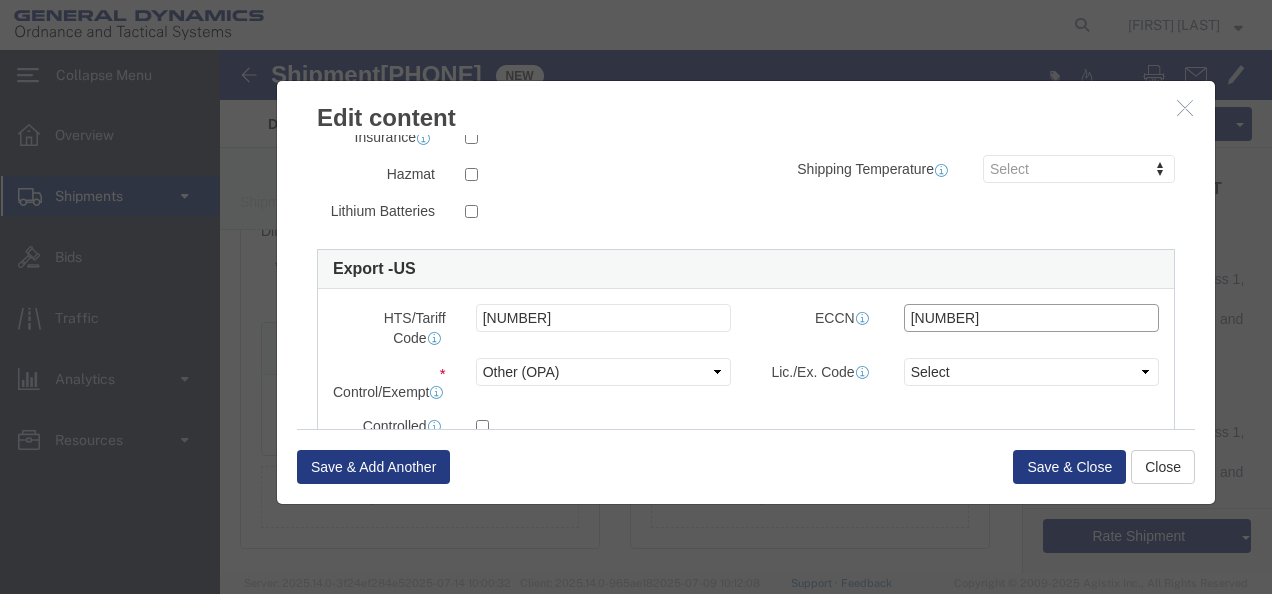 type on "[NUMBER]" 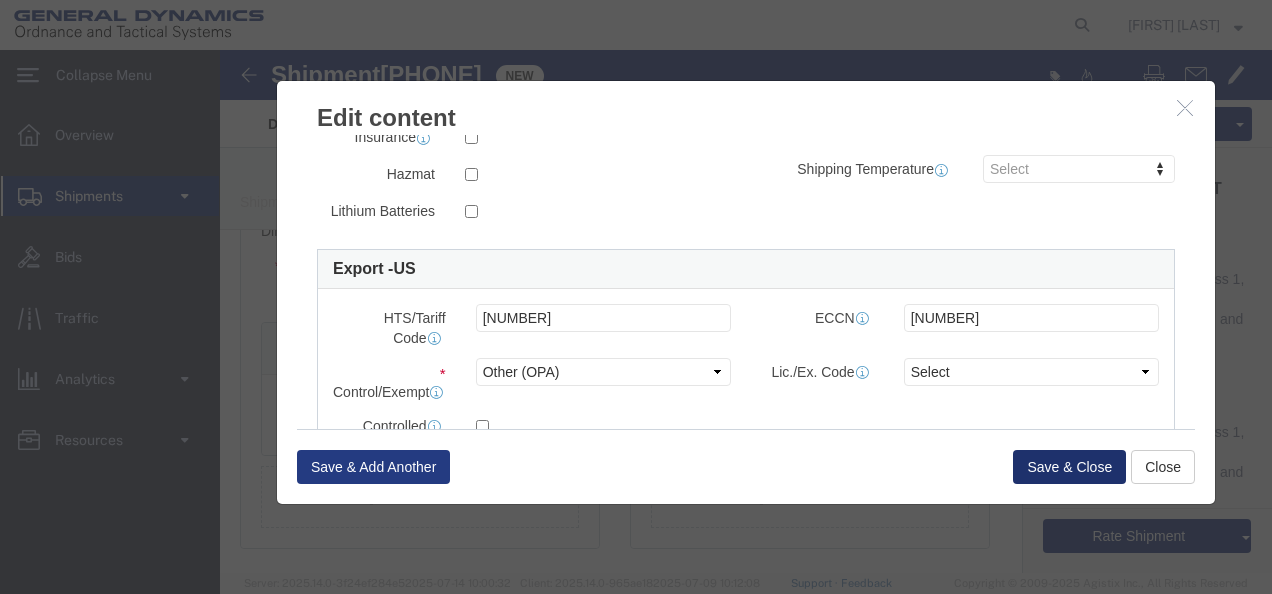 click on "Save & Close" 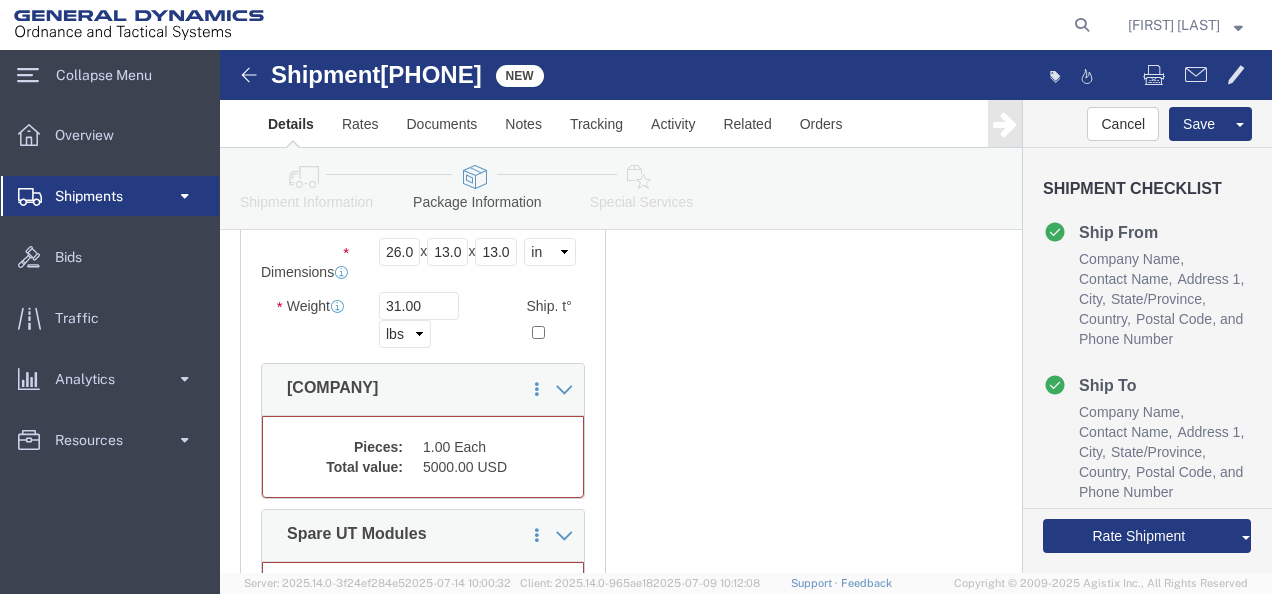 click on "1.00 Each" 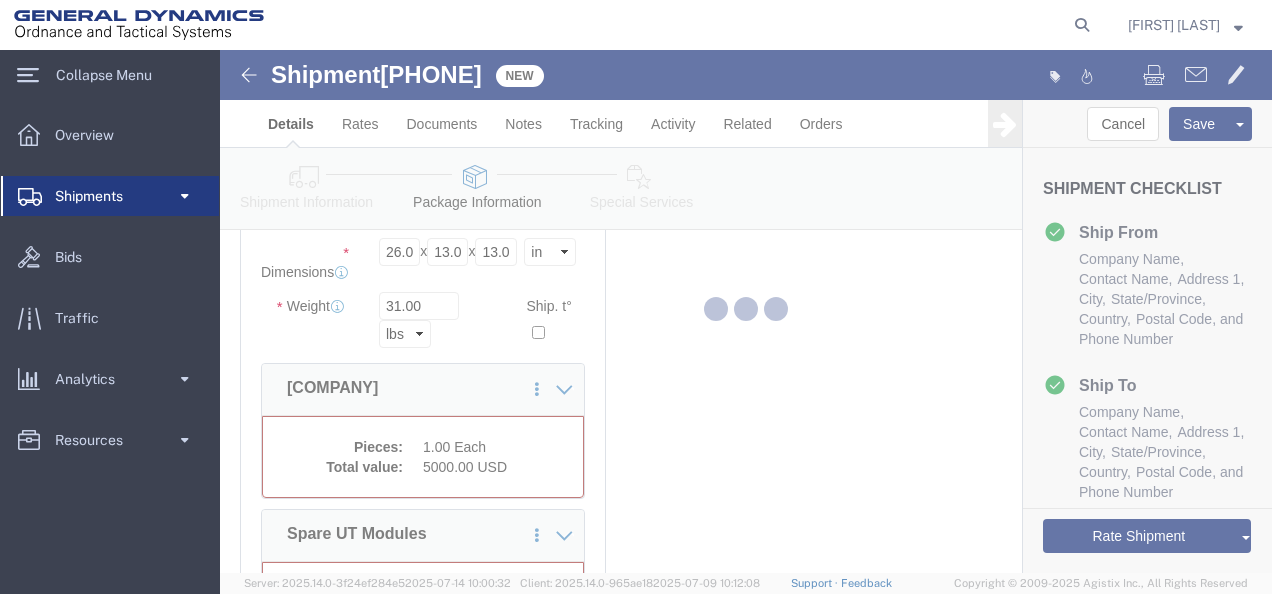 scroll, scrollTop: 980, scrollLeft: 0, axis: vertical 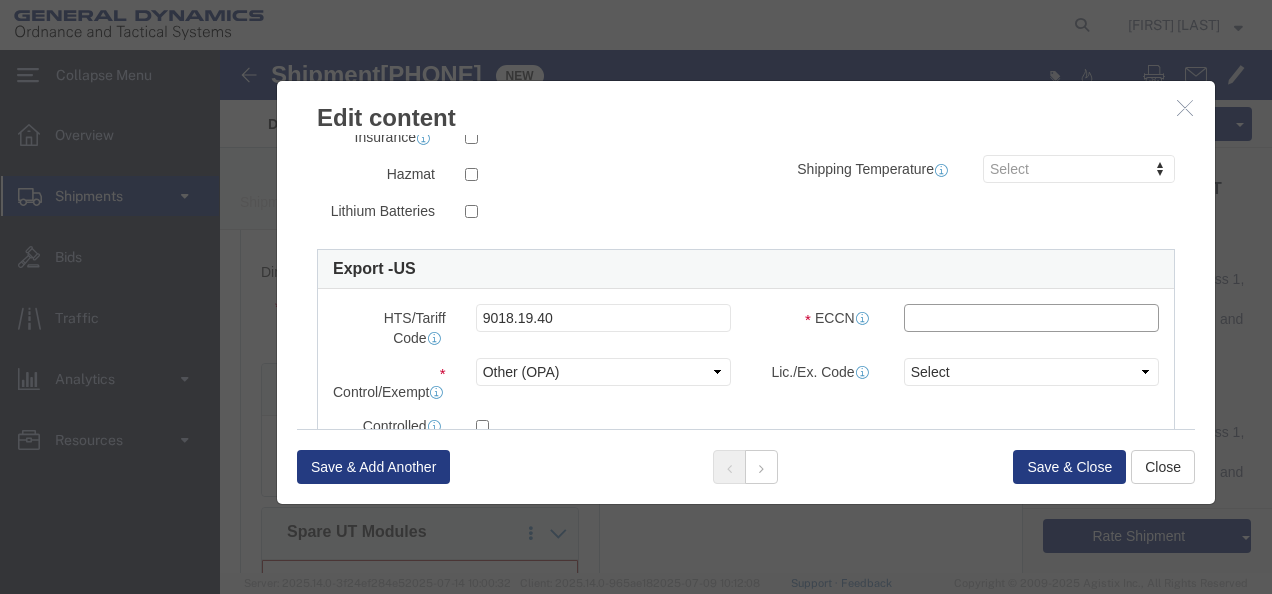 click 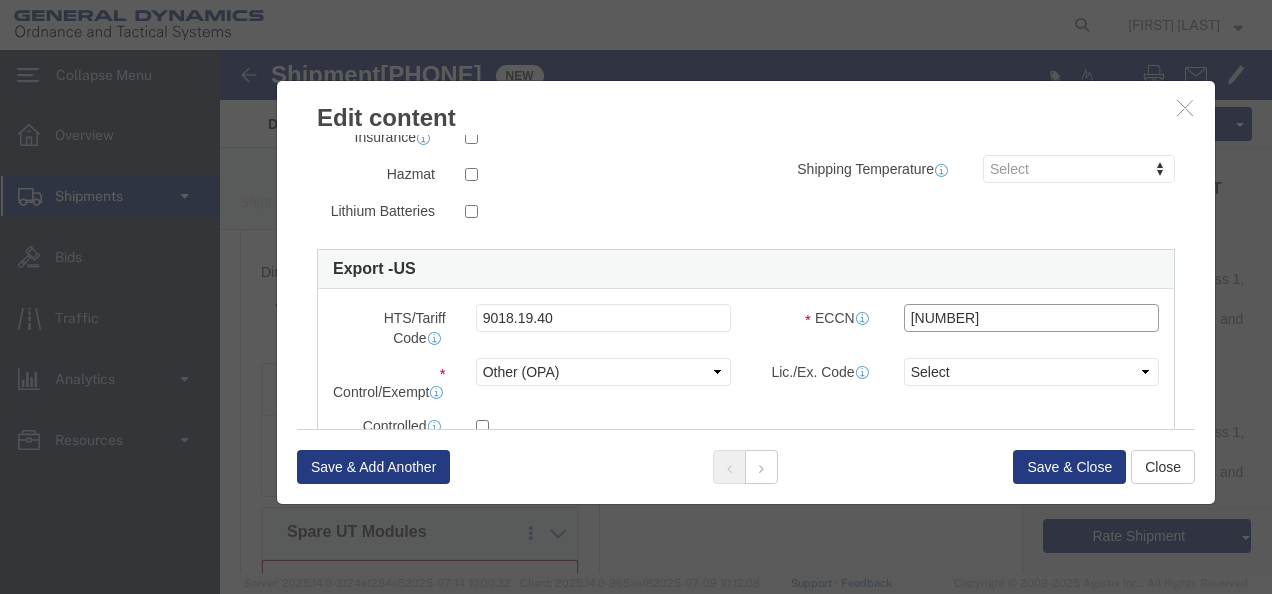 type on "[NUMBER]" 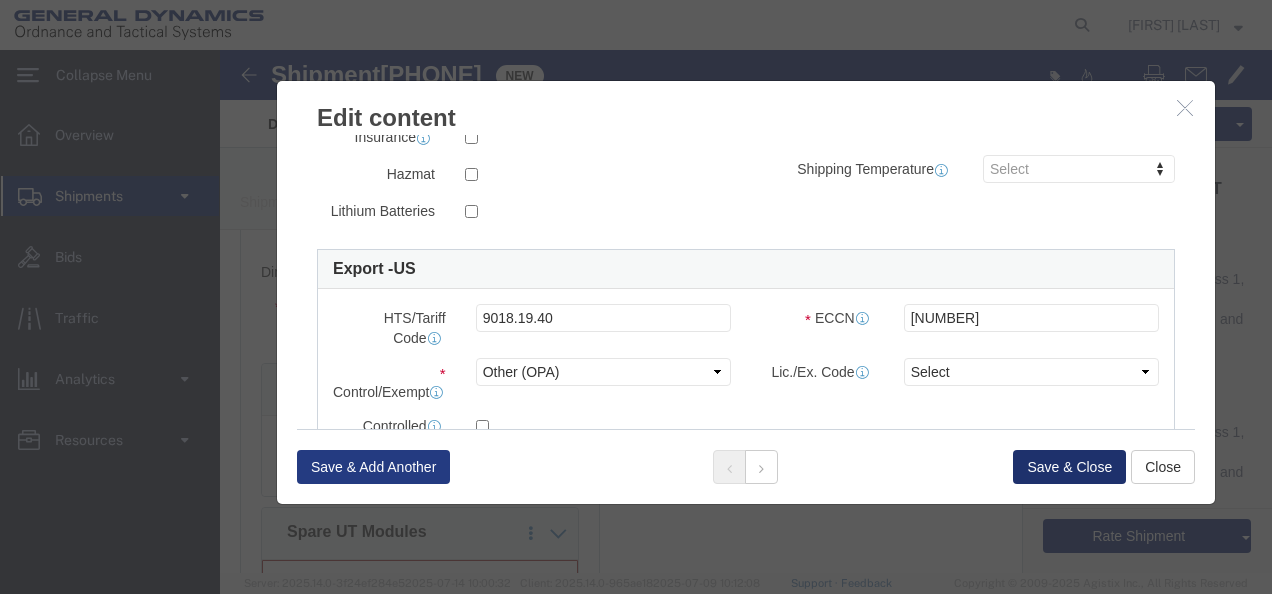 click on "Save & Close" 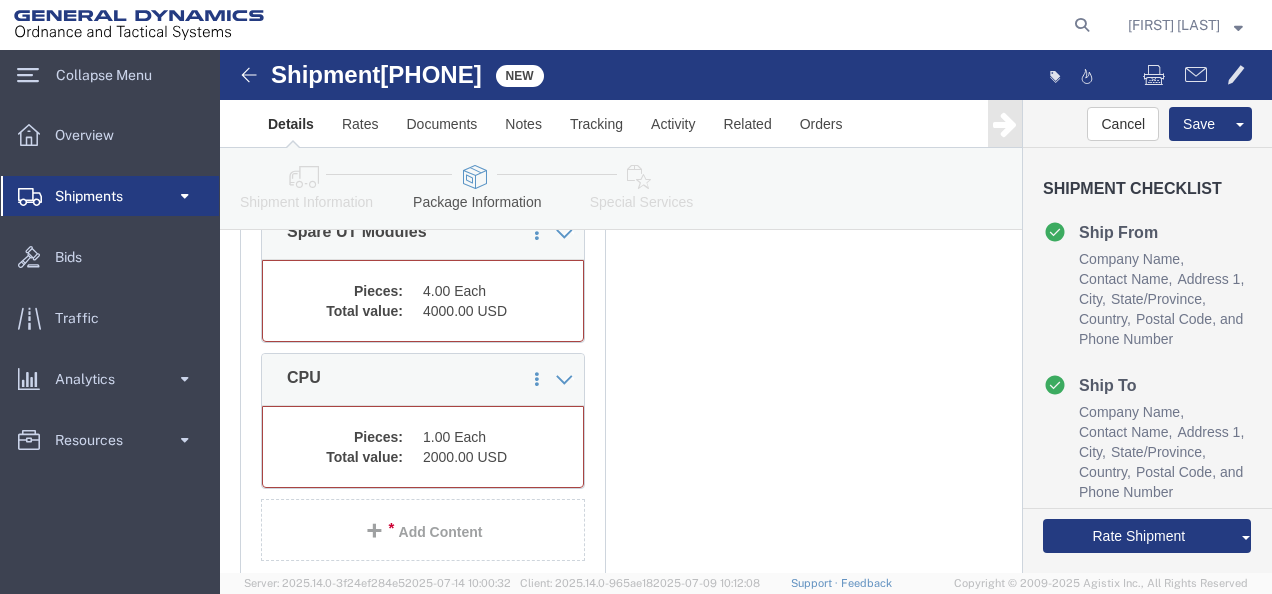 click on "4.00 Each" 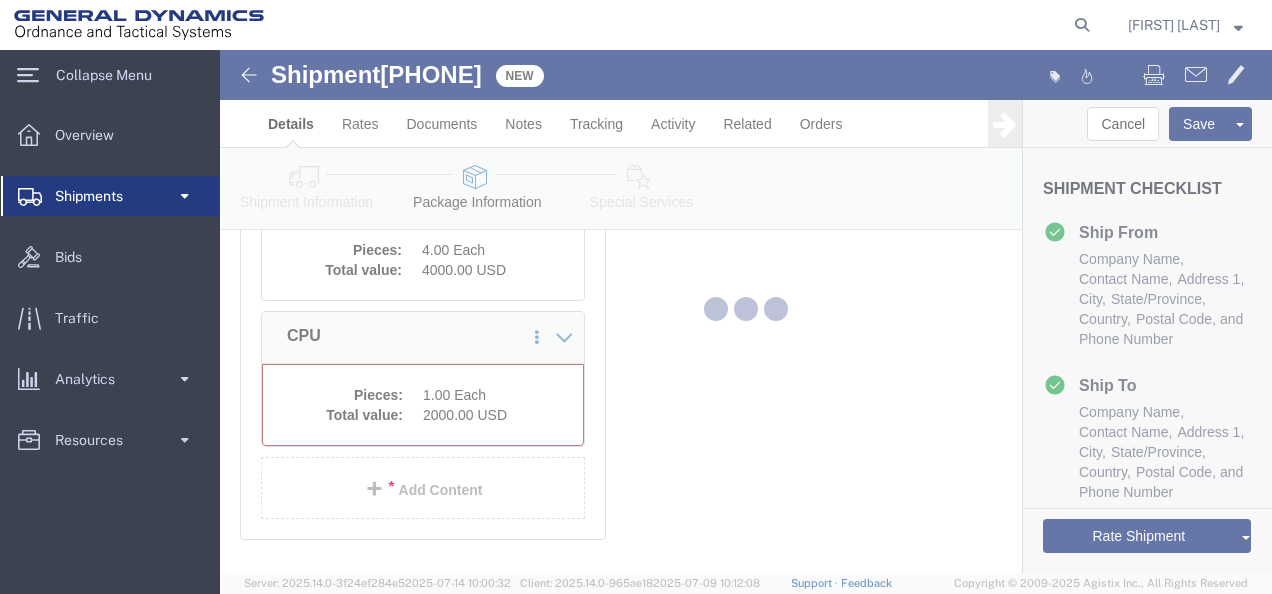 scroll, scrollTop: 1240, scrollLeft: 0, axis: vertical 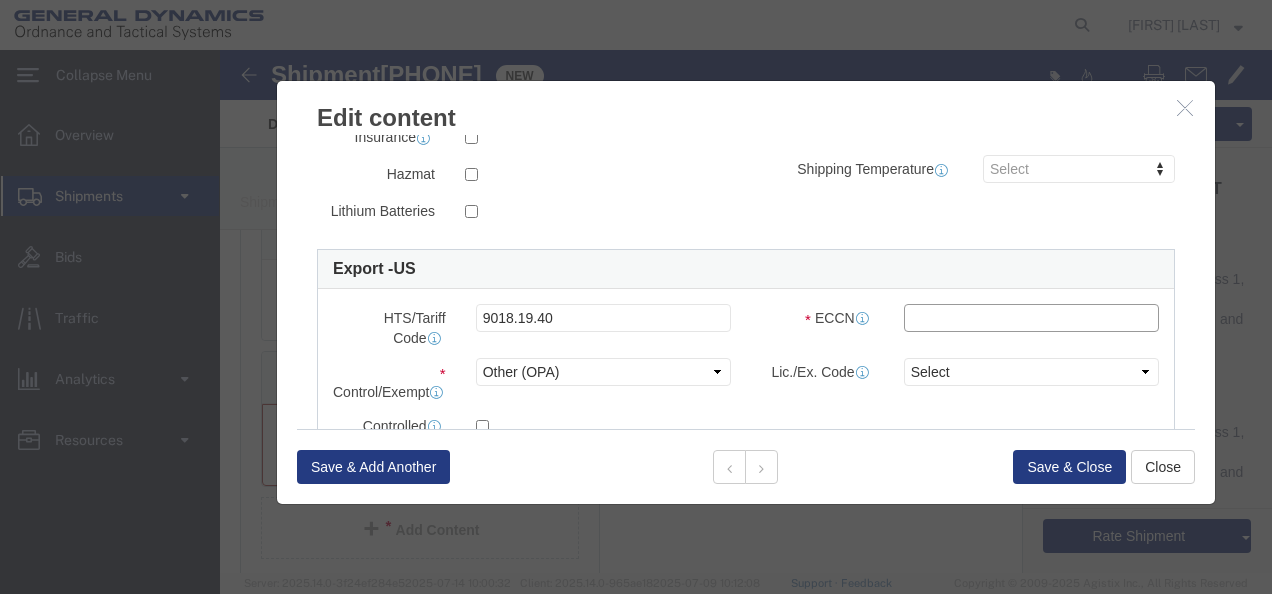 click 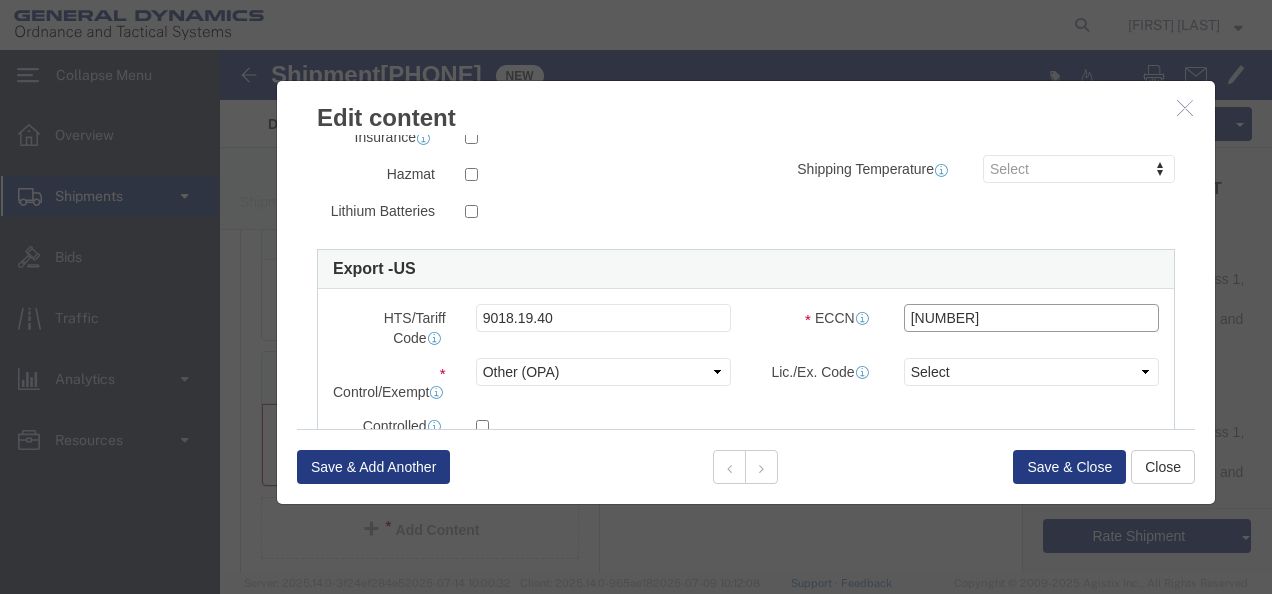 type on "[NUMBER]" 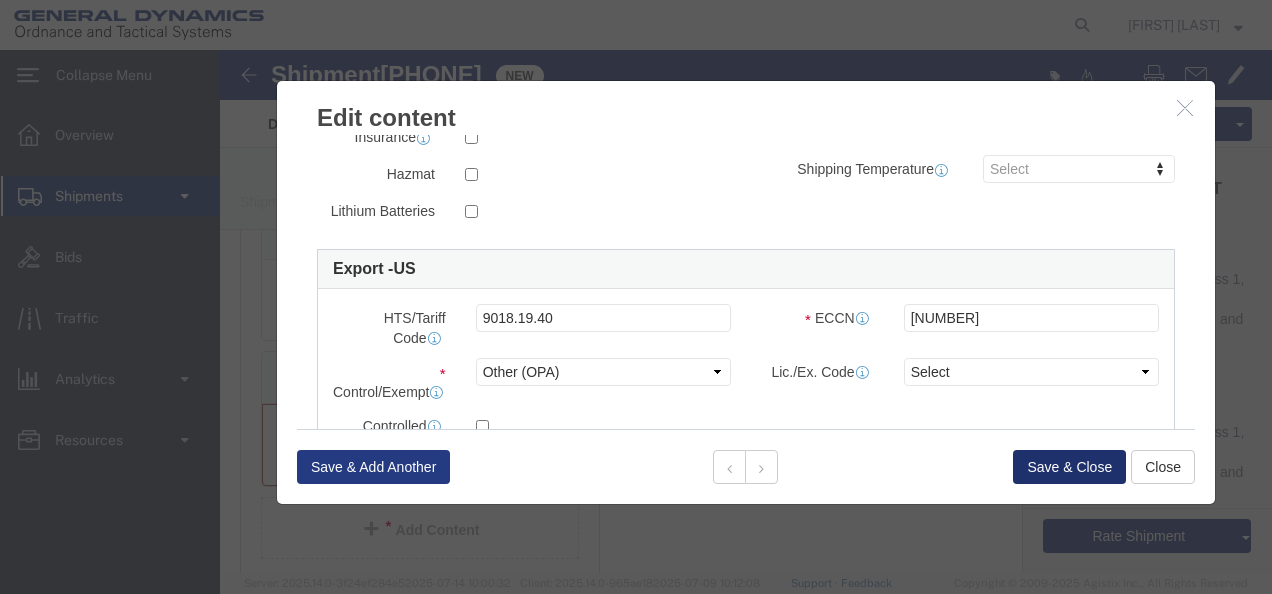click on "Save & Close" 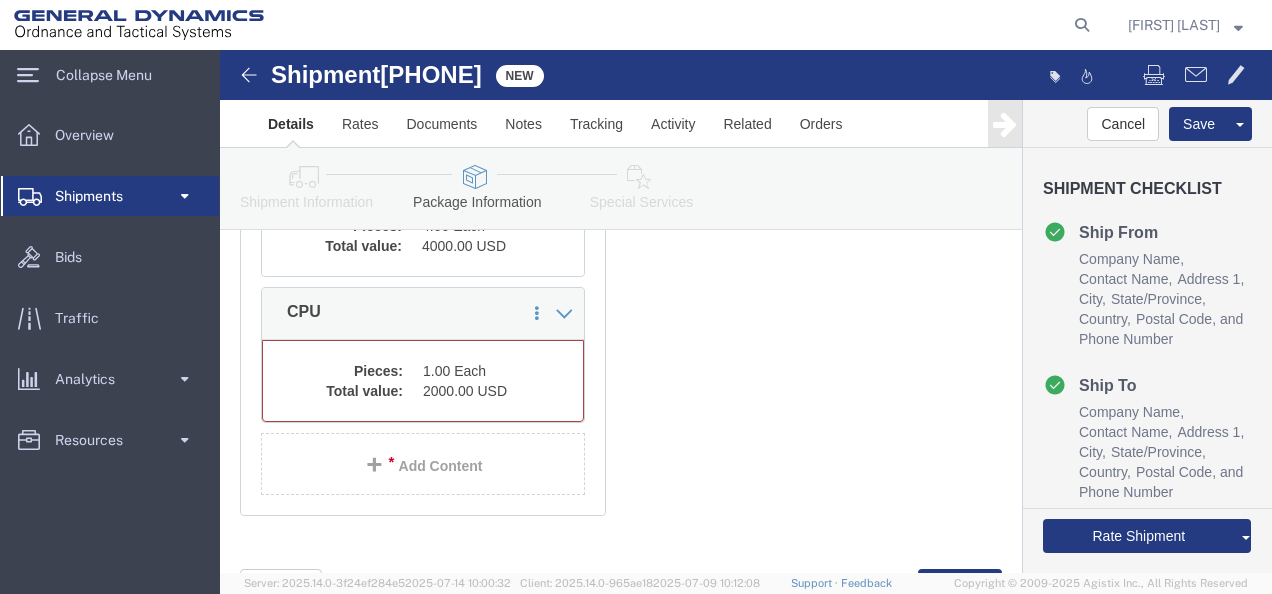 scroll, scrollTop: 1272, scrollLeft: 0, axis: vertical 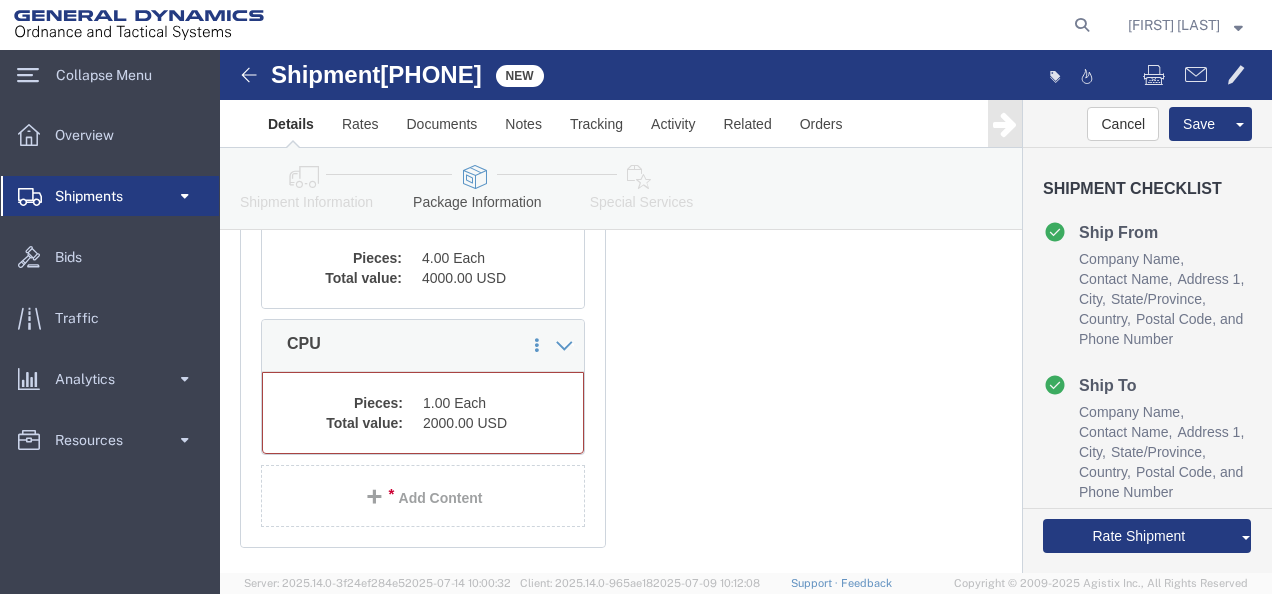 click on "[PACKAGE_TYPE] [NUMBER] [DIMENSIONS]" 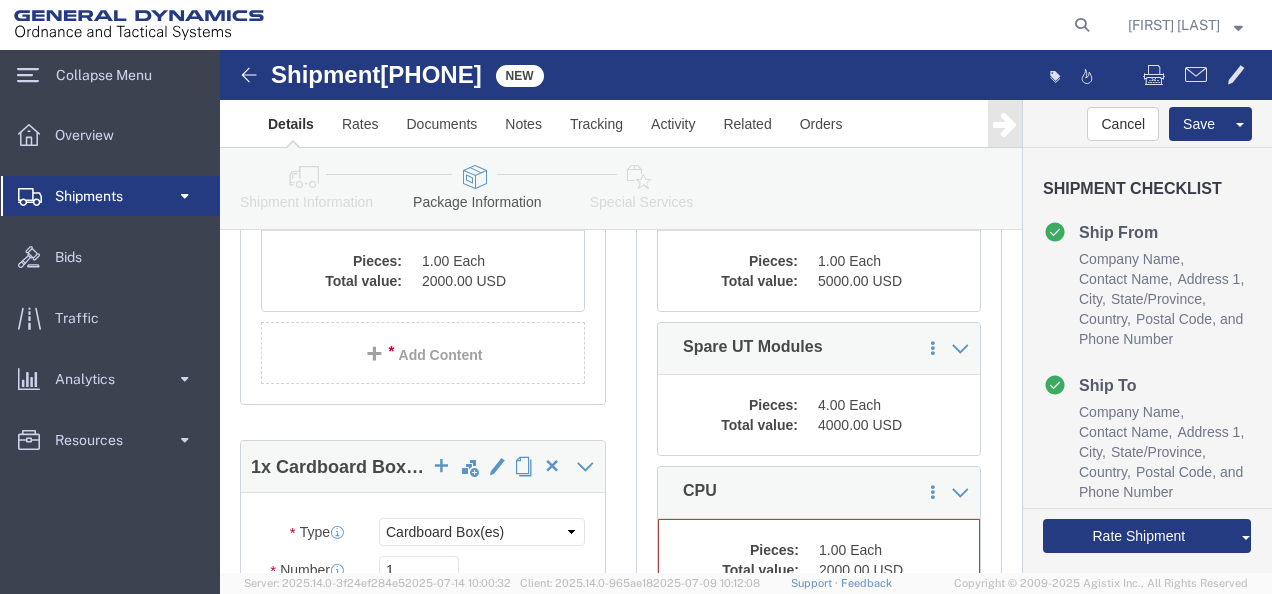click on "2000.00 USD" 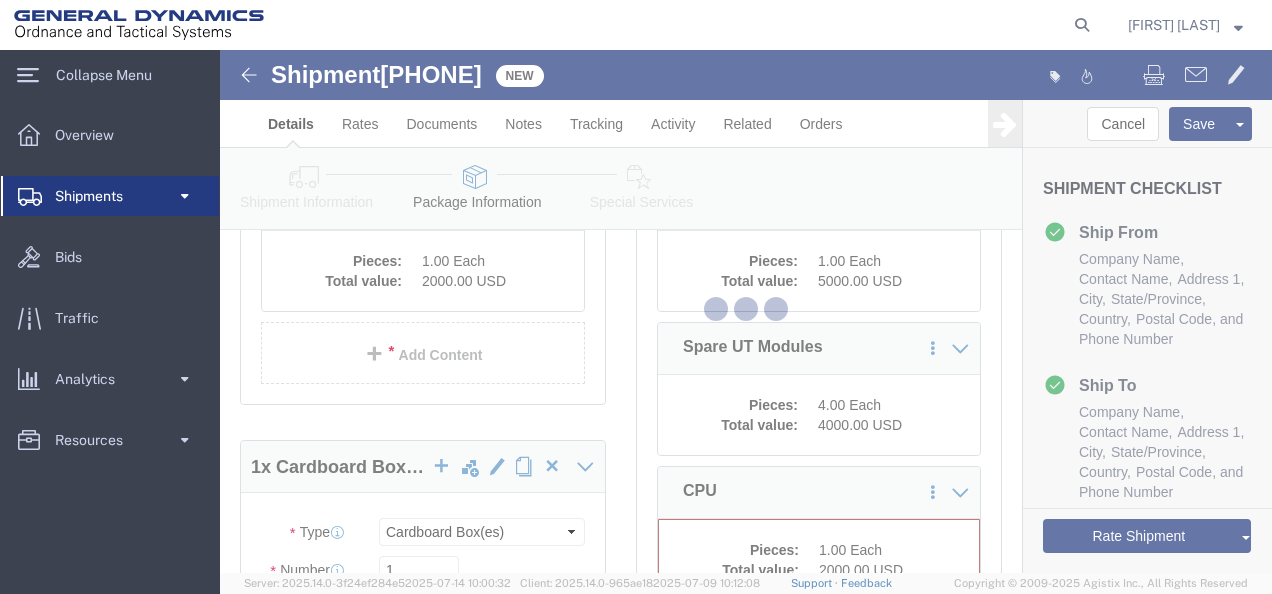 scroll, scrollTop: 544, scrollLeft: 0, axis: vertical 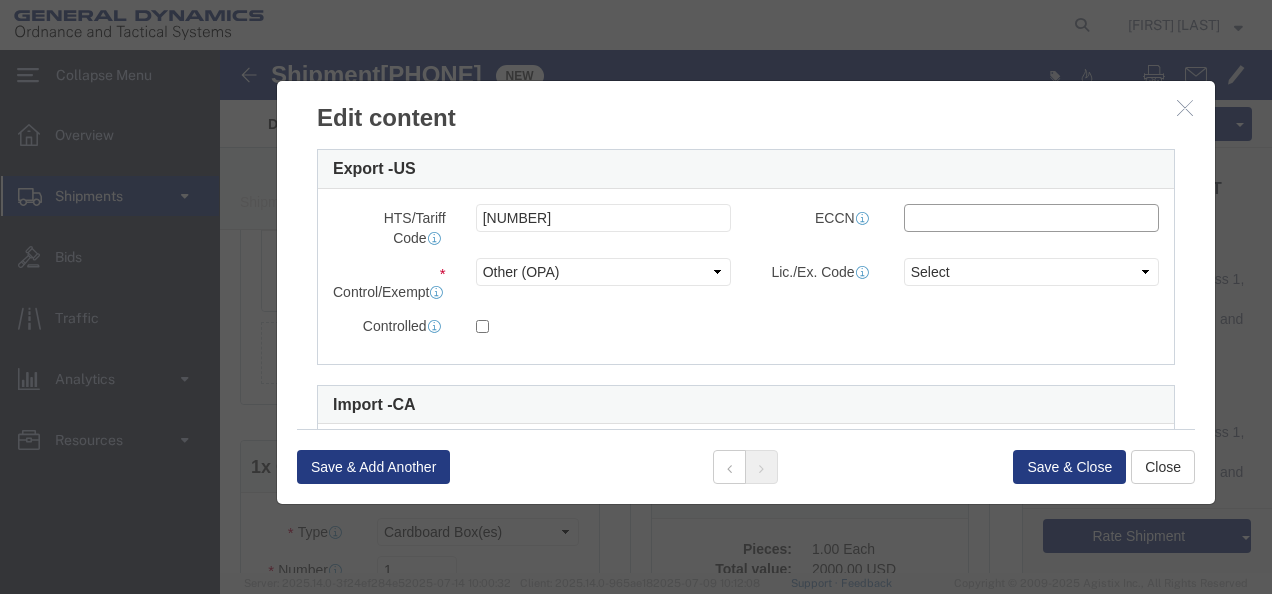 click 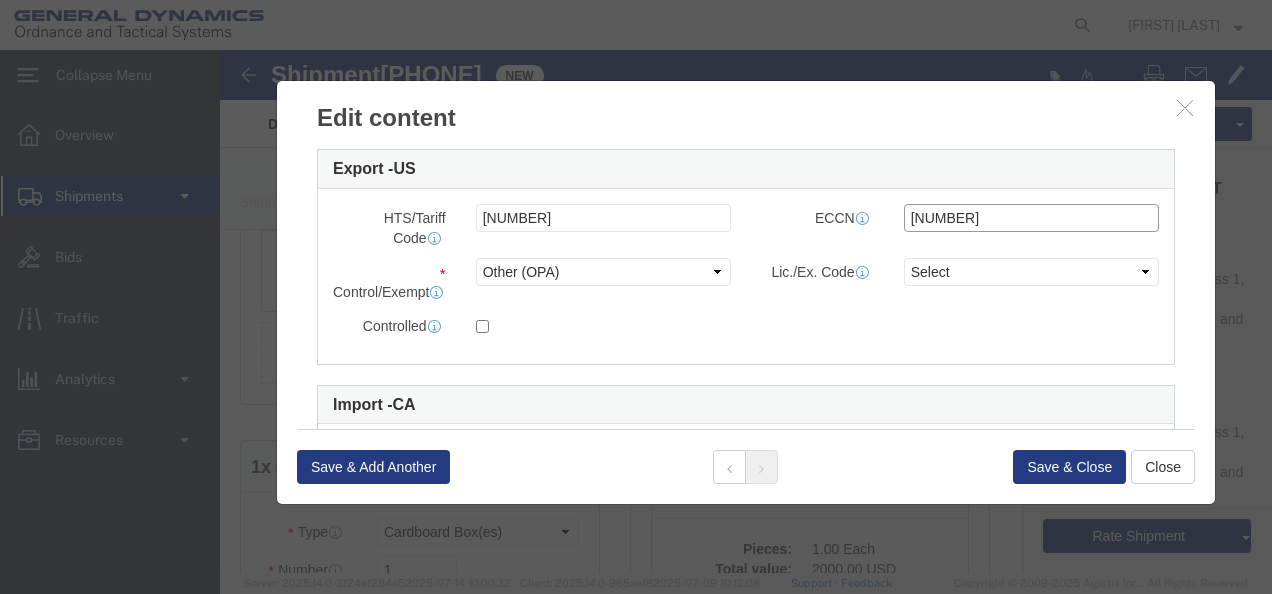 type on "[NUMBER]" 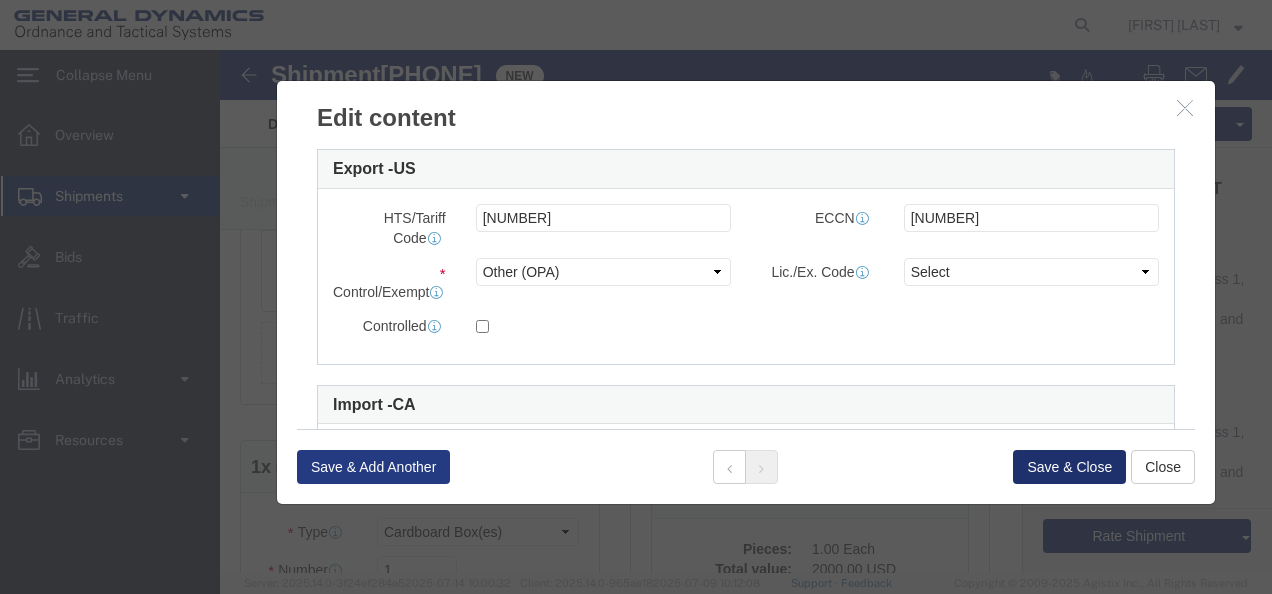 click on "Save & Close" 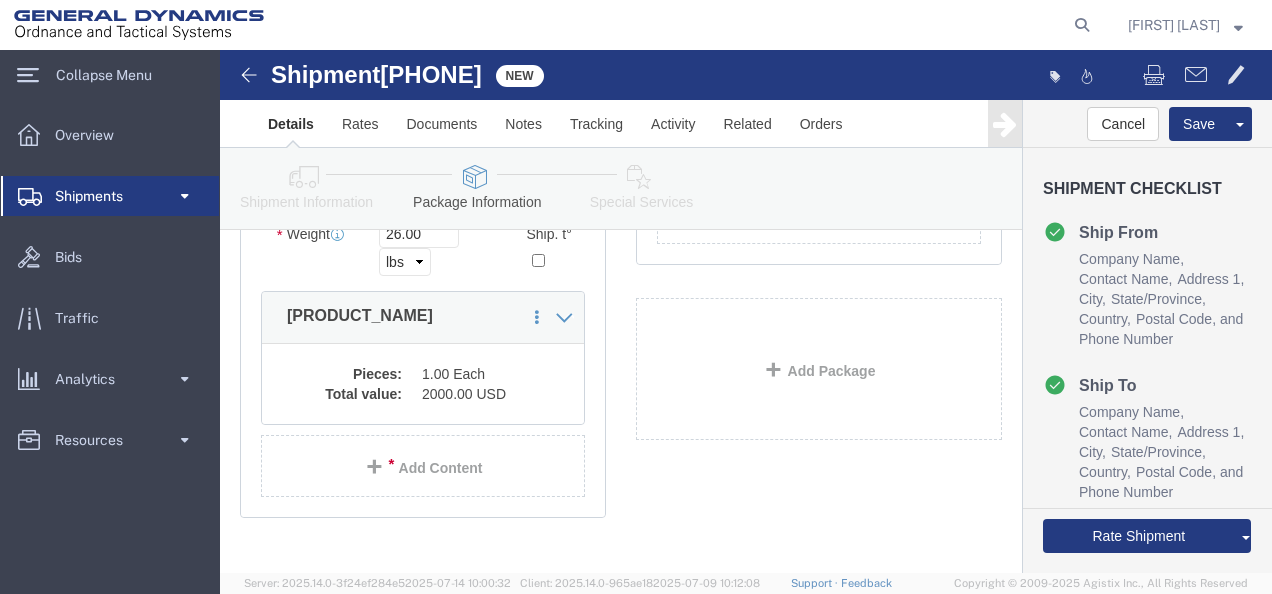scroll, scrollTop: 1044, scrollLeft: 0, axis: vertical 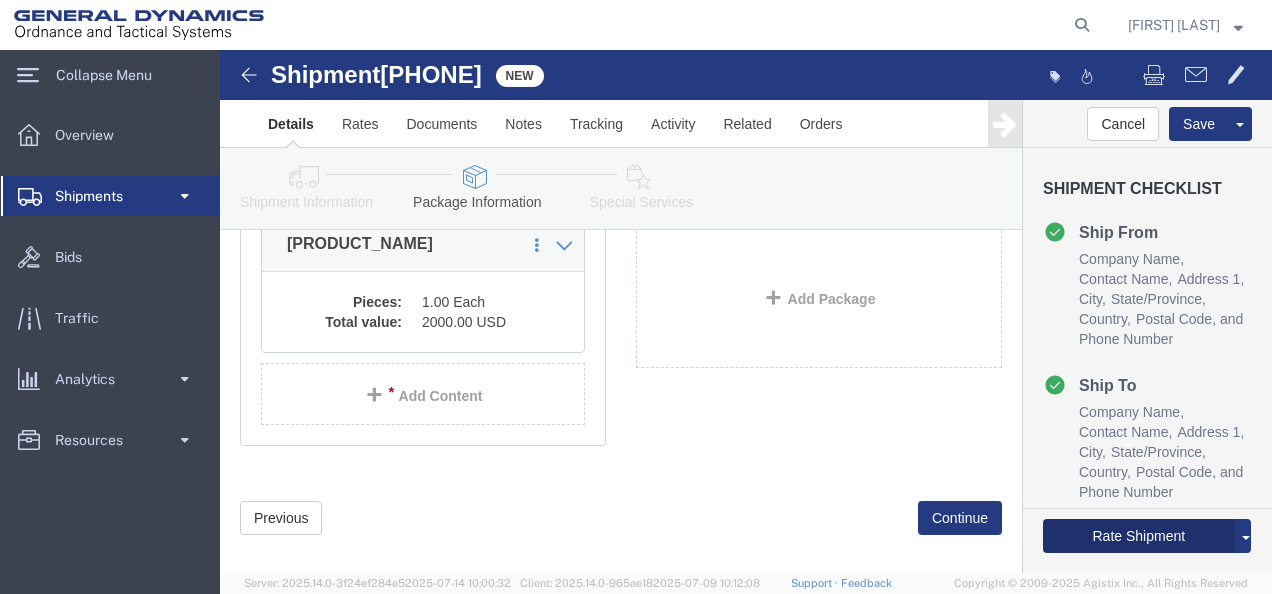 click on "Rate Shipment" 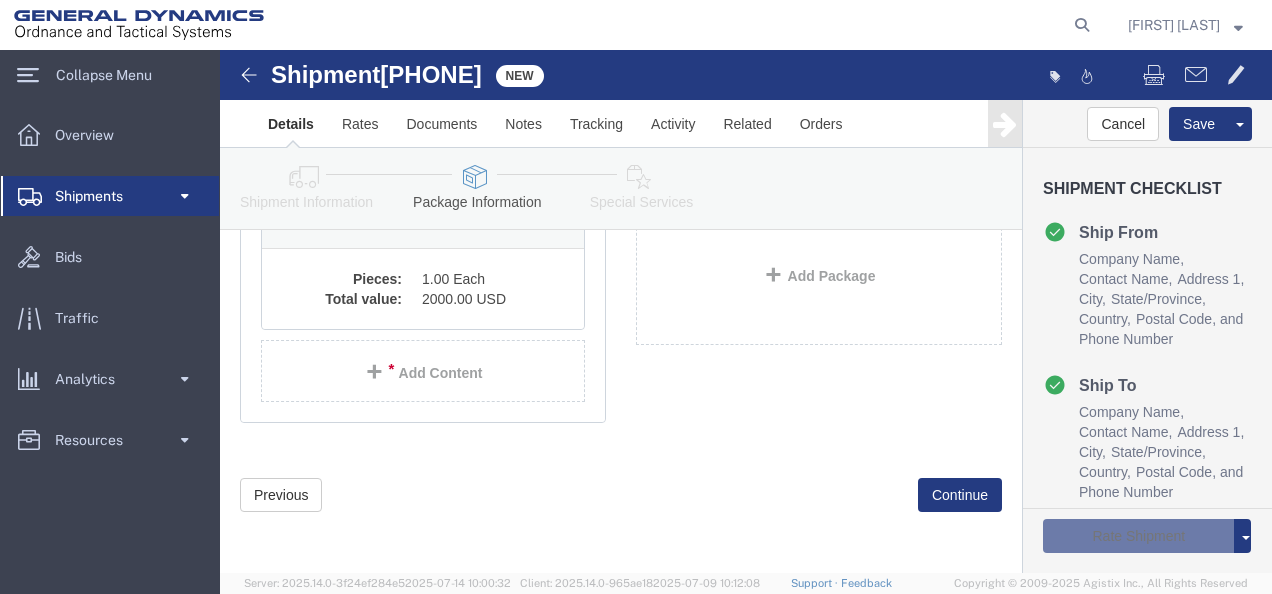scroll, scrollTop: 963, scrollLeft: 0, axis: vertical 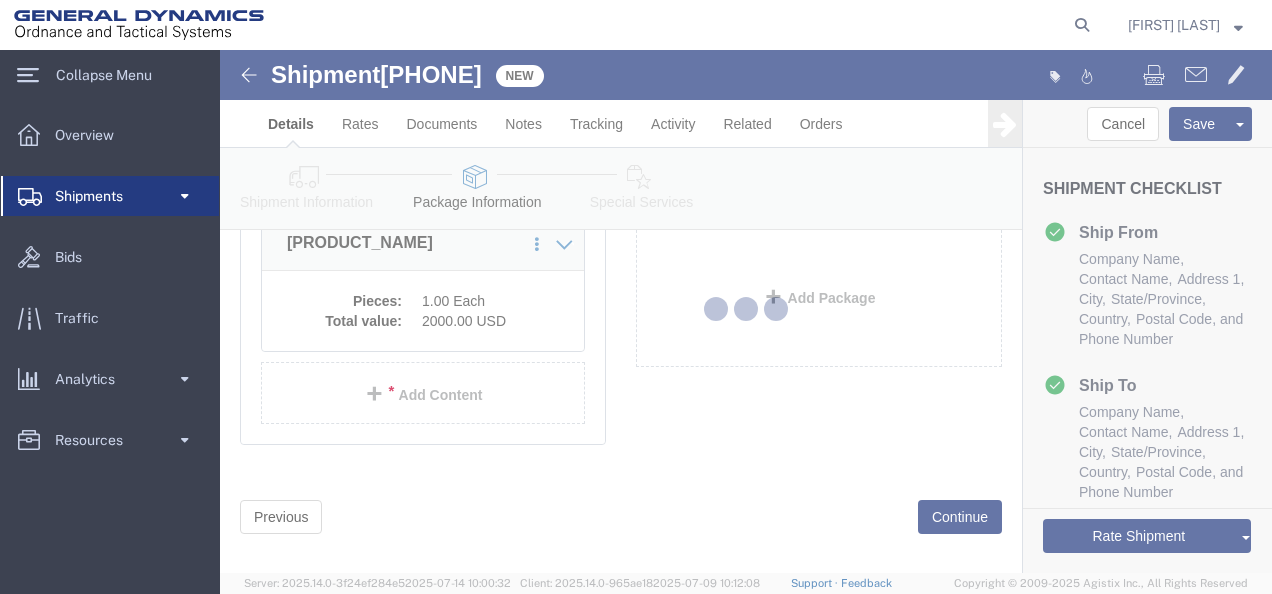 select 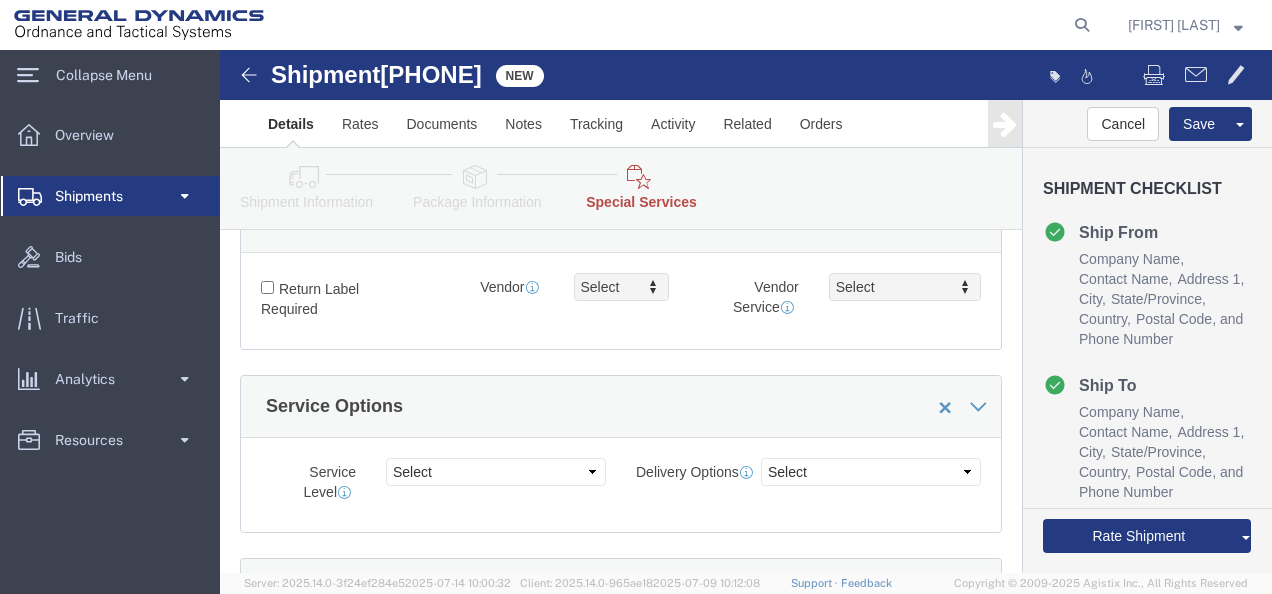 scroll, scrollTop: 663, scrollLeft: 0, axis: vertical 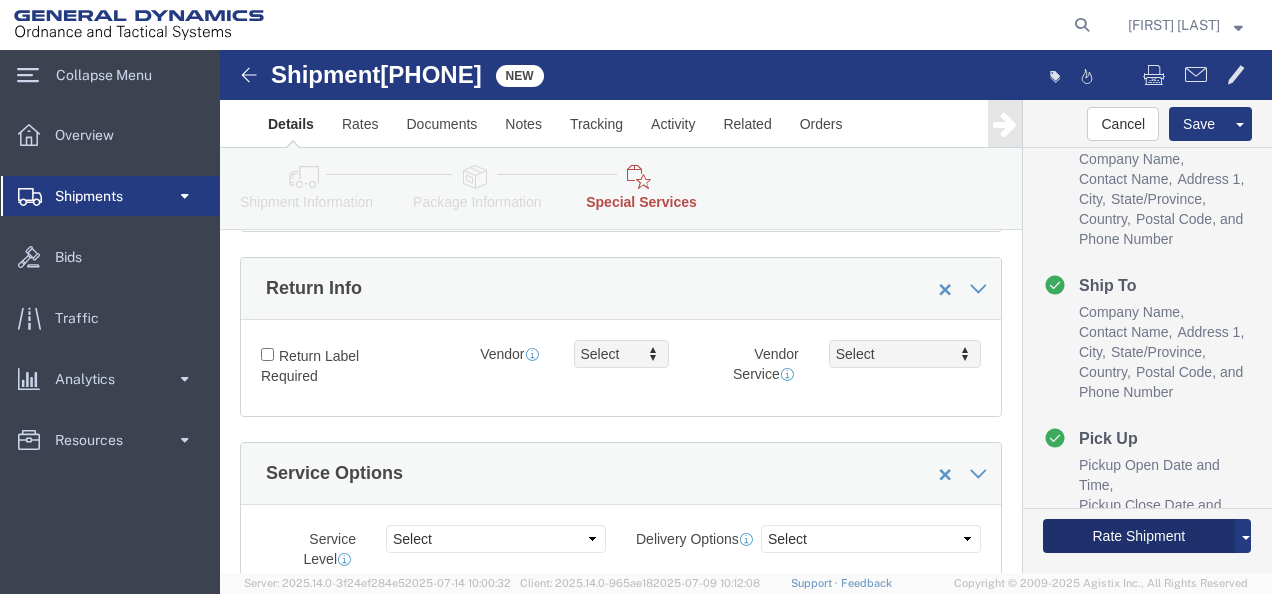 click on "Rate Shipment" 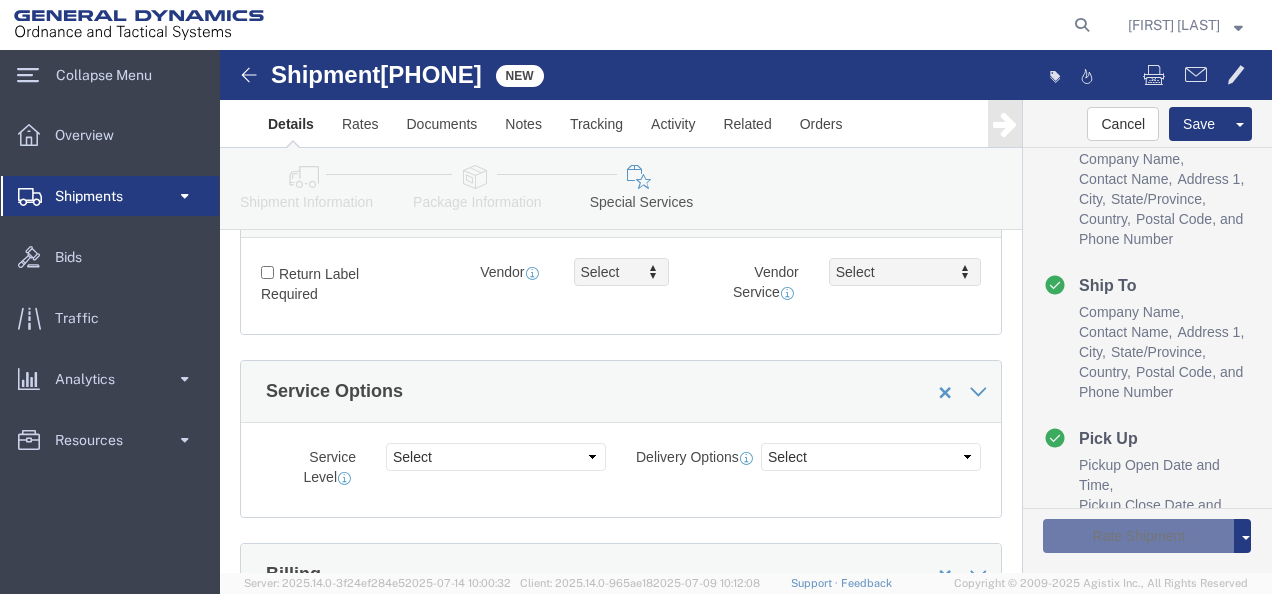 scroll, scrollTop: 582, scrollLeft: 0, axis: vertical 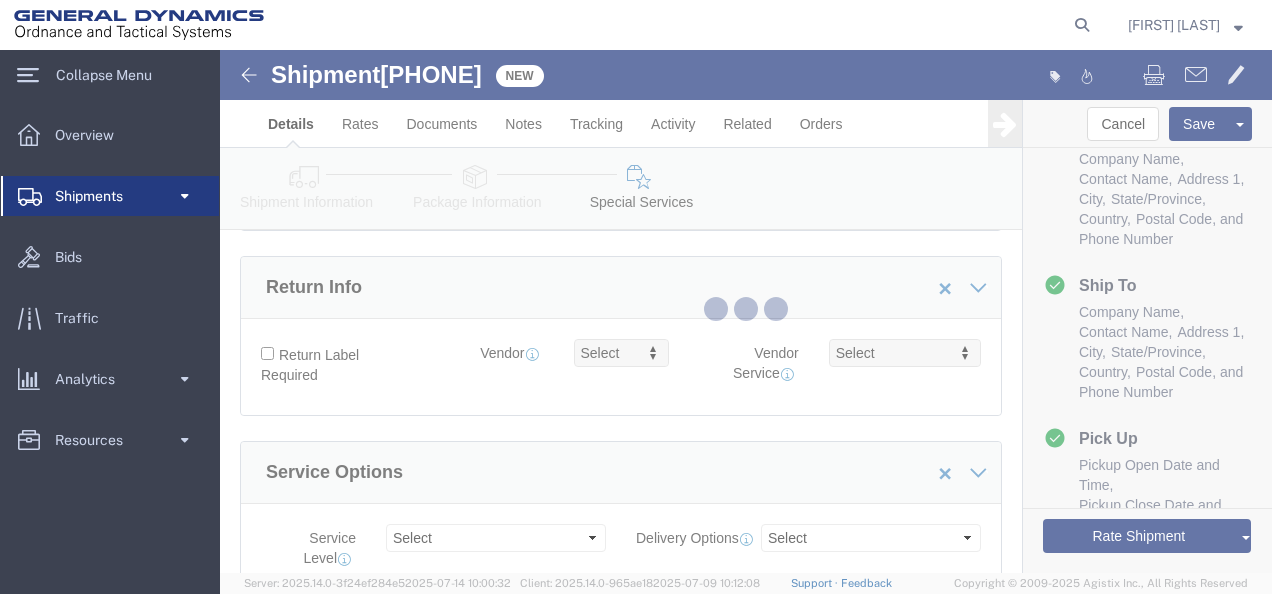 select 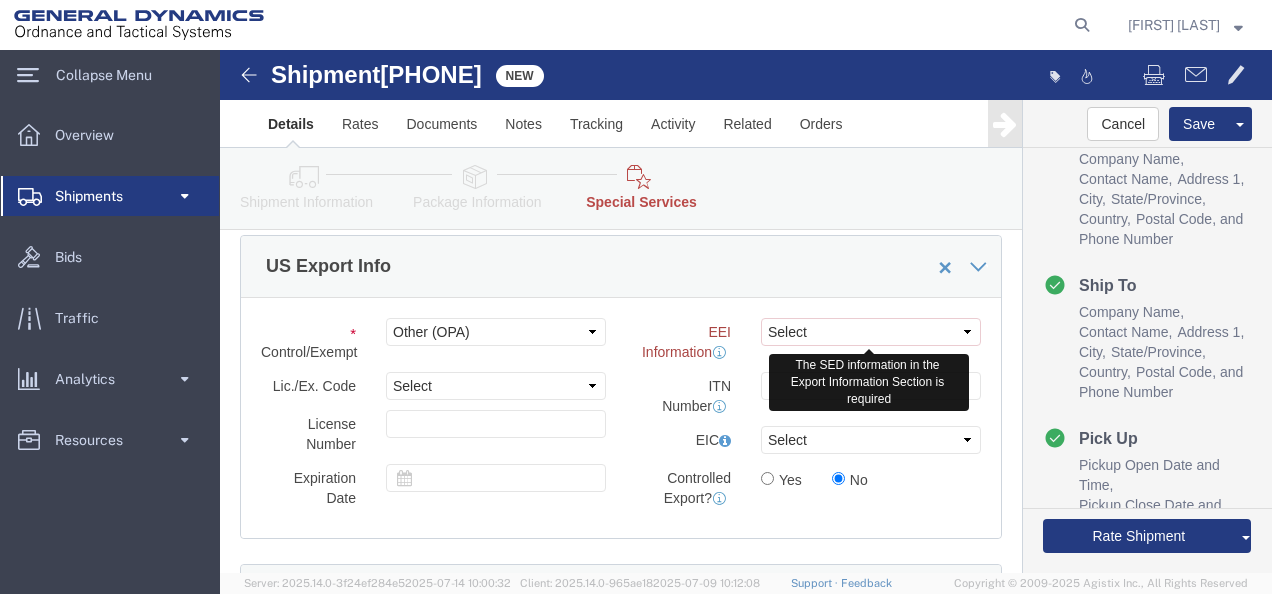 scroll, scrollTop: 1900, scrollLeft: 0, axis: vertical 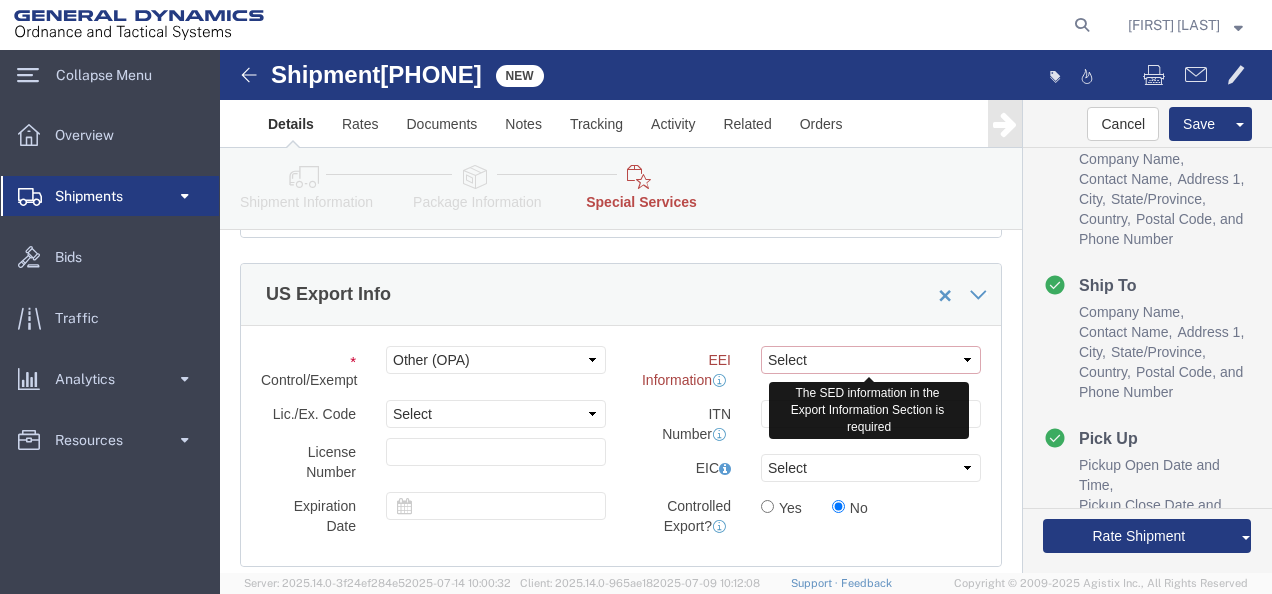 click on "Select AES-Direct EEI Carrier File EEI EEI Exempt" 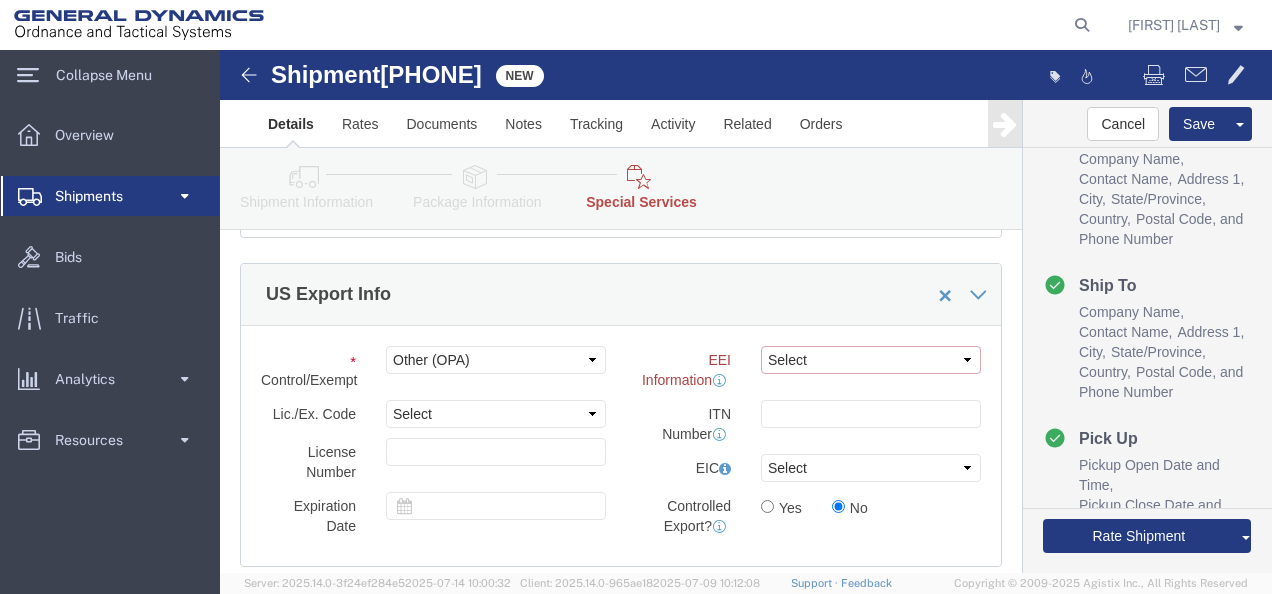 select on "AESD" 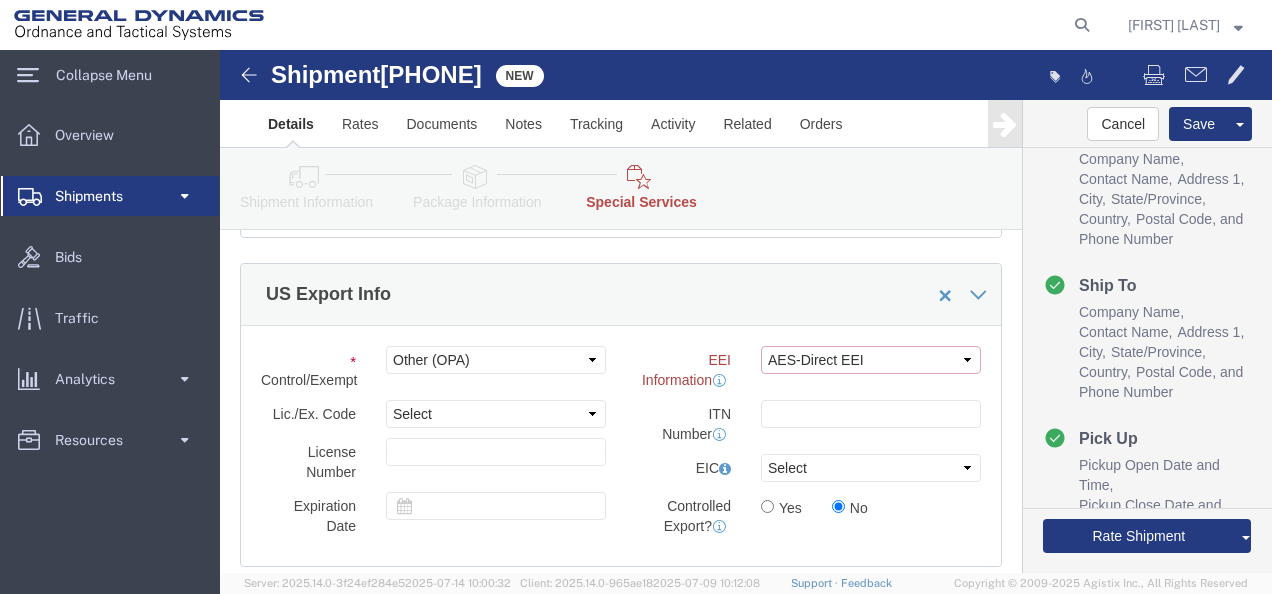 click on "Select AES-Direct EEI Carrier File EEI EEI Exempt" 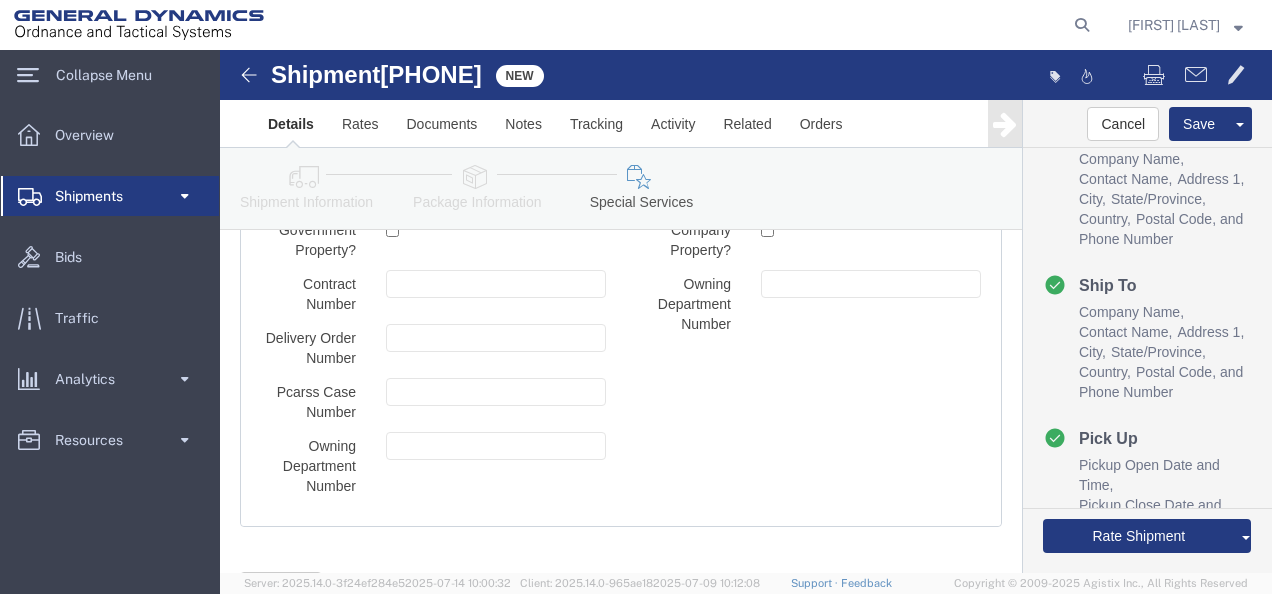 scroll, scrollTop: 4272, scrollLeft: 0, axis: vertical 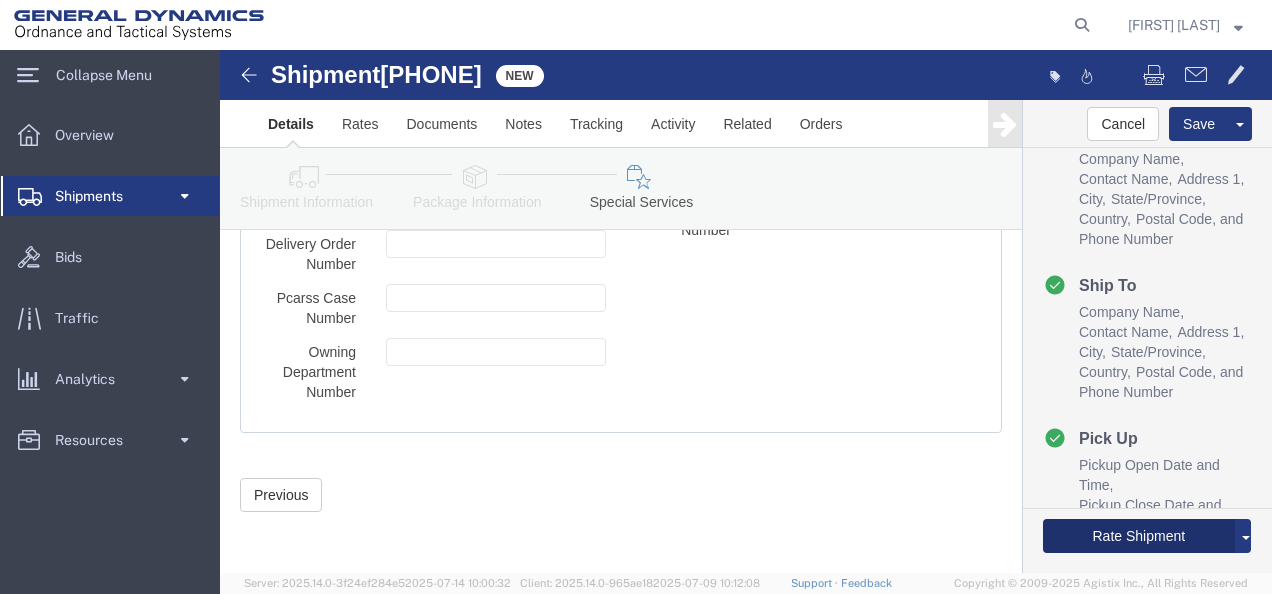 click on "Rate Shipment" 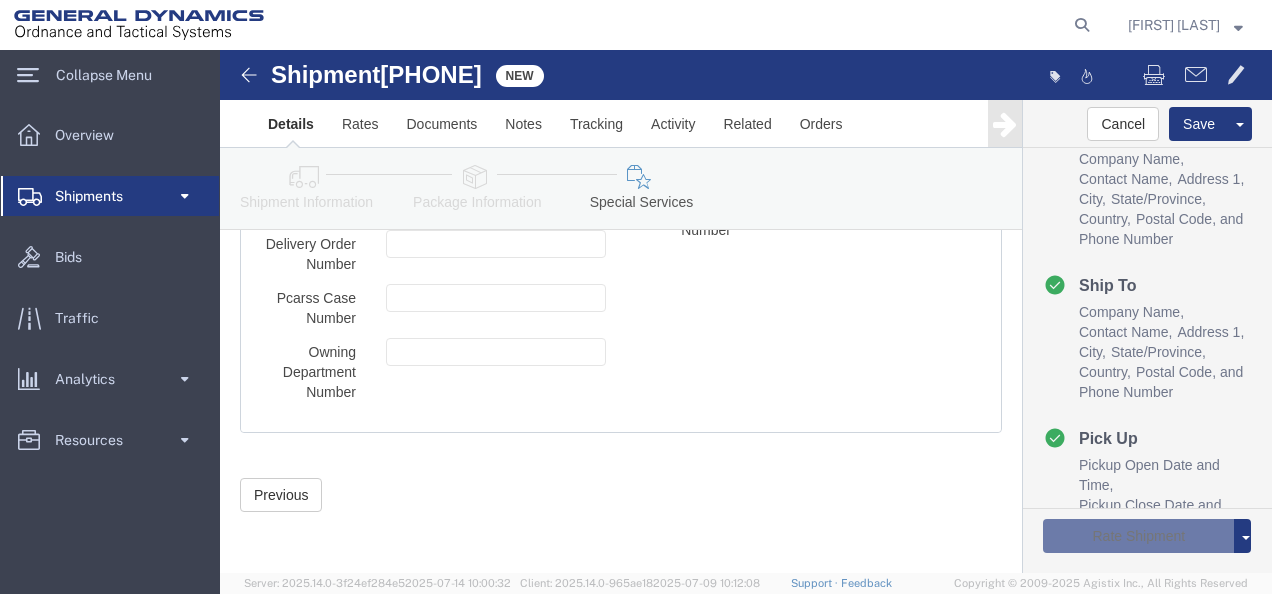 scroll, scrollTop: 4191, scrollLeft: 0, axis: vertical 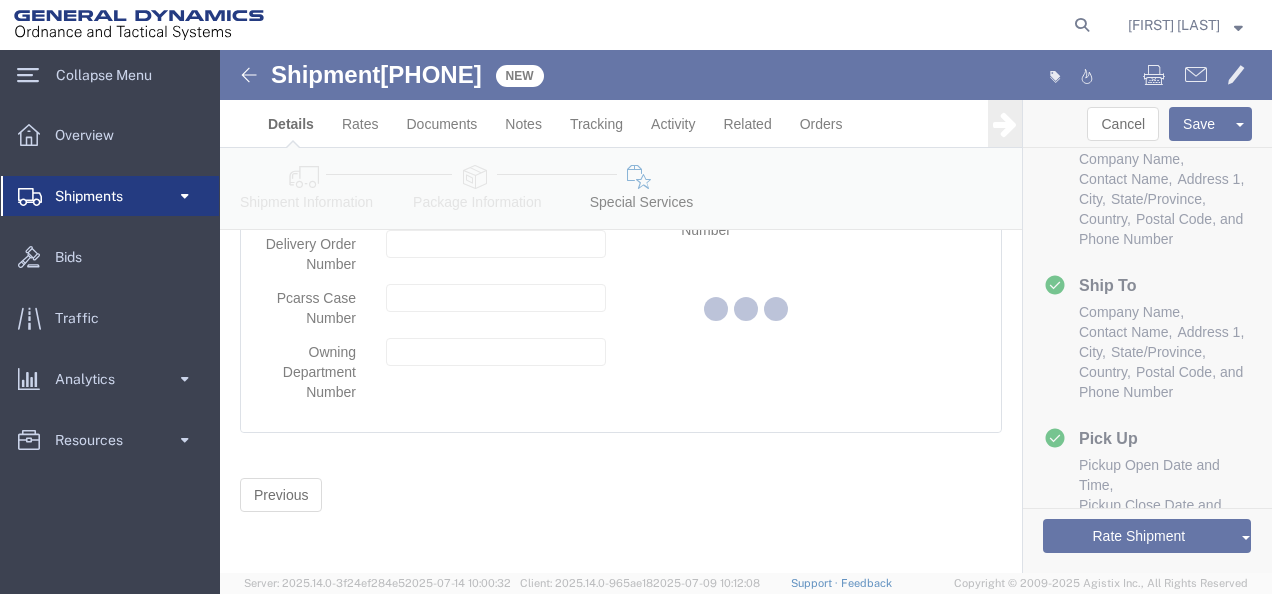 select 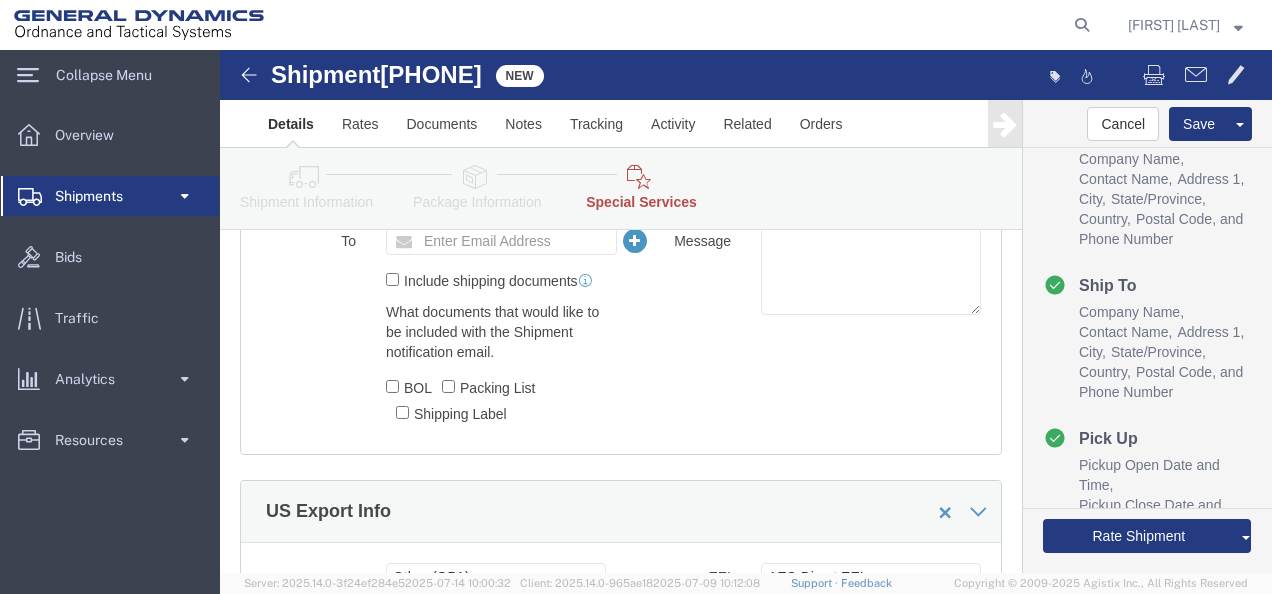 scroll, scrollTop: 1889, scrollLeft: 0, axis: vertical 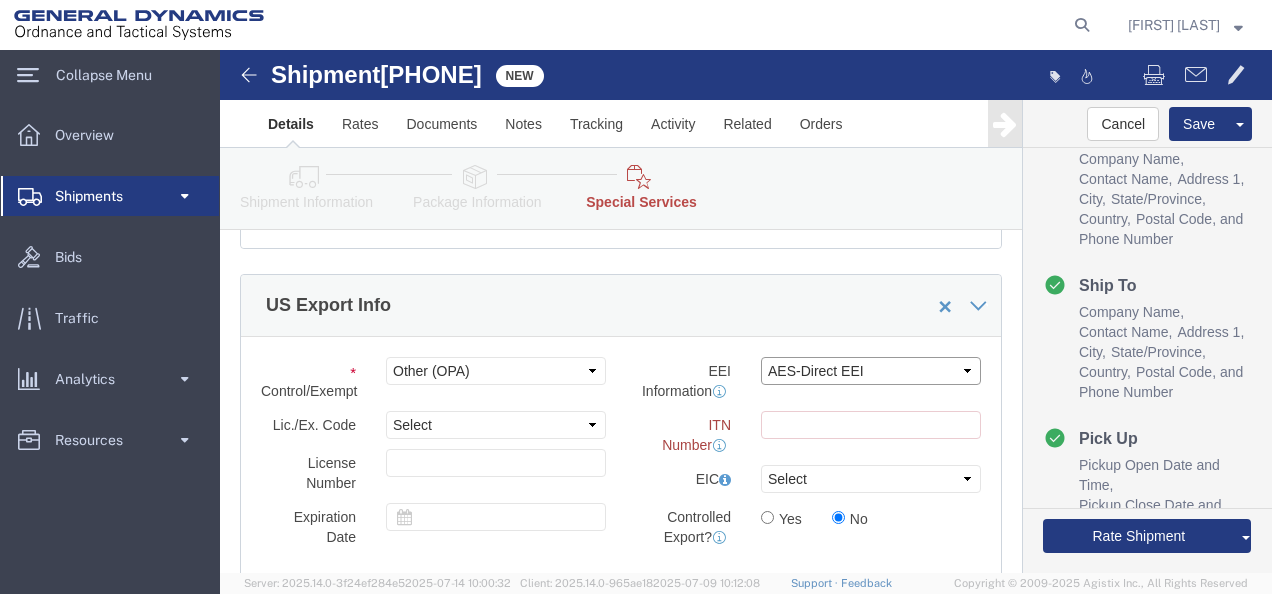 click on "Select AES-Direct EEI Carrier File EEI EEI Exempt" 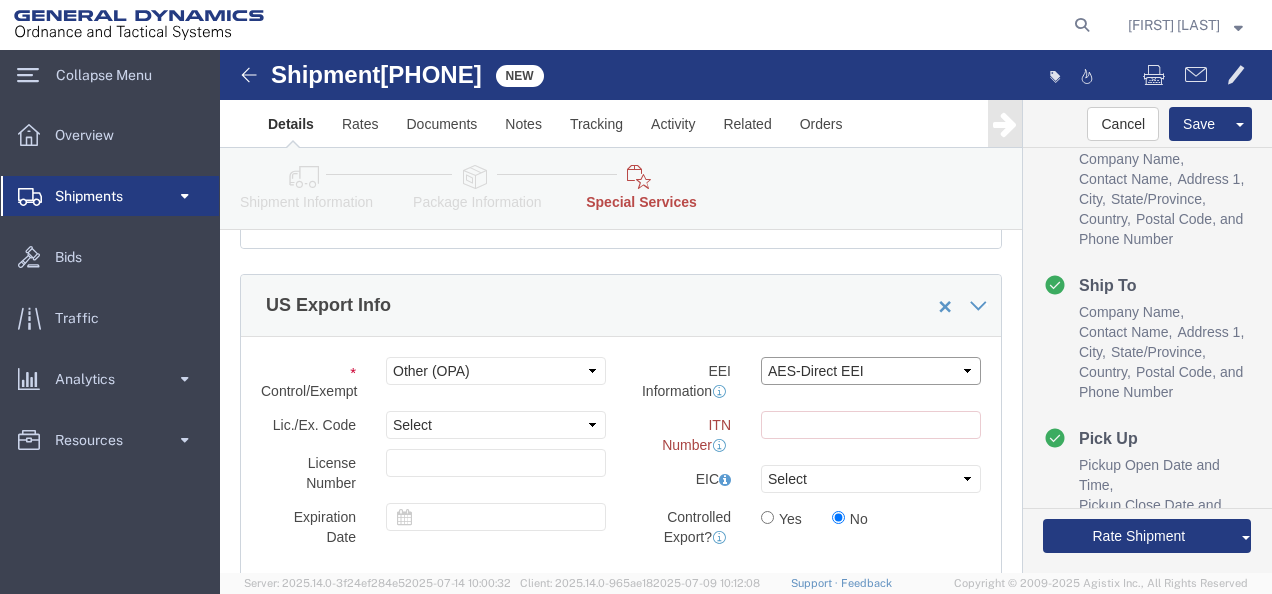 select on "EXEM" 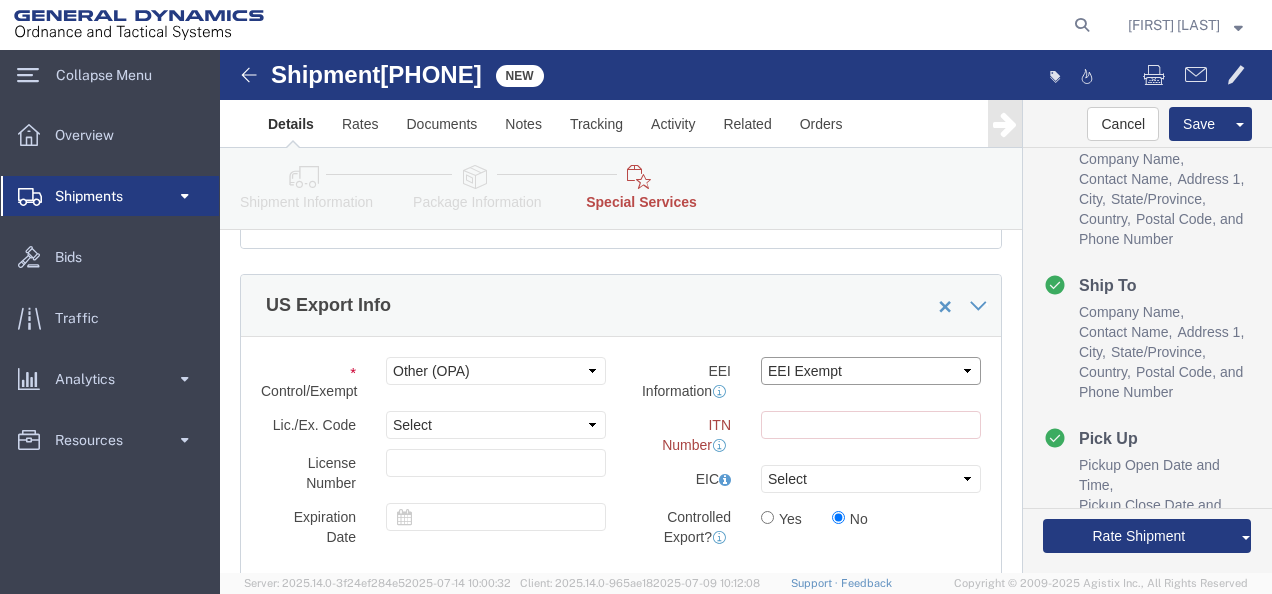 click on "Select AES-Direct EEI Carrier File EEI EEI Exempt" 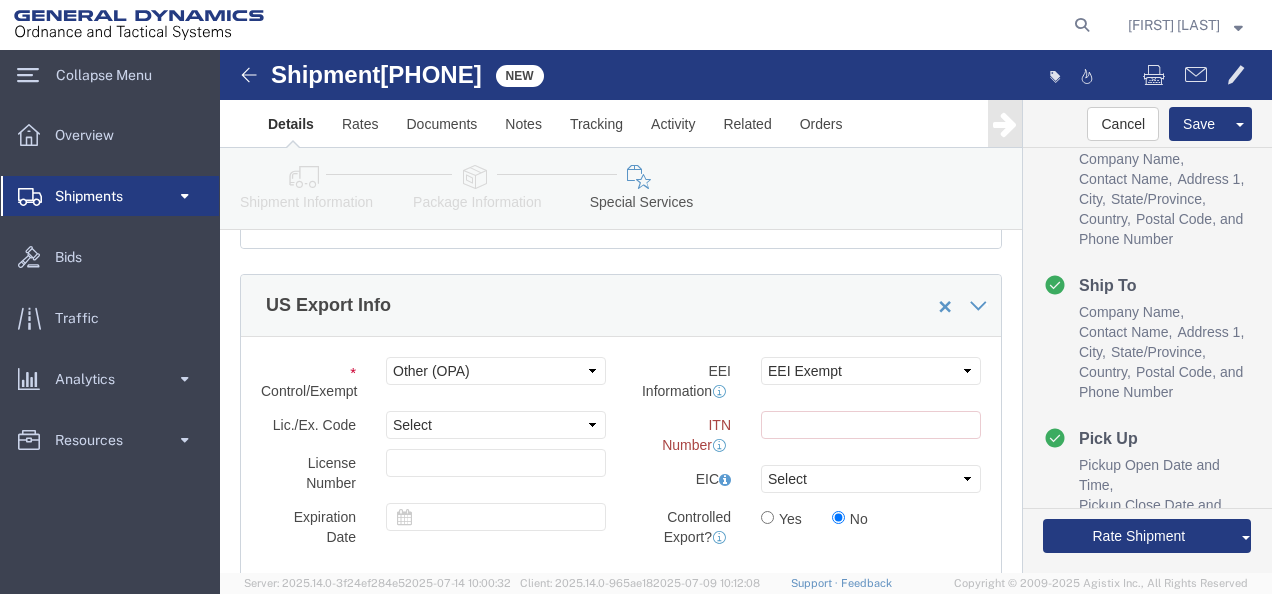click on "Control/Exempt Select ATF BIS DEA EPA FDA FTR ITAR OFAC Other (OPA) Lic./Ex. Code Select Select AGR-Agricultural APP-Computers APR-Additional Permissive Exports AVS-Aircraft and Vessels BAG-Baggage CIV-Civil End Use ENC-Encrypted Commodities , Software GBS-Group B Country GFT-Gift Parcels , Humanitarian GOV-Government IVL-Individual Validated License KMI-Key Managment Infrastructure LVS-Limited Value MED-Medical Devices NLR-License is NOT Required NONE-License is Required RPL-Replacement Parts TMP-Temporary Import,Export TSR-Technology,Software Restricted TSU-Technology,Software Unrestricte Validated End-User Select 123.11B 123.12 123.13 123.16B1 123.16B2 123.16B3 123.16B4 123.16B5 123.16B9 123.17A 123.17B 123.17C 123.17D 123.17E 123.17F 123.17G 123.18A1 123.18A2 123.18A3 123.18B 123.19 123.4A1 123.4A2 123.4A3 123.4A4" 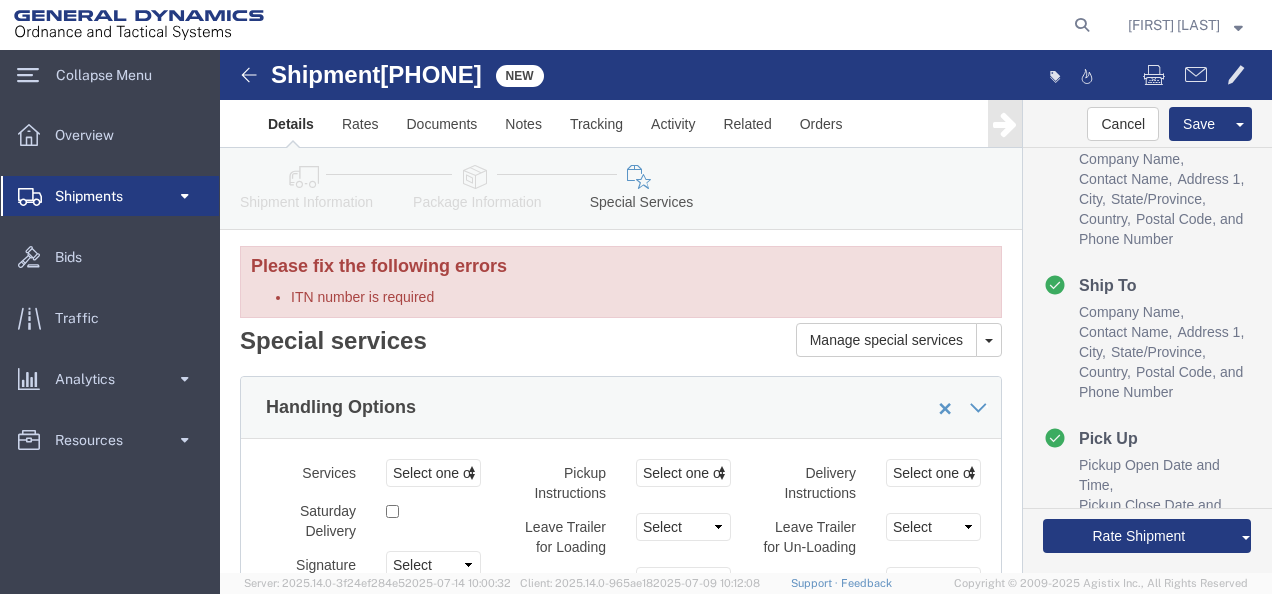 scroll, scrollTop: 0, scrollLeft: 0, axis: both 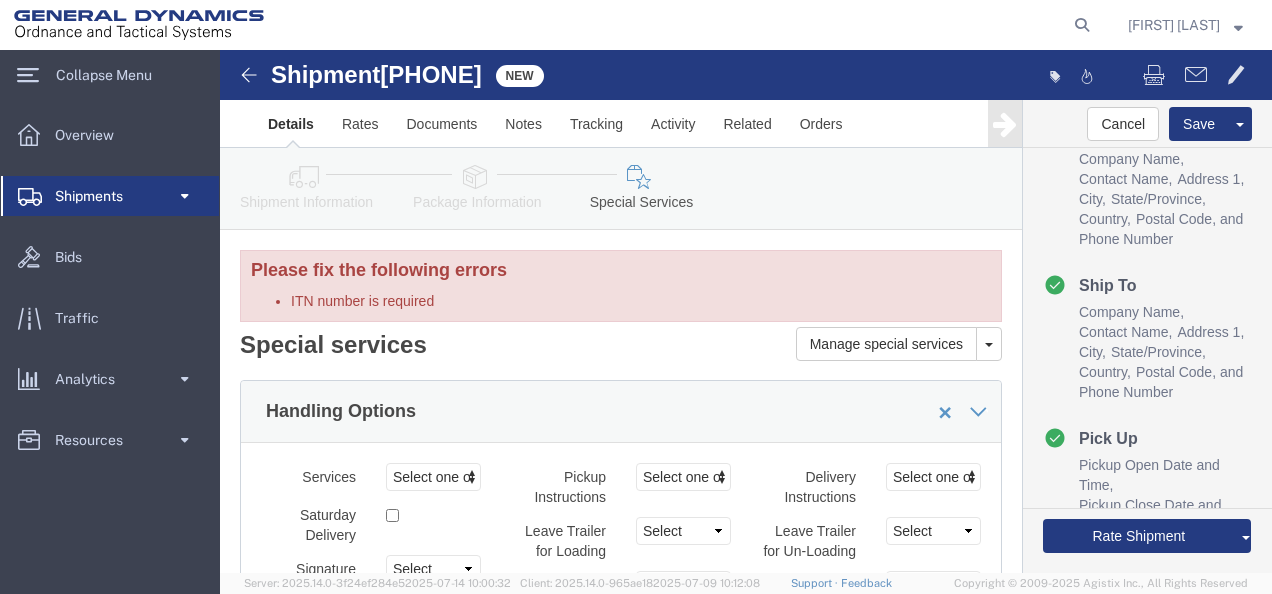 click on "[SHIPMENT_CHECKLIST]" 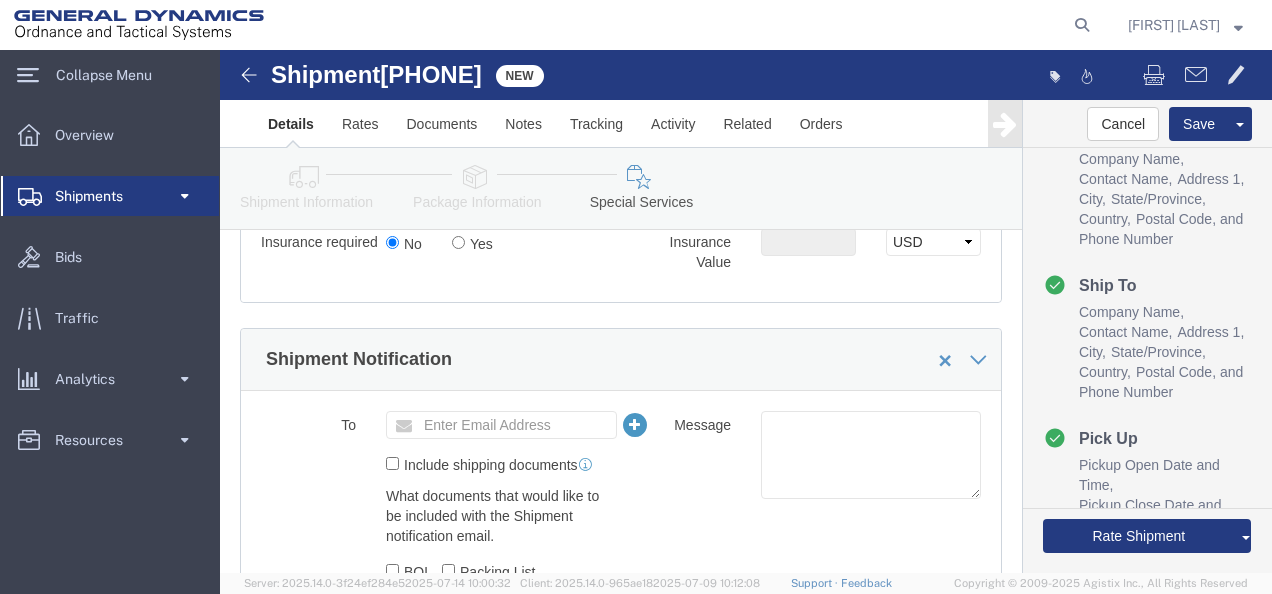 scroll, scrollTop: 1500, scrollLeft: 0, axis: vertical 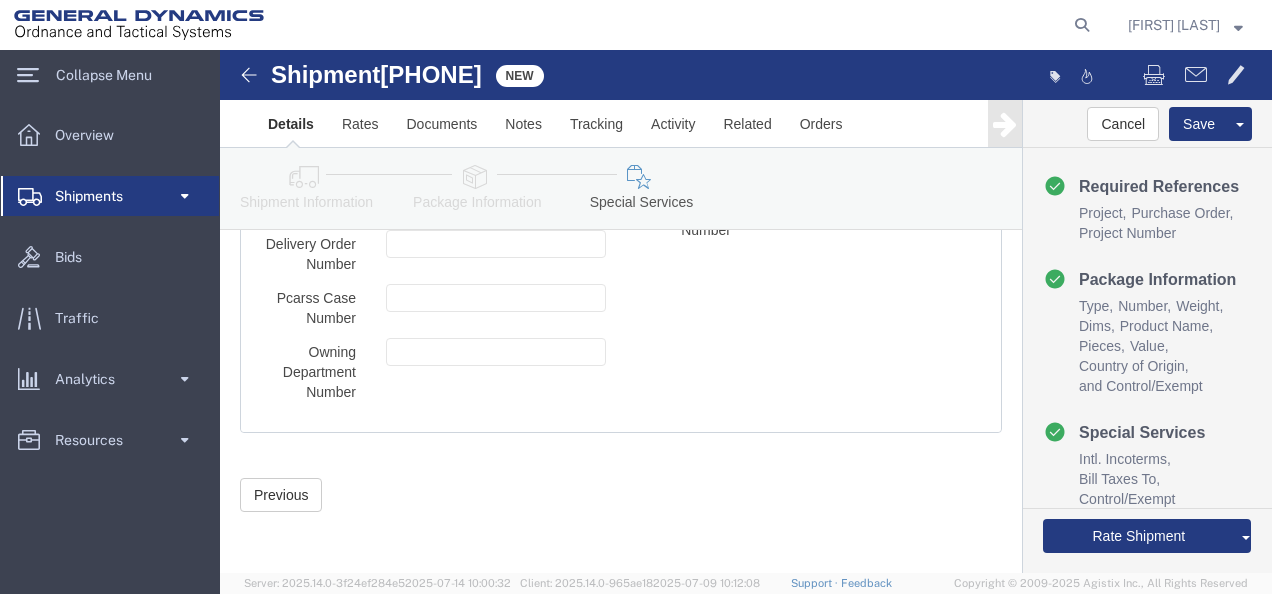 click on "[GOVERNMENT_PROPERTY] [CONTRACT_NUMBER] [DELIVERY_ORDER_NUMBER] [PCARSS_CASE_NUMBER] [OWNING_DEPARTMENT_NUMBER] [COMPANY_PROPERTY] [OWNING_DEPARTMENT_NUMBER]" 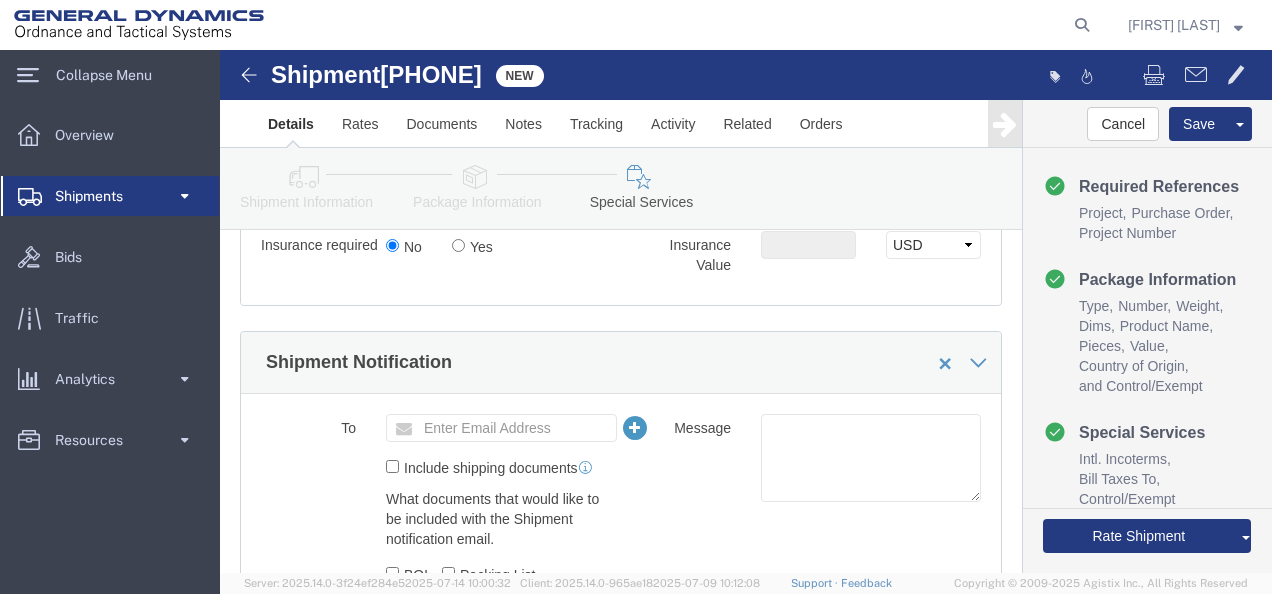 scroll, scrollTop: 1172, scrollLeft: 0, axis: vertical 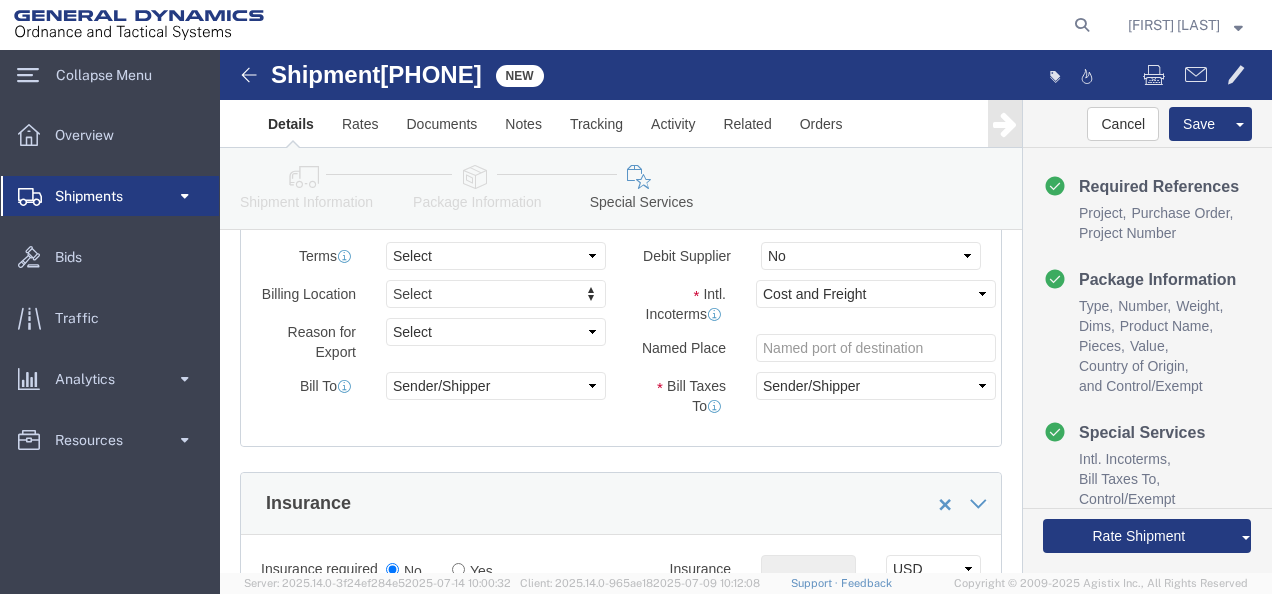 click on "Intl. Incoterms
Select Carriage Insurance Paid Carriage Paid To Cost and Freight Cost Insurance Freight Delivered at Place Delivered at Place Unloaded Delivered at Terminal Delivery Duty Paid Ex Works Free Along Ship Free Carrier Free On Board
Named Place
Bill Taxes To
Select Recipient Account Sender/Shipper Third Party Account" 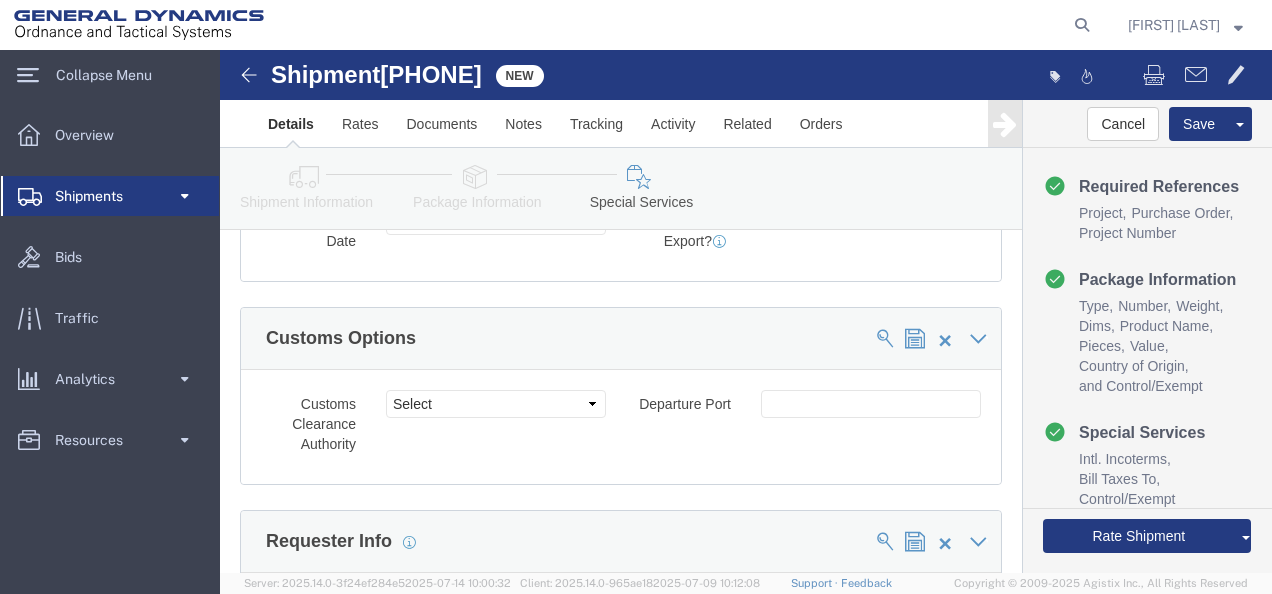 scroll, scrollTop: 2000, scrollLeft: 0, axis: vertical 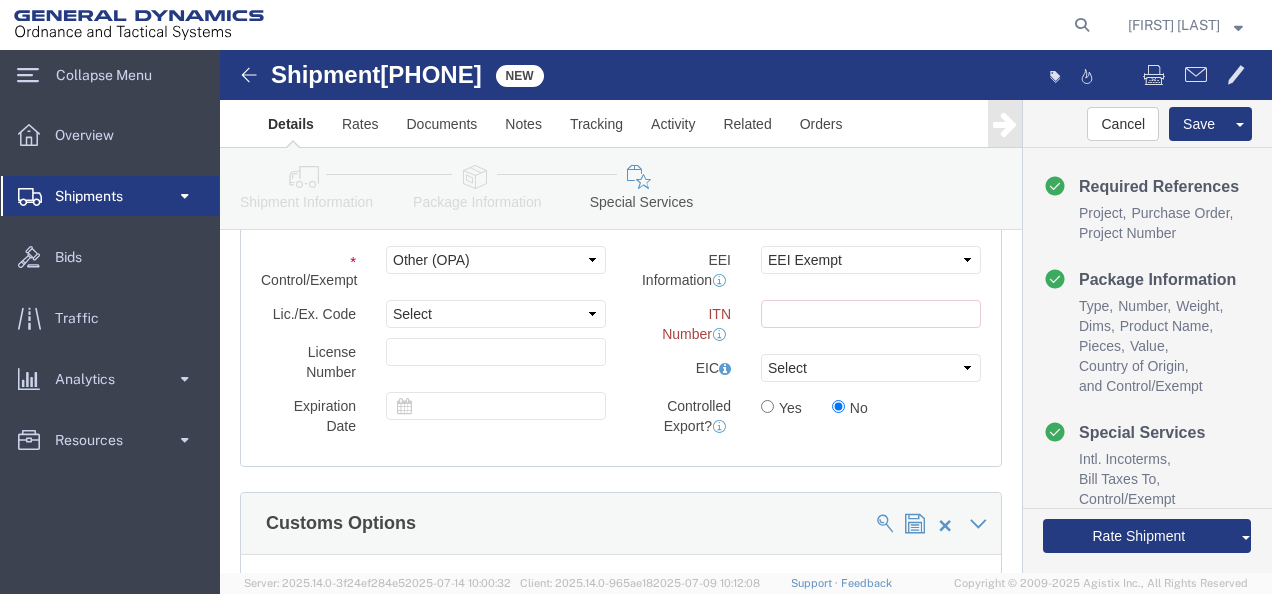 click on "Please fix the following errors ITN number is required Ship From Location Location Select Select My Profile Location GD-OTS Anniston (Commerce) GD-OTS Camden GD-OTS DeFuniak Springs GD-OTS Garland (Dock 1) GD-OTS Garland (Dock 2) GD-OTS Garland (Glenbrook) GD-OTS Hanover Township GD-OTS Herrin (Marion) GD-OTS Huntsville 2 GD-OTS Joplin GD-OTS Marion IL GD-OTS Master Location GD-OTS Mesquite GD-OTS Moses Lake GD-OTS Niceville GD-OTS Picatinny GD-OTS Red Lion GD-OTS San Diego GD-OTS Scranton GD-OTS Seattle GD-OTS St. Marks Powder GD-OTS St. Petersburg (Headquarters) GD-OTS Wilkes-Barre GDAS Hampton / Woodbury GDAS Jericho GDAS Saco GDAS Springboro GDAS Williston Lincoln Company Alias Company Name General Dynamics - OTS Contact Name Zack Fischuk Address 1 1492 Route 315" 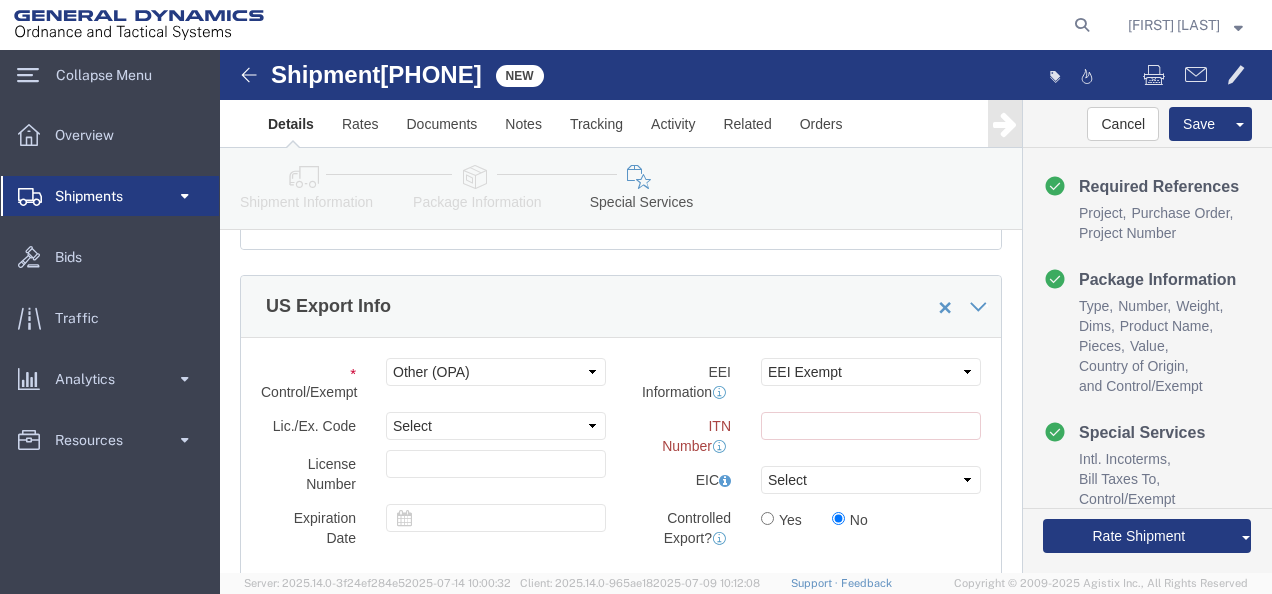 scroll, scrollTop: 2000, scrollLeft: 0, axis: vertical 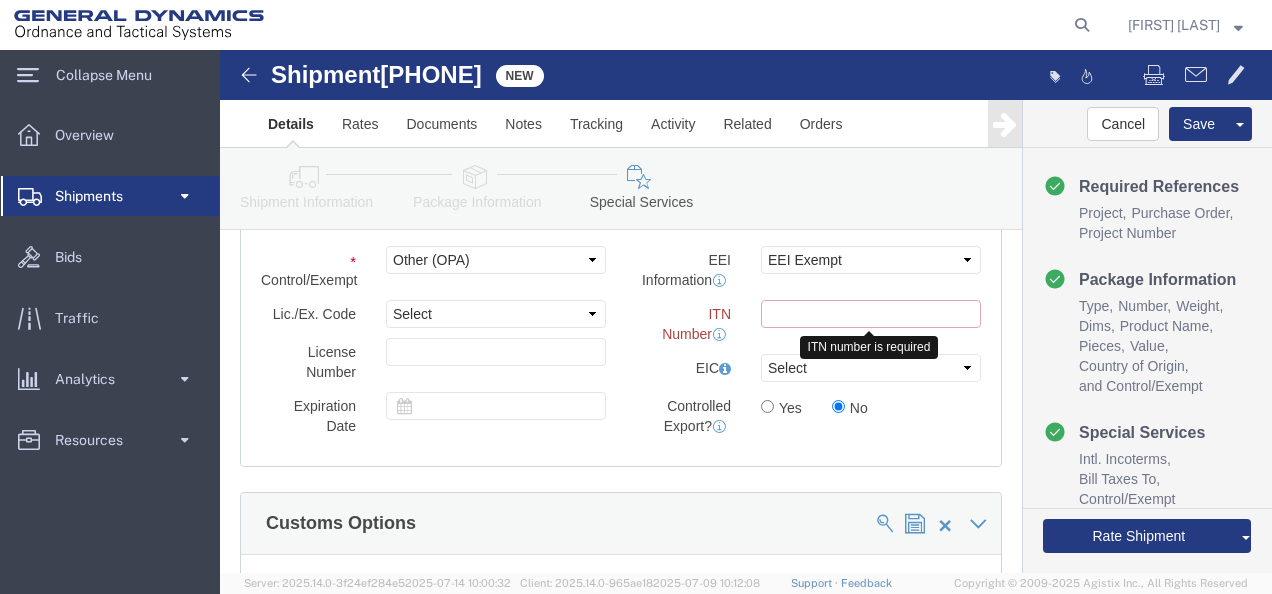 click 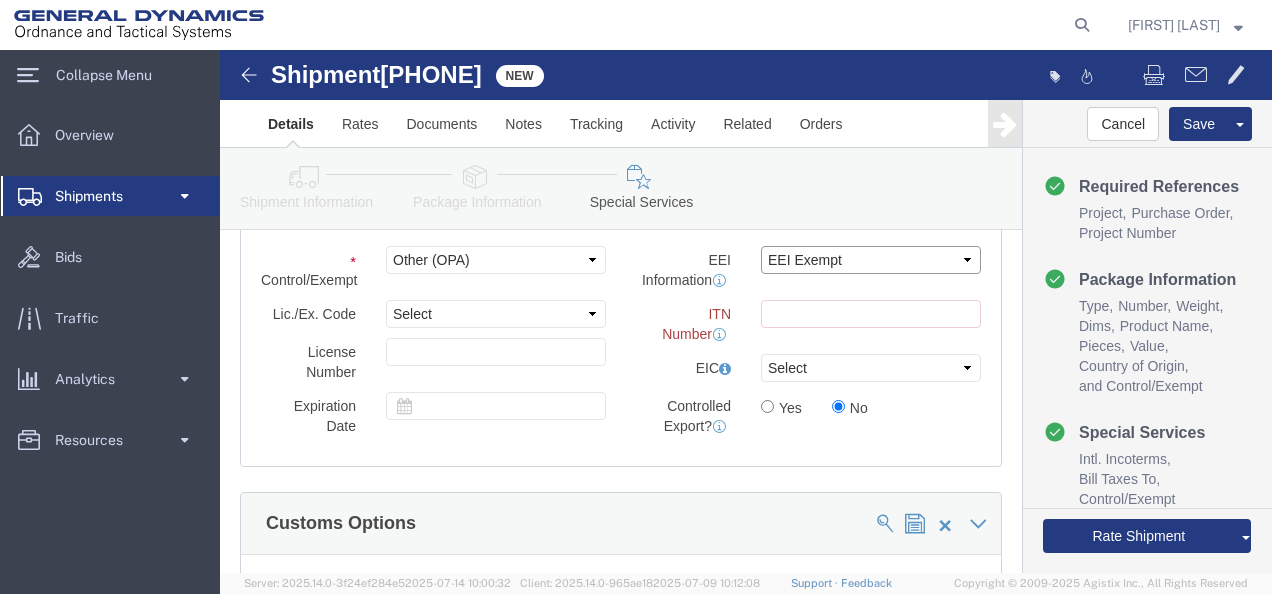 click on "Select AES-Direct EEI Carrier File EEI EEI Exempt" 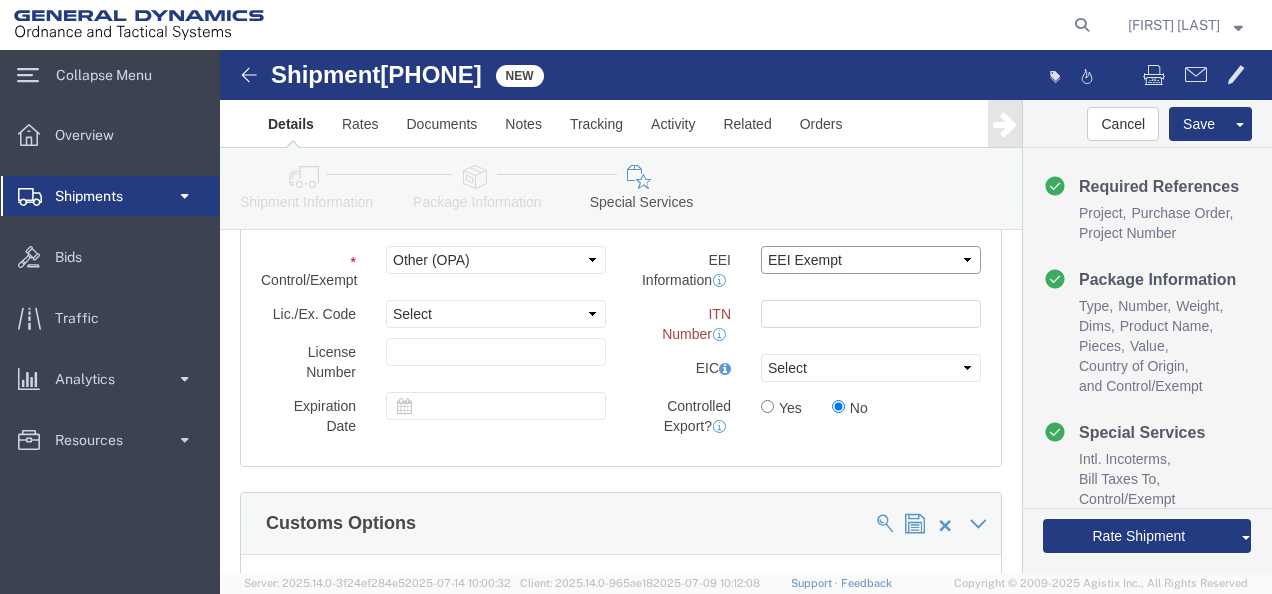 click on "Select AES-Direct EEI Carrier File EEI EEI Exempt" 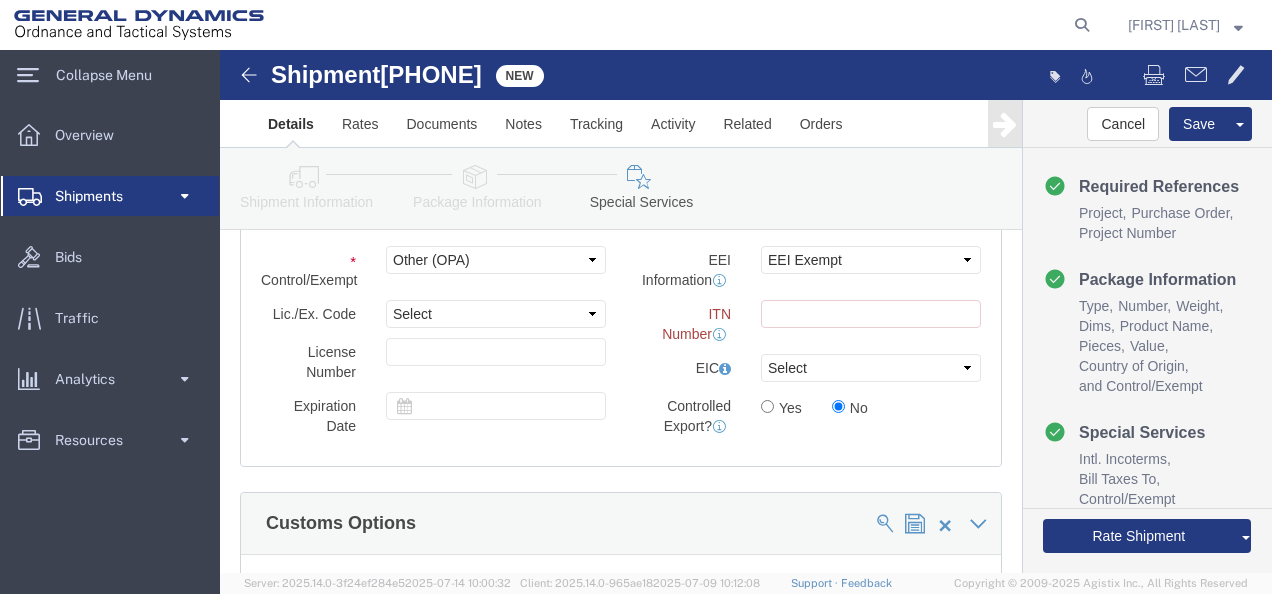click on "Please fix the following errors ITN number is required Ship From Location Location Select Select My Profile Location GD-OTS Anniston (Commerce) GD-OTS Camden GD-OTS DeFuniak Springs GD-OTS Garland (Dock 1) GD-OTS Garland (Dock 2) GD-OTS Garland (Glenbrook) GD-OTS Hanover Township GD-OTS Herrin (Marion) GD-OTS Huntsville 2 GD-OTS Joplin GD-OTS Marion IL GD-OTS Master Location GD-OTS Mesquite GD-OTS Moses Lake GD-OTS Niceville GD-OTS Picatinny GD-OTS Red Lion GD-OTS San Diego GD-OTS Scranton GD-OTS Seattle GD-OTS St. Marks Powder GD-OTS St. Petersburg (Headquarters) GD-OTS Wilkes-Barre GDAS Hampton / Woodbury GDAS Jericho GDAS Saco GDAS Springboro GDAS Williston Lincoln Company Alias Company Name General Dynamics - OTS Contact Name Zack Fischuk Address 1 1492 Route 315" 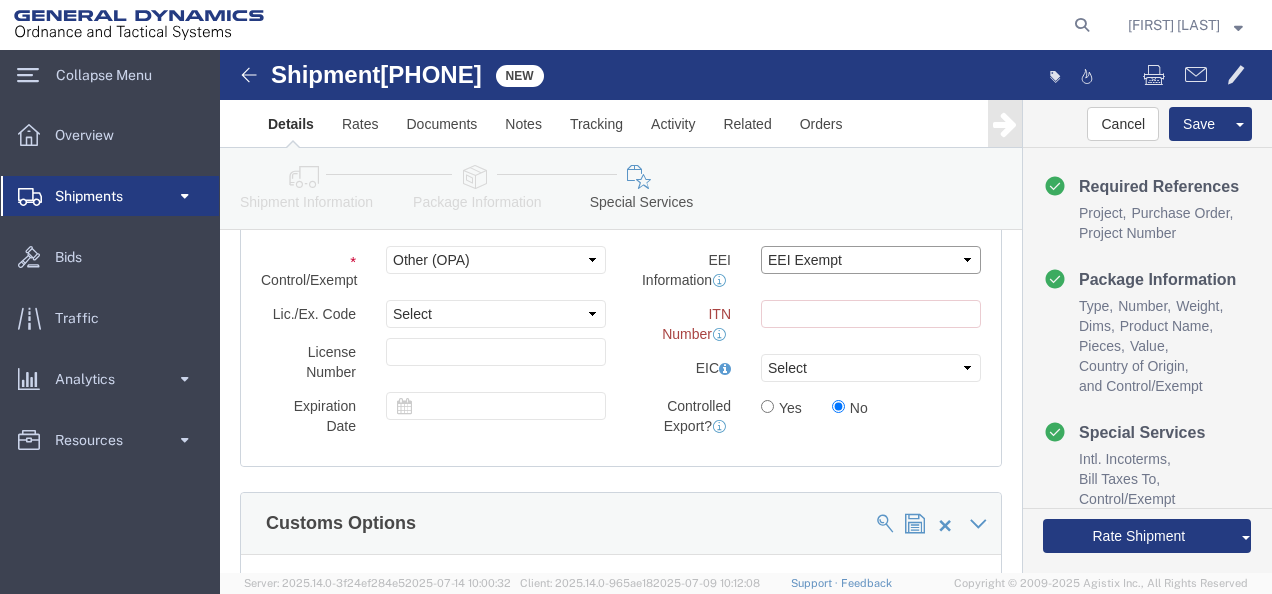 click on "Select AES-Direct EEI Carrier File EEI EEI Exempt" 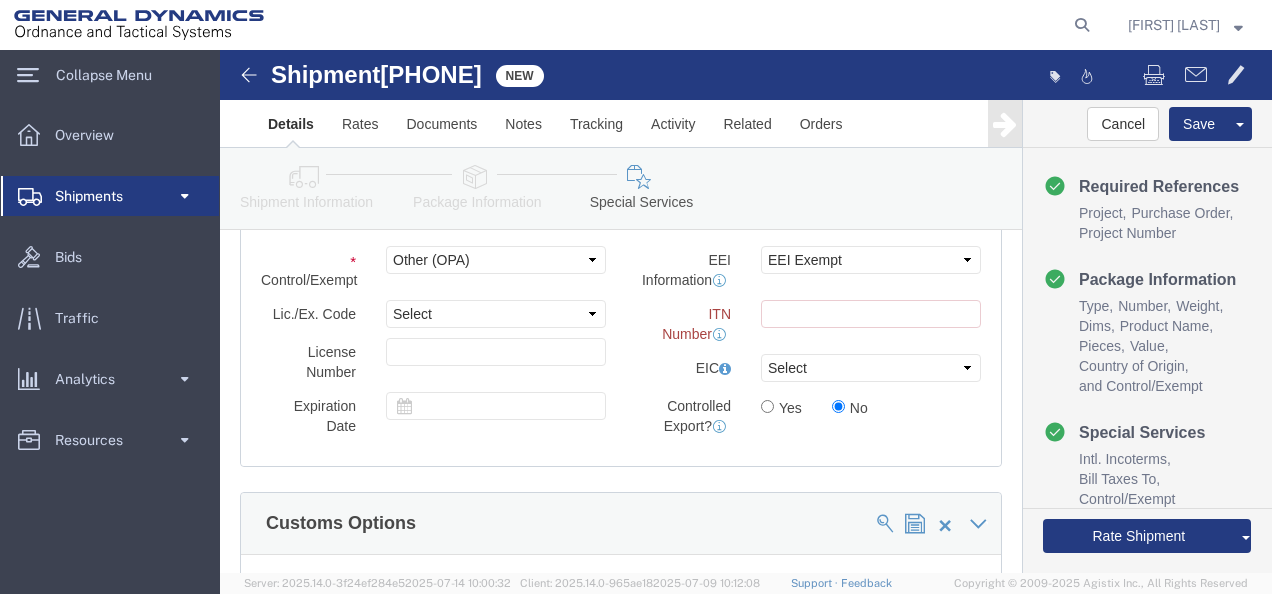 click on "Control/Exempt Select ATF BIS DEA EPA FDA FTR ITAR OFAC Other (OPA) Lic./Ex. Code Select Select AGR-Agricultural APP-Computers APR-Additional Permissive Exports AVS-Aircraft and Vessels BAG-Baggage CIV-Civil End Use ENC-Encrypted Commodities , Software GBS-Group B Country GFT-Gift Parcels , Humanitarian GOV-Government IVL-Individual Validated License KMI-Key Managment Infrastructure LVS-Limited Value MED-Medical Devices NLR-License is NOT Required NONE-License is Required RPL-Replacement Parts TMP-Temporary Import,Export TSR-Technology,Software Restricted TSU-Technology,Software Unrestricte Validated End-User Select 123.11B 123.12 123.13 123.16B1 123.16B2 123.16B3 123.16B4 123.16B5 123.16B9 123.17A 123.17B 123.17C 123.17D 123.17E 123.17F 123.17G 123.18A1 123.18A2 123.18A3 123.18B 123.19 123.4A1 123.4A2 123.4A3 123.4A4" 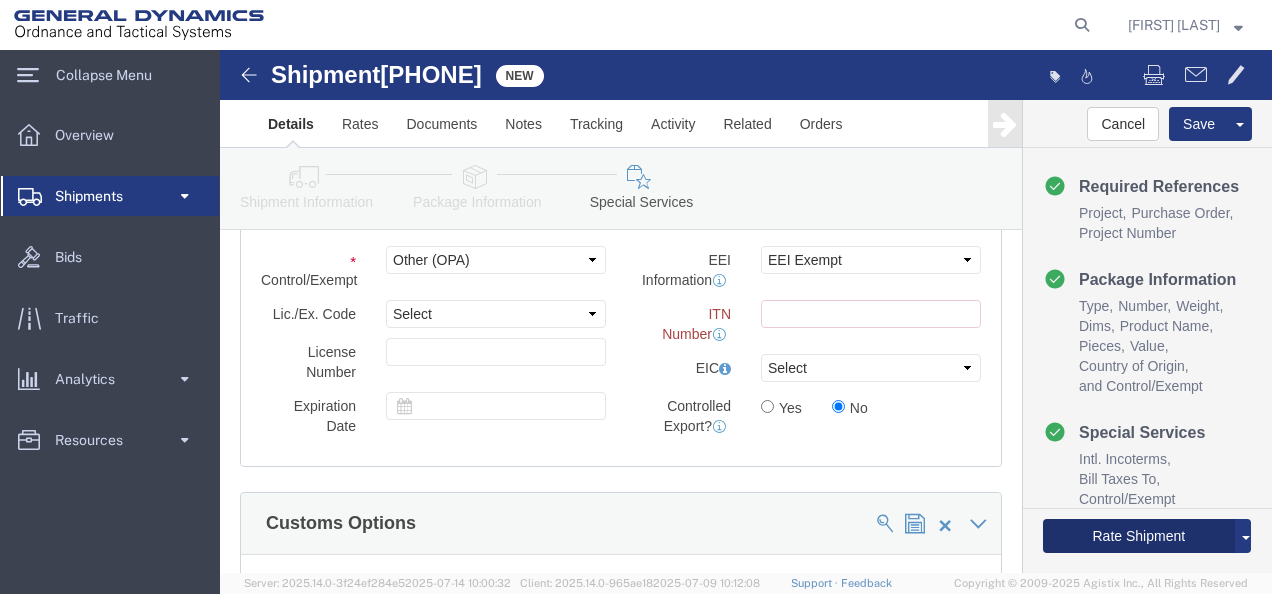 click on "Rate Shipment" 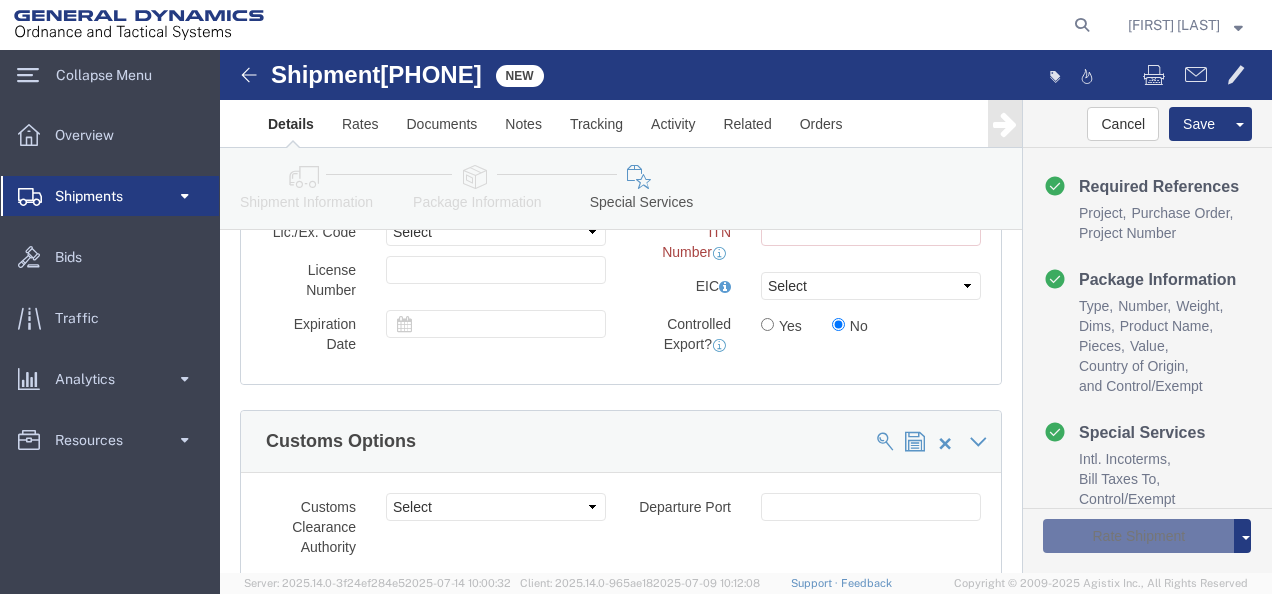 scroll, scrollTop: 1918, scrollLeft: 0, axis: vertical 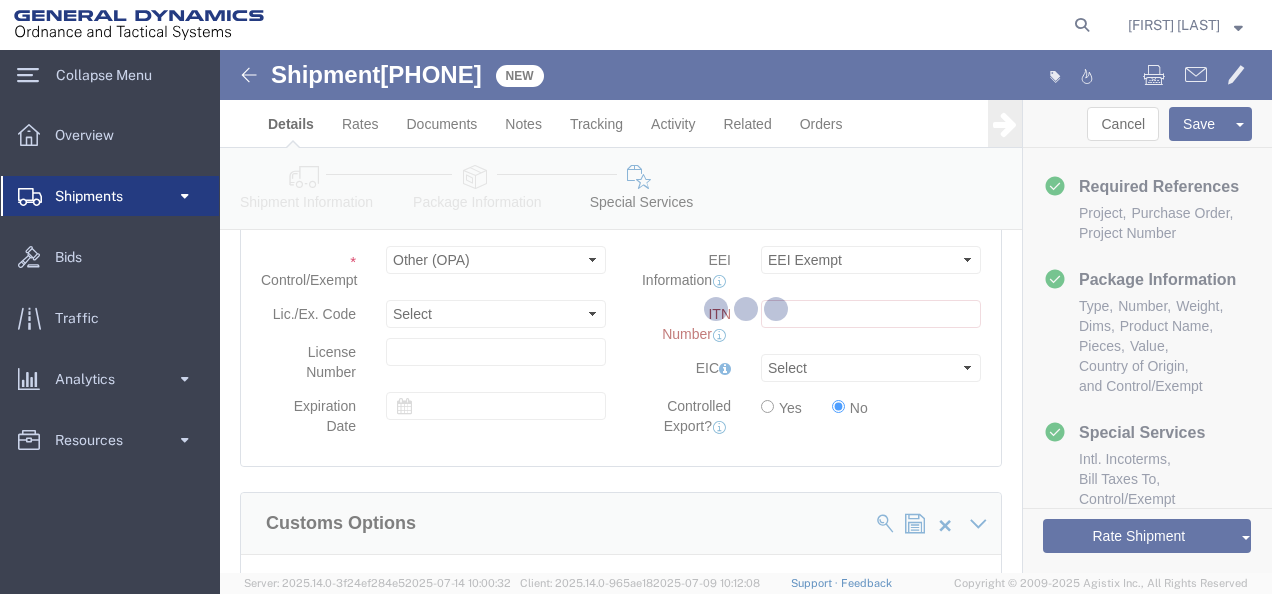 select 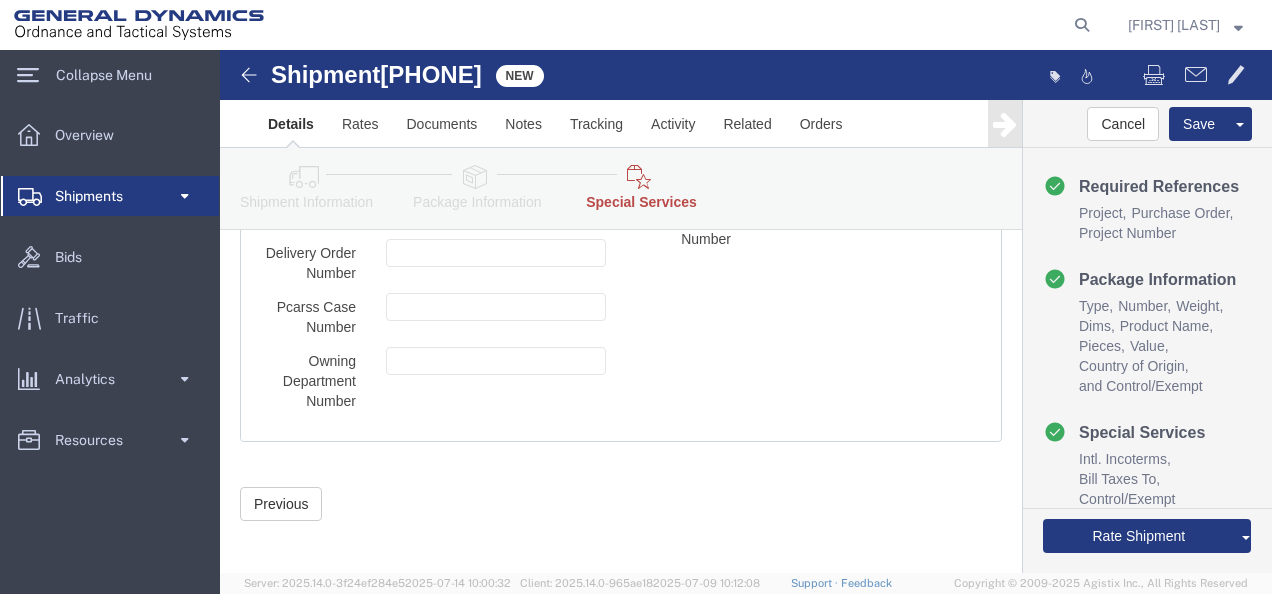 scroll, scrollTop: 4272, scrollLeft: 0, axis: vertical 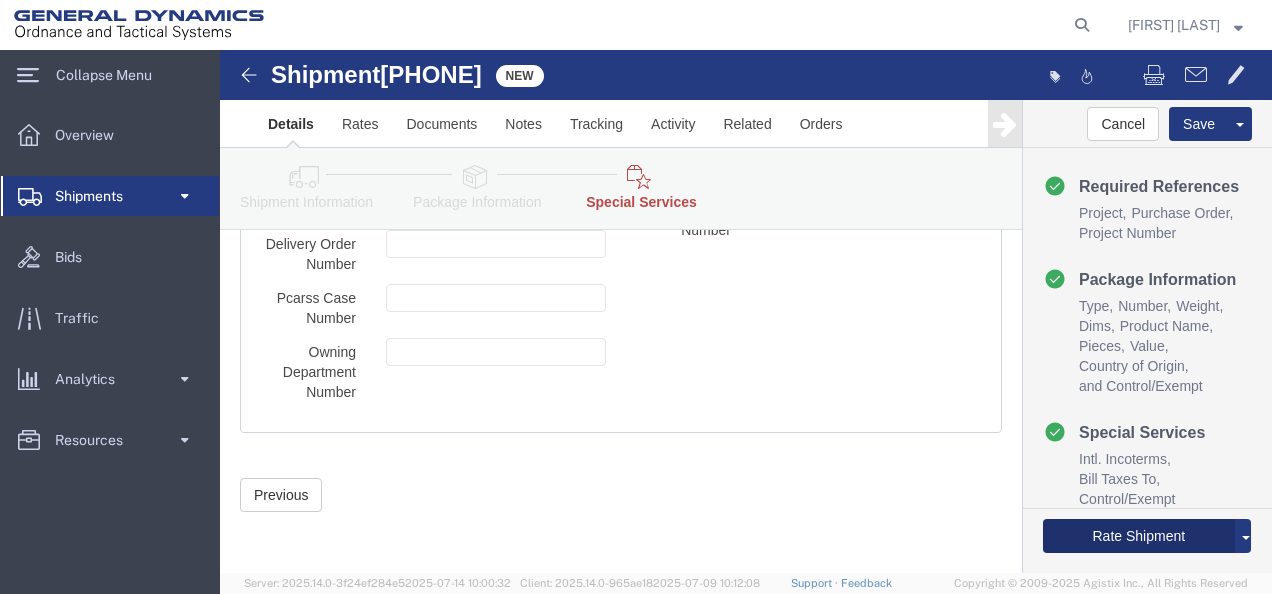 click on "Rate Shipment" 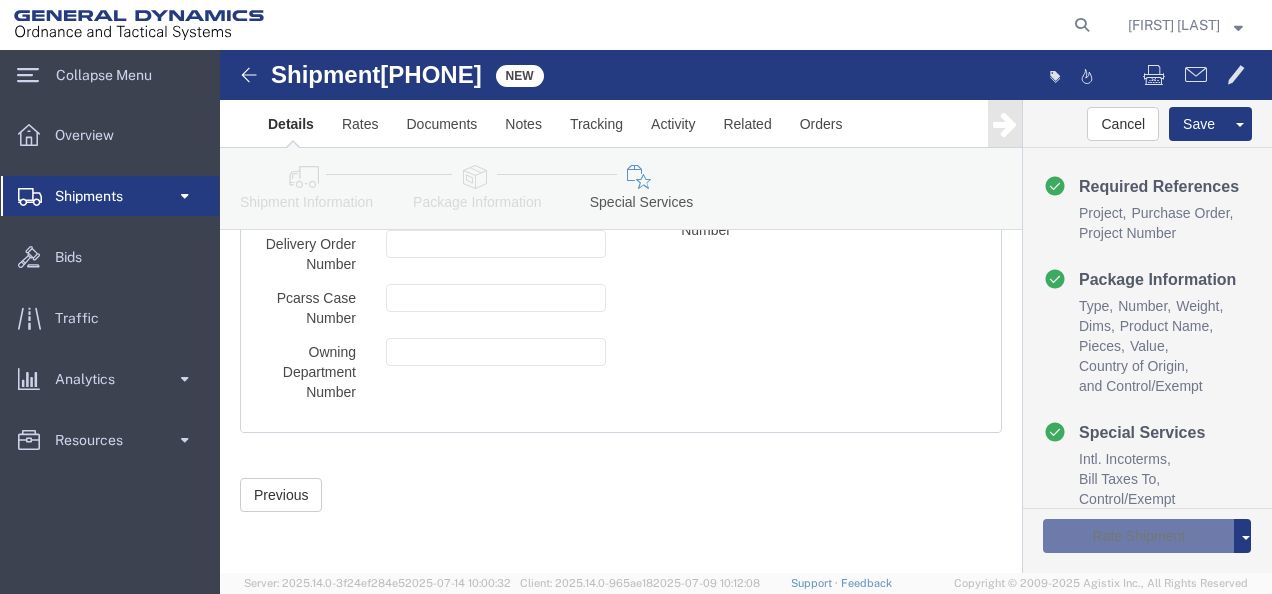 scroll, scrollTop: 4191, scrollLeft: 0, axis: vertical 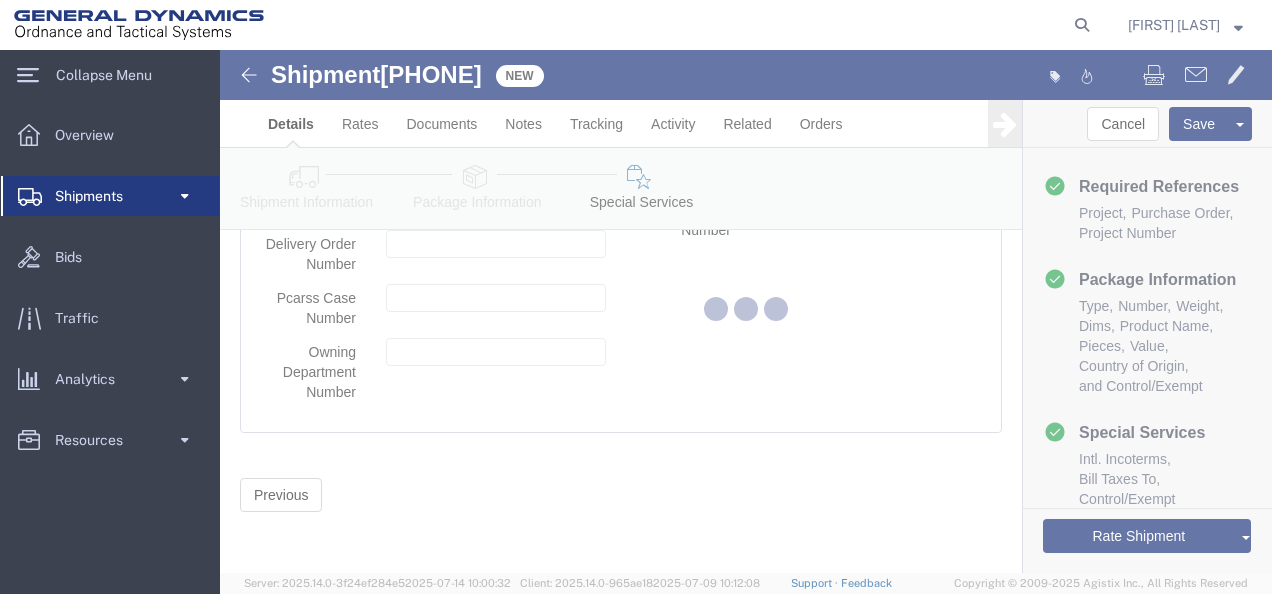 select 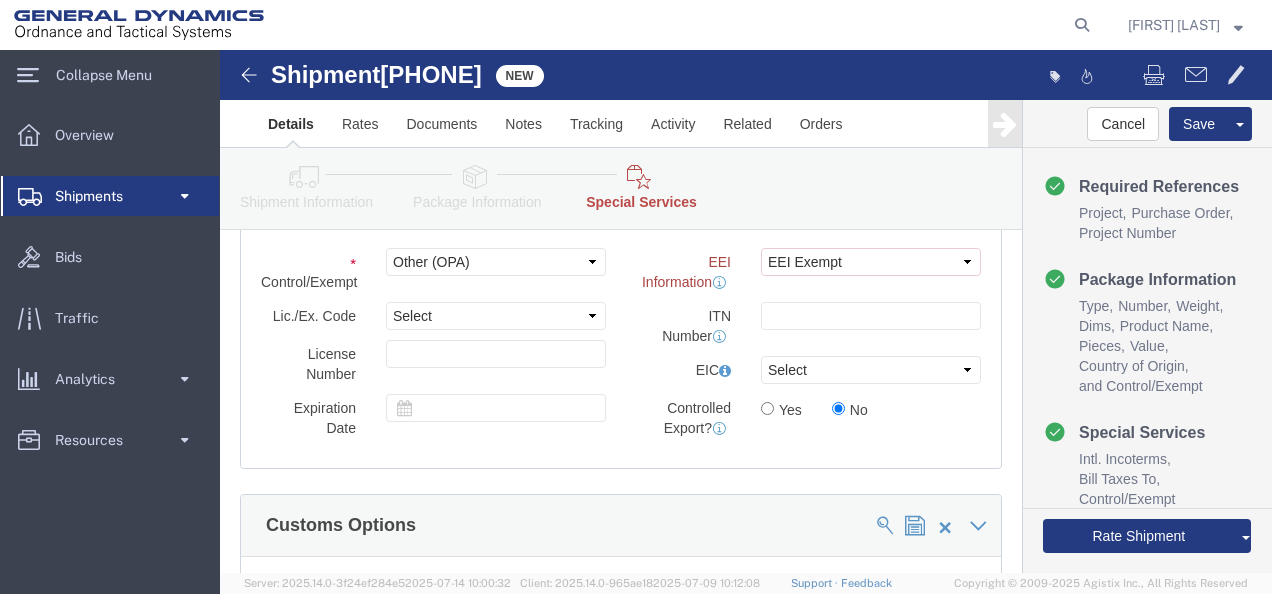 scroll, scrollTop: 1900, scrollLeft: 0, axis: vertical 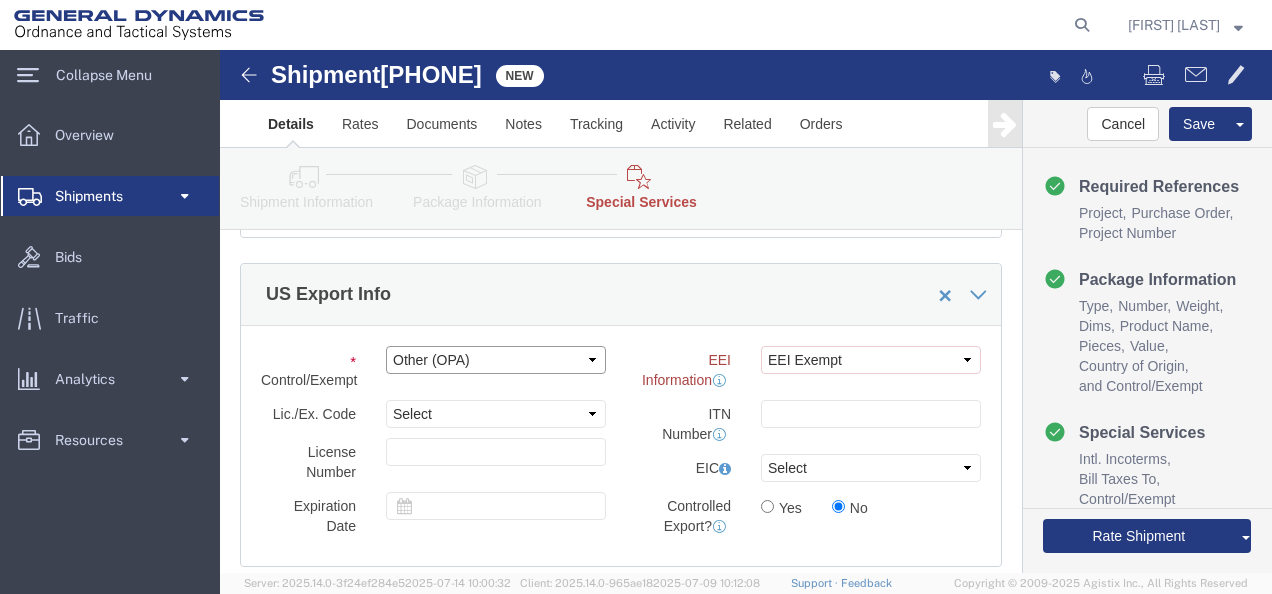click on "Select ATF BIS DEA EPA FDA FTR ITAR OFAC Other (OPA)" 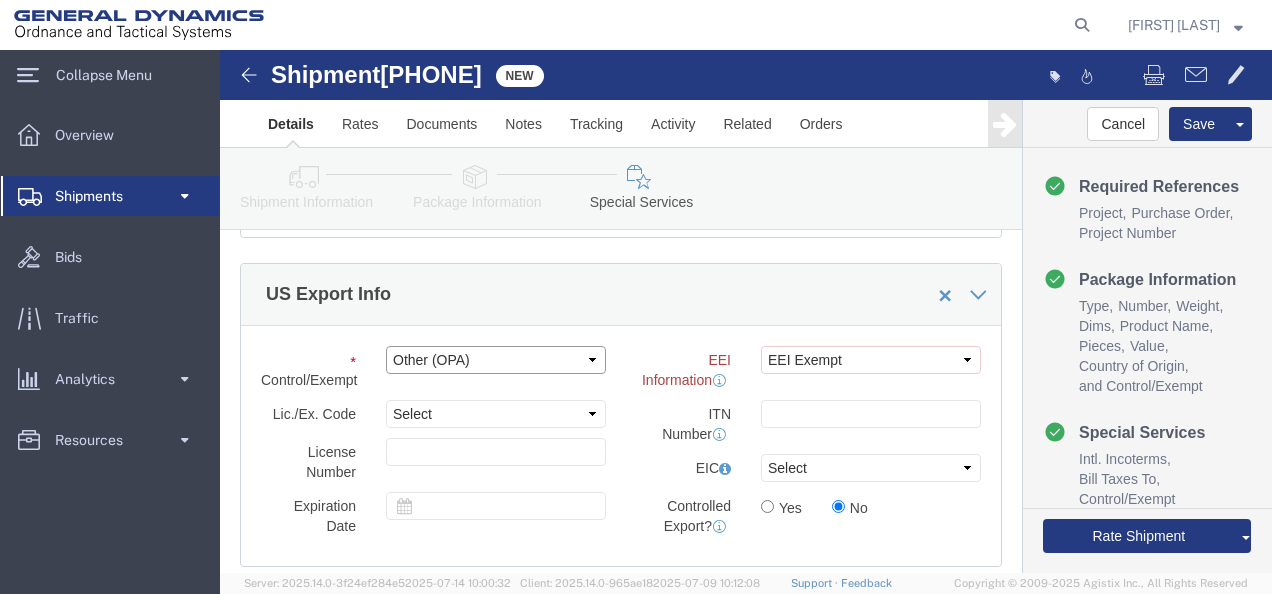 click on "Select ATF BIS DEA EPA FDA FTR ITAR OFAC Other (OPA)" 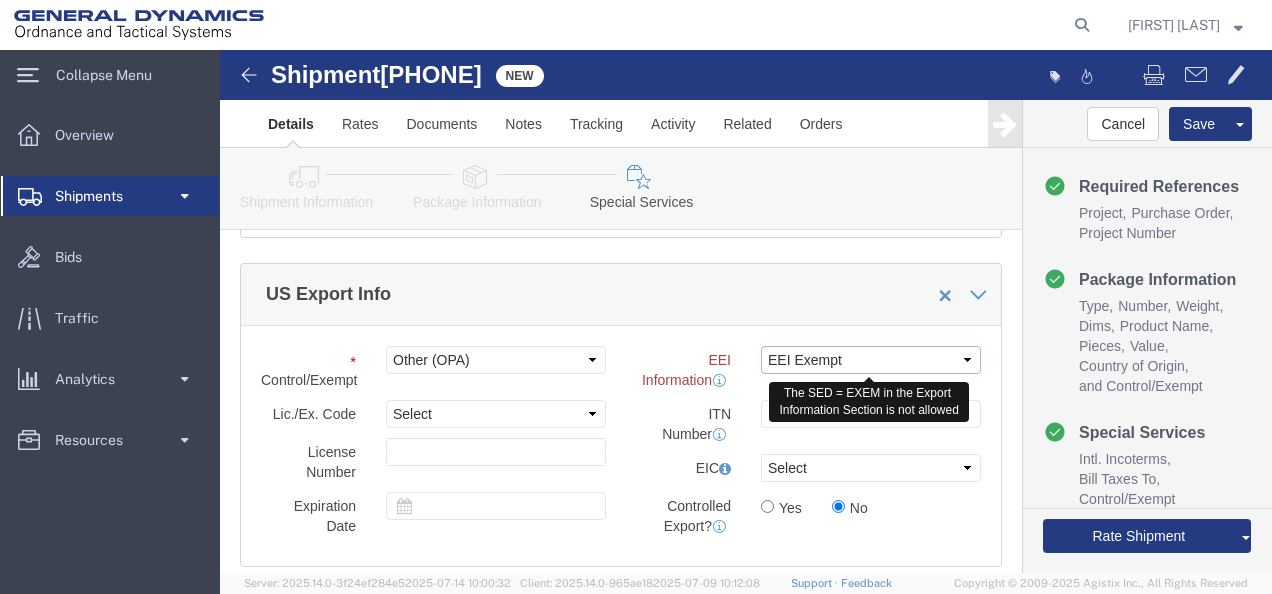 click on "Select AES-Direct EEI Carrier File EEI EEI Exempt" 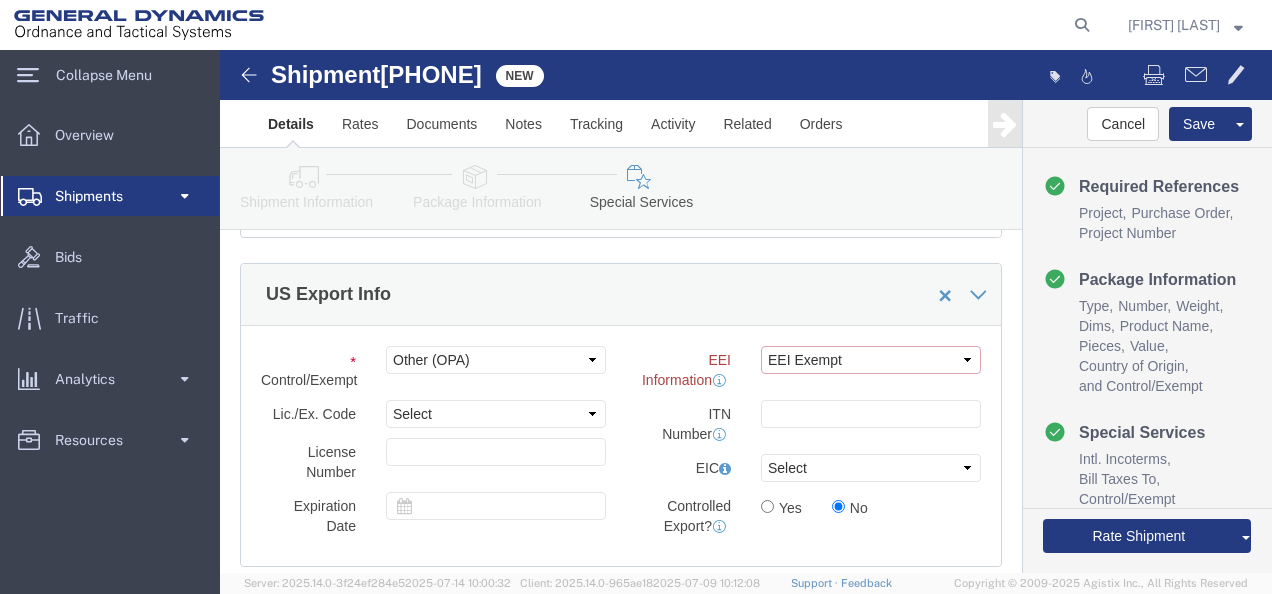click on "Select AES-Direct EEI Carrier File EEI EEI Exempt" 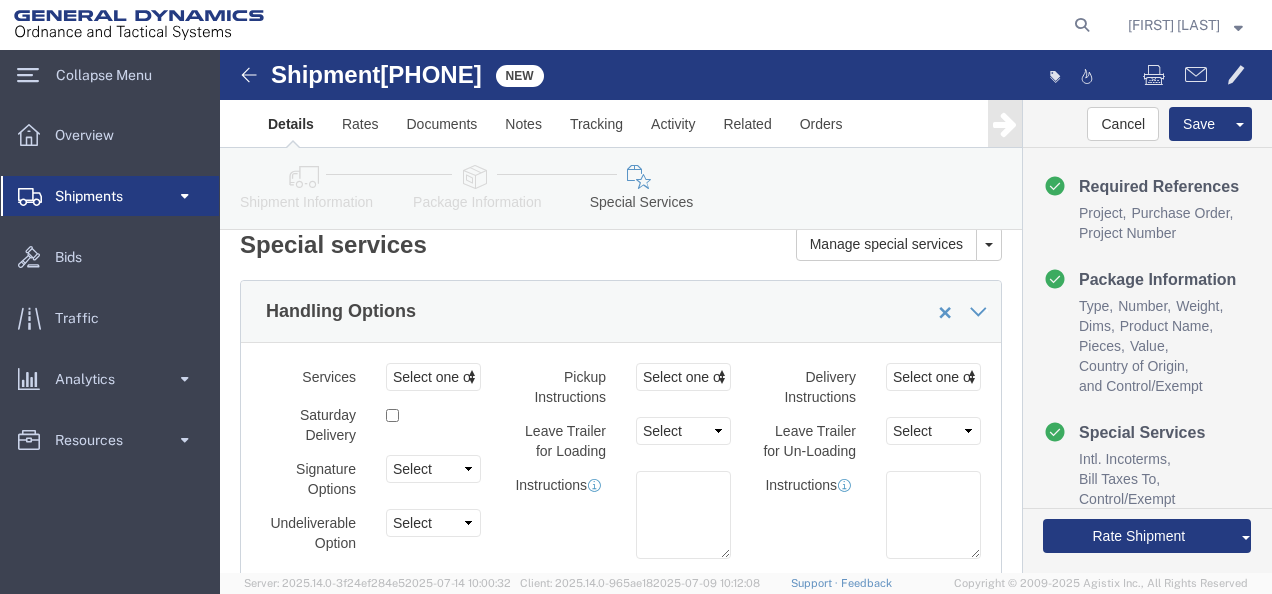 scroll, scrollTop: 0, scrollLeft: 0, axis: both 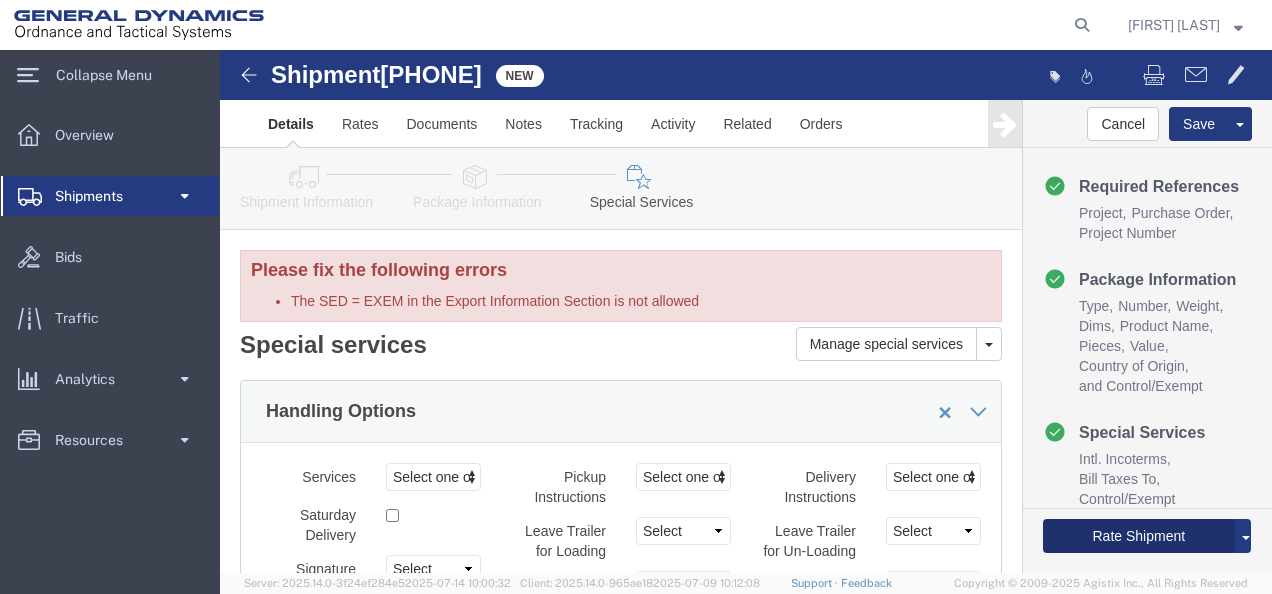 click on "Rate Shipment" 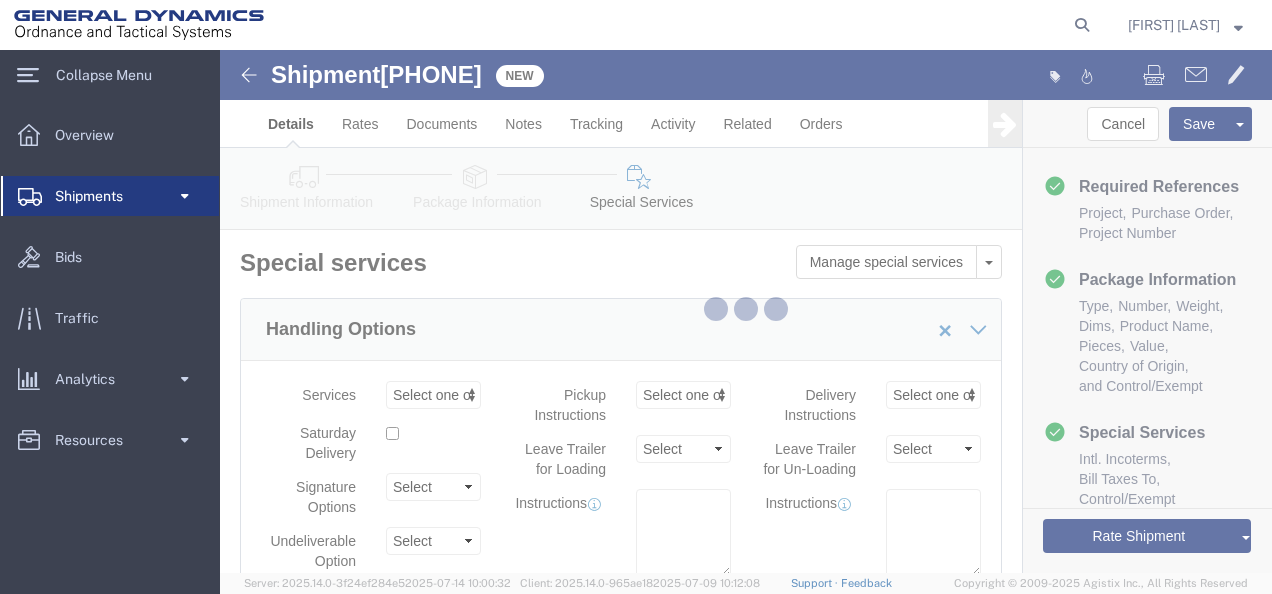 select 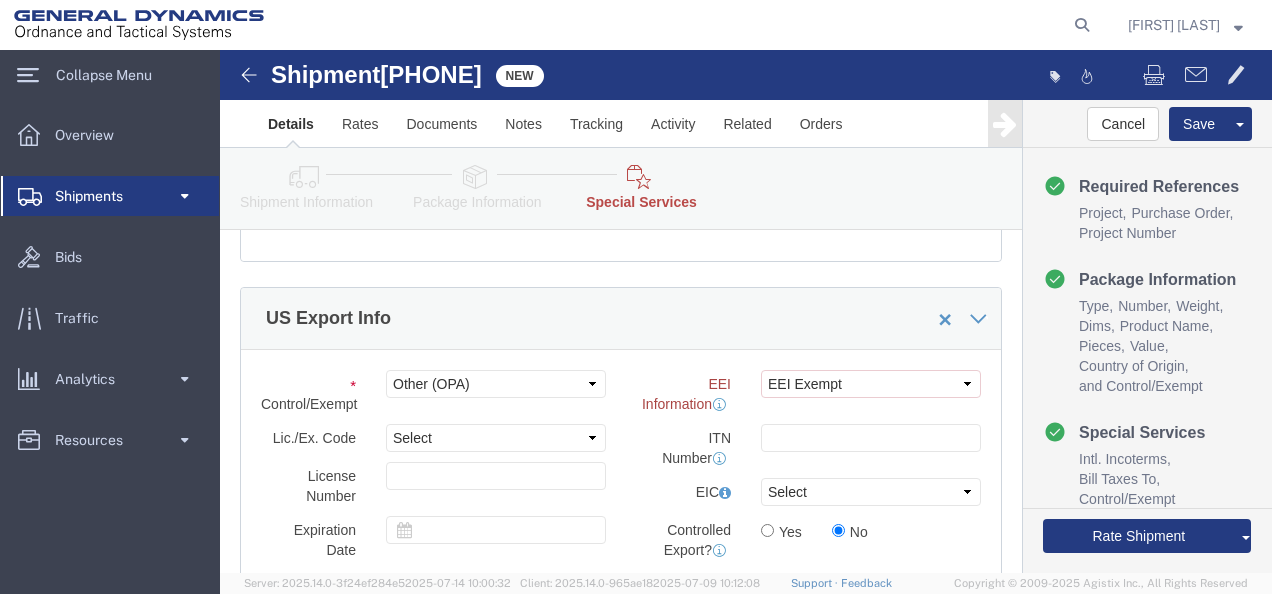 scroll, scrollTop: 1972, scrollLeft: 0, axis: vertical 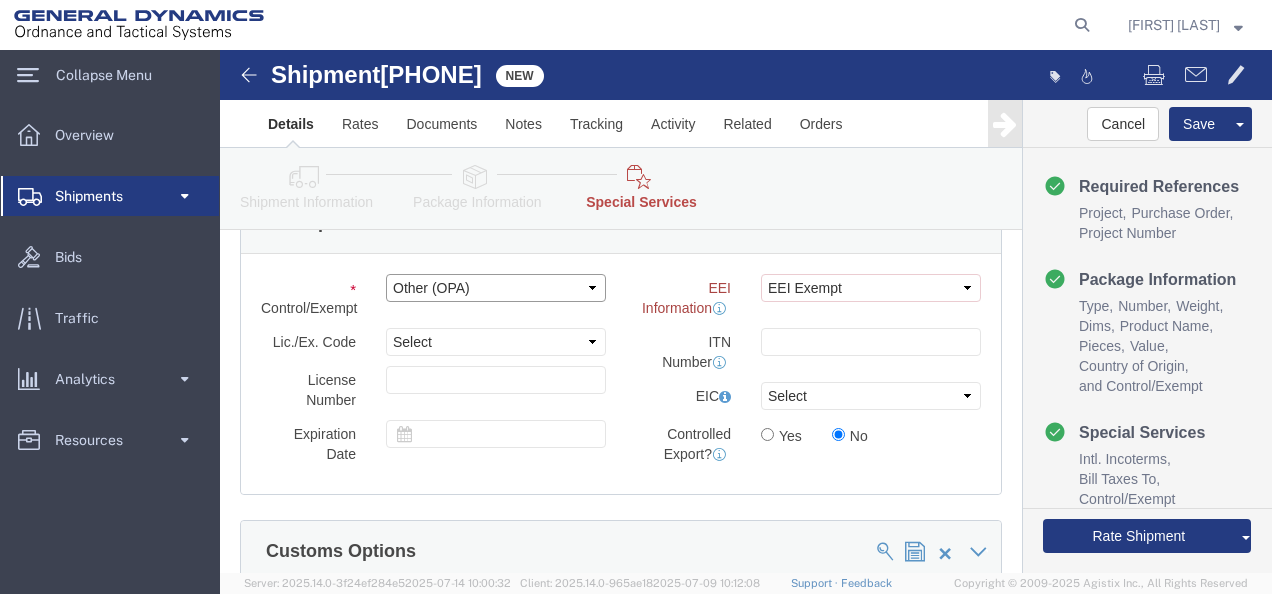 click on "Select ATF BIS DEA EPA FDA FTR ITAR OFAC Other (OPA)" 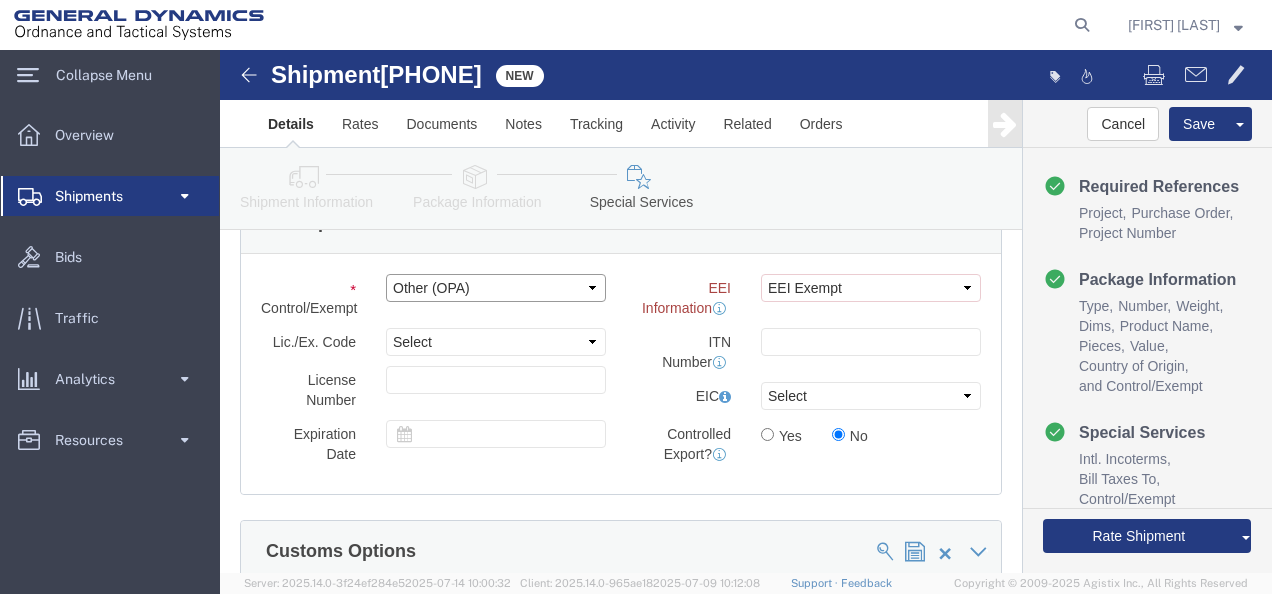 click on "Select ATF BIS DEA EPA FDA FTR ITAR OFAC Other (OPA)" 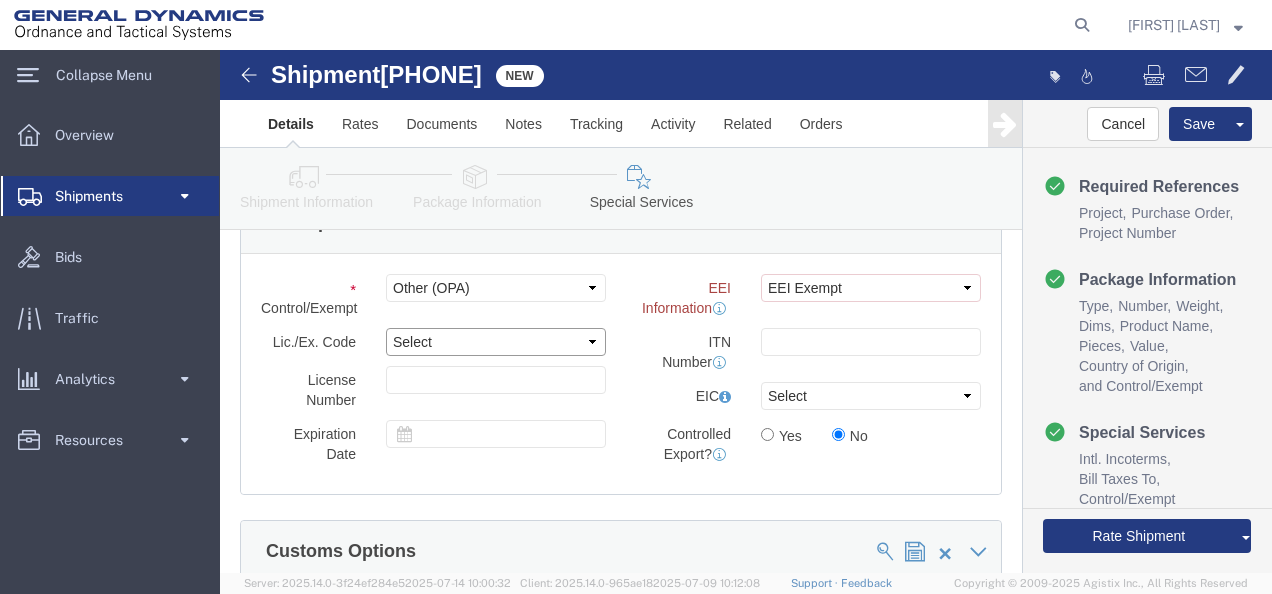 click on "Select" 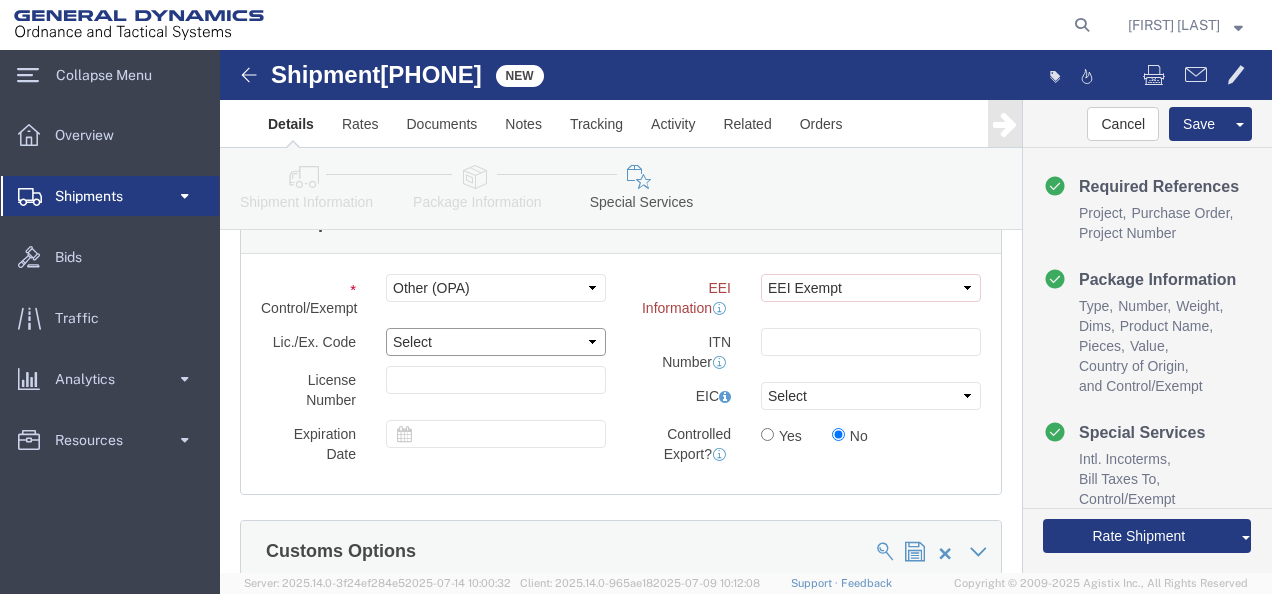 click on "Select" 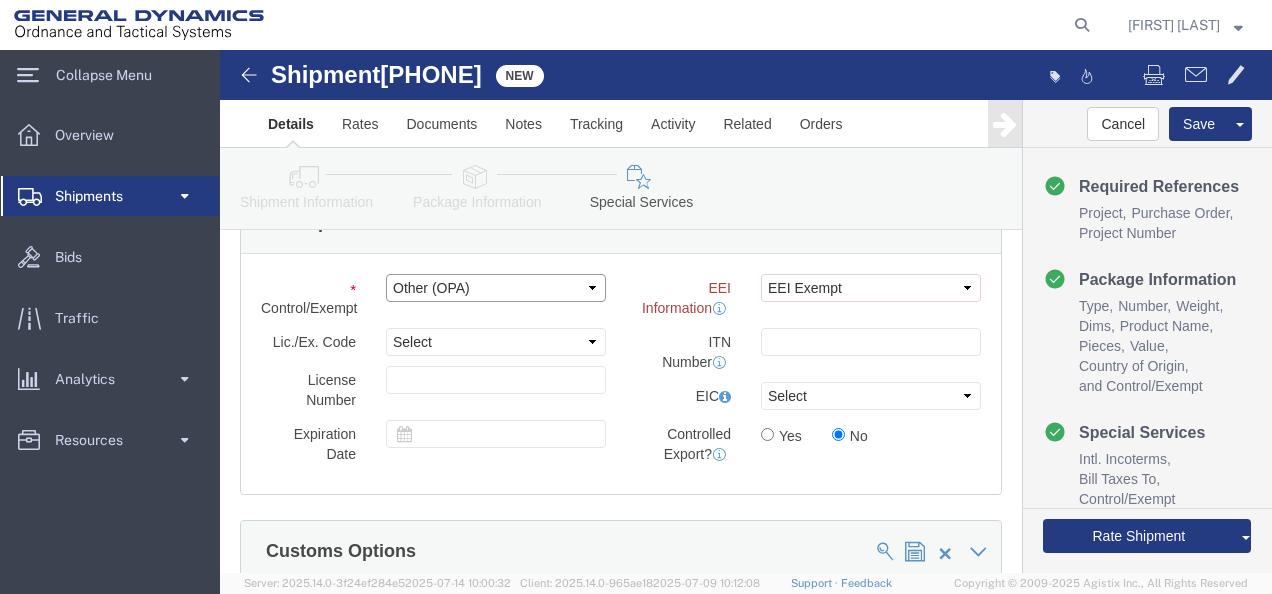 click on "Select ATF BIS DEA EPA FDA FTR ITAR OFAC Other (OPA)" 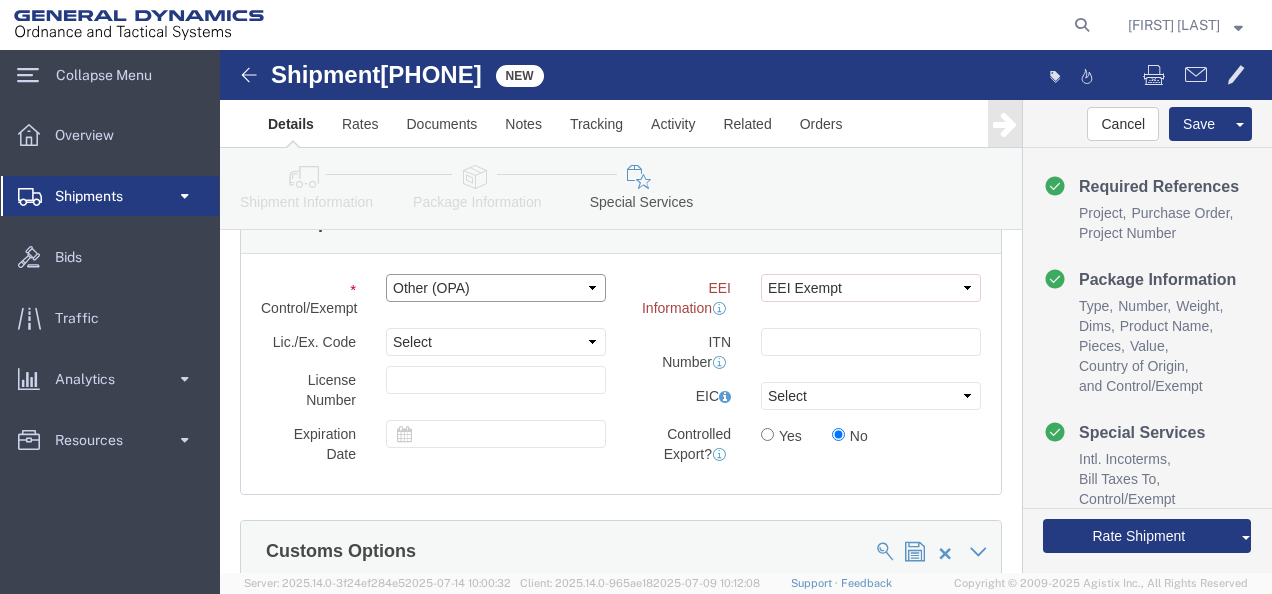 click on "Select ATF BIS DEA EPA FDA FTR ITAR OFAC Other (OPA)" 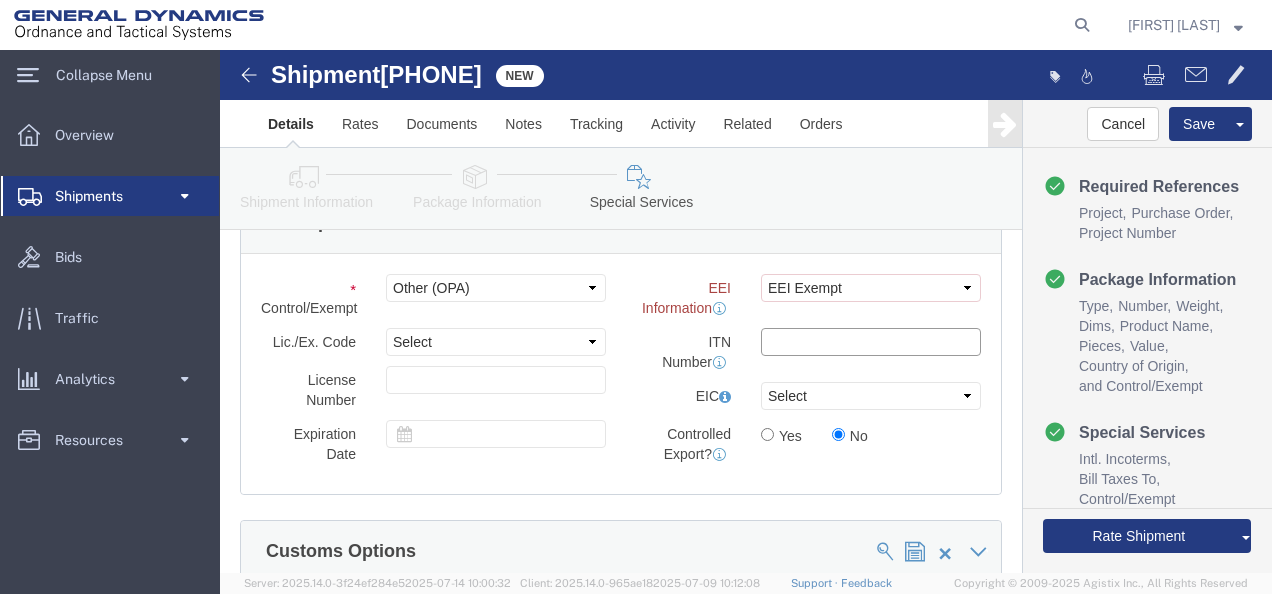 click 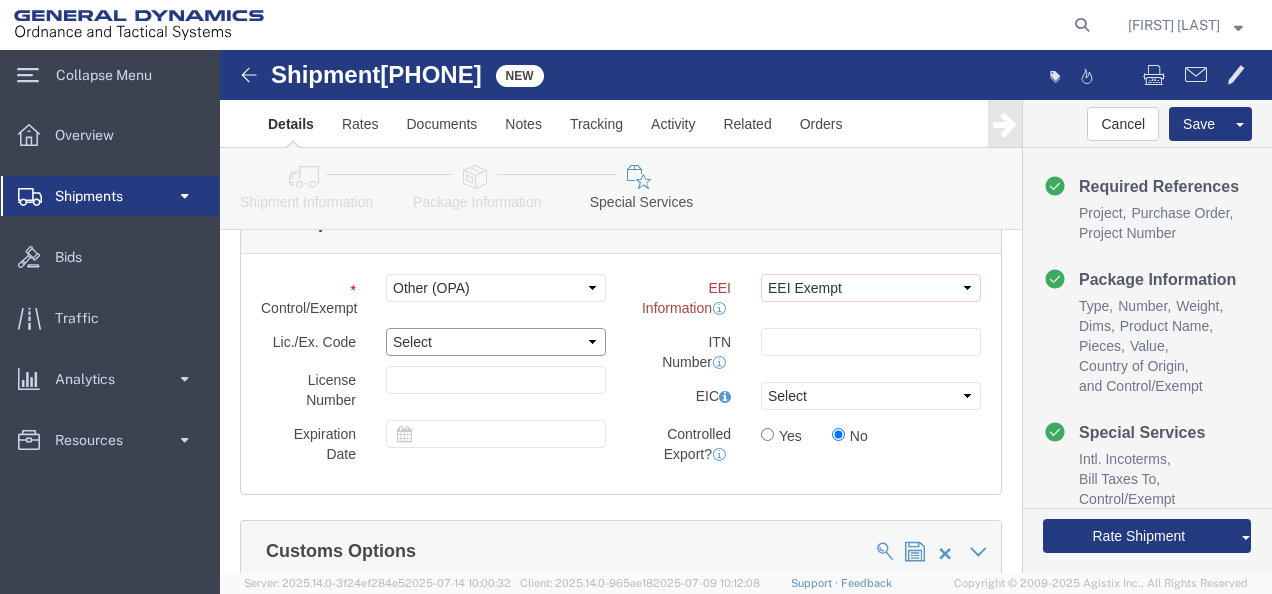 click on "Select" 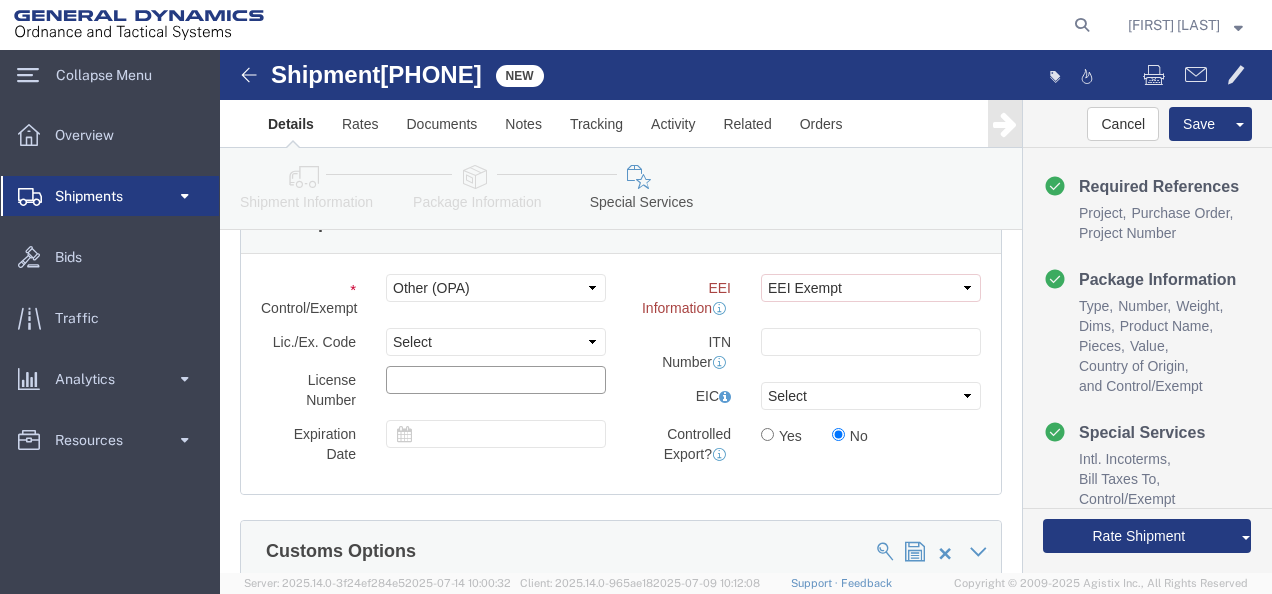 click 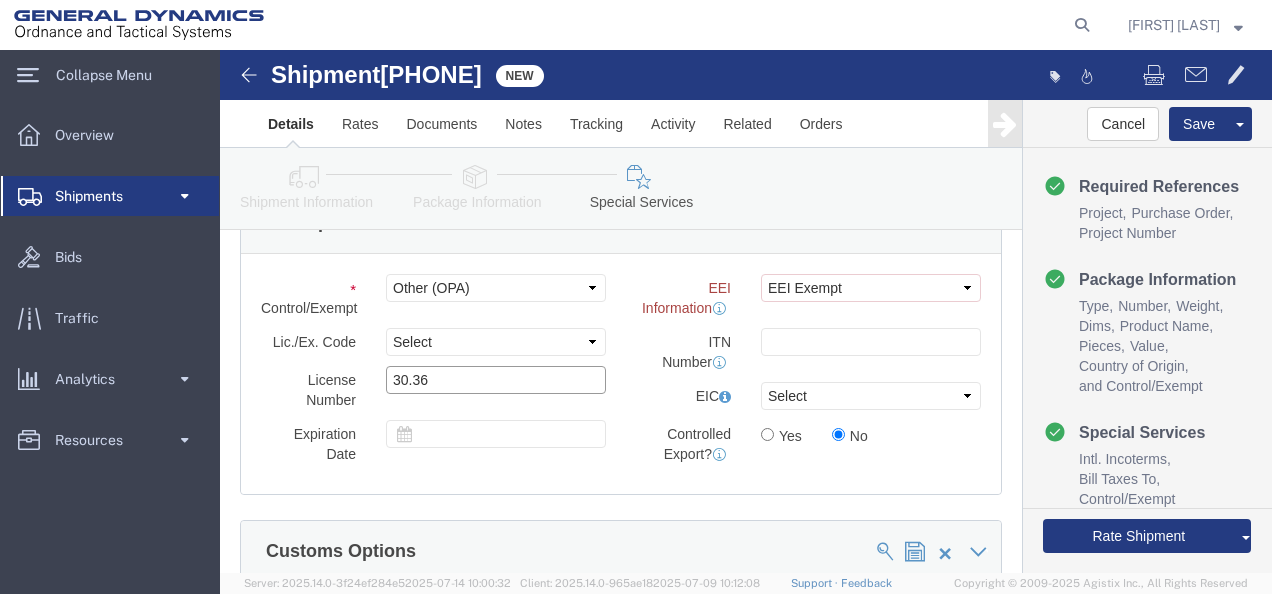 type on "30.36" 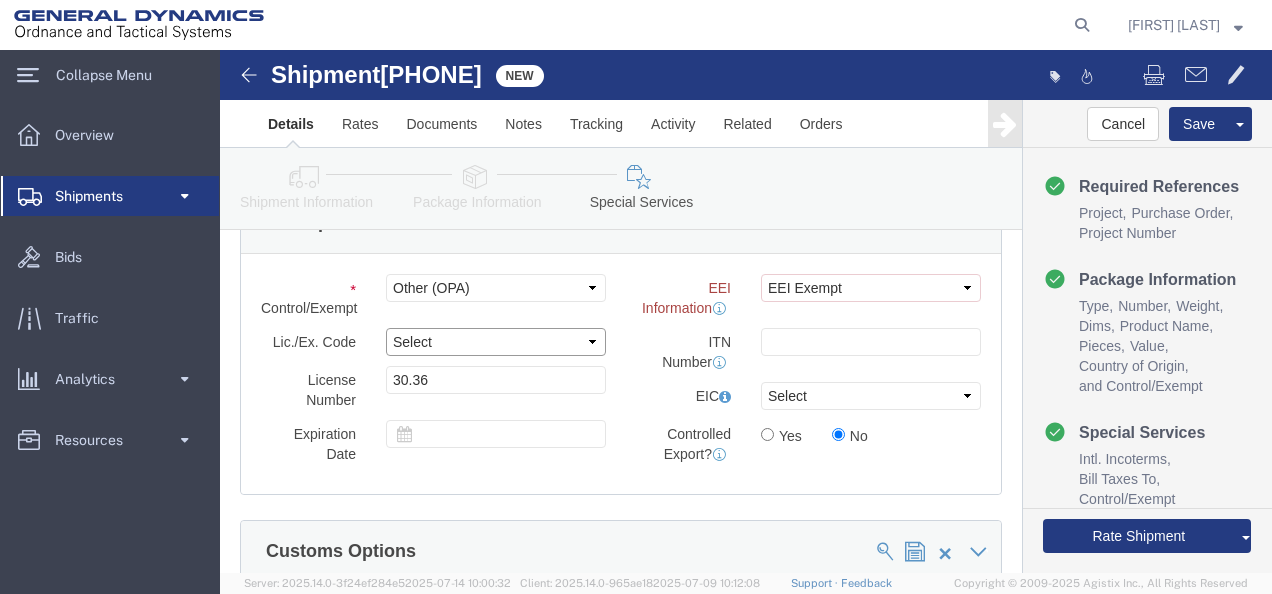 click on "Select" 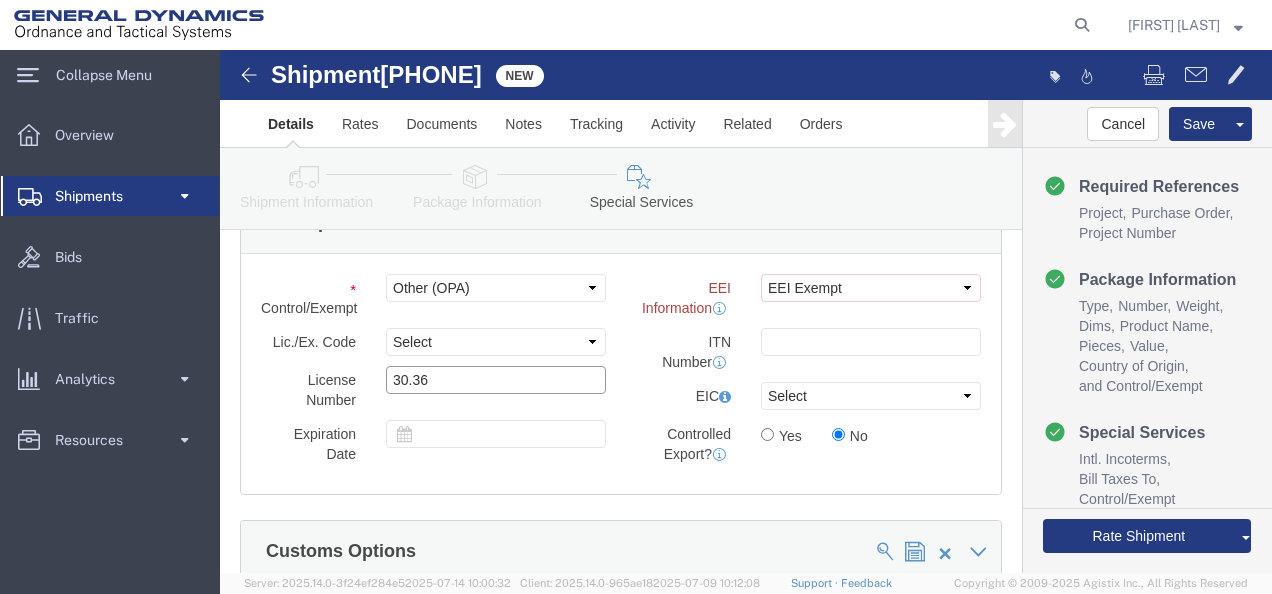 drag, startPoint x: 262, startPoint y: 344, endPoint x: 128, endPoint y: 343, distance: 134.00374 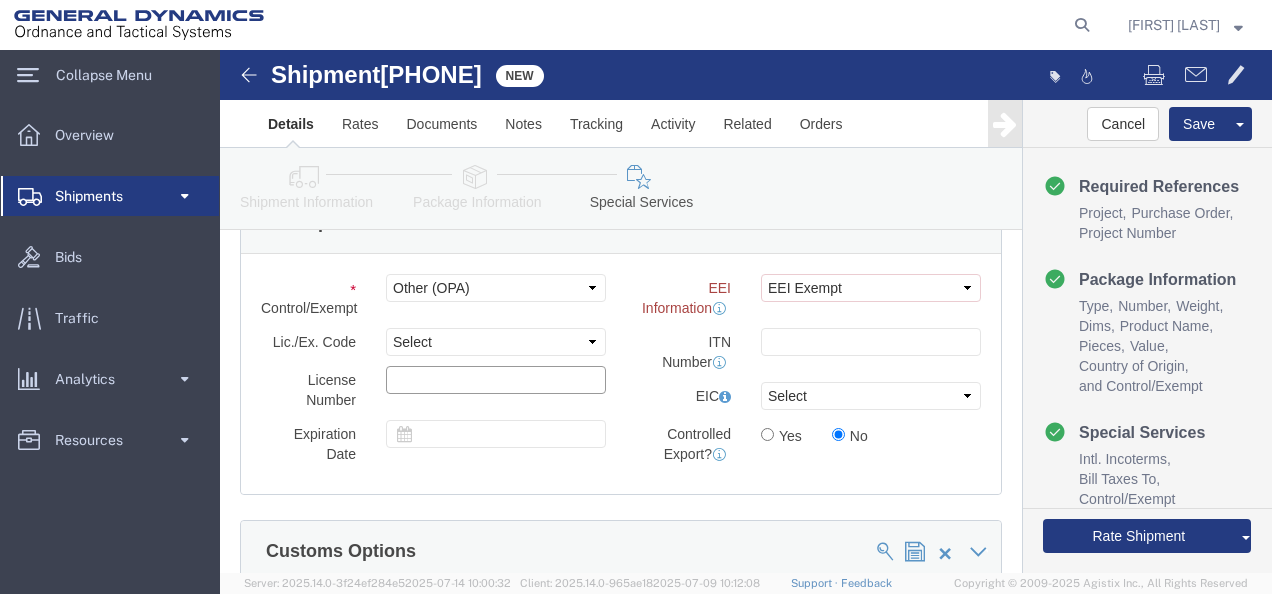 type 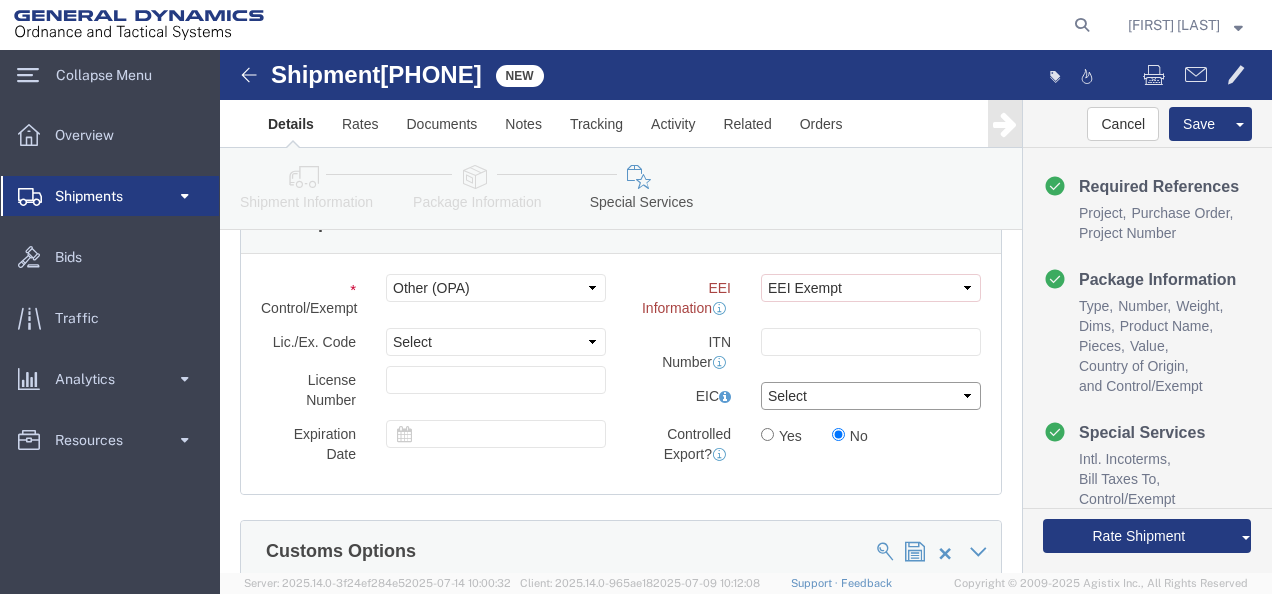 click on "Select CH CI CR DD FI FS GP GS HH HV IP IR IS MS OI OS TE TL TR UG ZD" 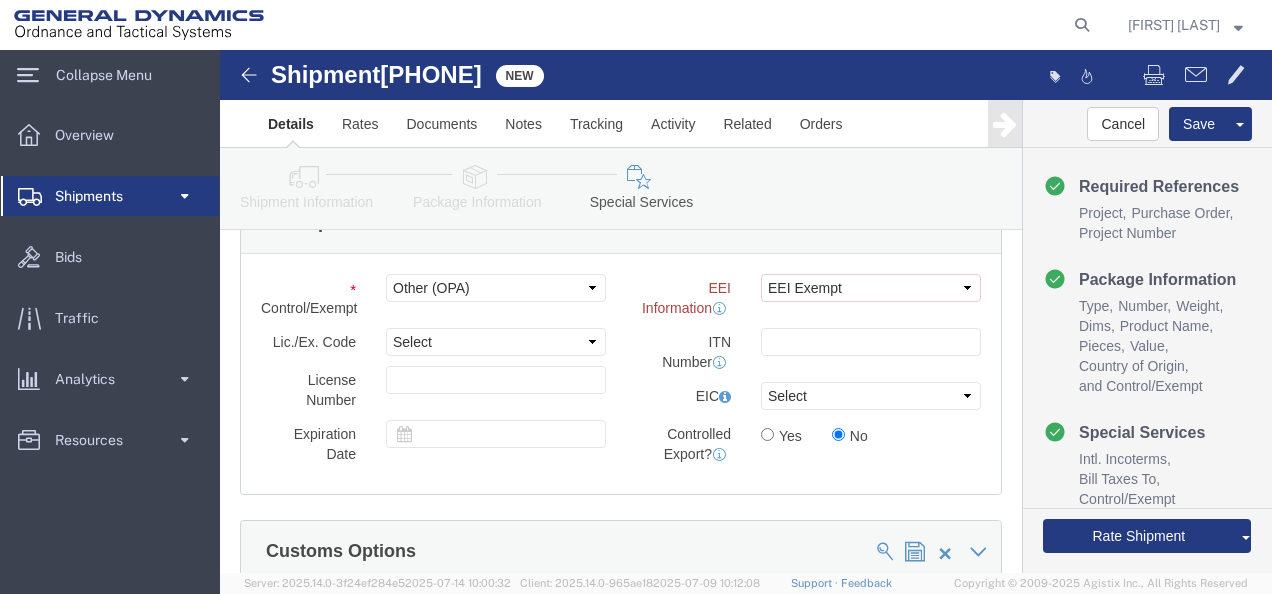 click on "EIC" 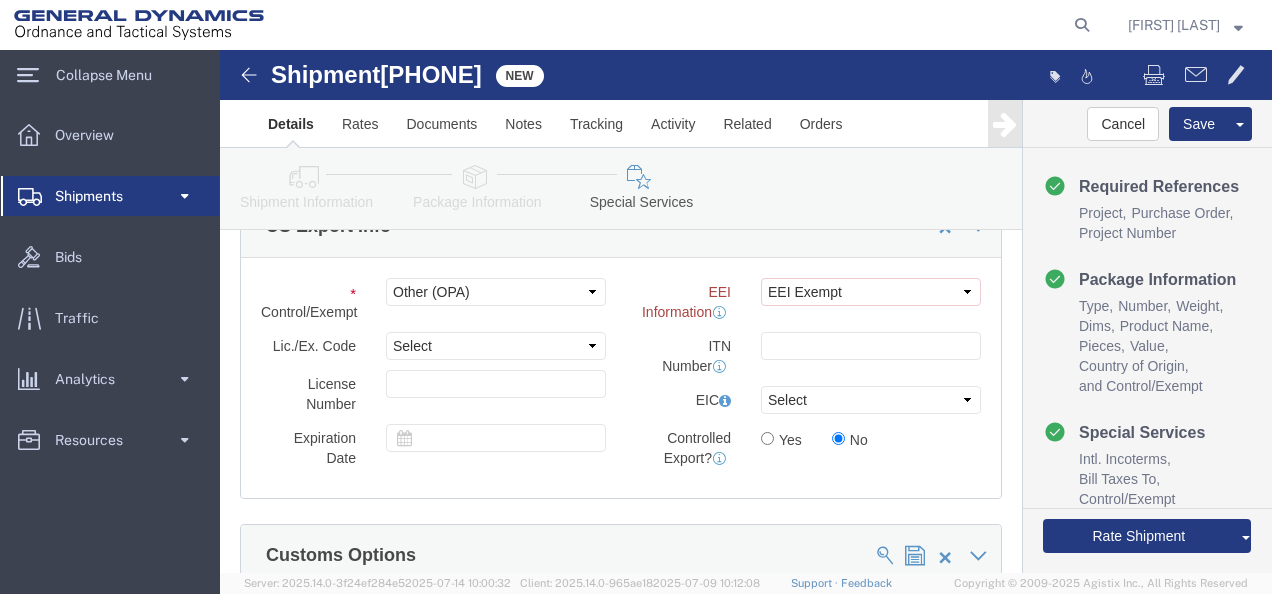 scroll, scrollTop: 2000, scrollLeft: 0, axis: vertical 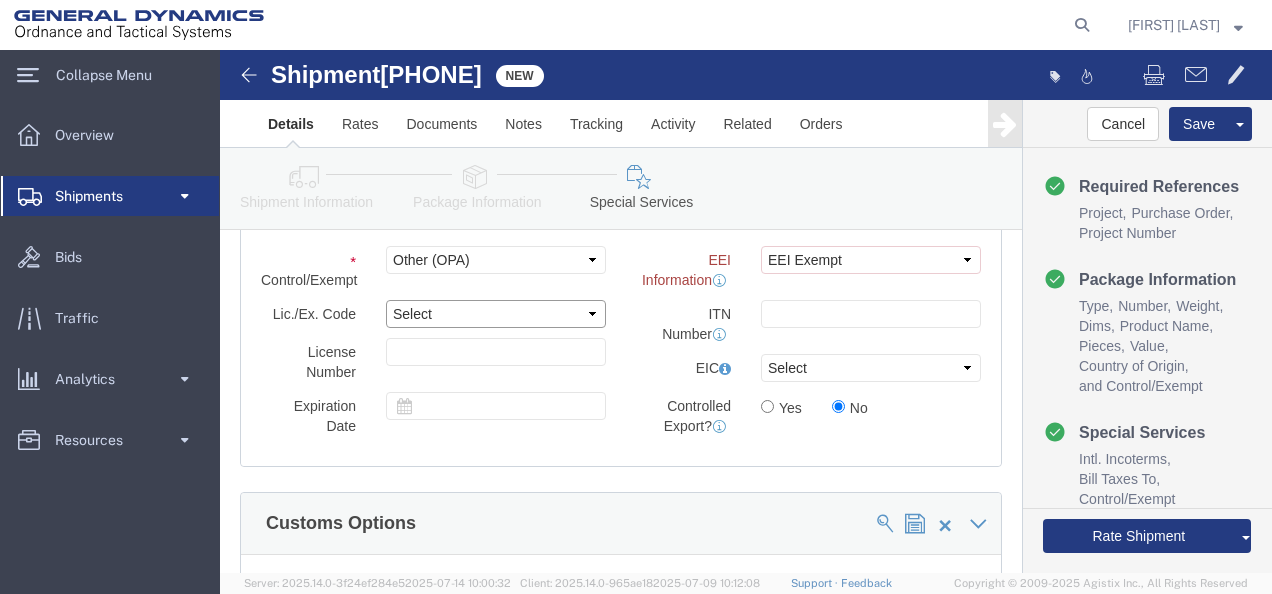 click on "Select" 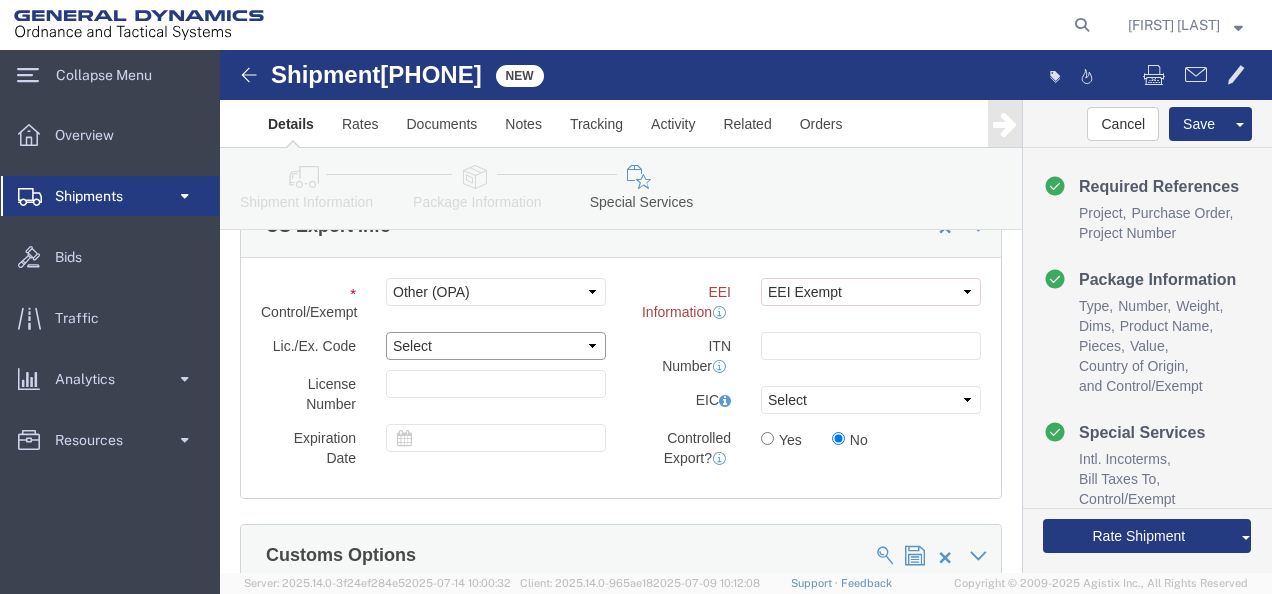 scroll, scrollTop: 2000, scrollLeft: 0, axis: vertical 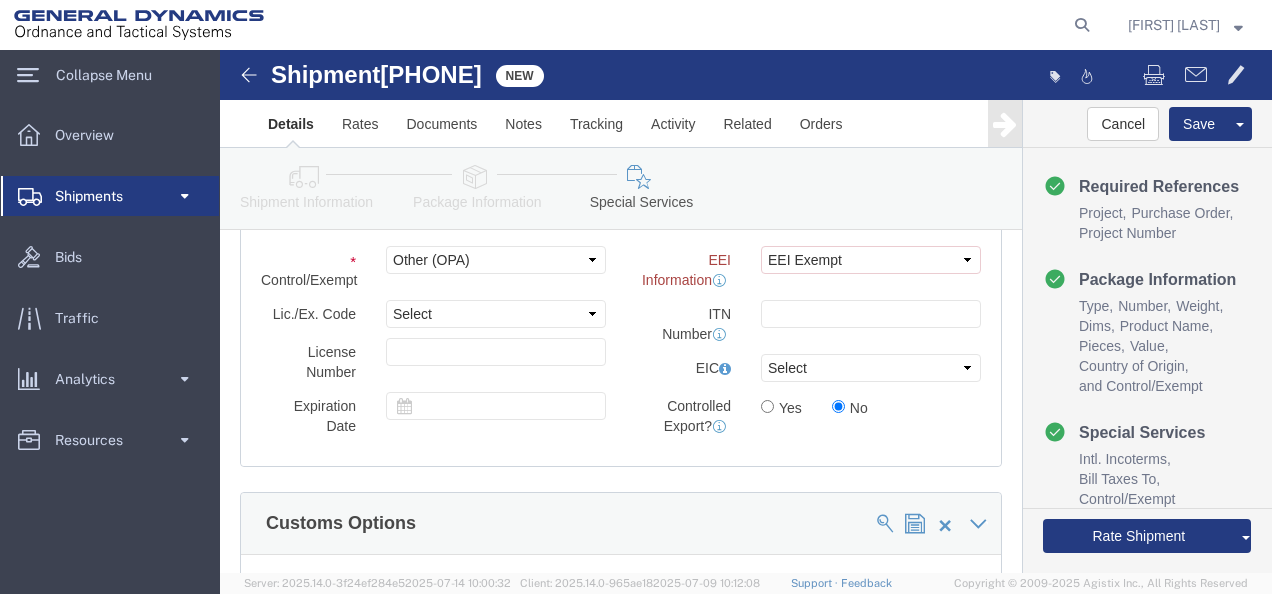 click on "ITN Number" 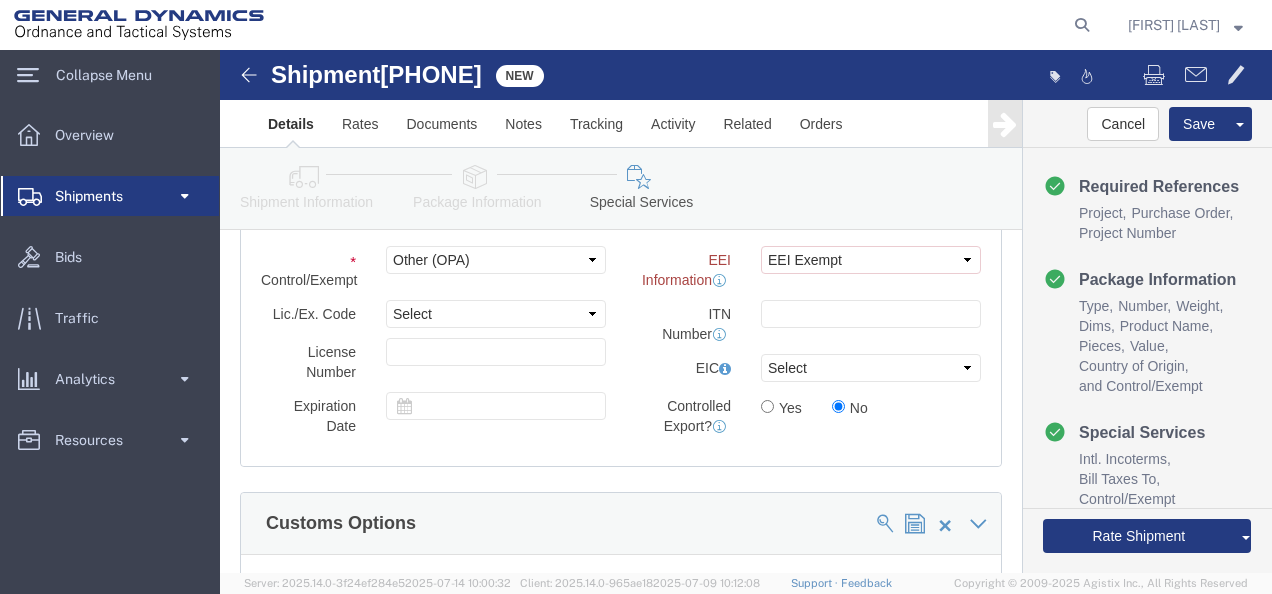 click 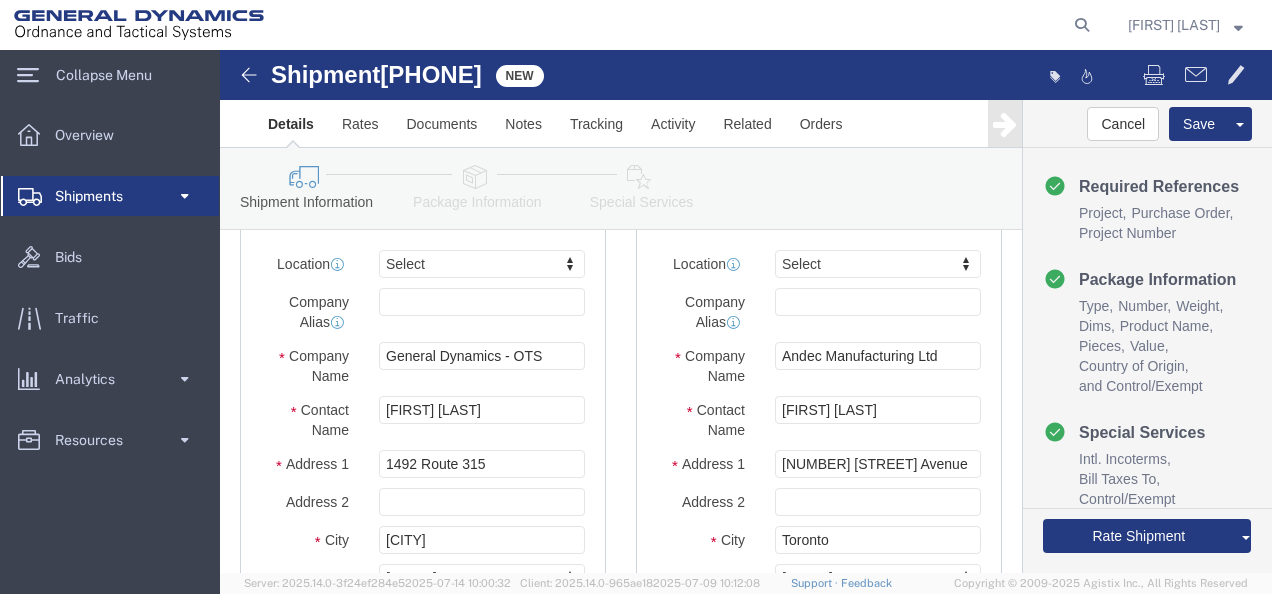 scroll, scrollTop: 0, scrollLeft: 0, axis: both 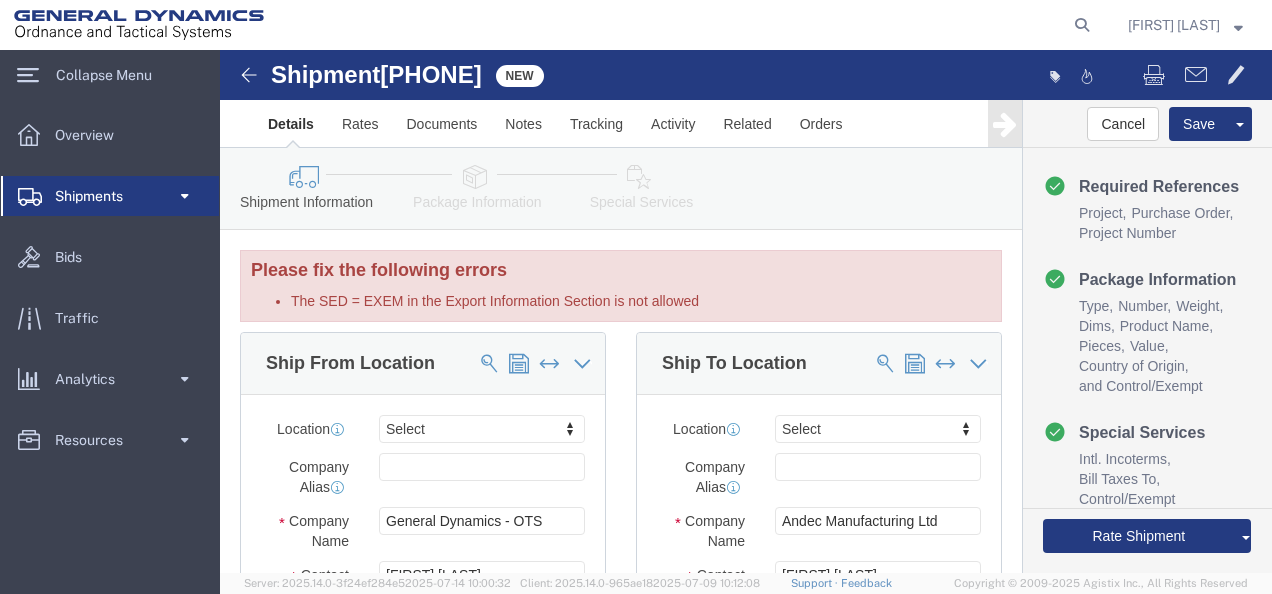 click 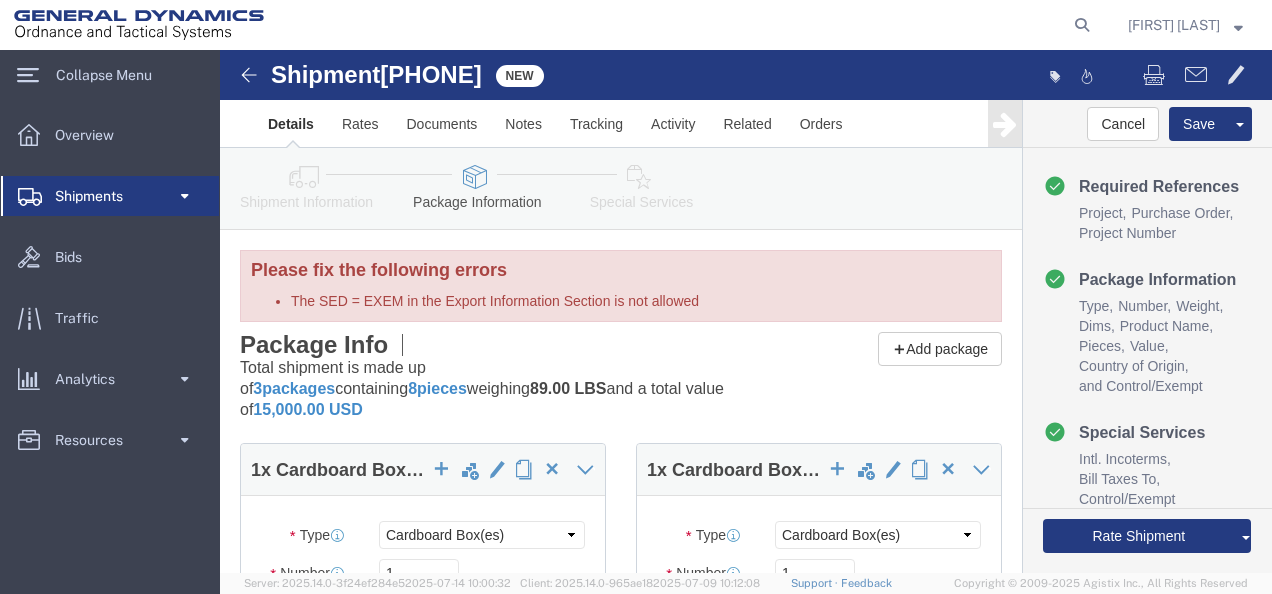 scroll, scrollTop: 400, scrollLeft: 0, axis: vertical 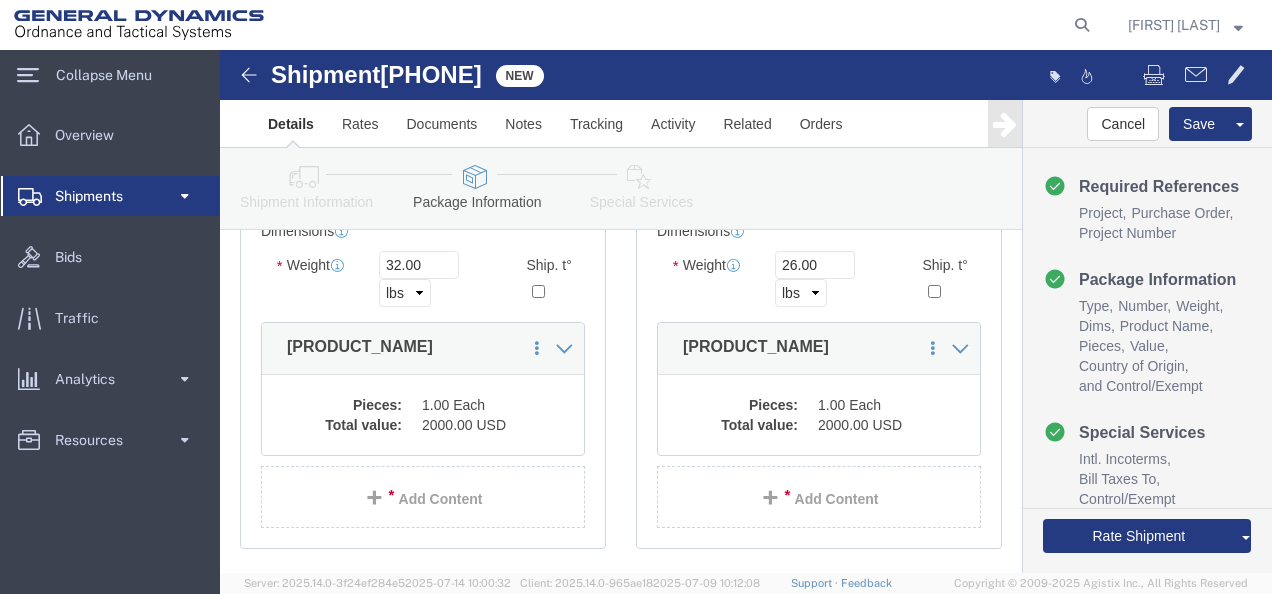 click on "2000.00 USD" 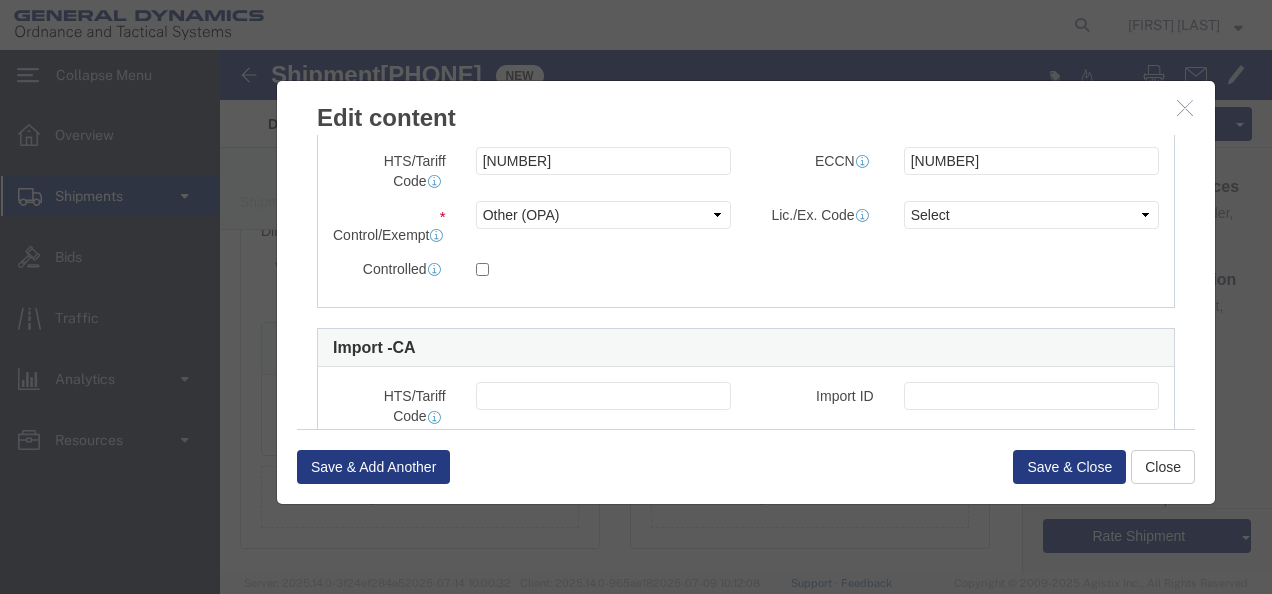 scroll, scrollTop: 500, scrollLeft: 0, axis: vertical 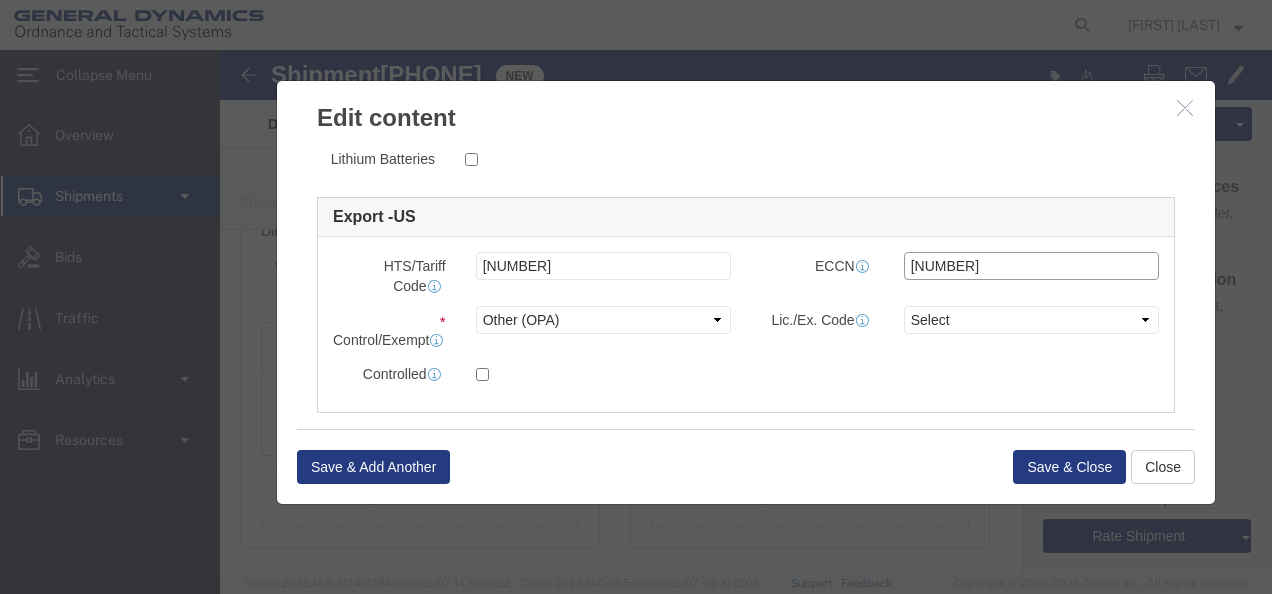 click on "[NUMBER]" 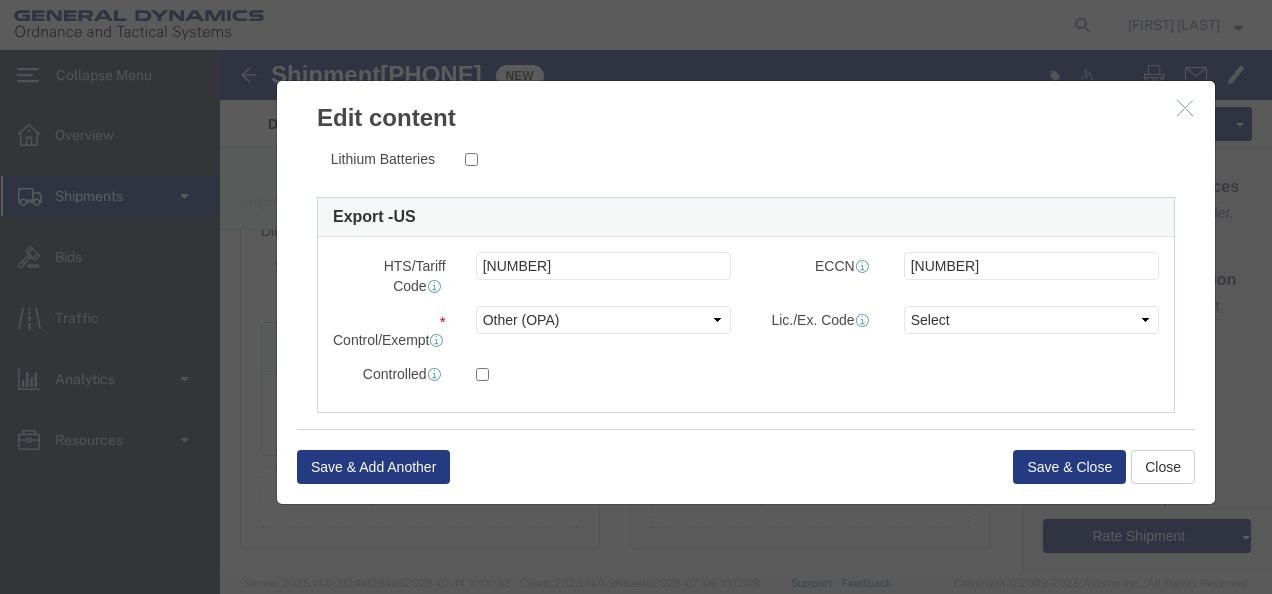 click on "ECCN 2B006" 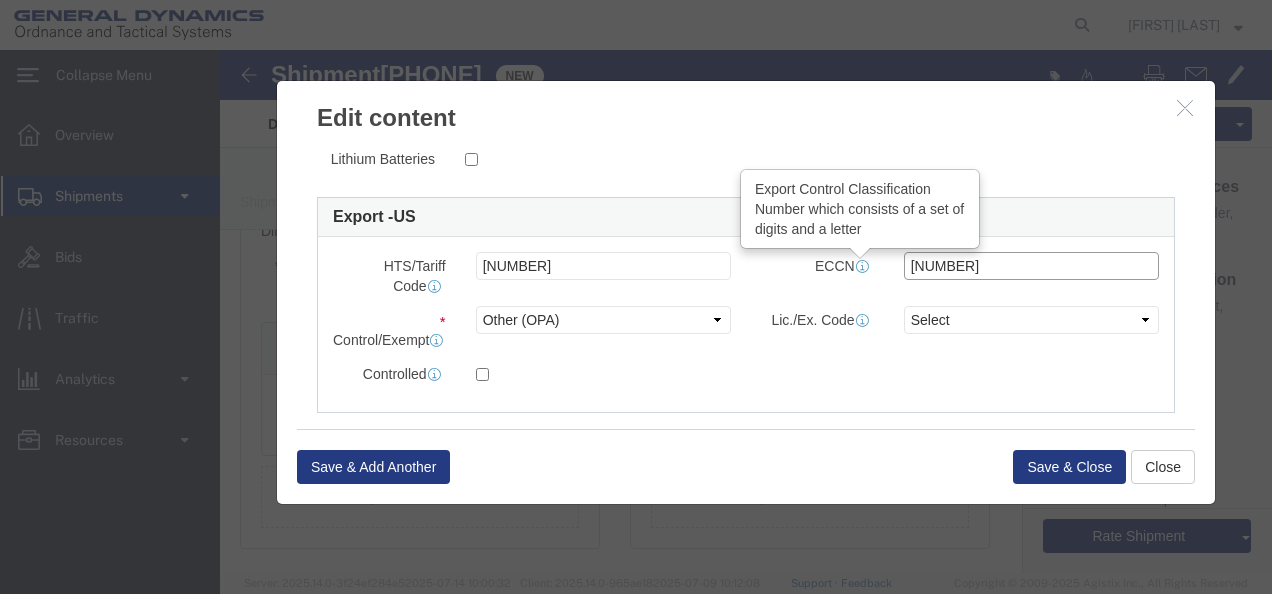 drag, startPoint x: 766, startPoint y: 212, endPoint x: 620, endPoint y: 208, distance: 146.05478 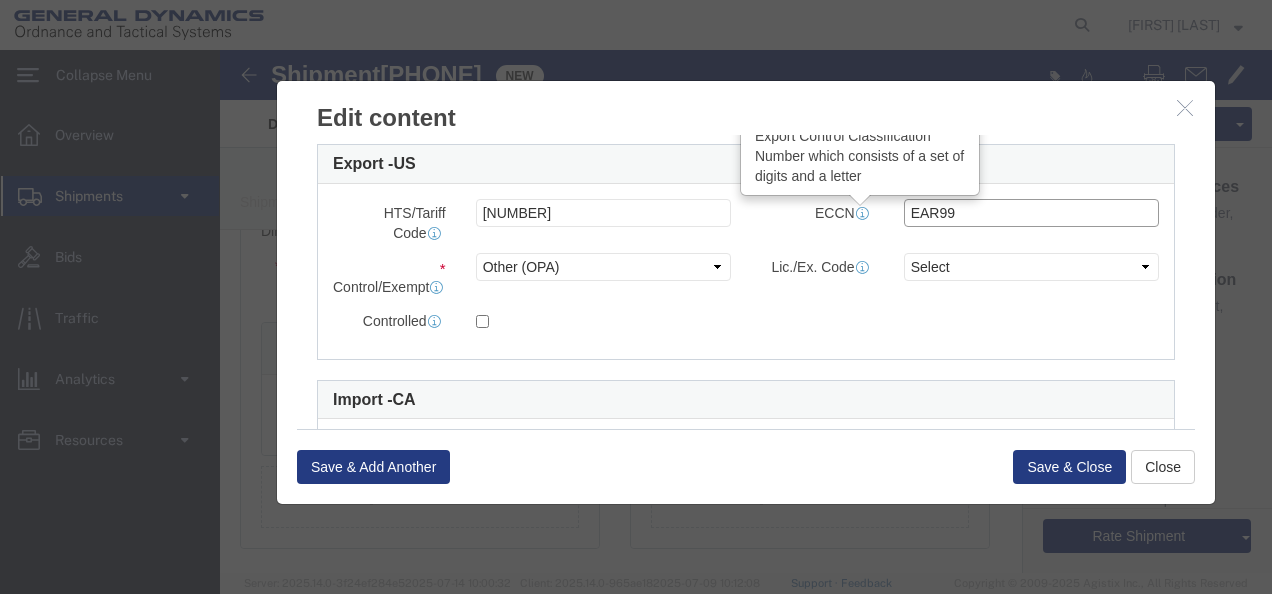 scroll, scrollTop: 500, scrollLeft: 0, axis: vertical 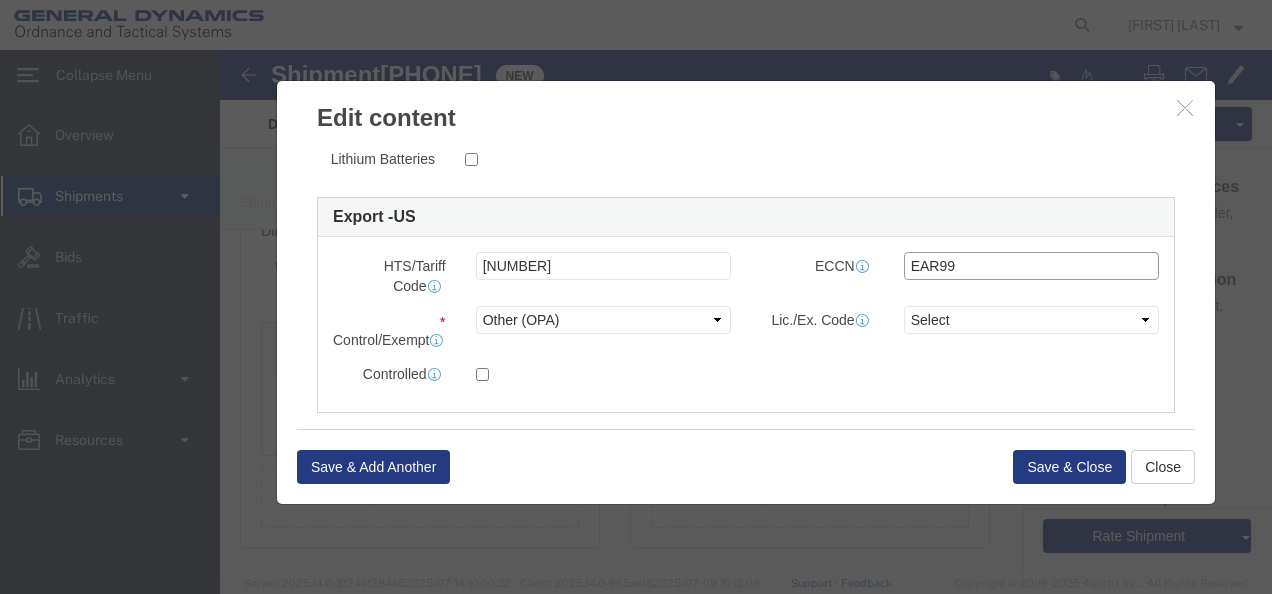 type on "EAR99" 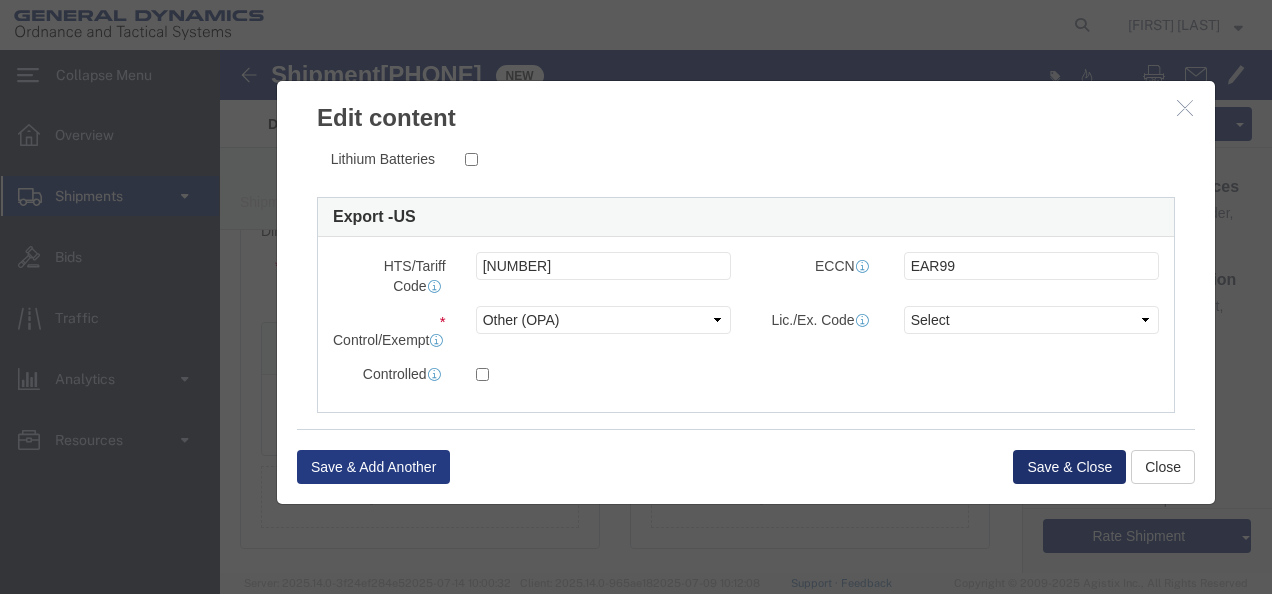 click on "Save & Close" 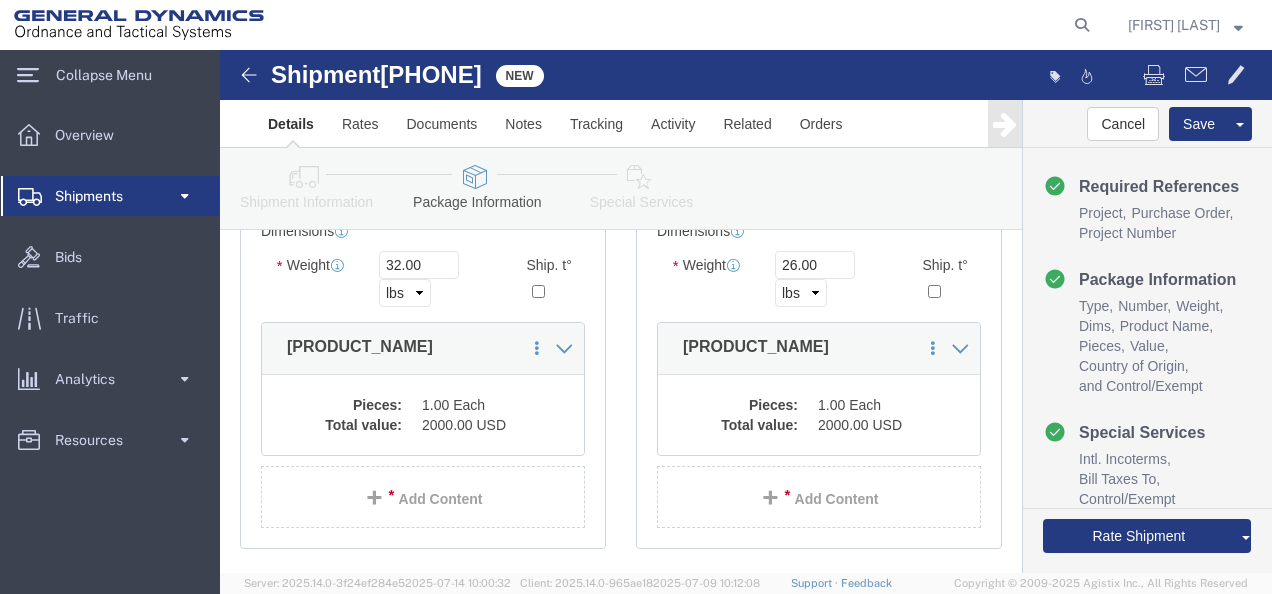click on "1.00 Each" 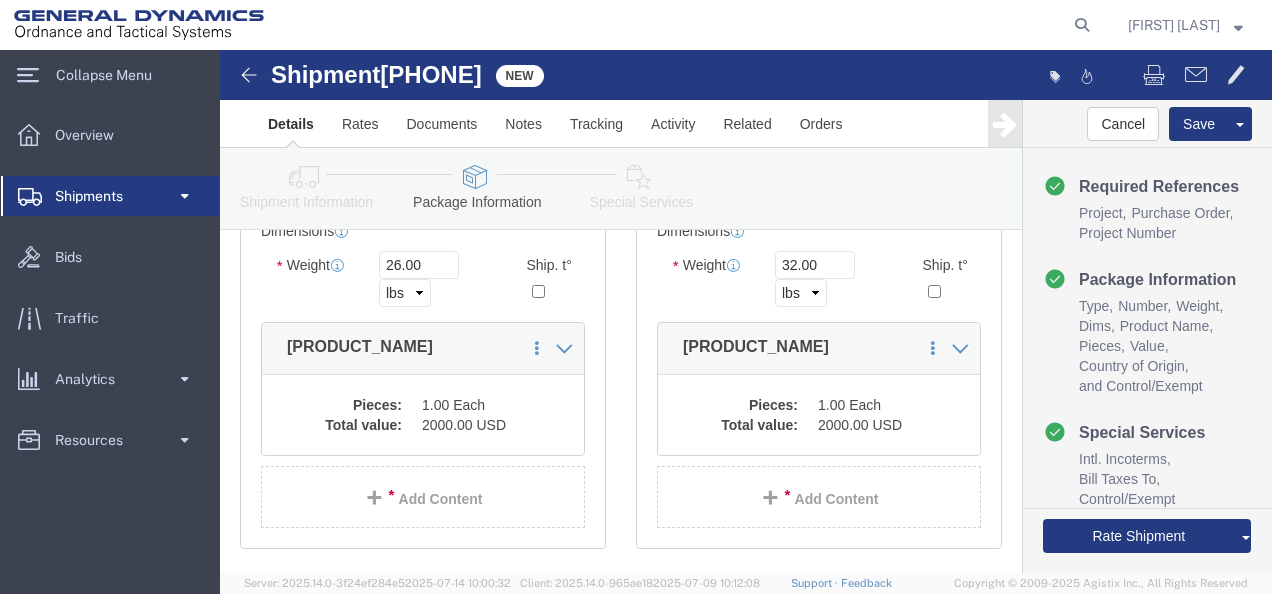click on "2000.00 USD" 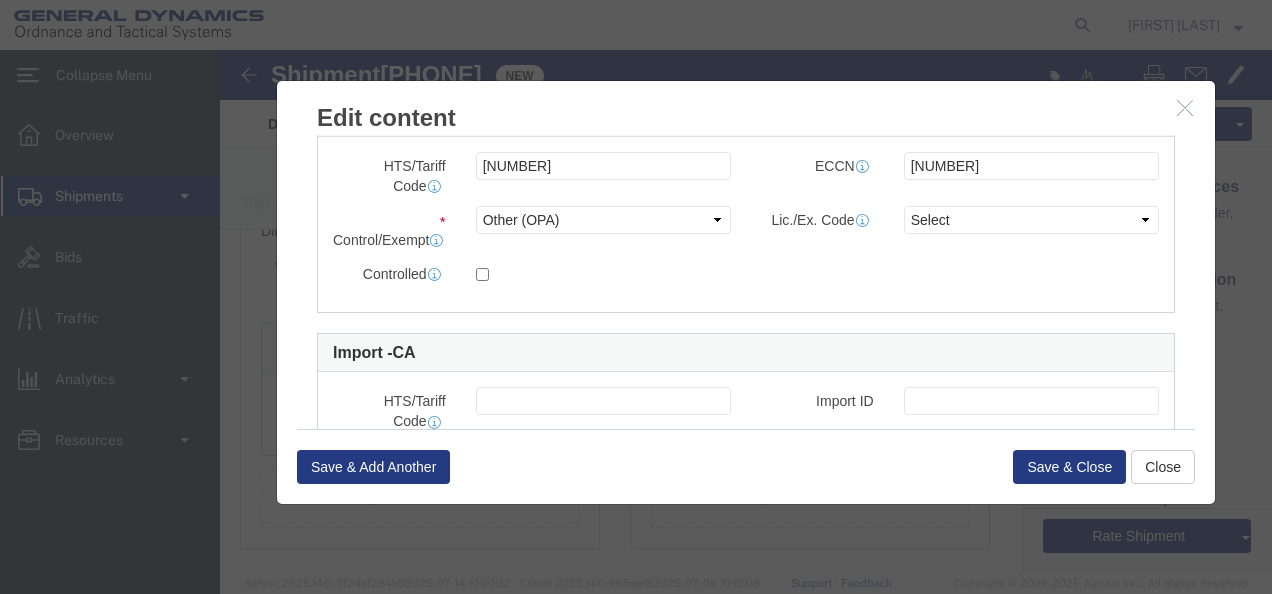 scroll, scrollTop: 500, scrollLeft: 0, axis: vertical 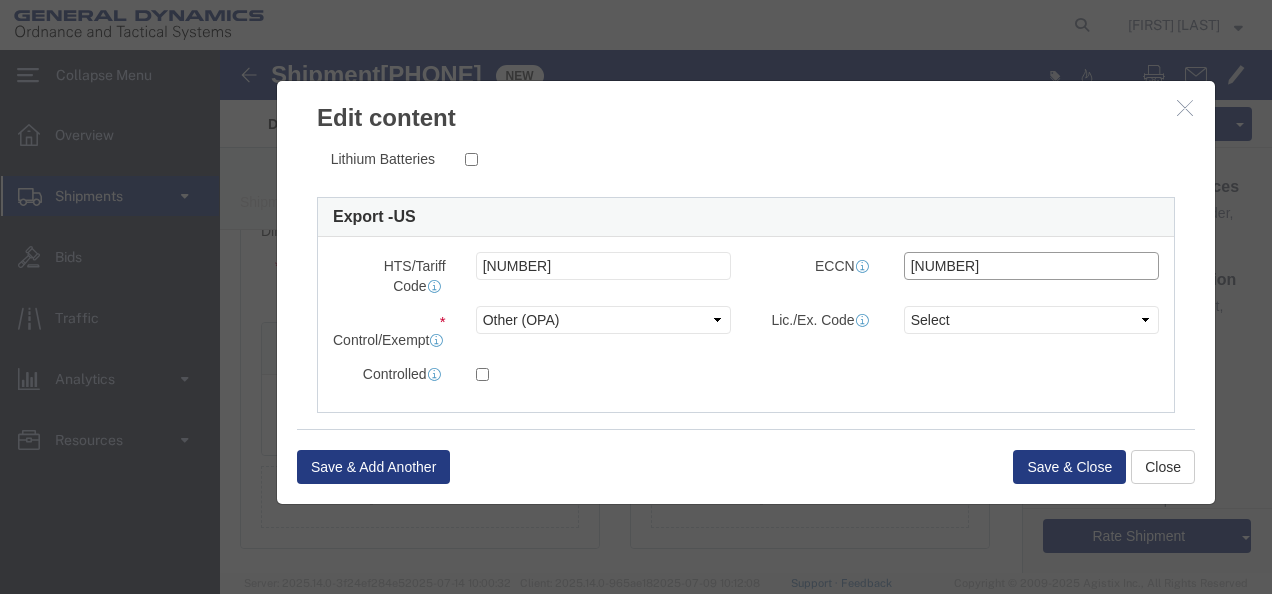 drag, startPoint x: 745, startPoint y: 208, endPoint x: 542, endPoint y: 229, distance: 204.08331 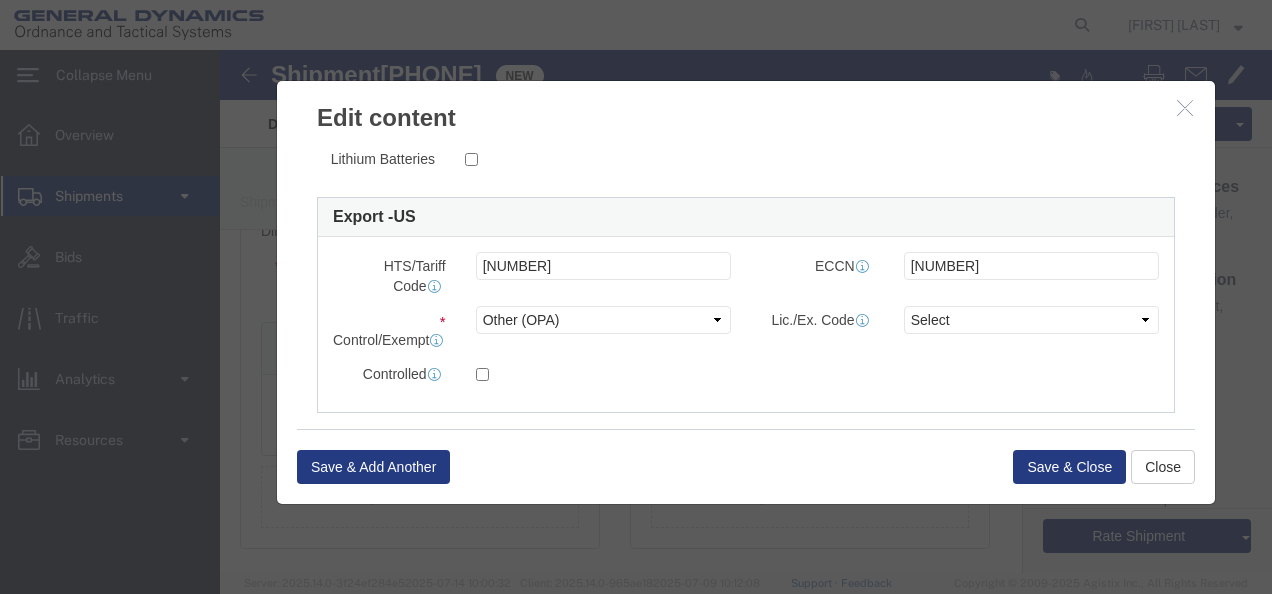 click on "ECCN 2B006" 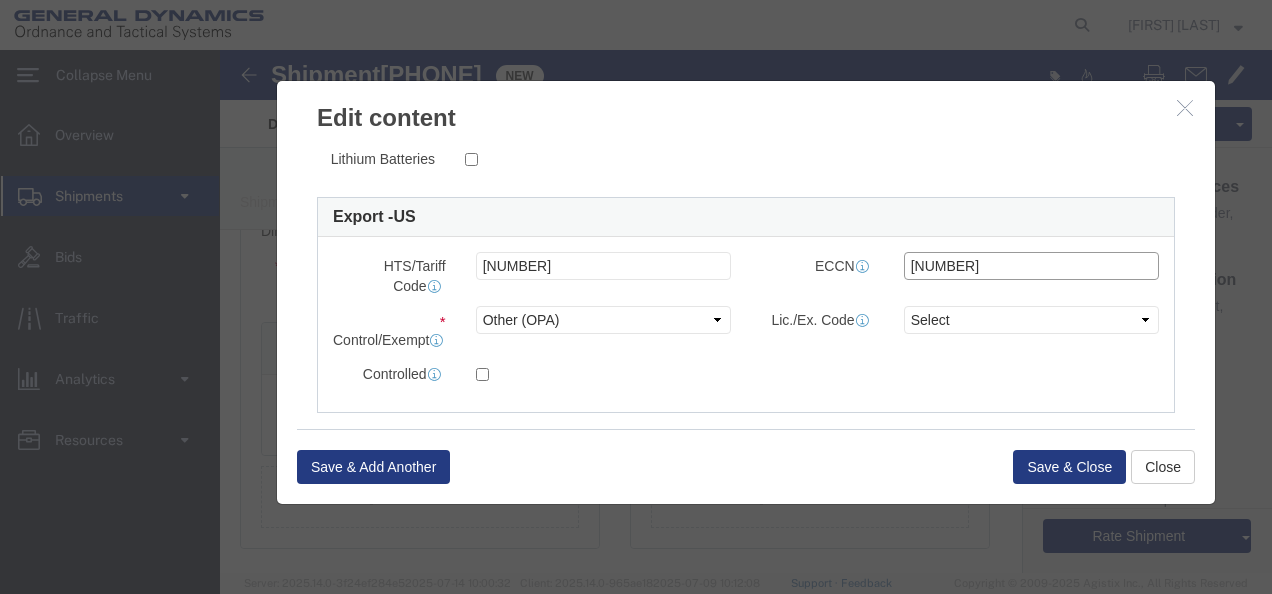 drag, startPoint x: 666, startPoint y: 218, endPoint x: 604, endPoint y: 218, distance: 62 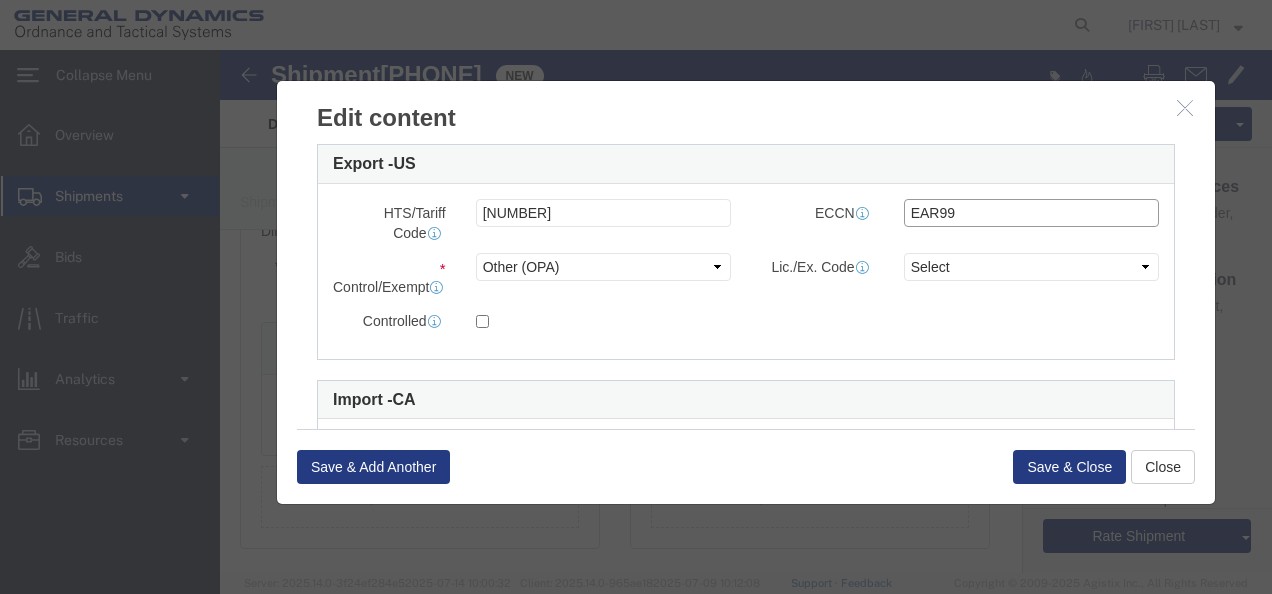 scroll, scrollTop: 500, scrollLeft: 0, axis: vertical 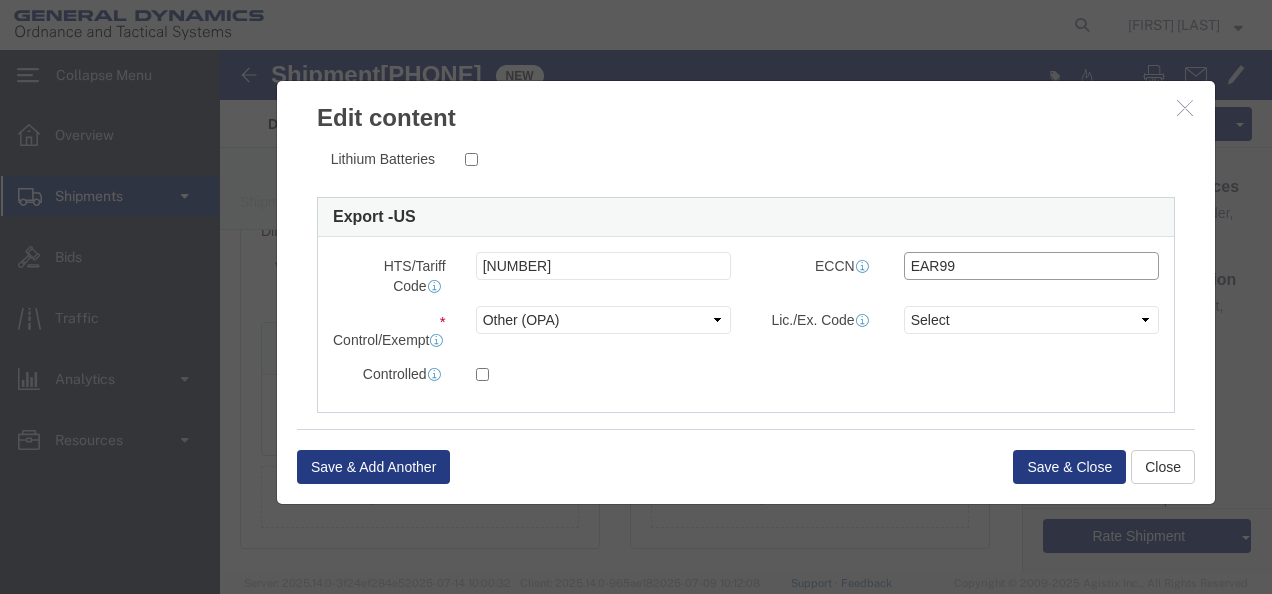 type on "EAR99" 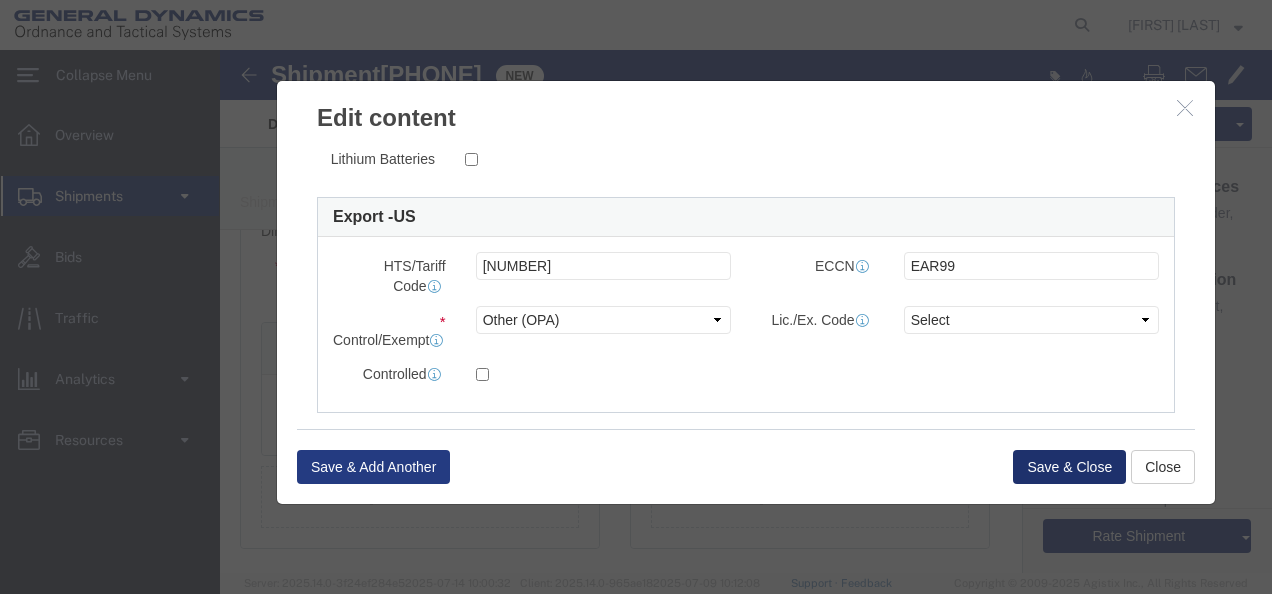 click on "Save & Close" 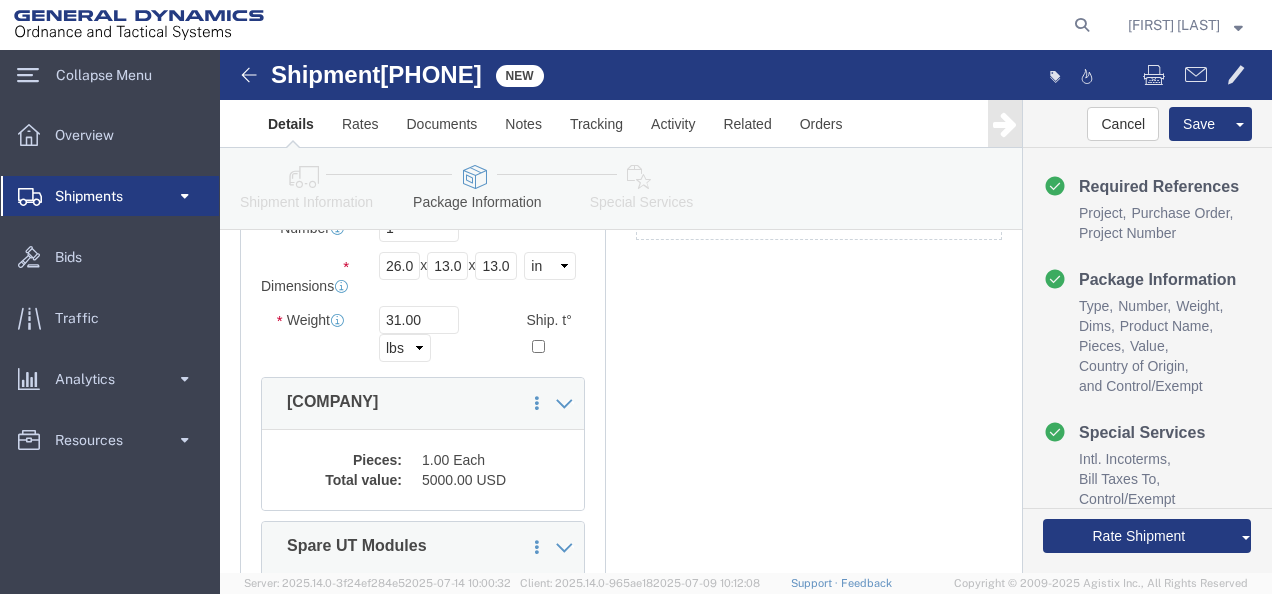 scroll, scrollTop: 1000, scrollLeft: 0, axis: vertical 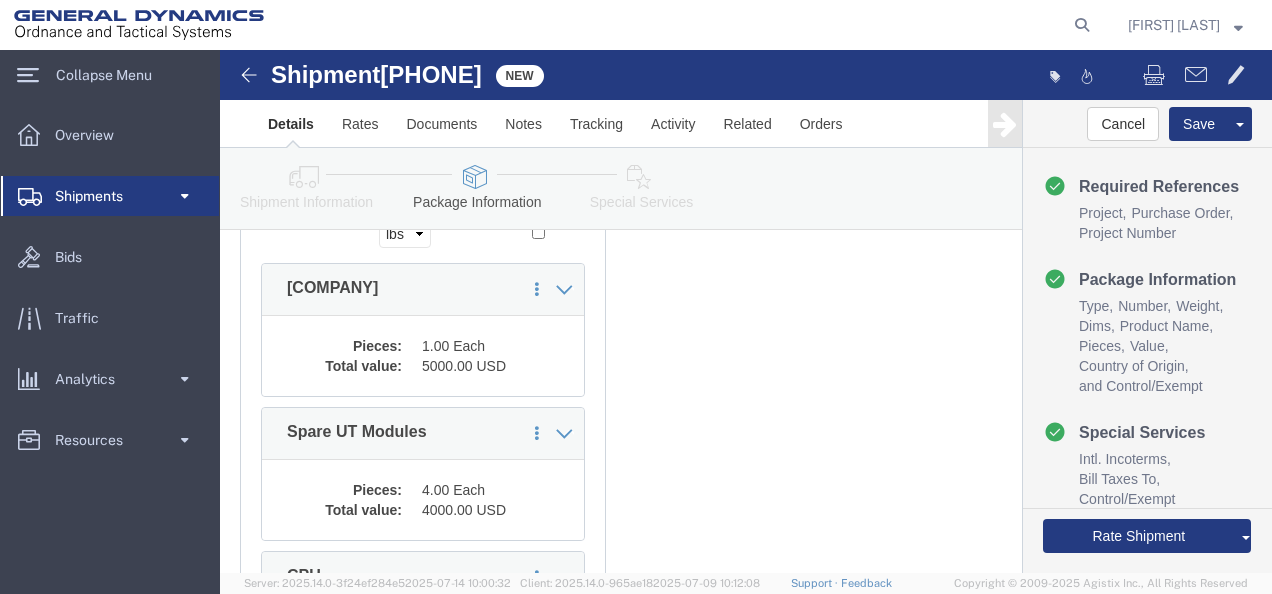 click on "1.00 Each" 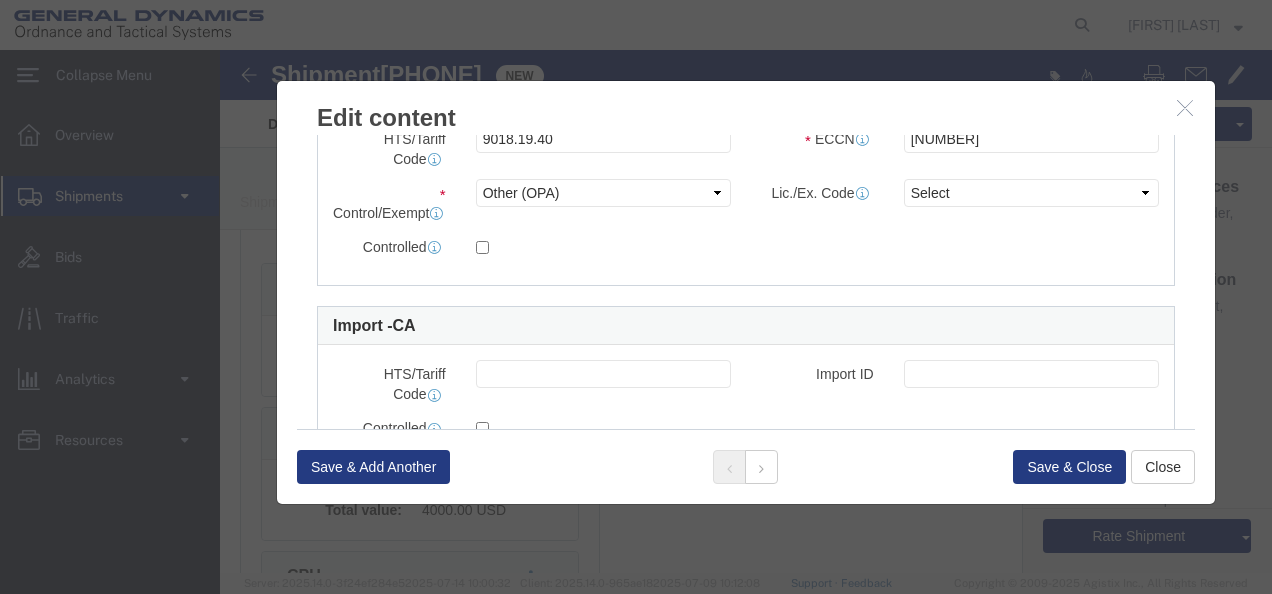 scroll, scrollTop: 500, scrollLeft: 0, axis: vertical 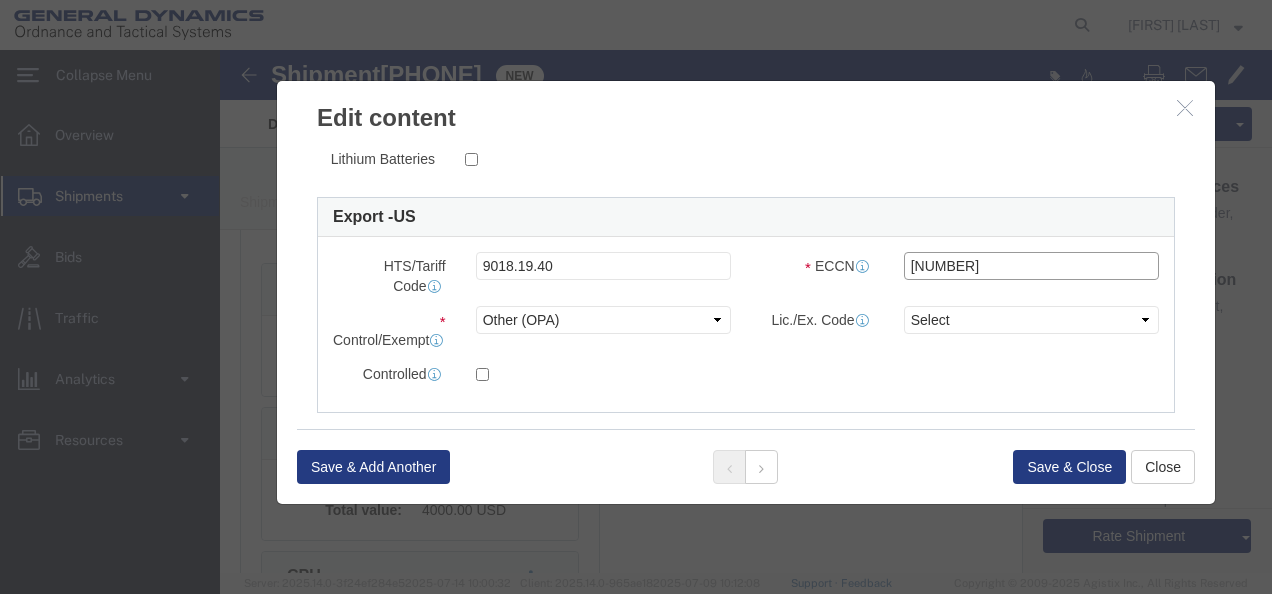 drag, startPoint x: 782, startPoint y: 202, endPoint x: 587, endPoint y: 191, distance: 195.31001 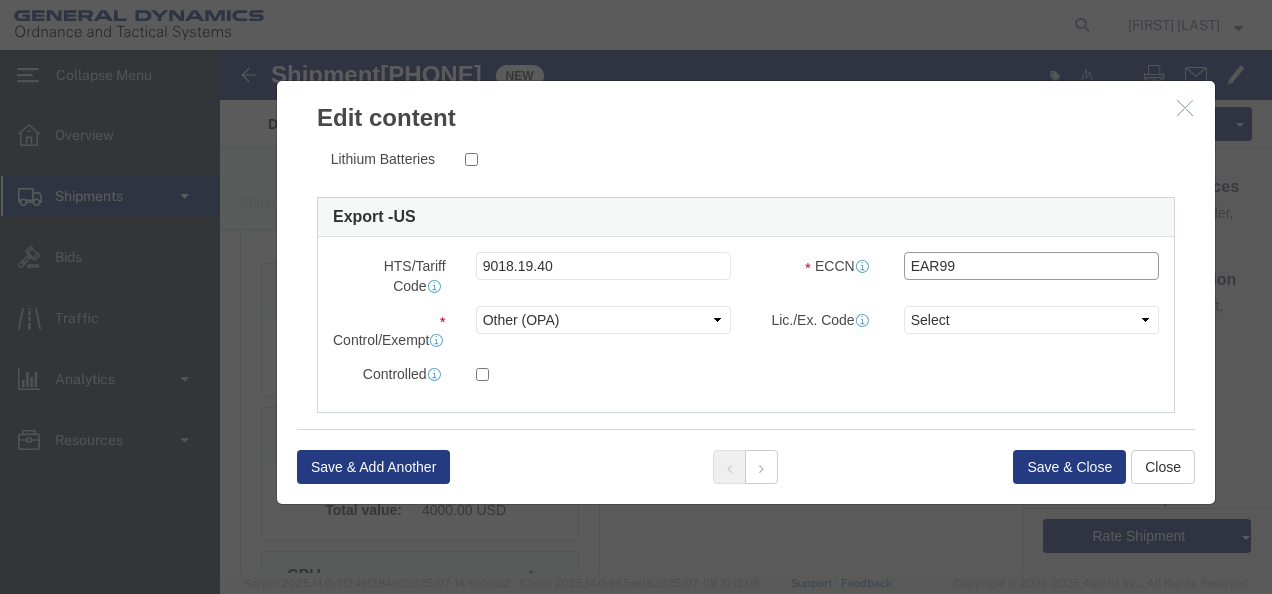 type on "EAR99" 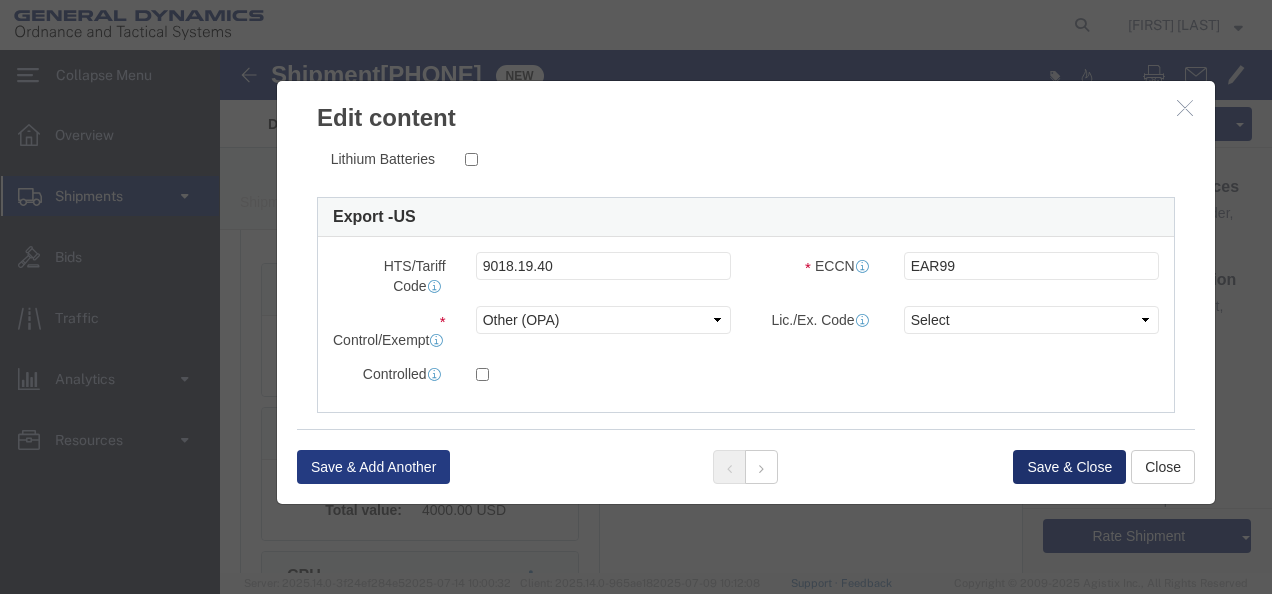 click on "Save & Close" 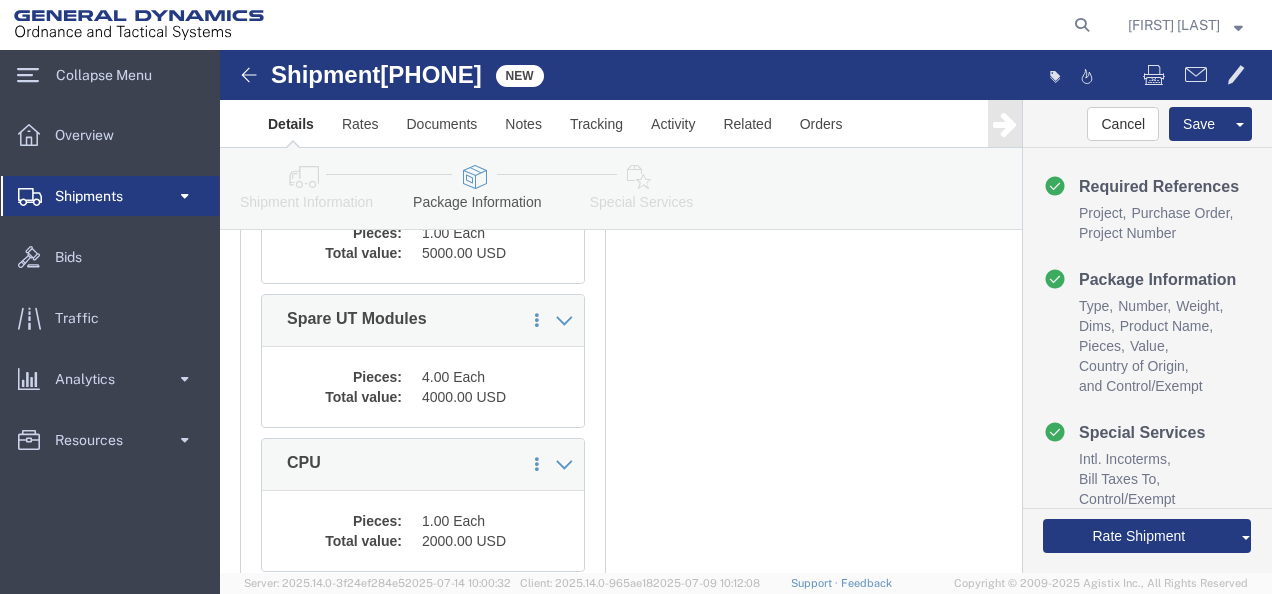 scroll, scrollTop: 1000, scrollLeft: 0, axis: vertical 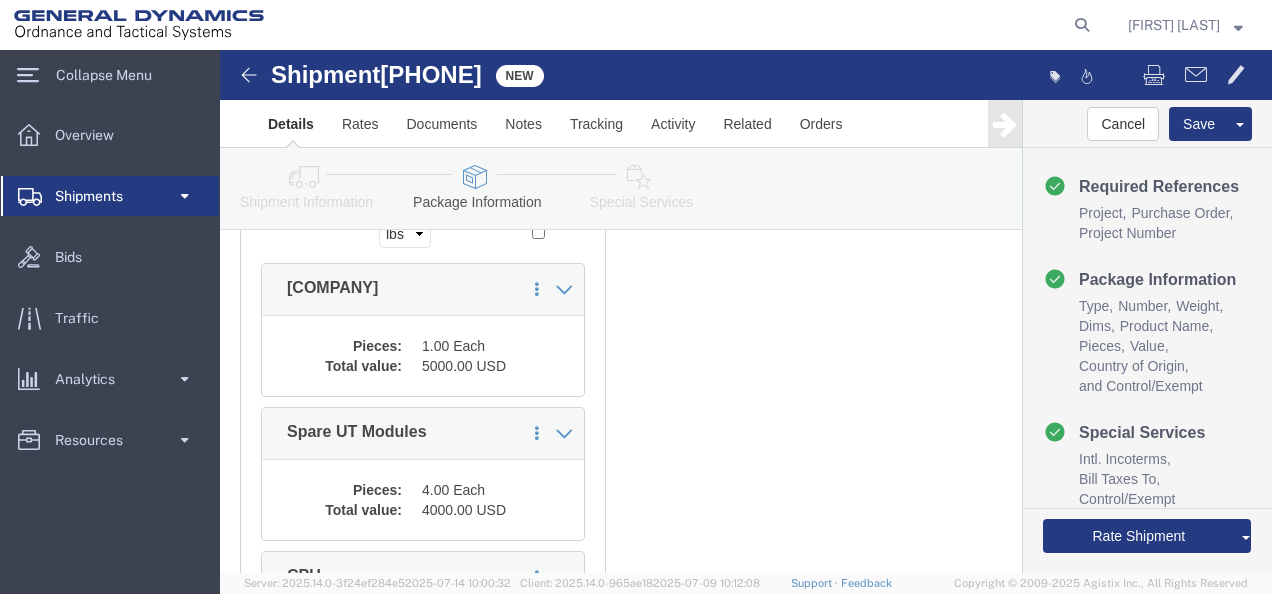 click on "4.00 Each" 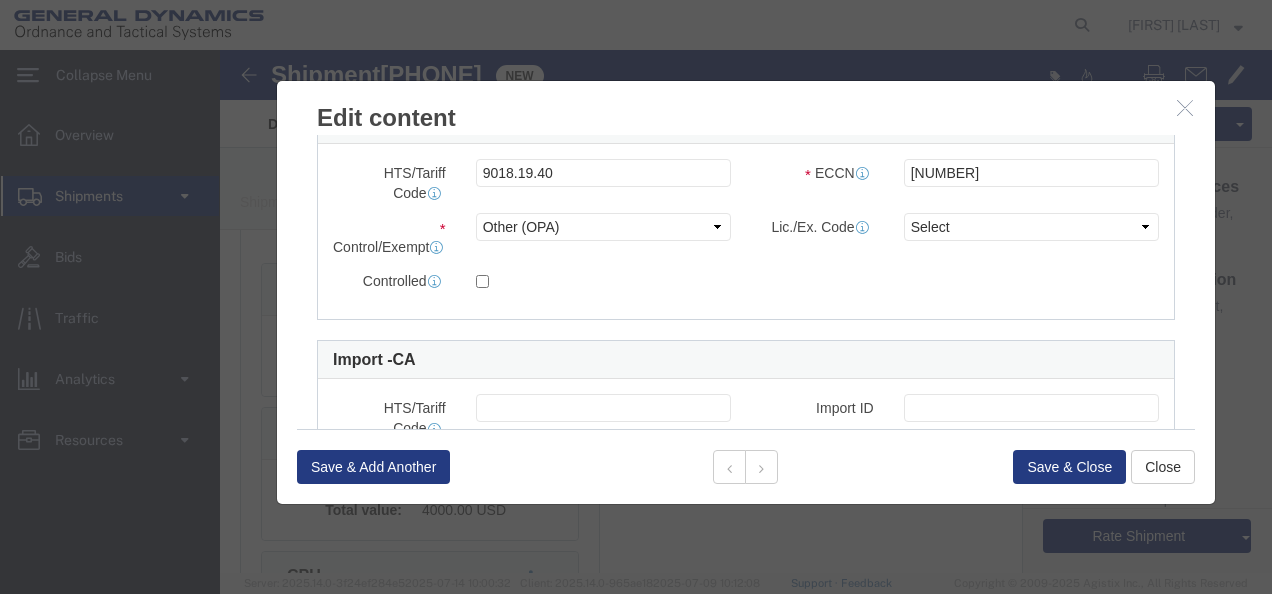 scroll, scrollTop: 600, scrollLeft: 0, axis: vertical 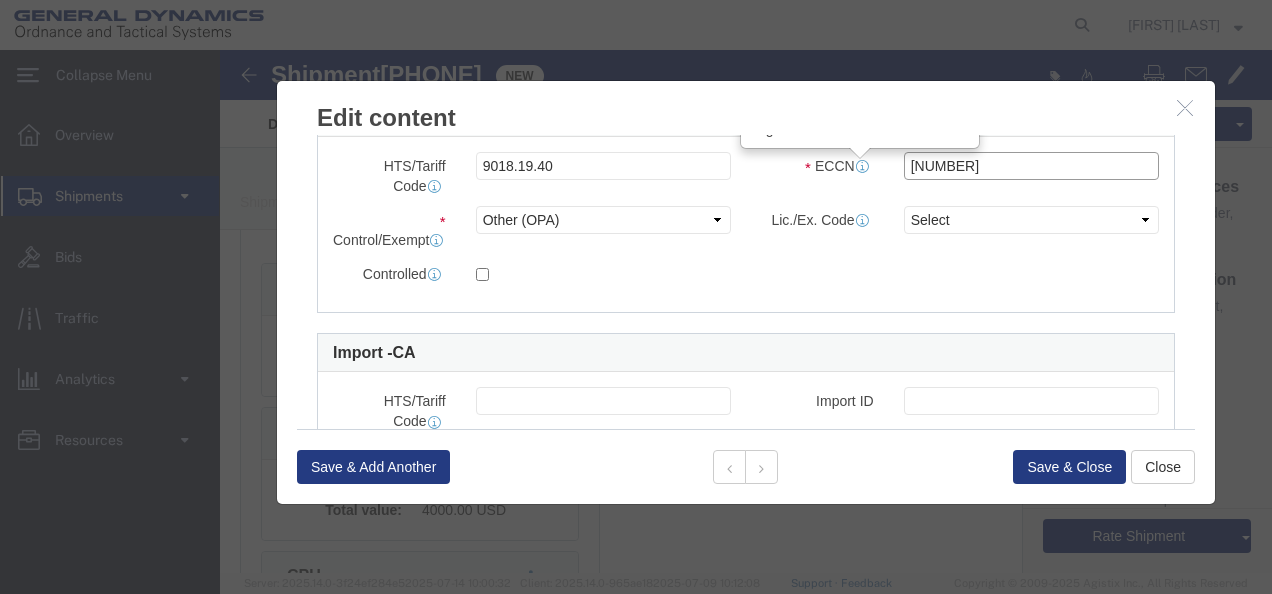 drag, startPoint x: 782, startPoint y: 117, endPoint x: 613, endPoint y: 104, distance: 169.49927 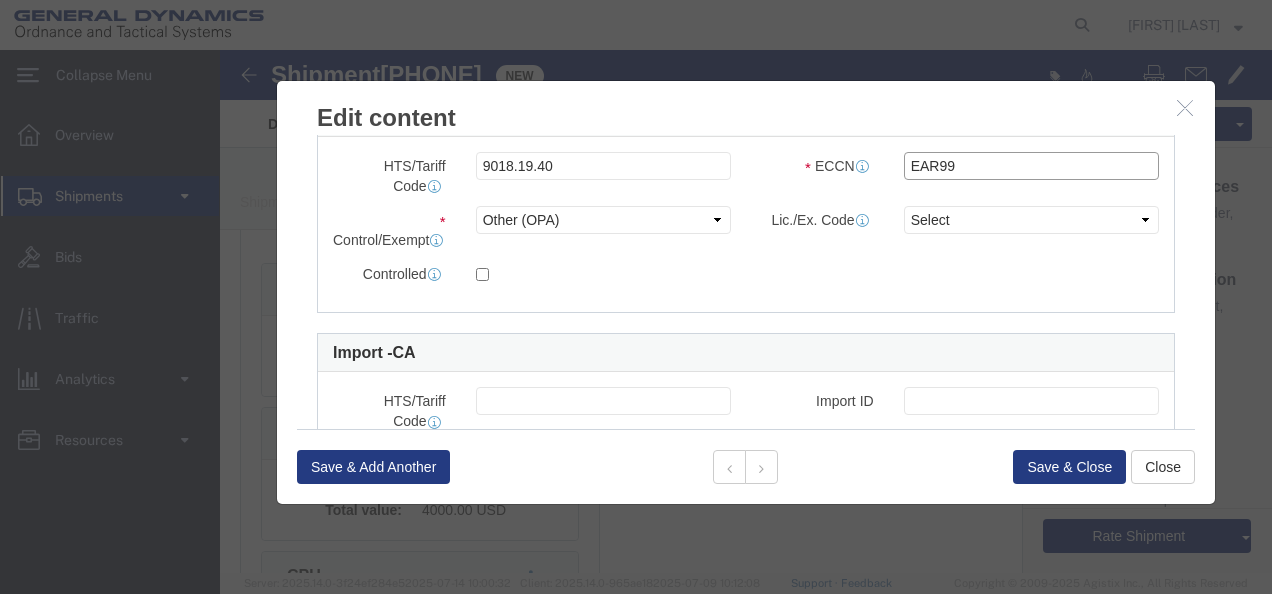 type on "EAR99" 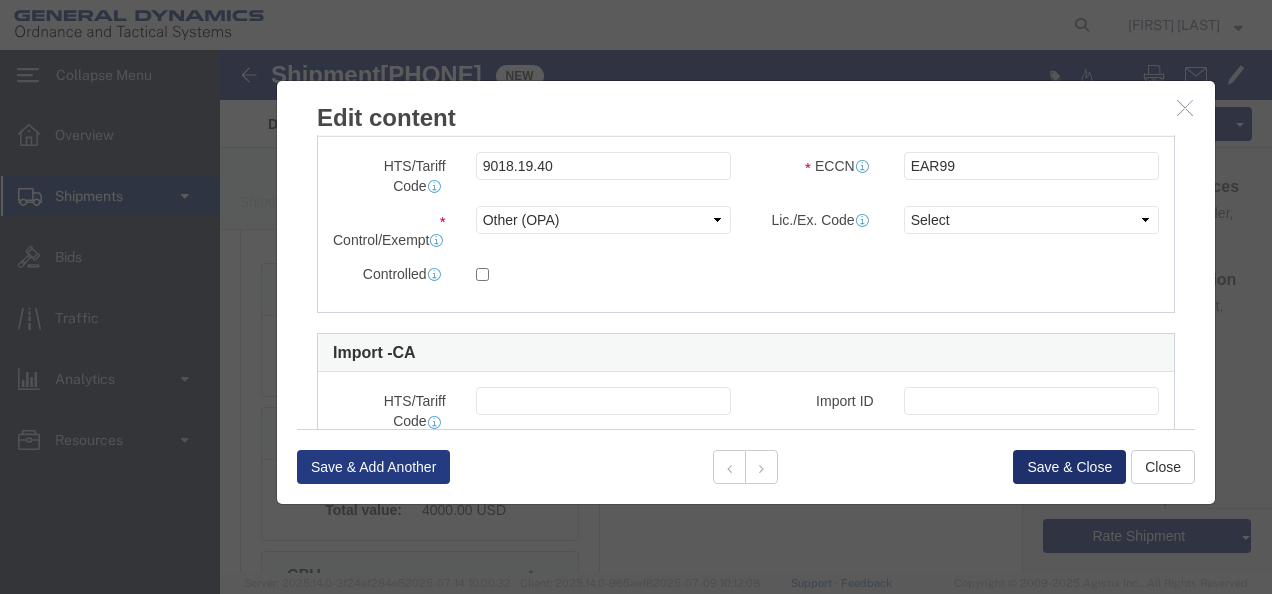 click on "Save & Close" 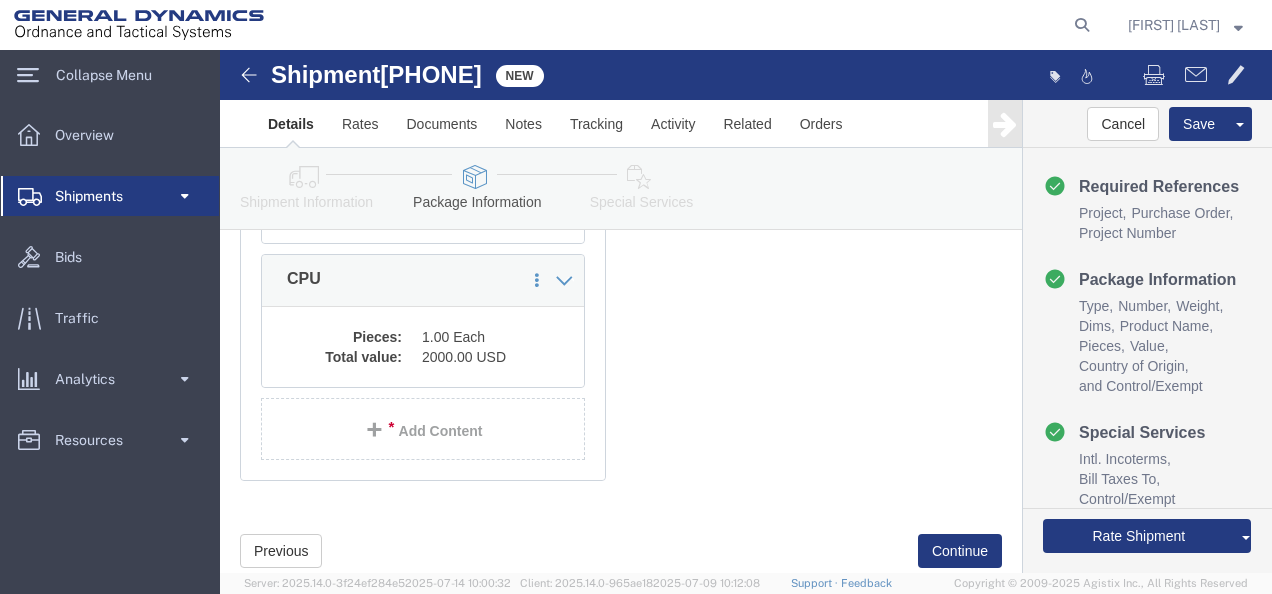 scroll, scrollTop: 1300, scrollLeft: 0, axis: vertical 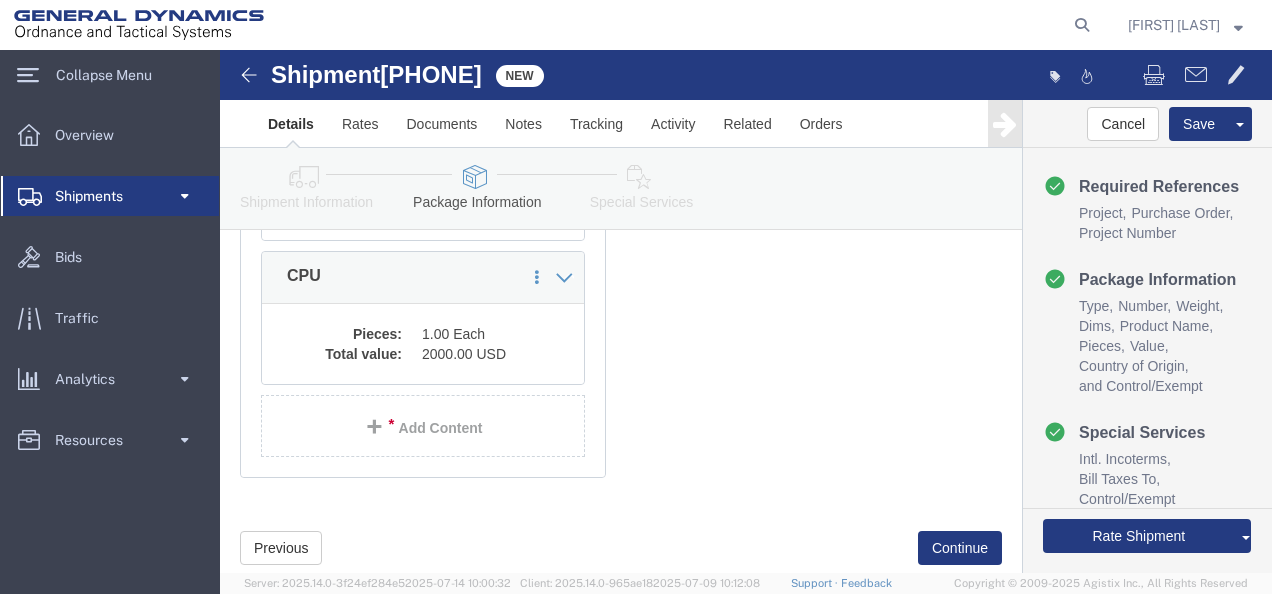 click on "Pieces:" 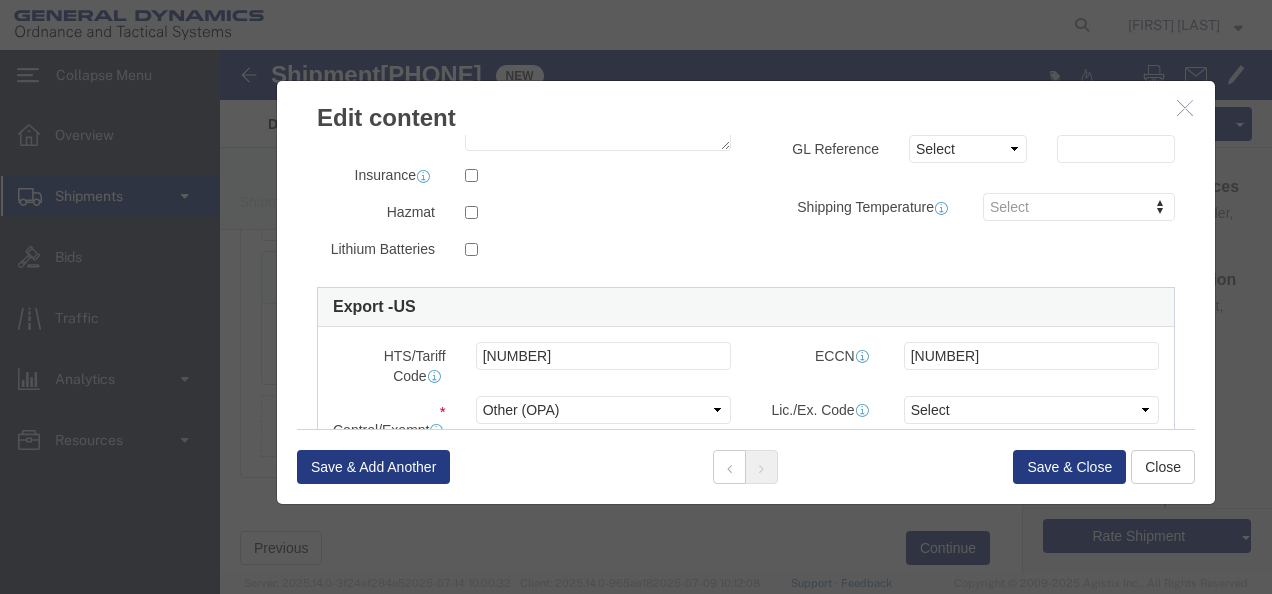 scroll, scrollTop: 500, scrollLeft: 0, axis: vertical 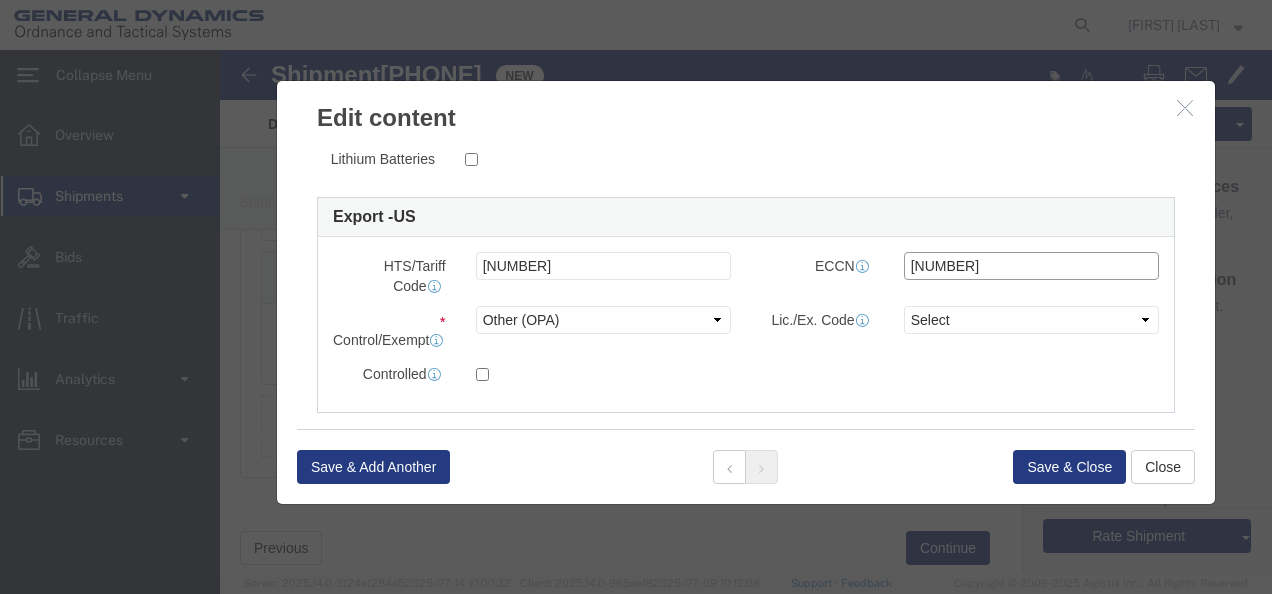 drag, startPoint x: 776, startPoint y: 216, endPoint x: 610, endPoint y: 204, distance: 166.43317 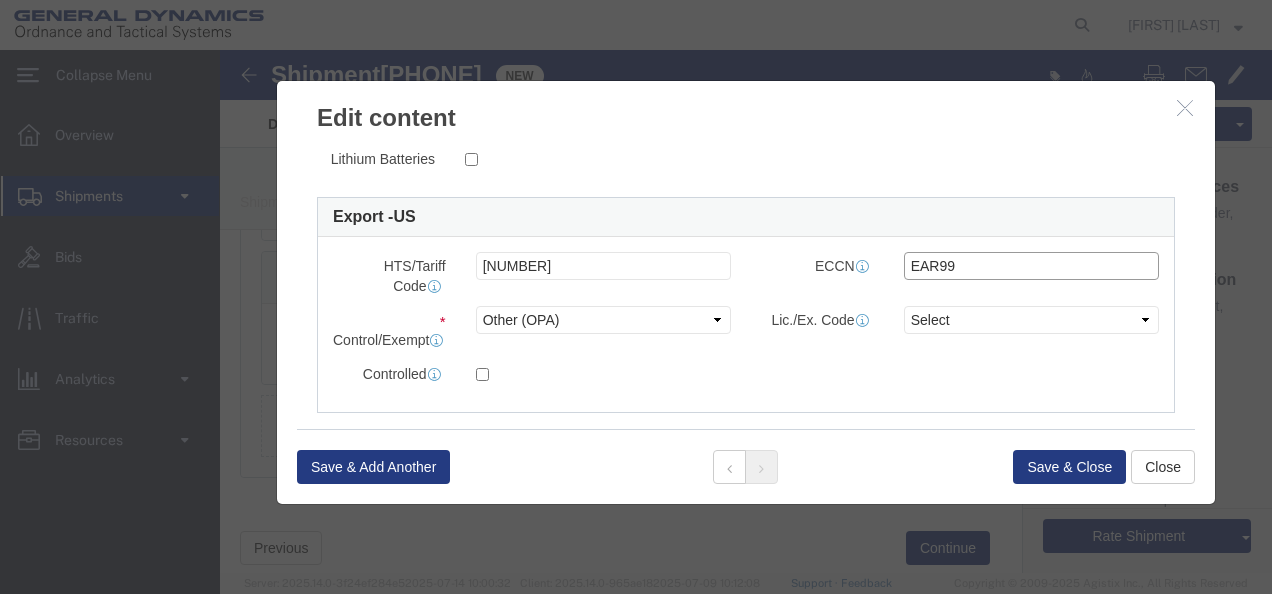 type on "EAR99" 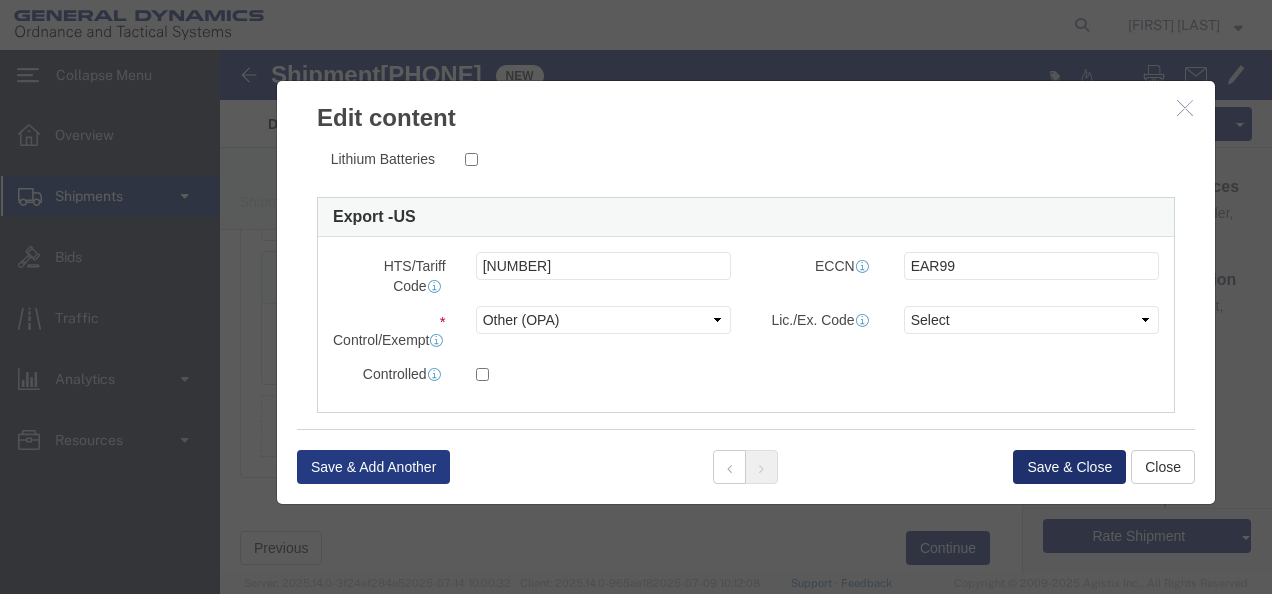click on "Save & Close" 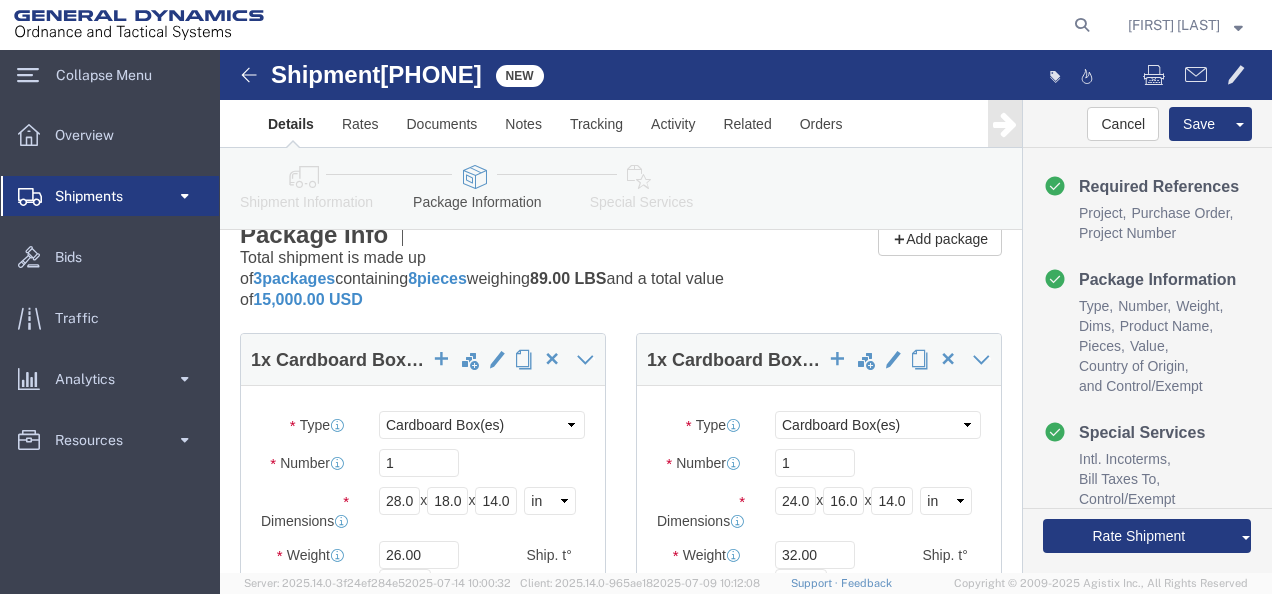 scroll, scrollTop: 200, scrollLeft: 0, axis: vertical 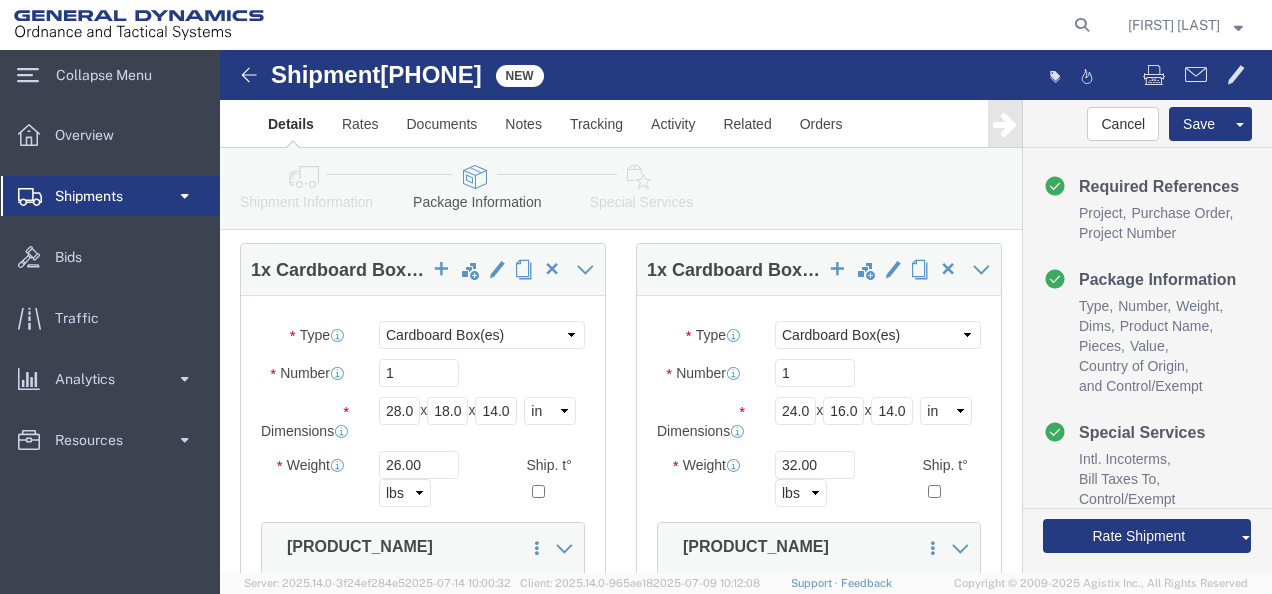 click on "Rate Shipment Send To Bid Rate And Send To Bid" 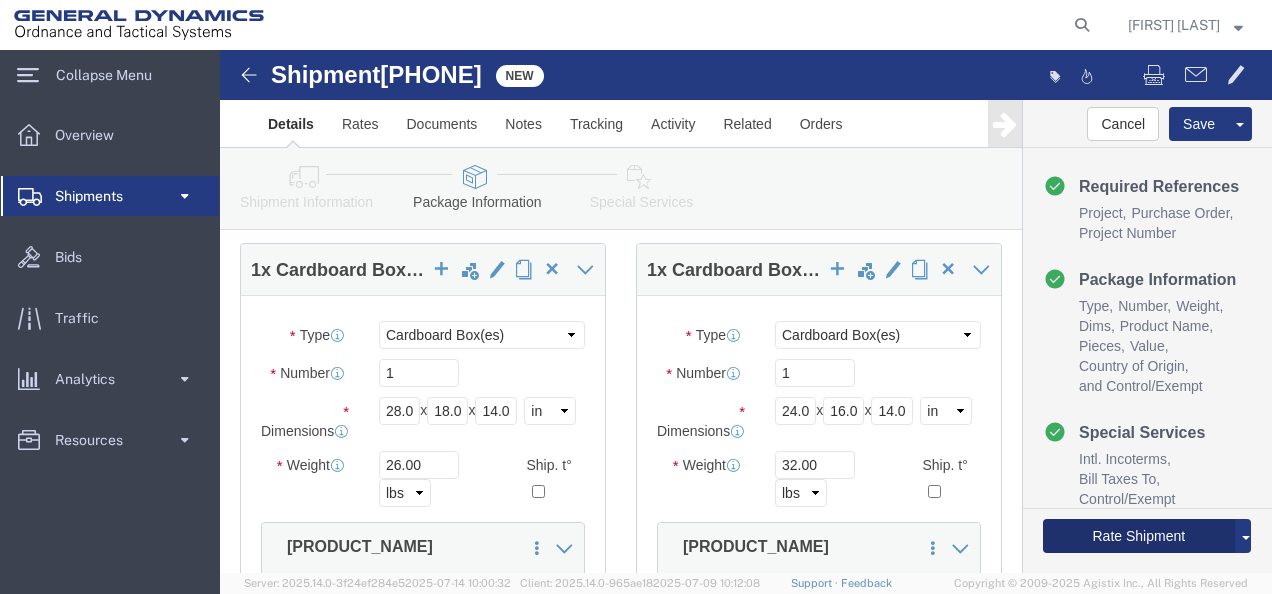 click on "Rate Shipment" 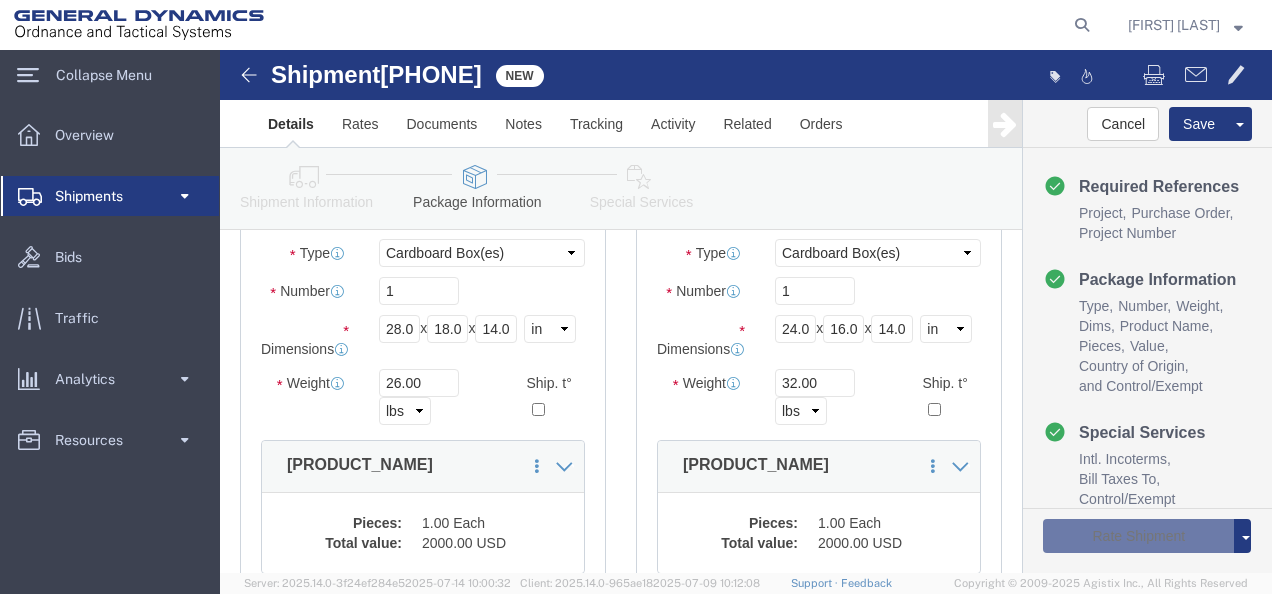scroll, scrollTop: 118, scrollLeft: 0, axis: vertical 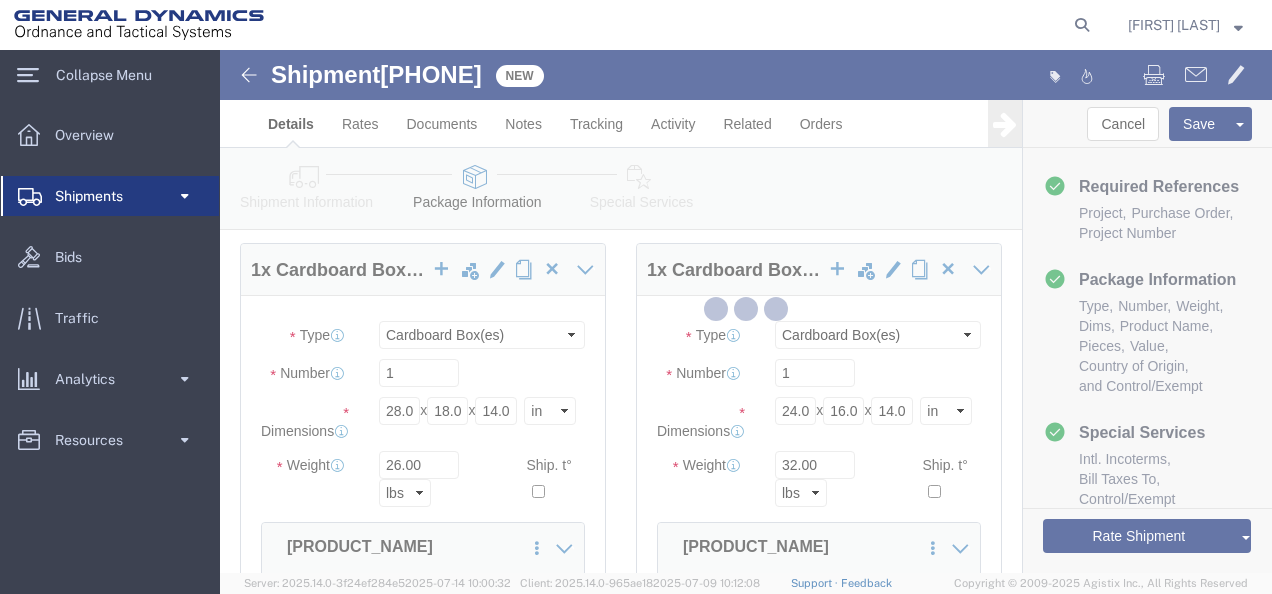 select 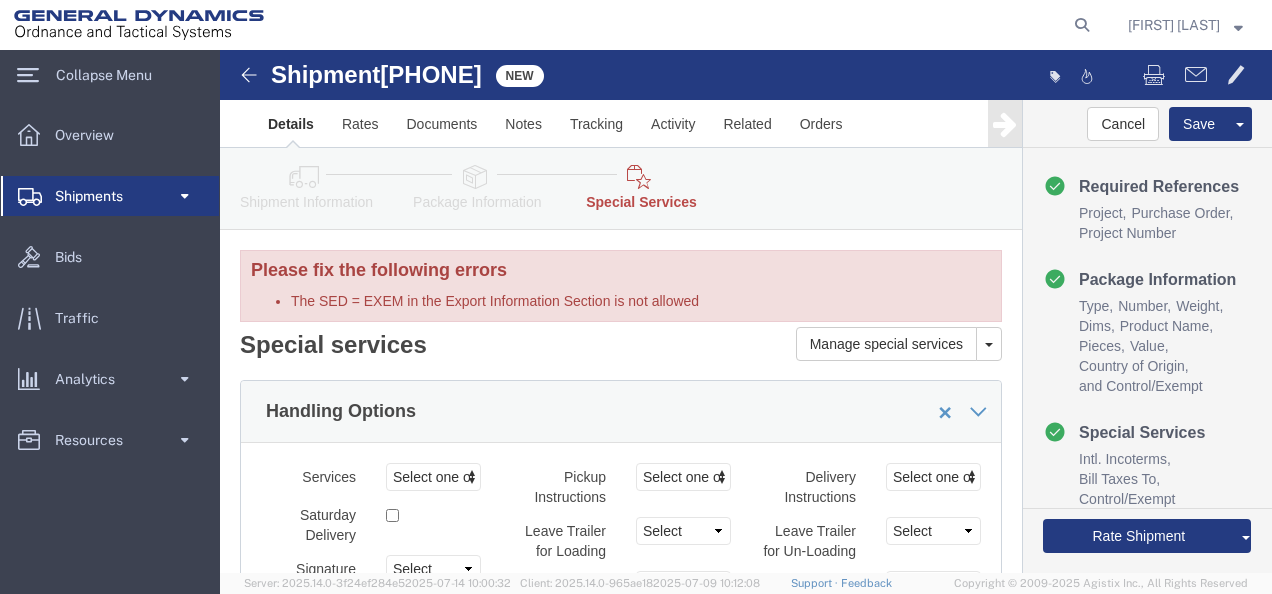 scroll, scrollTop: 0, scrollLeft: 0, axis: both 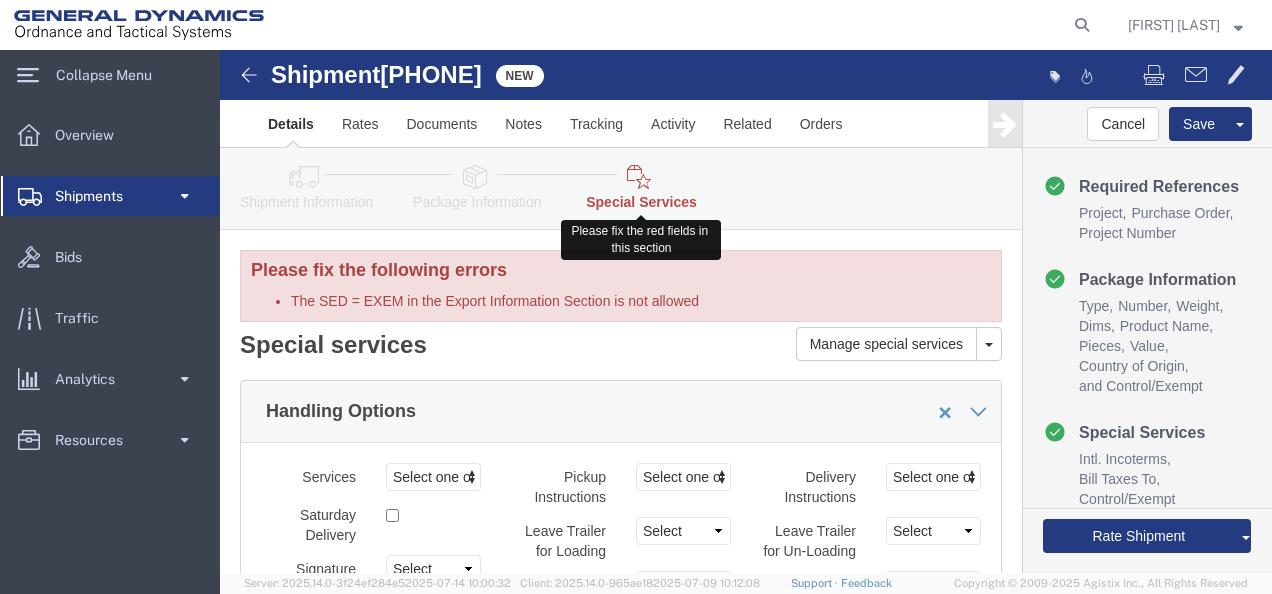 click 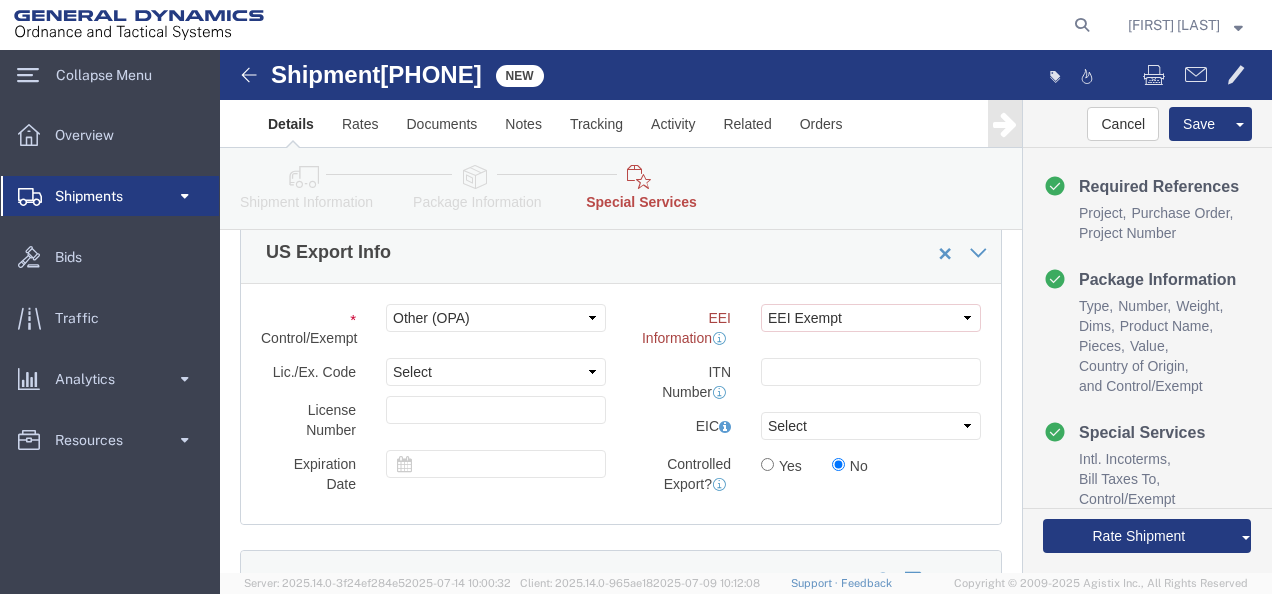 scroll, scrollTop: 1900, scrollLeft: 0, axis: vertical 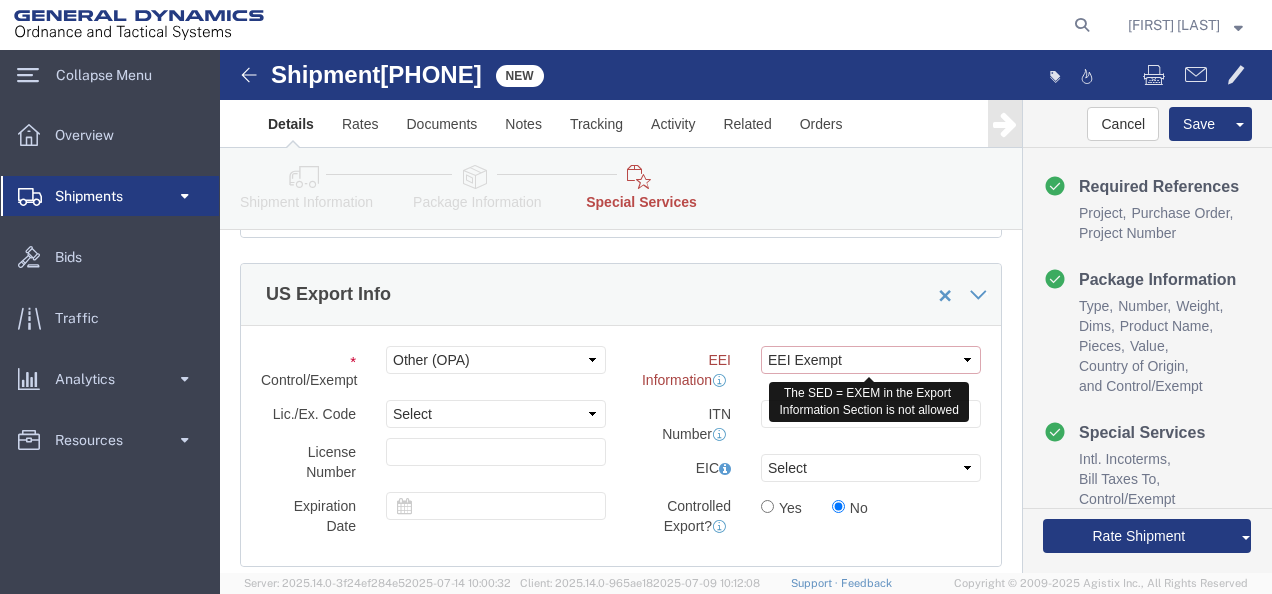 click on "Select AES-Direct EEI Carrier File EEI EEI Exempt" 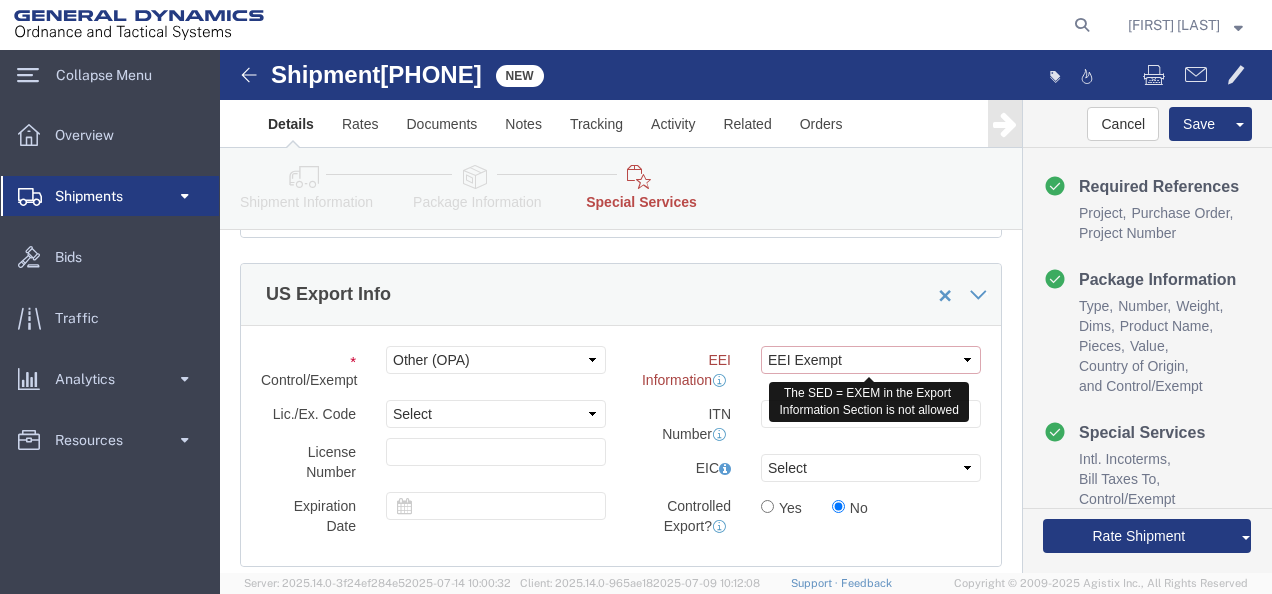 select 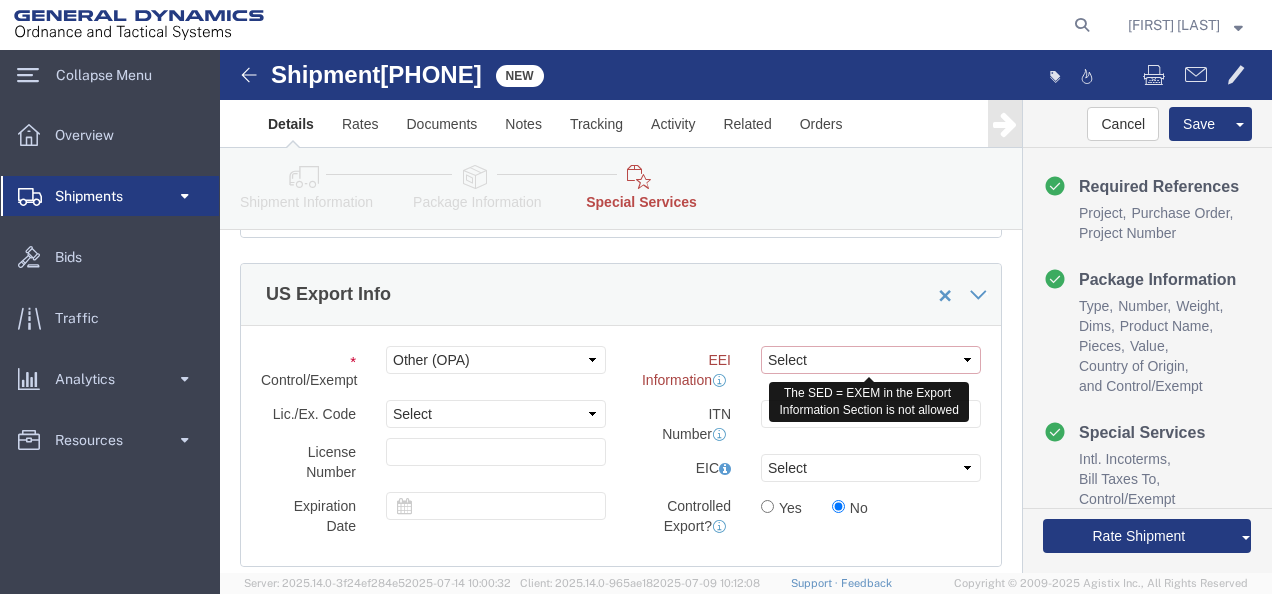 click on "Select AES-Direct EEI Carrier File EEI EEI Exempt" 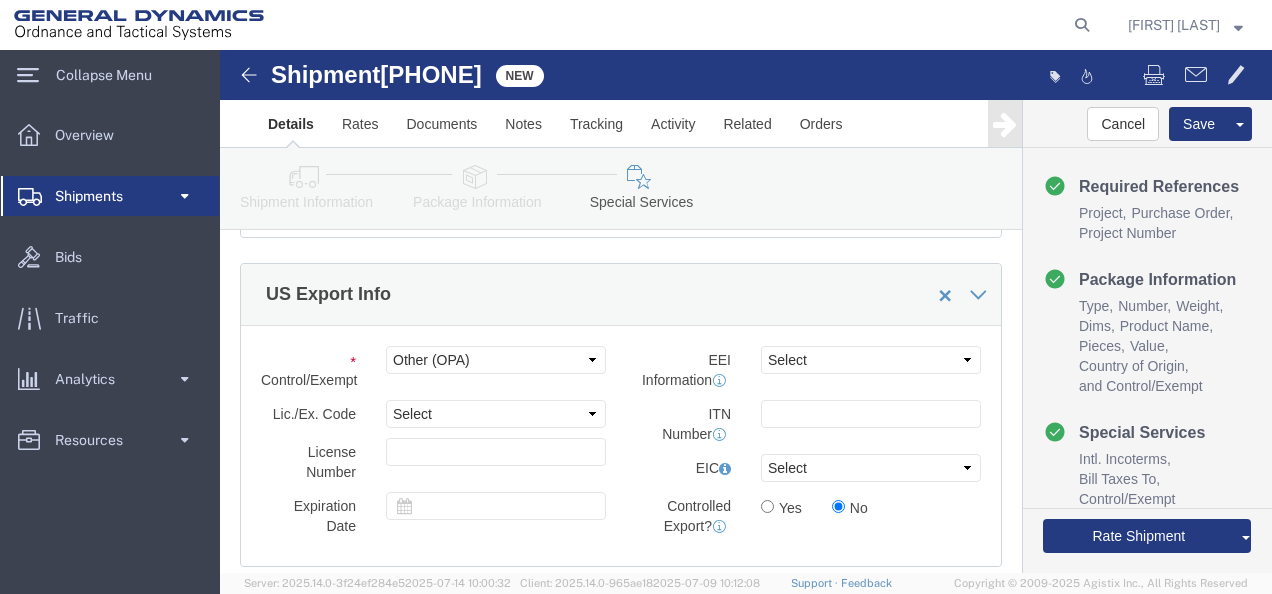 click on "Control/Exempt Select ATF BIS DEA EPA FDA FTR ITAR OFAC Other (OPA) Lic./Ex. Code Select Select AGR-Agricultural APP-Computers APR-Additional Permissive Exports AVS-Aircraft and Vessels BAG-Baggage CIV-Civil End Use ENC-Encrypted Commodities , Software GBS-Group B Country GFT-Gift Parcels , Humanitarian GOV-Government IVL-Individual Validated License KMI-Key Managment Infrastructure LVS-Limited Value MED-Medical Devices NLR-License is NOT Required NONE-License is Required RPL-Replacement Parts TMP-Temporary Import,Export TSR-Technology,Software Restricted TSU-Technology,Software Unrestricte Validated End-User Select 123.11B 123.12 123.13 123.16B1 123.16B2 123.16B3 123.16B4 123.16B5 123.16B9 123.17A 123.17B 123.17C 123.17D 123.17E 123.17F 123.17G 123.18A1 123.18A2 123.18A3 123.18B 123.19 123.4A1 123.4A2 123.4A3 123.4A4" 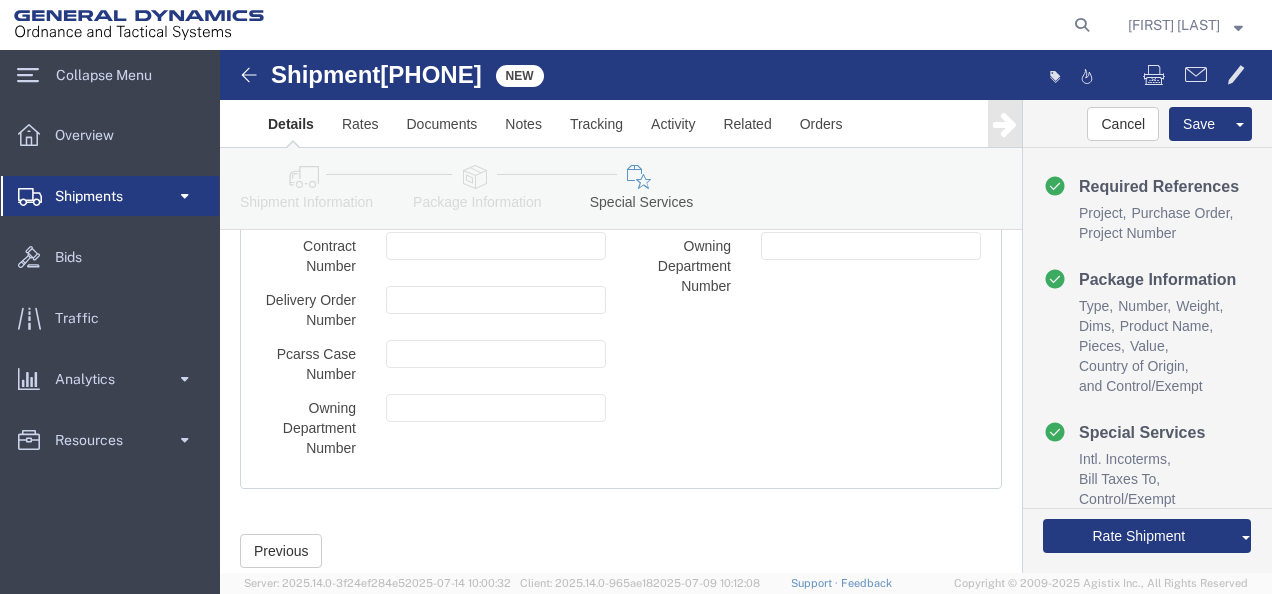 scroll, scrollTop: 4272, scrollLeft: 0, axis: vertical 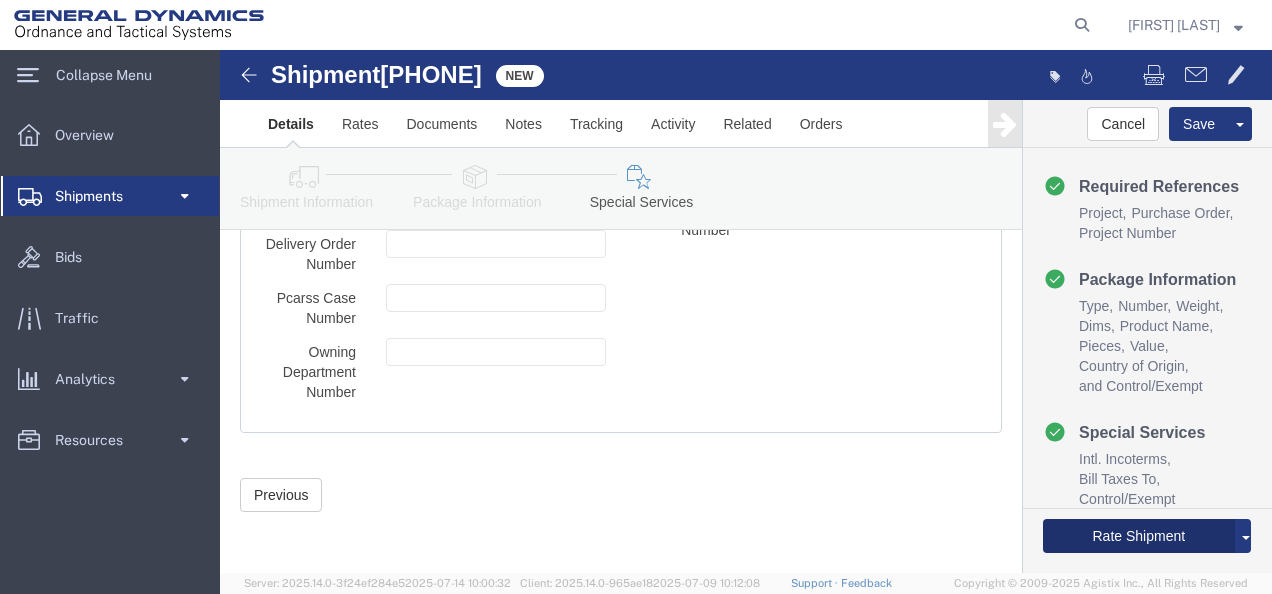 click on "Rate Shipment" 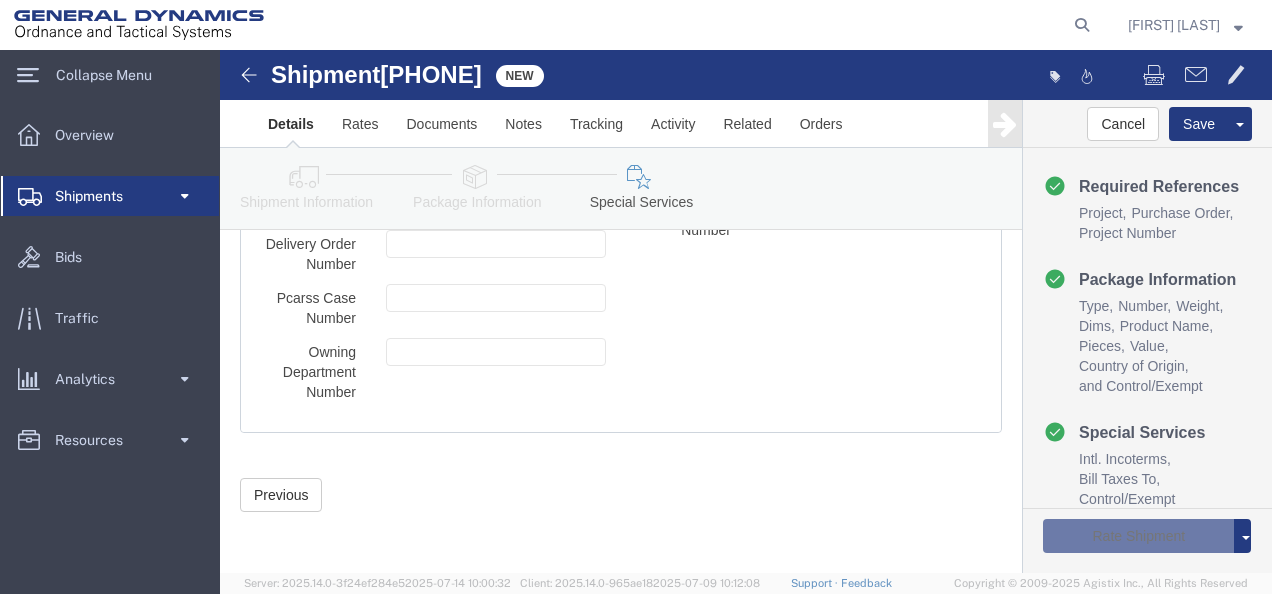 scroll, scrollTop: 4191, scrollLeft: 0, axis: vertical 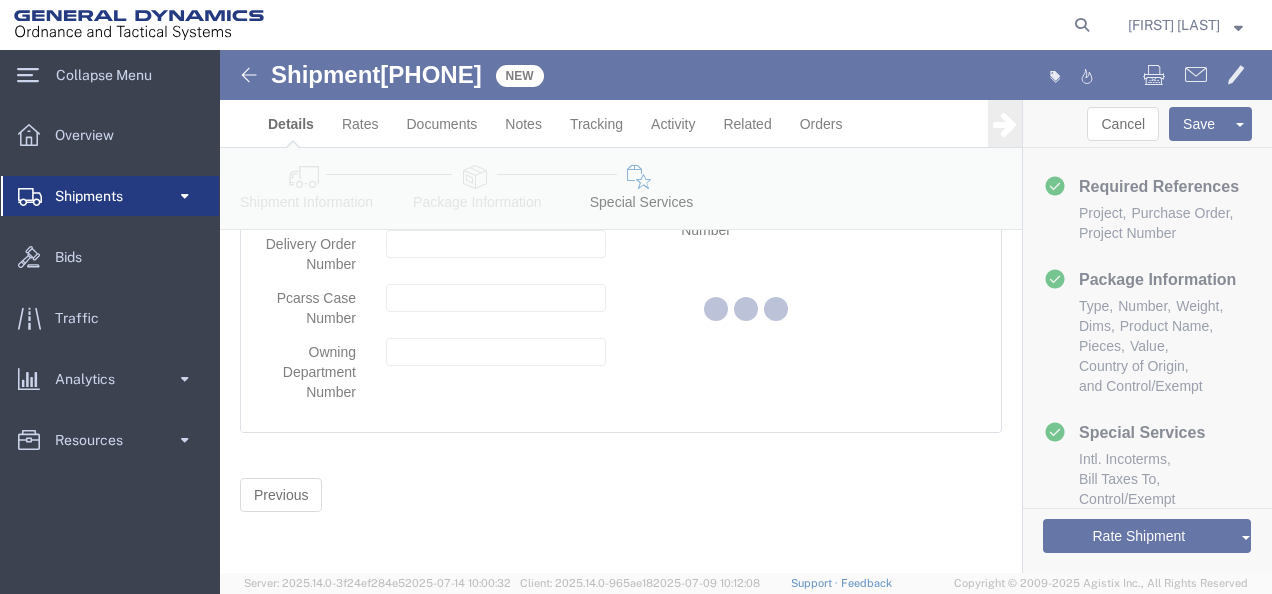 select 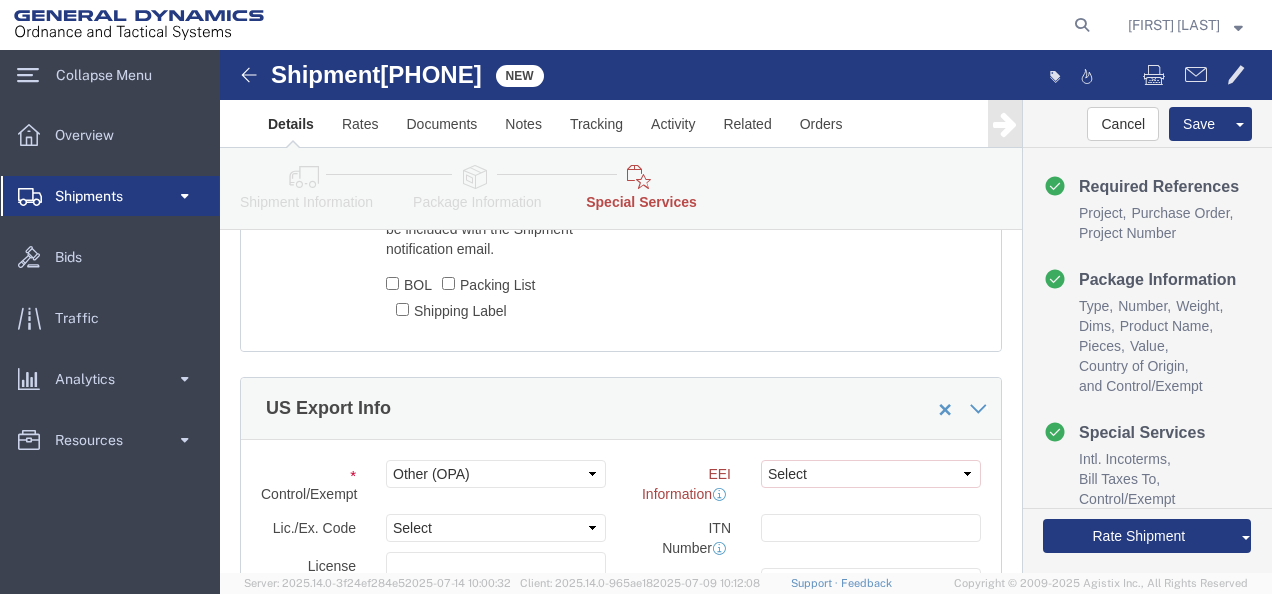 scroll, scrollTop: 2000, scrollLeft: 0, axis: vertical 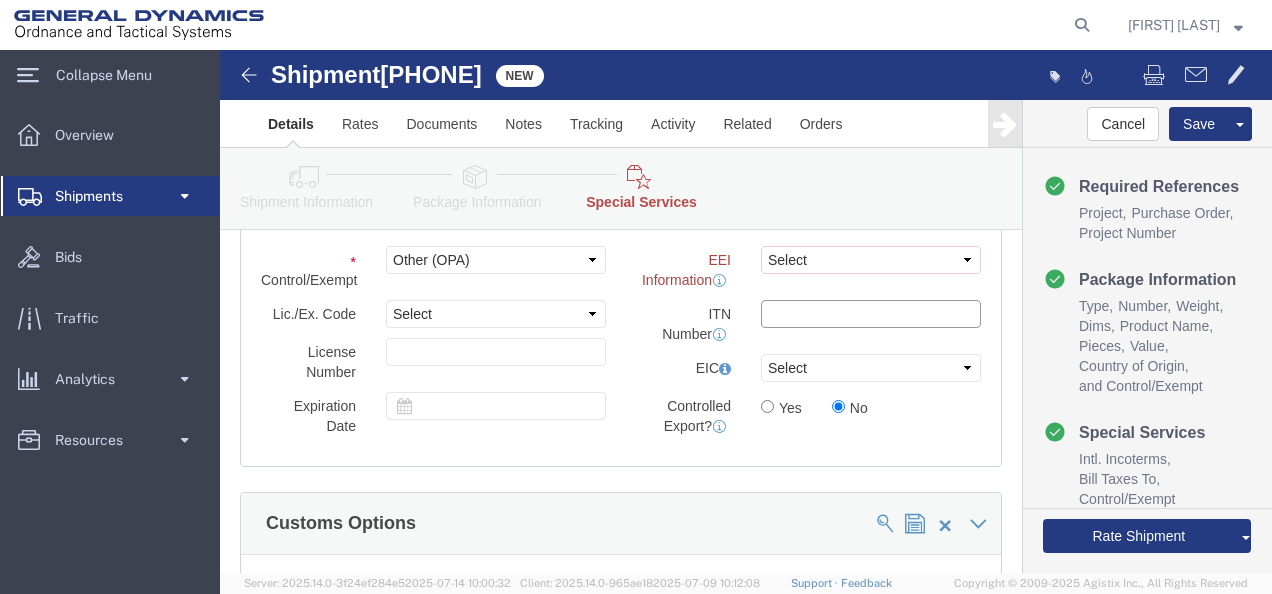 click 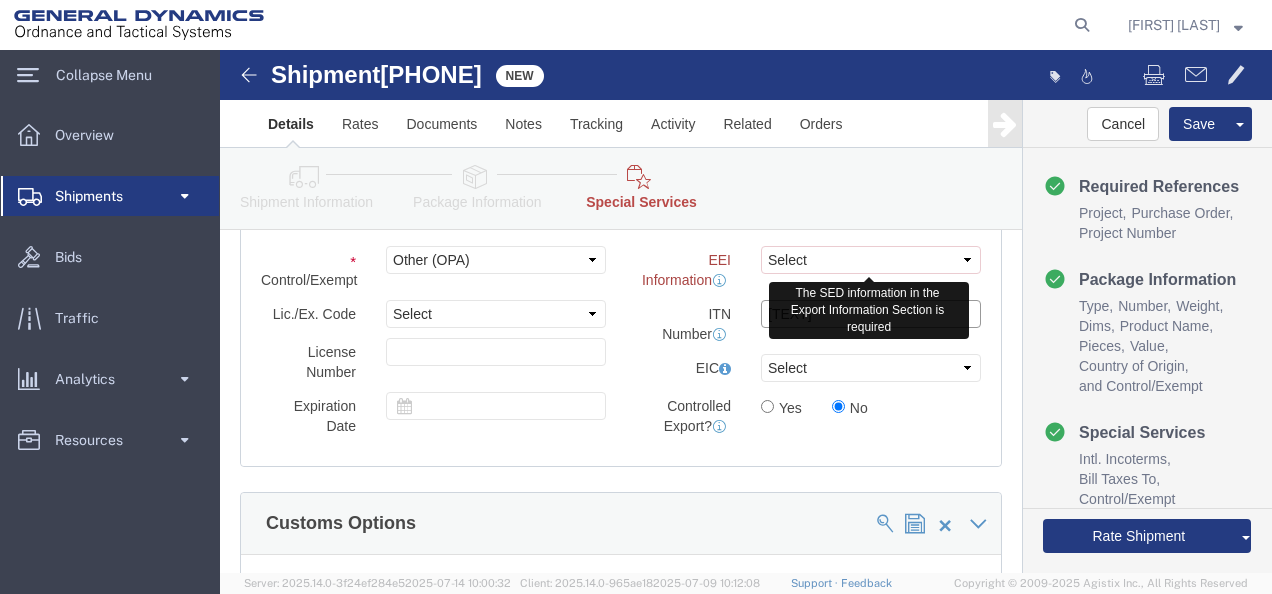 type on "[TEXT]" 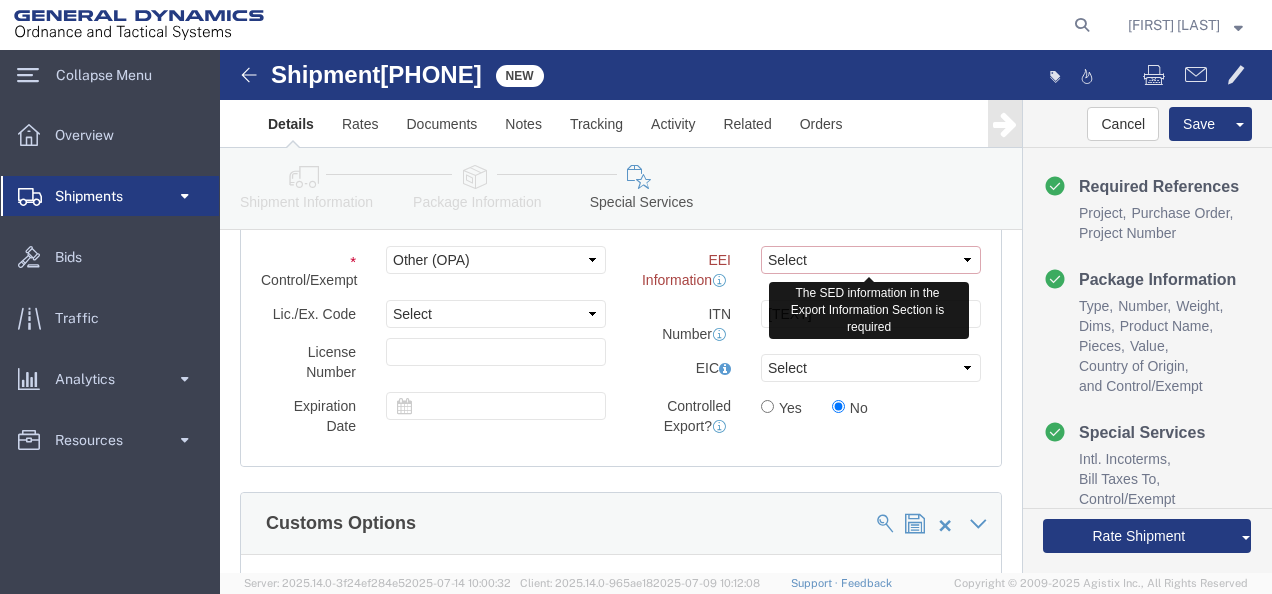 click on "Select AES-Direct EEI Carrier File EEI EEI Exempt" 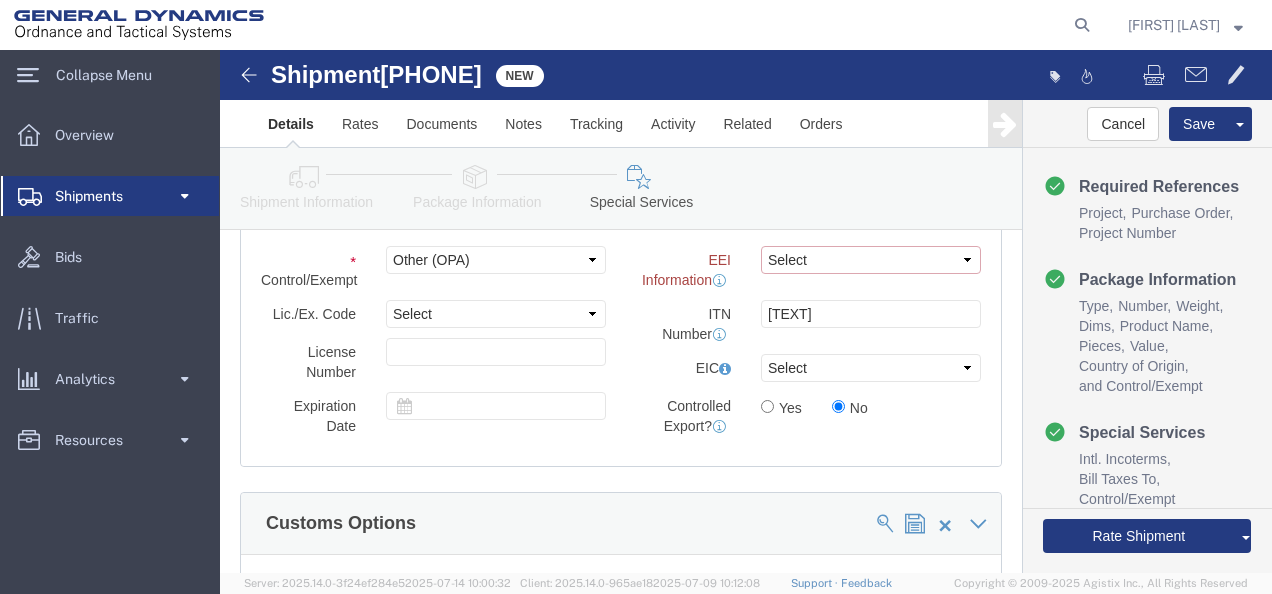 select on "EXEM" 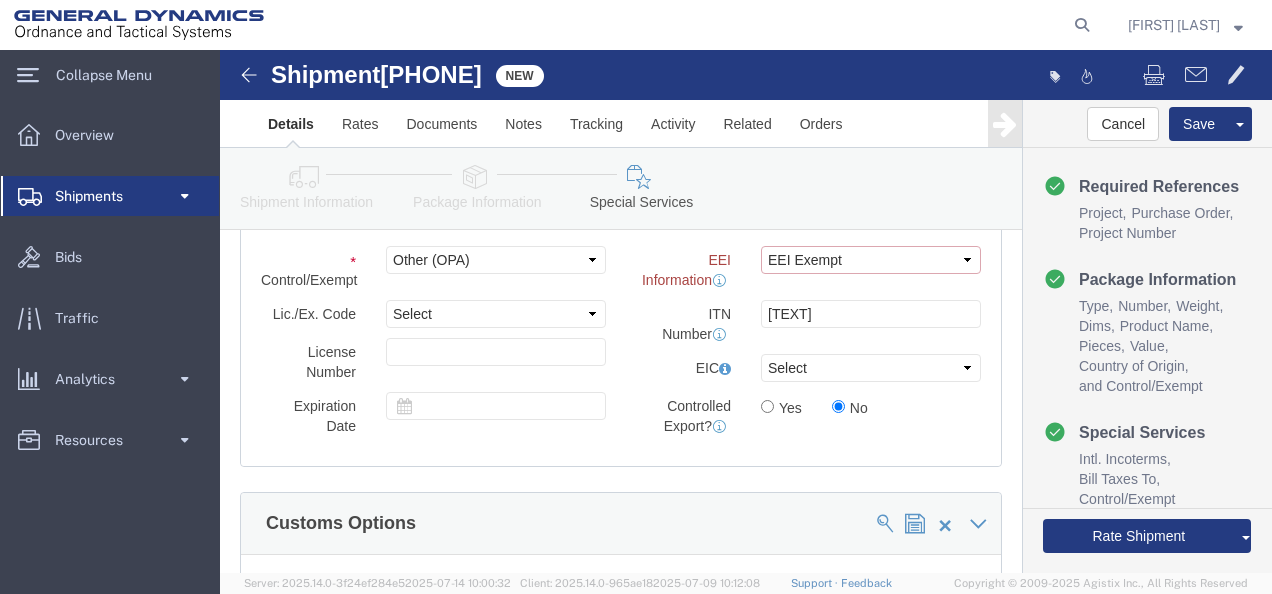 click on "Select AES-Direct EEI Carrier File EEI EEI Exempt" 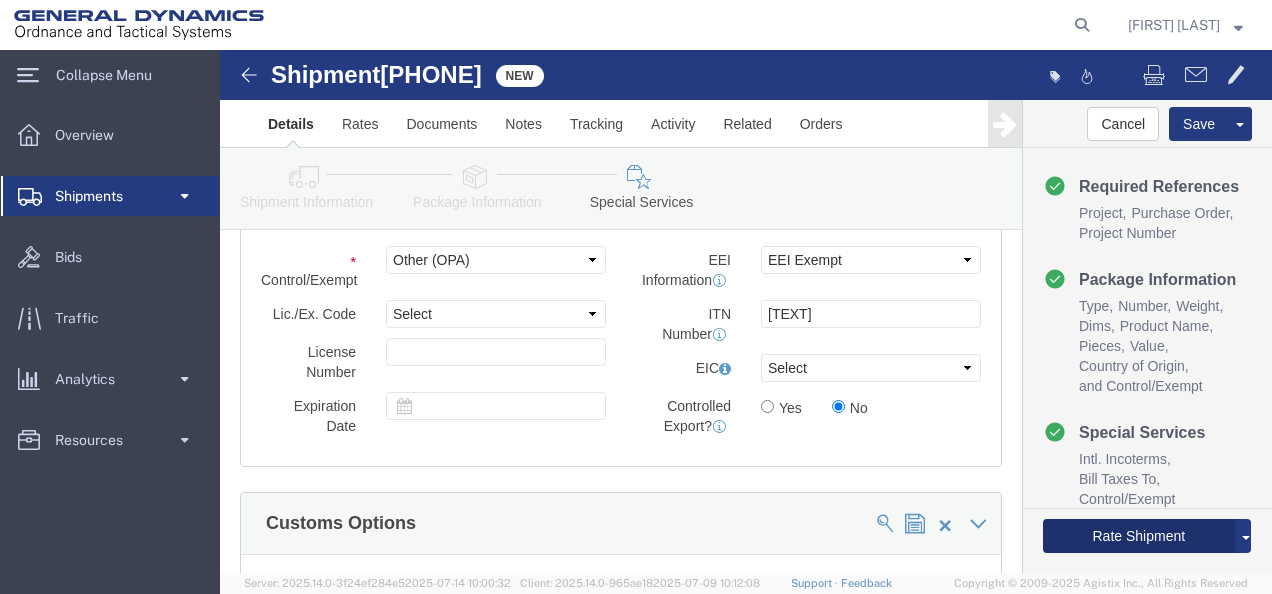click on "Rate Shipment" 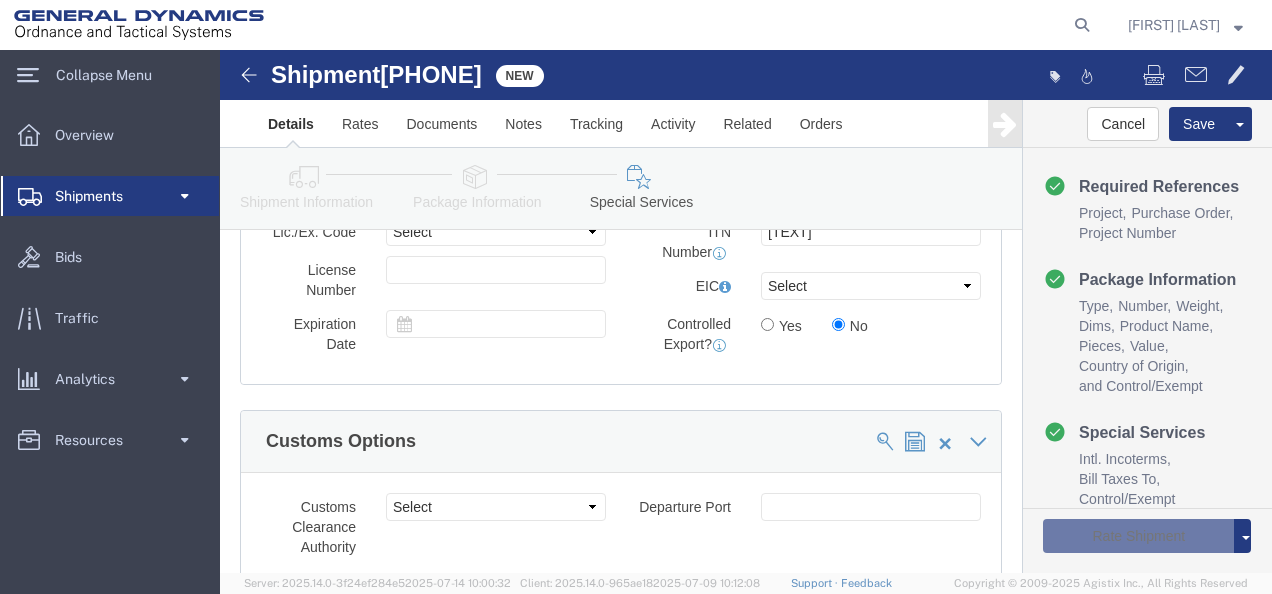 scroll, scrollTop: 1918, scrollLeft: 0, axis: vertical 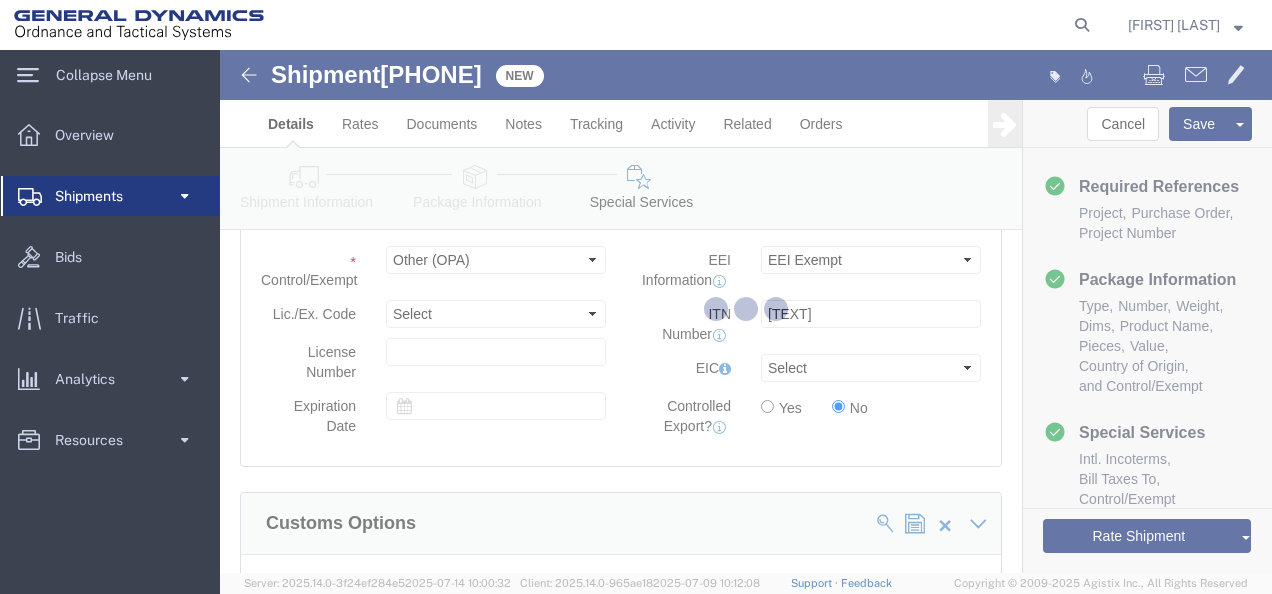 select 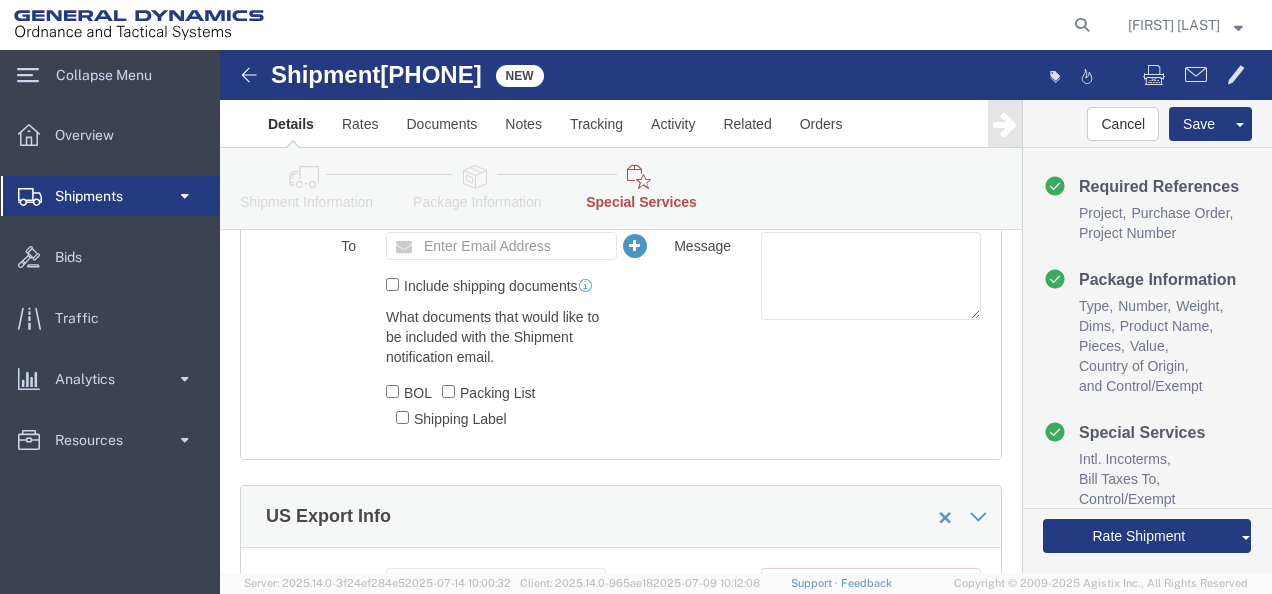 scroll, scrollTop: 1900, scrollLeft: 0, axis: vertical 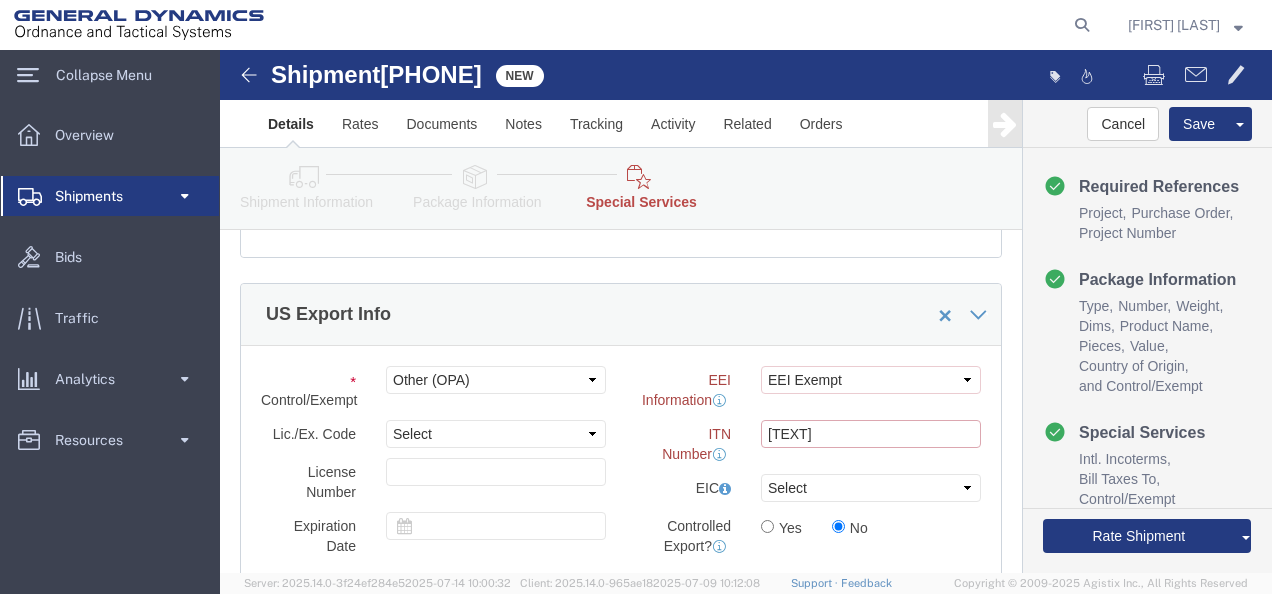 drag, startPoint x: 614, startPoint y: 420, endPoint x: 478, endPoint y: 420, distance: 136 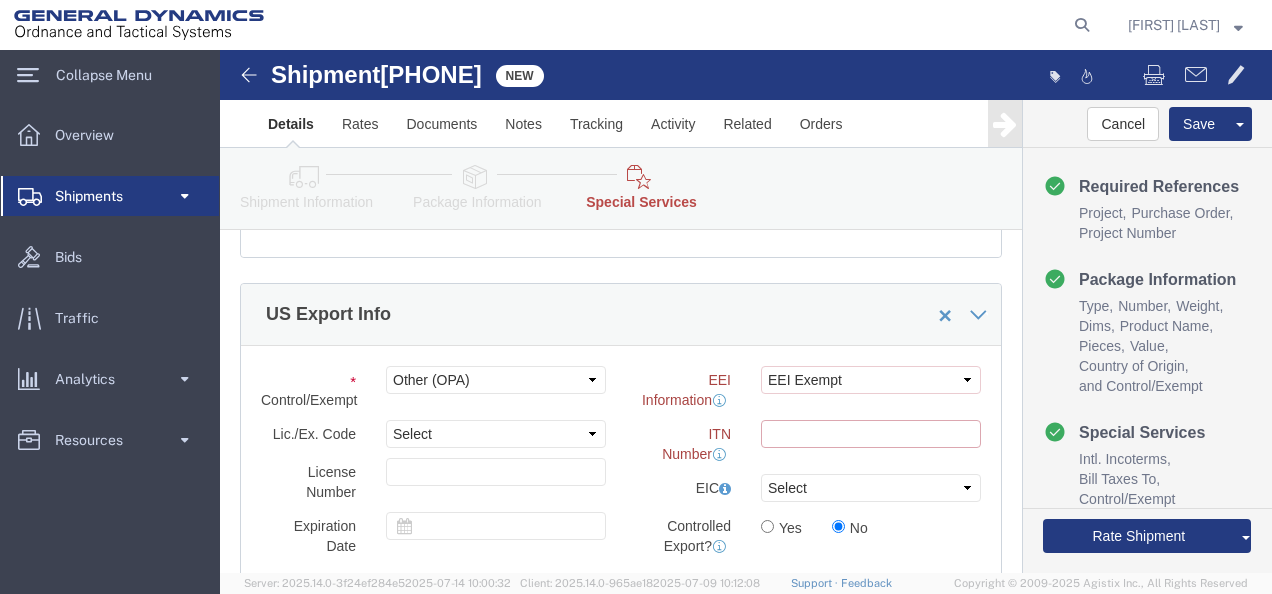 type 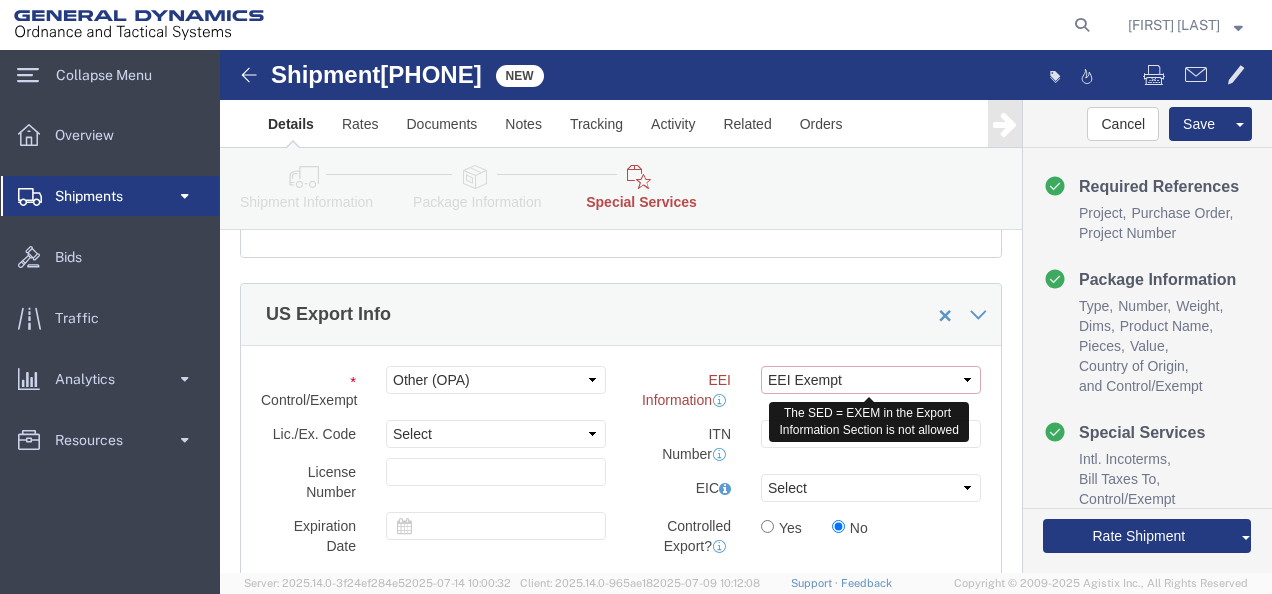 click on "Select AES-Direct EEI Carrier File EEI EEI Exempt" 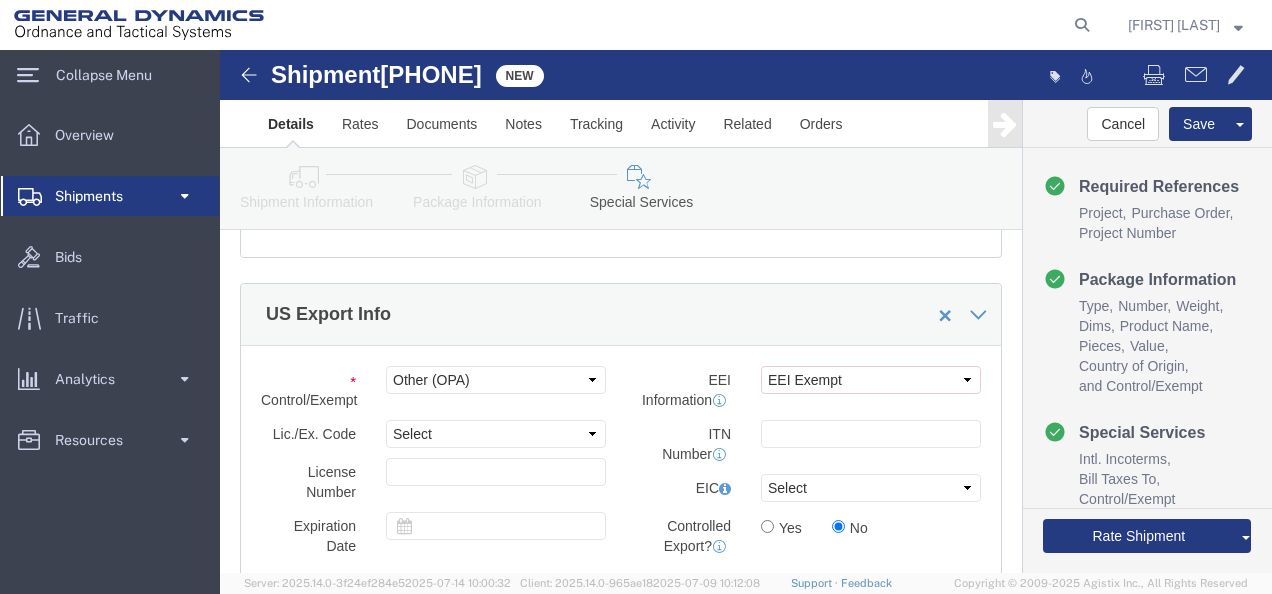 click on "ITN Number" 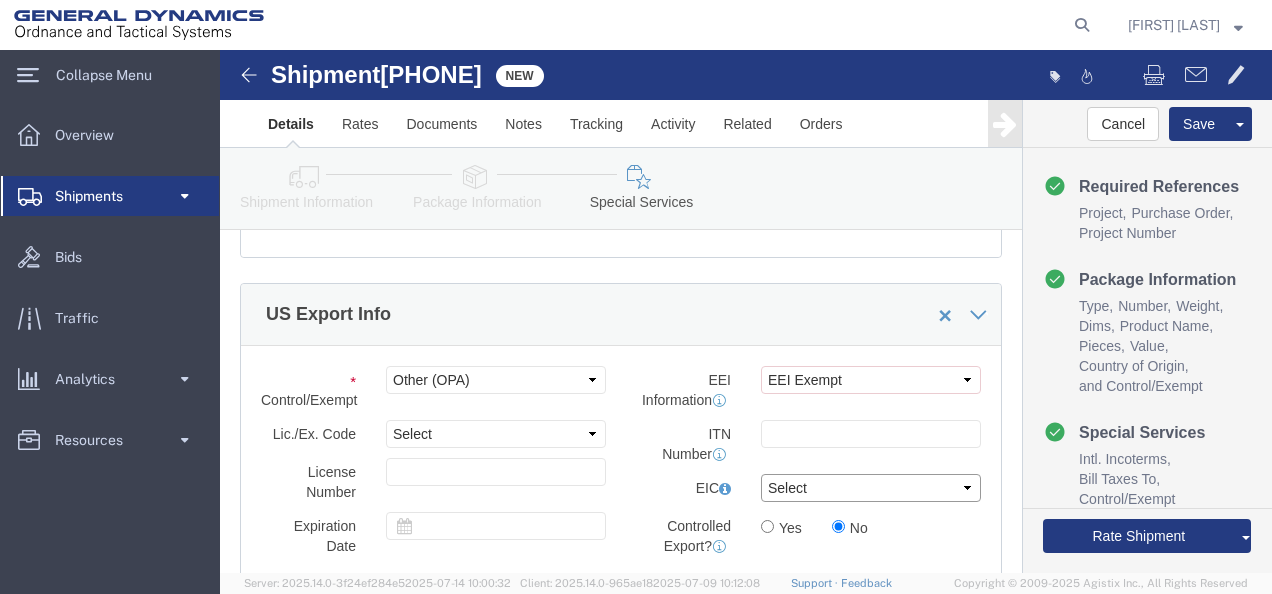 click on "Select CH CI CR DD FI FS GP GS HH HV IP IR IS MS OI OS TE TL TR UG ZD" 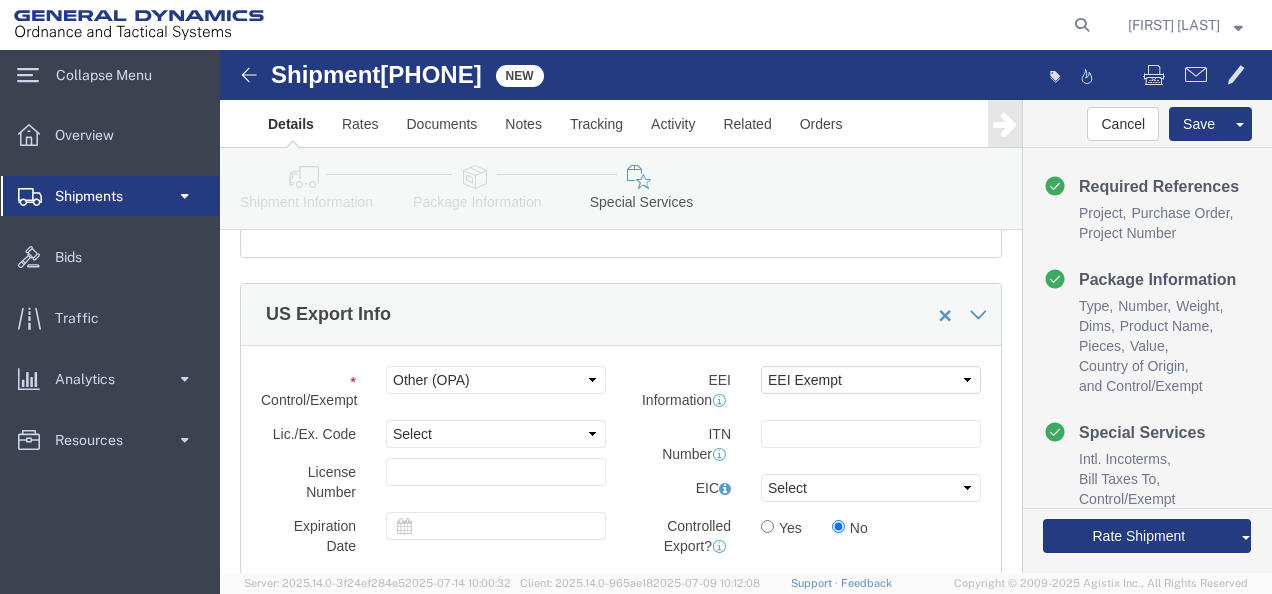 click on "ITN Number" 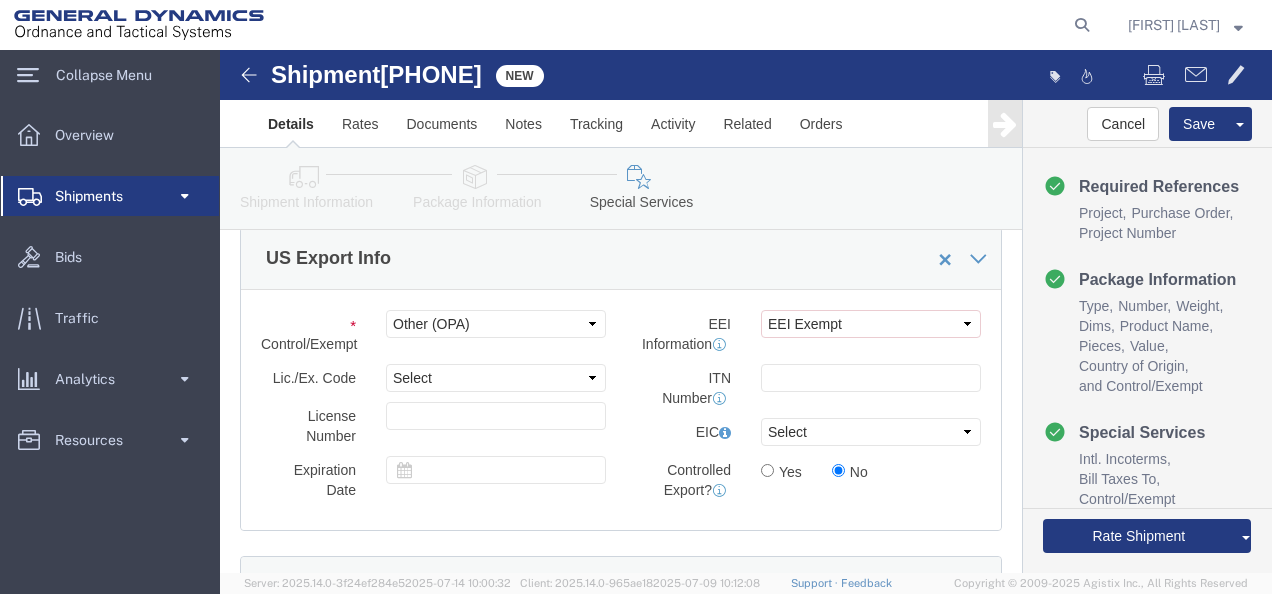 scroll, scrollTop: 1900, scrollLeft: 0, axis: vertical 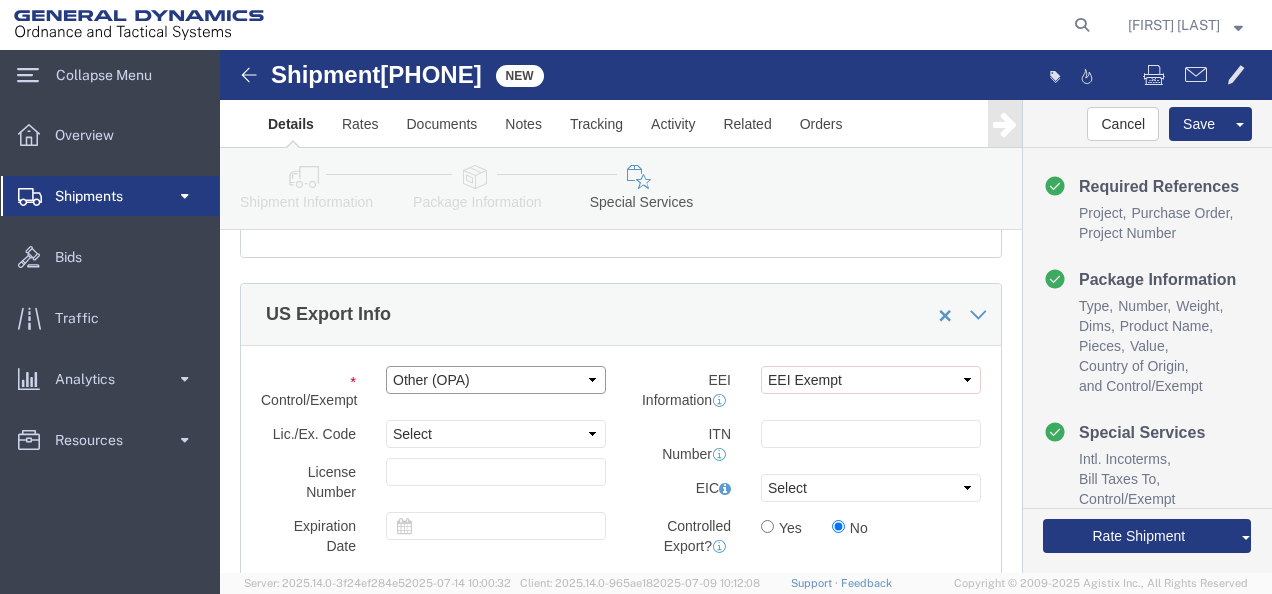 click on "Select ATF BIS DEA EPA FDA FTR ITAR OFAC Other (OPA)" 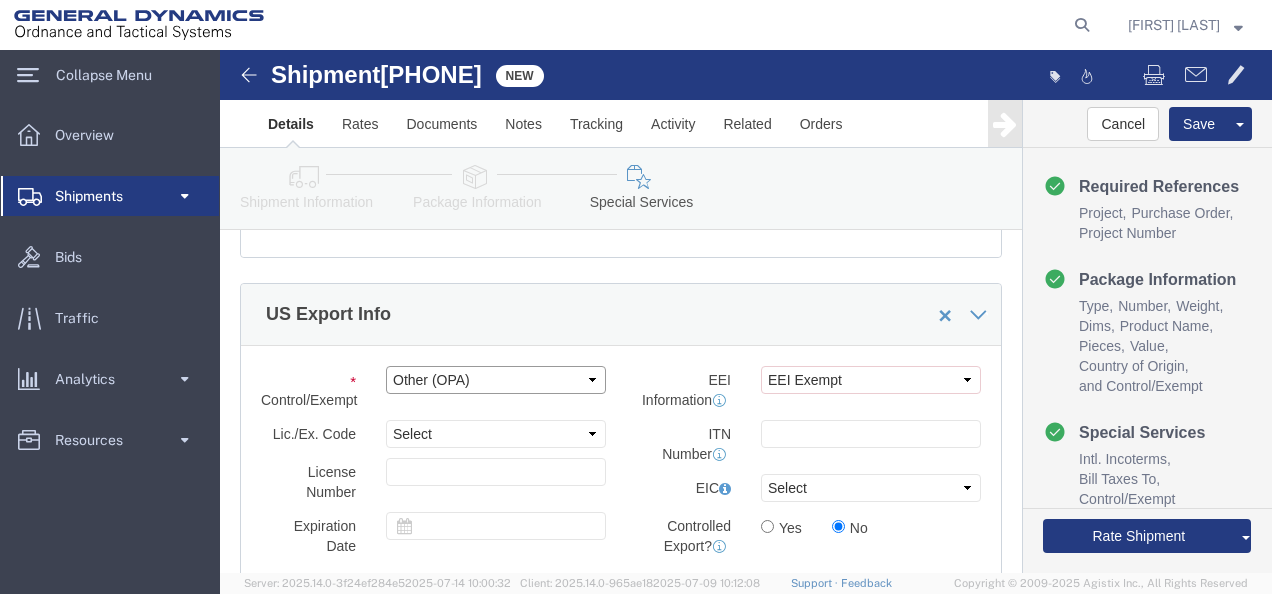 click on "Select ATF BIS DEA EPA FDA FTR ITAR OFAC Other (OPA)" 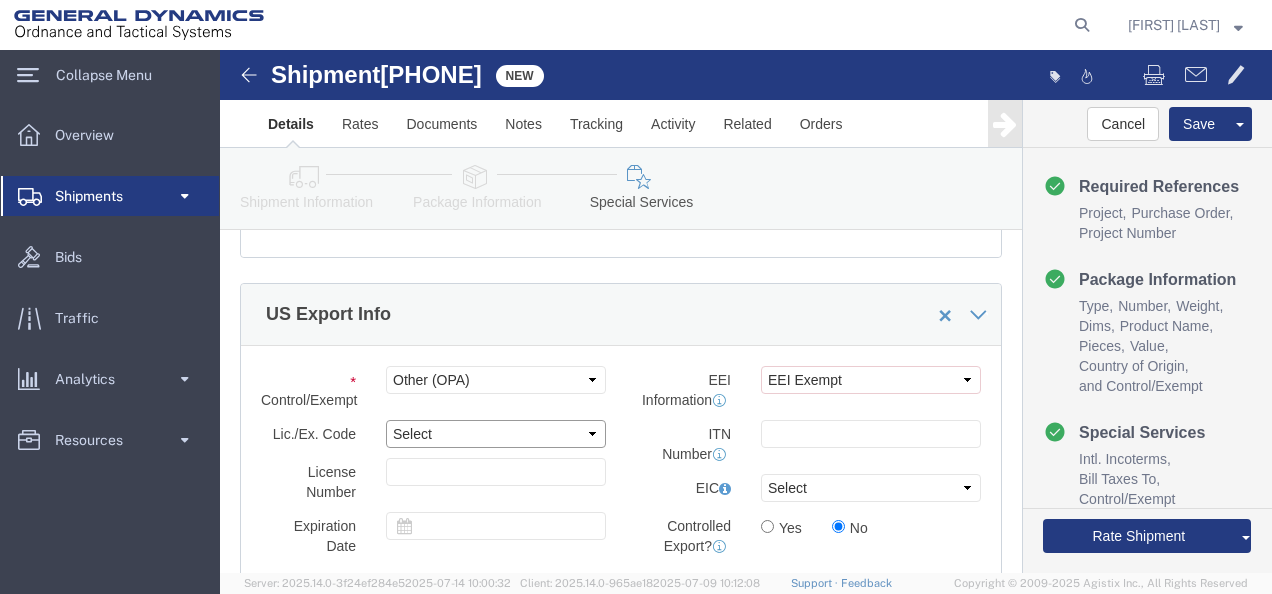 click on "Select" 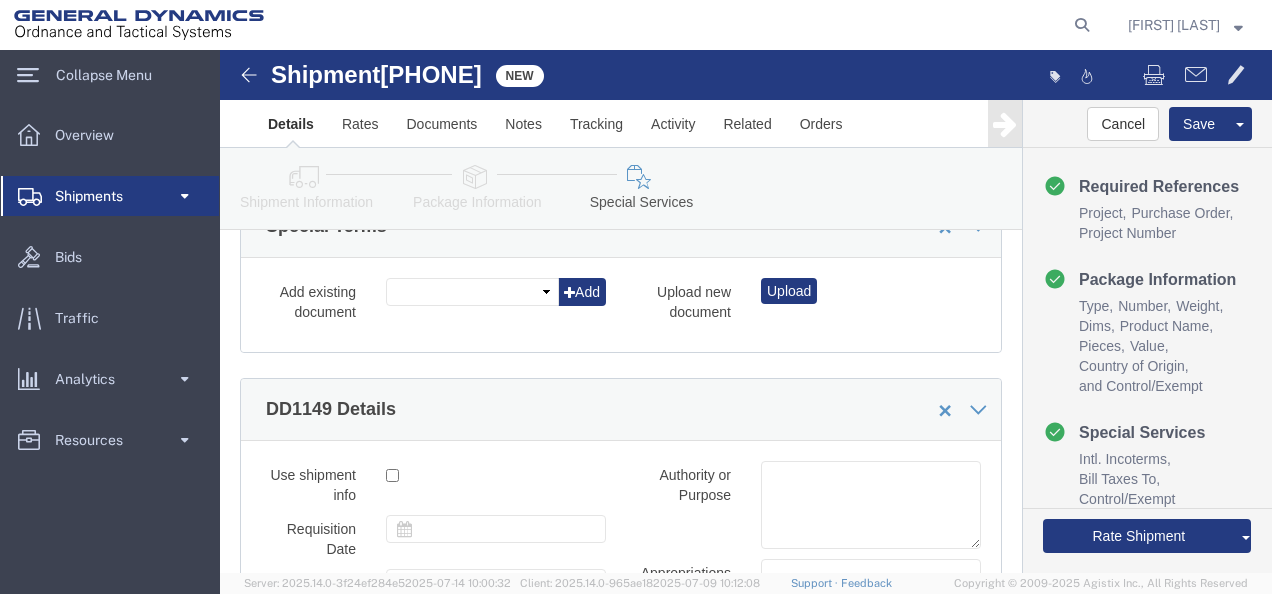 scroll, scrollTop: 3512, scrollLeft: 0, axis: vertical 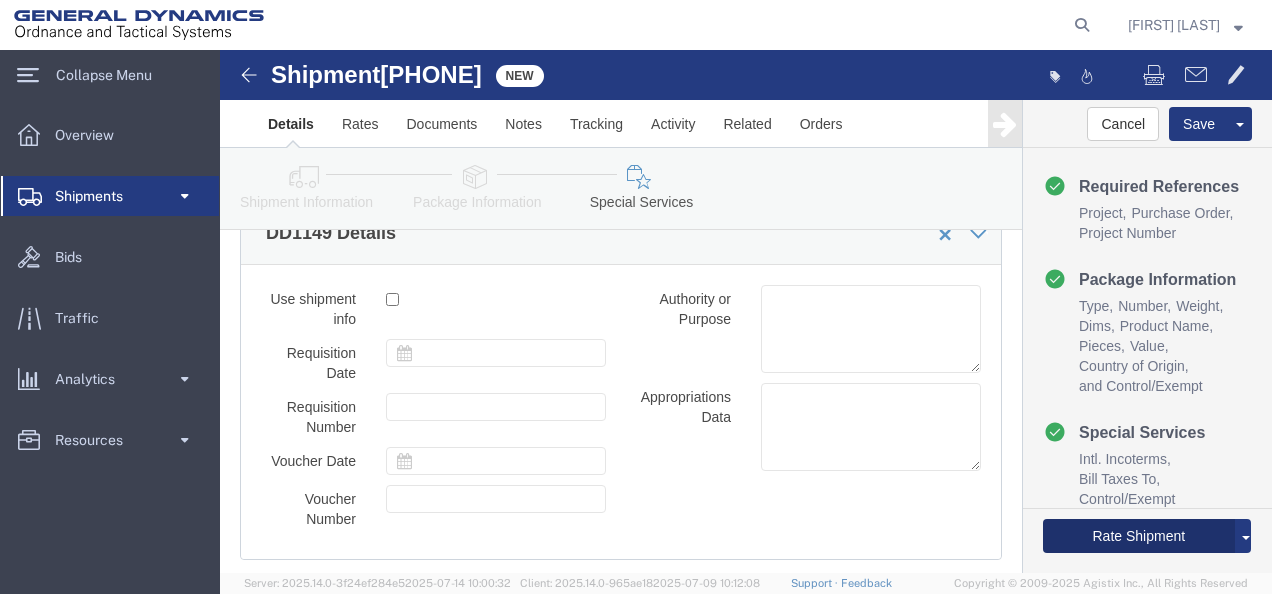 click on "Rate Shipment" 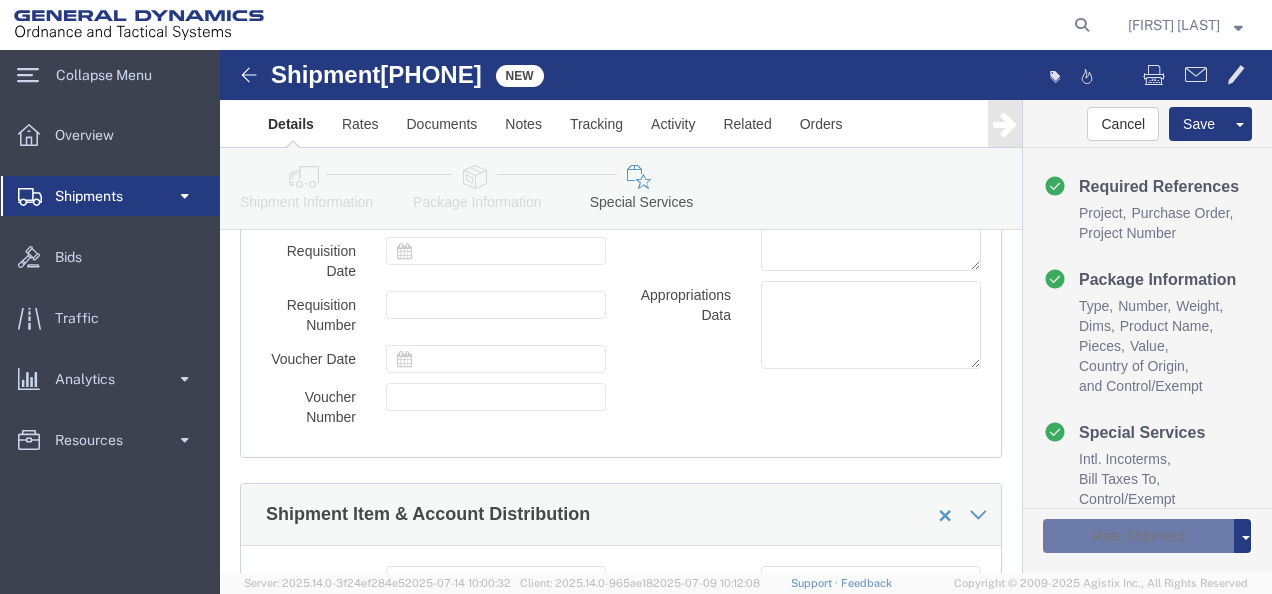 scroll, scrollTop: 3392, scrollLeft: 0, axis: vertical 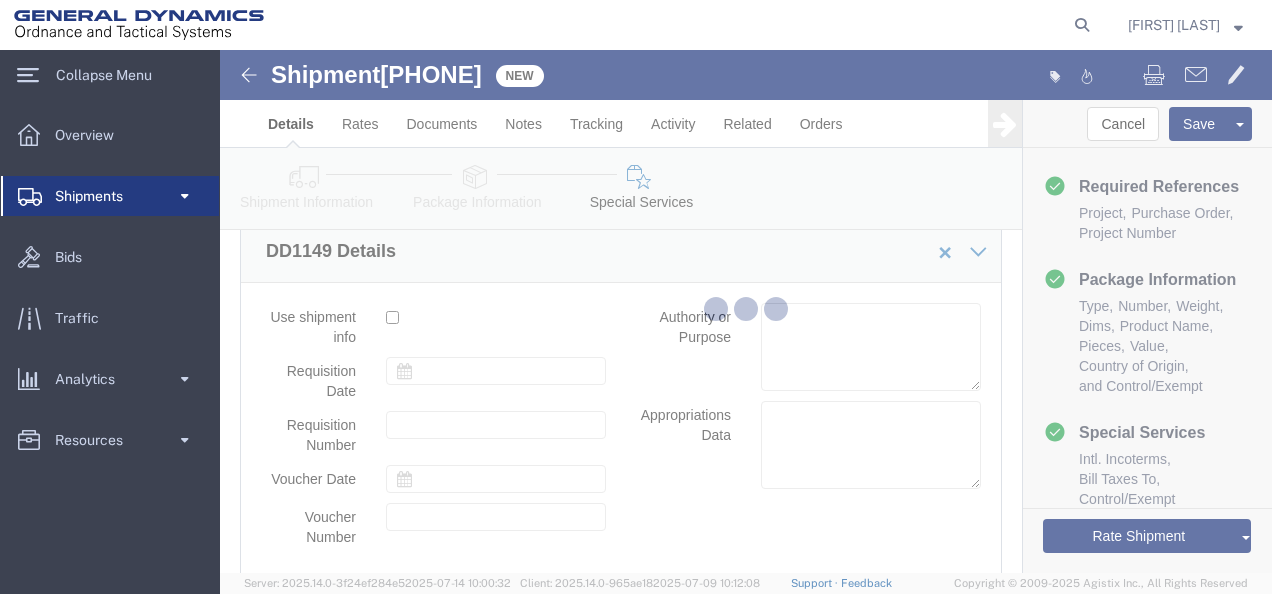select 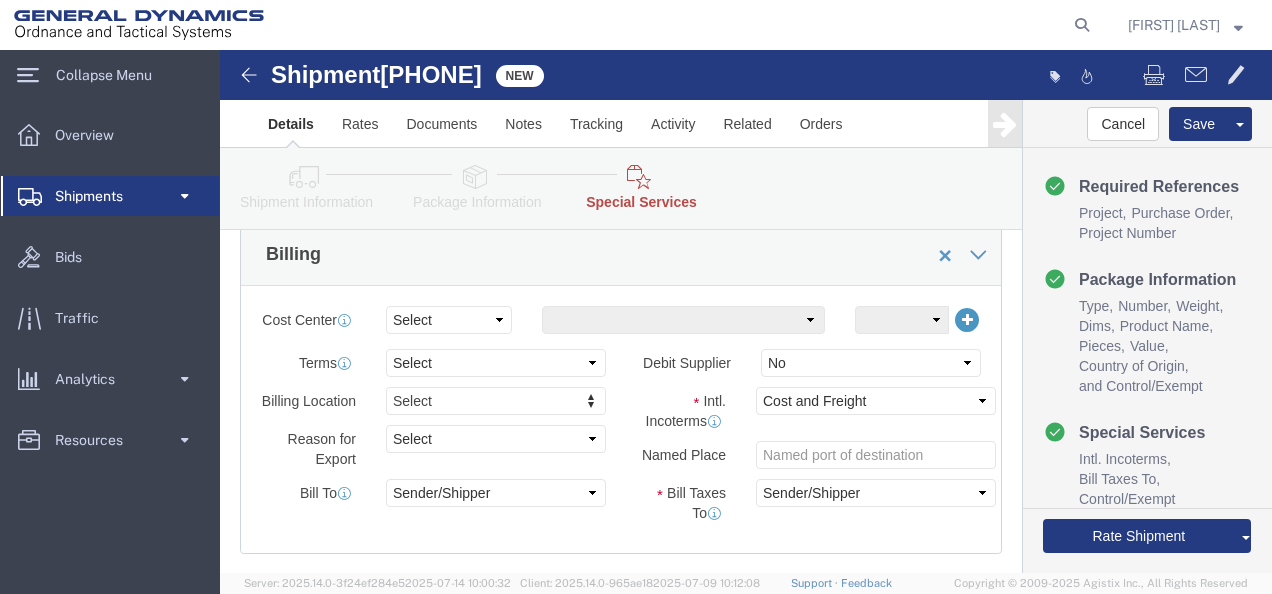 scroll, scrollTop: 1100, scrollLeft: 0, axis: vertical 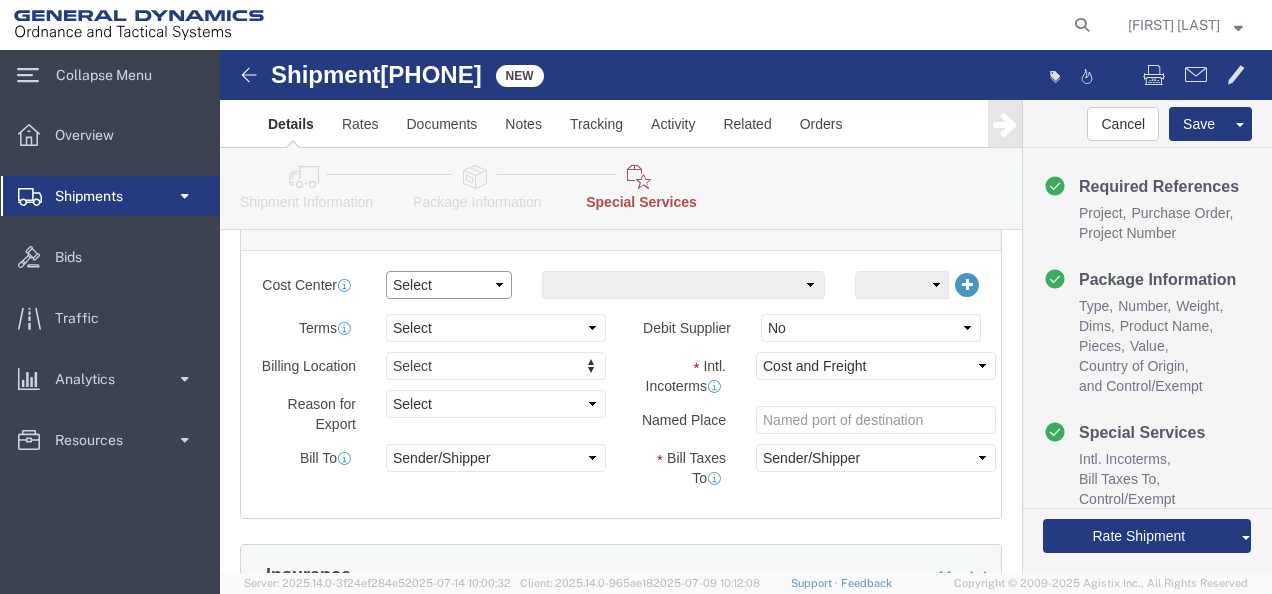 click on "Select Buyer Cost Center Department Operations Number Order Number Sales Person" 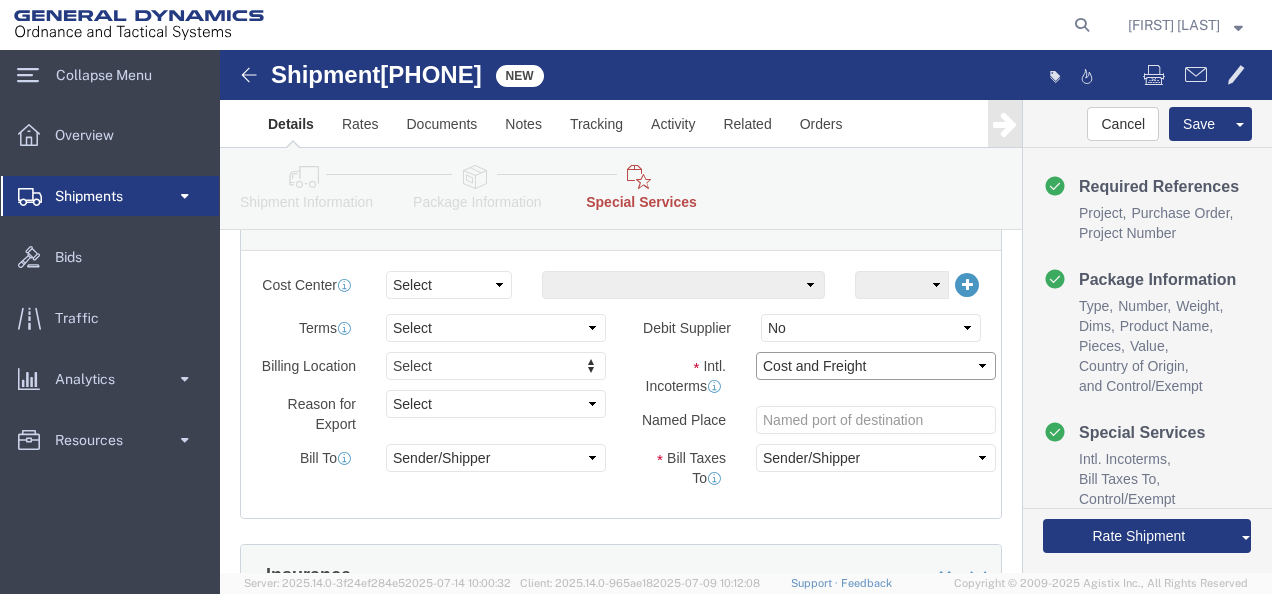 click on "Select Carriage Insurance Paid Carriage Paid To Cost and Freight Cost Insurance Freight Delivered at Place Delivered at Place Unloaded Delivered at Terminal Delivery Duty Paid Ex Works Free Along Ship Free Carrier Free On Board" 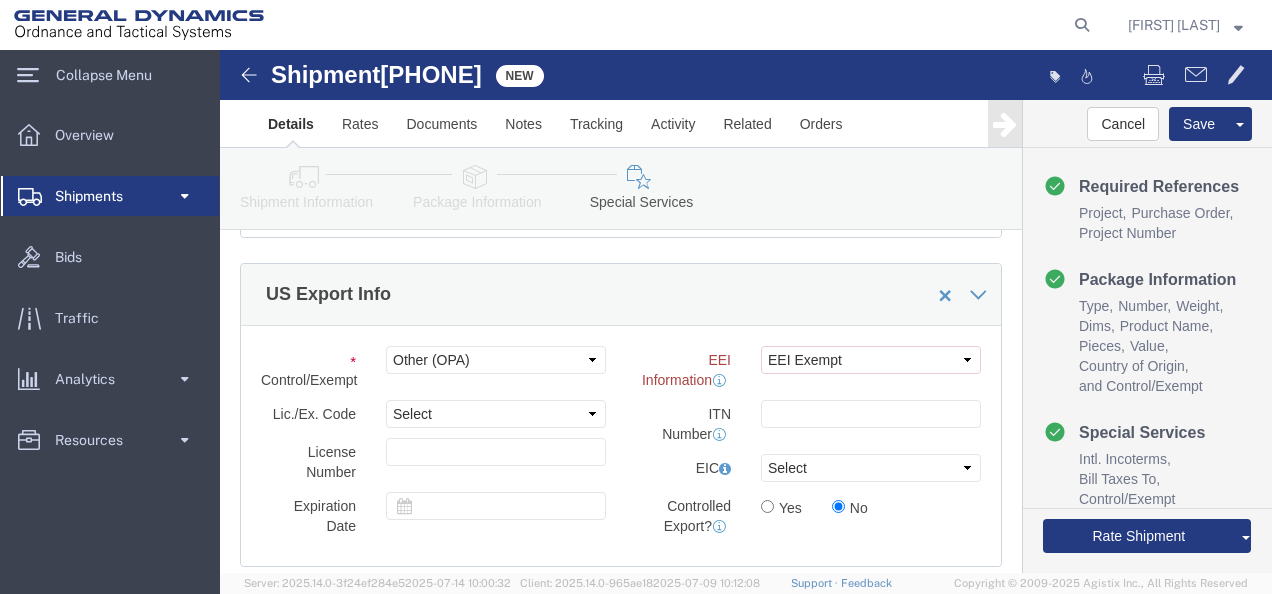 scroll, scrollTop: 2000, scrollLeft: 0, axis: vertical 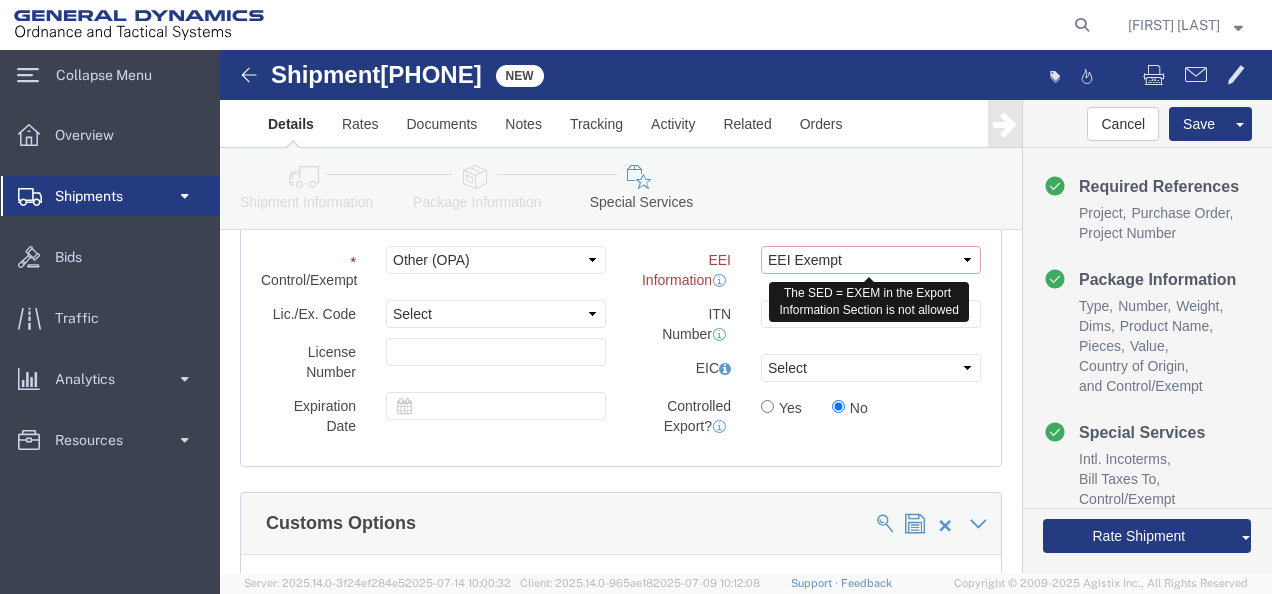click on "Select AES-Direct EEI Carrier File EEI EEI Exempt" 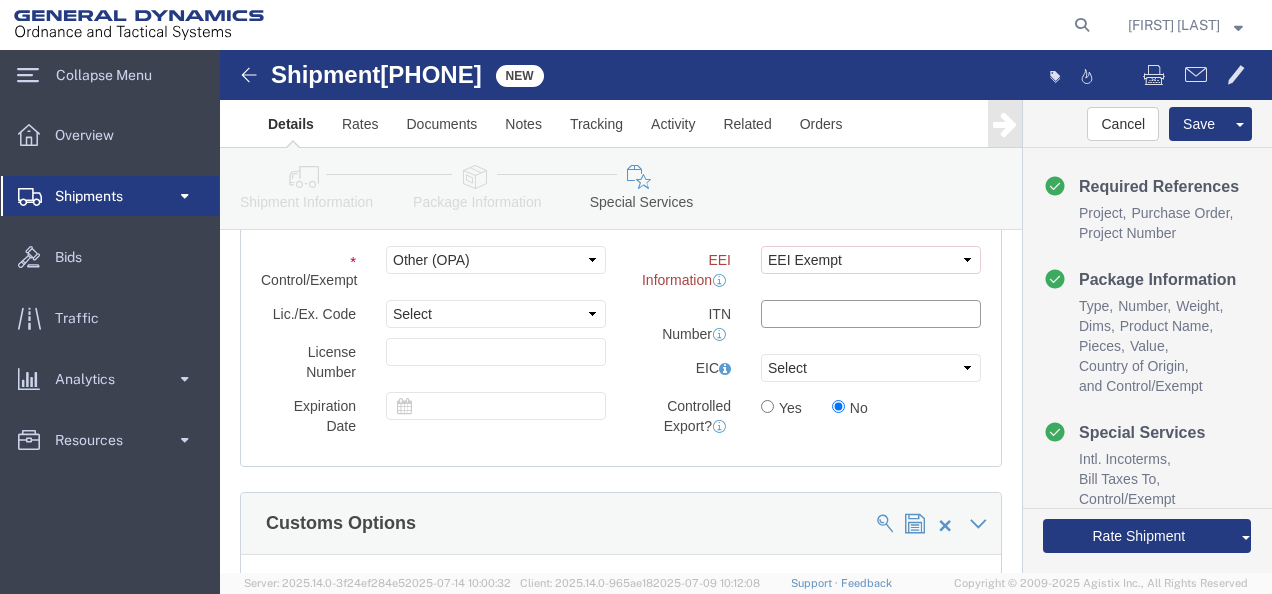 click 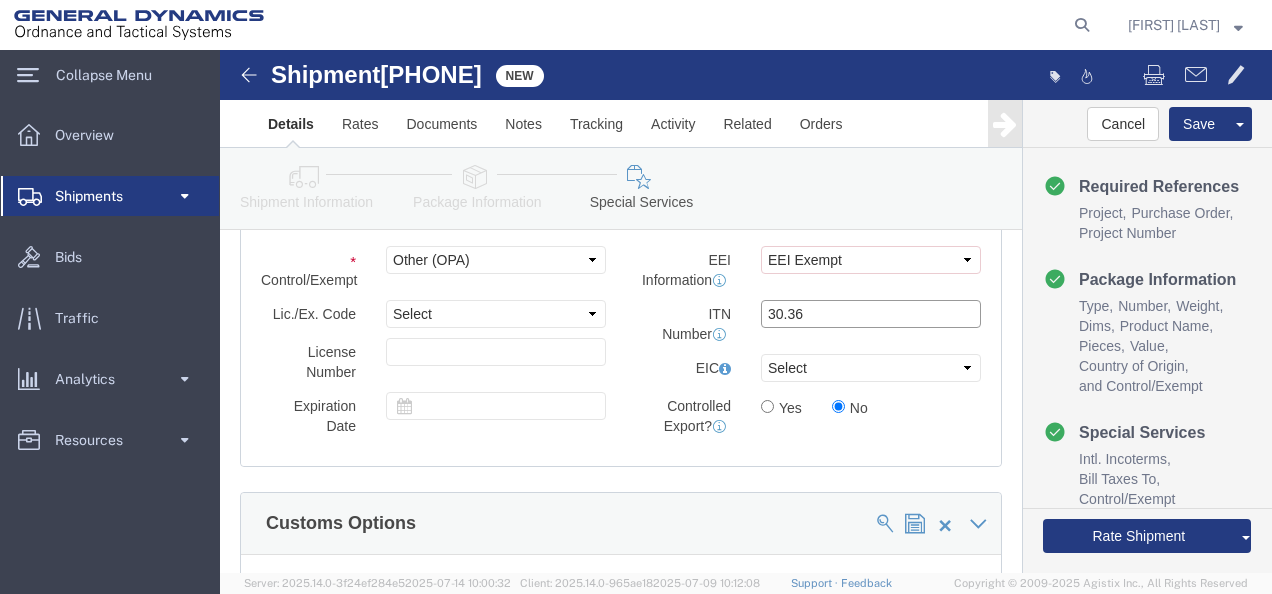 type on "30.36" 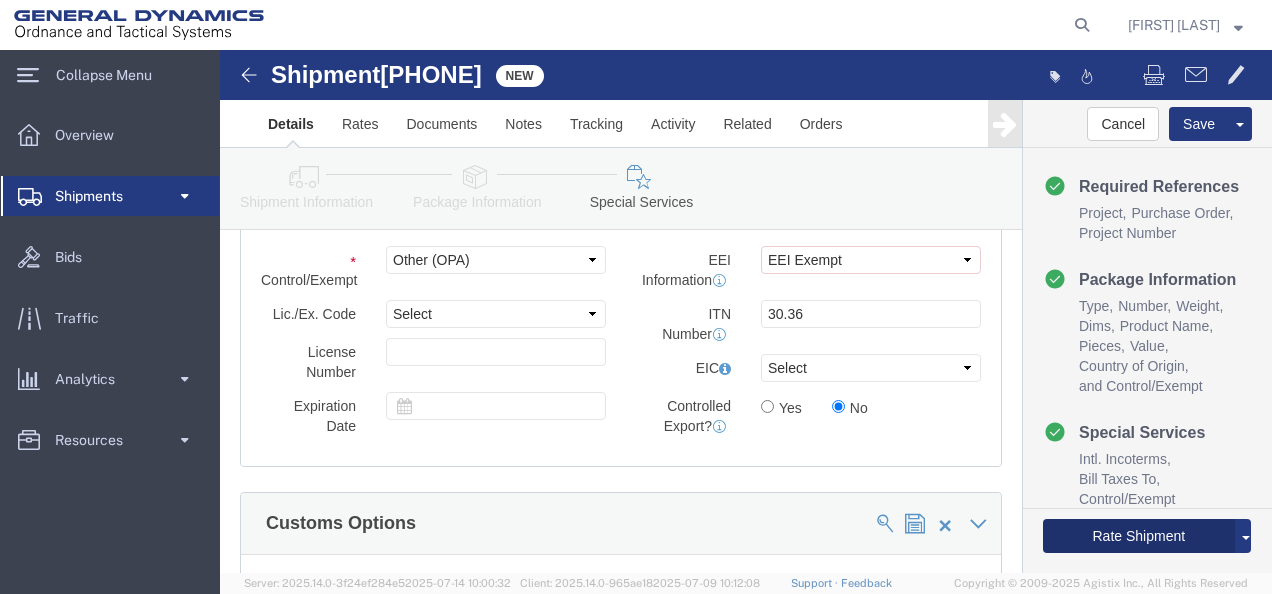 click on "Rate Shipment" 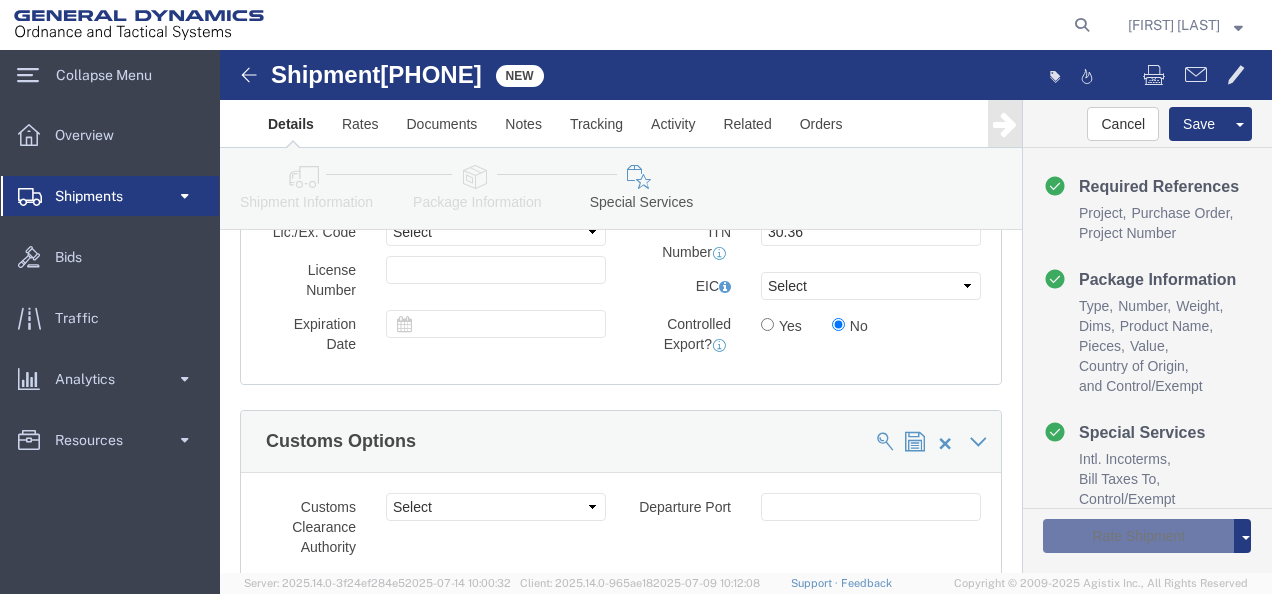 scroll, scrollTop: 1918, scrollLeft: 0, axis: vertical 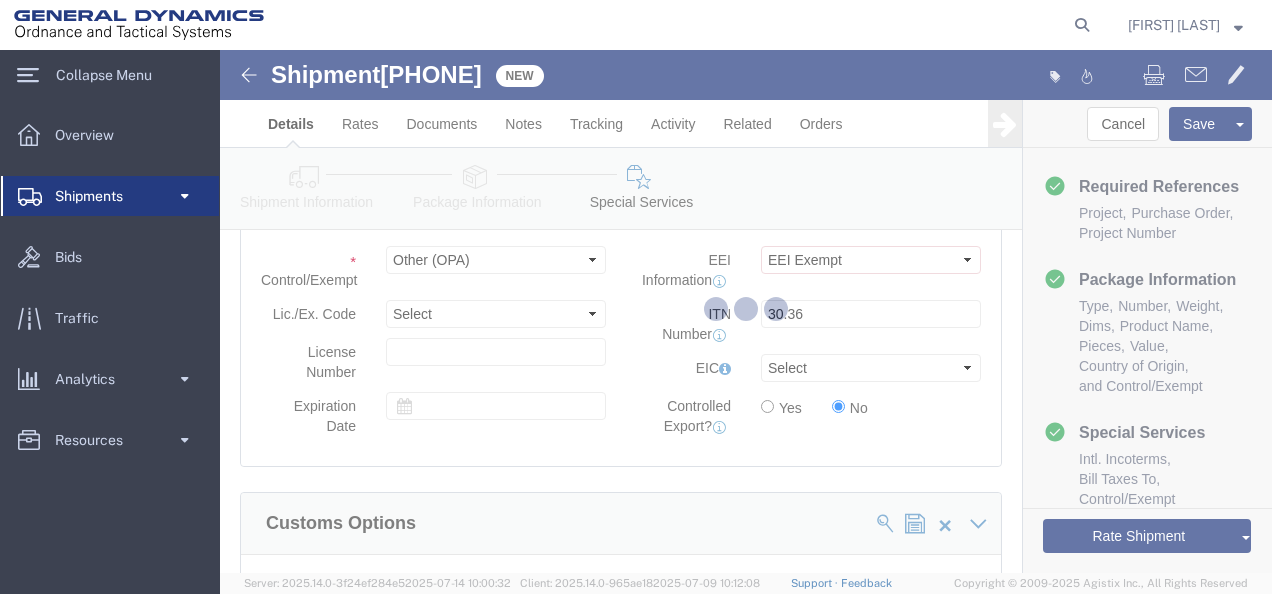 select 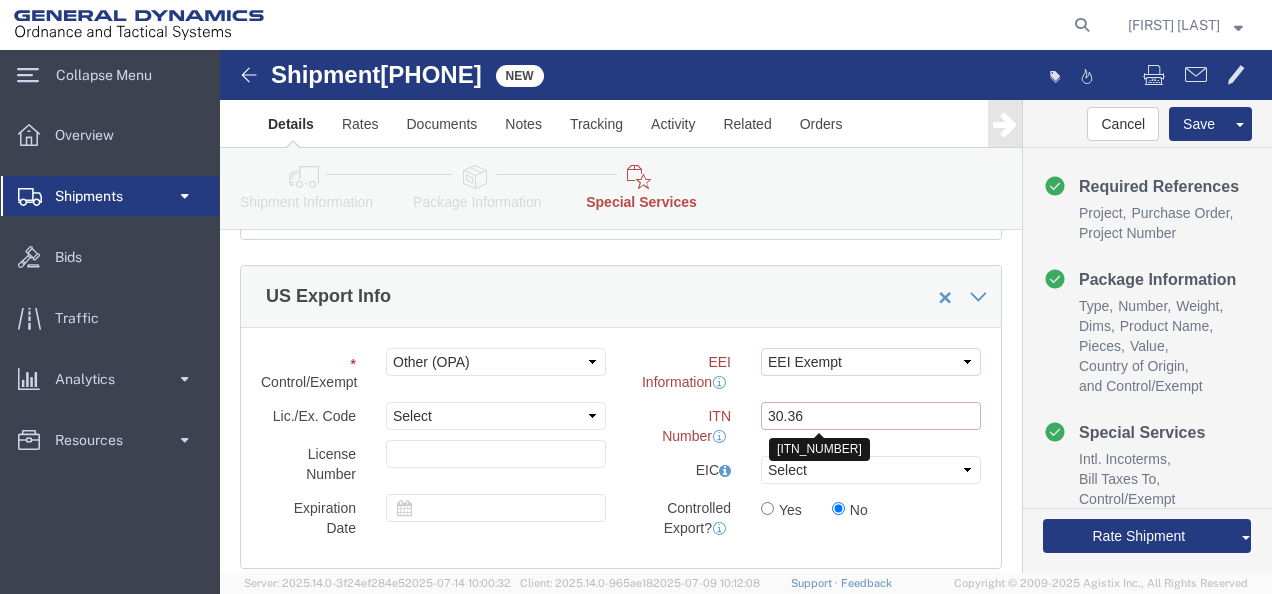 drag, startPoint x: 590, startPoint y: 396, endPoint x: 500, endPoint y: 394, distance: 90.02222 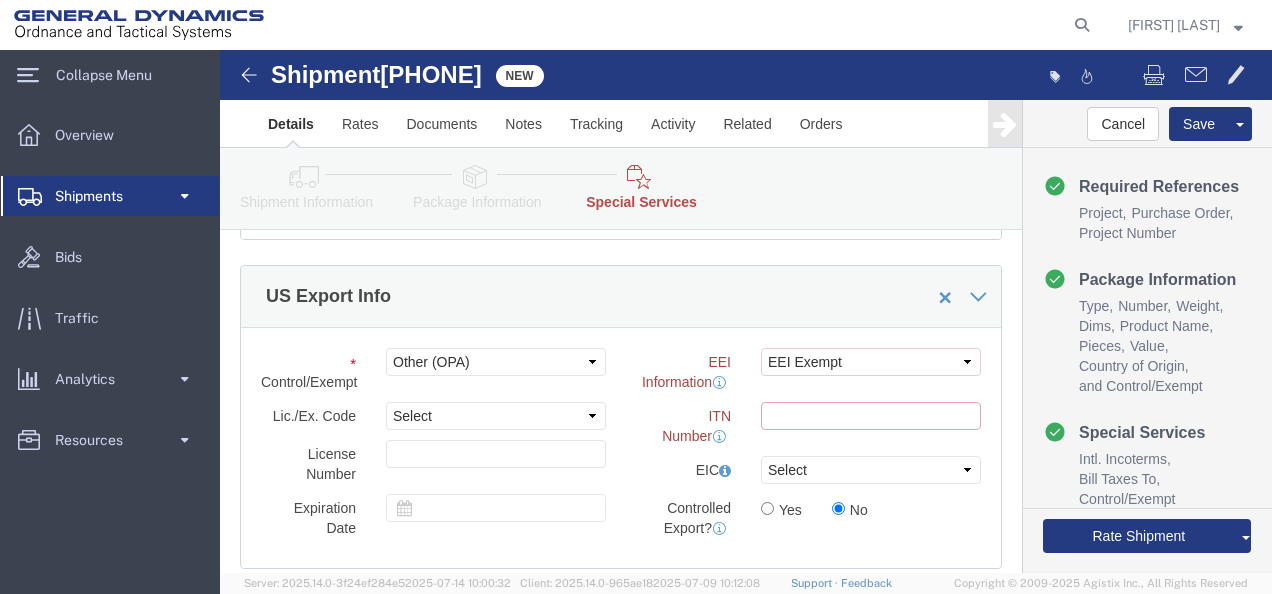 type 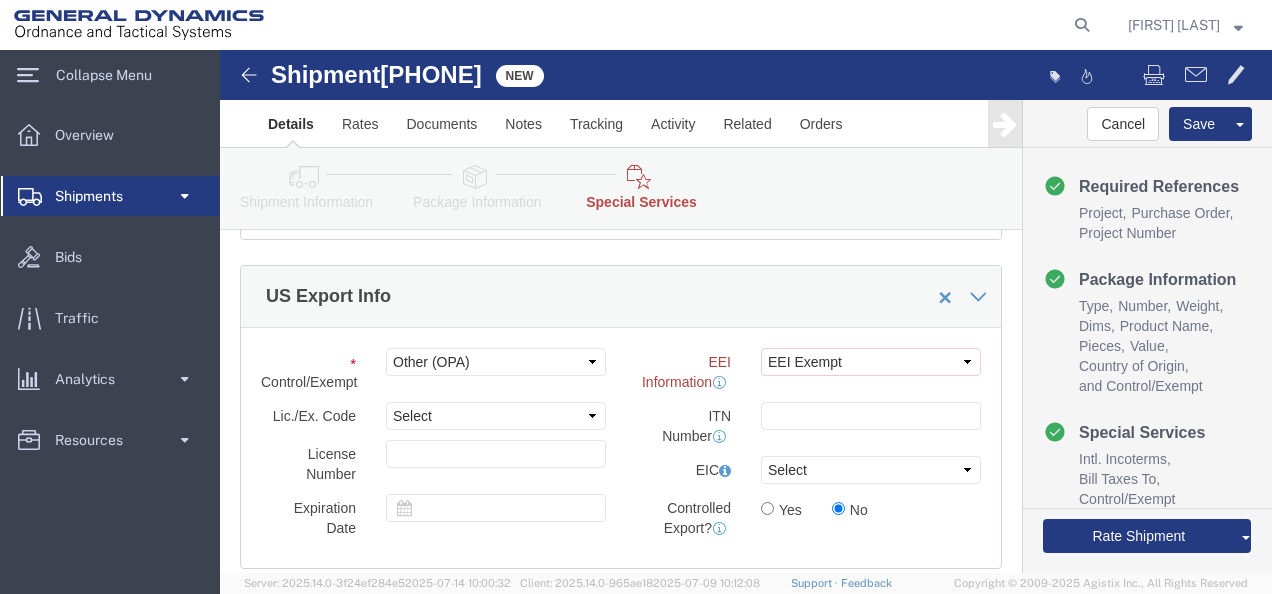 click 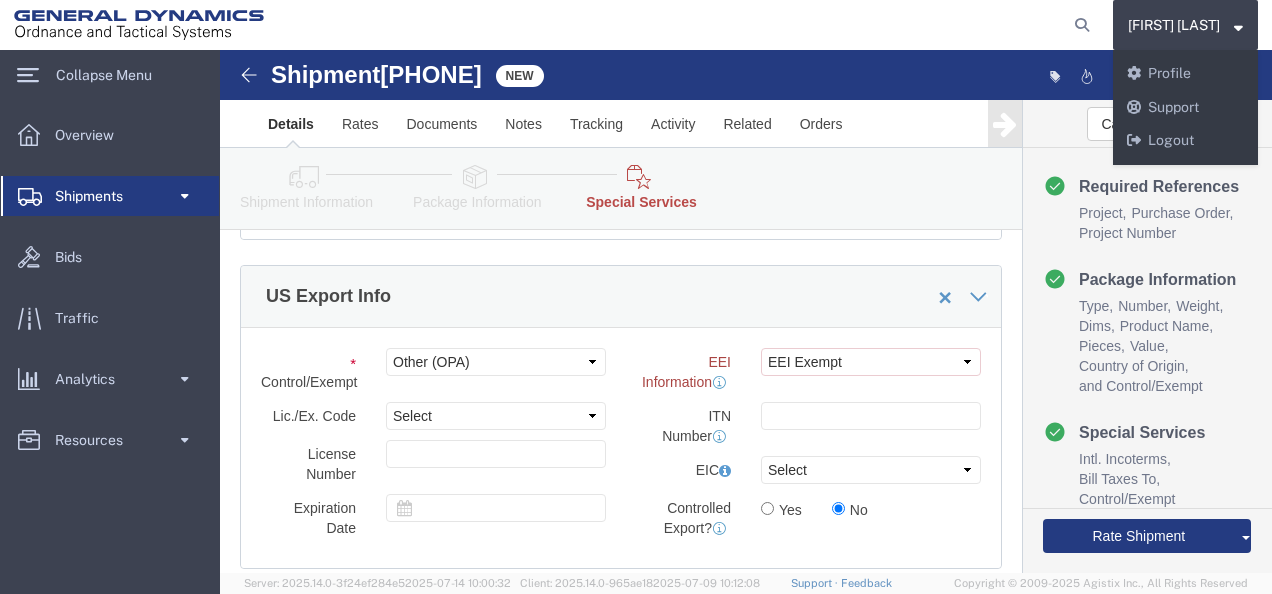 click on "EEI Information" 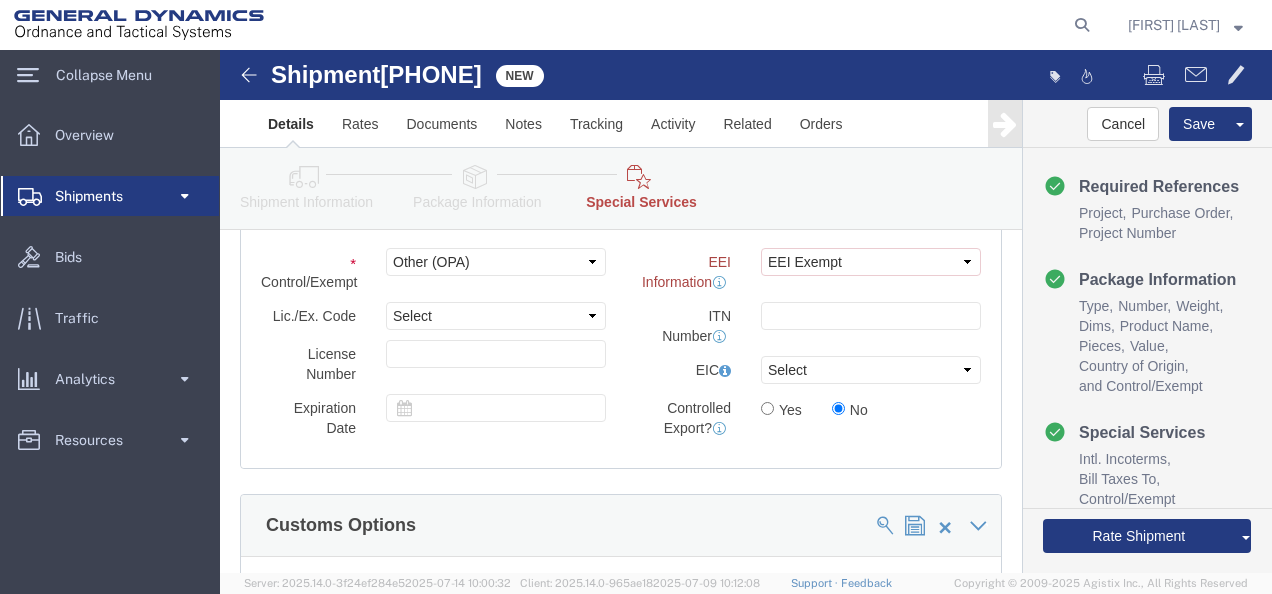 scroll, scrollTop: 1918, scrollLeft: 0, axis: vertical 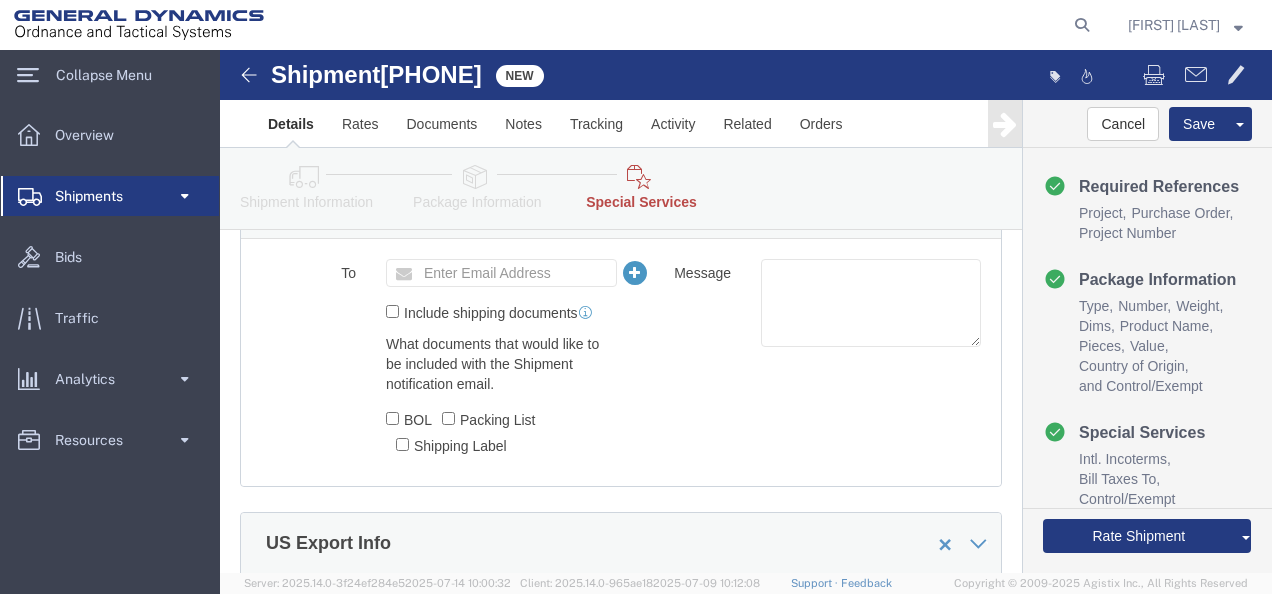 click 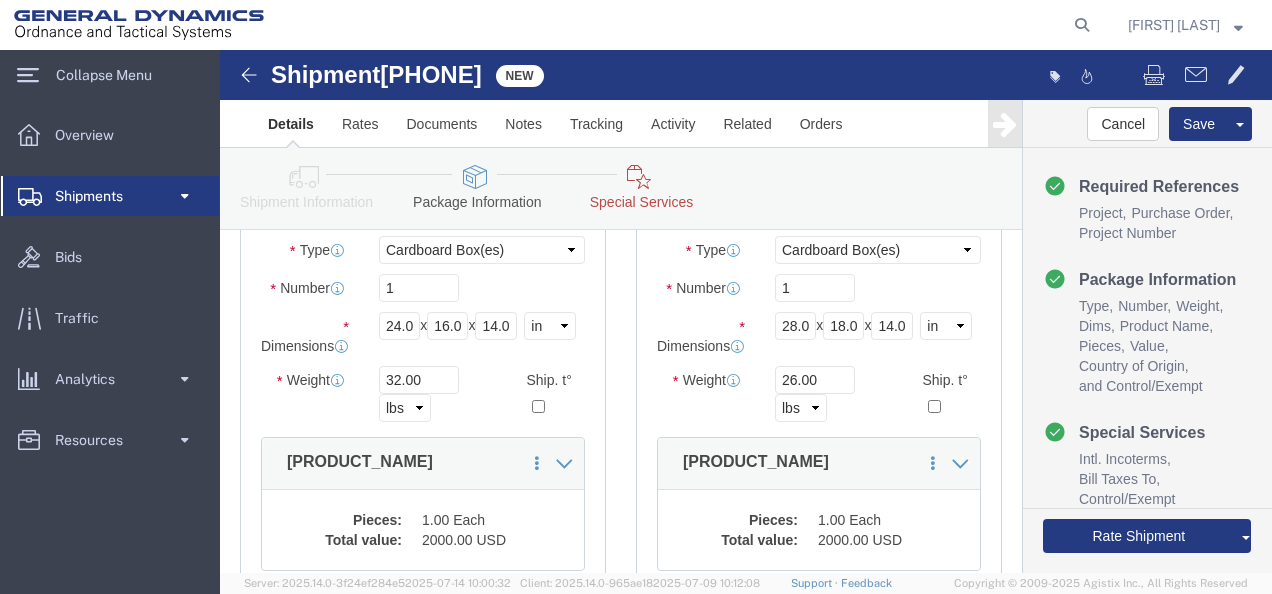 scroll, scrollTop: 171, scrollLeft: 0, axis: vertical 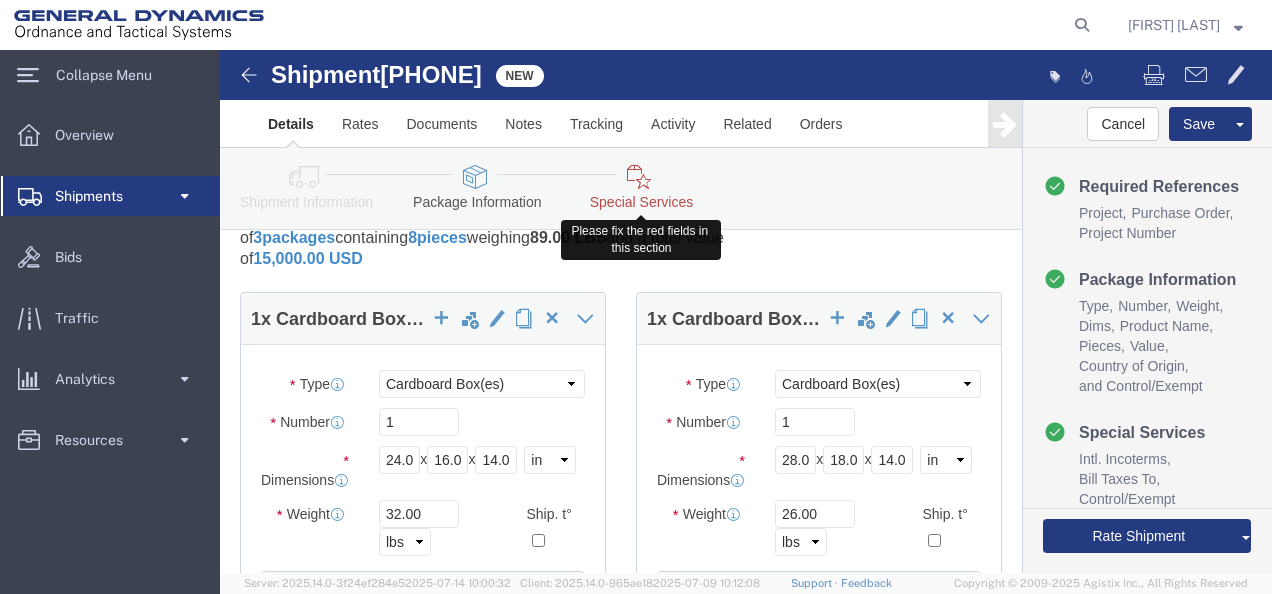 click on "Special Services" 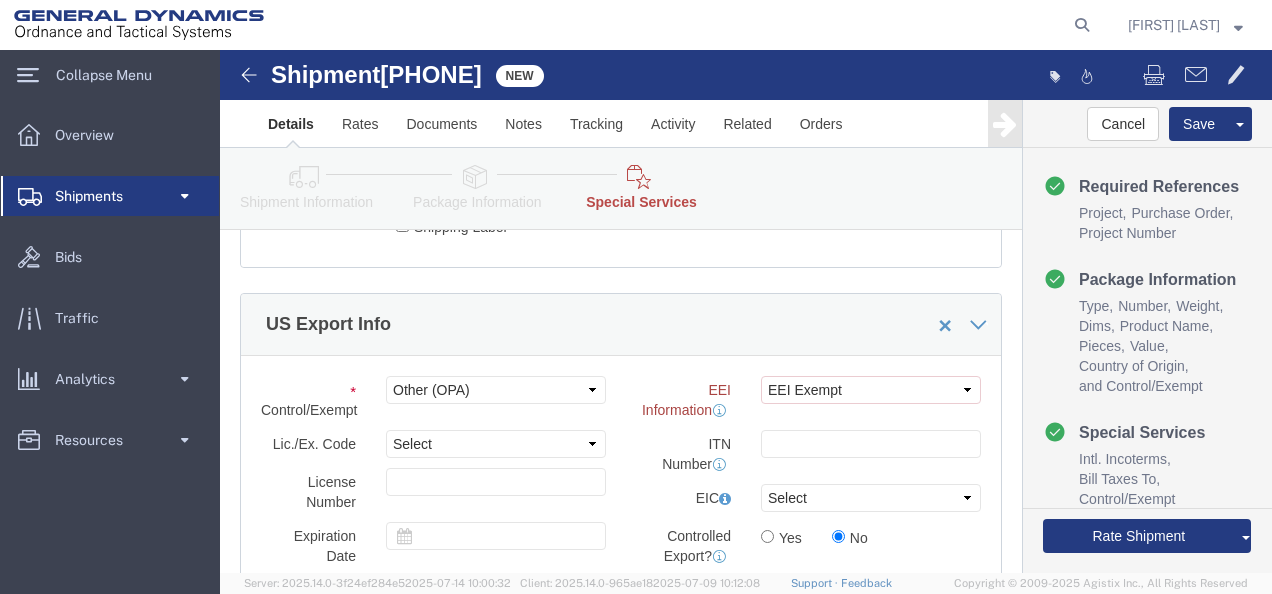 scroll, scrollTop: 1971, scrollLeft: 0, axis: vertical 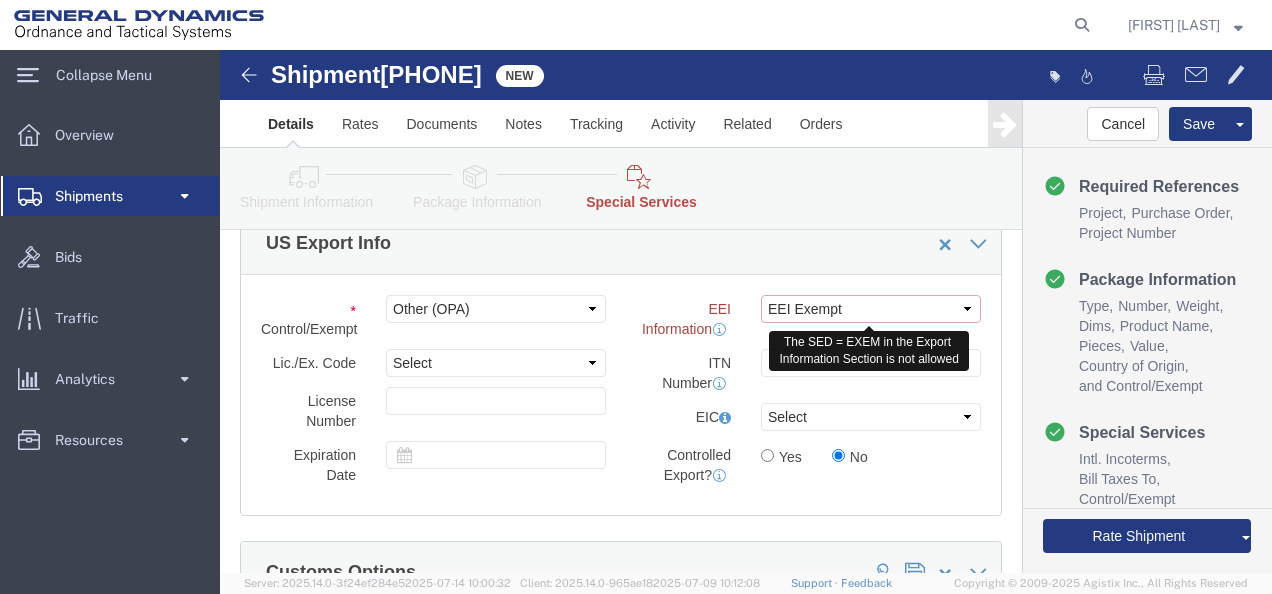 click on "Select AES-Direct EEI Carrier File EEI EEI Exempt" 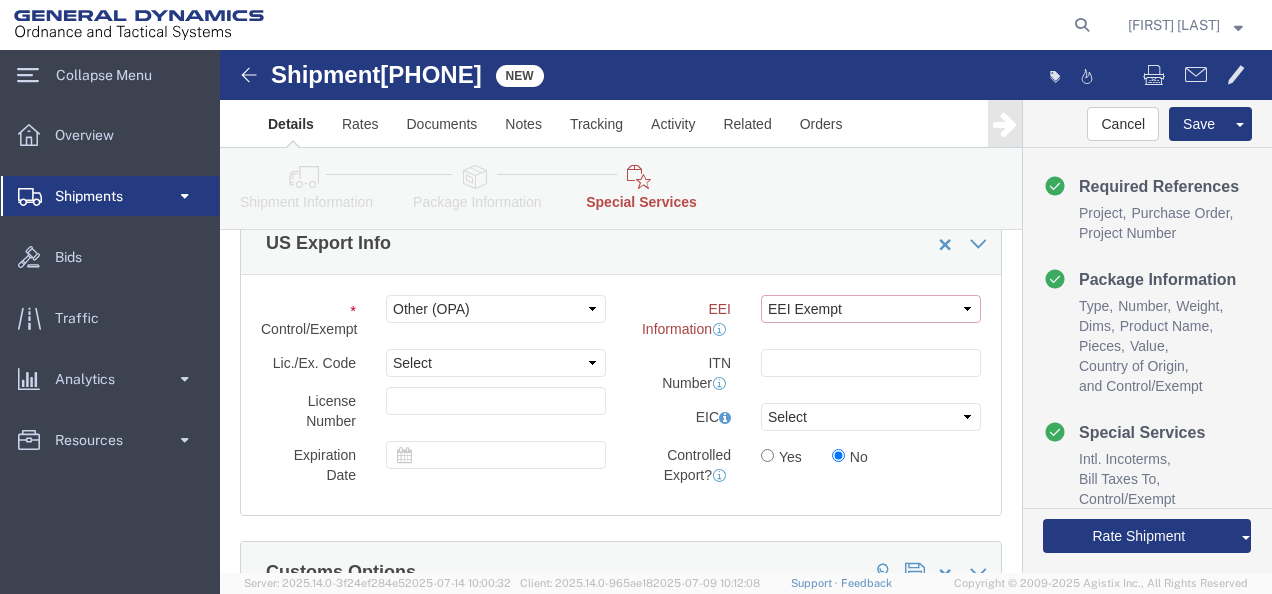 select on "CFIL" 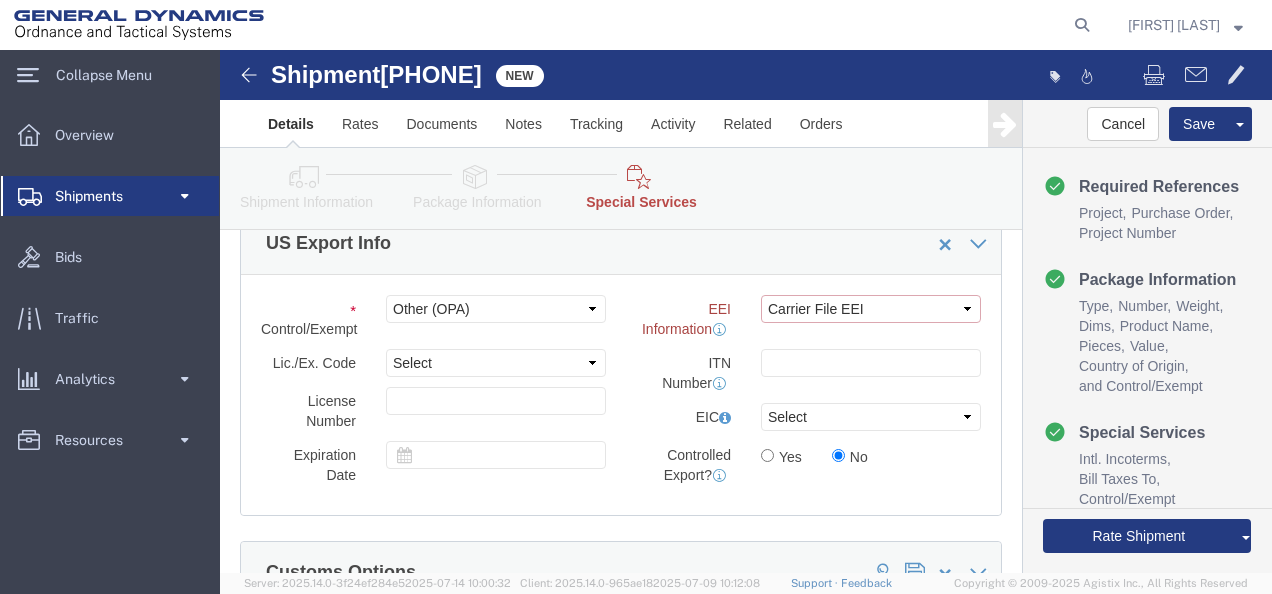 click on "Select AES-Direct EEI Carrier File EEI EEI Exempt" 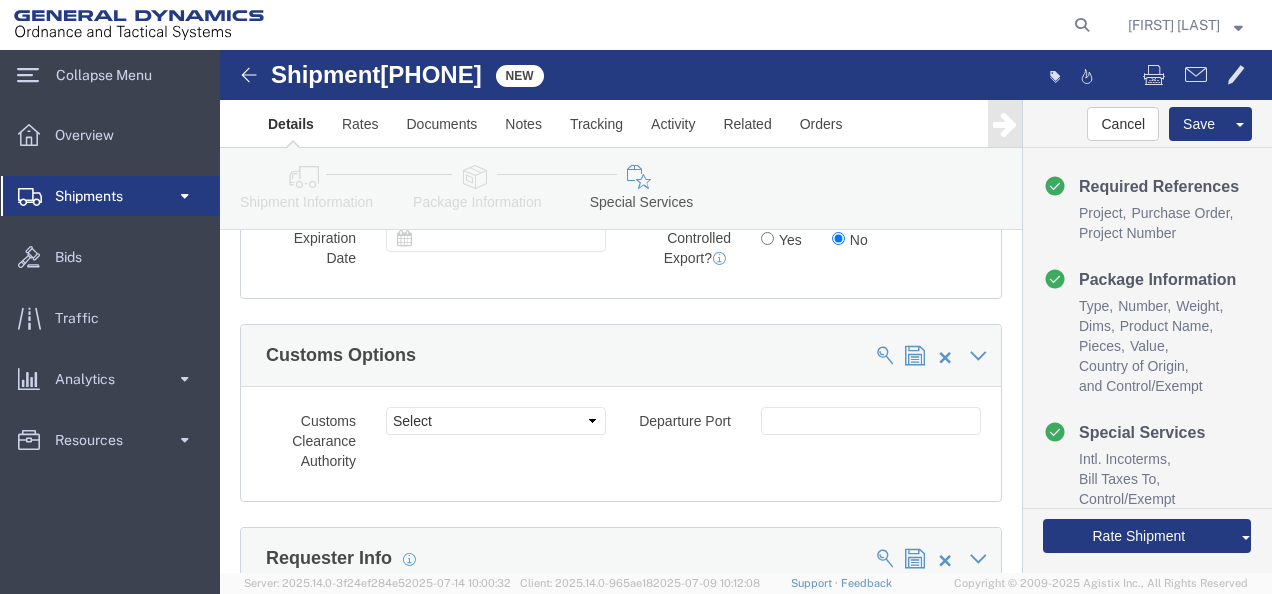 scroll, scrollTop: 1971, scrollLeft: 0, axis: vertical 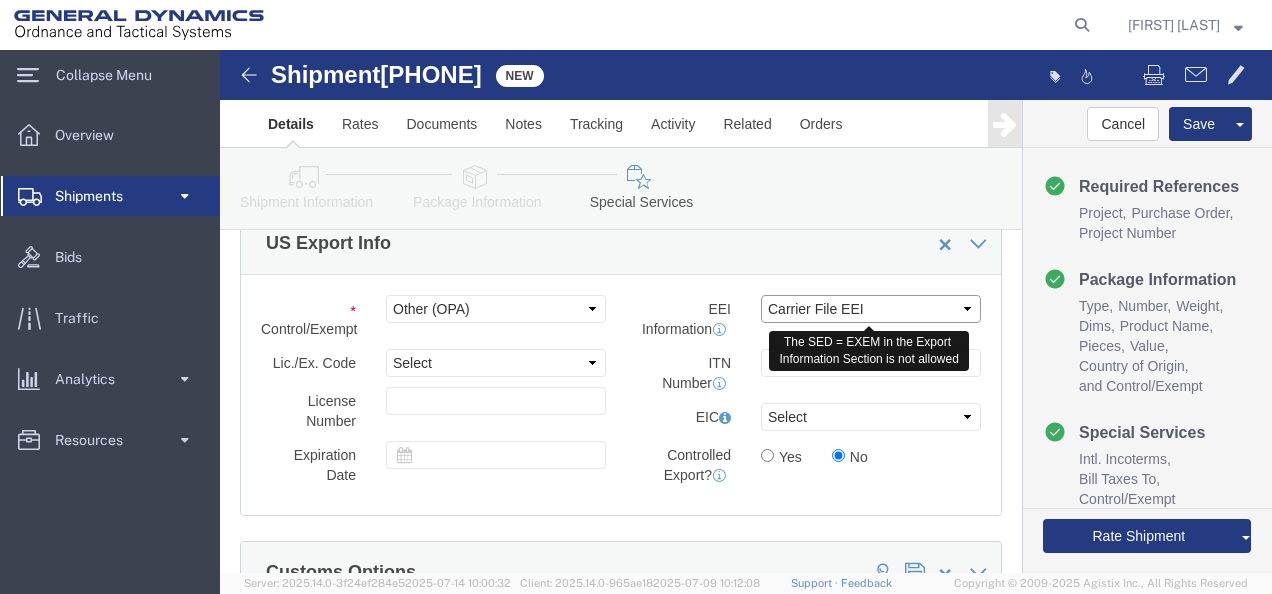 click on "Select AES-Direct EEI Carrier File EEI EEI Exempt" 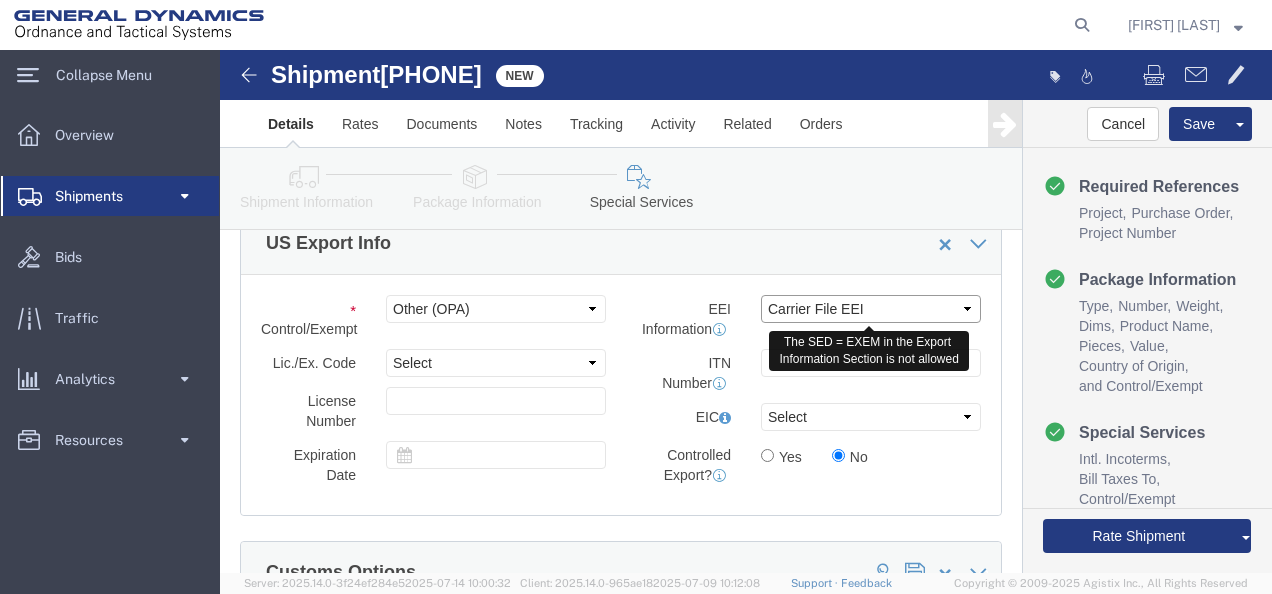 click on "Select AES-Direct EEI Carrier File EEI EEI Exempt" 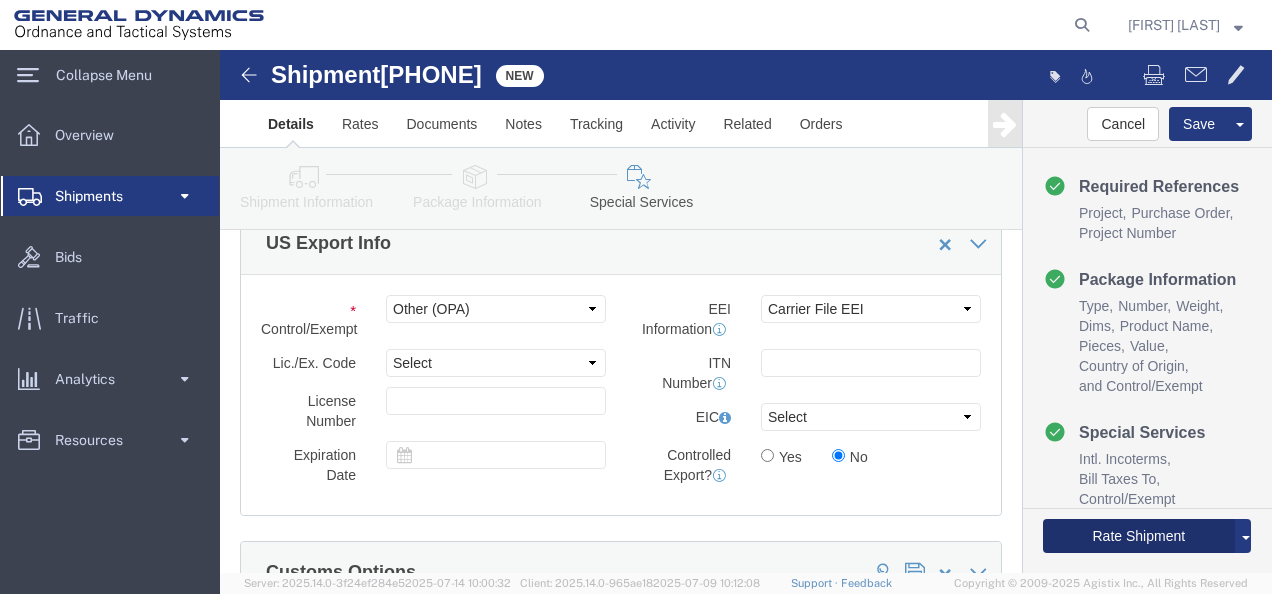 click on "Rate Shipment" 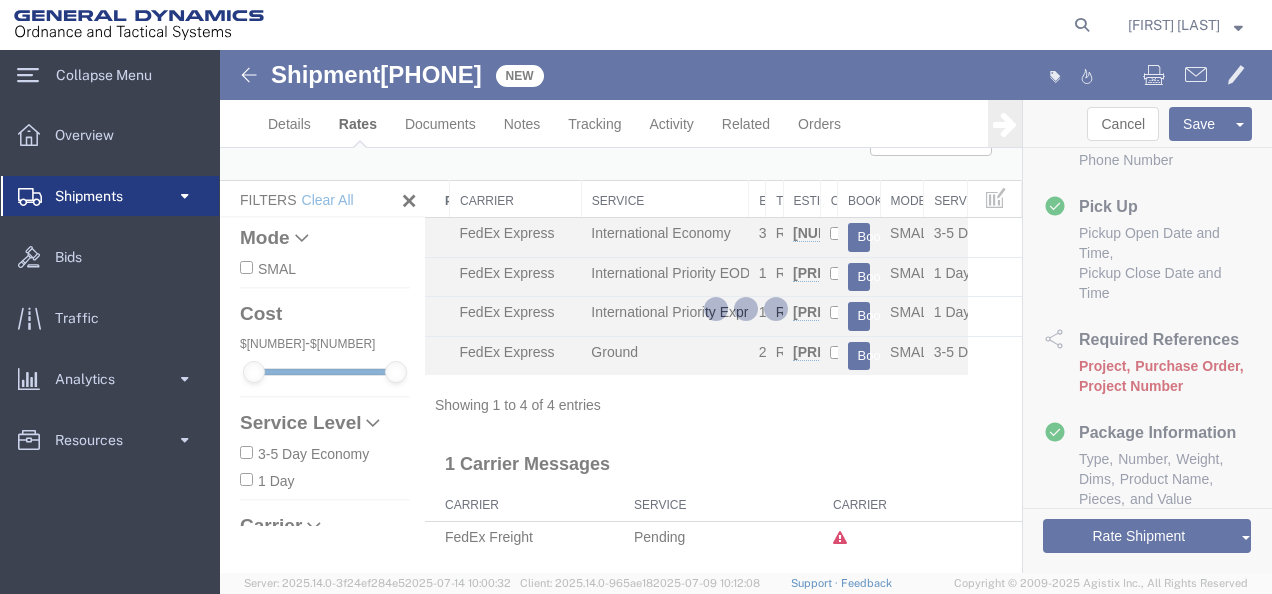 scroll, scrollTop: 4, scrollLeft: 0, axis: vertical 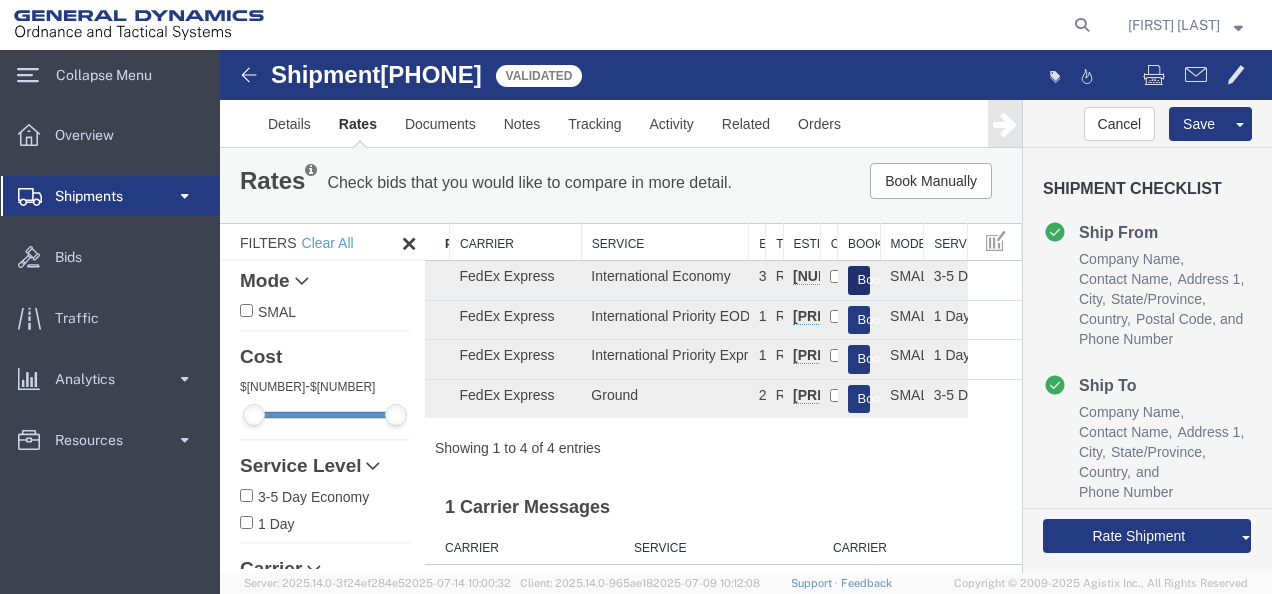 click on "Book" at bounding box center [859, 280] 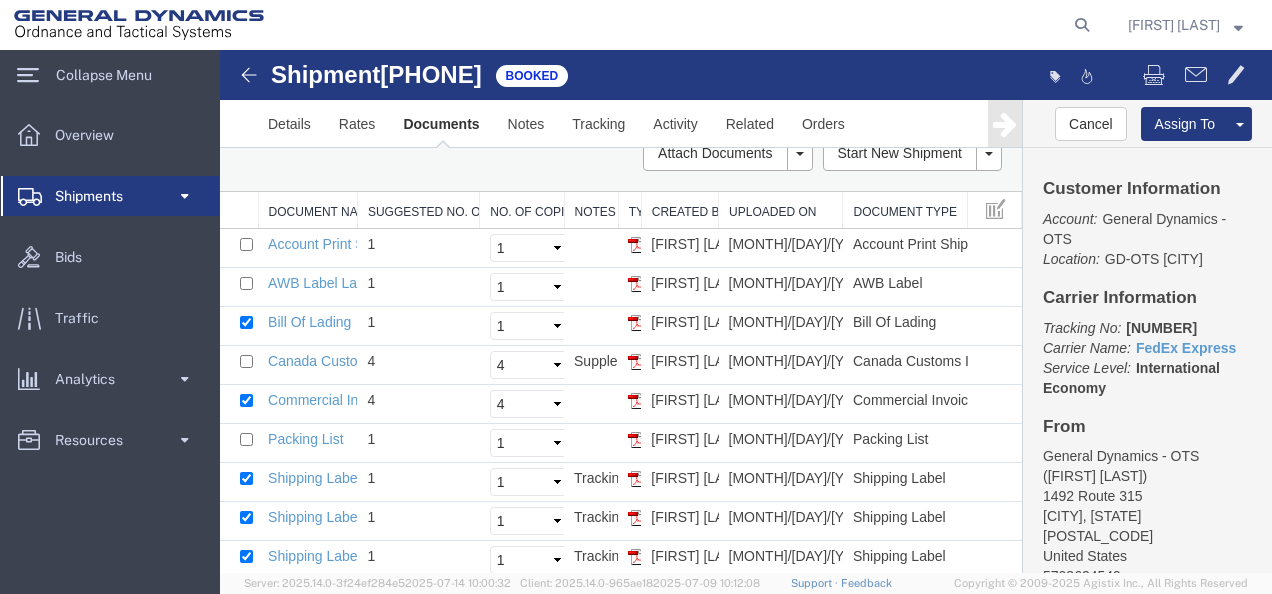 scroll, scrollTop: 74, scrollLeft: 0, axis: vertical 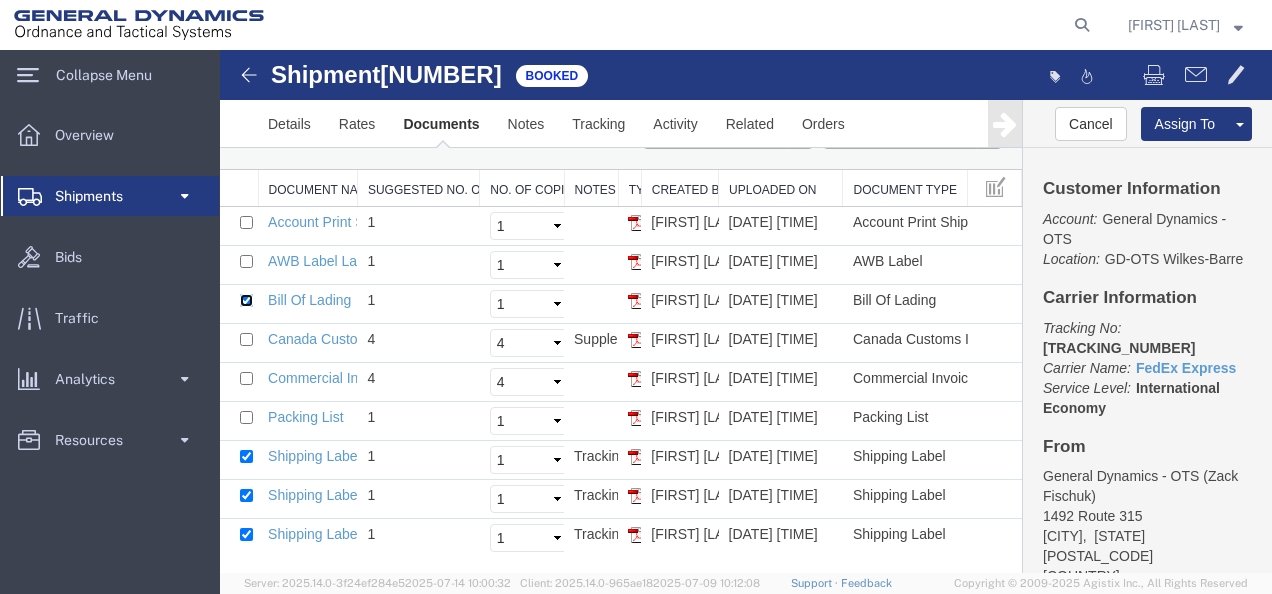 click at bounding box center (246, 300) 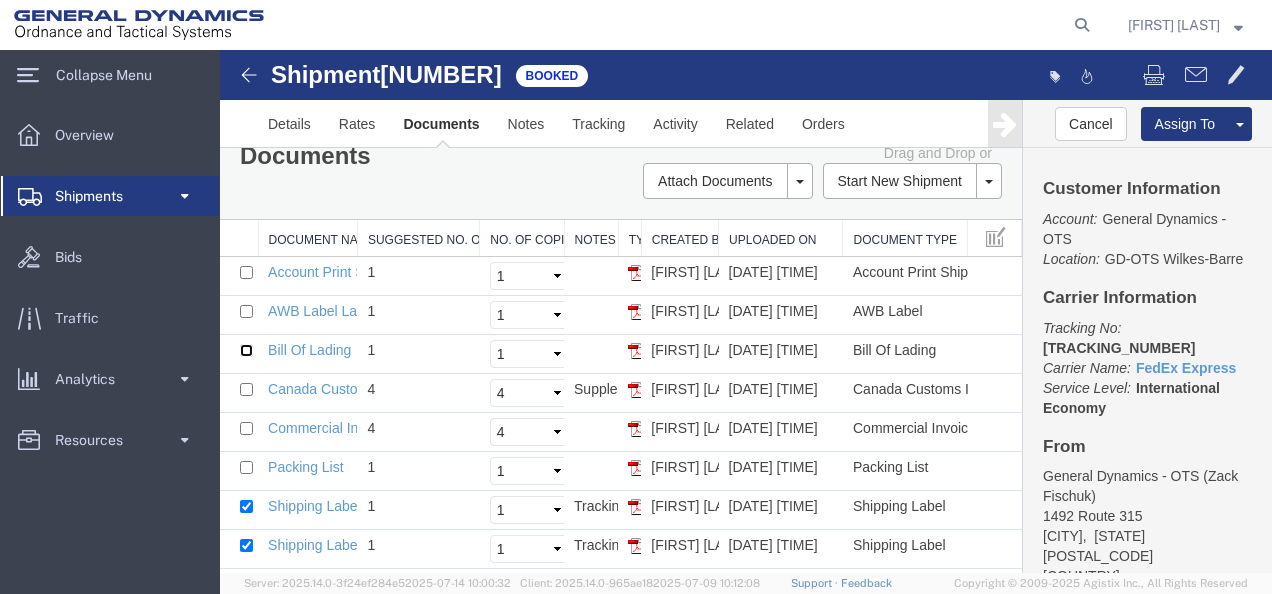 scroll, scrollTop: 0, scrollLeft: 0, axis: both 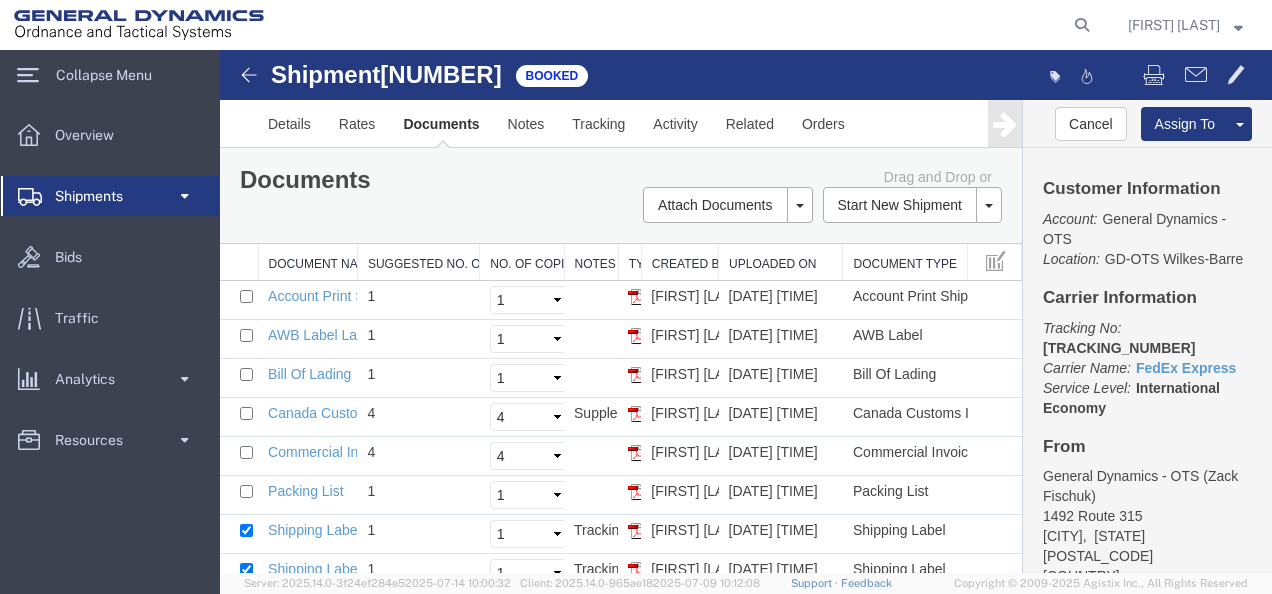 click on "Print Documents" at bounding box center [220, 50] 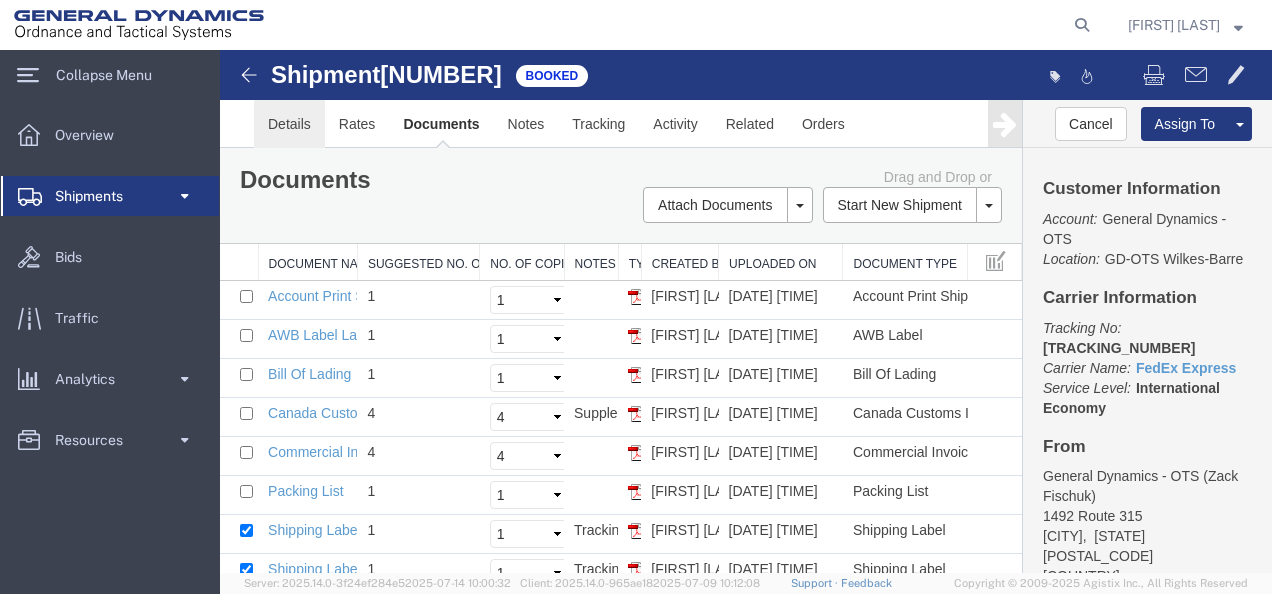 click on "Details" at bounding box center [289, 124] 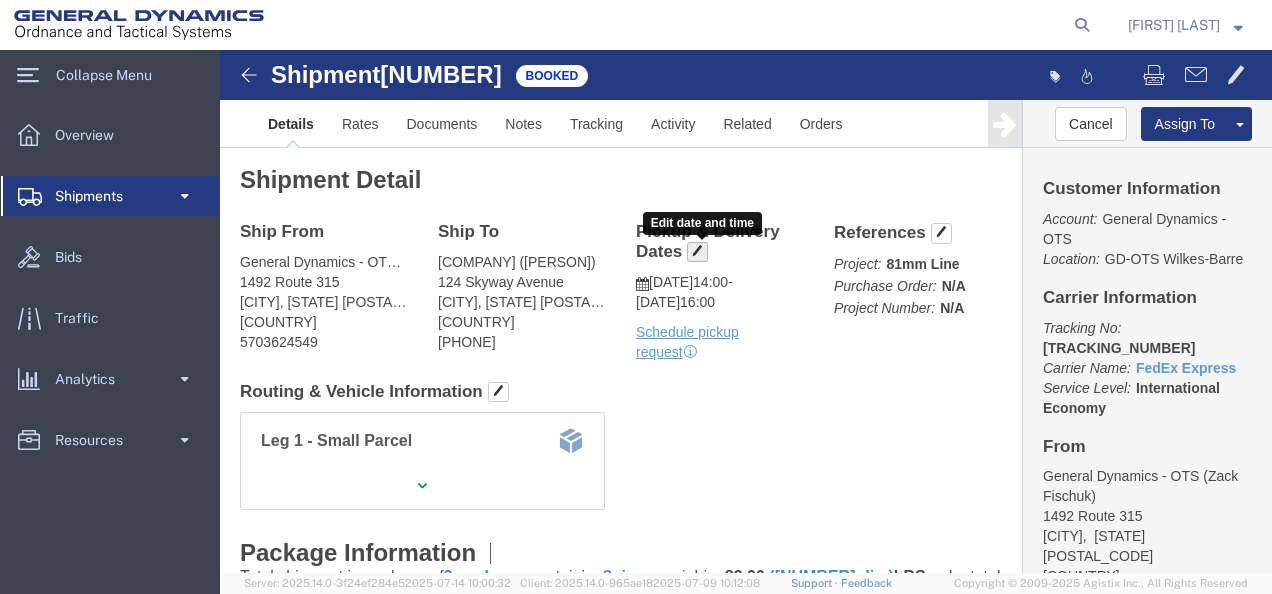 click 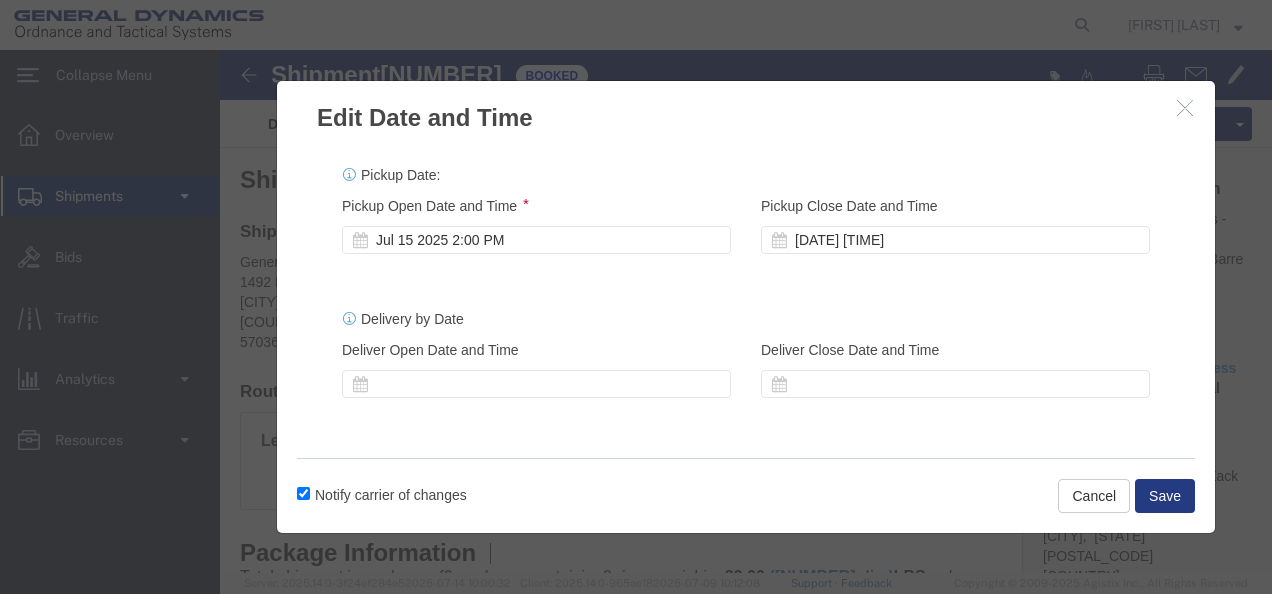 click on "Jul 15 2025 2:00 PM" 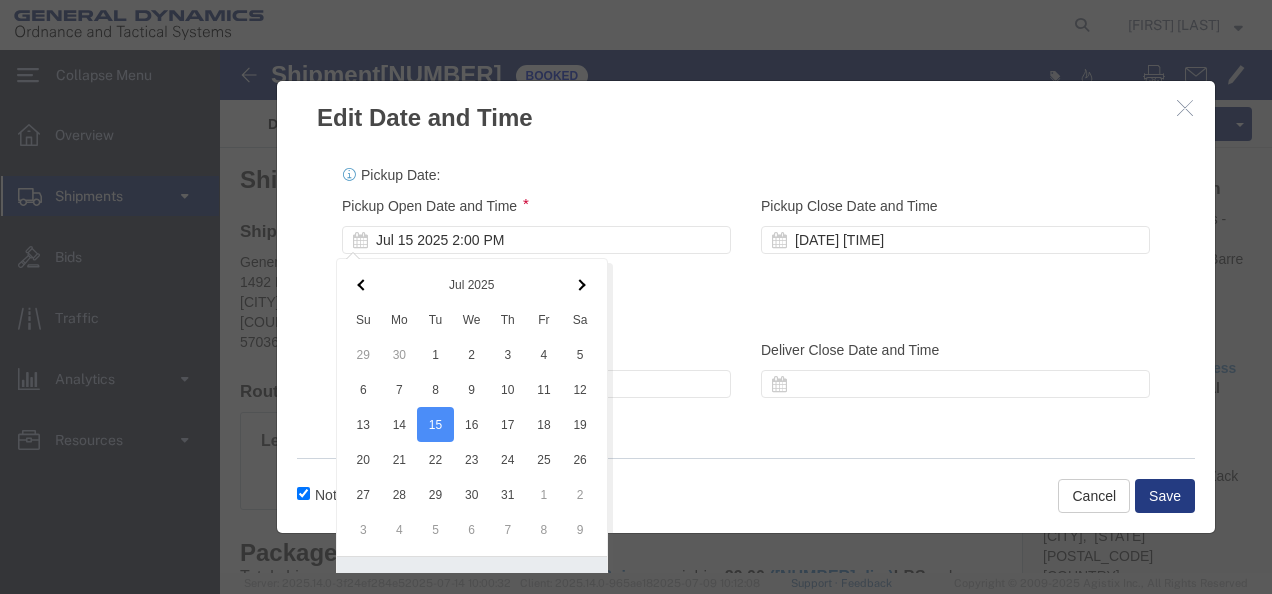 scroll, scrollTop: 61, scrollLeft: 0, axis: vertical 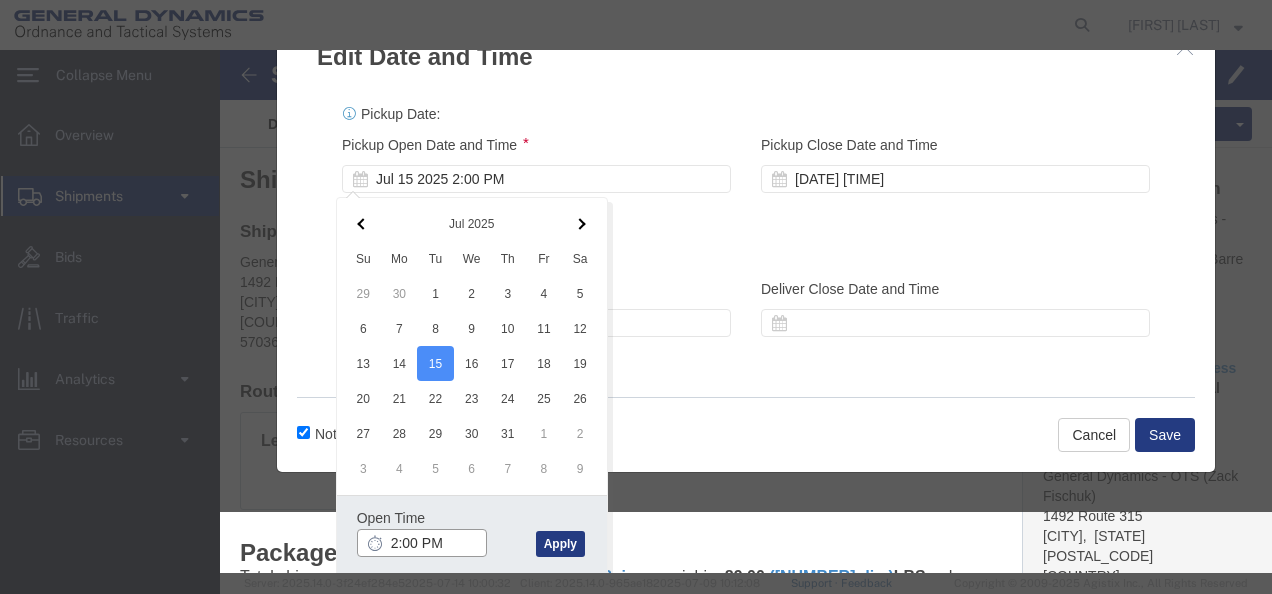 click on "2:00 PM" 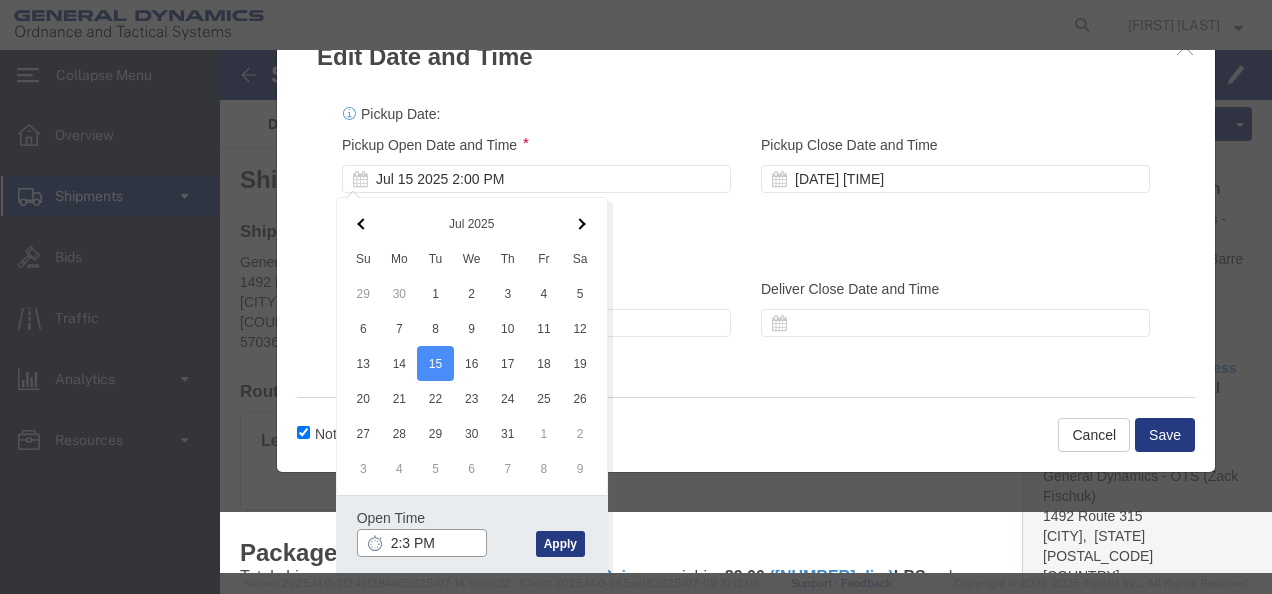 type on "2:30 PM" 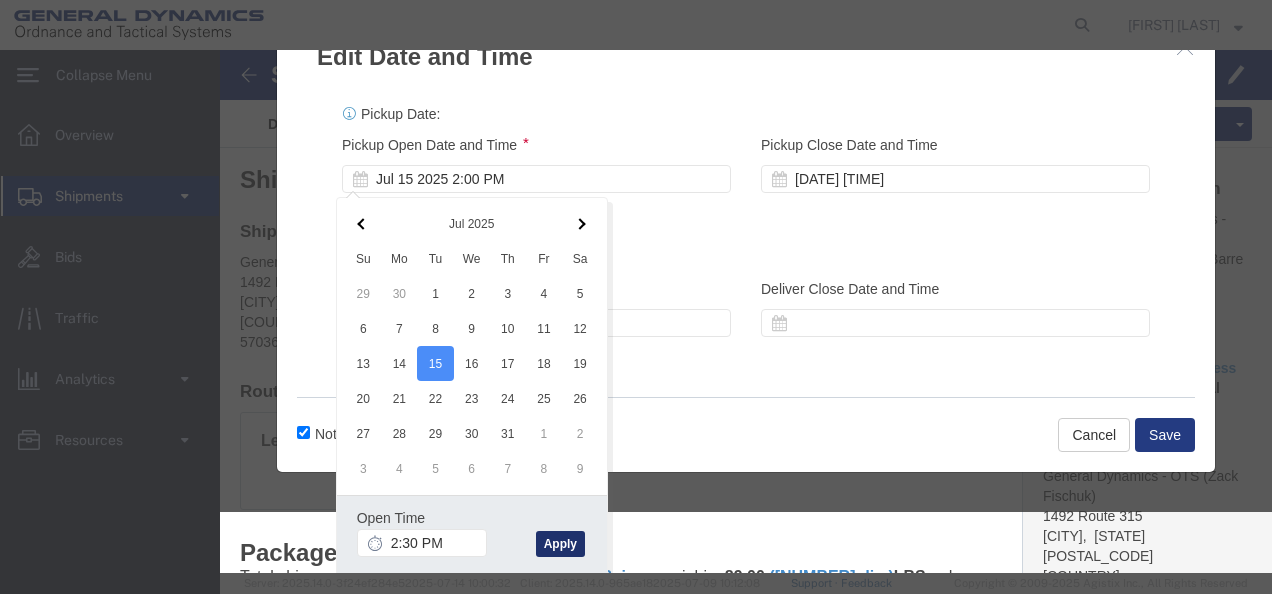 click on "Apply" 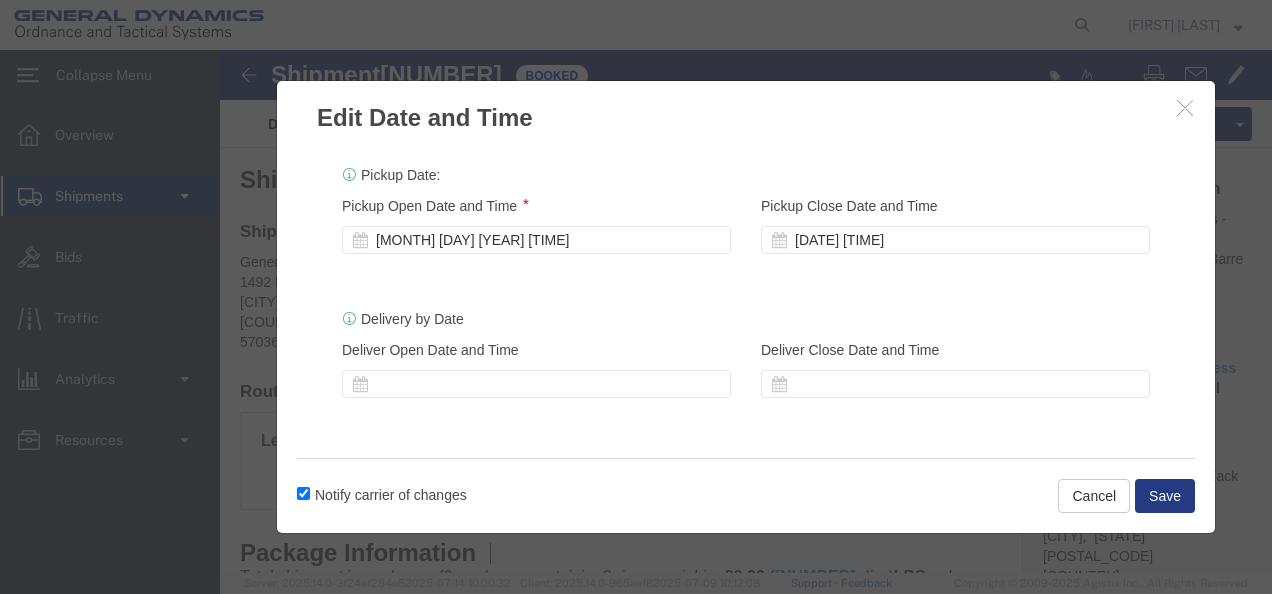 scroll, scrollTop: 0, scrollLeft: 0, axis: both 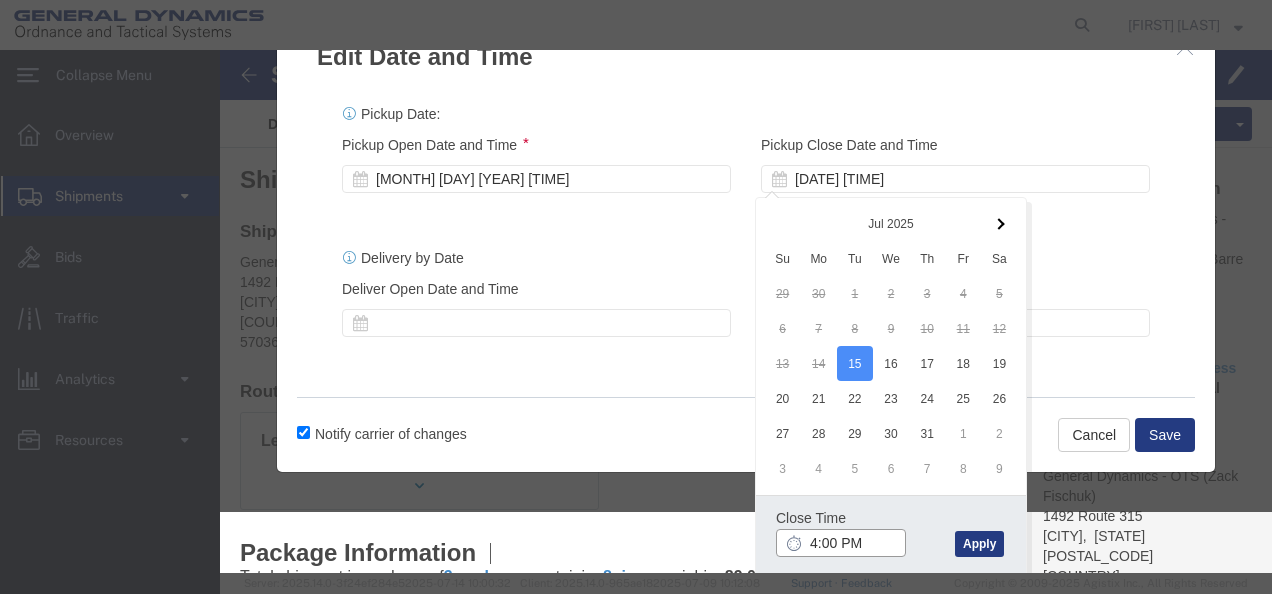 click on "4:00 PM" 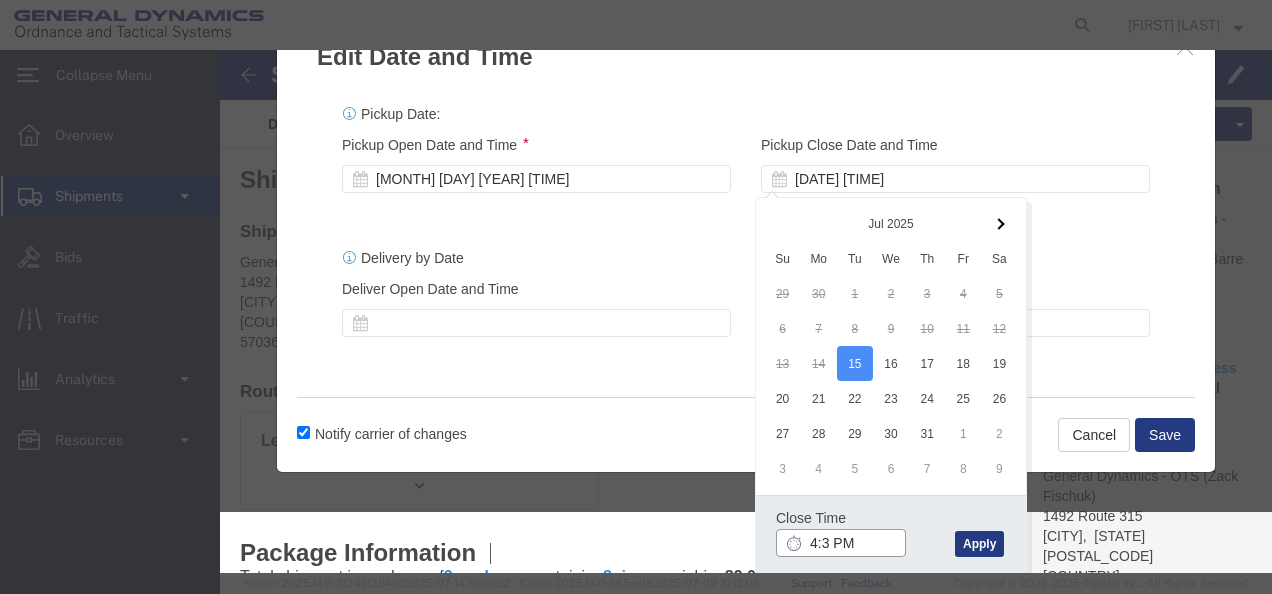 type on "4:30 PM" 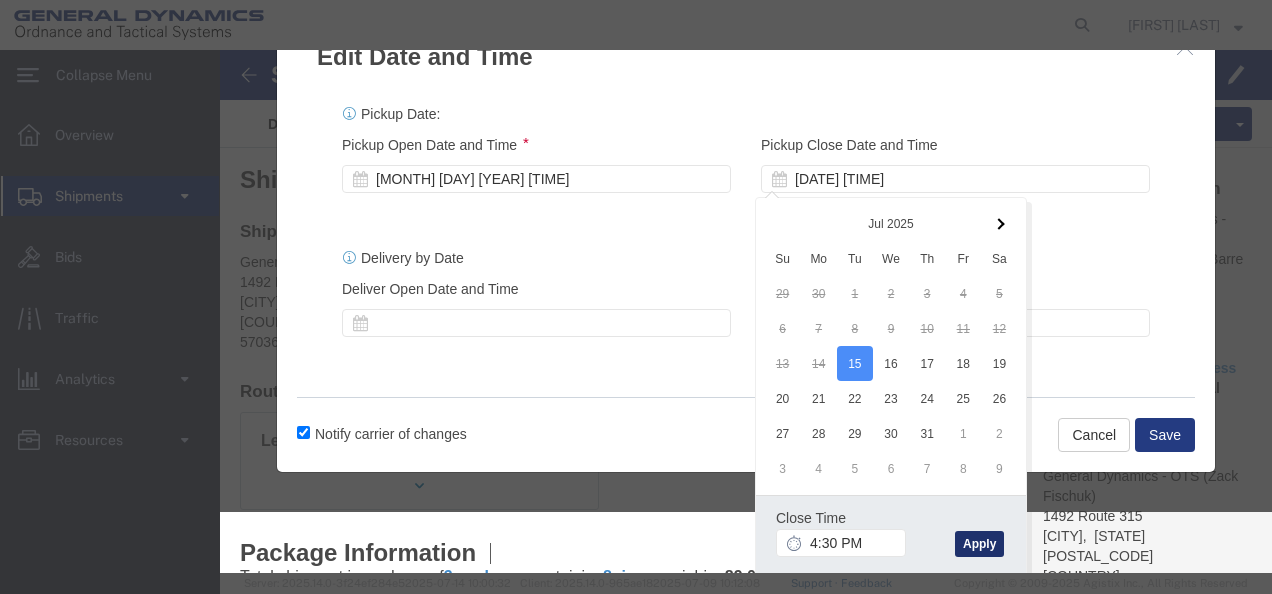 click on "Apply" 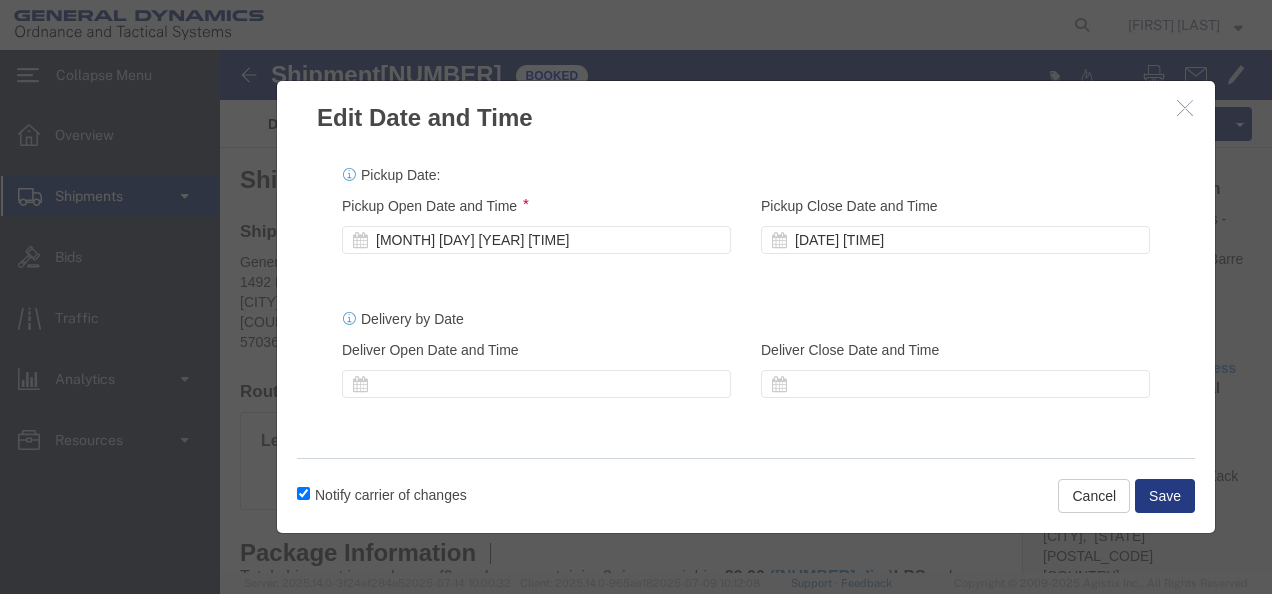 scroll, scrollTop: 0, scrollLeft: 0, axis: both 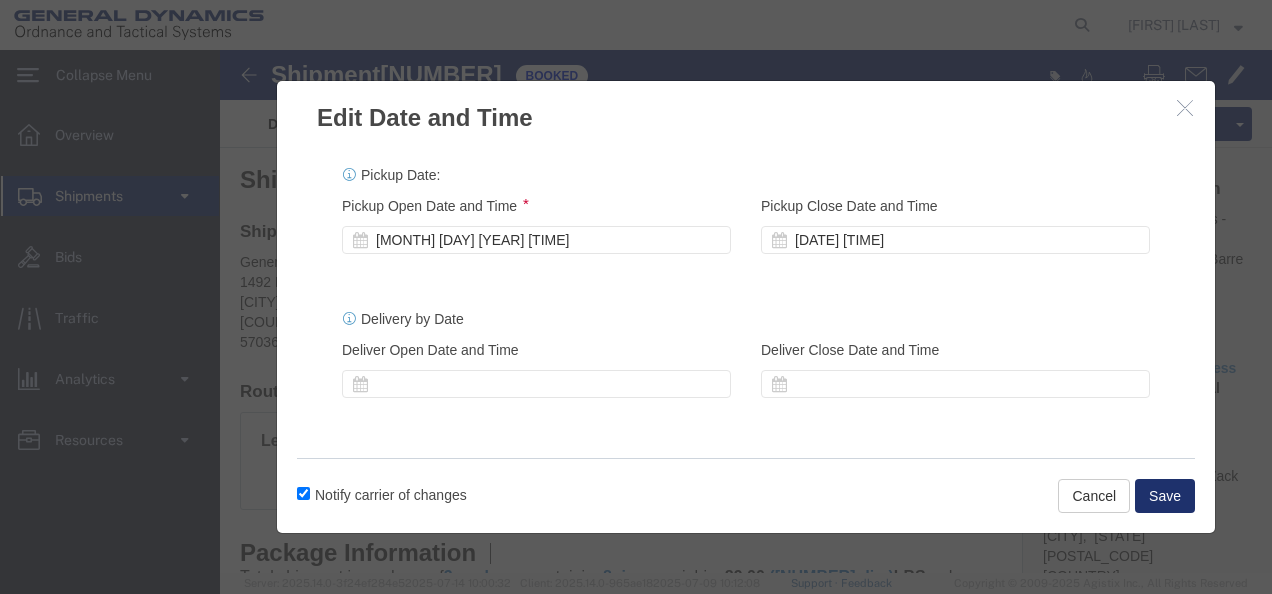 click on "Save" 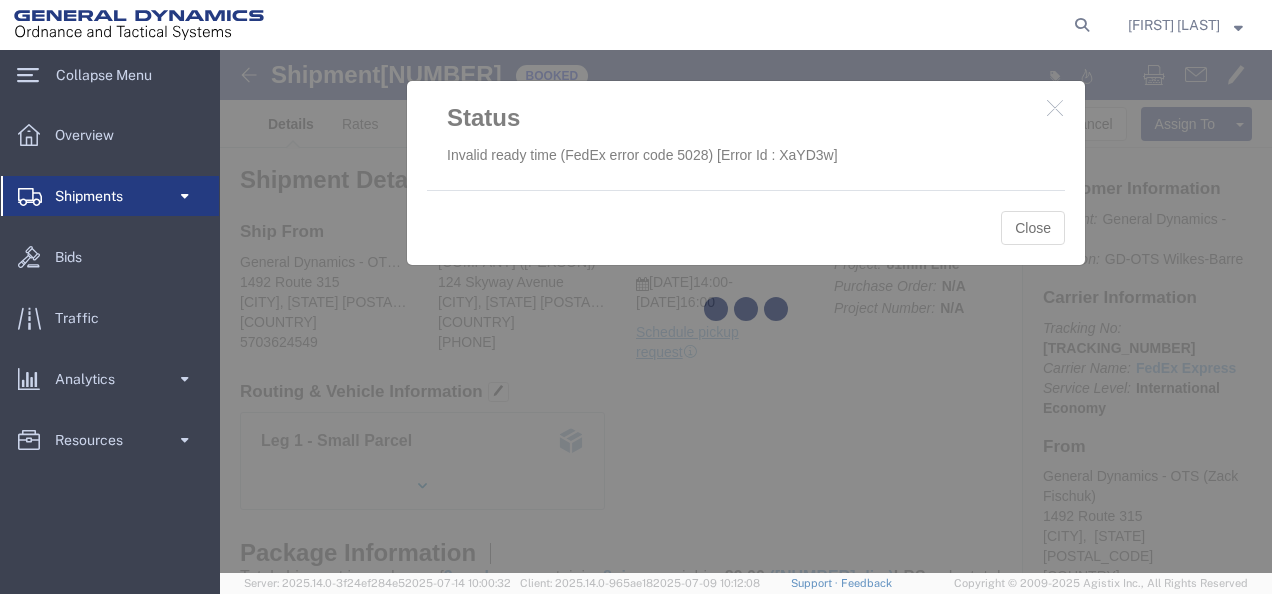 click 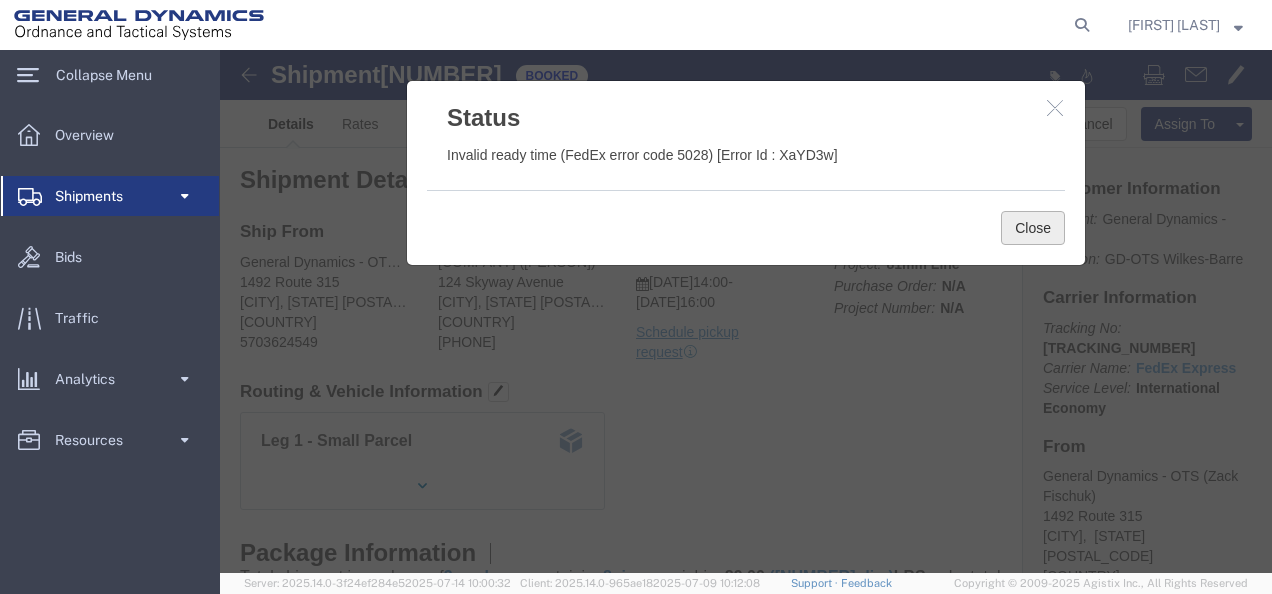 click on "Close" 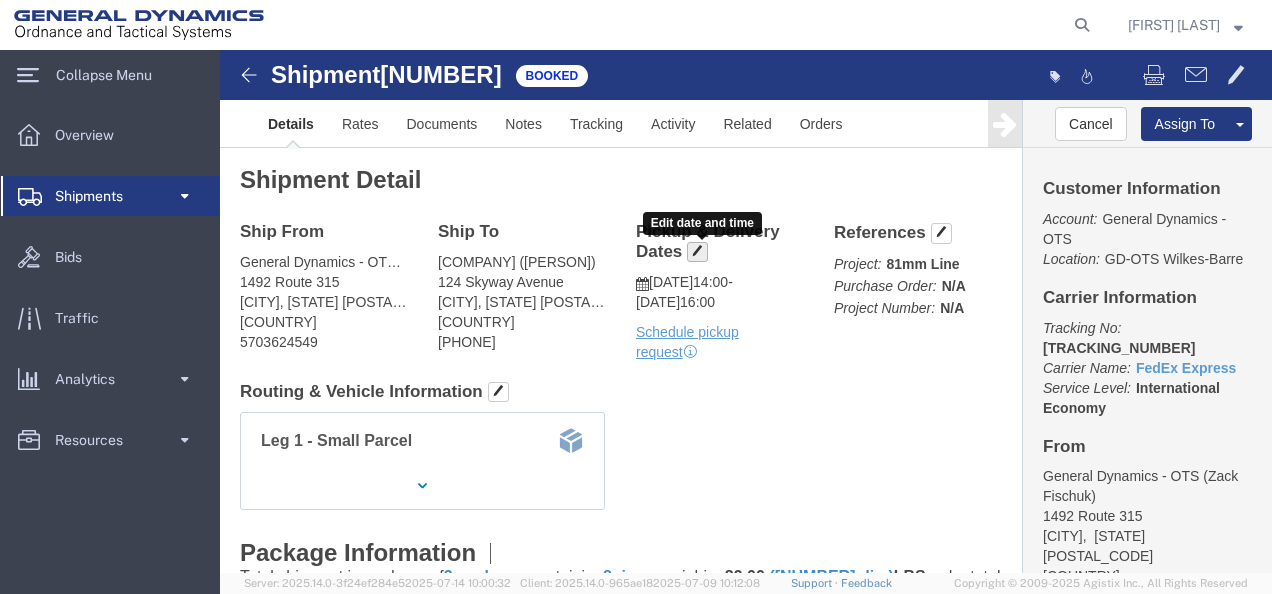 click 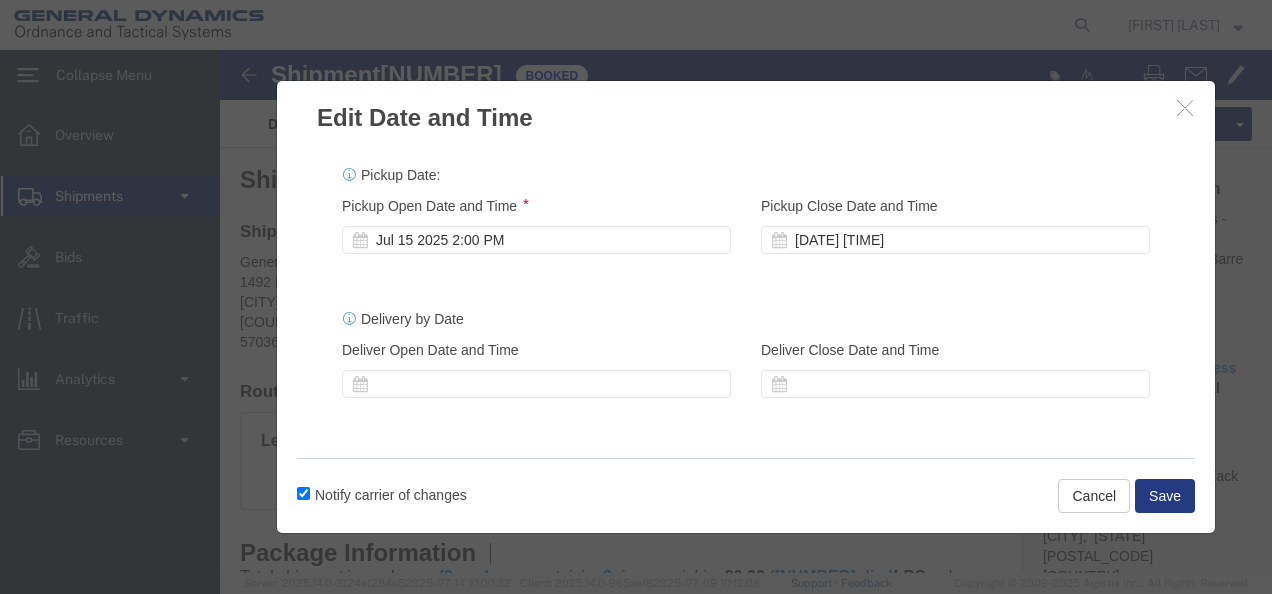 click on "Jul 15 2025 2:00 PM" 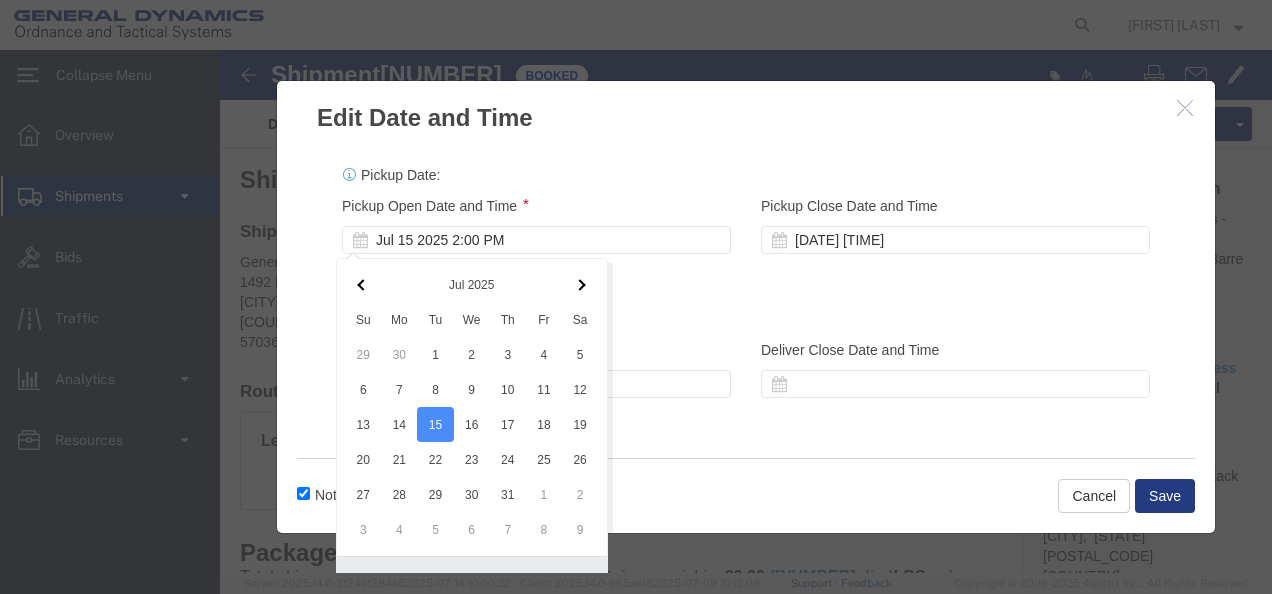 scroll, scrollTop: 61, scrollLeft: 0, axis: vertical 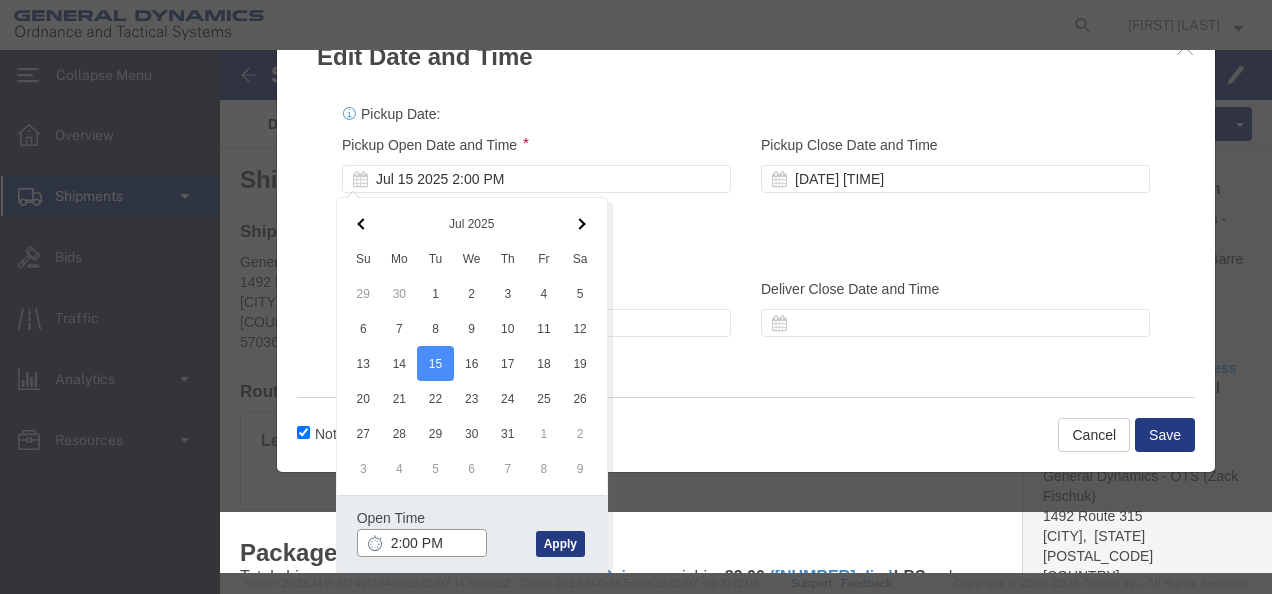 type on "3:00 PM" 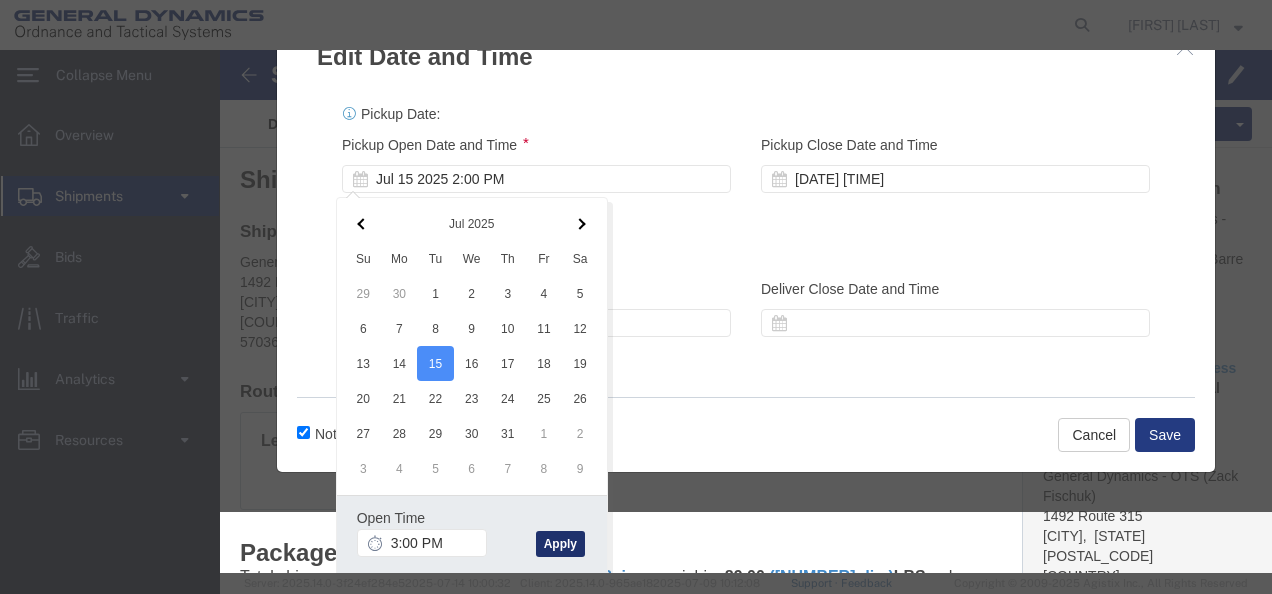 click on "Apply" 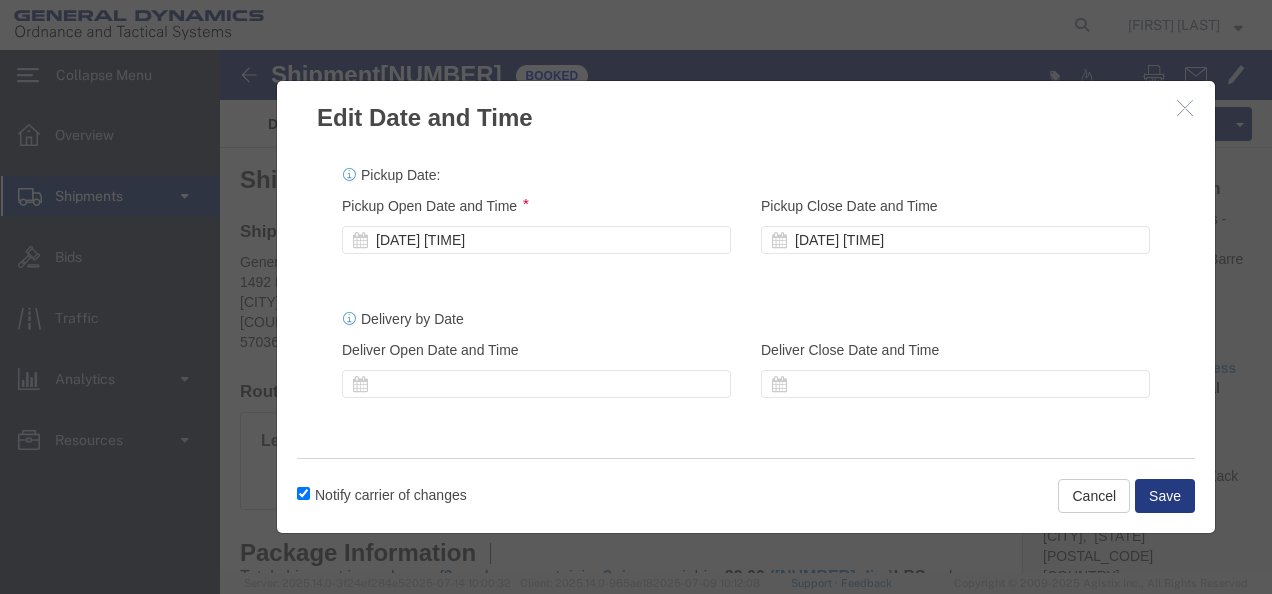 scroll, scrollTop: 0, scrollLeft: 0, axis: both 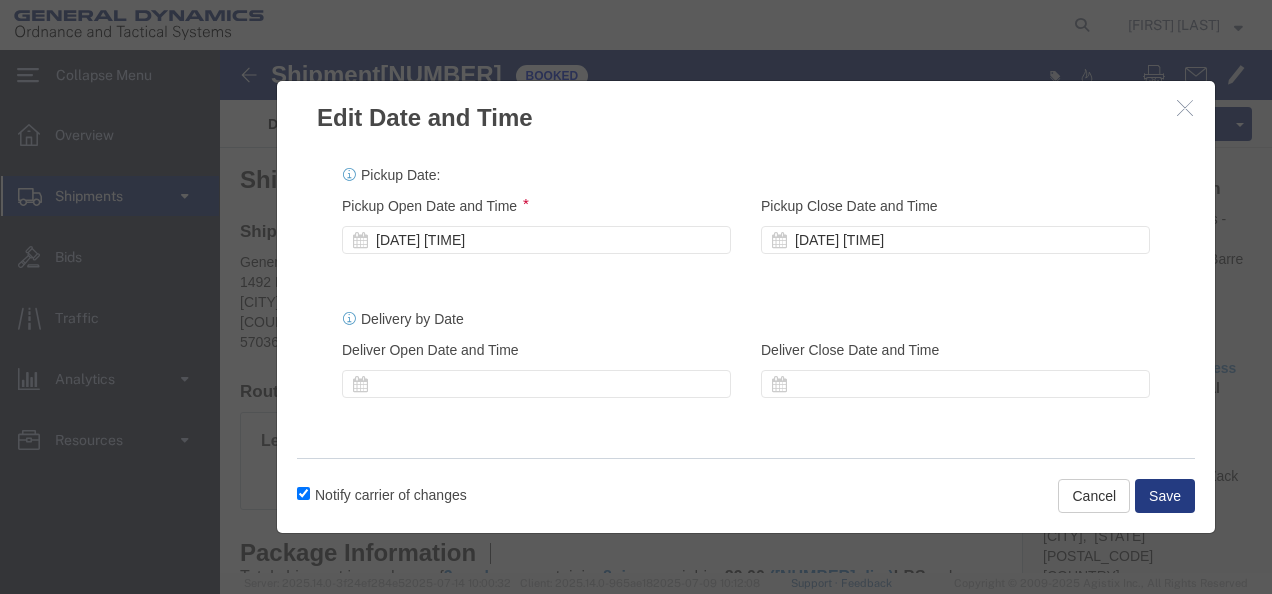 click on "[MONTH] [DAY] [YEAR] [TIME]" 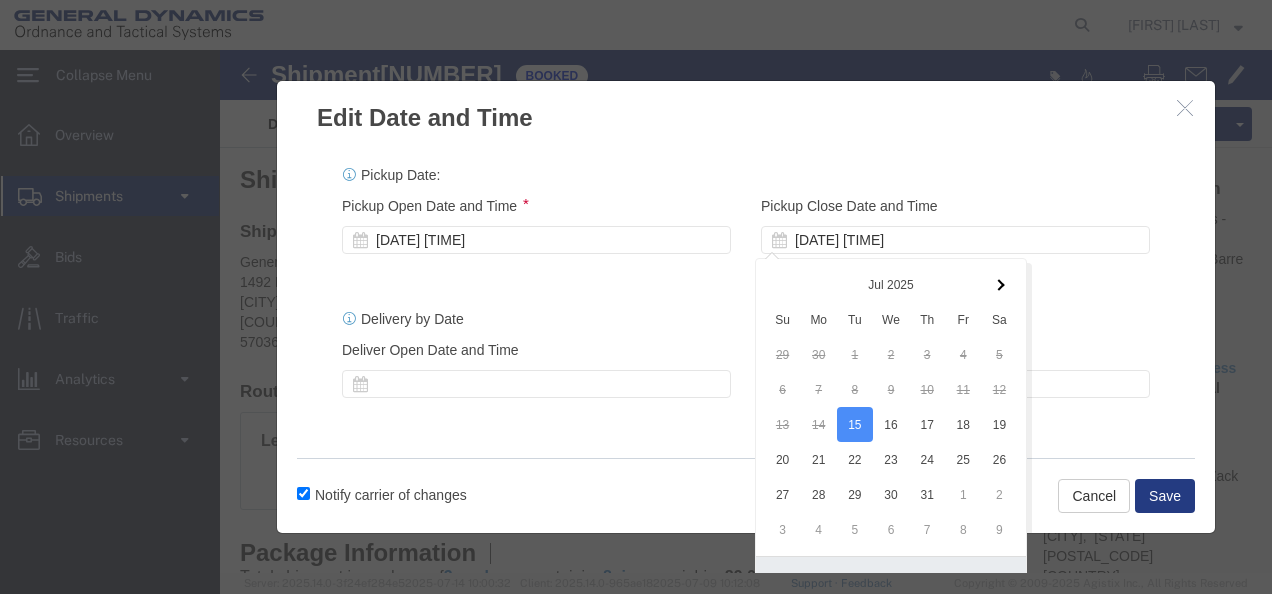 scroll, scrollTop: 61, scrollLeft: 0, axis: vertical 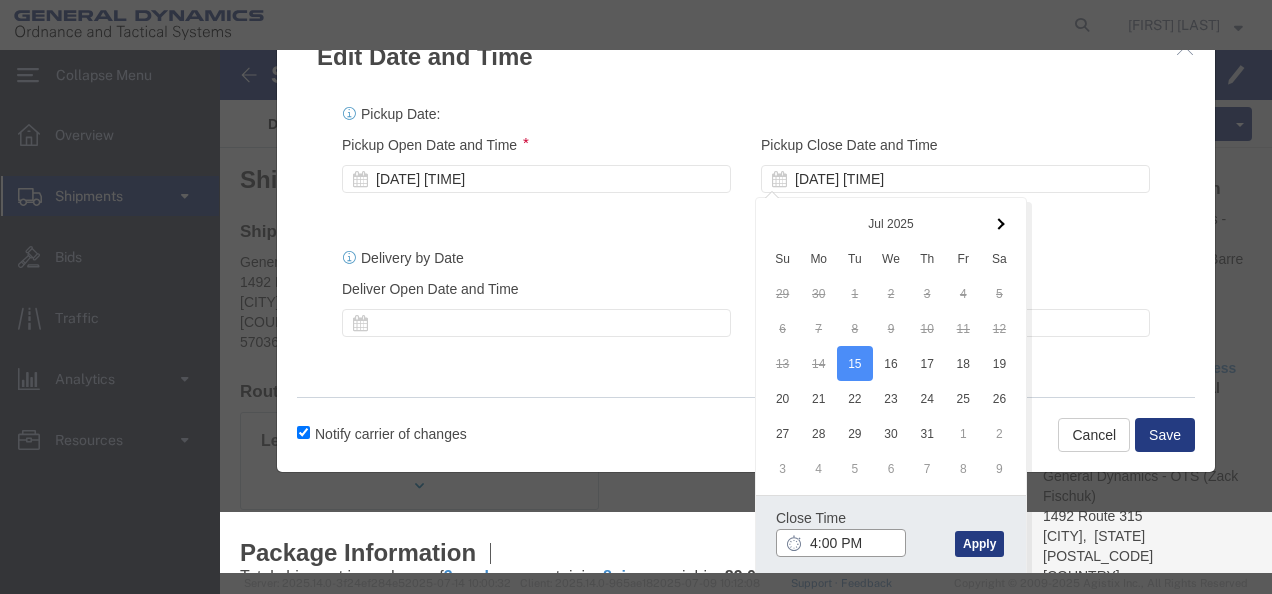 type on "5:00 PM" 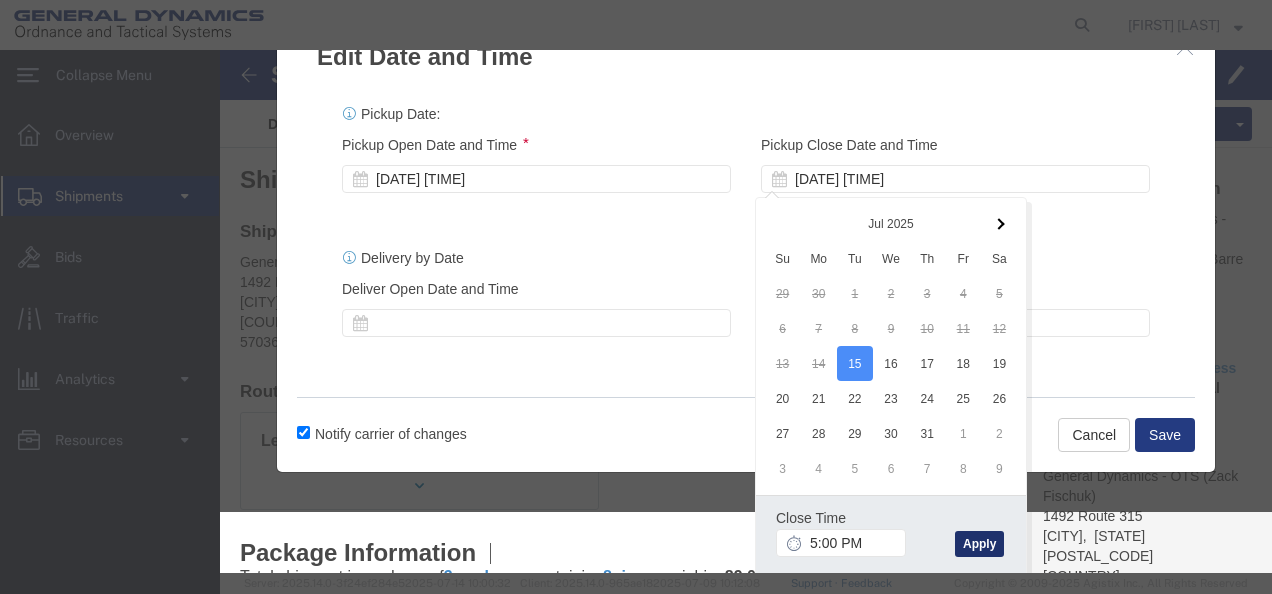click on "Apply" 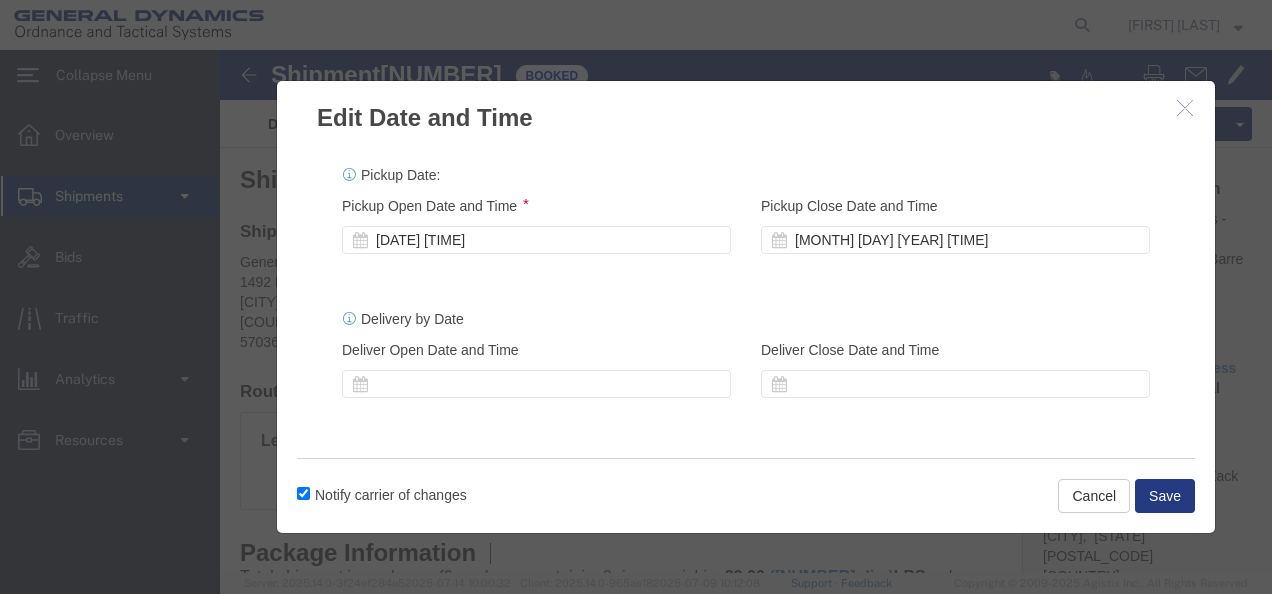 scroll, scrollTop: 0, scrollLeft: 0, axis: both 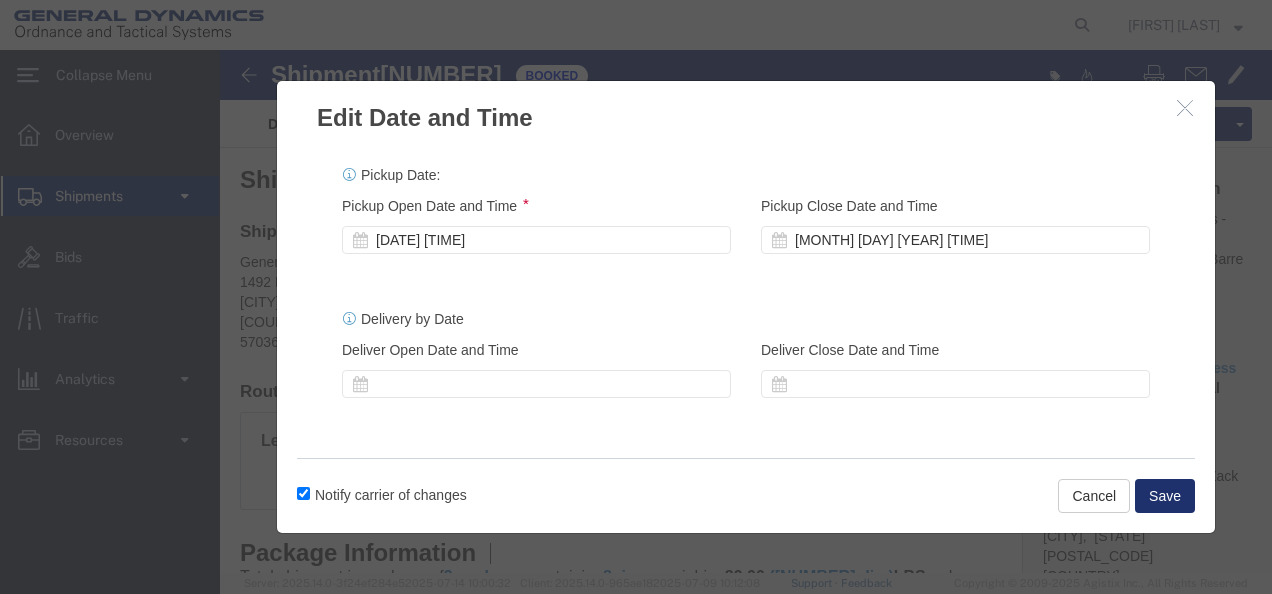 click on "Save" 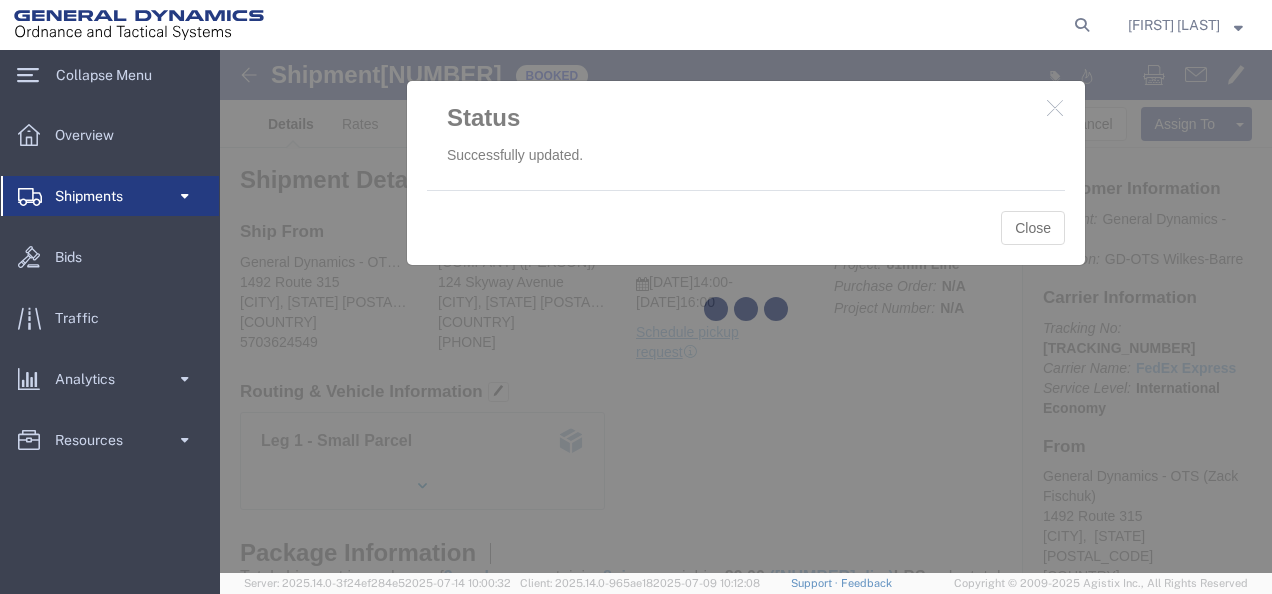 click 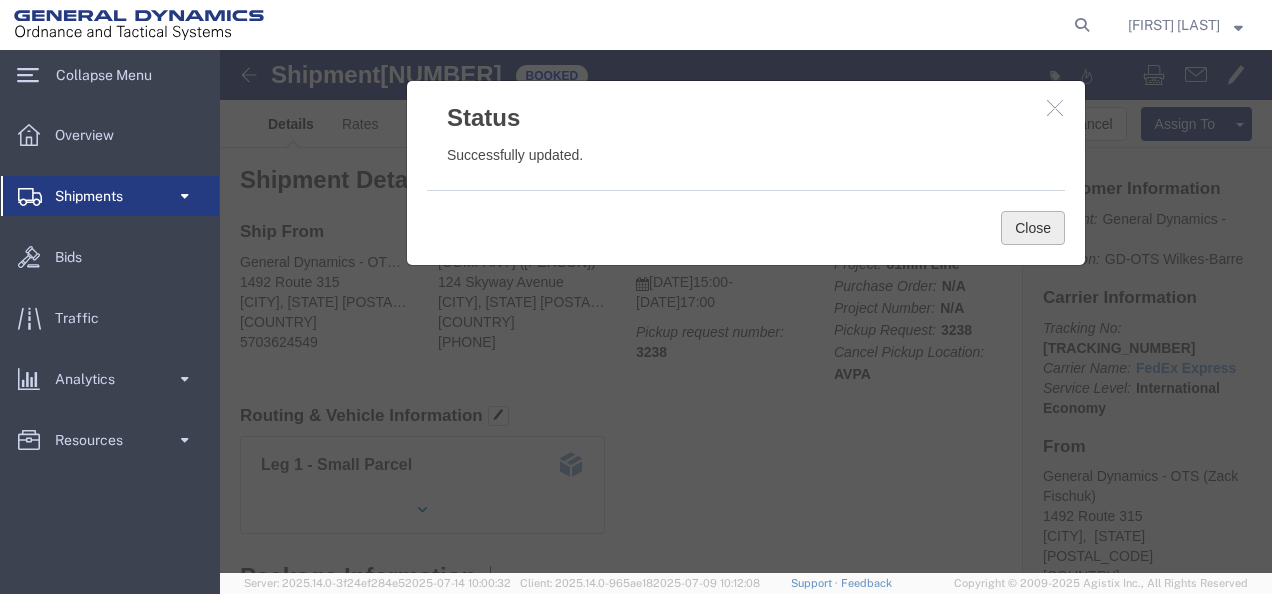 click on "Close" 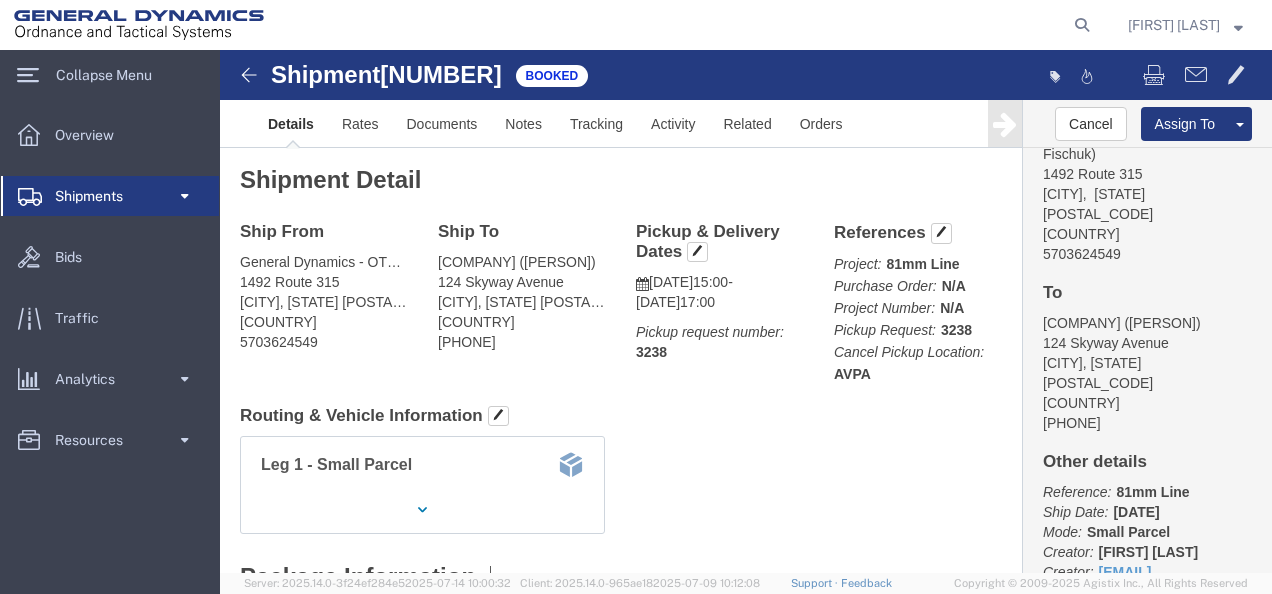 scroll, scrollTop: 442, scrollLeft: 0, axis: vertical 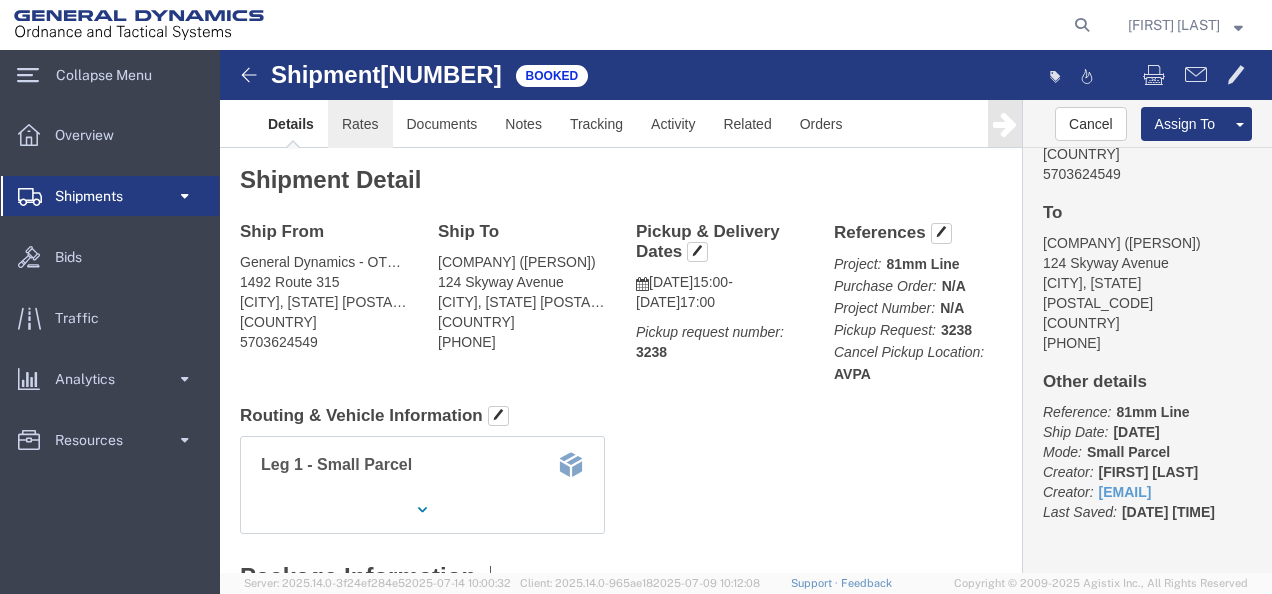 click on "Rates" 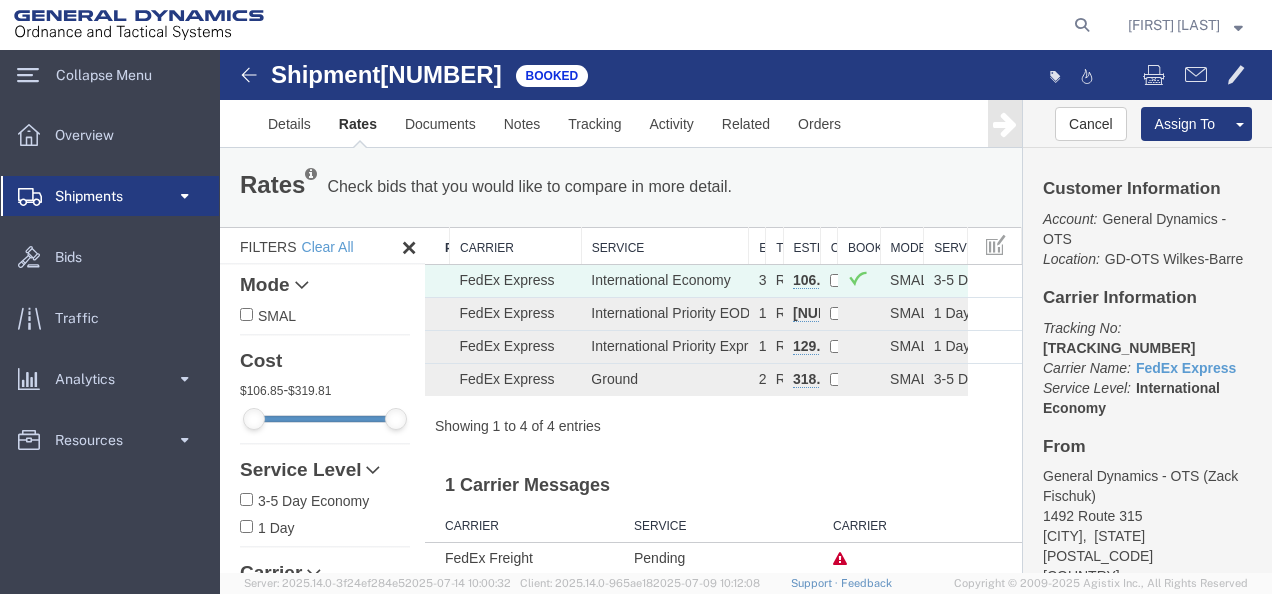 click on "International Priority Express" at bounding box center [664, 347] 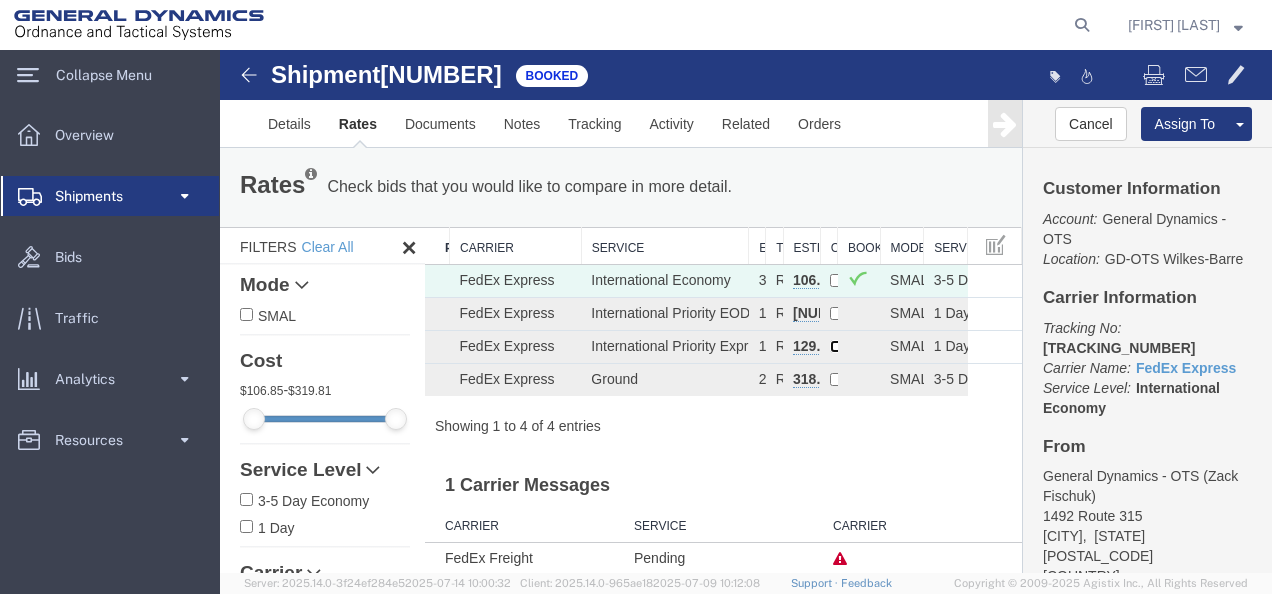 click at bounding box center [836, 346] 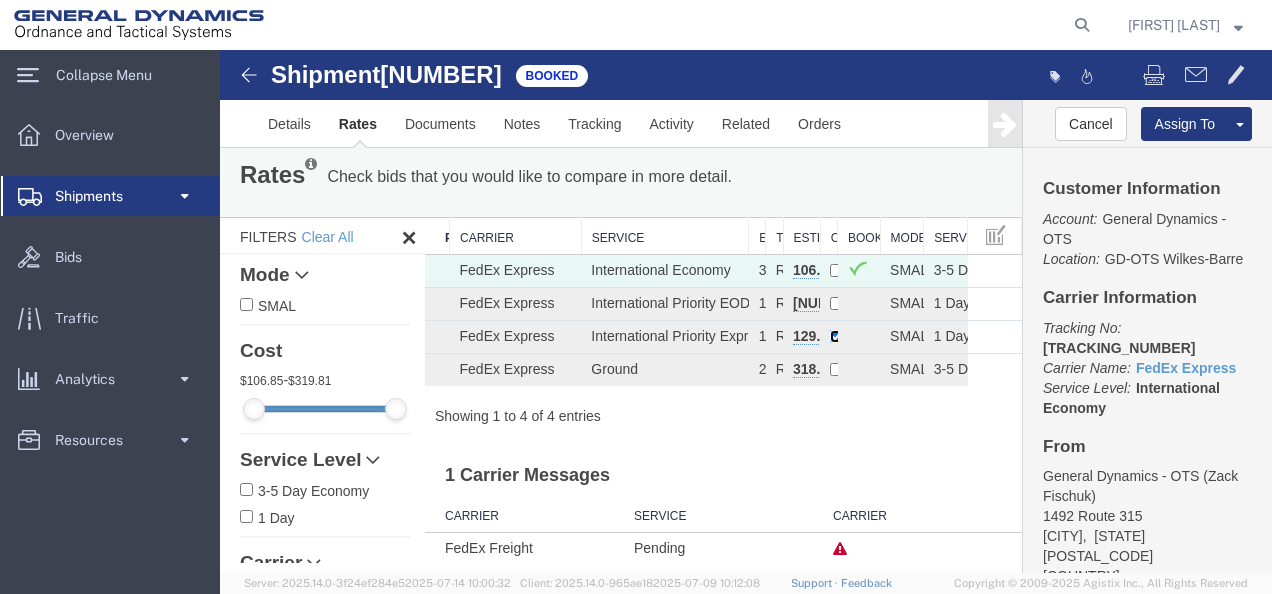 scroll, scrollTop: 0, scrollLeft: 0, axis: both 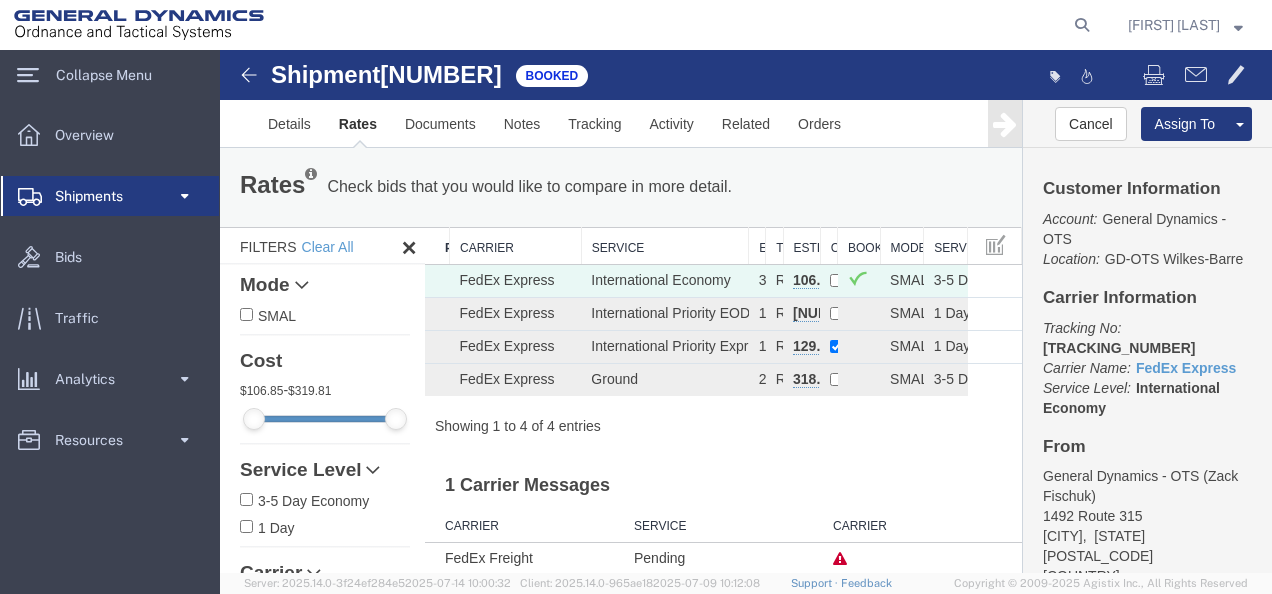 click on "FedEx Express" at bounding box center [516, 347] 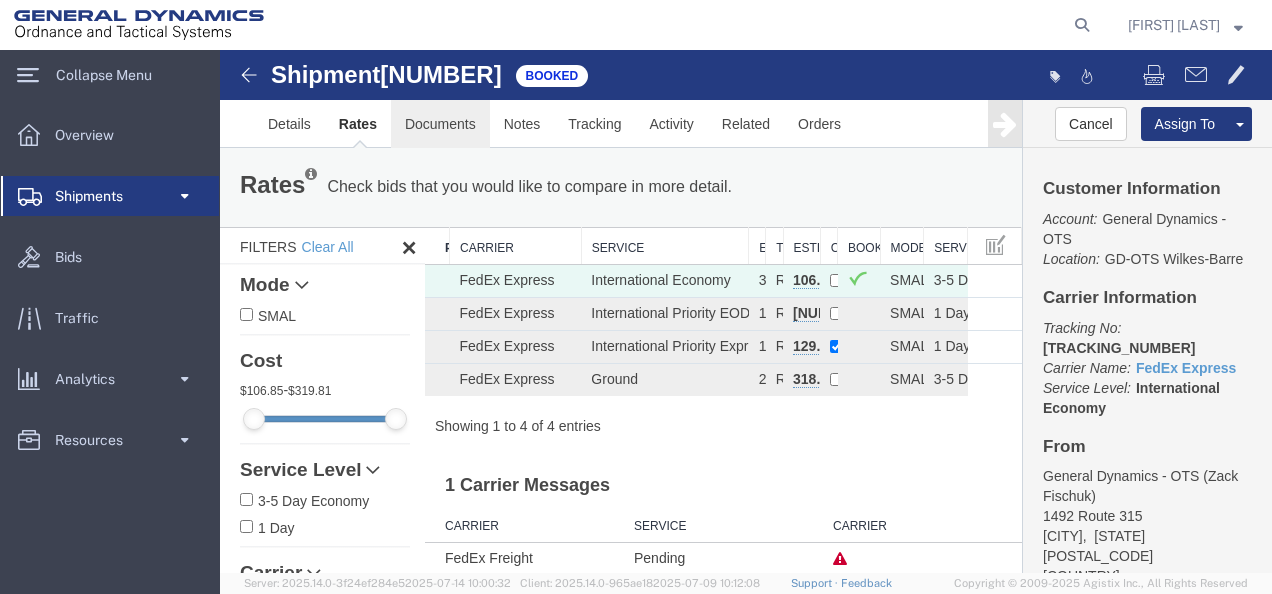 click on "Documents" at bounding box center [440, 124] 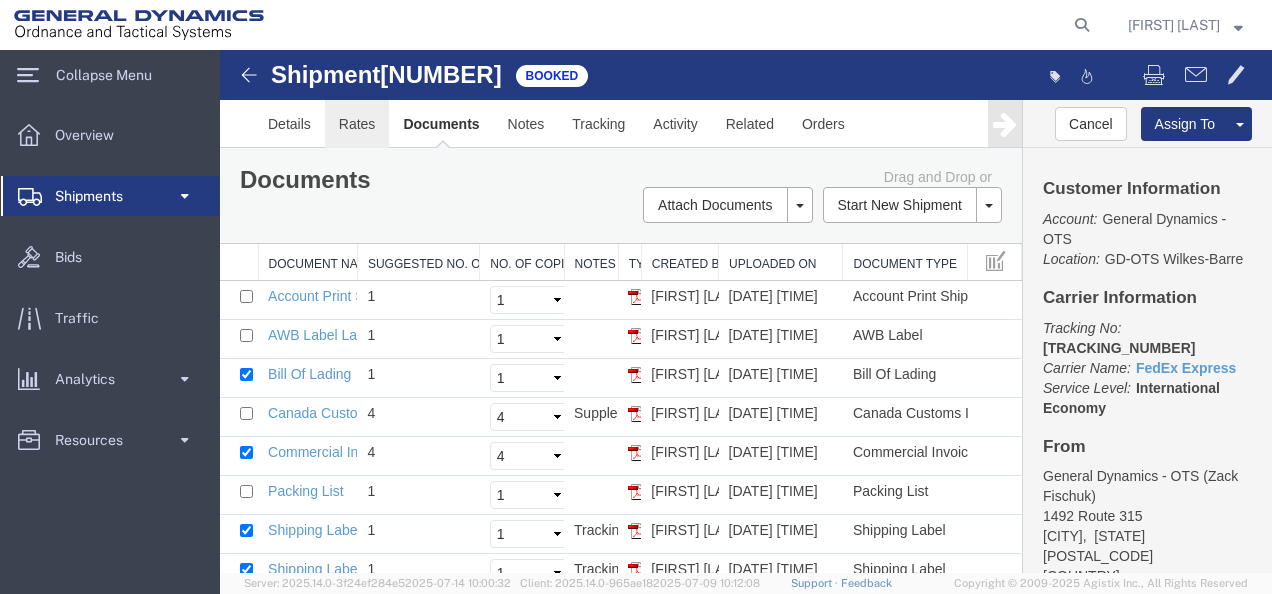 click on "Rates" at bounding box center [357, 124] 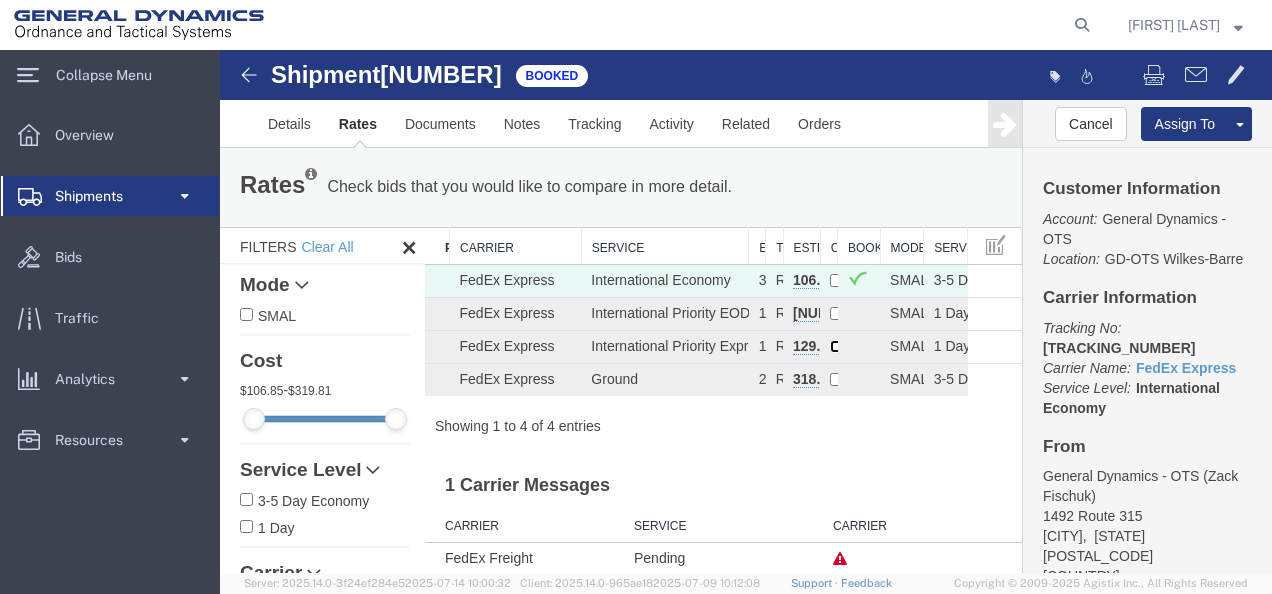 click at bounding box center [836, 346] 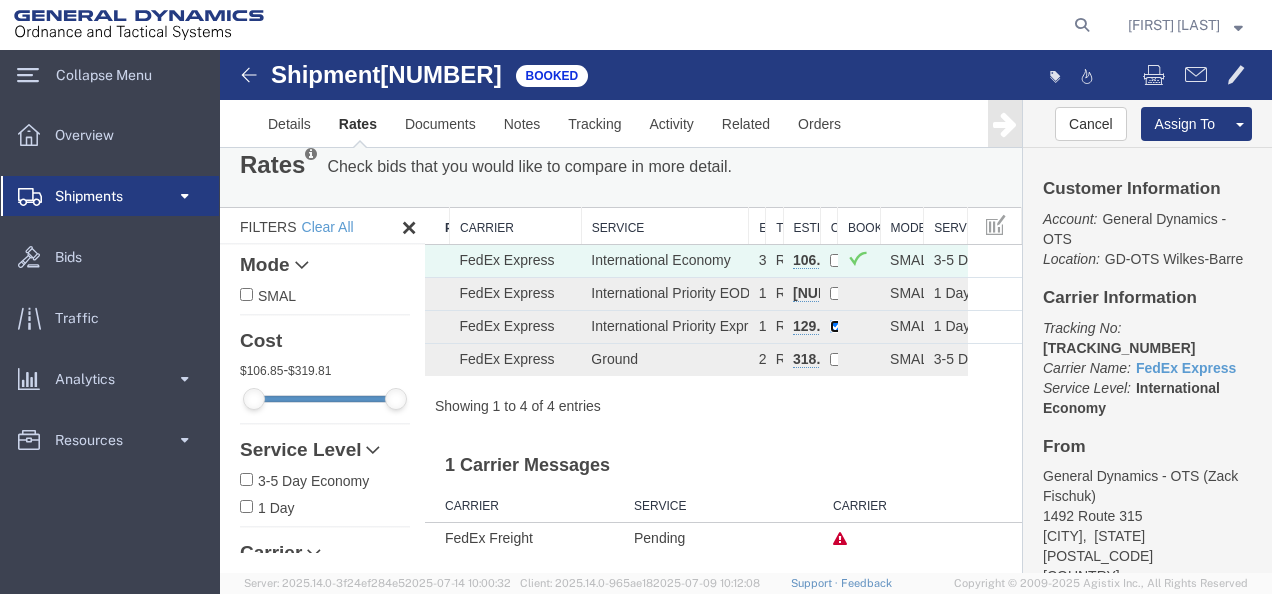 scroll, scrollTop: 0, scrollLeft: 0, axis: both 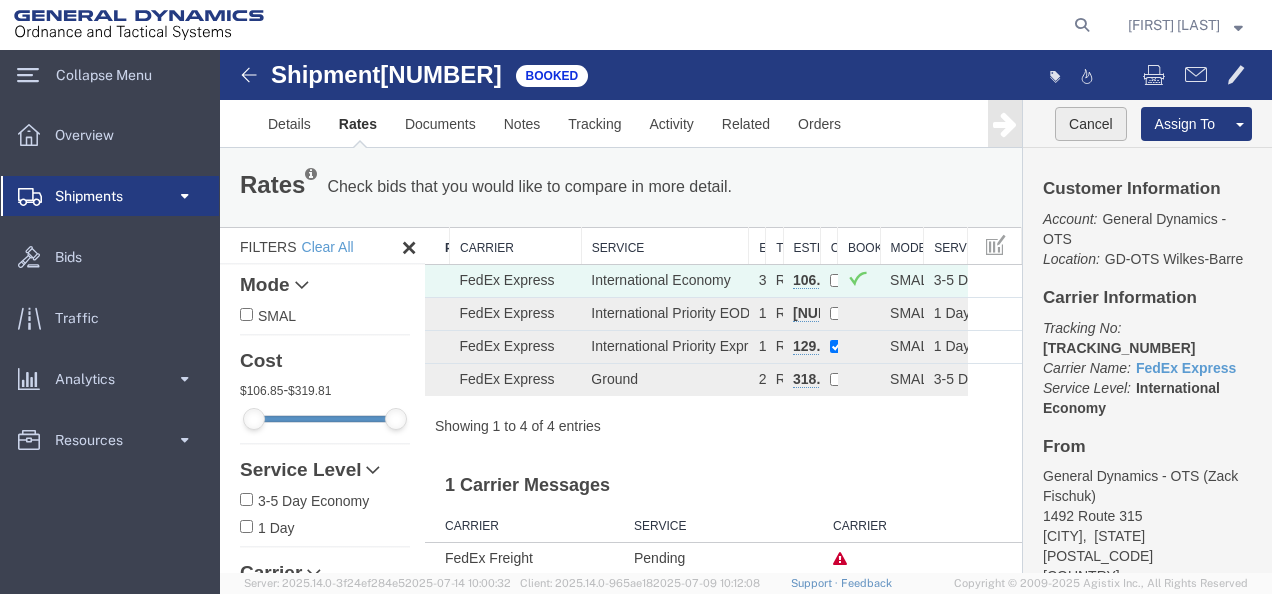 click on "Cancel" at bounding box center [1091, 124] 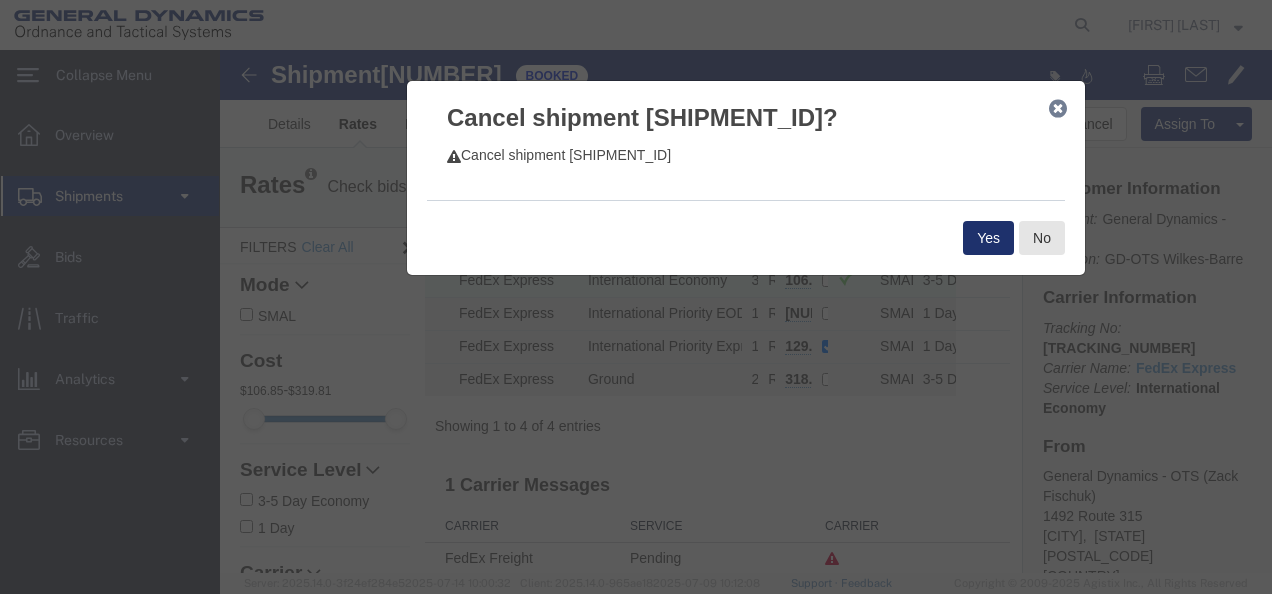 click on "Yes" at bounding box center (988, 238) 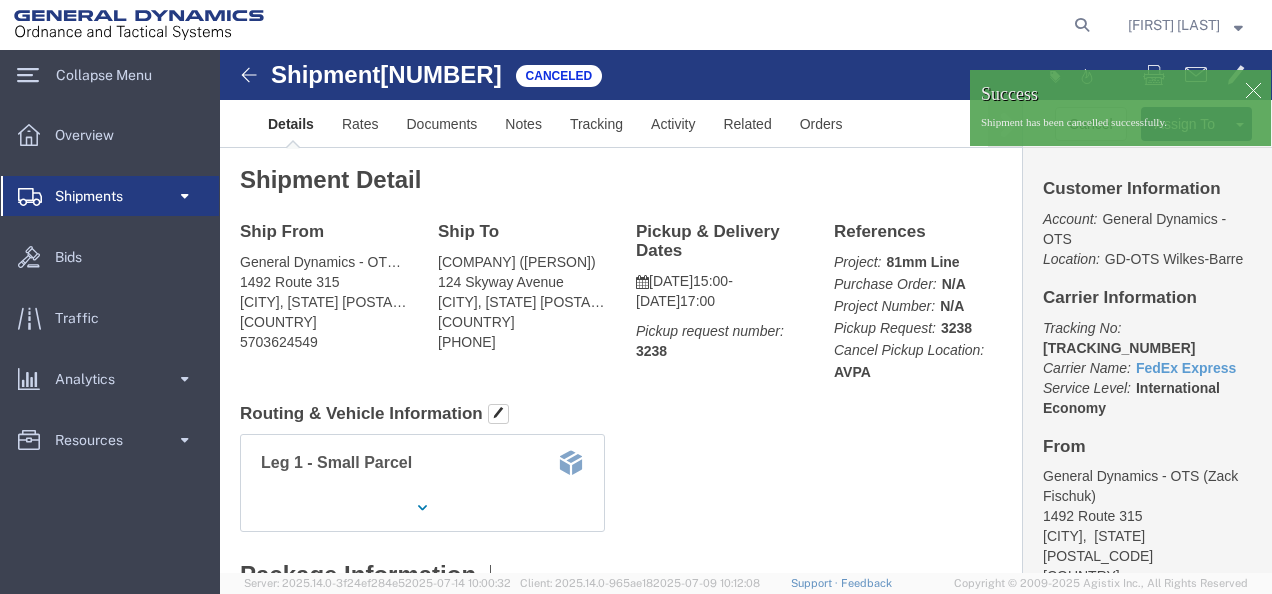 click 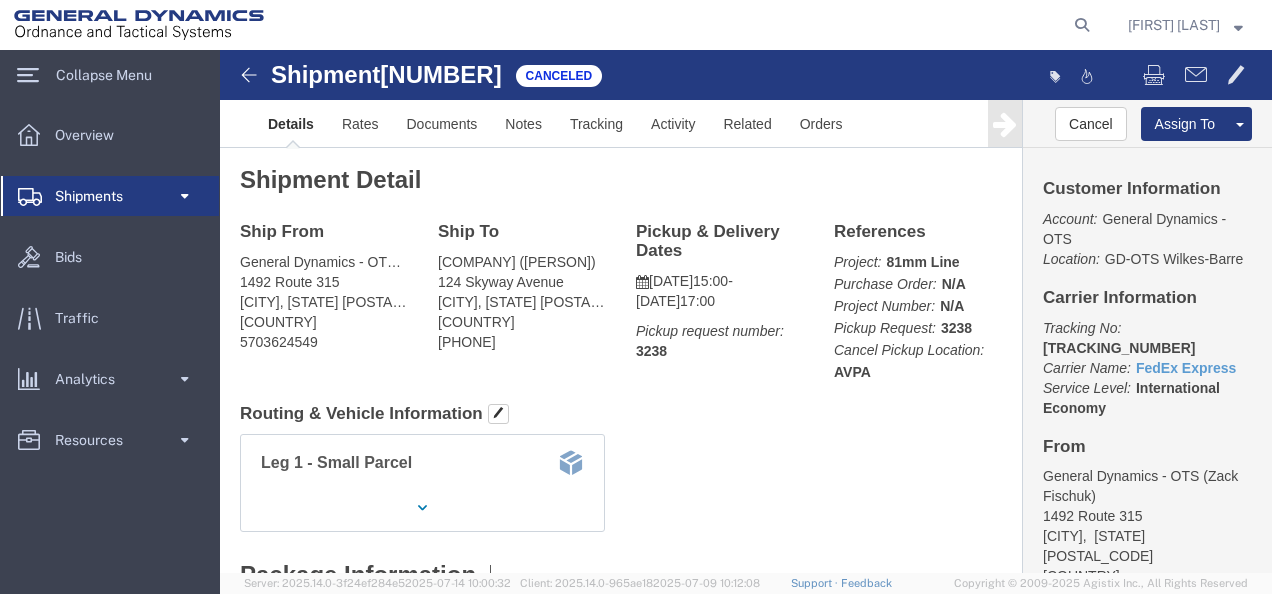 click on "Clone Shipment" 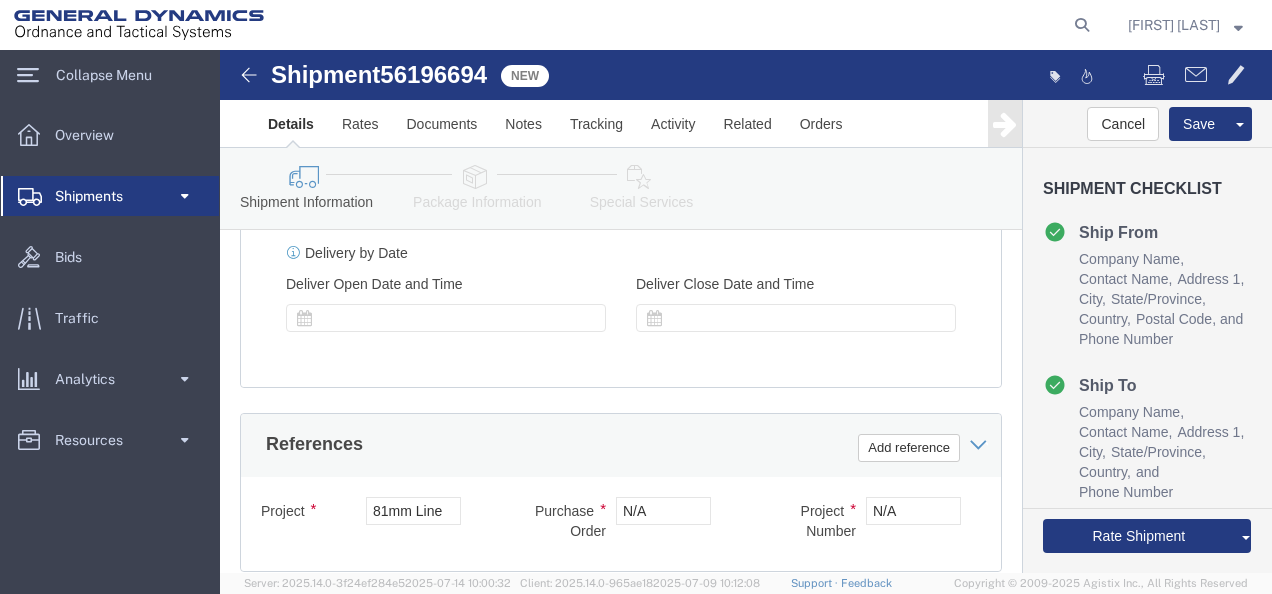 scroll, scrollTop: 1456, scrollLeft: 0, axis: vertical 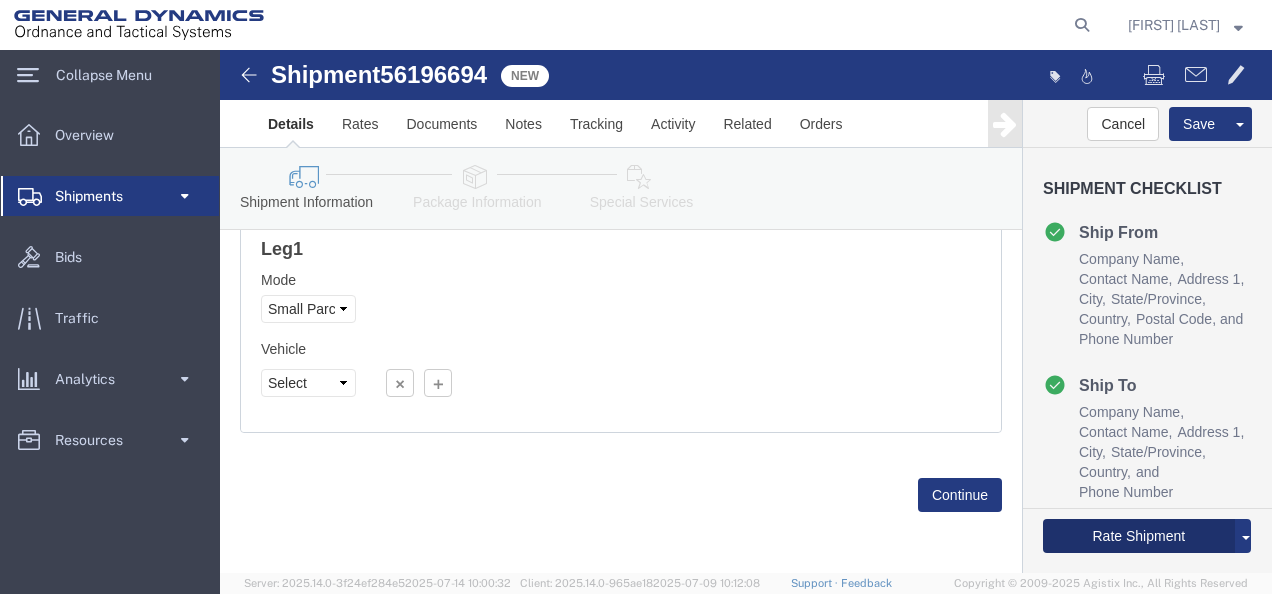 click on "Rate Shipment" 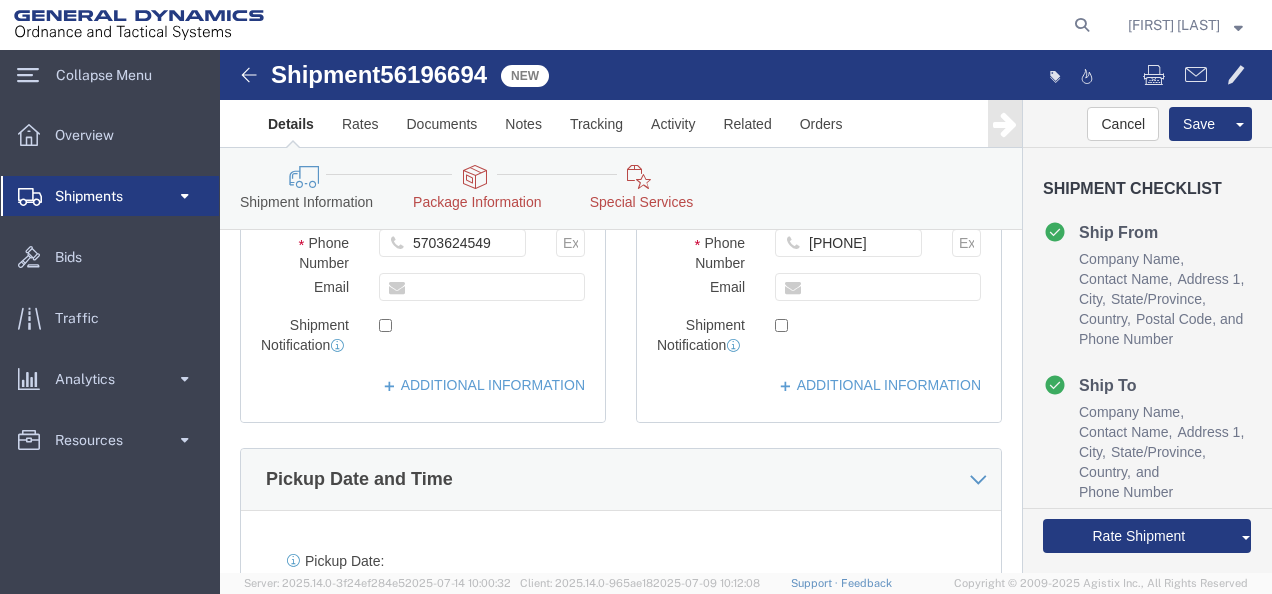 scroll, scrollTop: 1100, scrollLeft: 0, axis: vertical 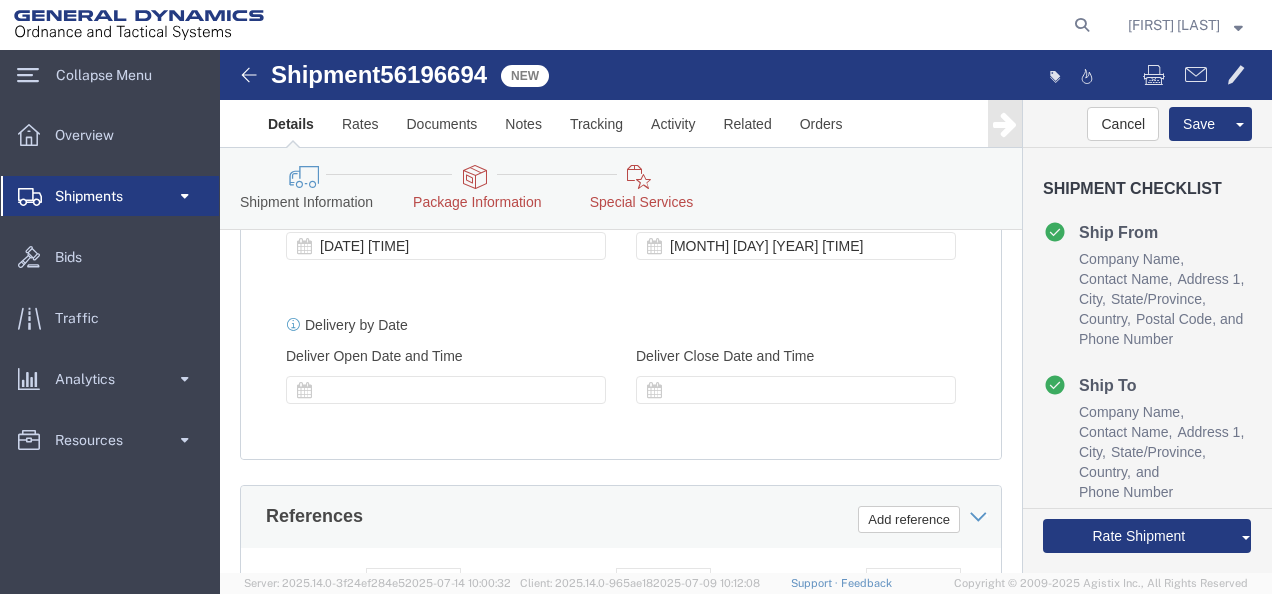 click 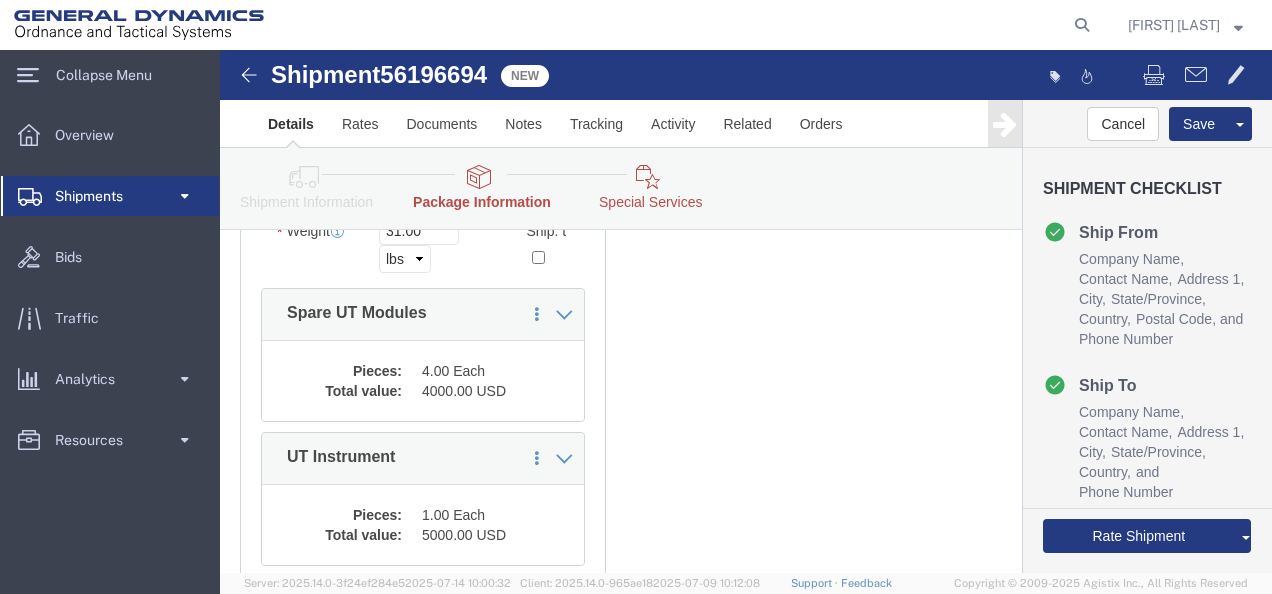scroll, scrollTop: 765, scrollLeft: 0, axis: vertical 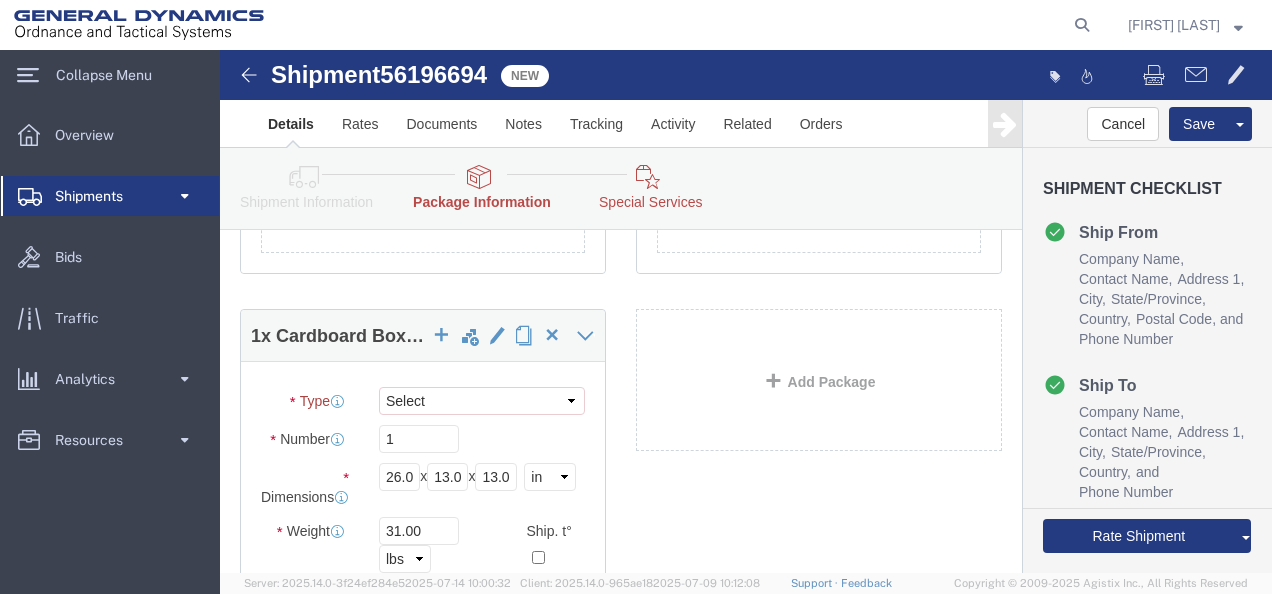 click on "1
x
Cardboard Box(es) Package  Type  Select Envelope Large Box Medium Box PAK Rack Small Box Tube Your Packaging
Carton Count
Number  1
Dimensions
Length
24.00
x
Width
16.00
x
Height
14.00    Select cm ft in
Weight  32.00    Select kgs lbs Ship. t°
Temperature
Select                                     Additional Info
Packaging Material
Packaging Material Type Dry Ice Gel Pack(s) Liquid Nitrogen Quantity 1
Save in commodity library
Clone this content Delete this content Computer Tower  Pieces: 1.00 Each Total value: 2000.00 USD  Add Content
1
x
Cardboard Box(es) Package PAK" 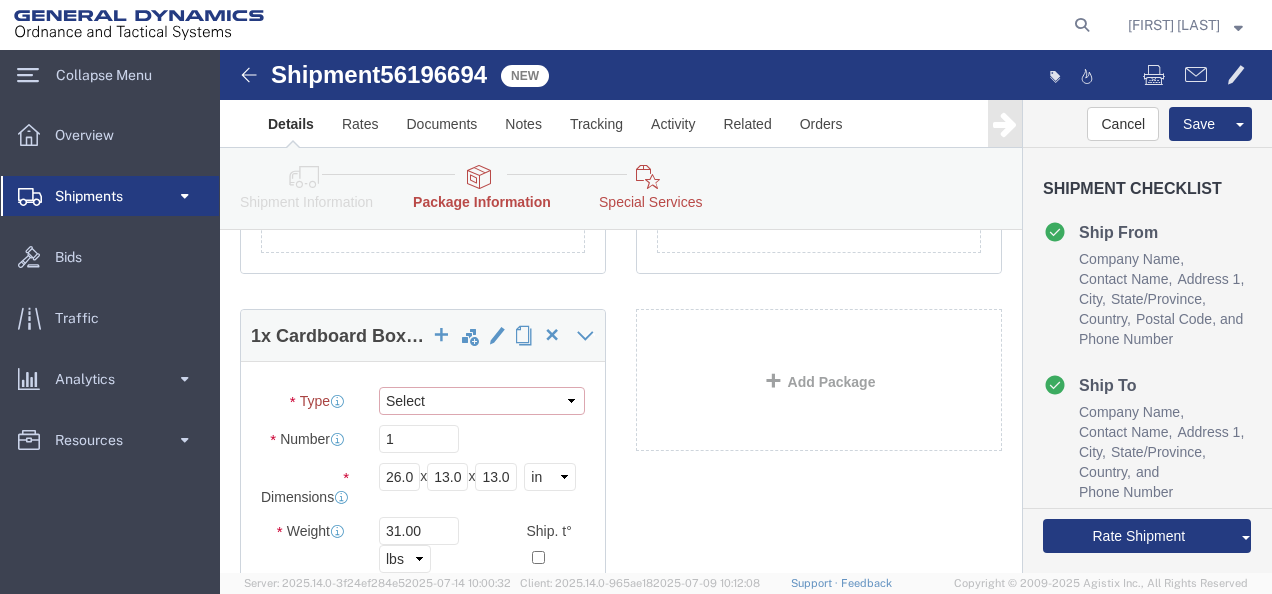 select on "LBX" 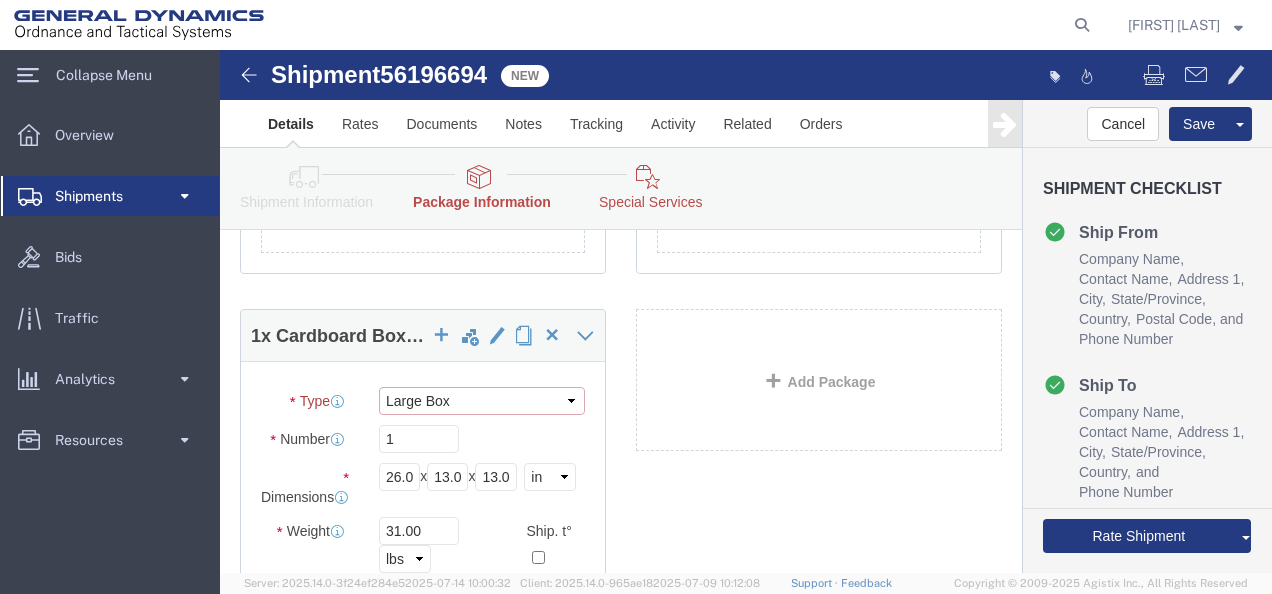 click on "Select Envelope Large Box Medium Box PAK Rack Small Box Tube Your Packaging" 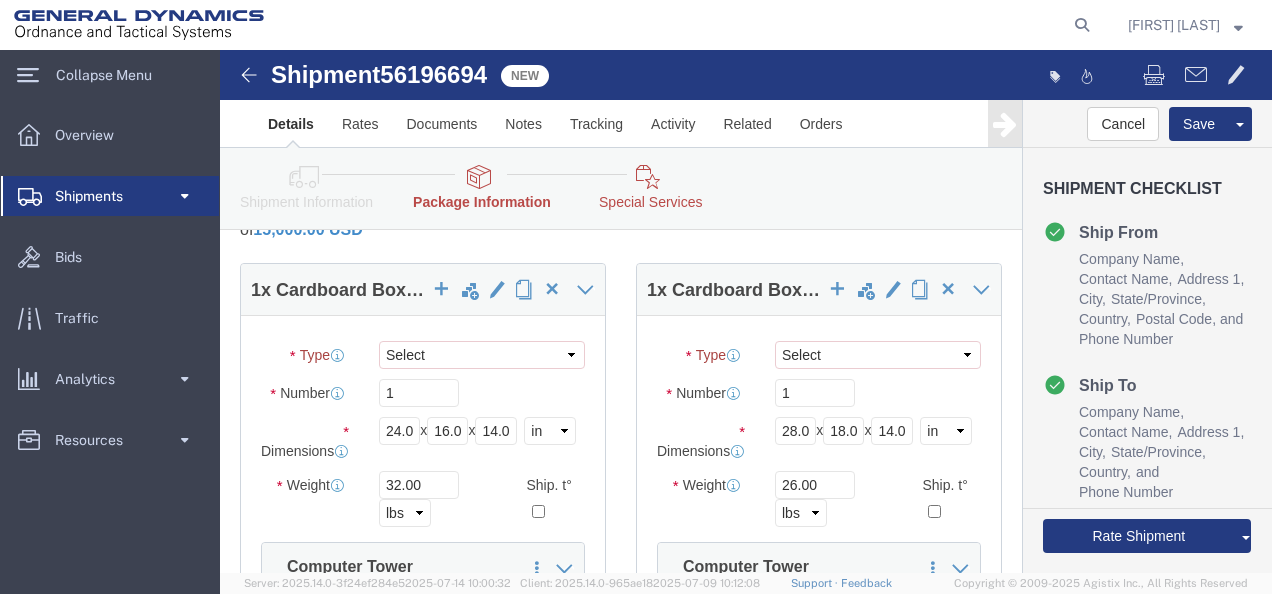 scroll, scrollTop: 165, scrollLeft: 0, axis: vertical 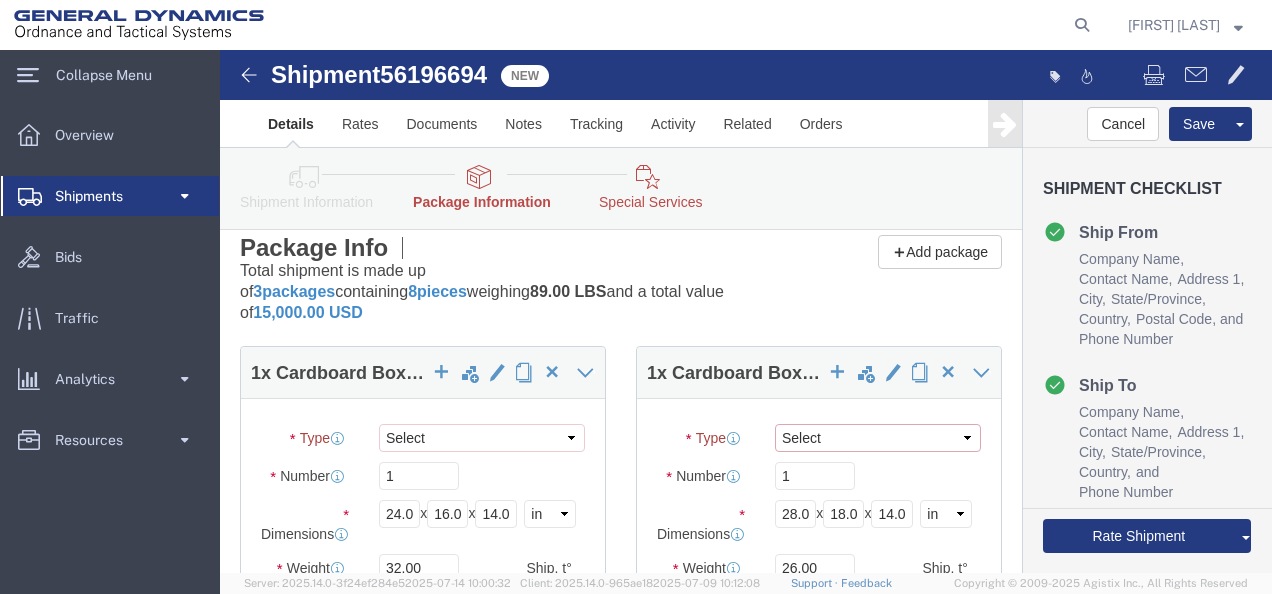 click on "Select Envelope Large Box Medium Box PAK Rack Small Box Tube Your Packaging" 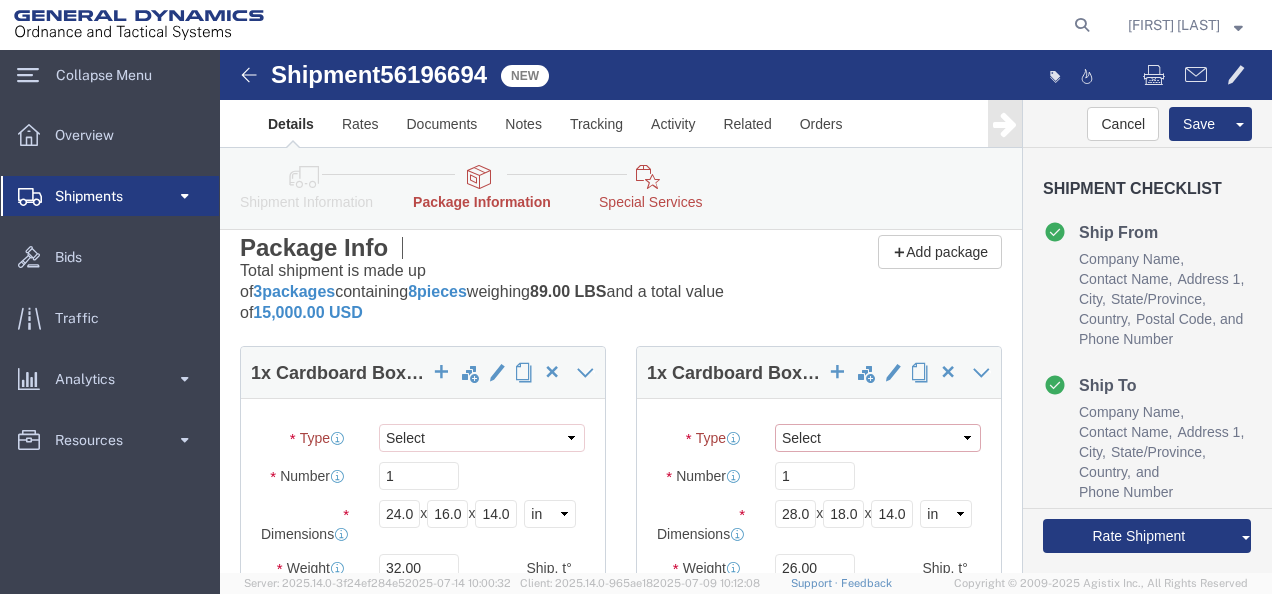 select on "LBX" 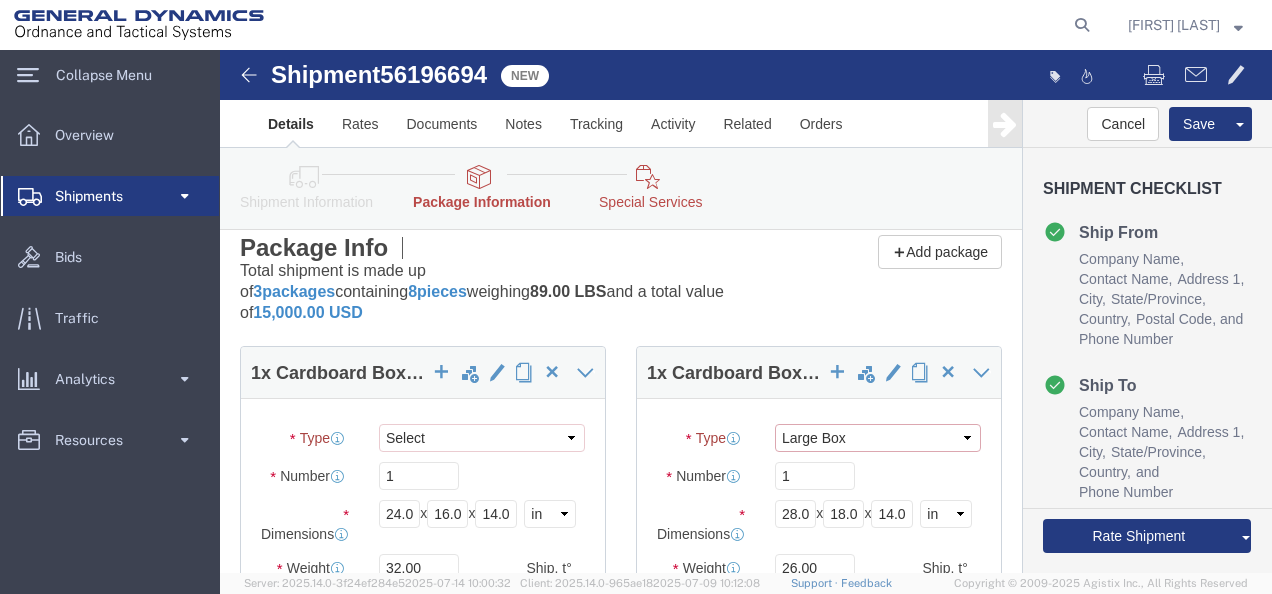click on "Select Envelope Large Box Medium Box PAK Rack Small Box Tube Your Packaging" 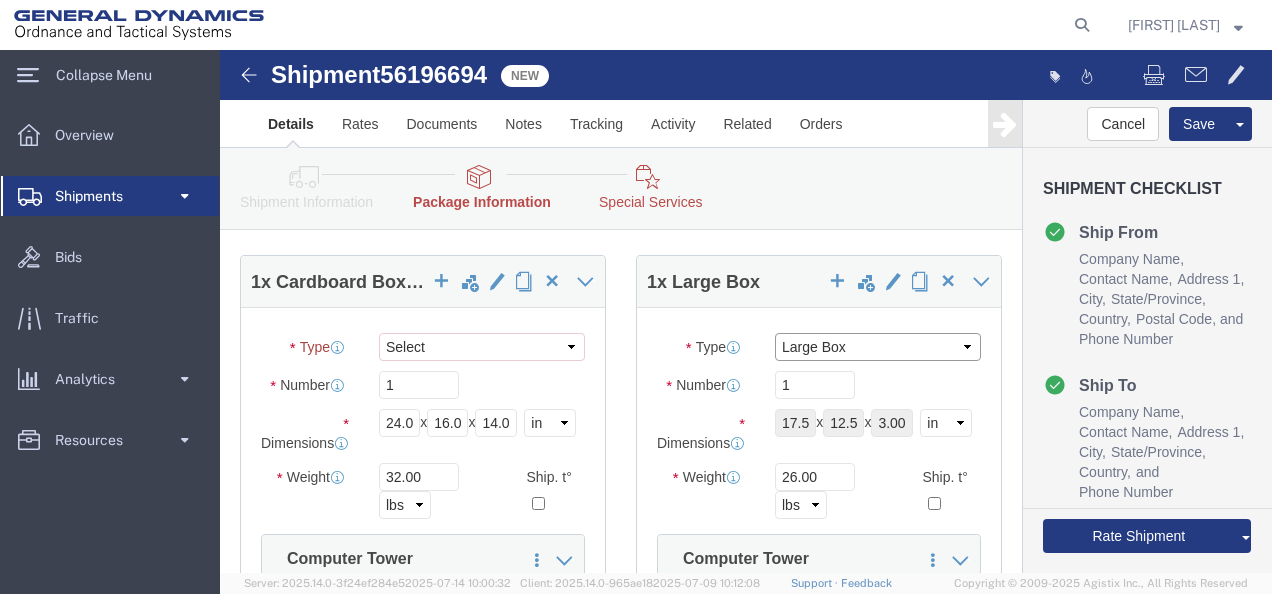 scroll, scrollTop: 265, scrollLeft: 0, axis: vertical 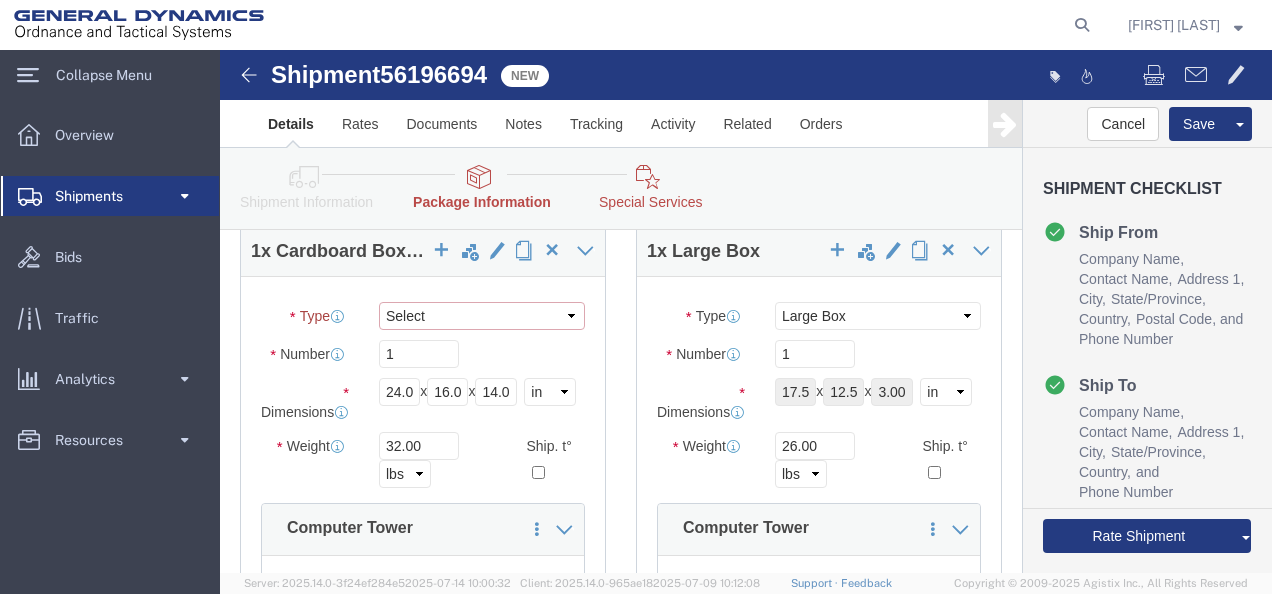 click on "Select Envelope Large Box Medium Box PAK Rack Small Box Tube Your Packaging" 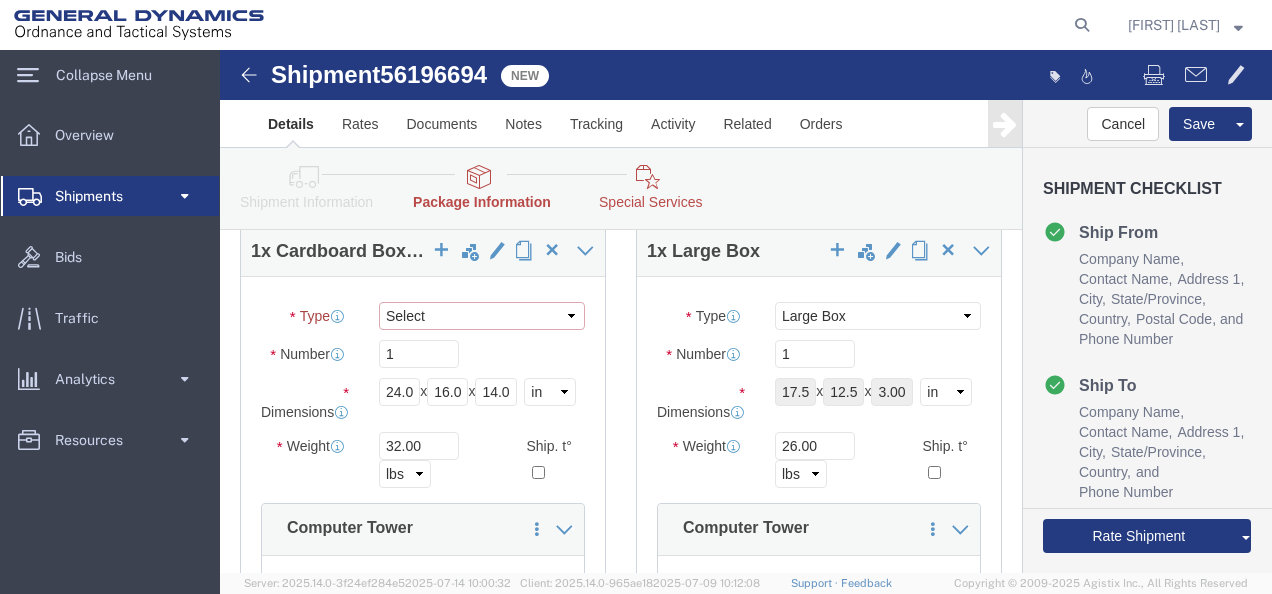 select on "LBX" 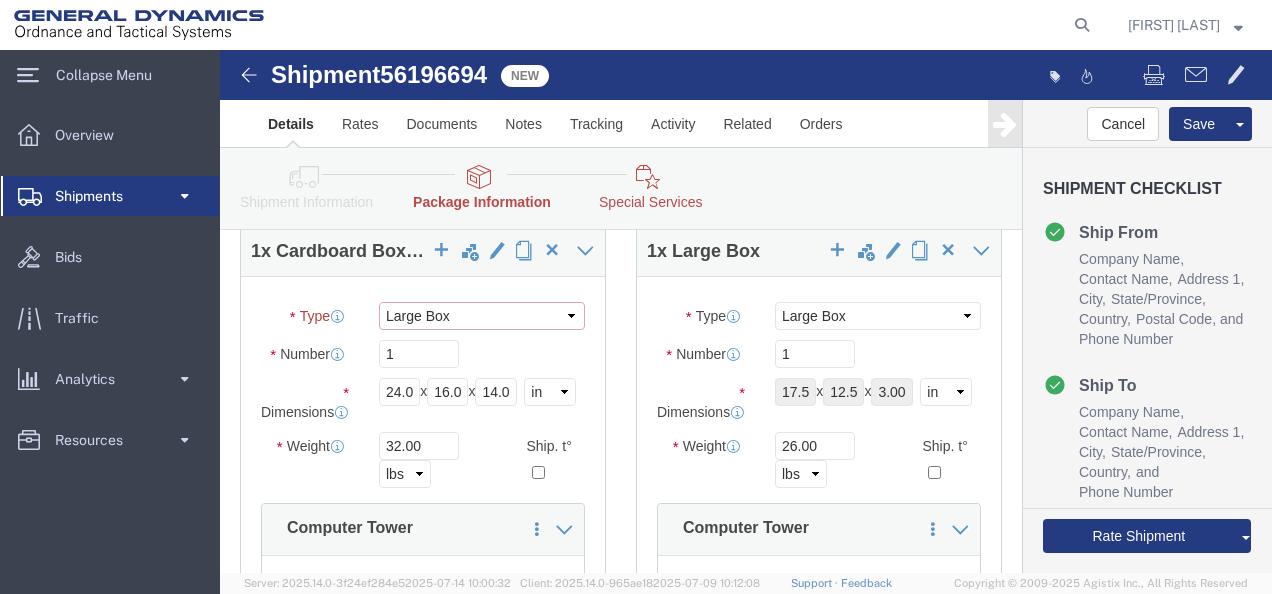 click on "Select Envelope Large Box Medium Box PAK Rack Small Box Tube Your Packaging" 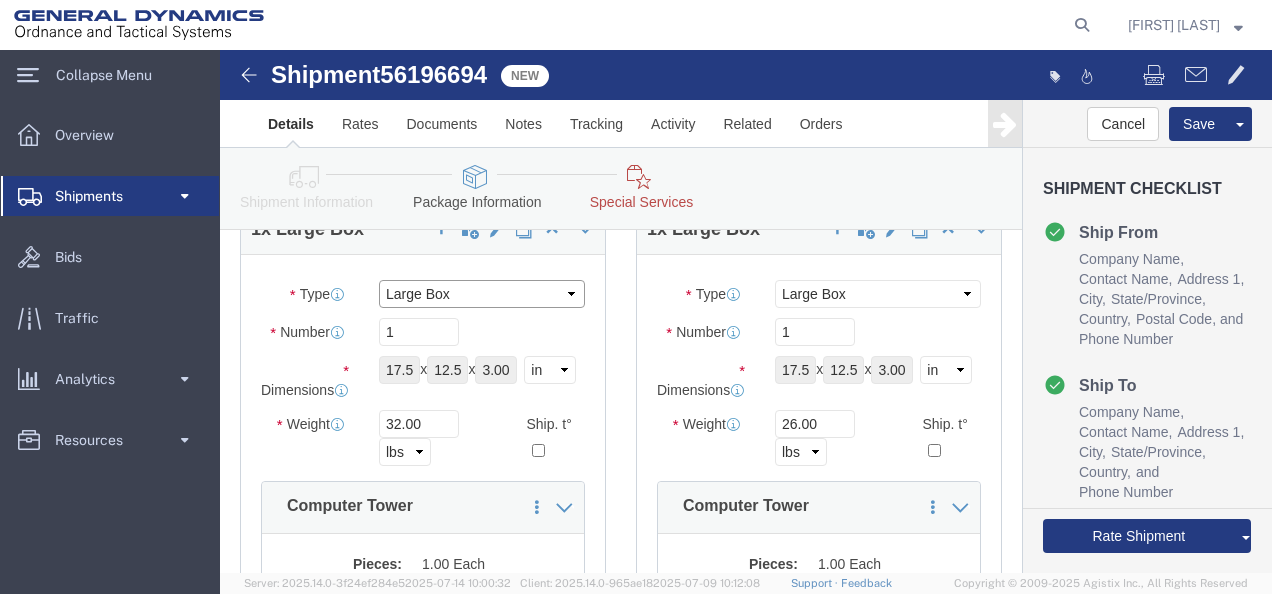 scroll, scrollTop: 243, scrollLeft: 0, axis: vertical 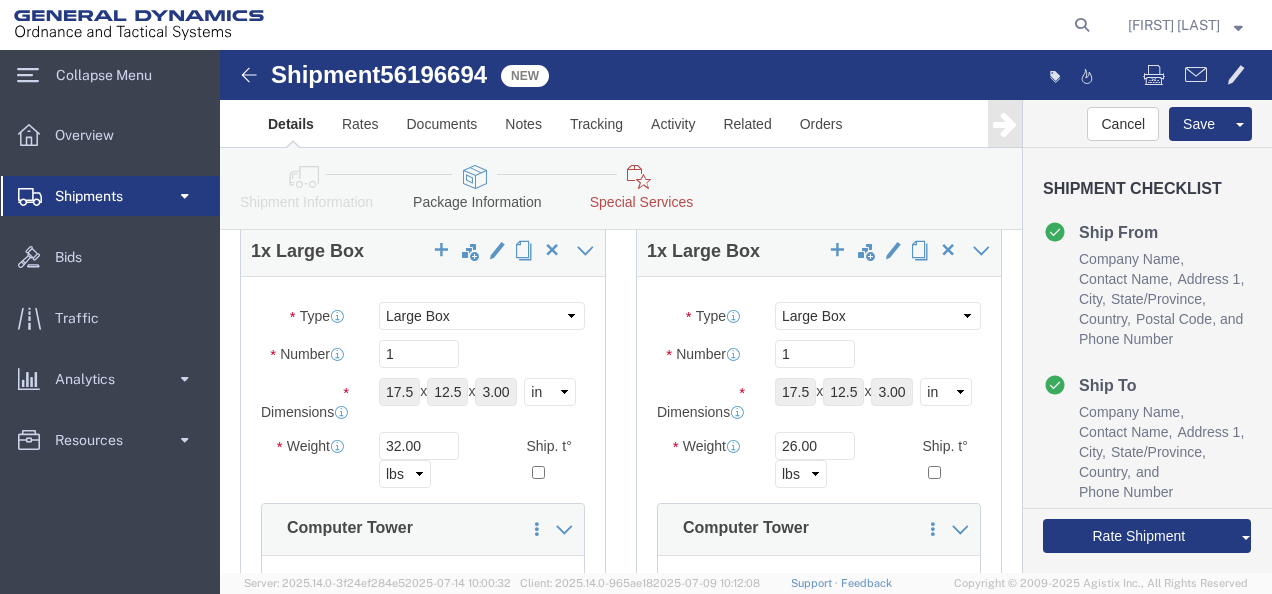 click 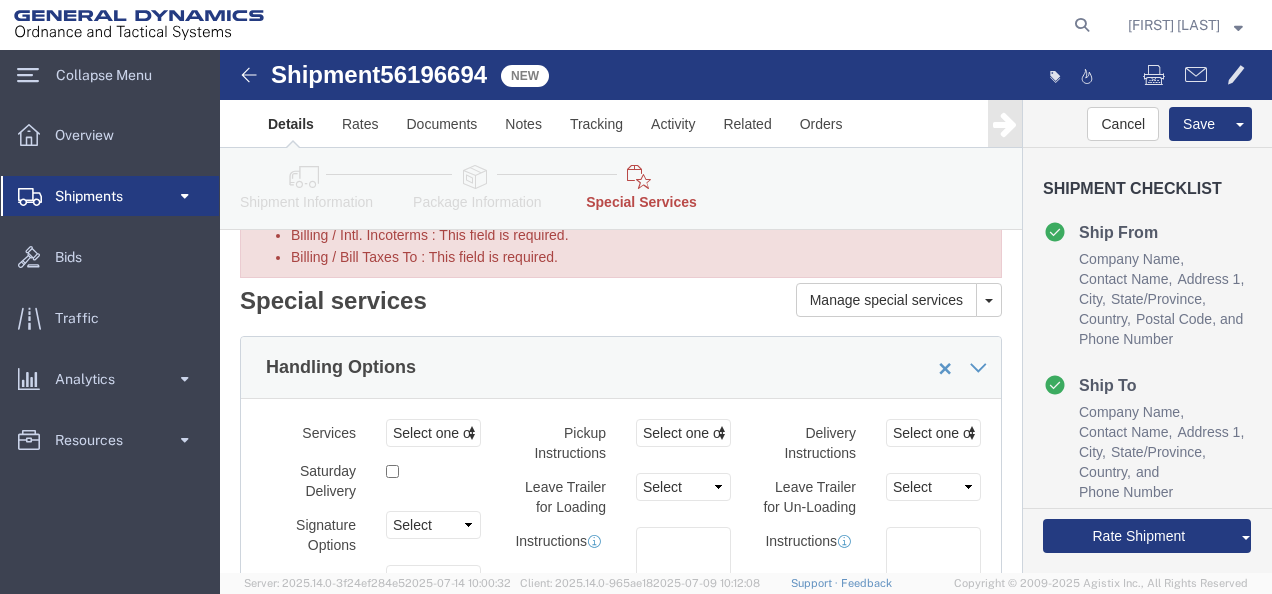scroll, scrollTop: 100, scrollLeft: 0, axis: vertical 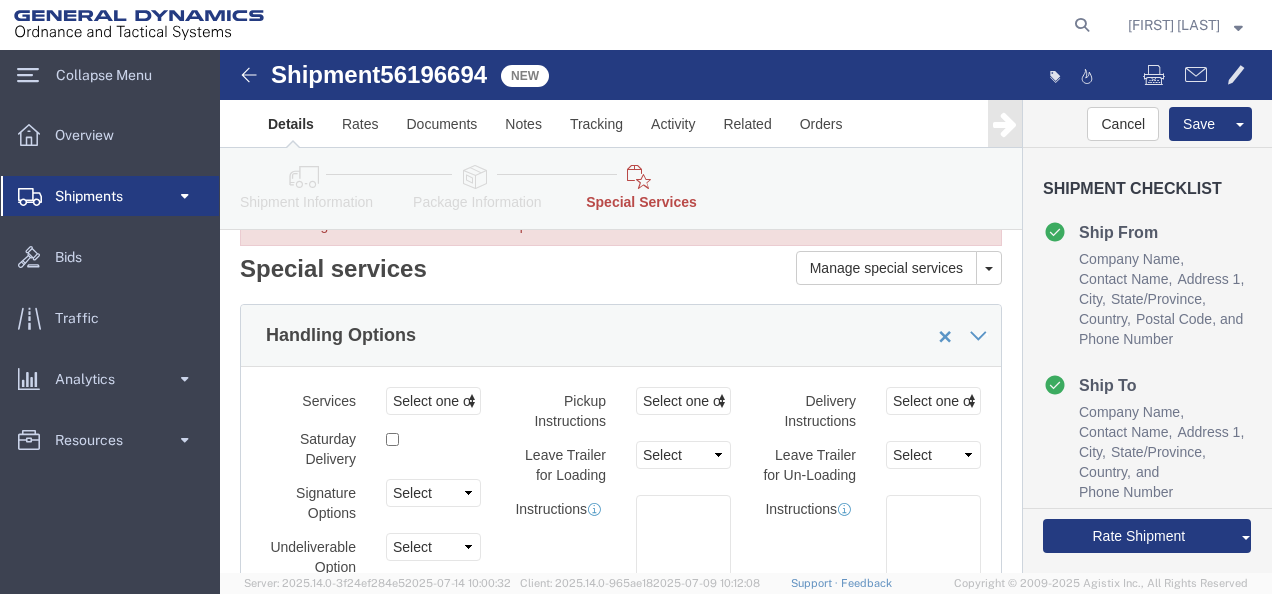 click on "Handling Options" 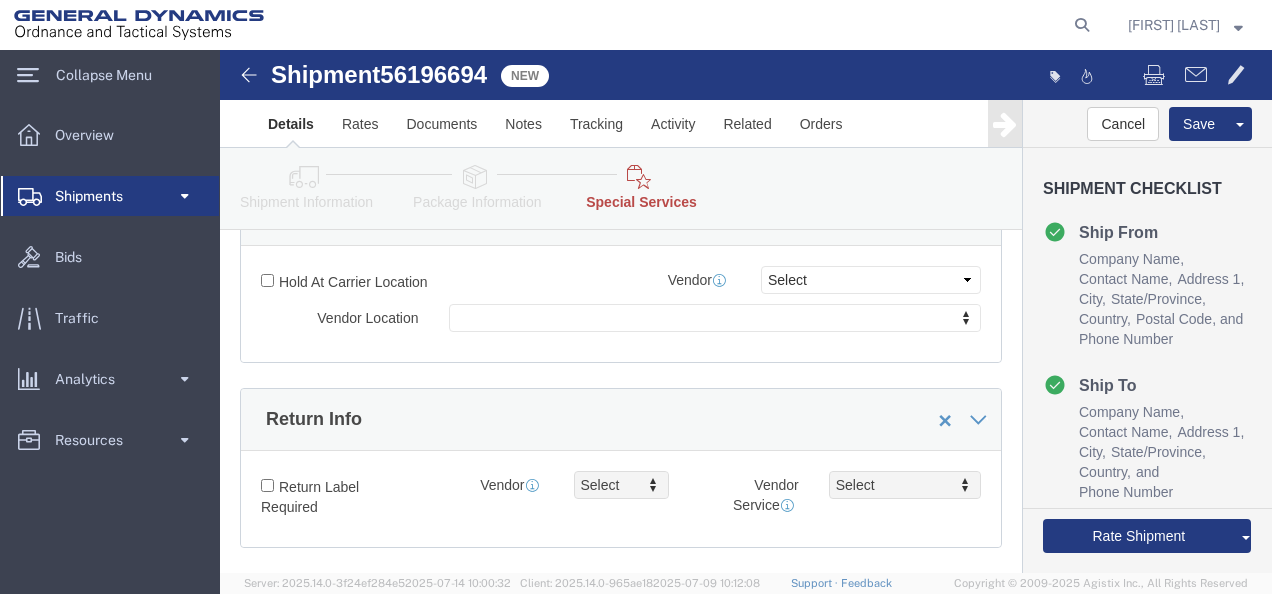 scroll, scrollTop: 500, scrollLeft: 0, axis: vertical 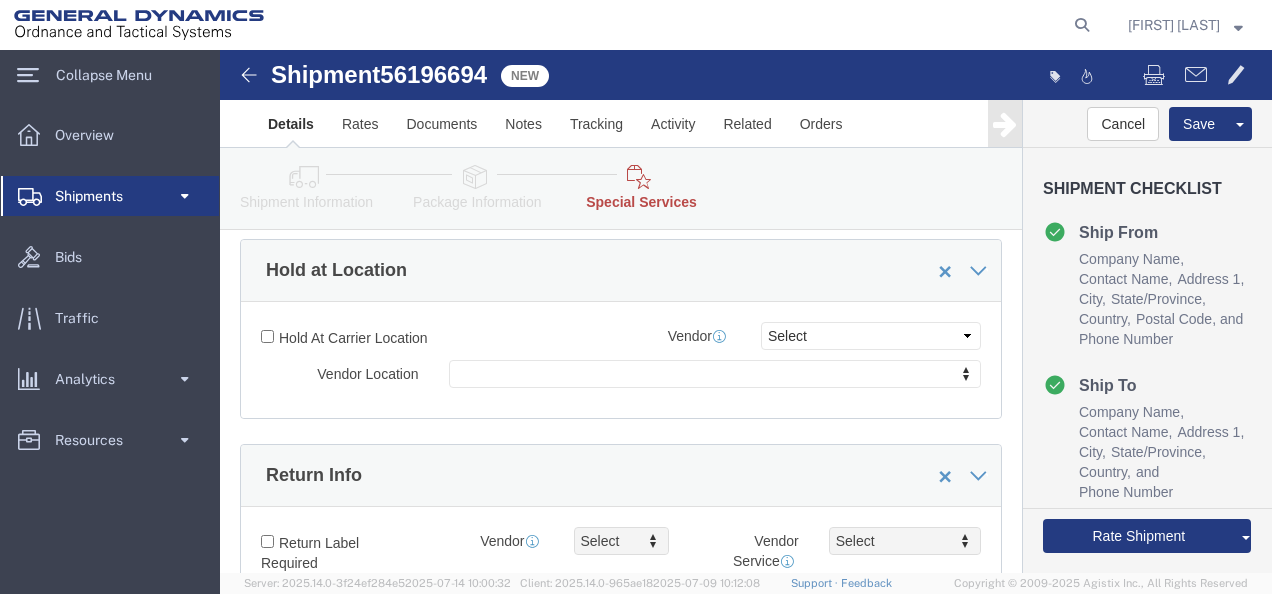 click 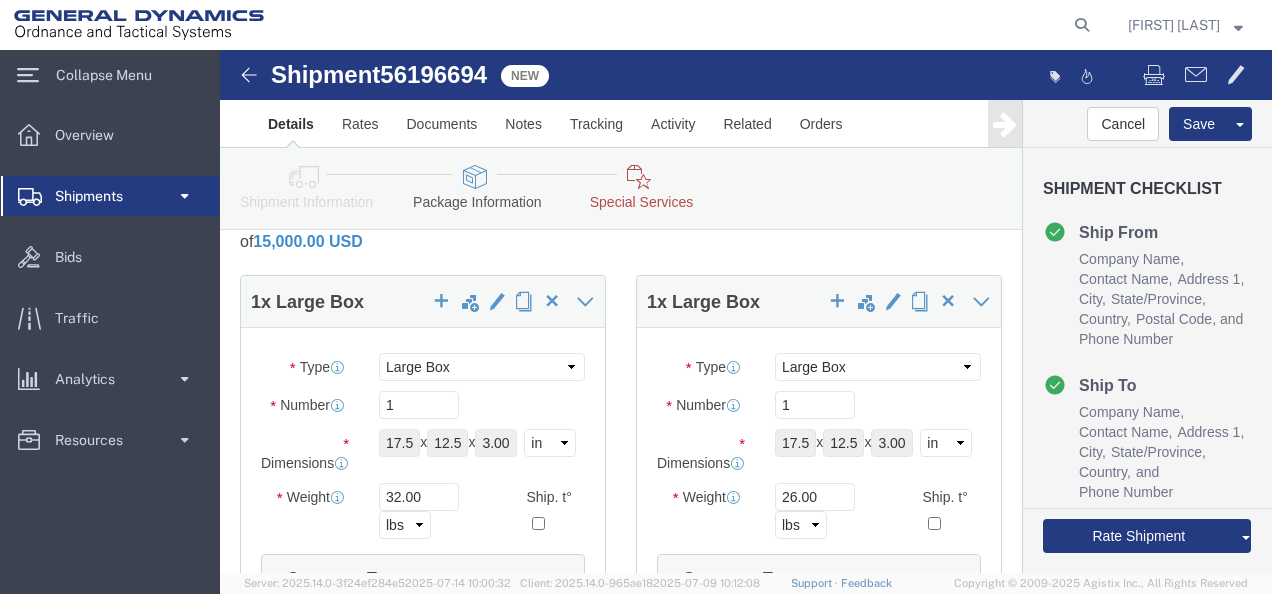 scroll, scrollTop: 200, scrollLeft: 0, axis: vertical 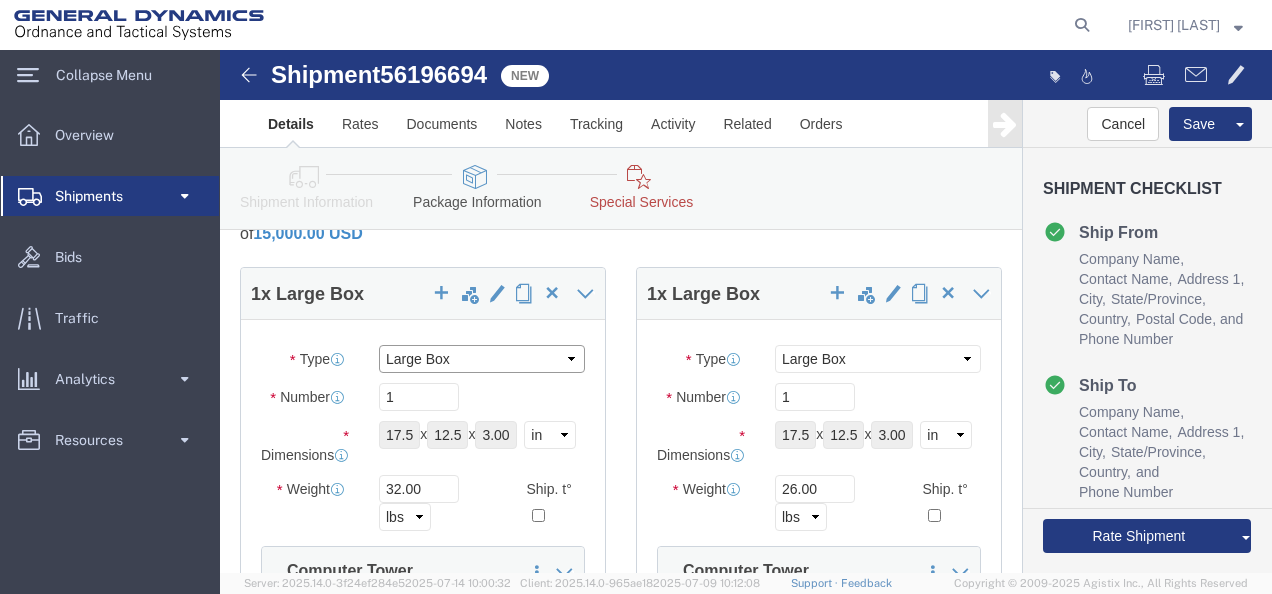 click on "Select Envelope Large Box Medium Box PAK Rack Small Box Tube Your Packaging" 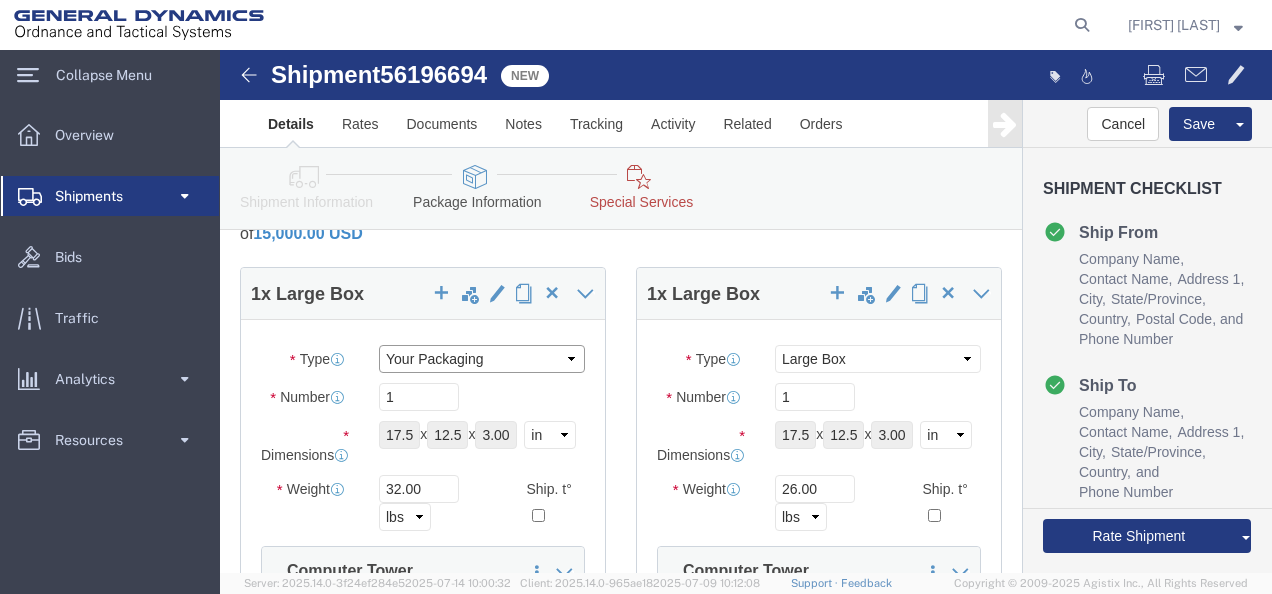 click on "Select Envelope Large Box Medium Box PAK Rack Small Box Tube Your Packaging" 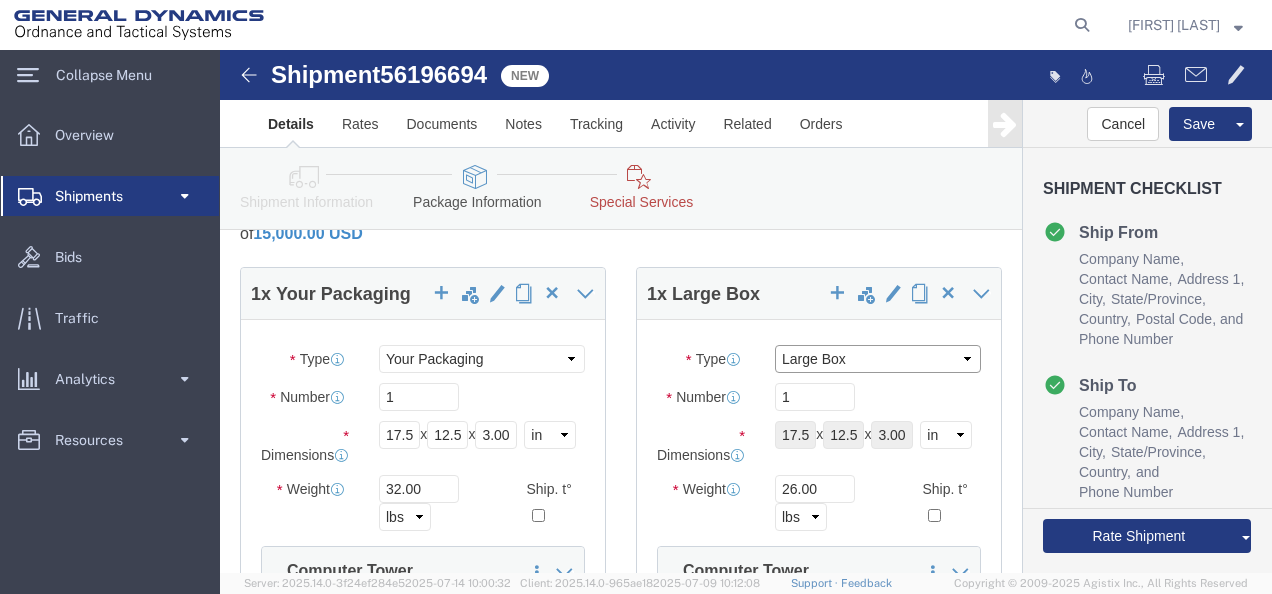 drag, startPoint x: 638, startPoint y: 286, endPoint x: 630, endPoint y: 303, distance: 18.788294 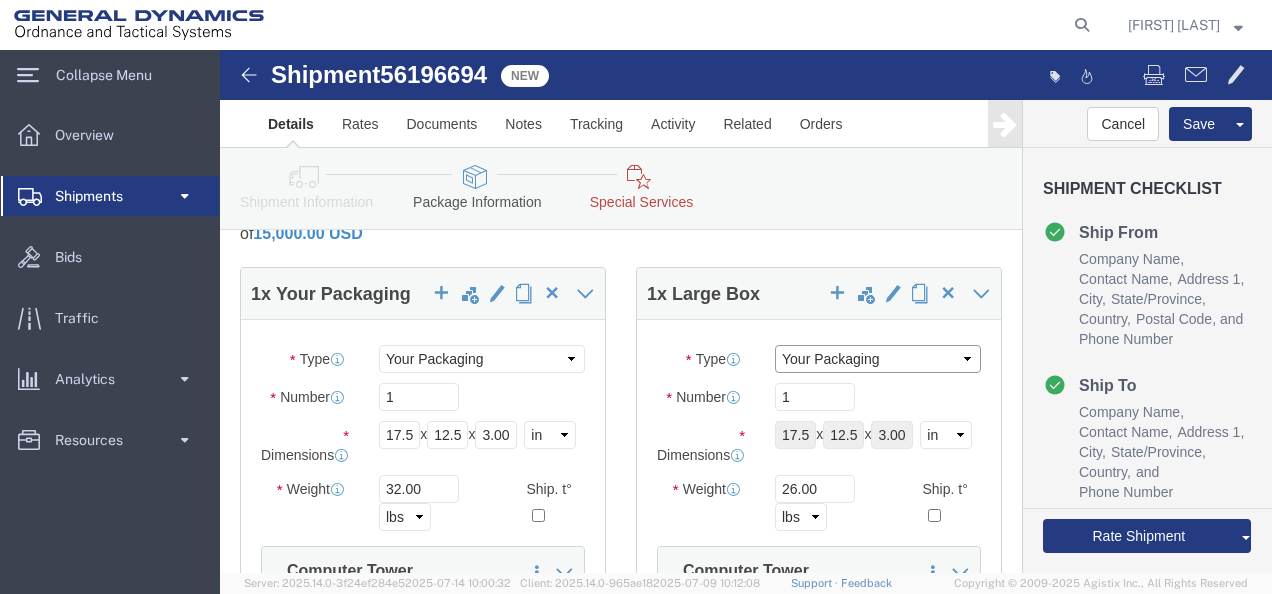 click on "Select Envelope Large Box Medium Box PAK Rack Small Box Tube Your Packaging" 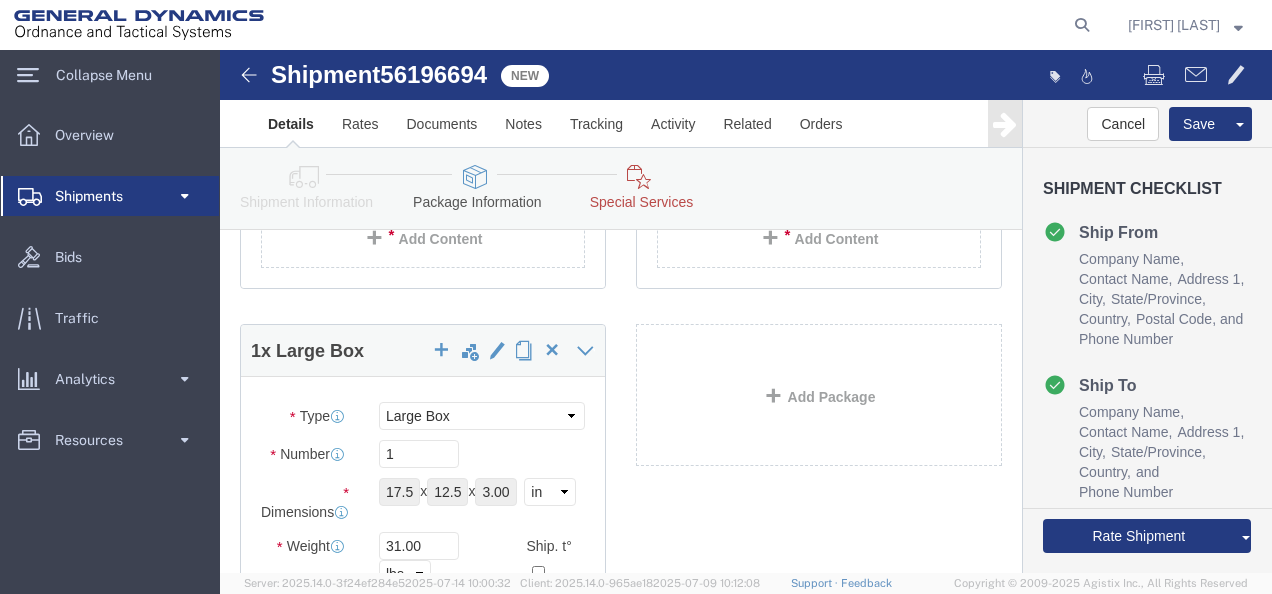 scroll, scrollTop: 800, scrollLeft: 0, axis: vertical 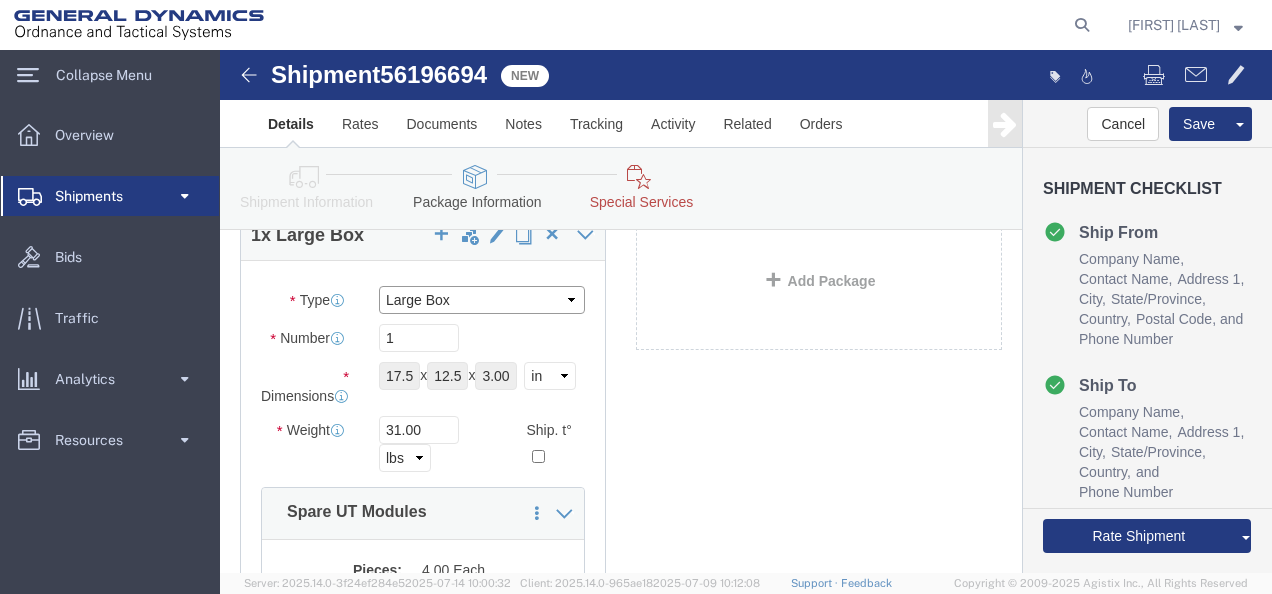 click on "Select Envelope Large Box Medium Box PAK Rack Small Box Tube Your Packaging" 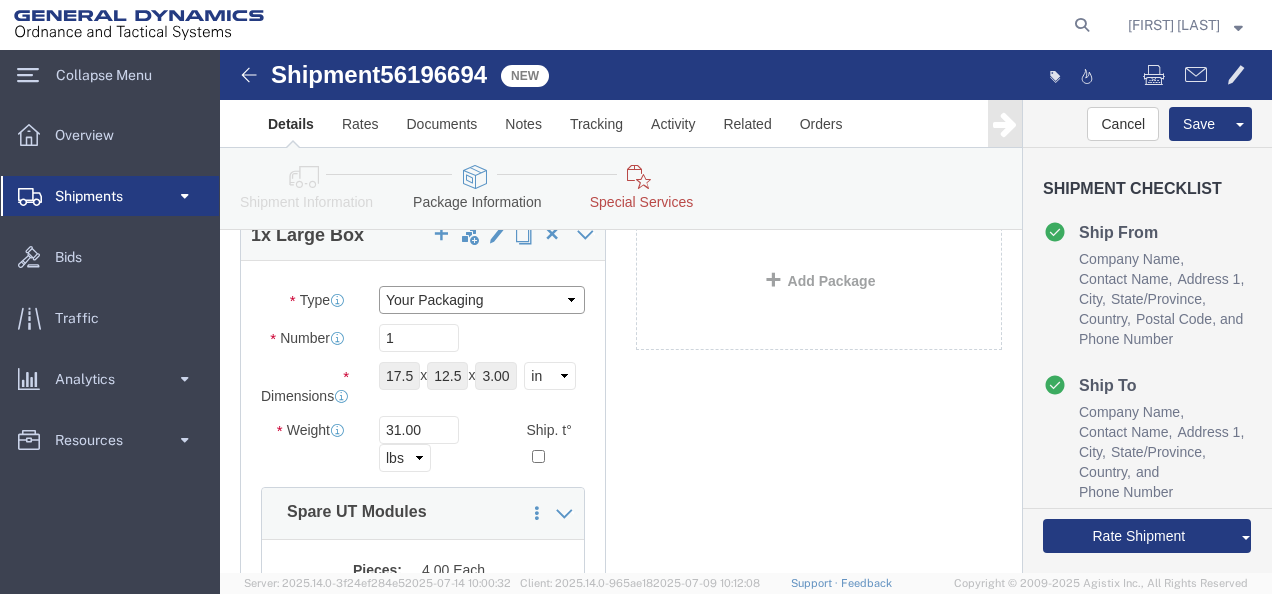 click on "Select Envelope Large Box Medium Box PAK Rack Small Box Tube Your Packaging" 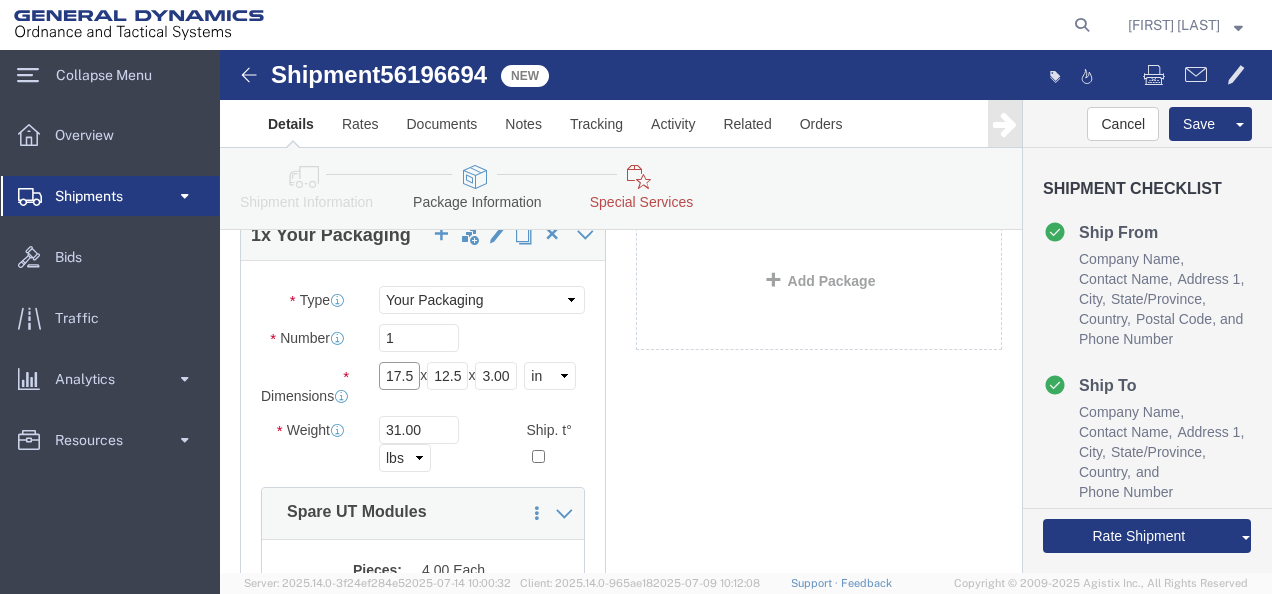 scroll, scrollTop: 0, scrollLeft: 0, axis: both 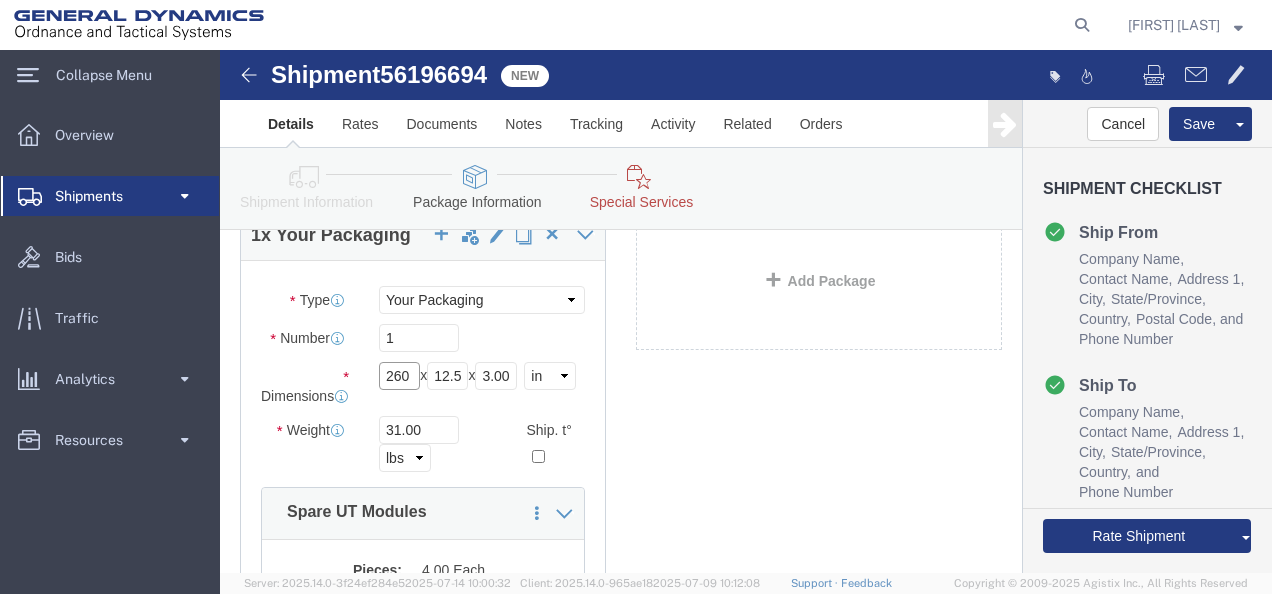 type on "260" 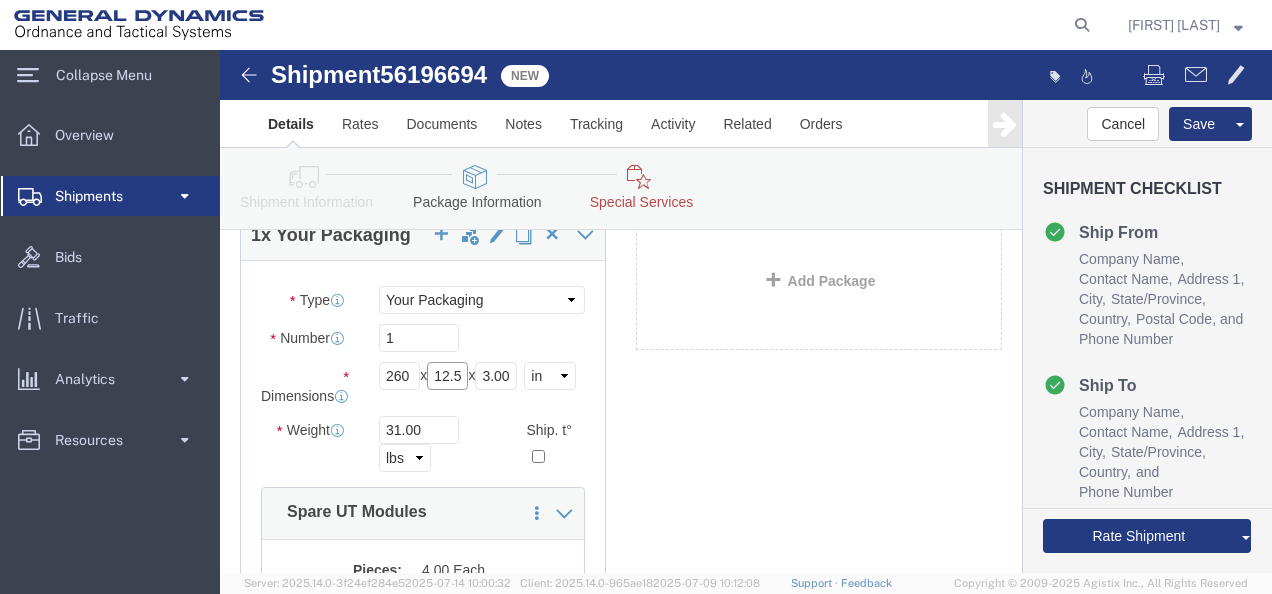 scroll, scrollTop: 0, scrollLeft: 0, axis: both 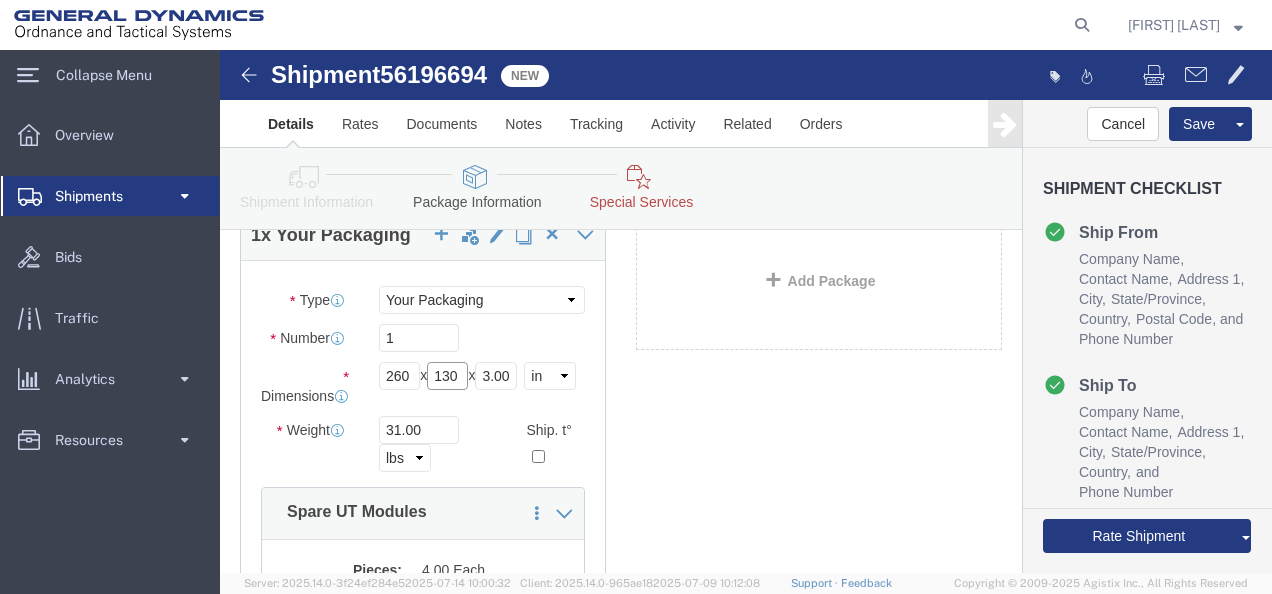 click on "130" 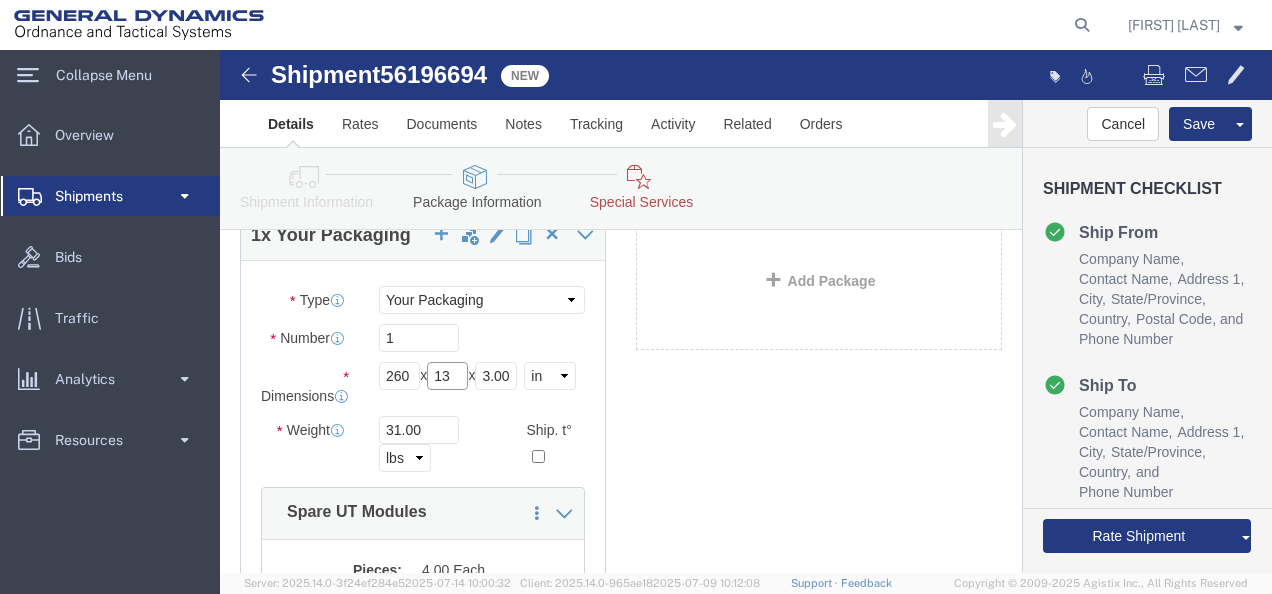 type on "13" 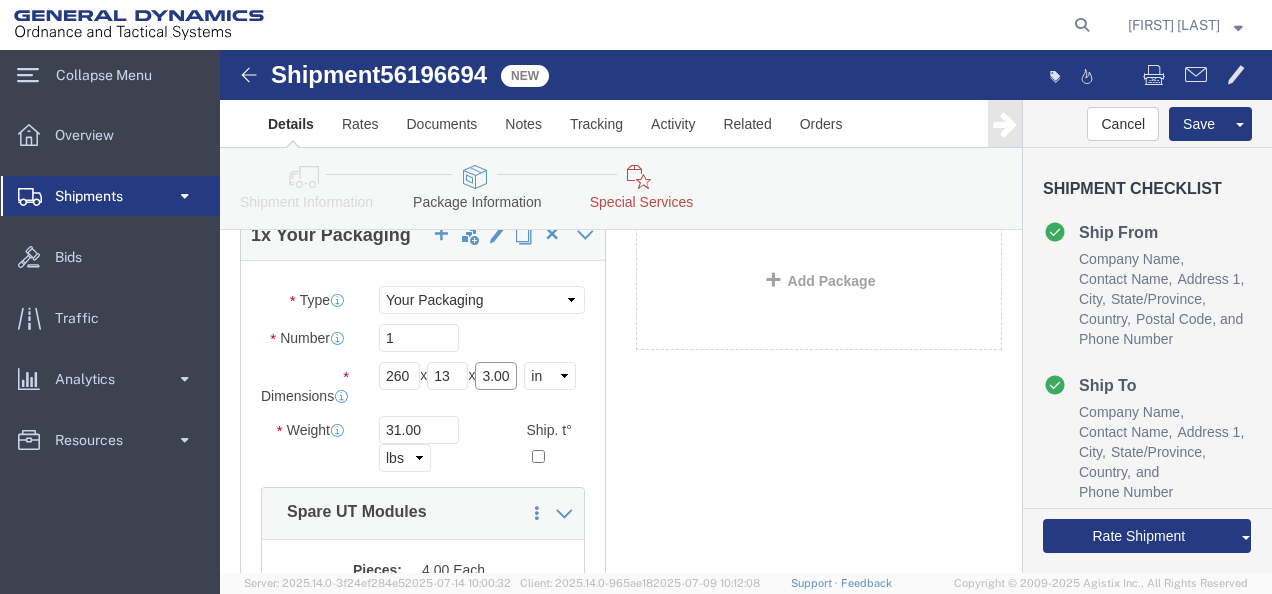 drag, startPoint x: 301, startPoint y: 302, endPoint x: 234, endPoint y: 308, distance: 67.26812 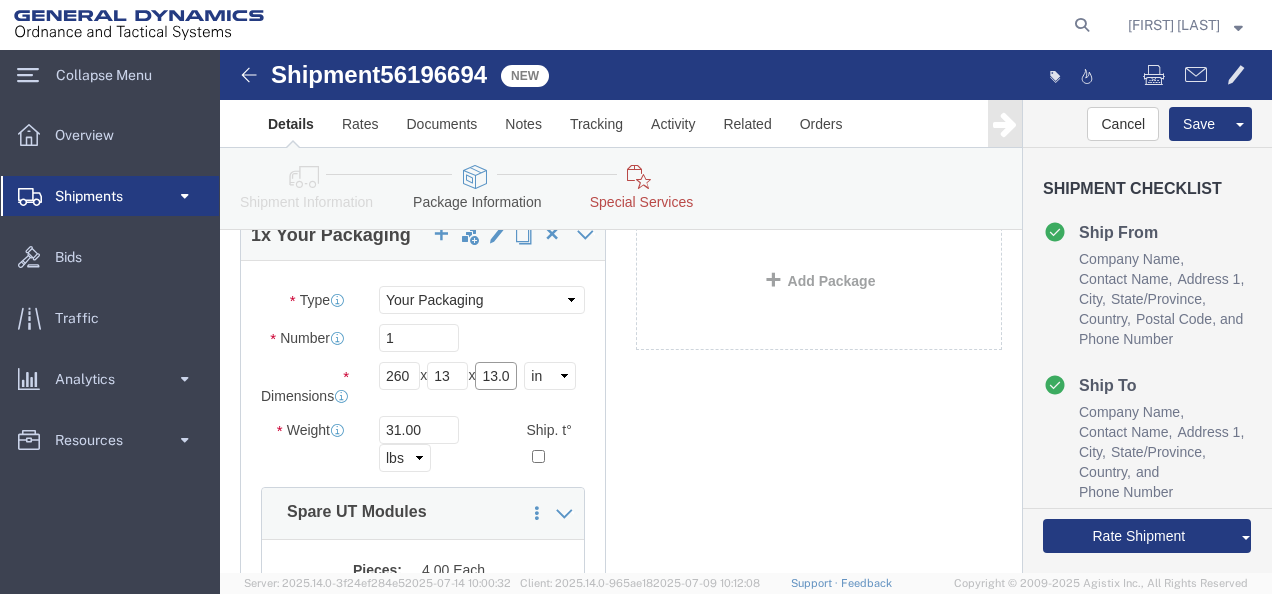 scroll, scrollTop: 0, scrollLeft: 8, axis: horizontal 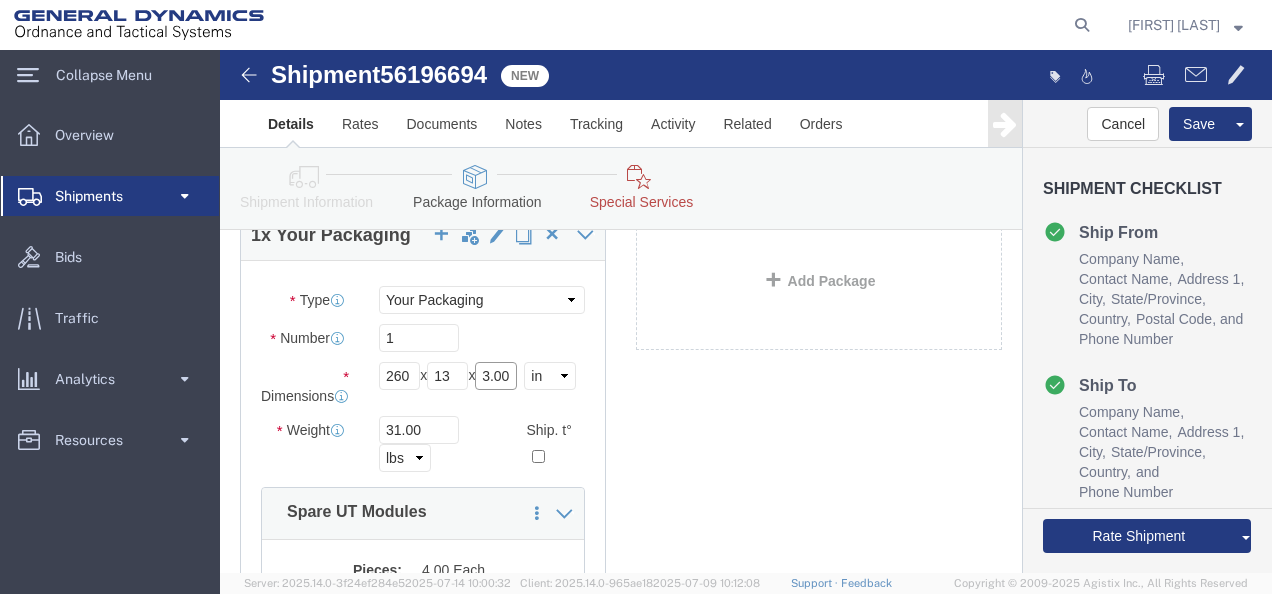 type on "13.00" 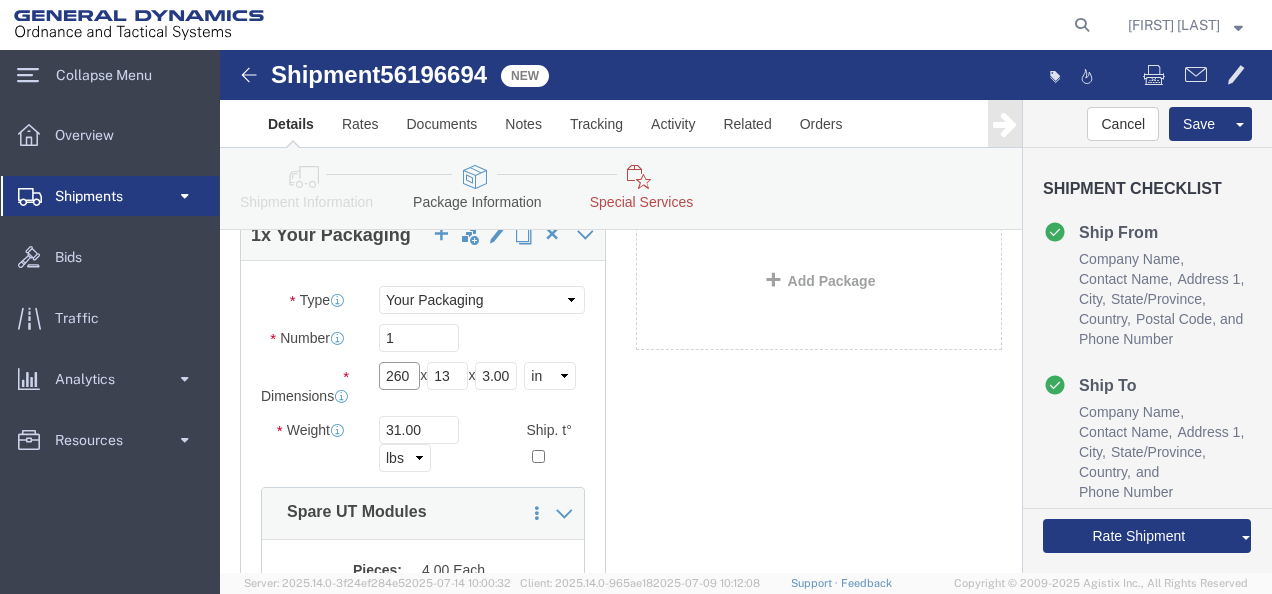 click on "260" 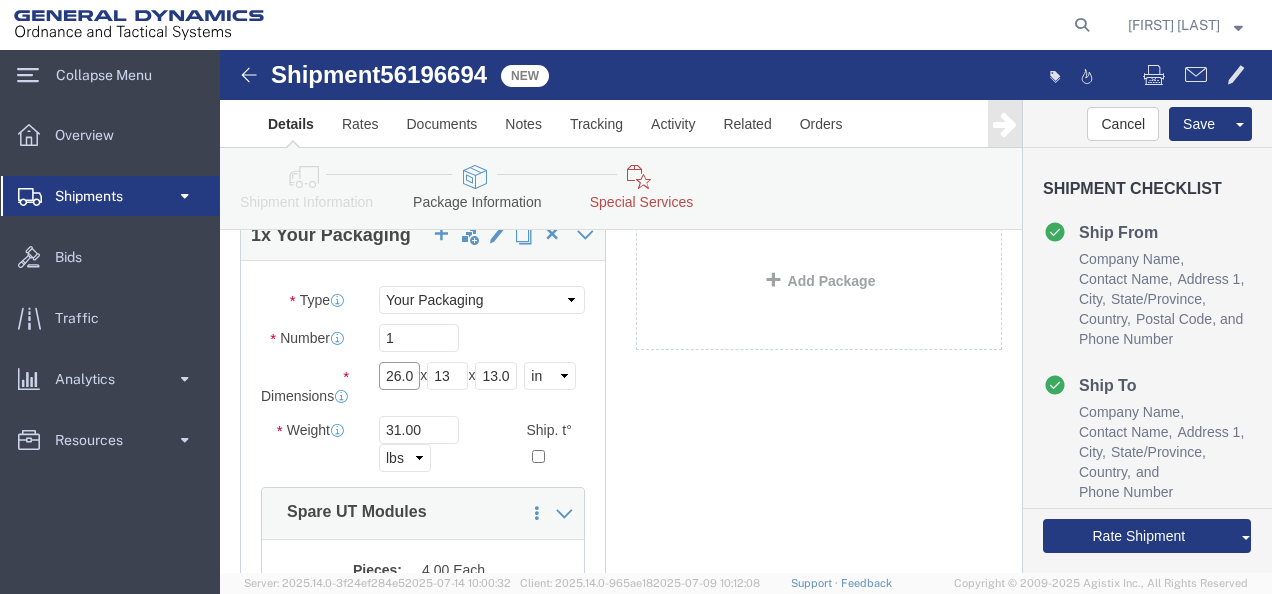scroll, scrollTop: 0, scrollLeft: 8, axis: horizontal 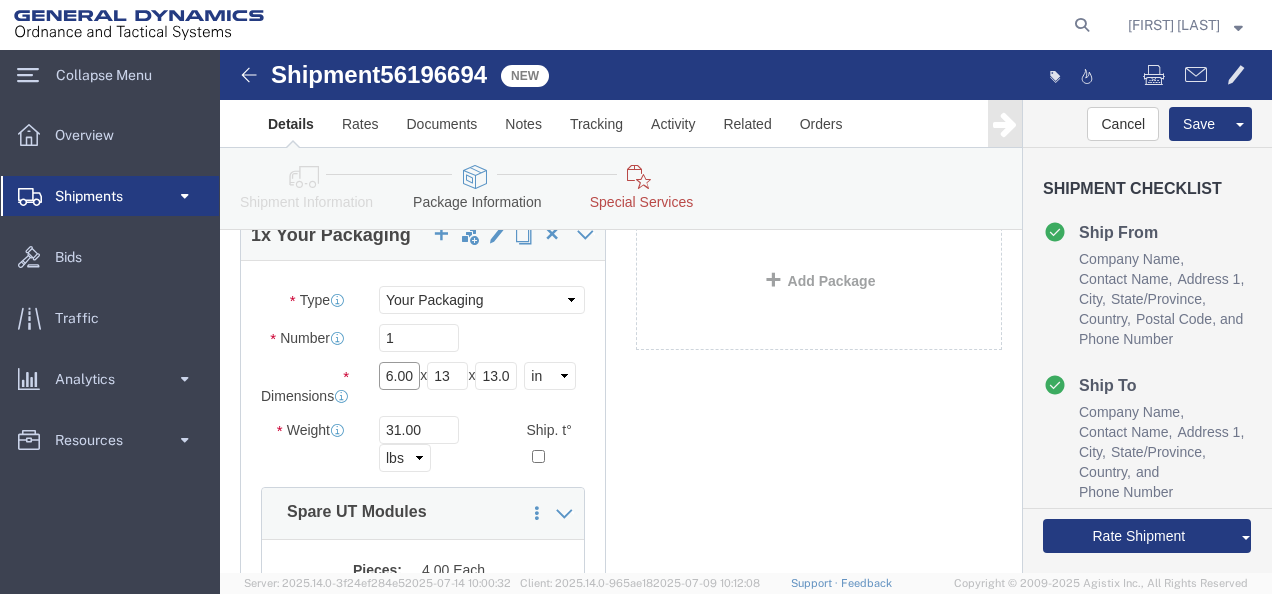 type on "26.00" 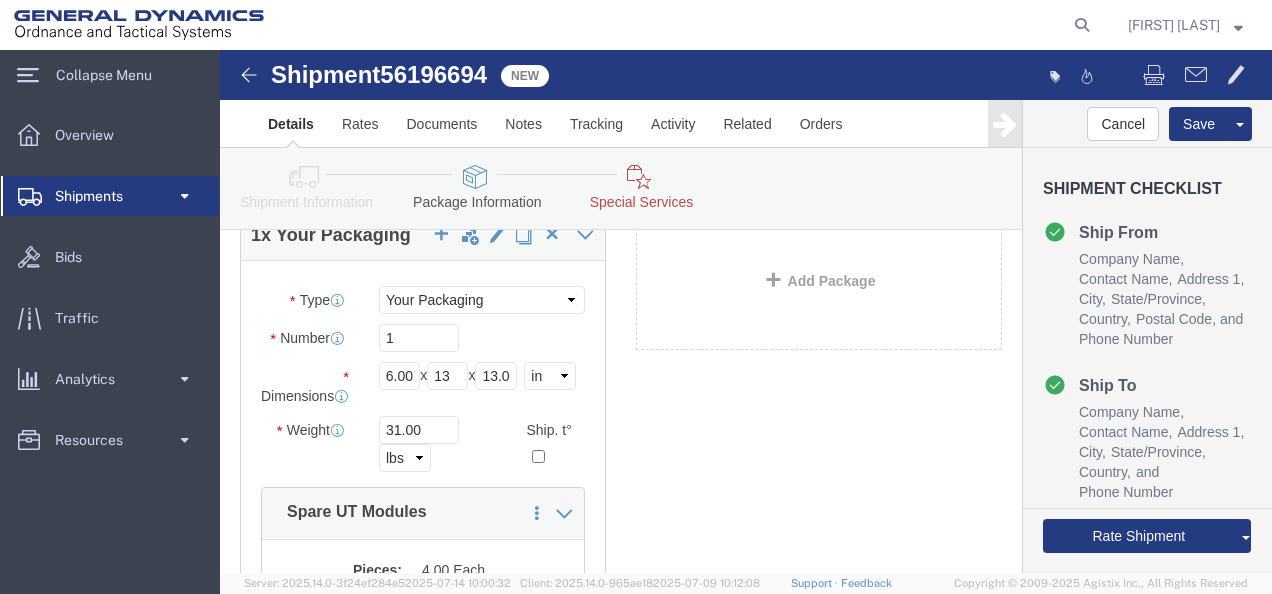 click on "1
x
Your Packaging Package  Type  Select Envelope Large Box Medium Box PAK Rack Small Box Tube Your Packaging
Carton Count
Number  1
Dimensions
Length
17.50
x
Width
12.50
x
Height
3.00    Select cm ft in
Weight  32.00    Select kgs lbs Ship. t°
Temperature
Select                                     Additional Info
Packaging Material
Packaging Material Type Dry Ice Gel Pack(s) Liquid Nitrogen Quantity 1
Save in commodity library
Clone this content Delete this content Computer Tower  Pieces: 1.00 Each Total value: 2000.00 USD  Add Content
1
x
Your Packaging Package  Type  PAK" 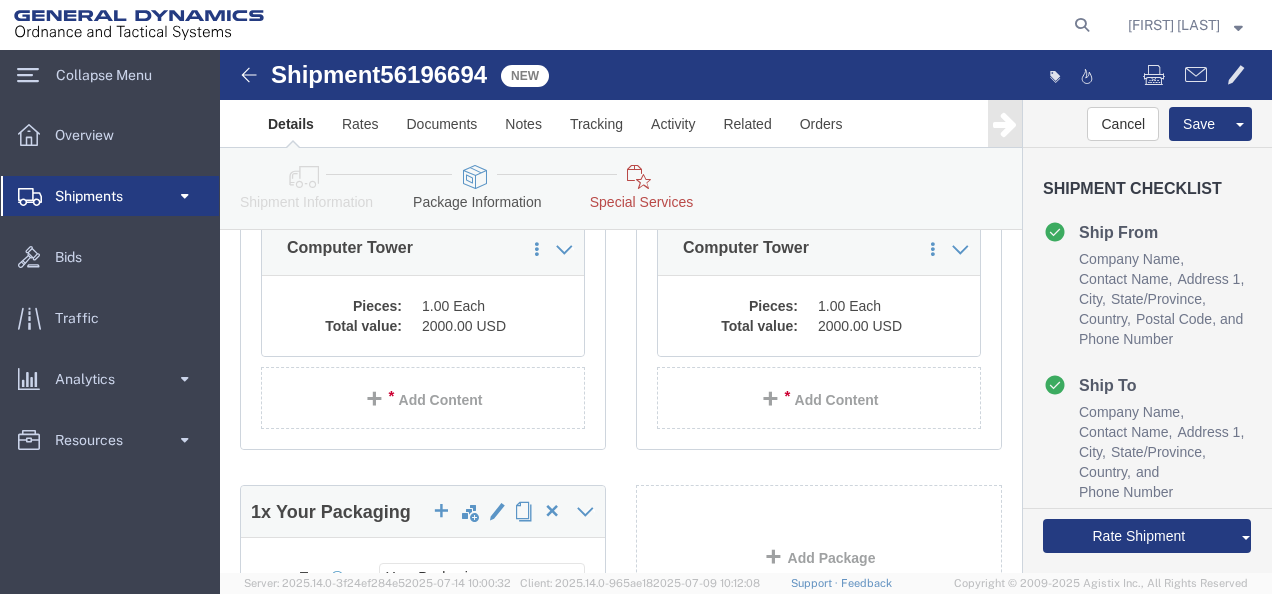 scroll, scrollTop: 300, scrollLeft: 0, axis: vertical 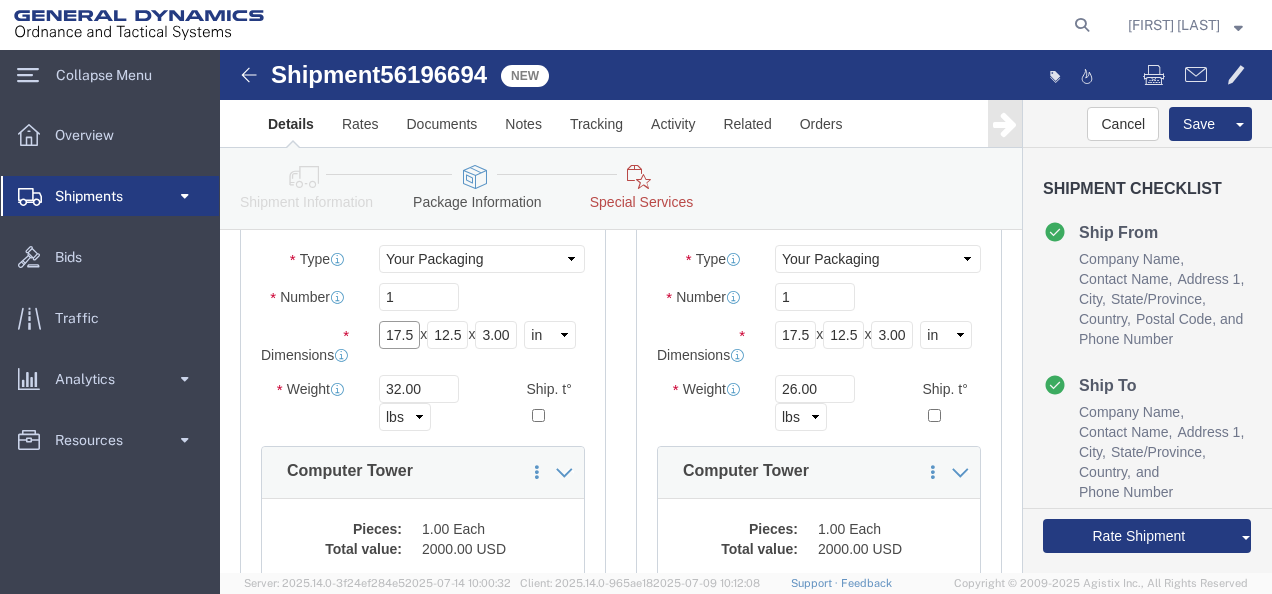 drag, startPoint x: 192, startPoint y: 262, endPoint x: 125, endPoint y: 268, distance: 67.26812 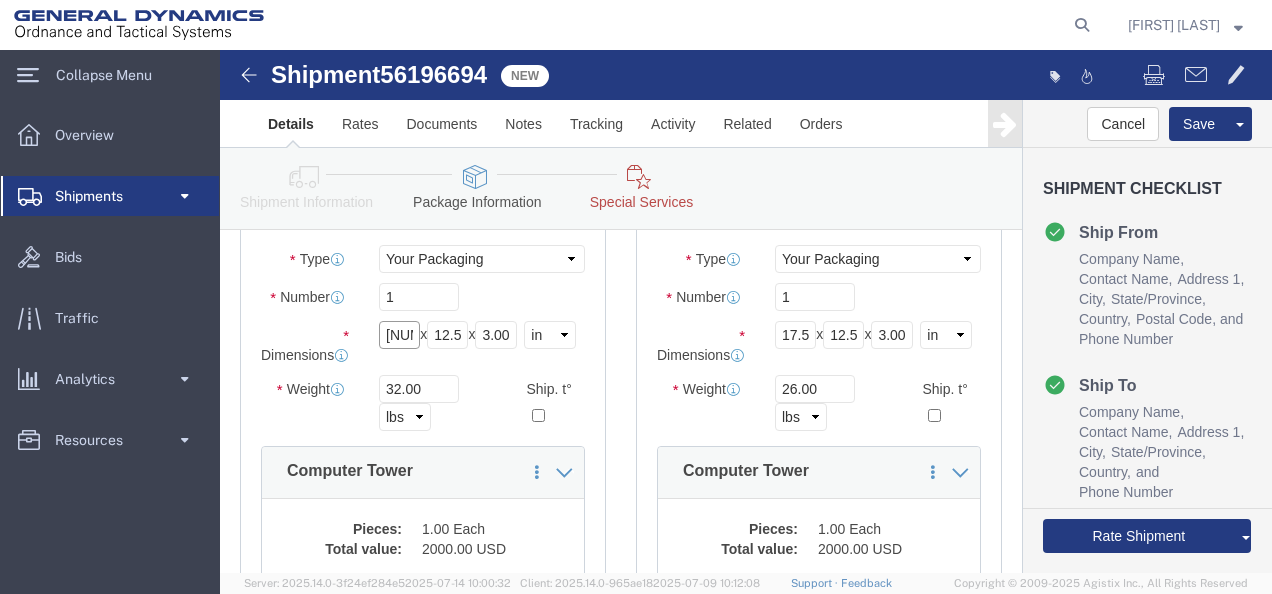 type on "24.0" 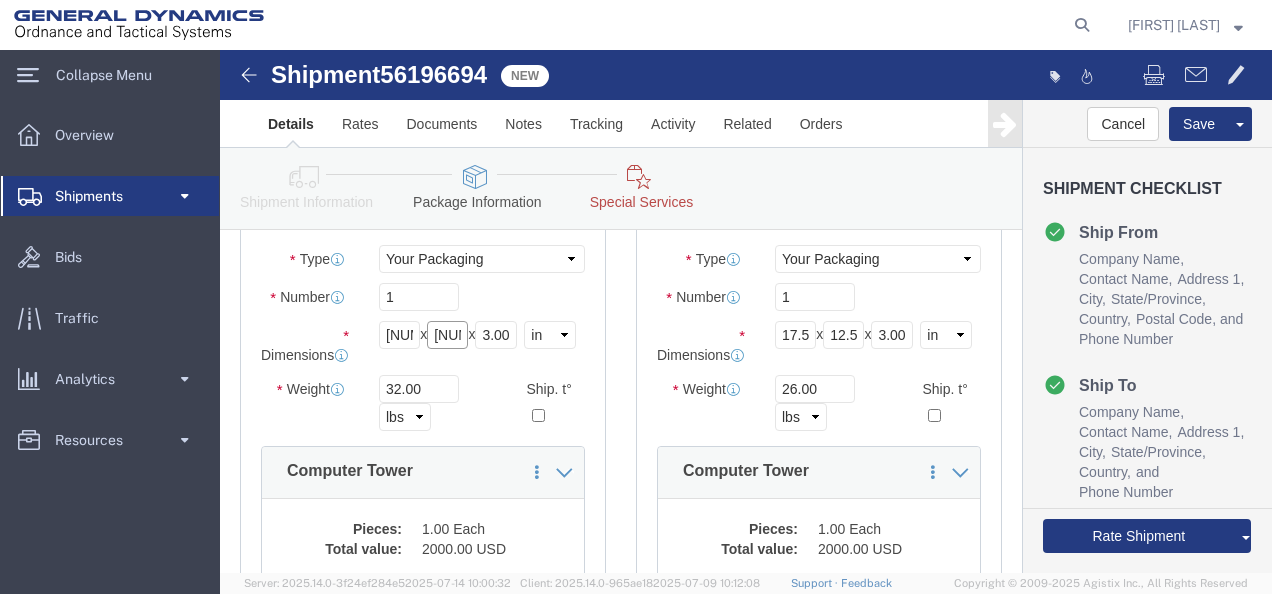 type on "16.0" 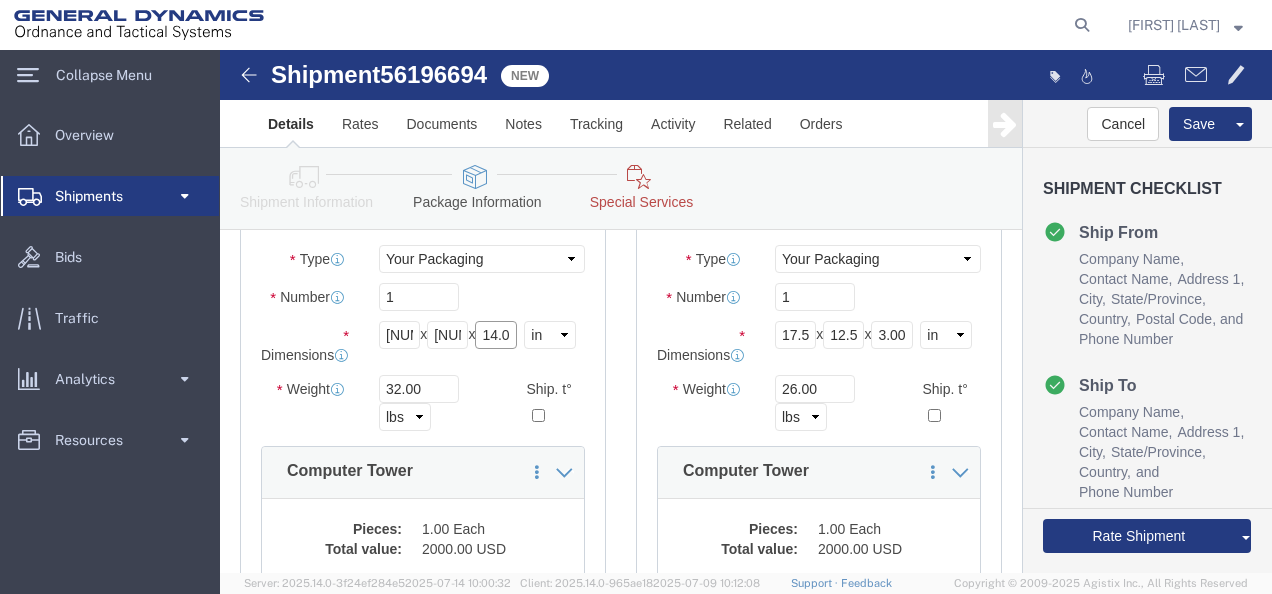 type on "14.0" 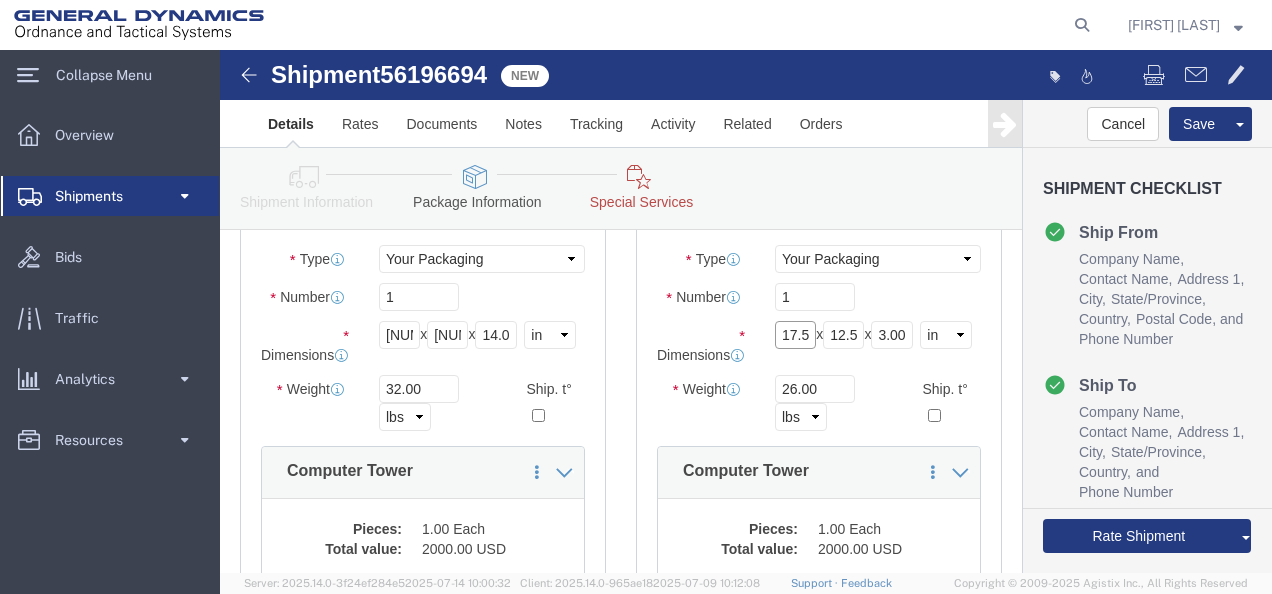 scroll, scrollTop: 0, scrollLeft: 0, axis: both 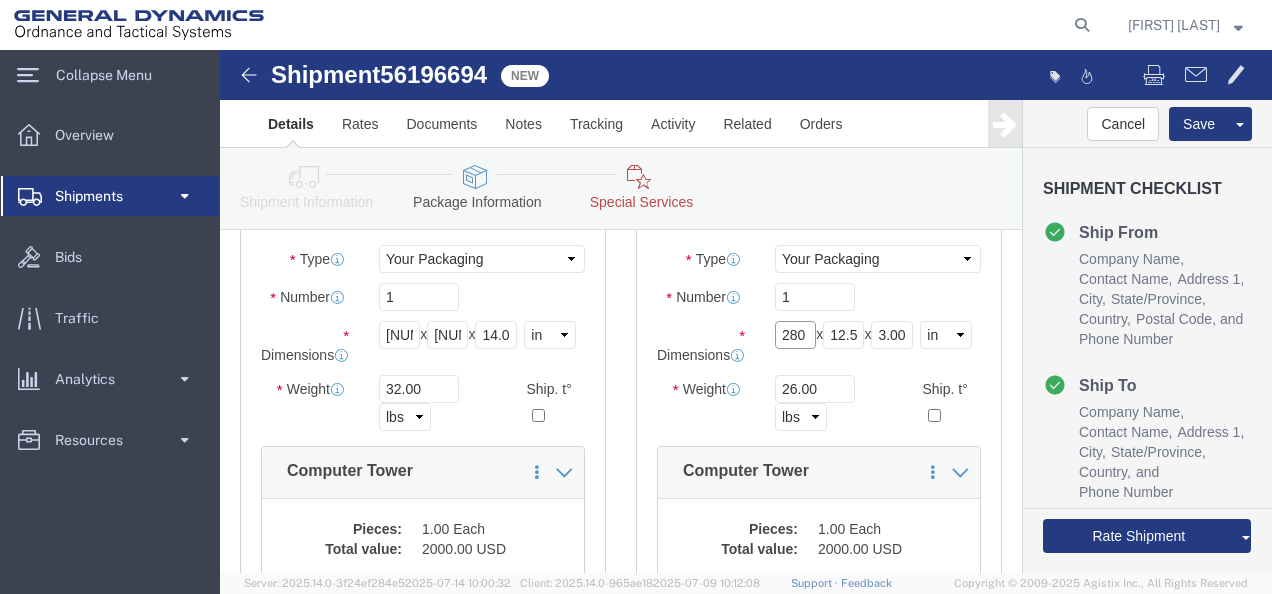 type on "280" 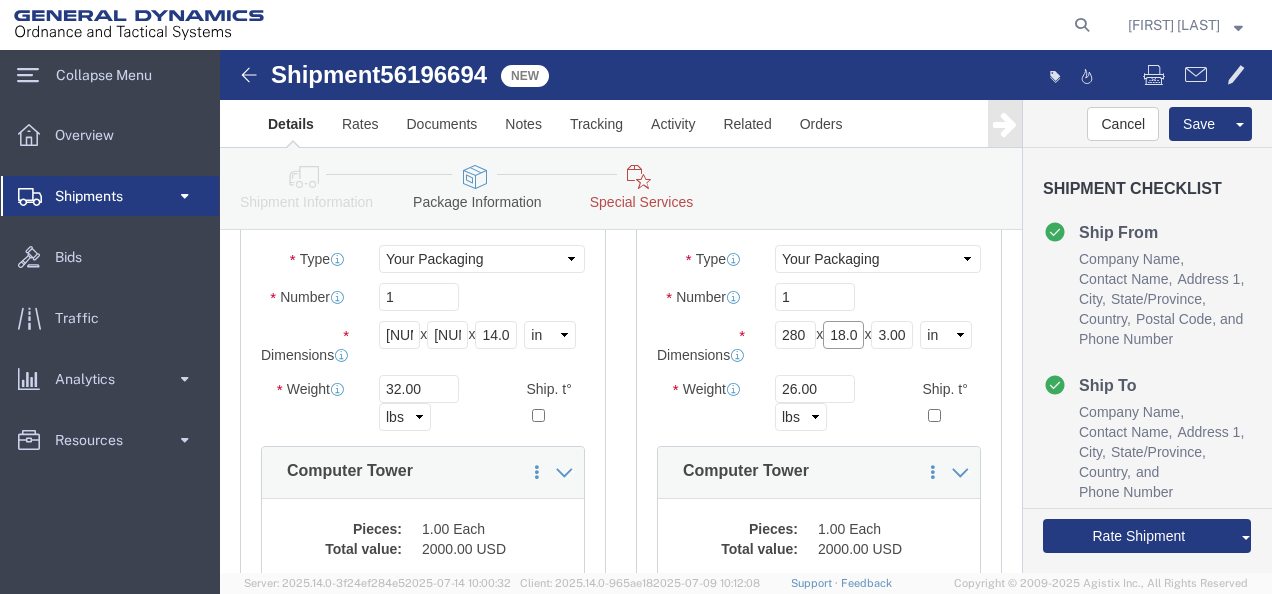 scroll, scrollTop: 0, scrollLeft: 8, axis: horizontal 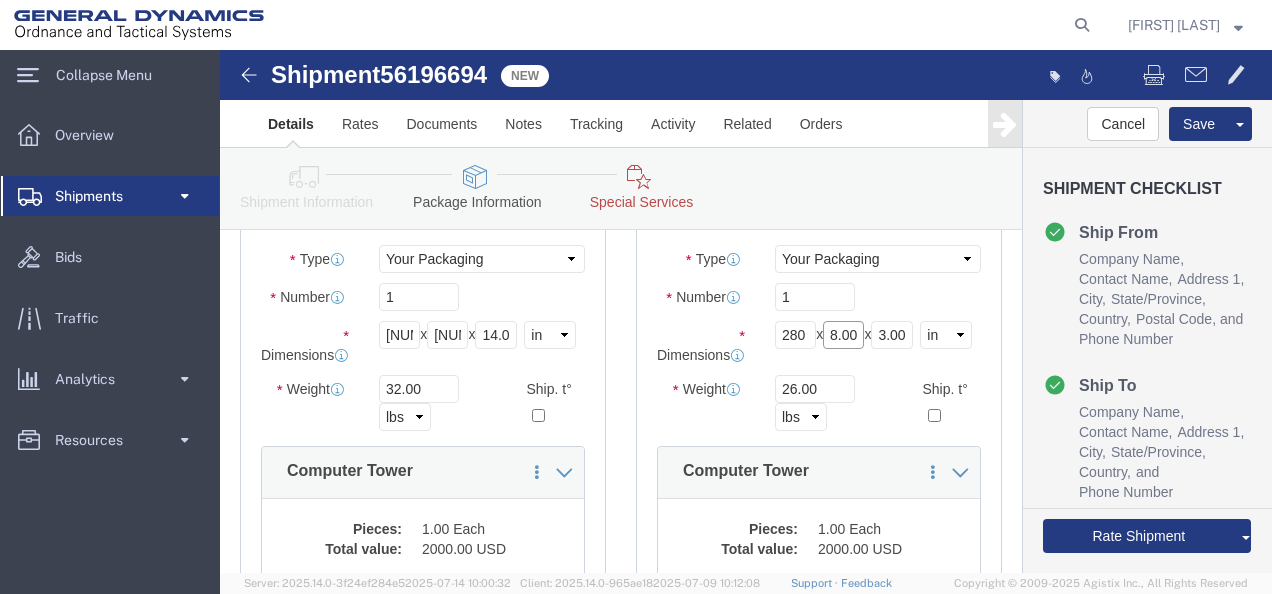 type on "18.00" 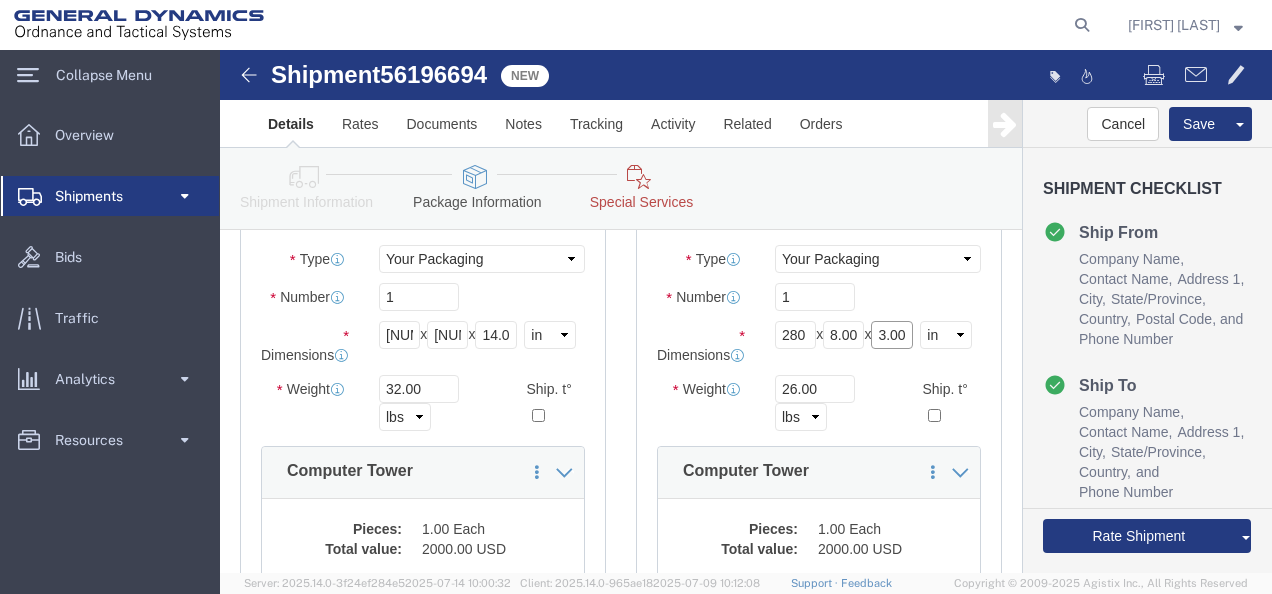 scroll, scrollTop: 0, scrollLeft: 0, axis: both 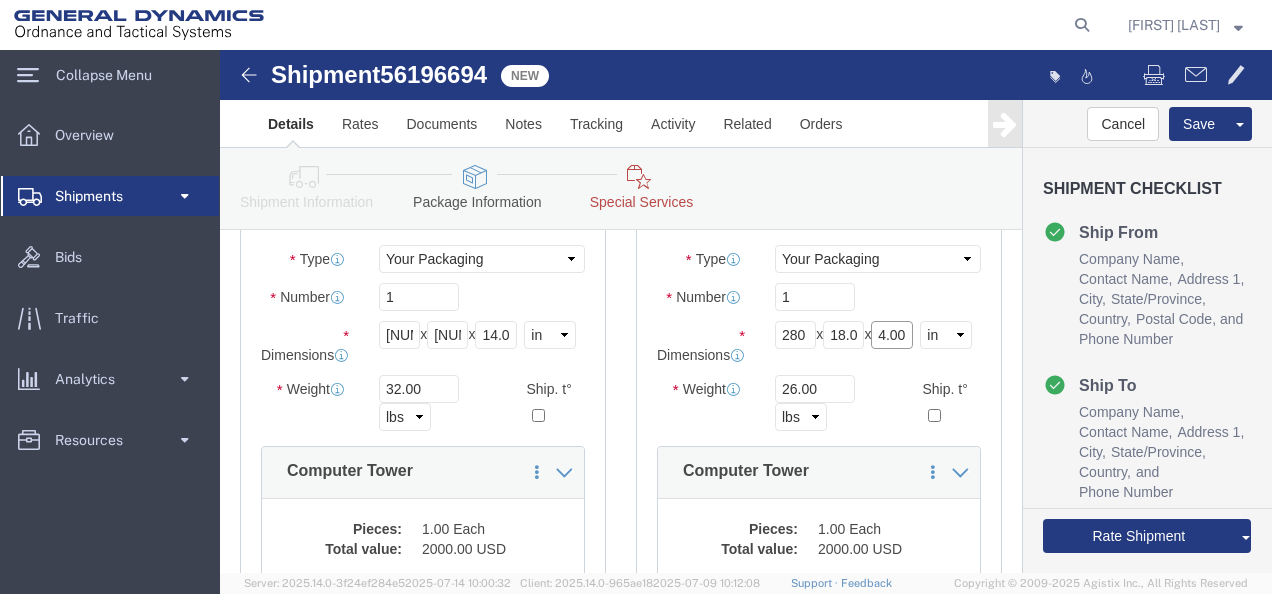 type on "14.00" 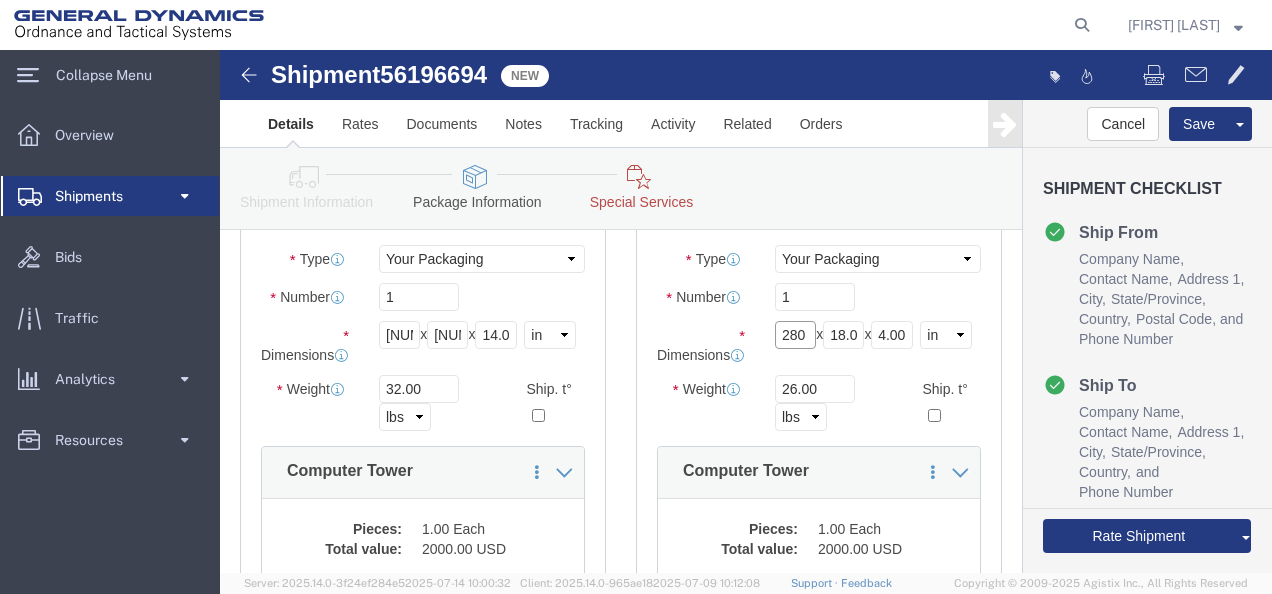drag, startPoint x: 568, startPoint y: 261, endPoint x: 636, endPoint y: 344, distance: 107.298645 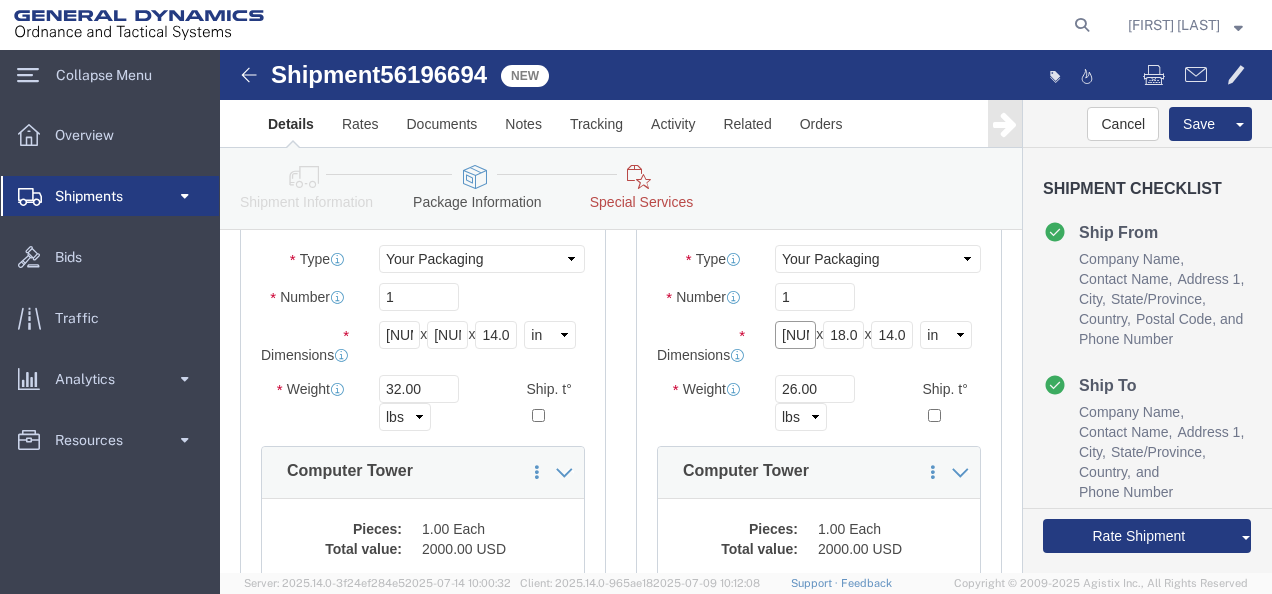 type on "28.0" 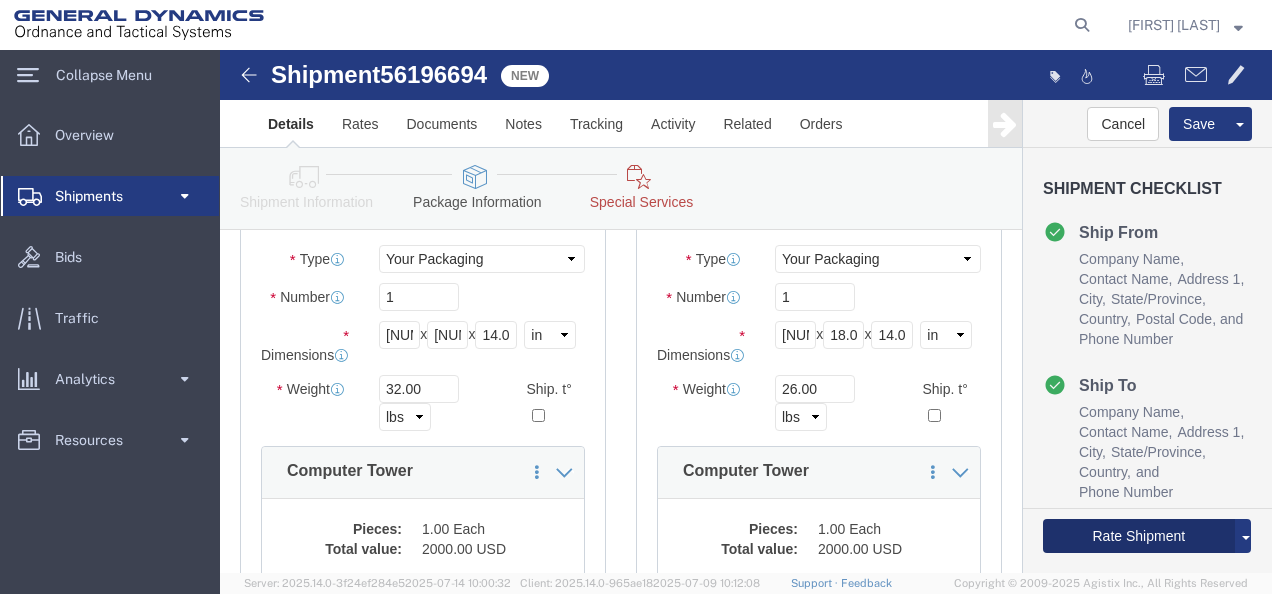 click on "Rate Shipment" 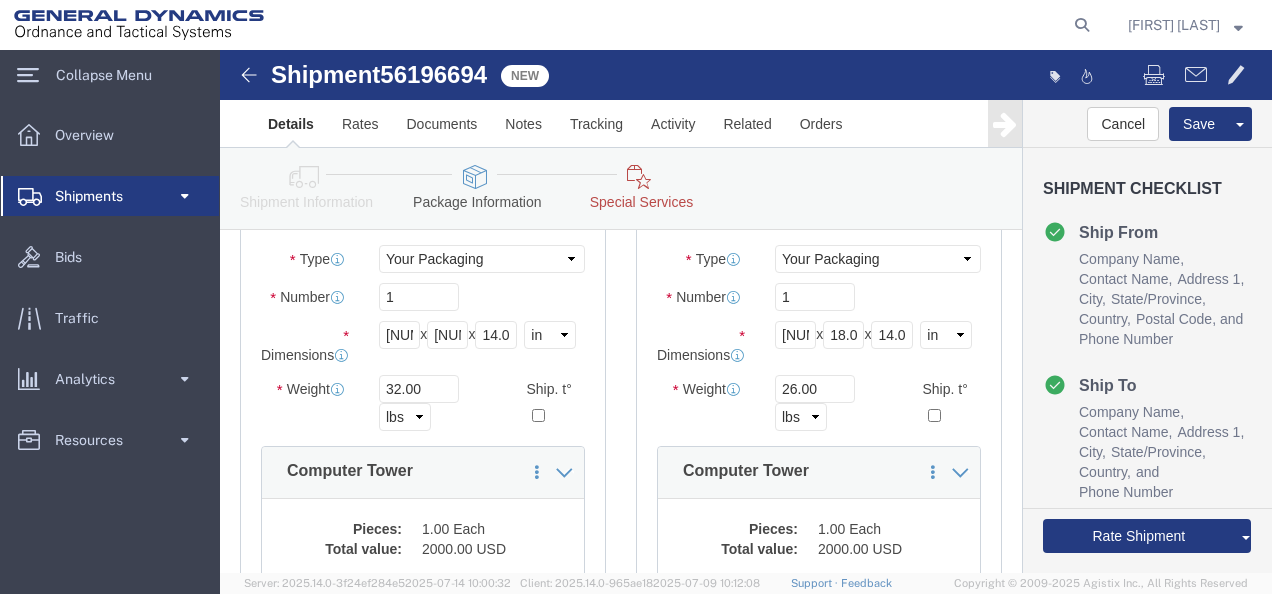 scroll, scrollTop: 0, scrollLeft: 0, axis: both 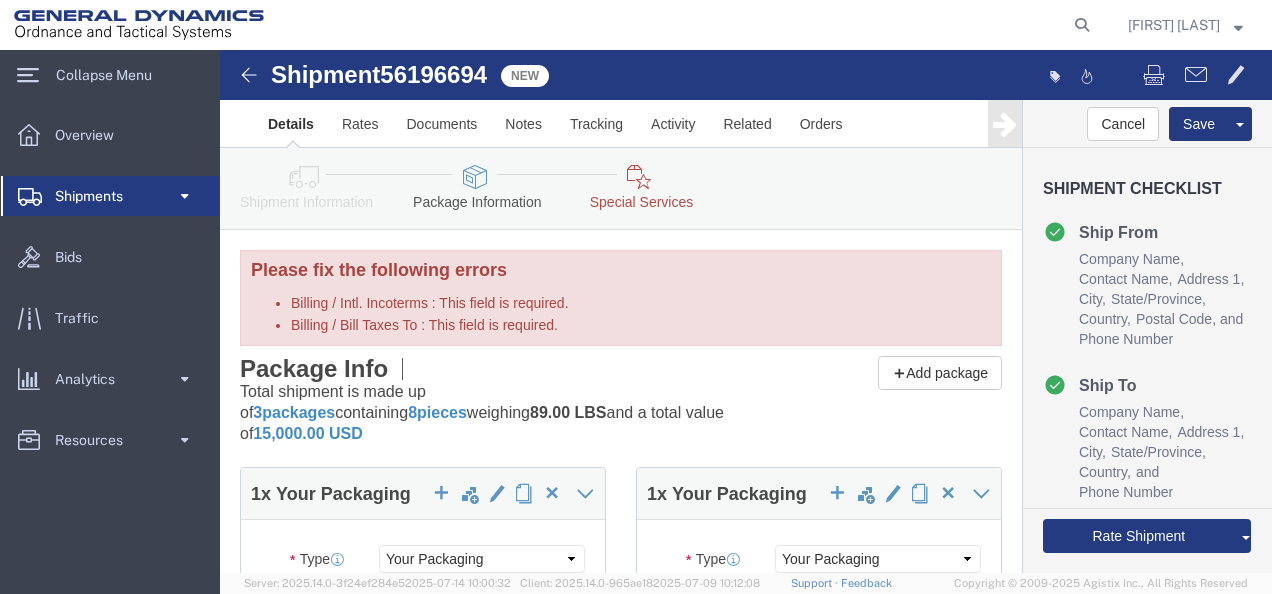 click 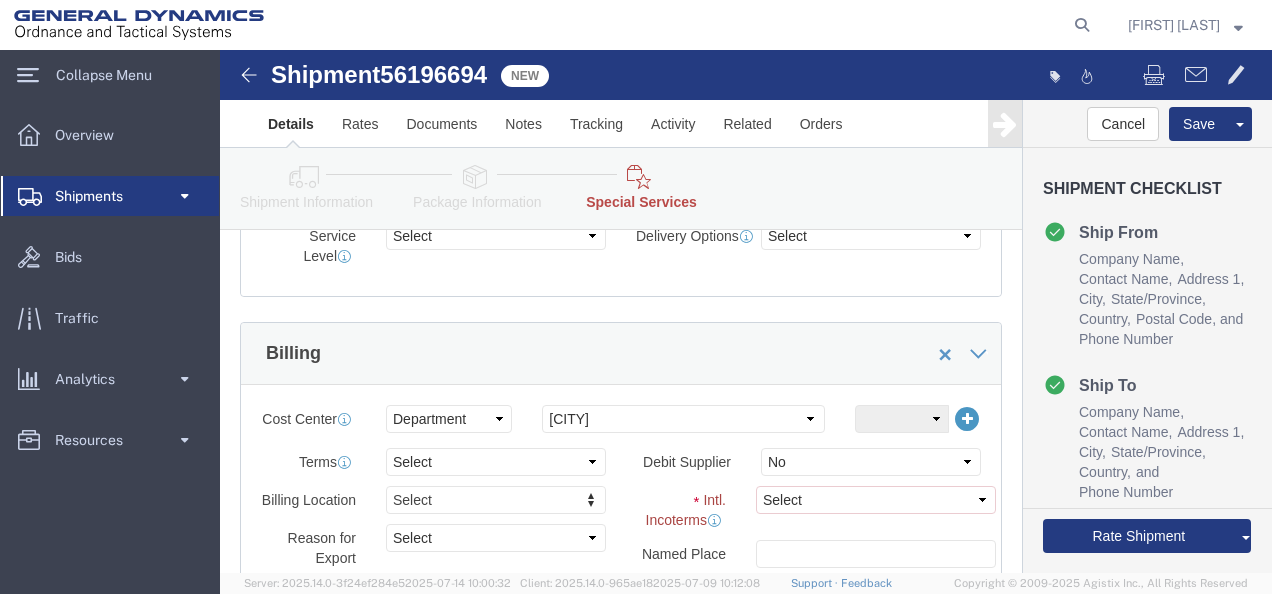 scroll, scrollTop: 1000, scrollLeft: 0, axis: vertical 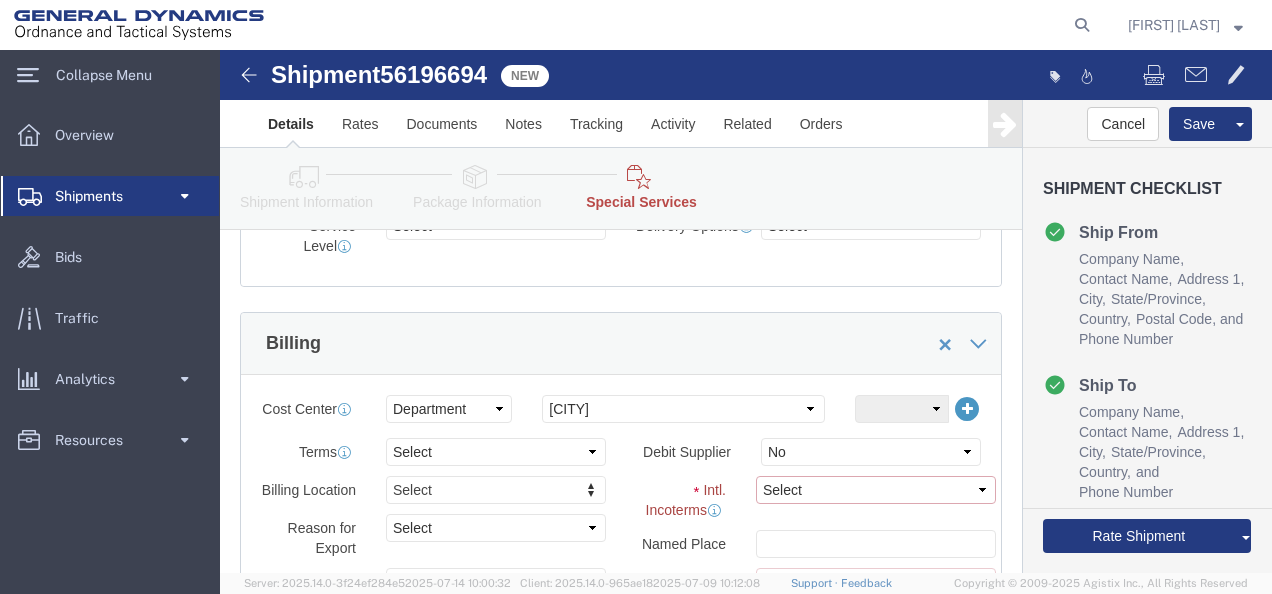 click on "Select Carriage Insurance Paid Carriage Paid To Cost and Freight Cost Insurance Freight Delivered at Place Delivered at Place Unloaded Delivered at Terminal Delivery Duty Paid Ex Works Free Along Ship Free Carrier Free On Board" 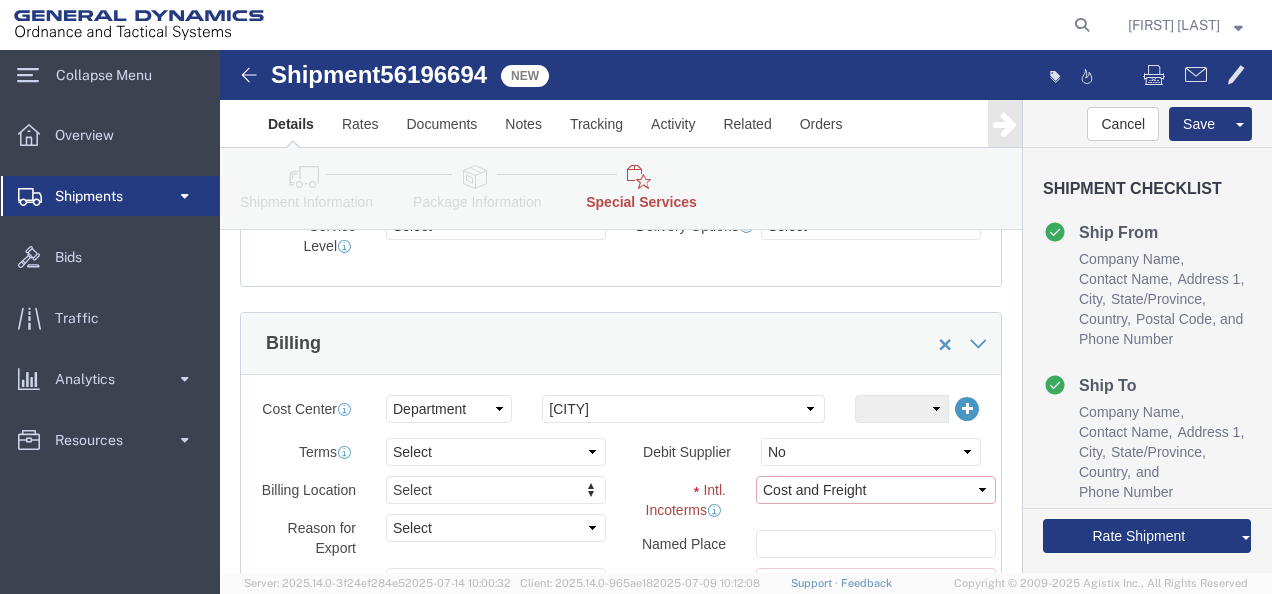 click on "Select Carriage Insurance Paid Carriage Paid To Cost and Freight Cost Insurance Freight Delivered at Place Delivered at Place Unloaded Delivered at Terminal Delivery Duty Paid Ex Works Free Along Ship Free Carrier Free On Board" 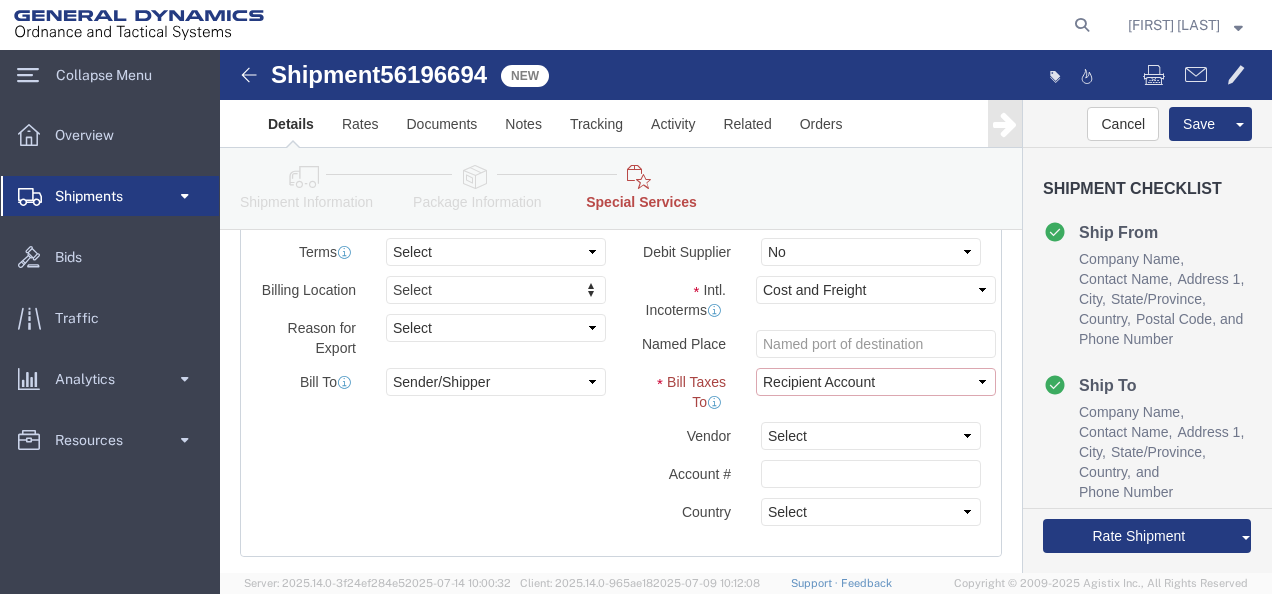 click on "Select Recipient Account Sender/Shipper Third Party Account" 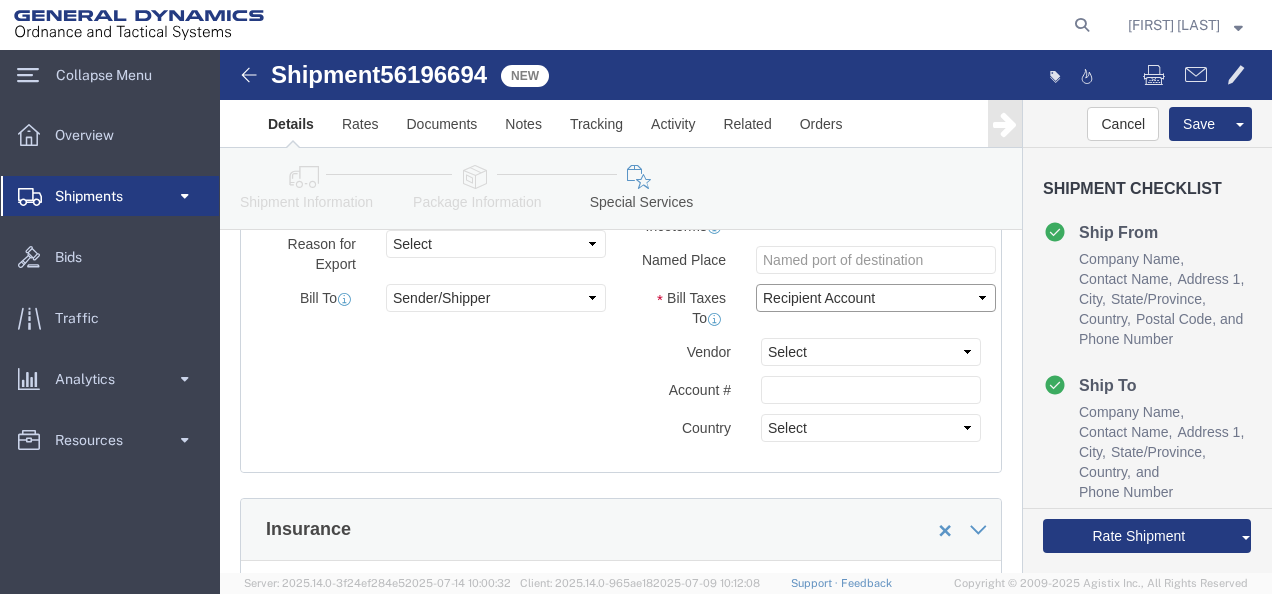 scroll, scrollTop: 1095, scrollLeft: 0, axis: vertical 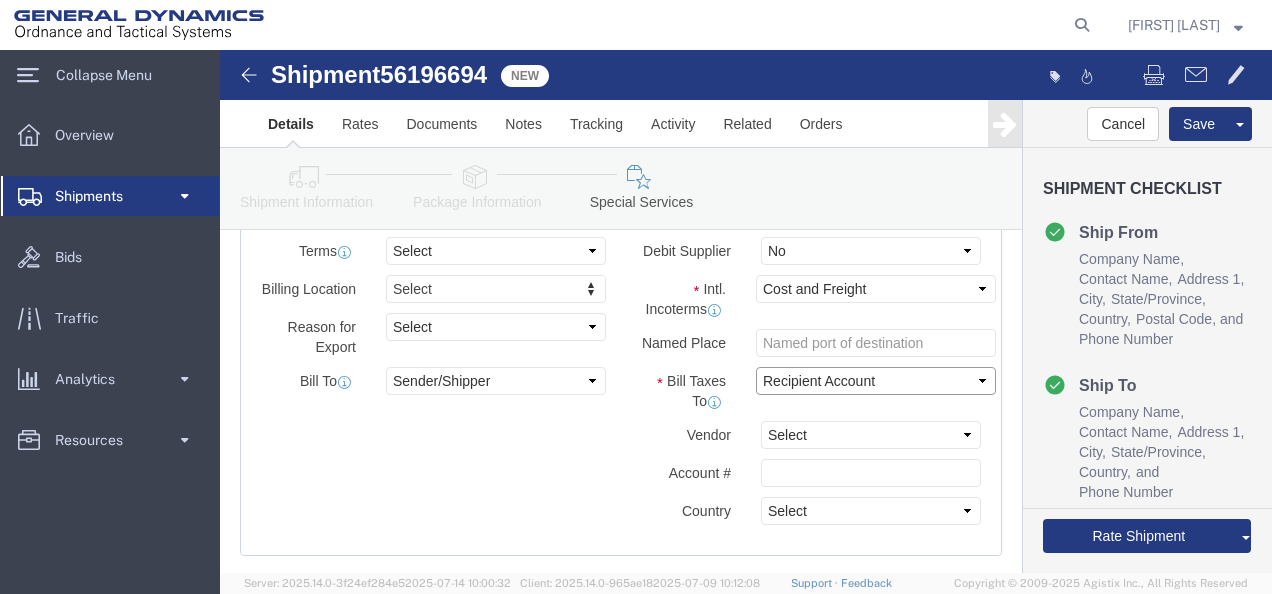 select on "SHIP" 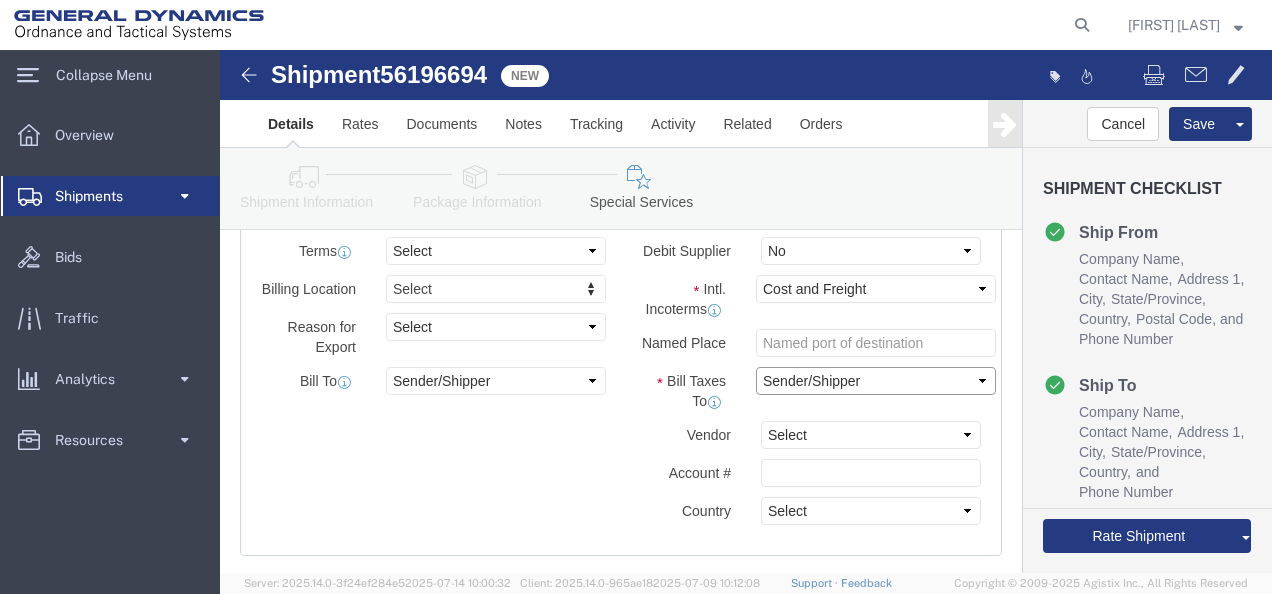 click on "Select Recipient Account Sender/Shipper Third Party Account" 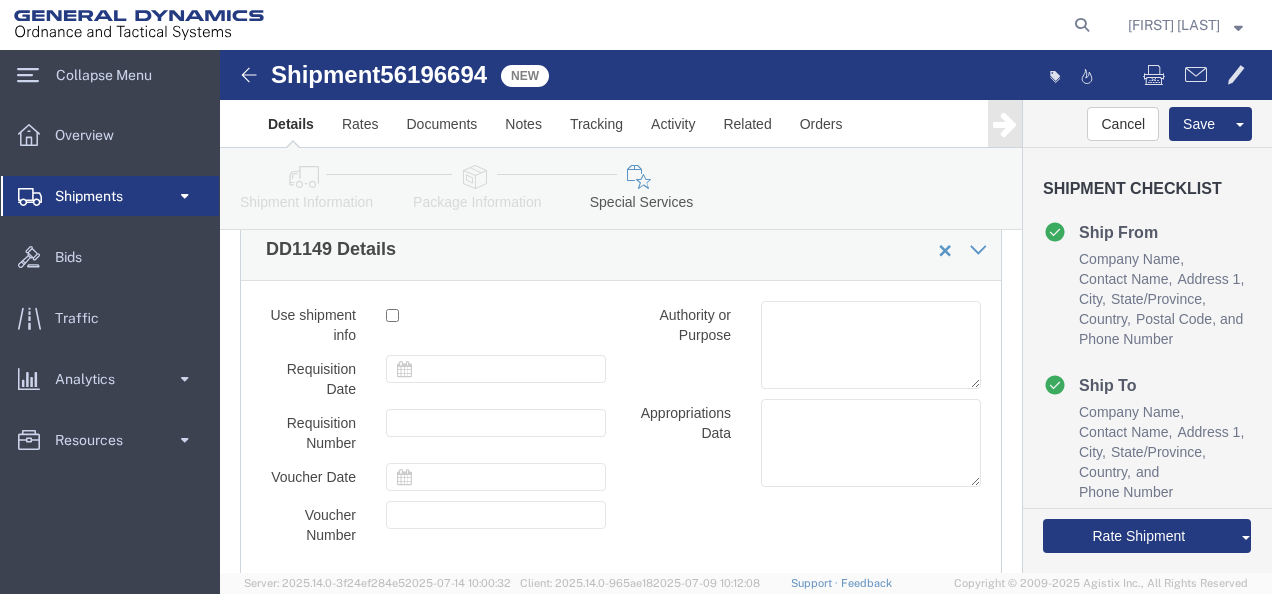 scroll, scrollTop: 3395, scrollLeft: 0, axis: vertical 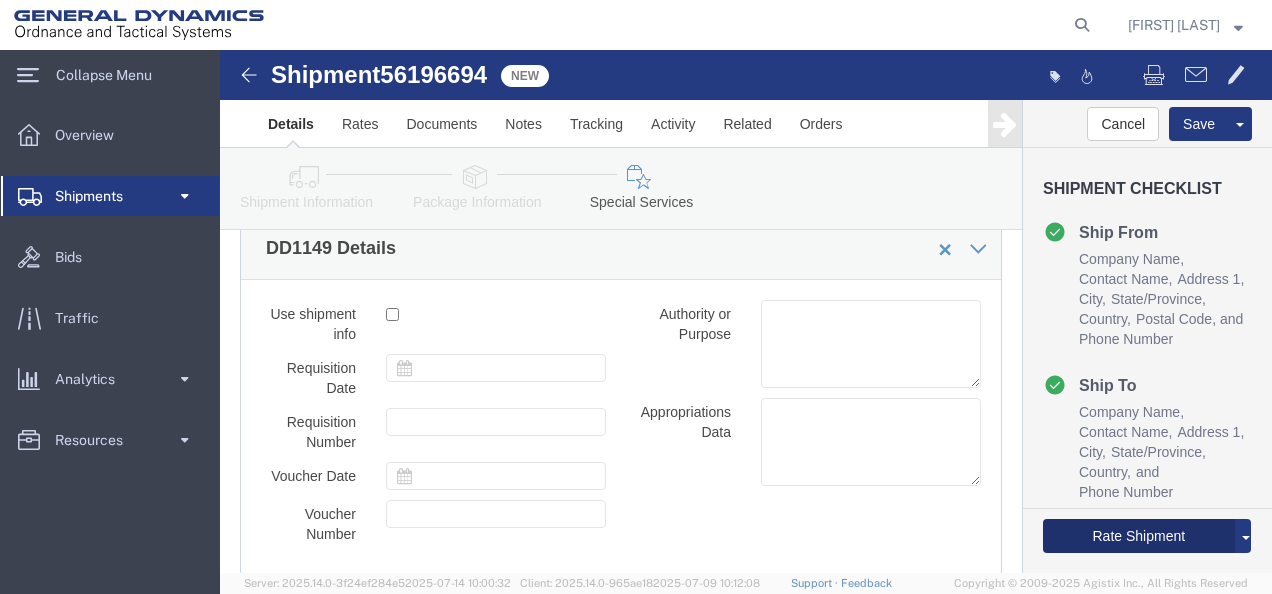click on "Rate Shipment" 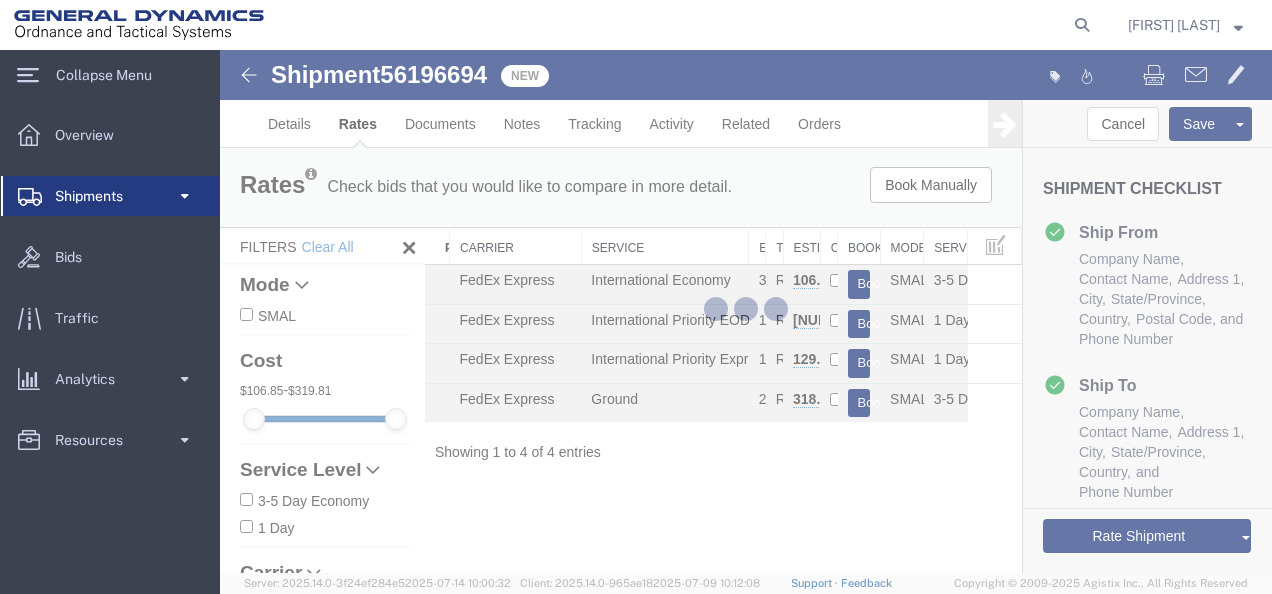 scroll, scrollTop: 0, scrollLeft: 0, axis: both 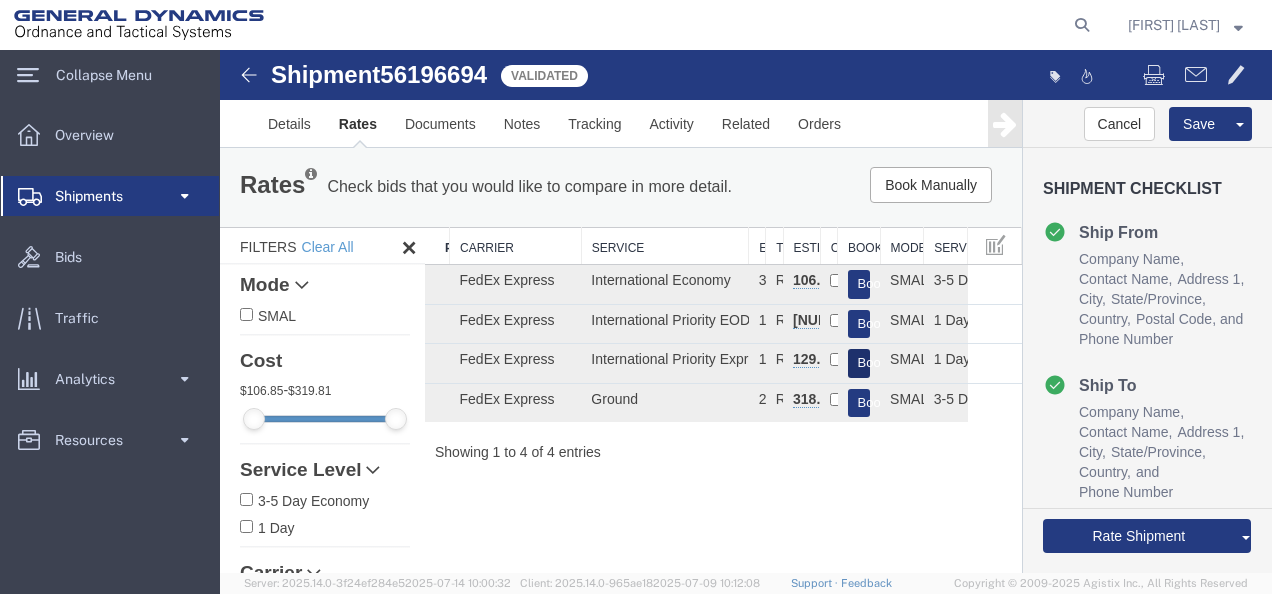 click on "Book" at bounding box center (859, 363) 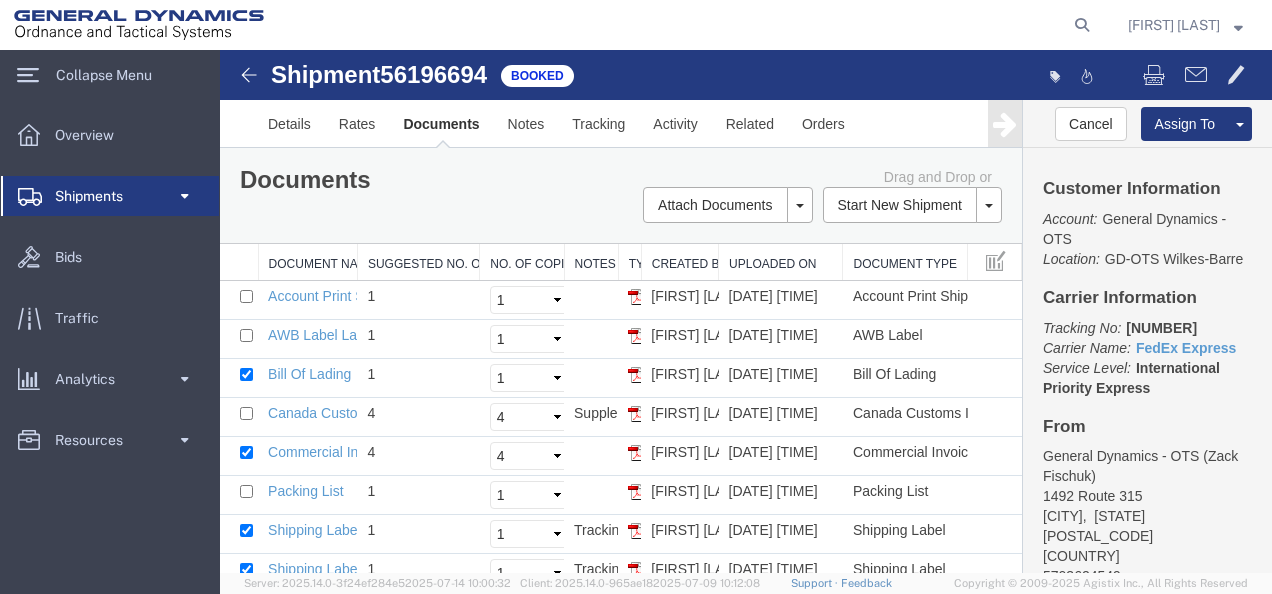 click at bounding box center [239, 378] 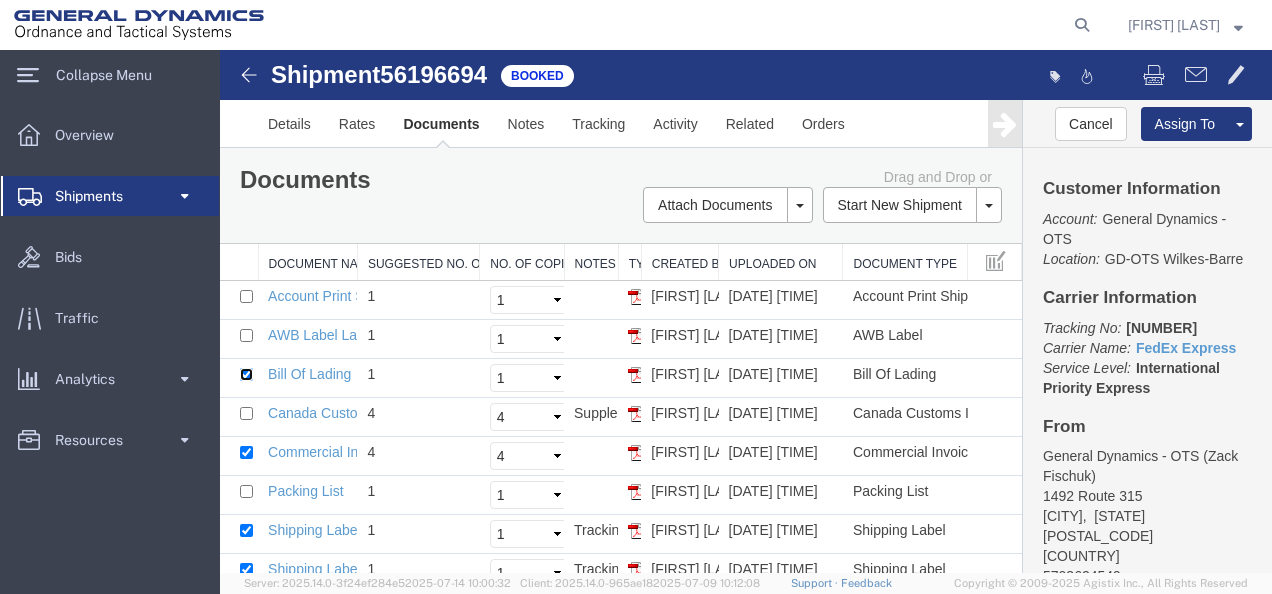 click at bounding box center [246, 374] 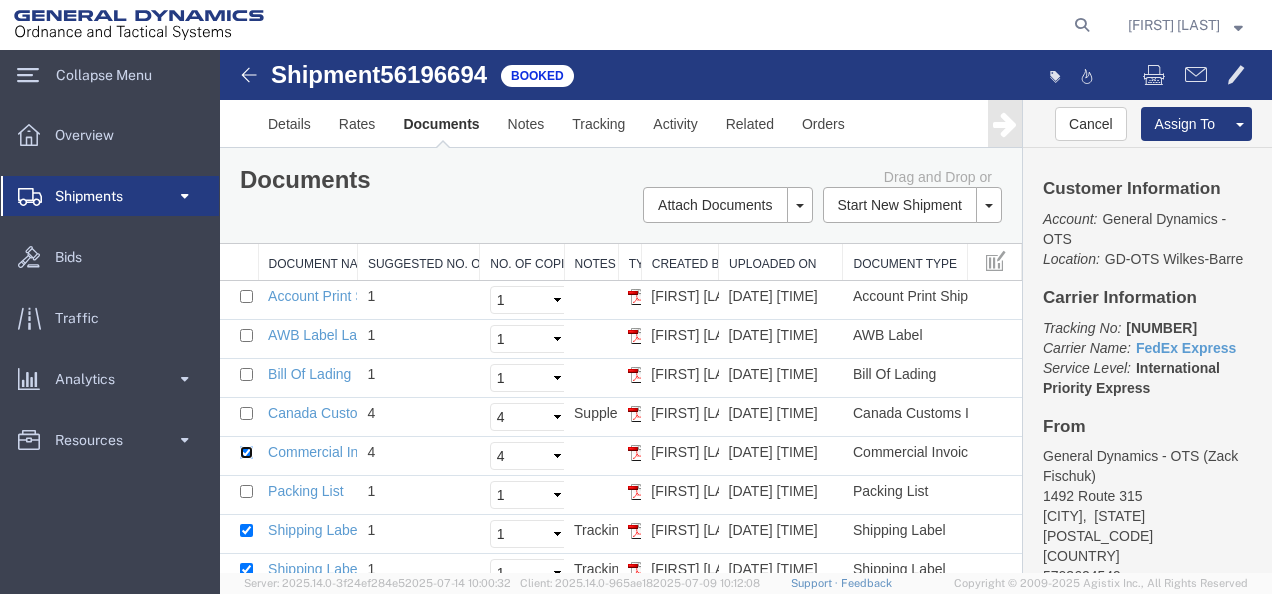 click at bounding box center [246, 452] 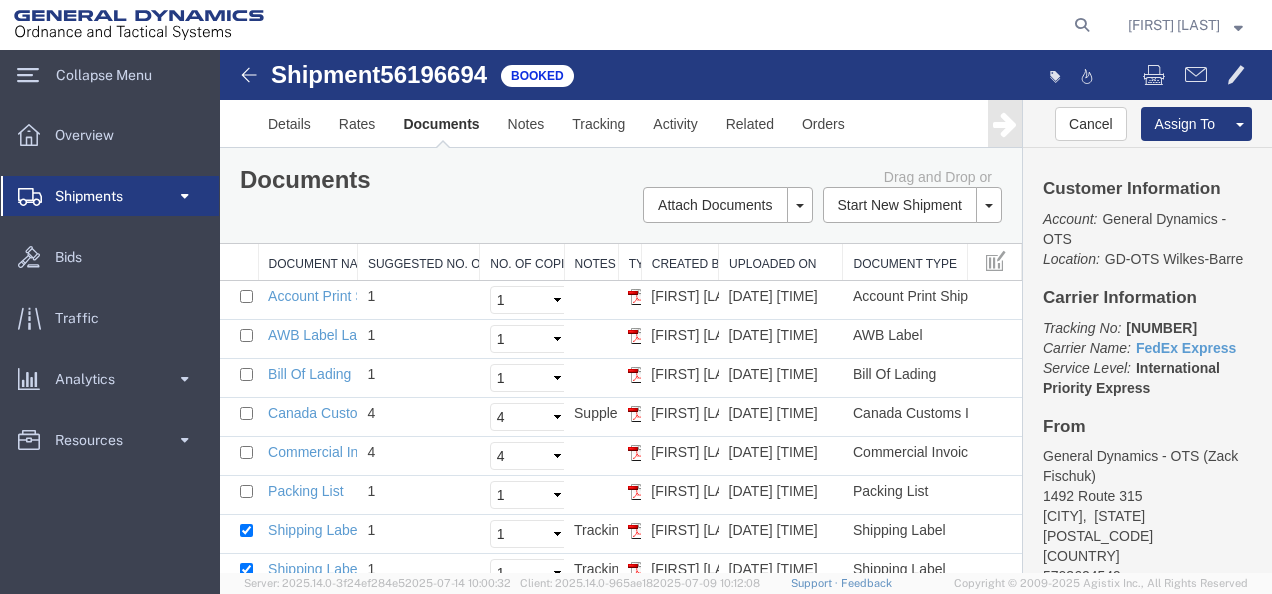 click on "Print Documents" at bounding box center [220, 50] 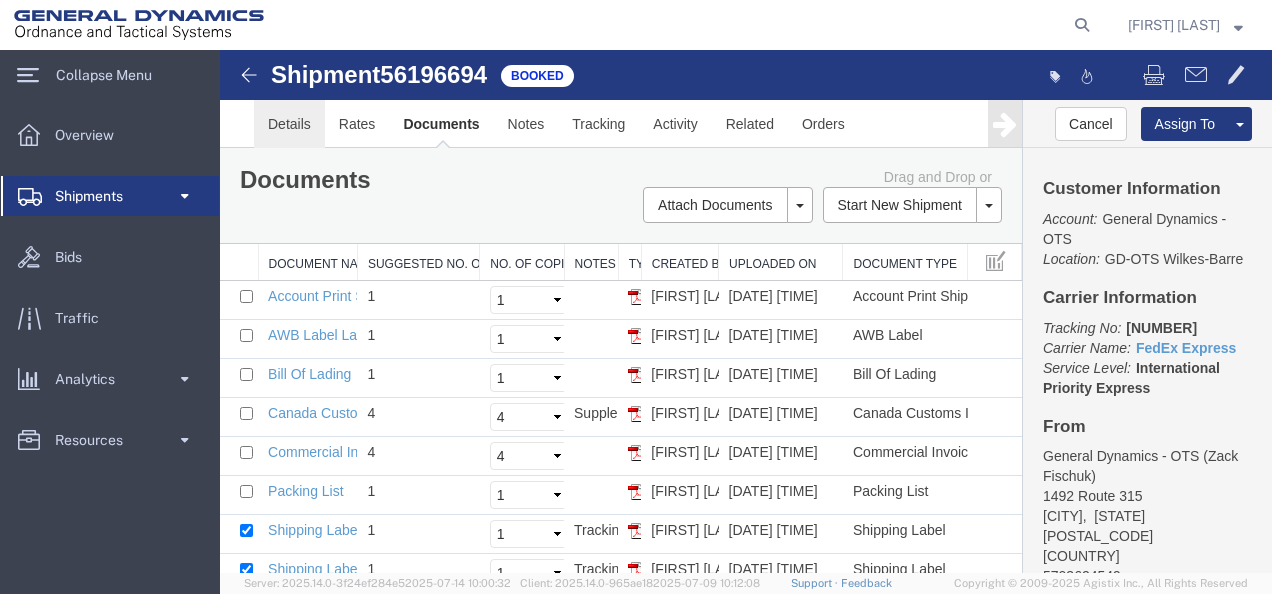 click on "Details" at bounding box center [289, 124] 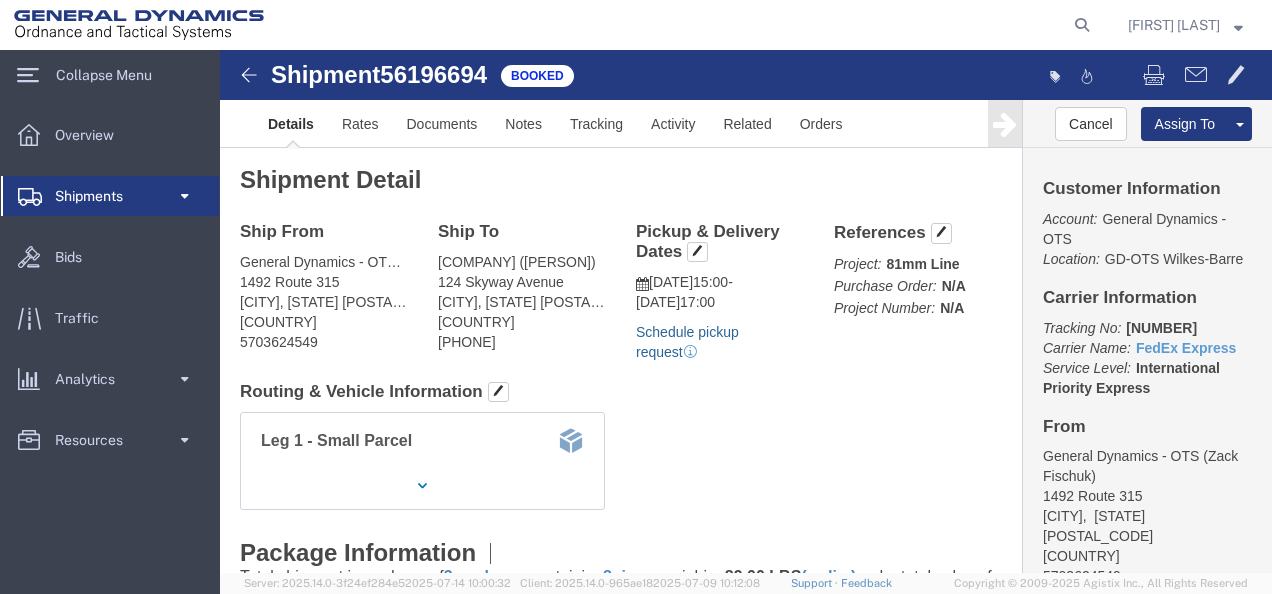 click on "Schedule pickup request" 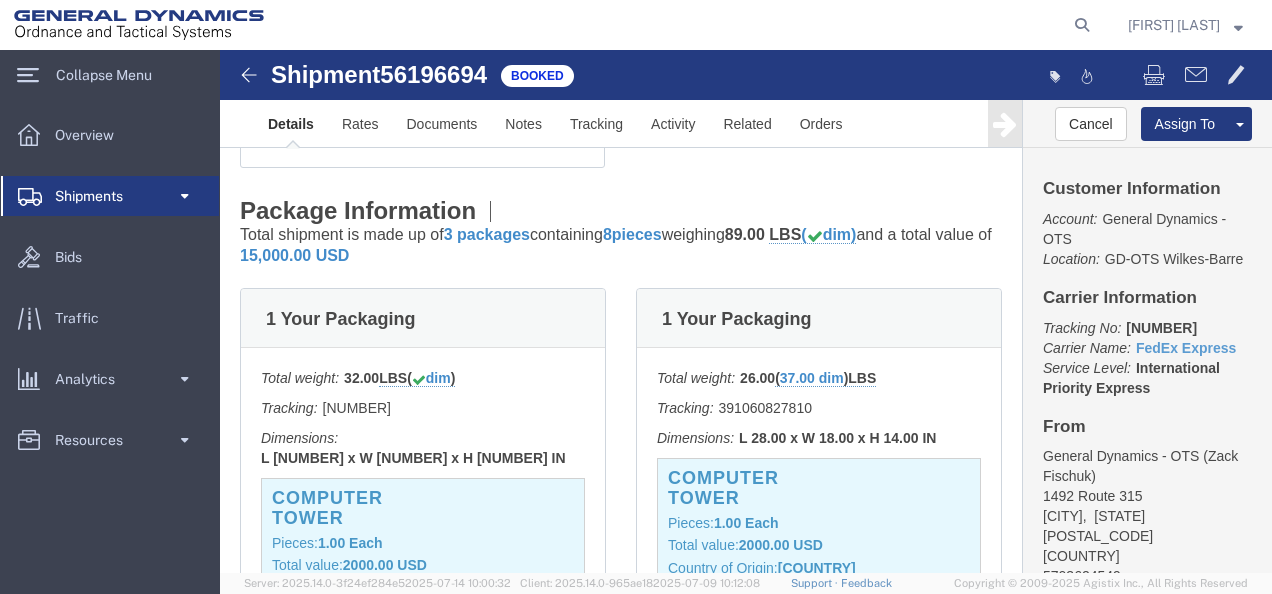 scroll, scrollTop: 500, scrollLeft: 0, axis: vertical 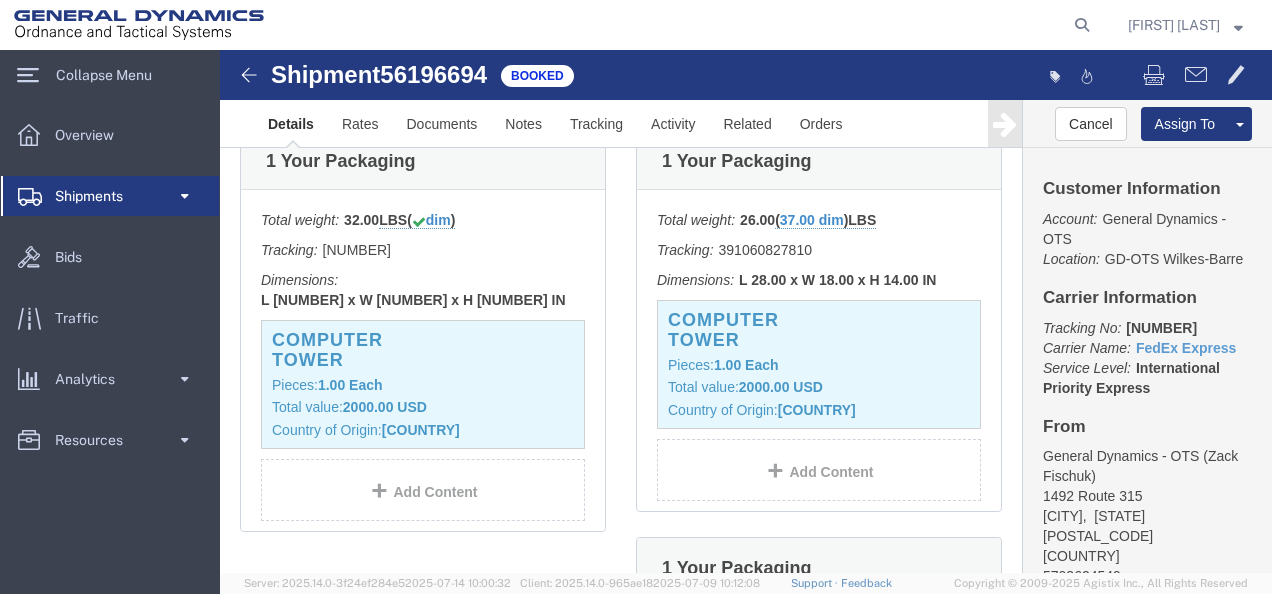 click on "Pieces:  1.00
Each" 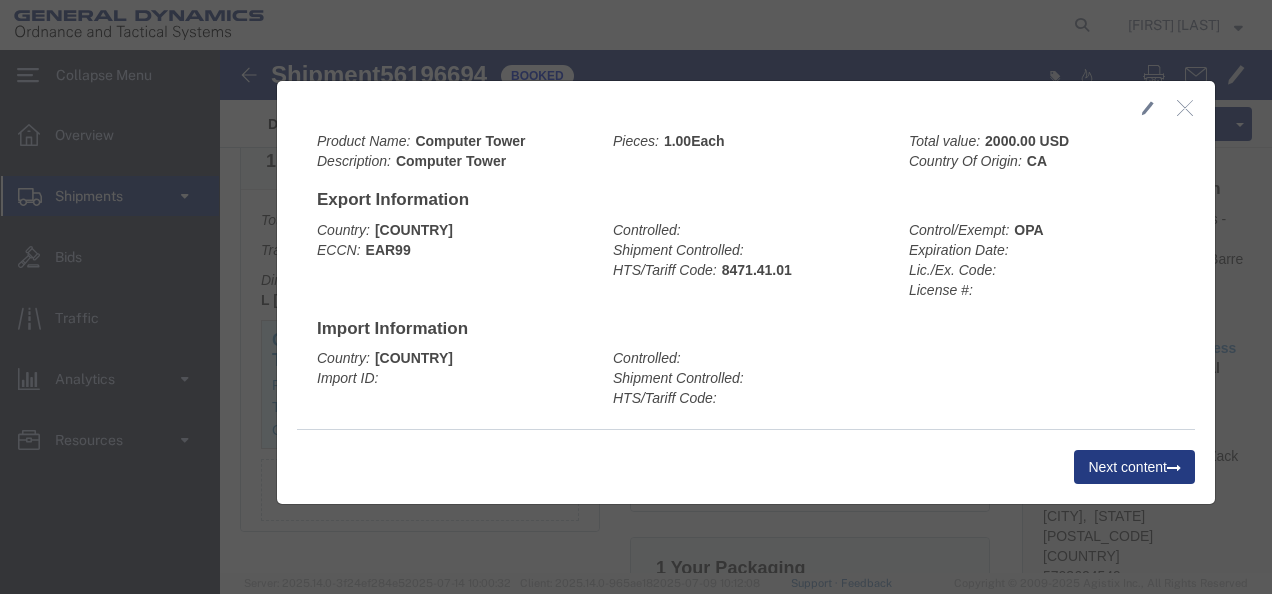 click 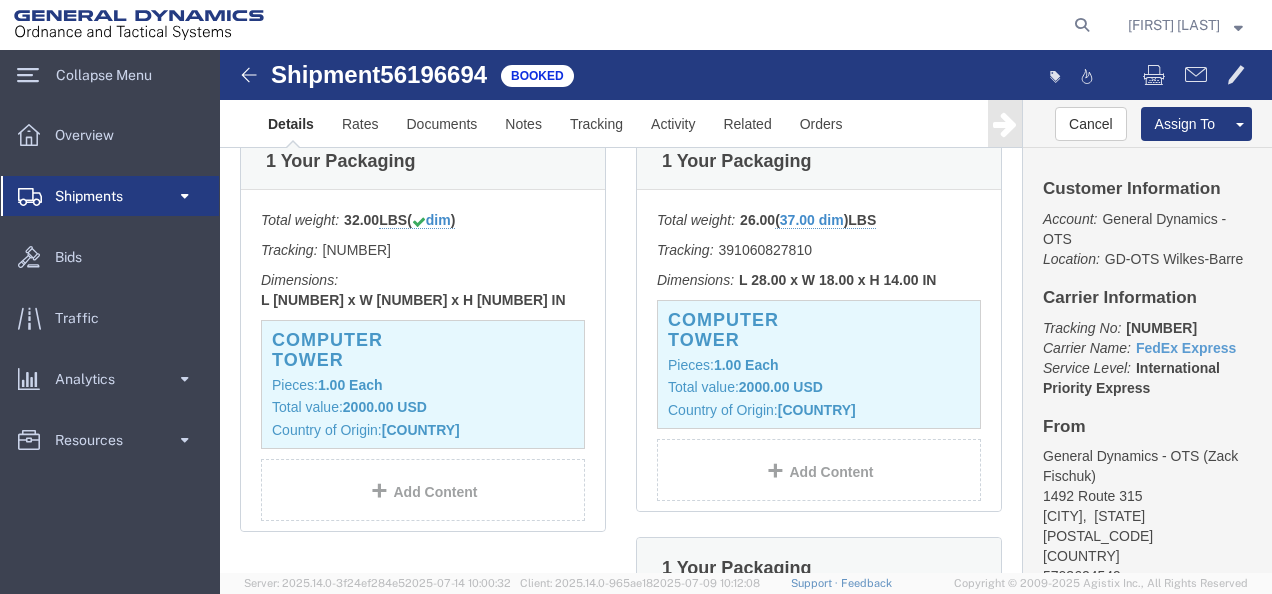 click on "Pieces:  1.00
Each" 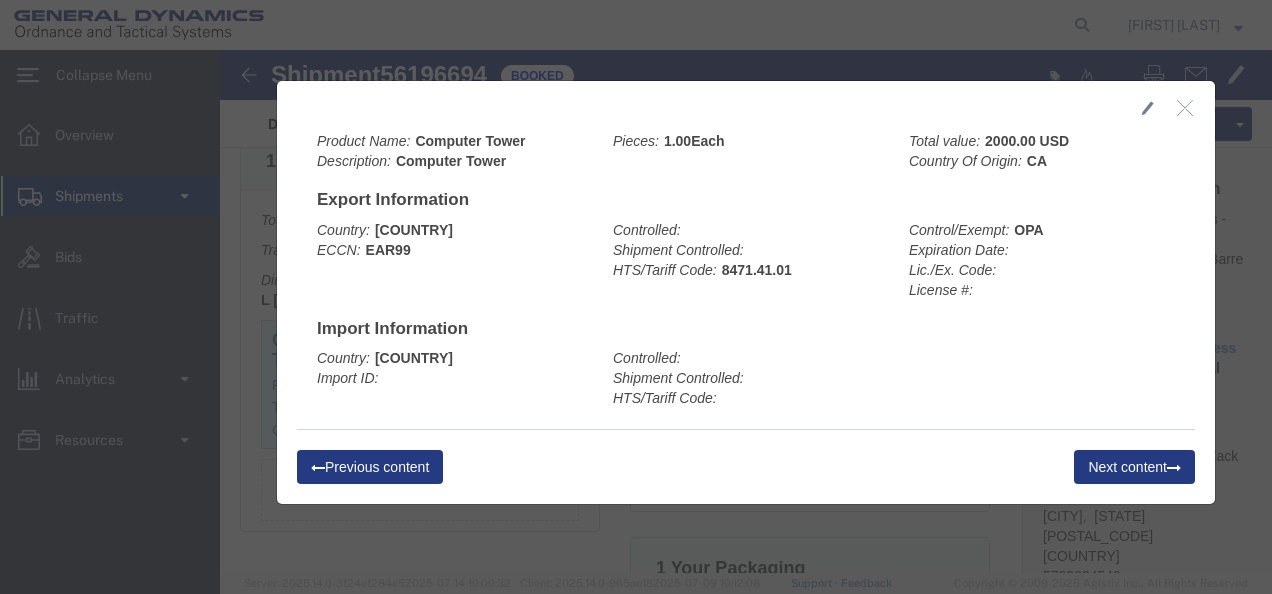 click 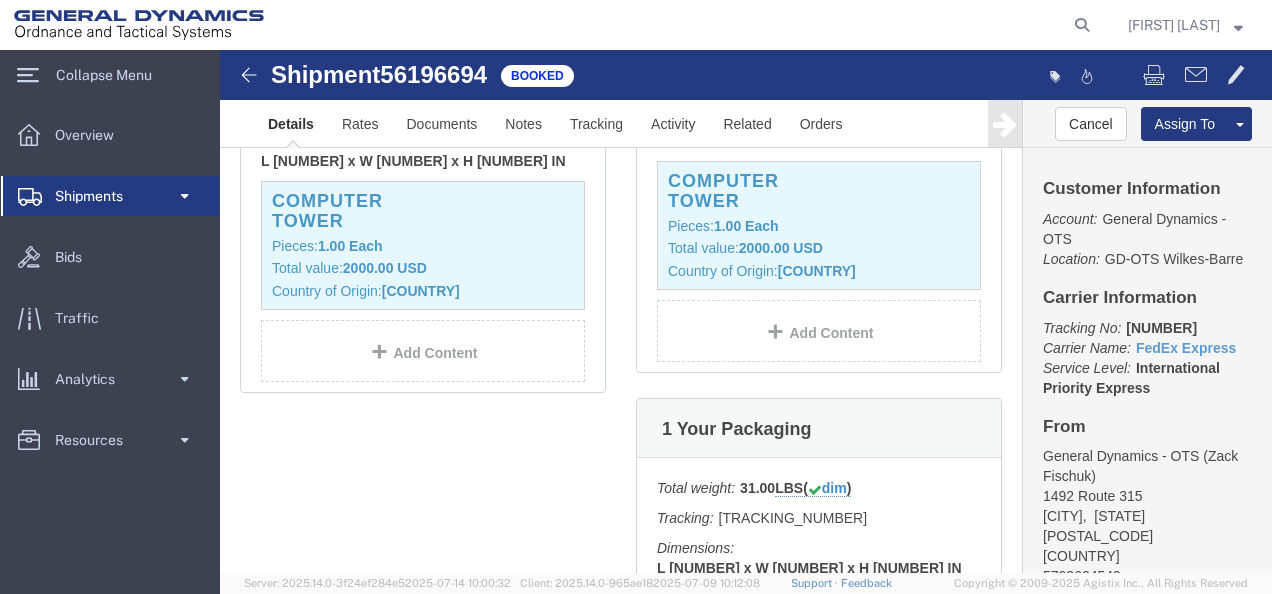 scroll, scrollTop: 800, scrollLeft: 0, axis: vertical 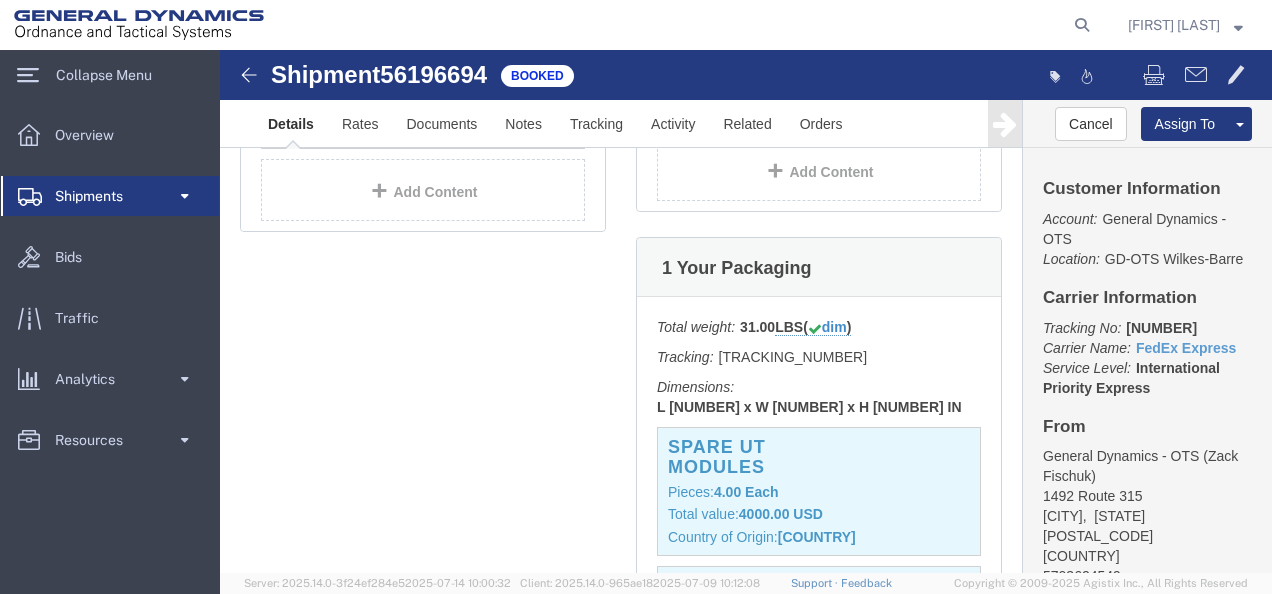 click on "Pieces:  4.00
Each" 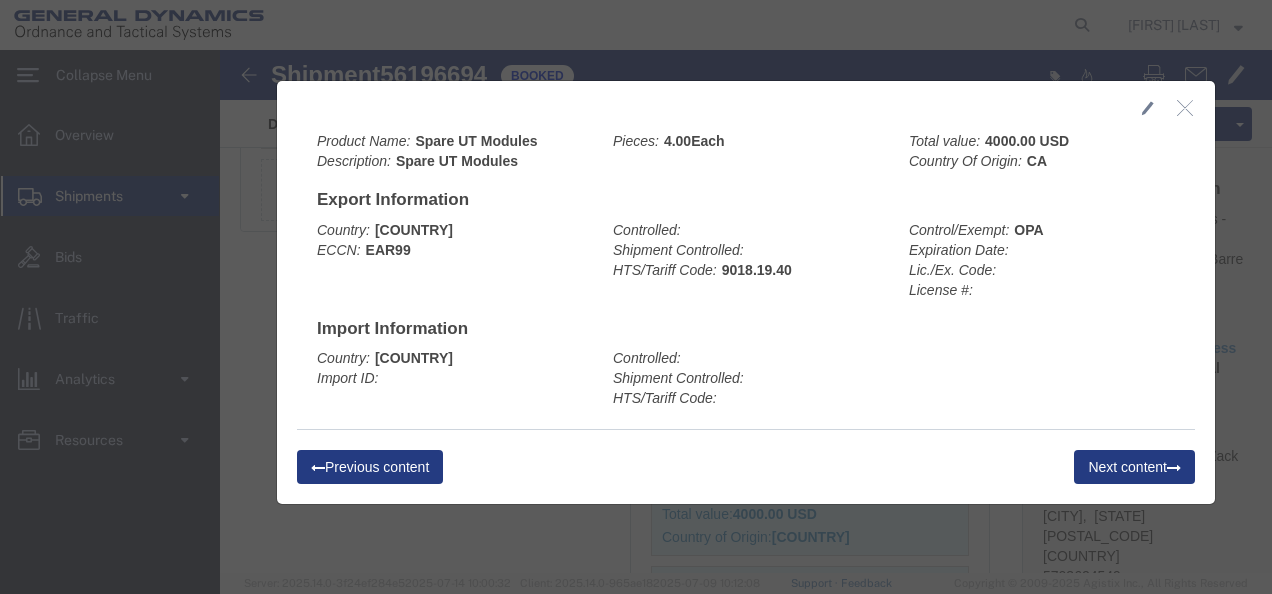 click 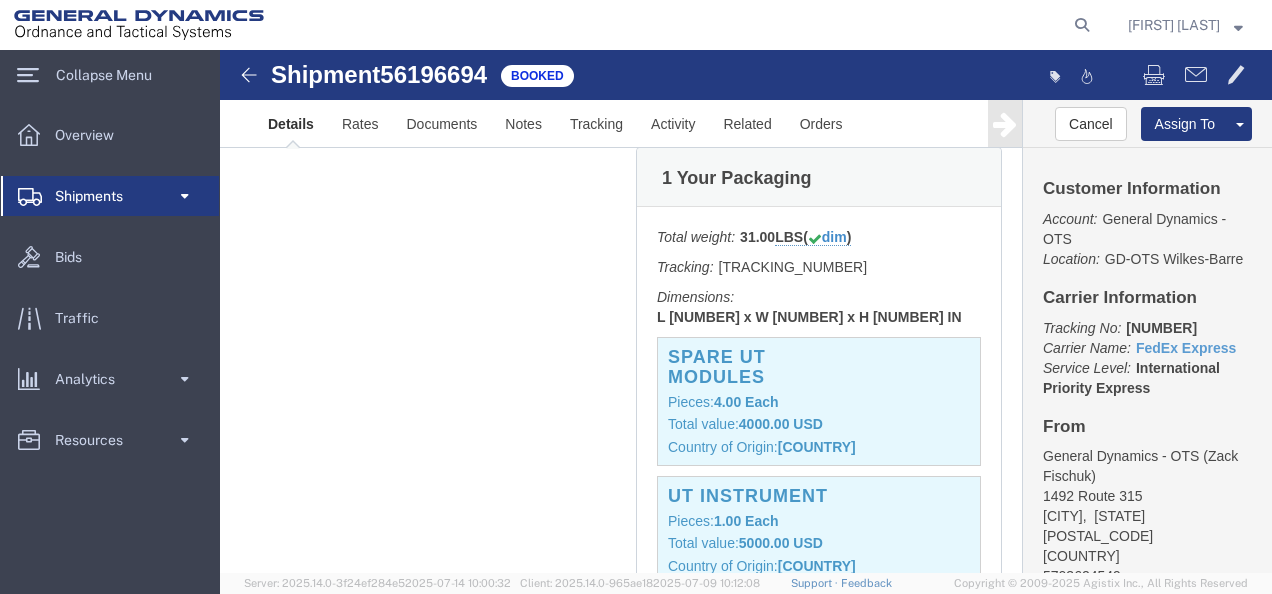 scroll, scrollTop: 1000, scrollLeft: 0, axis: vertical 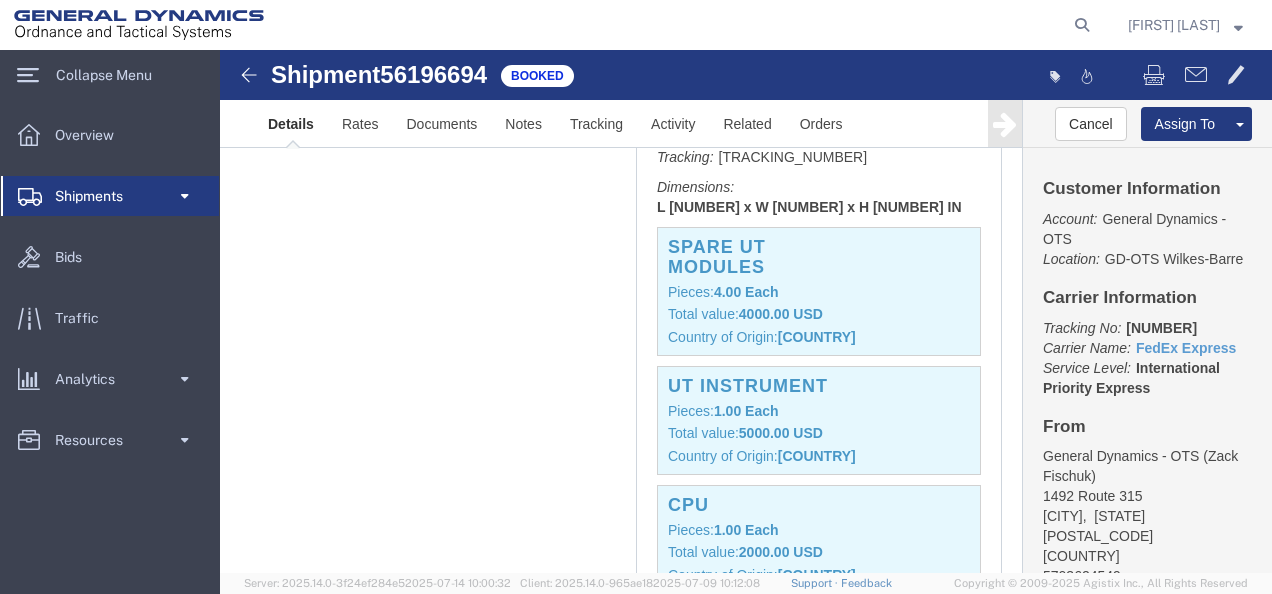 click on "Each" 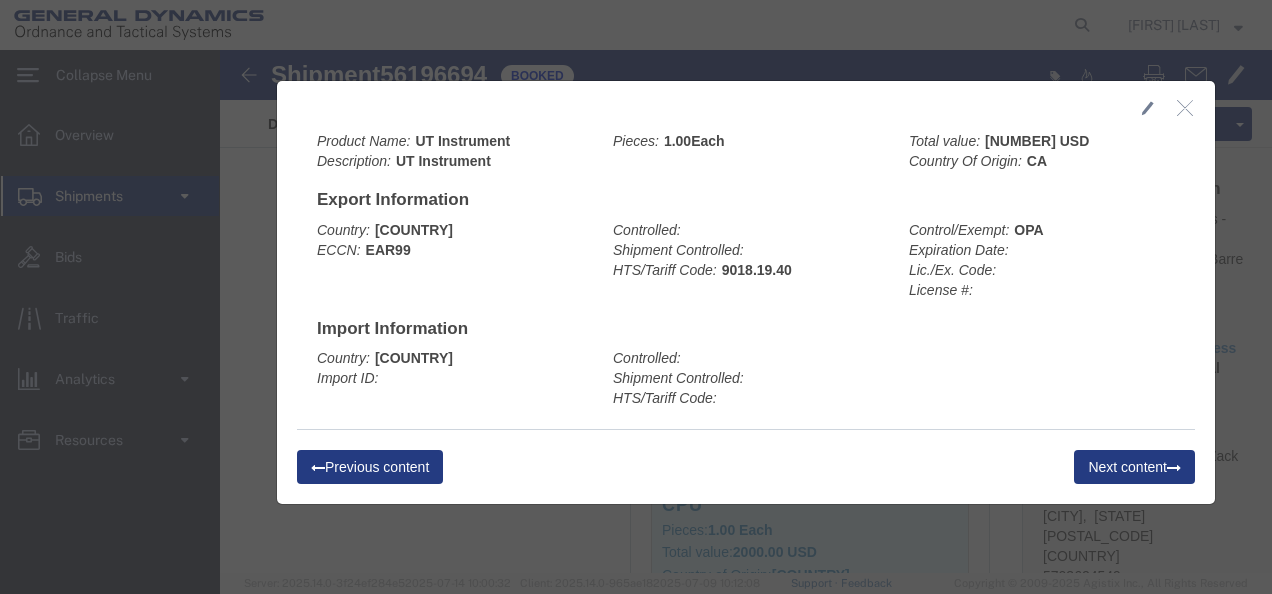 click 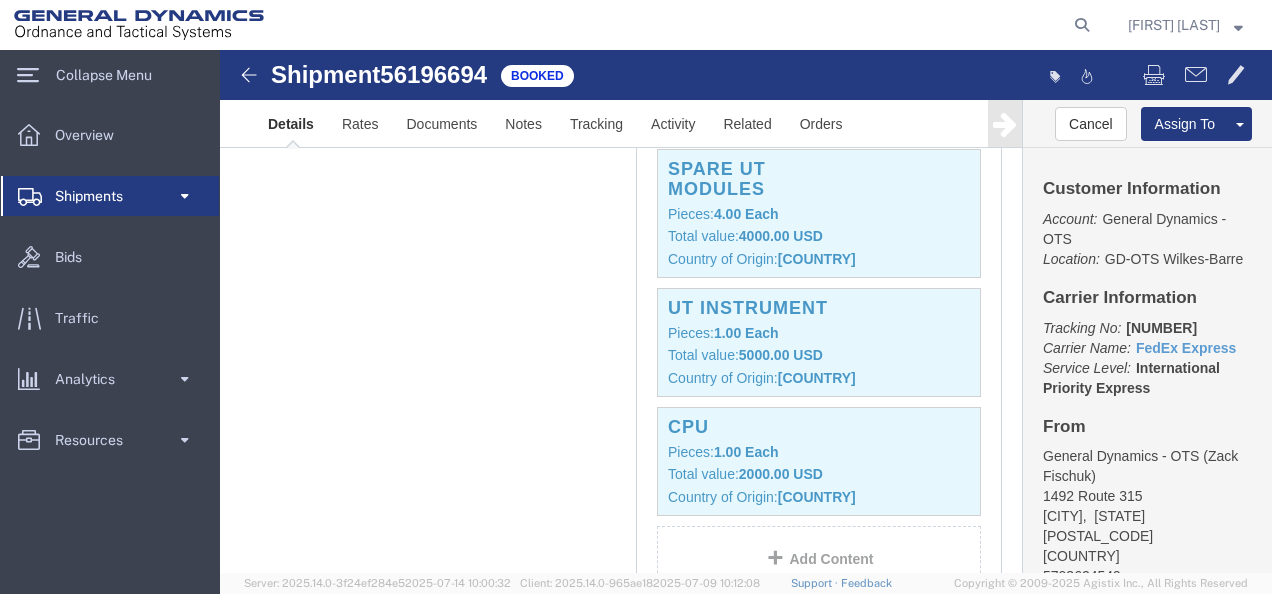 scroll, scrollTop: 1300, scrollLeft: 0, axis: vertical 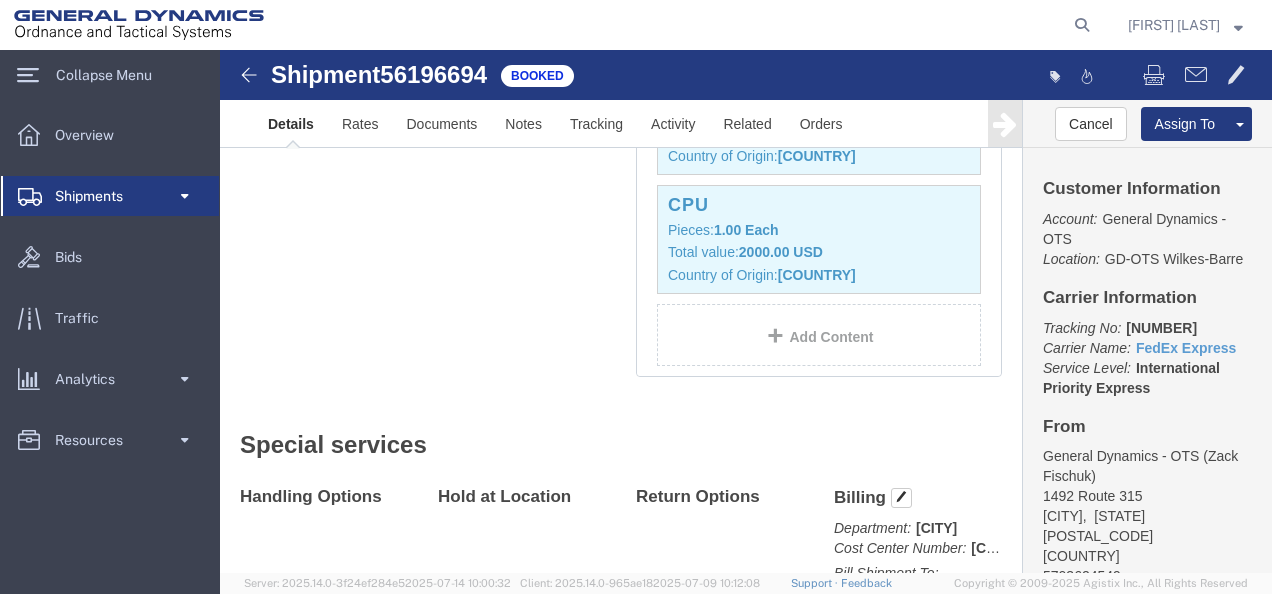 click on "Pieces:  1.00
Each" 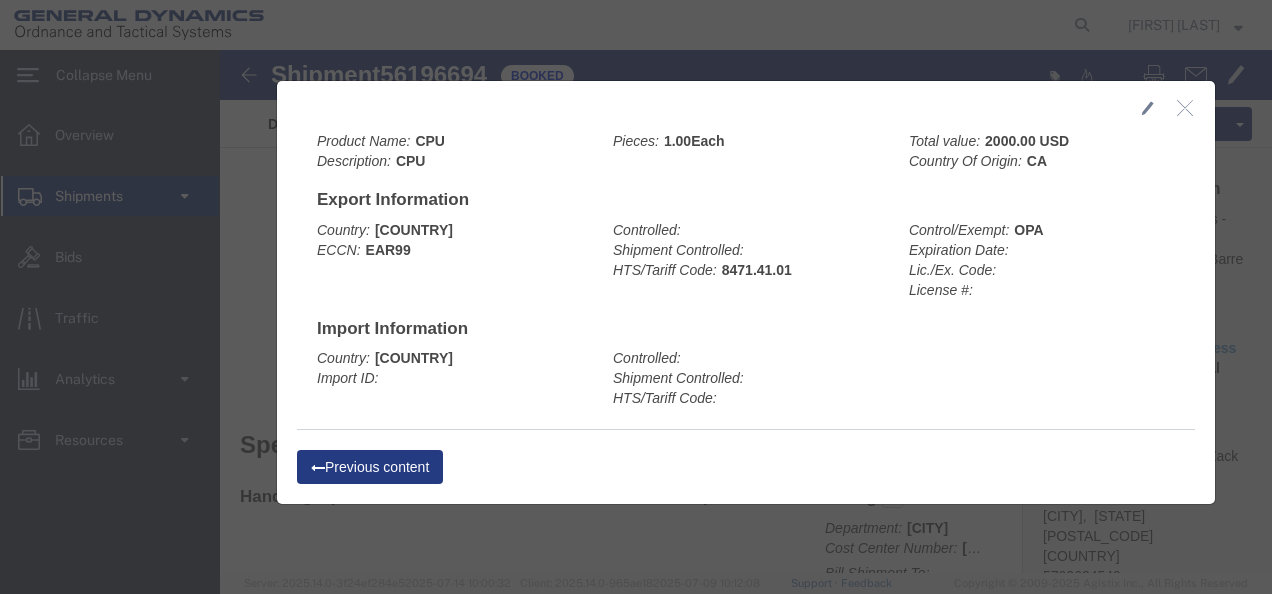 click 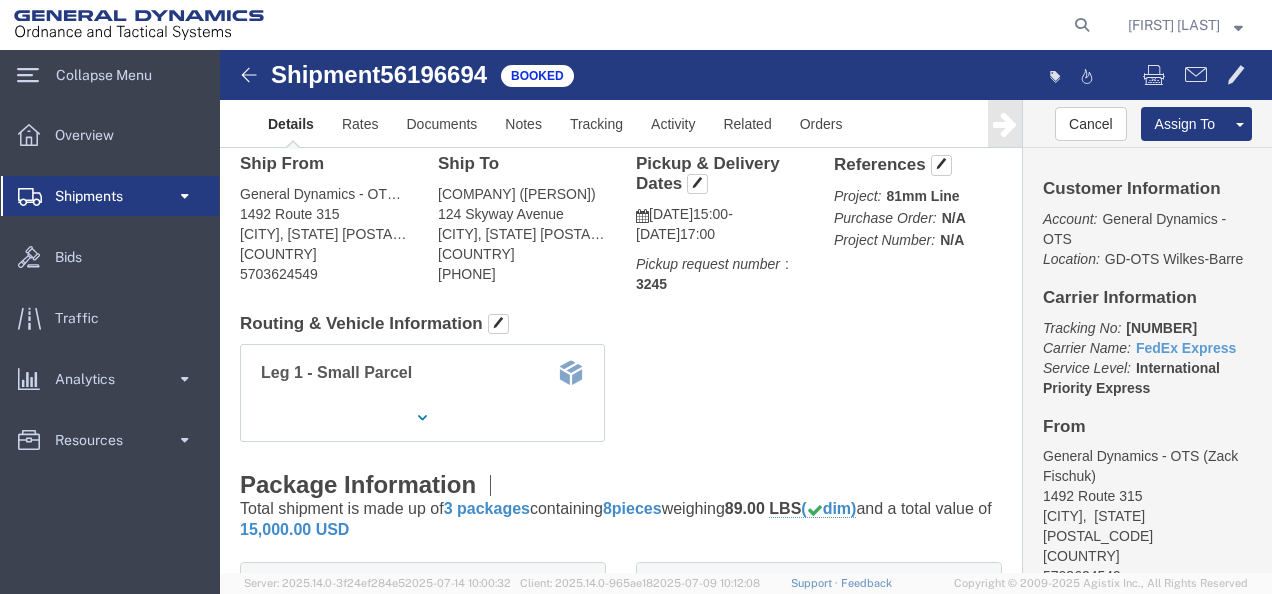 scroll, scrollTop: 100, scrollLeft: 0, axis: vertical 